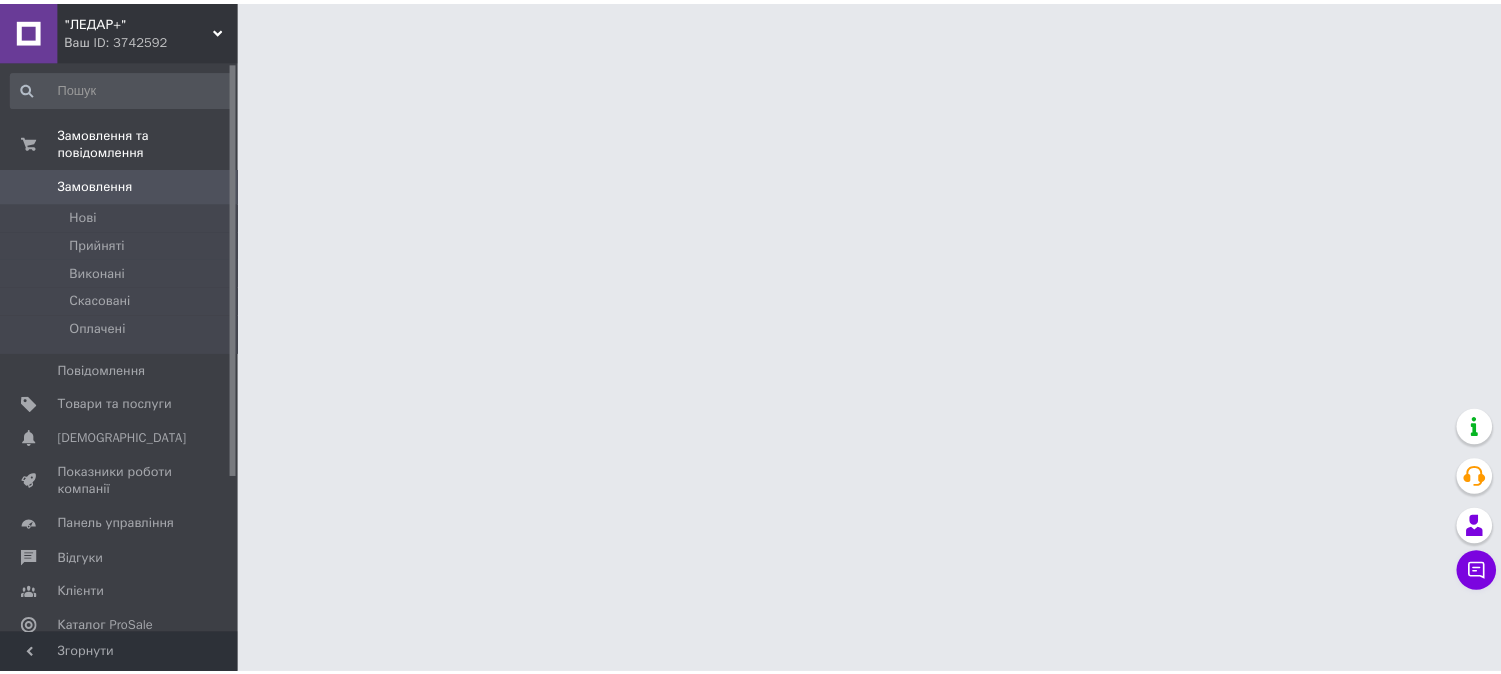 scroll, scrollTop: 0, scrollLeft: 0, axis: both 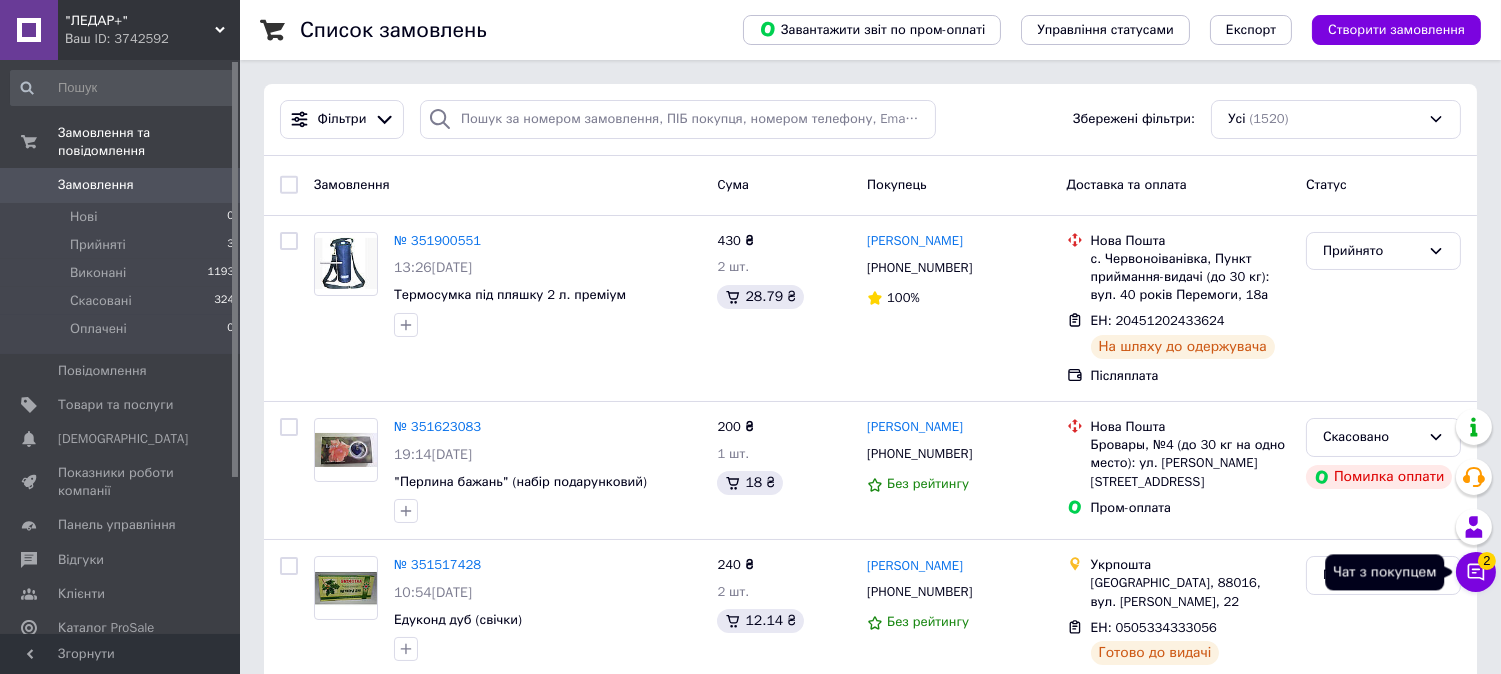 click 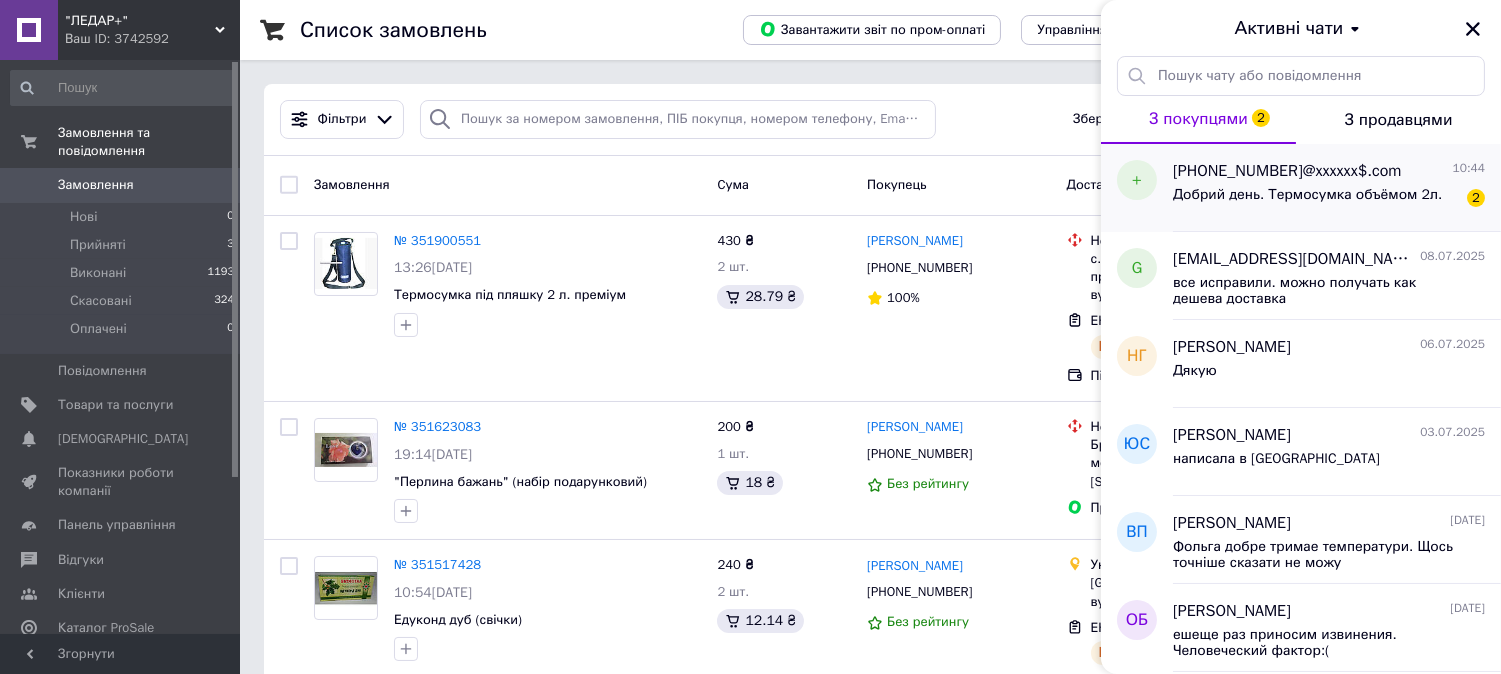 click on "+380992351479@xxxxxx$.com" at bounding box center (1287, 171) 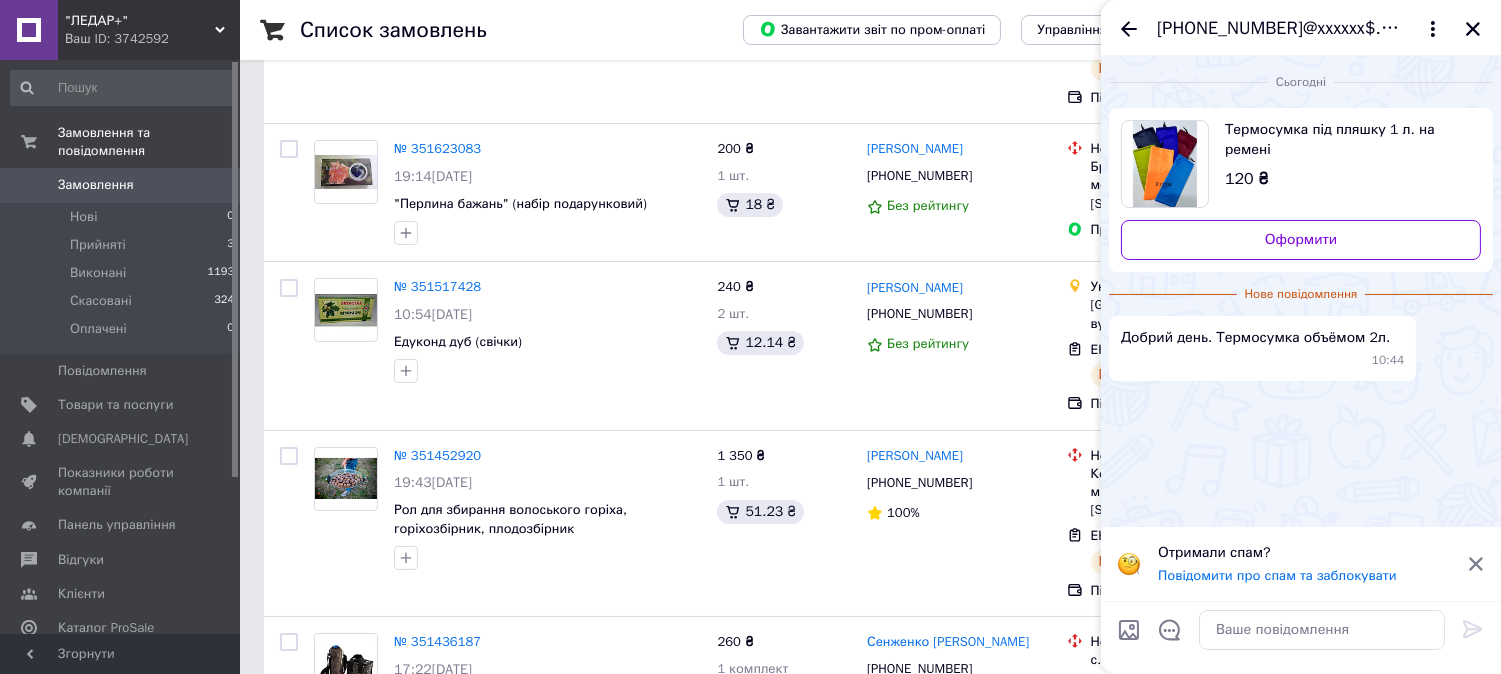 scroll, scrollTop: 333, scrollLeft: 0, axis: vertical 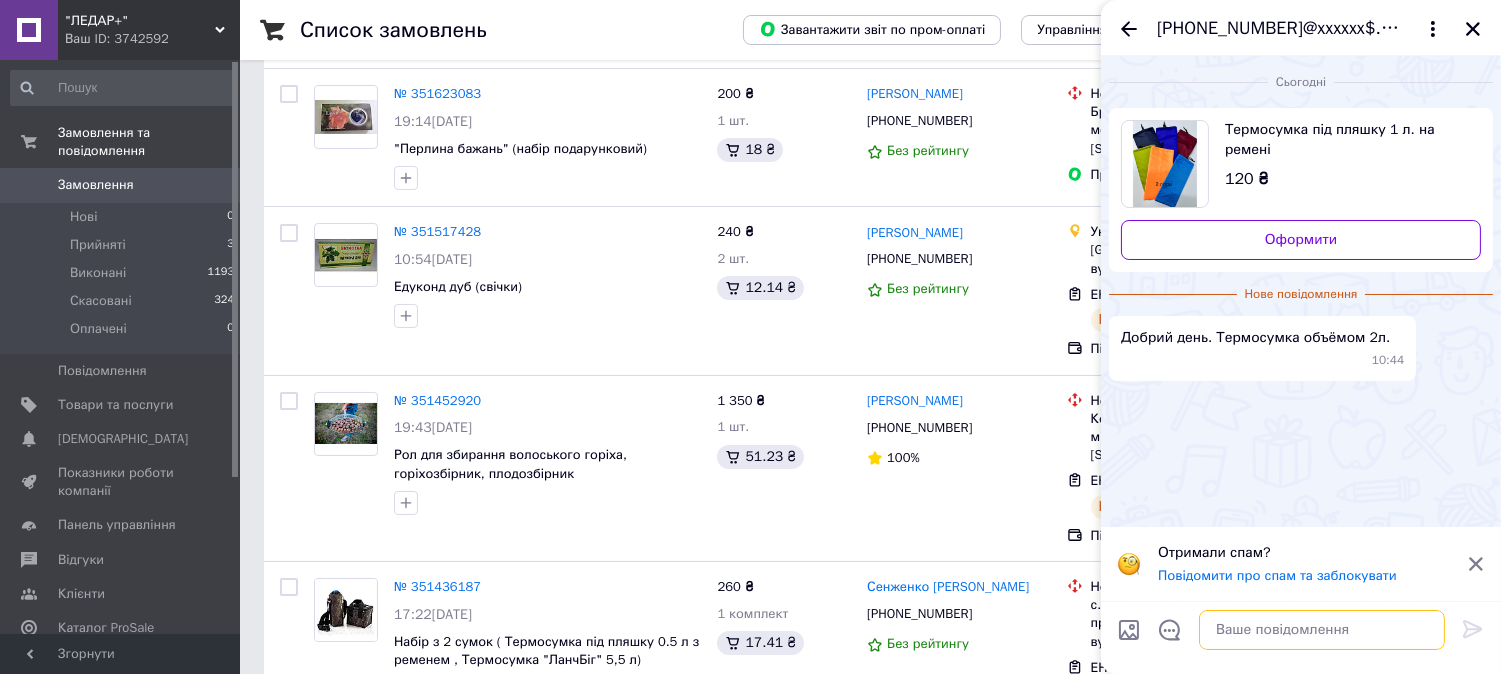 click at bounding box center [1322, 630] 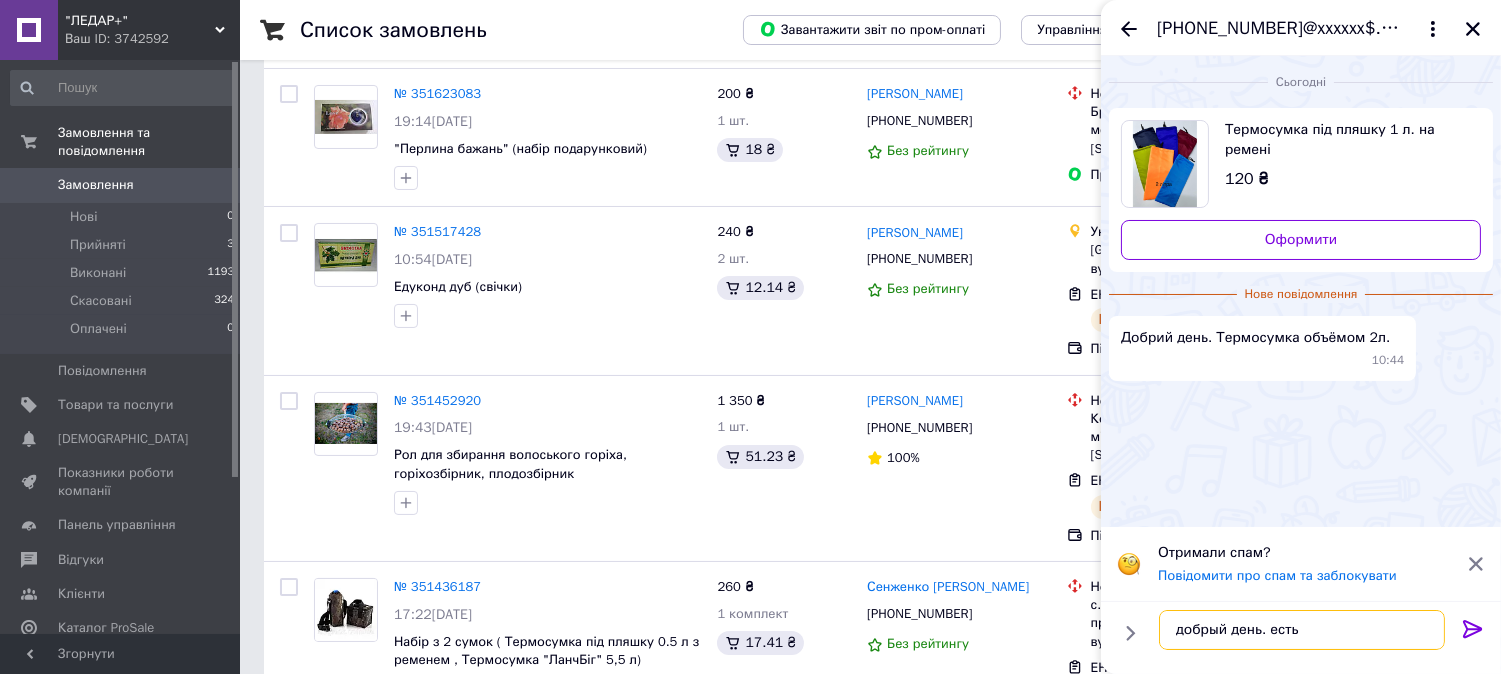 type on "добрый день. есть" 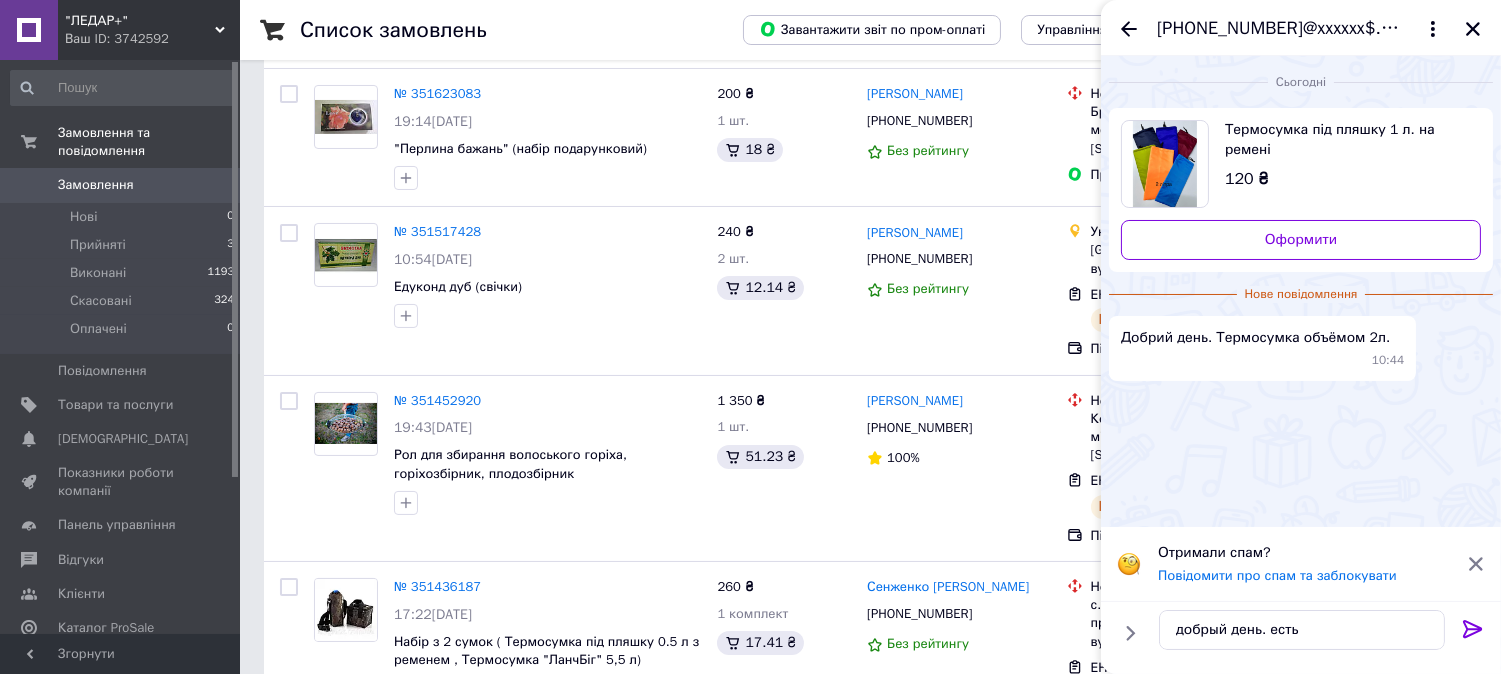 click 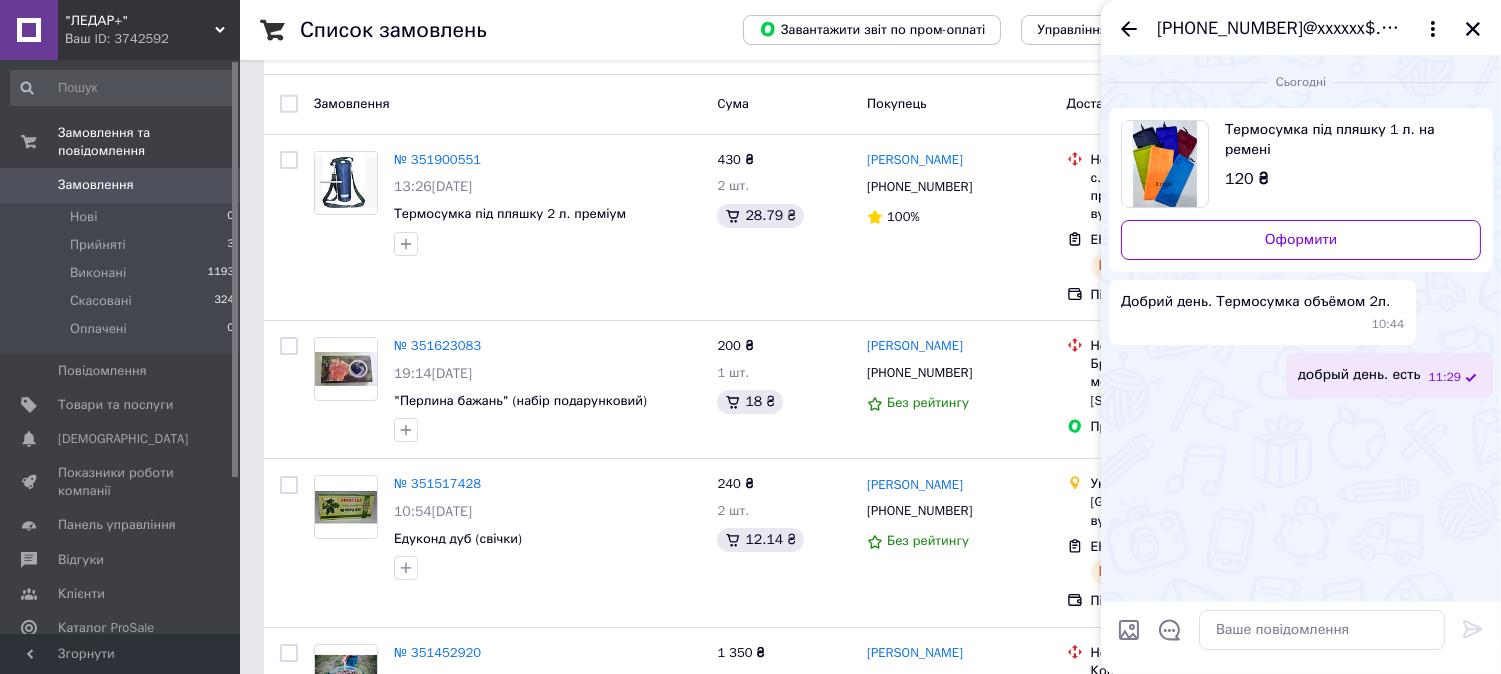 scroll, scrollTop: 0, scrollLeft: 0, axis: both 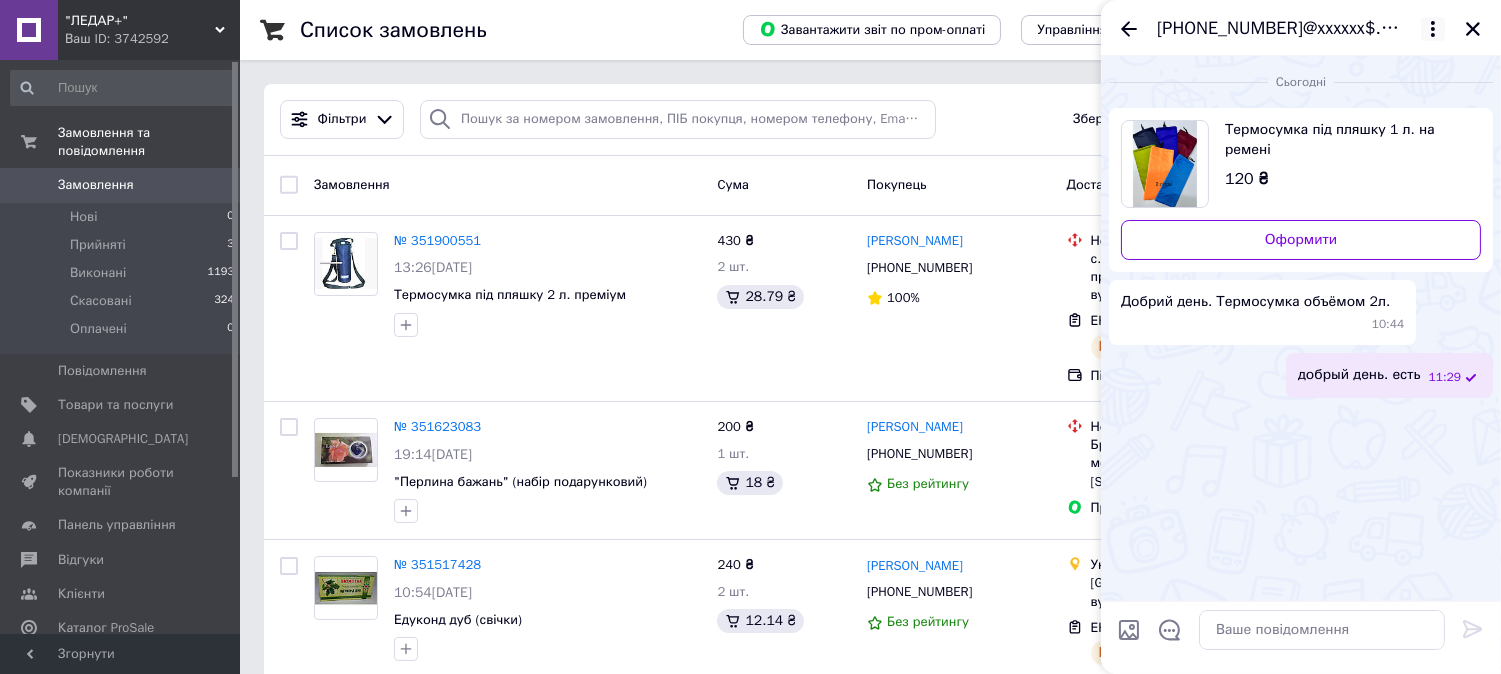 click 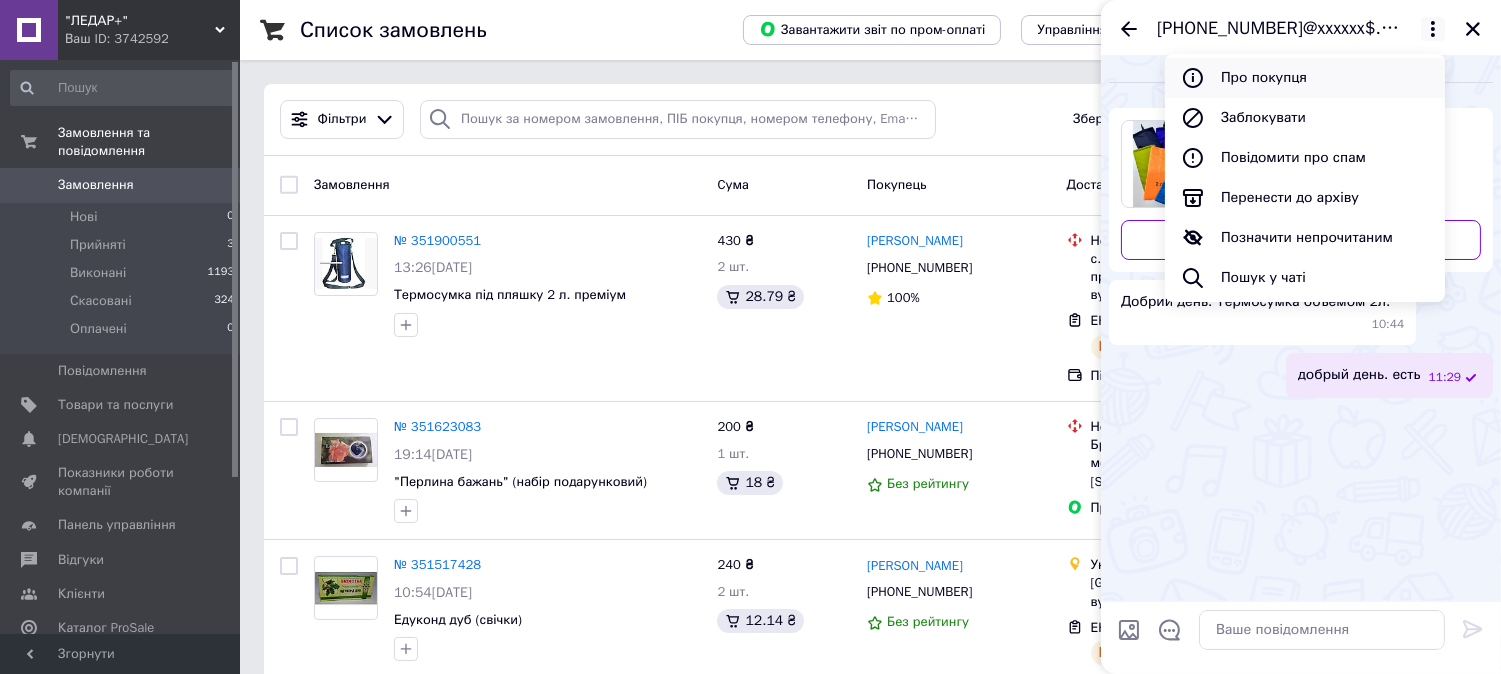 click on "Про покупця" at bounding box center (1305, 78) 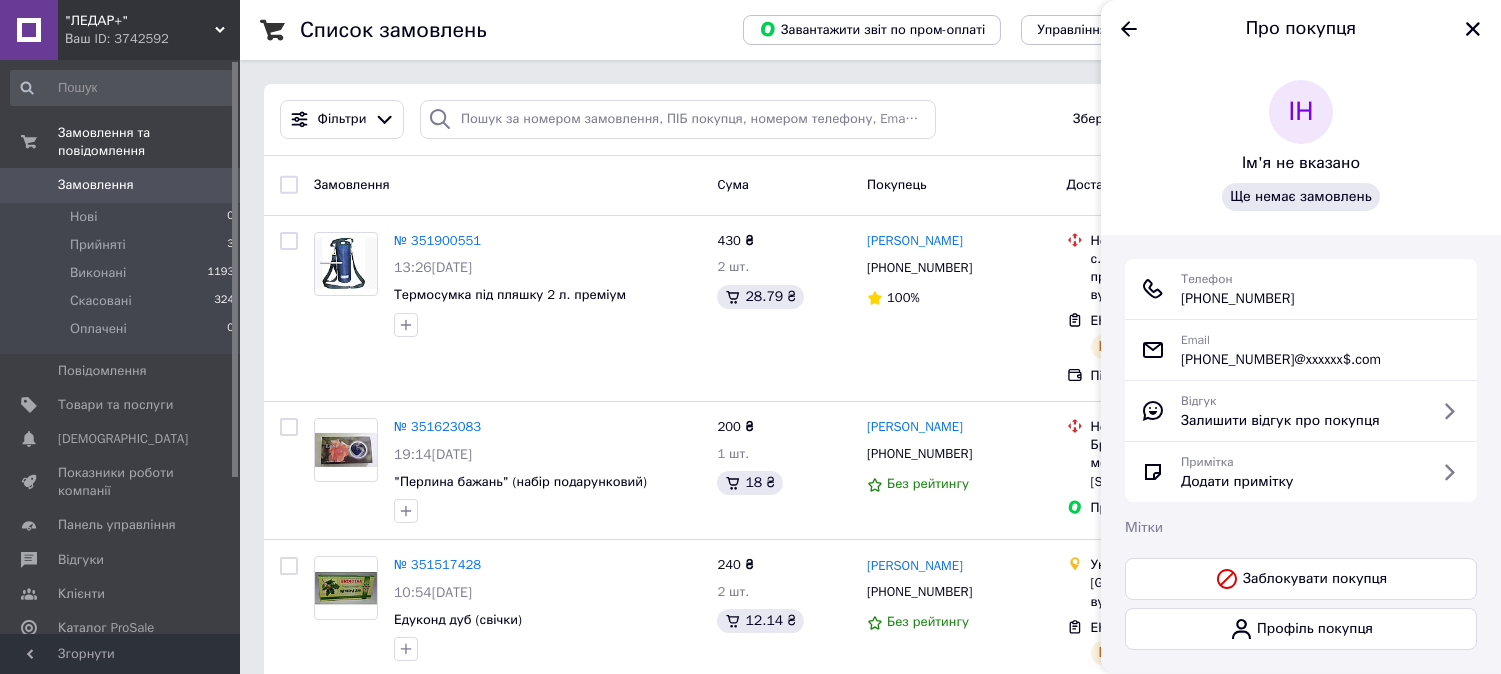drag, startPoint x: 1183, startPoint y: 298, endPoint x: 1314, endPoint y: 300, distance: 131.01526 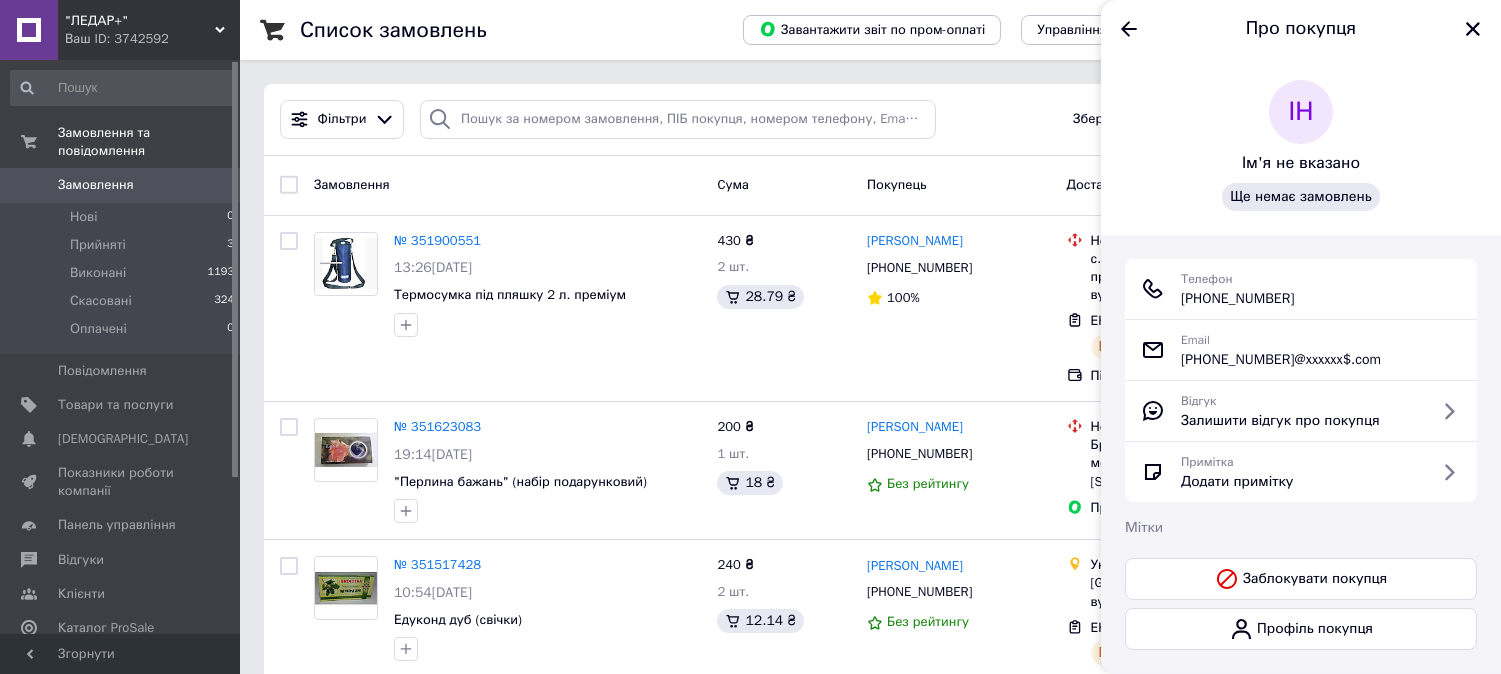 copy on "+380 (99) 235-14-79" 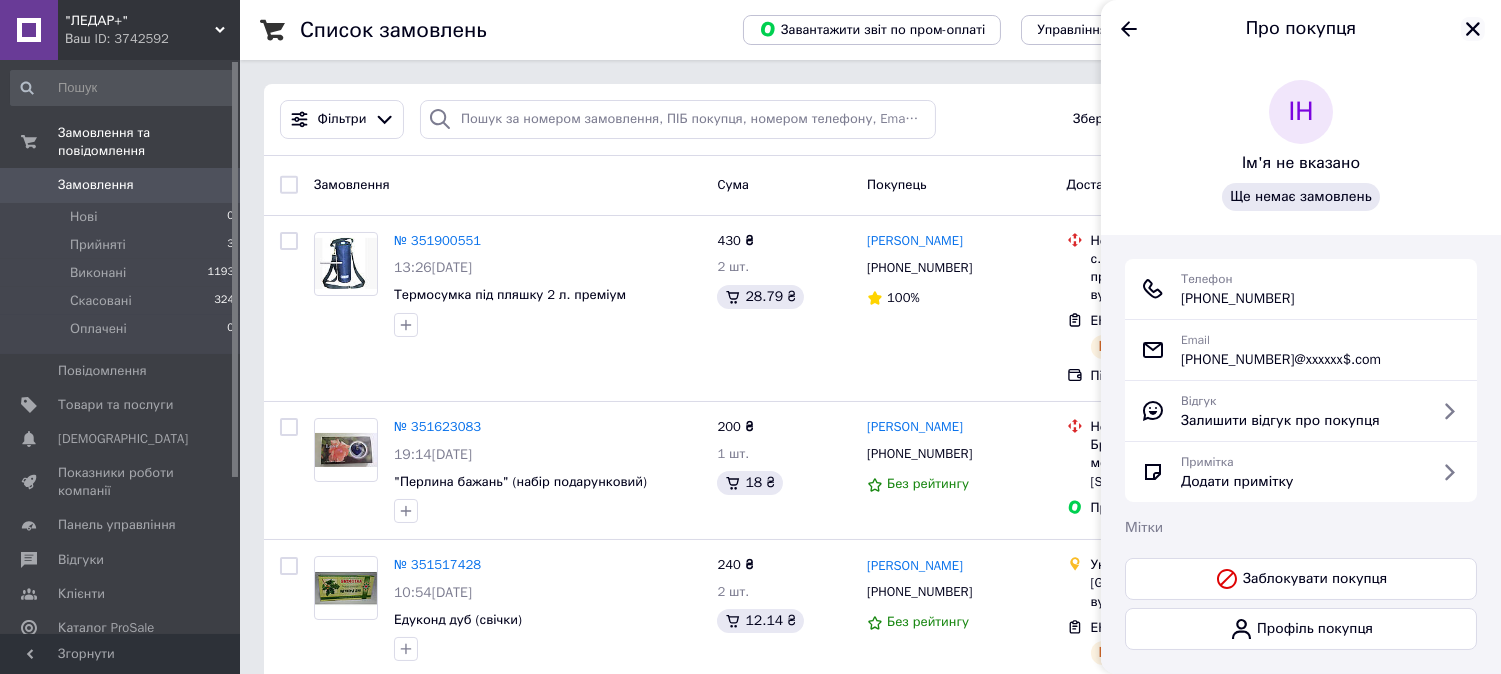 click 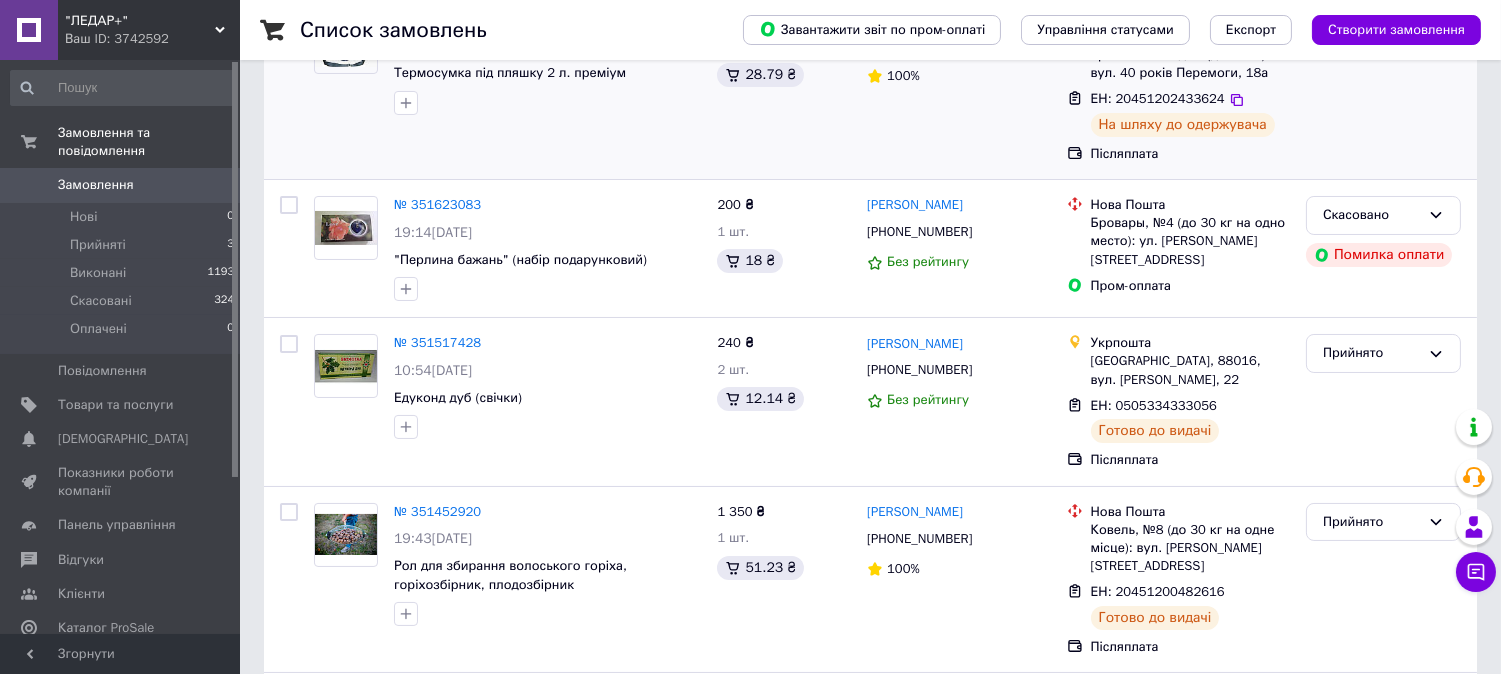 scroll, scrollTop: 333, scrollLeft: 0, axis: vertical 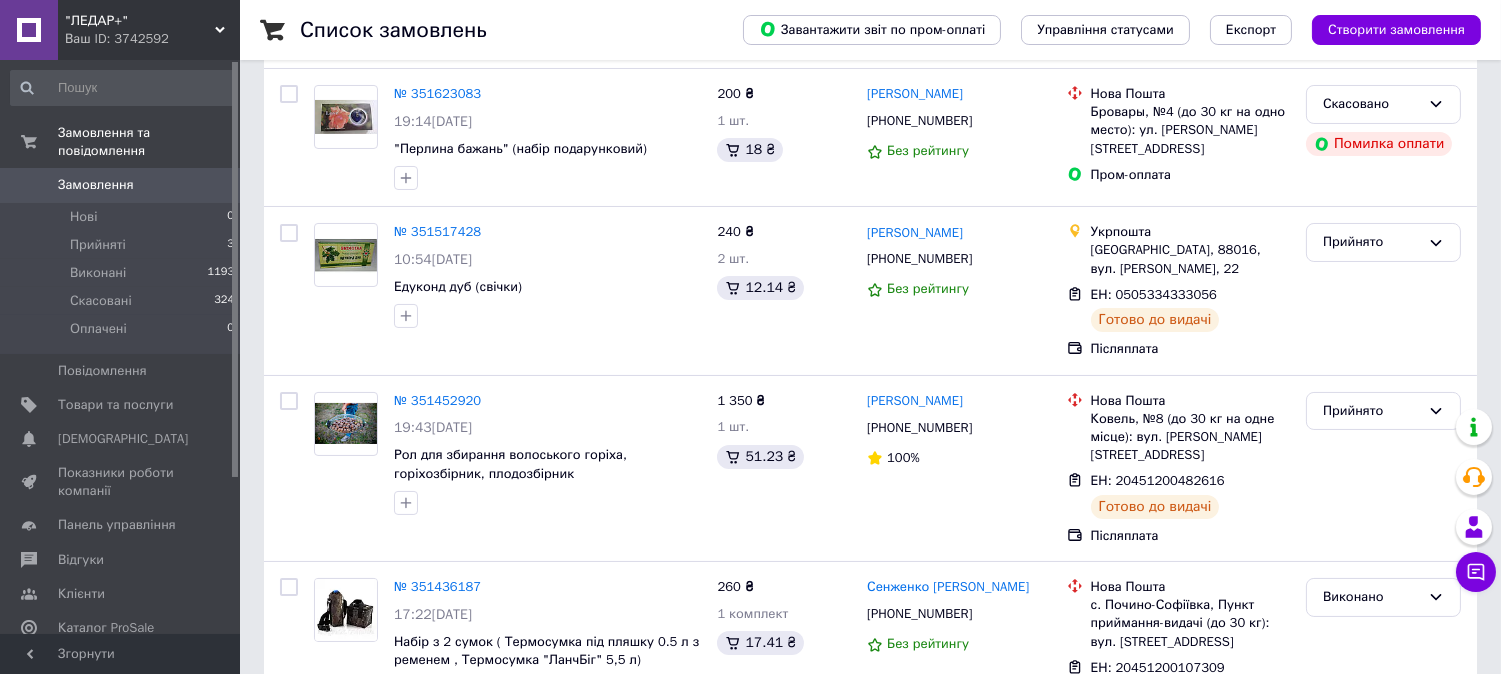 click on ""ЛЕДАР+" Ваш ID: 3742592" at bounding box center [149, 30] 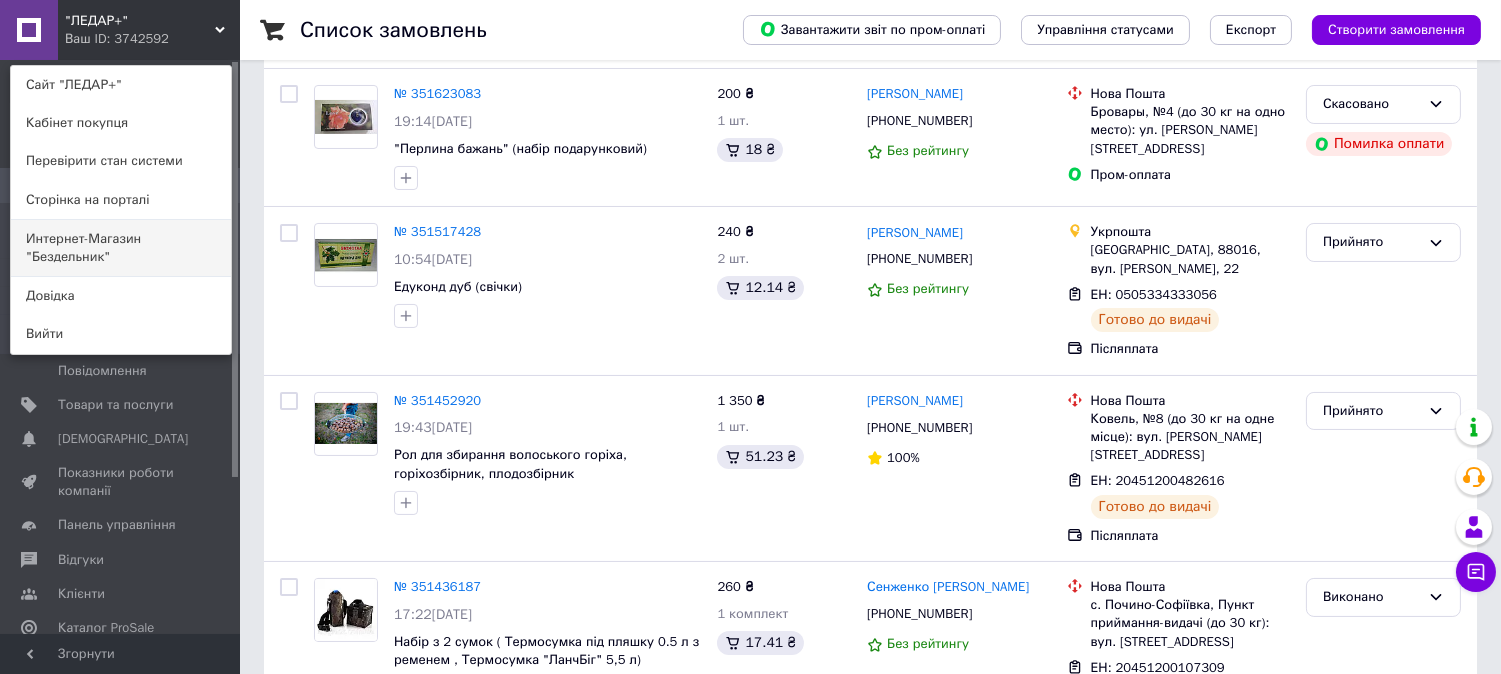 click on "Интернет-Магазин "Бездельник"" at bounding box center (121, 248) 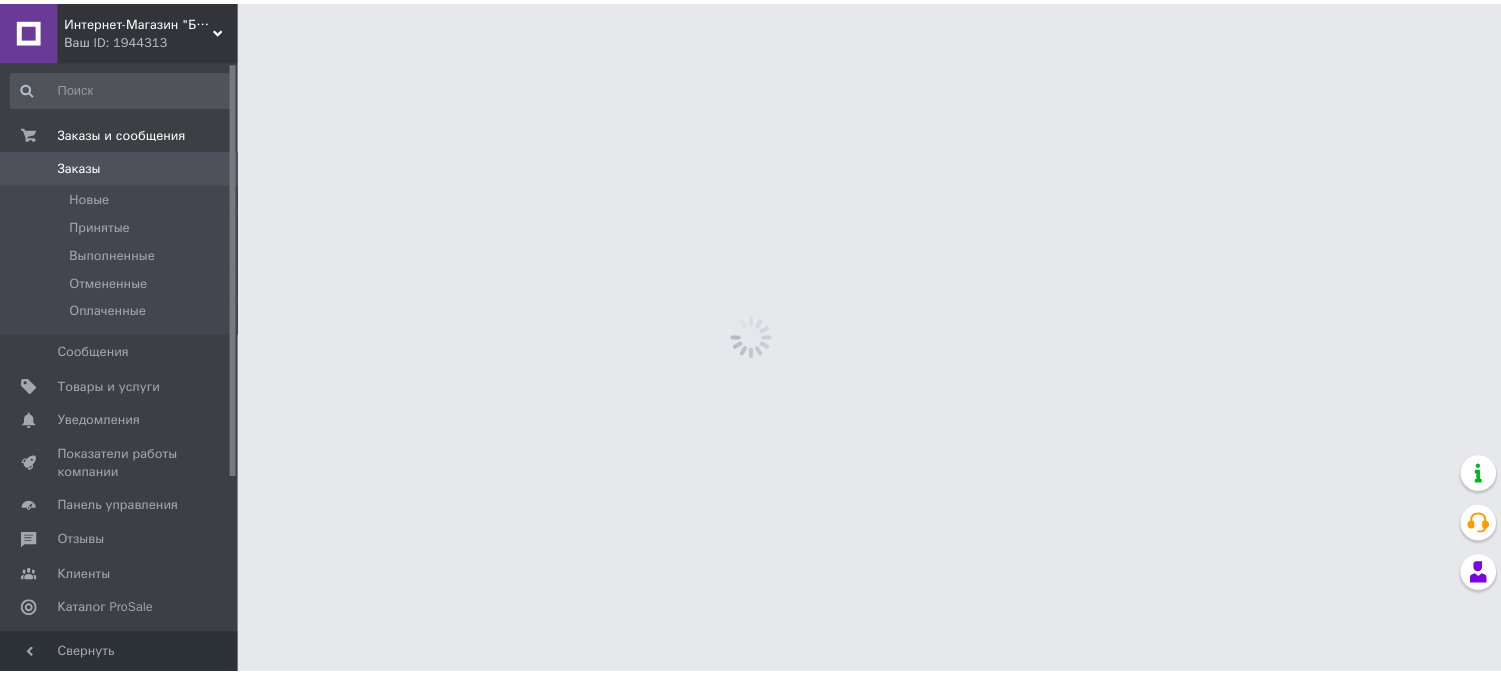 scroll, scrollTop: 0, scrollLeft: 0, axis: both 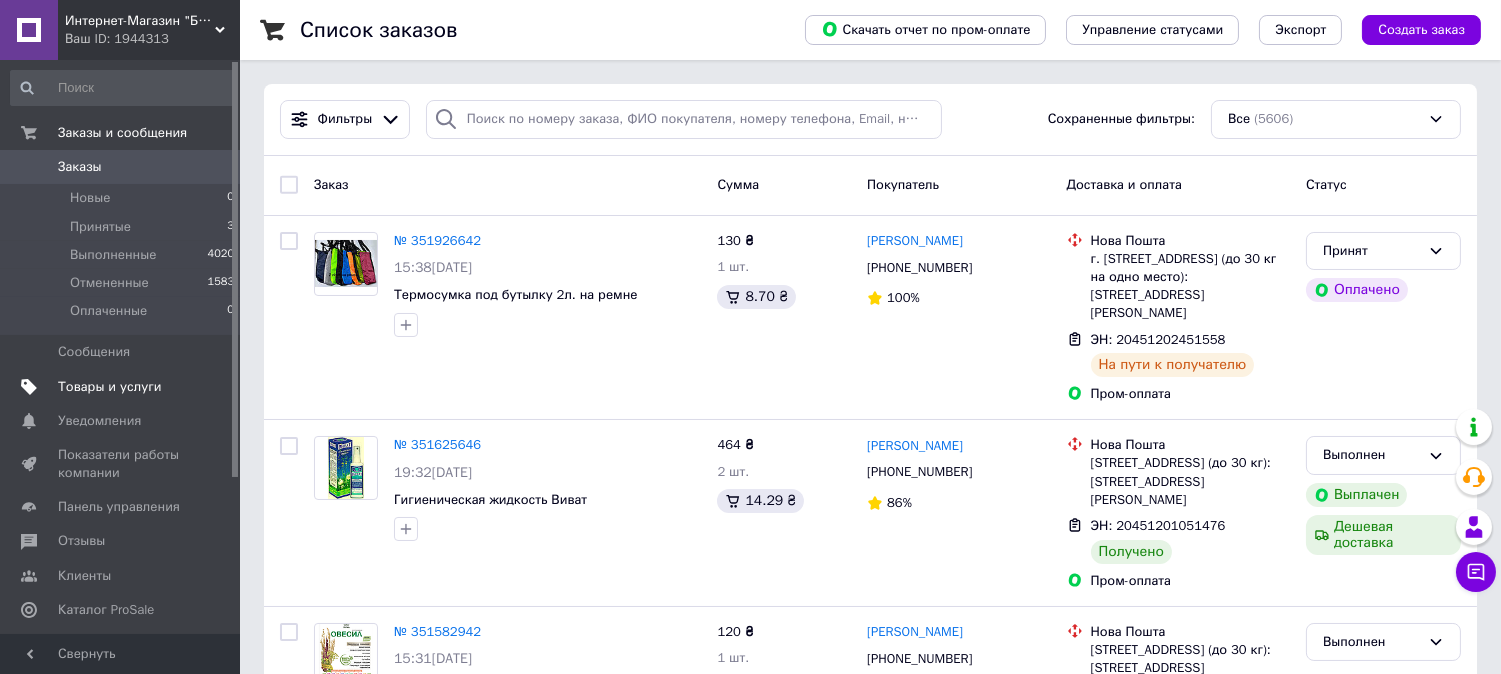 click on "Товары и услуги" at bounding box center [110, 387] 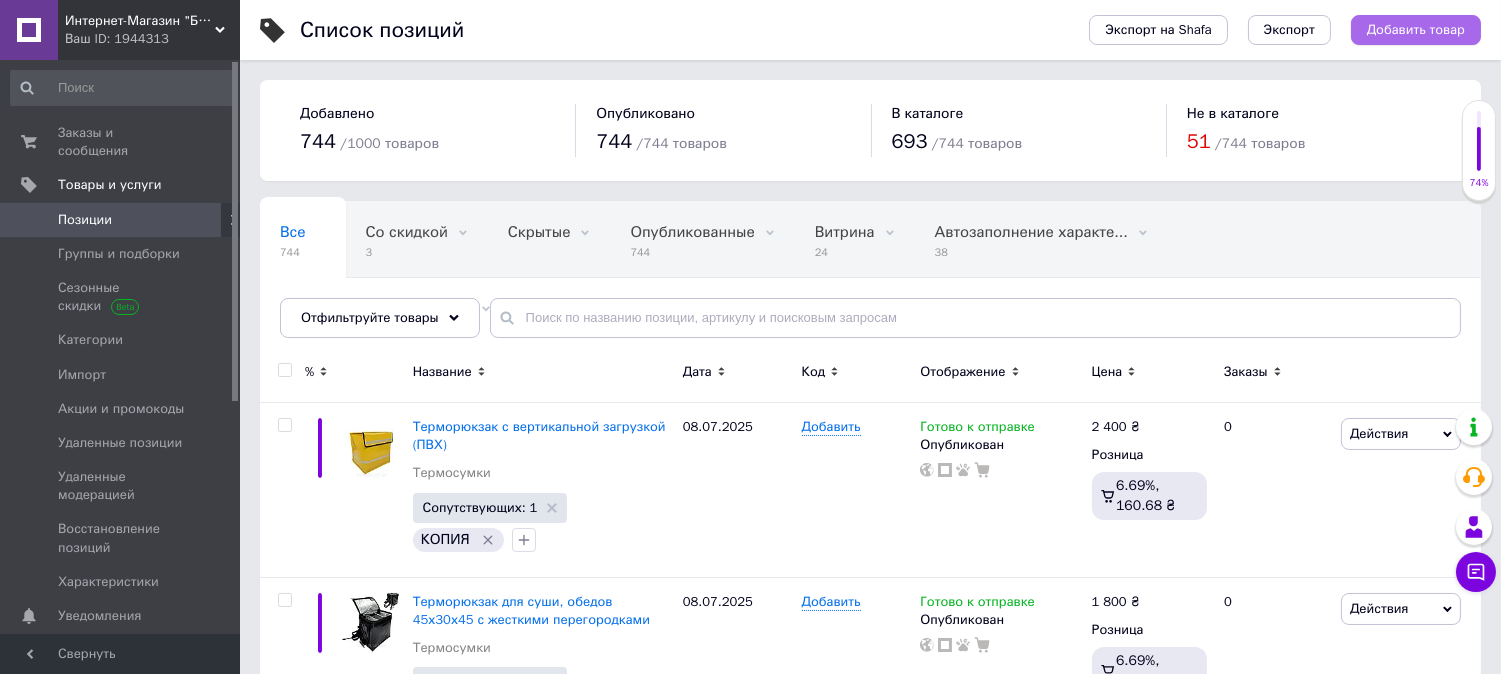 click on "Добавить товар" at bounding box center (1416, 30) 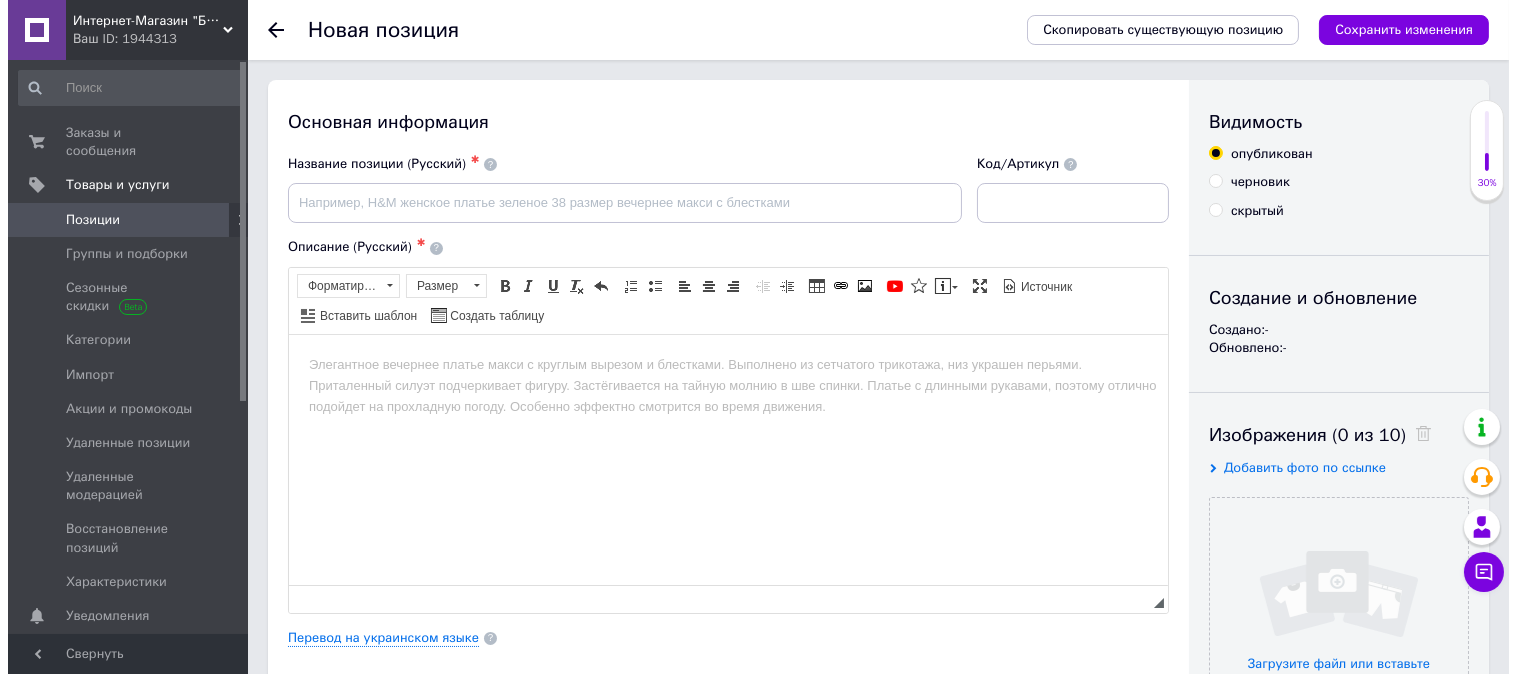 scroll, scrollTop: 0, scrollLeft: 0, axis: both 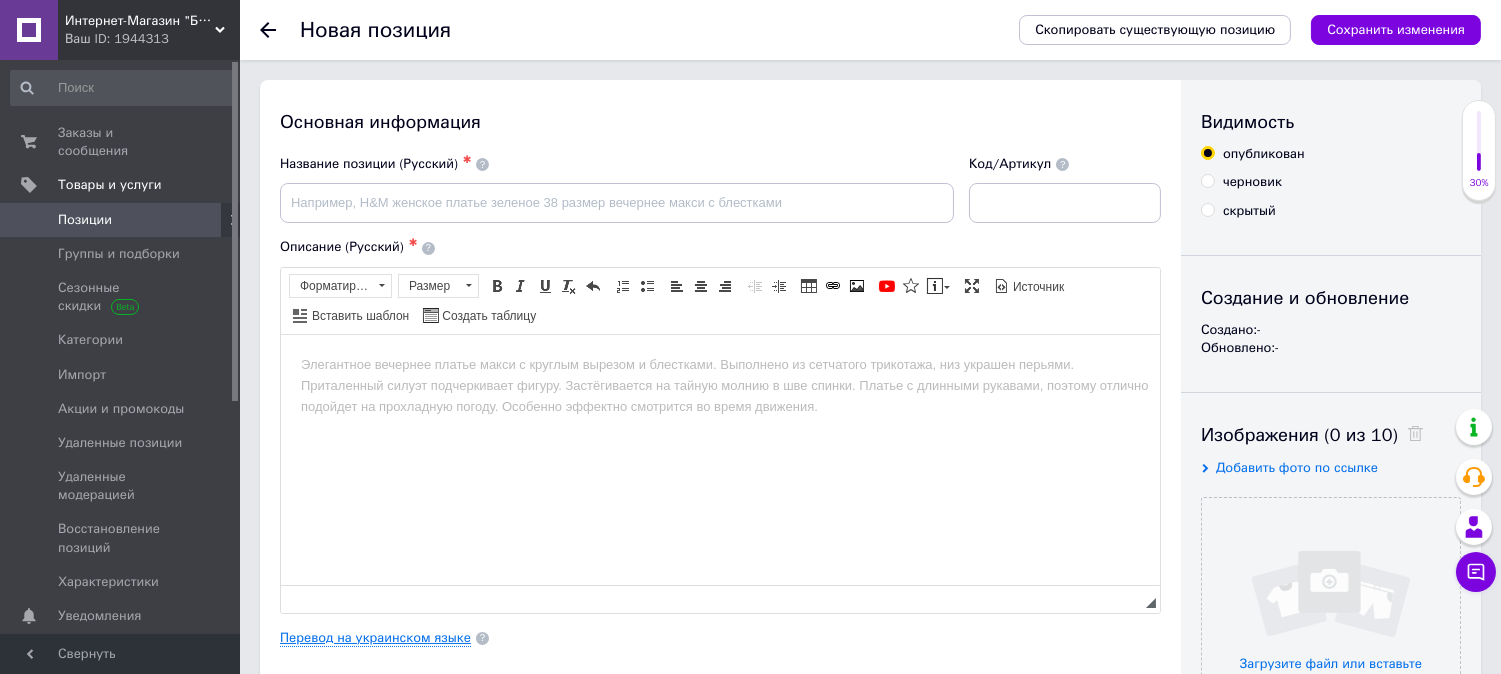 click on "Перевод на украинском языке" at bounding box center [375, 638] 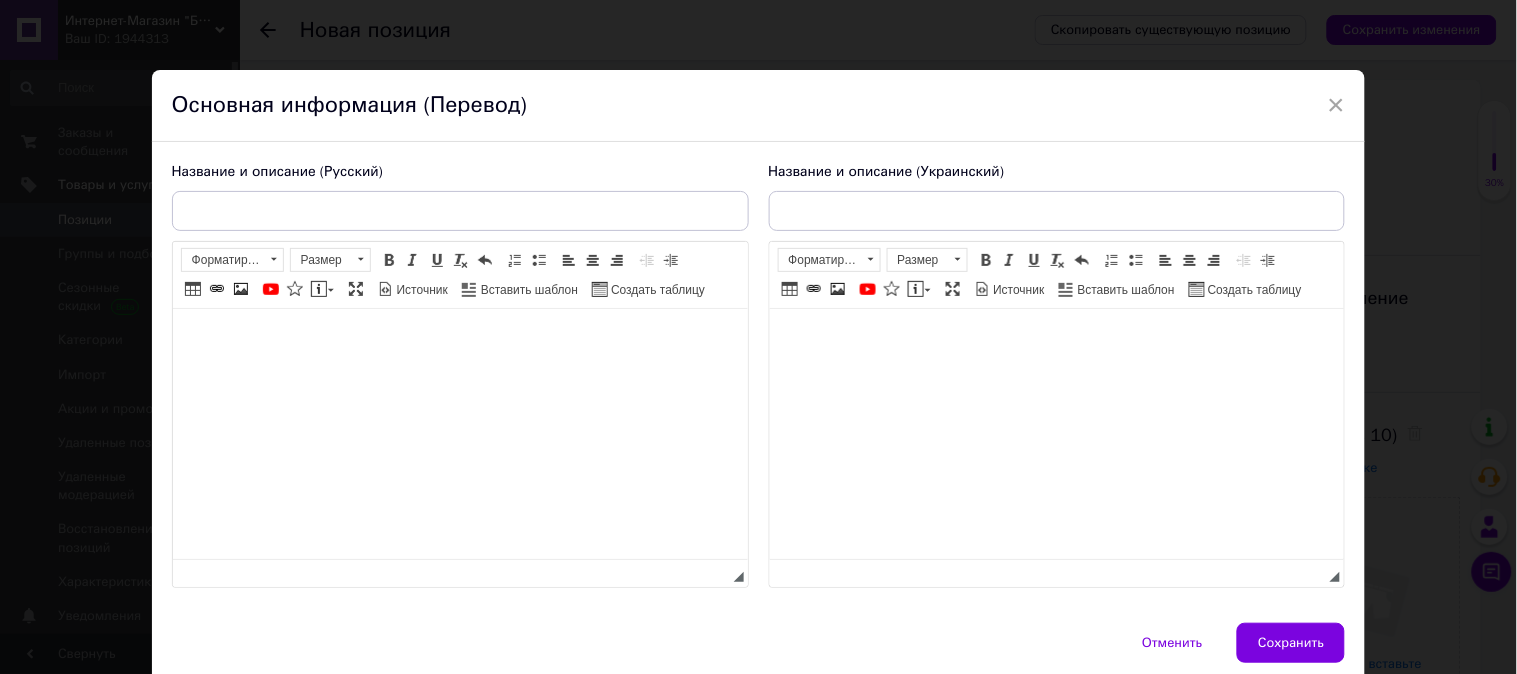 scroll, scrollTop: 0, scrollLeft: 0, axis: both 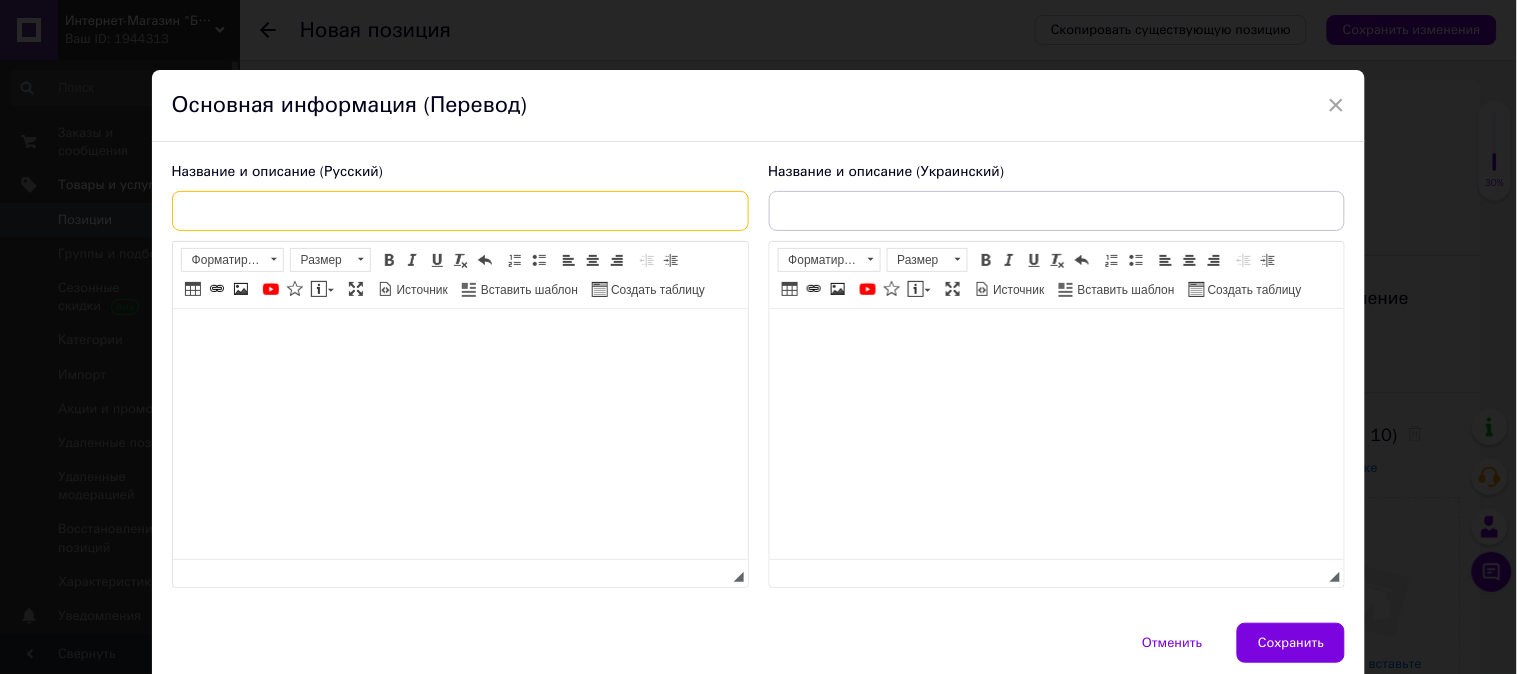 click at bounding box center (460, 211) 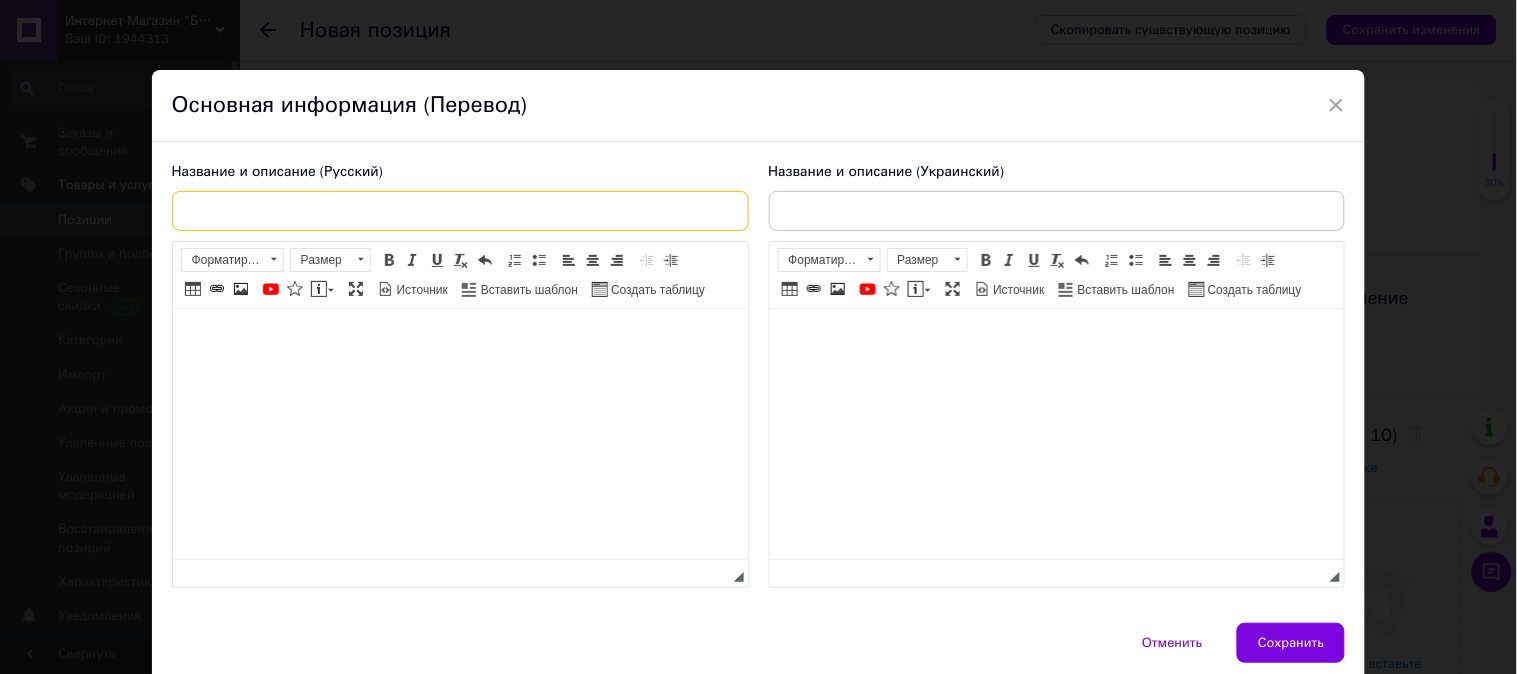 paste on "для суставов Хондролов Актив" 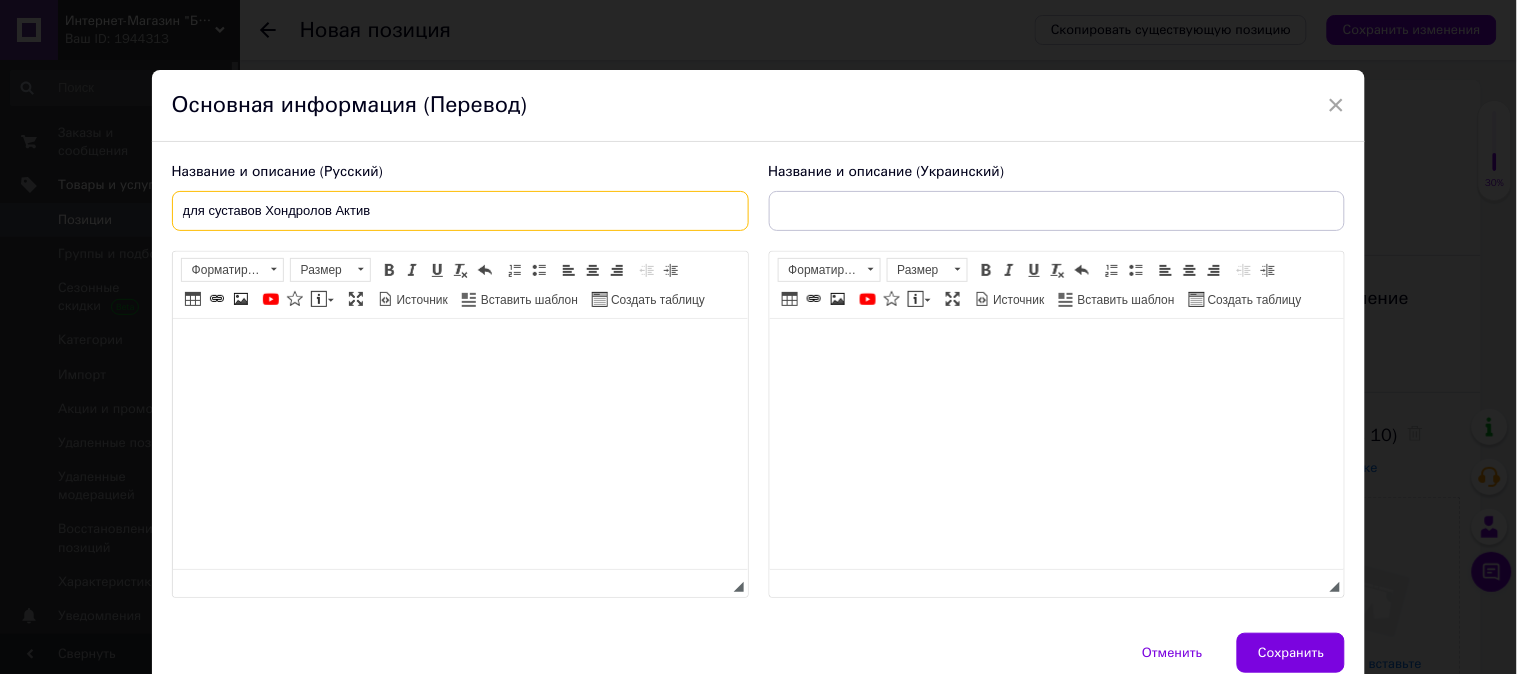 type on "для суставов Хондролов Актив" 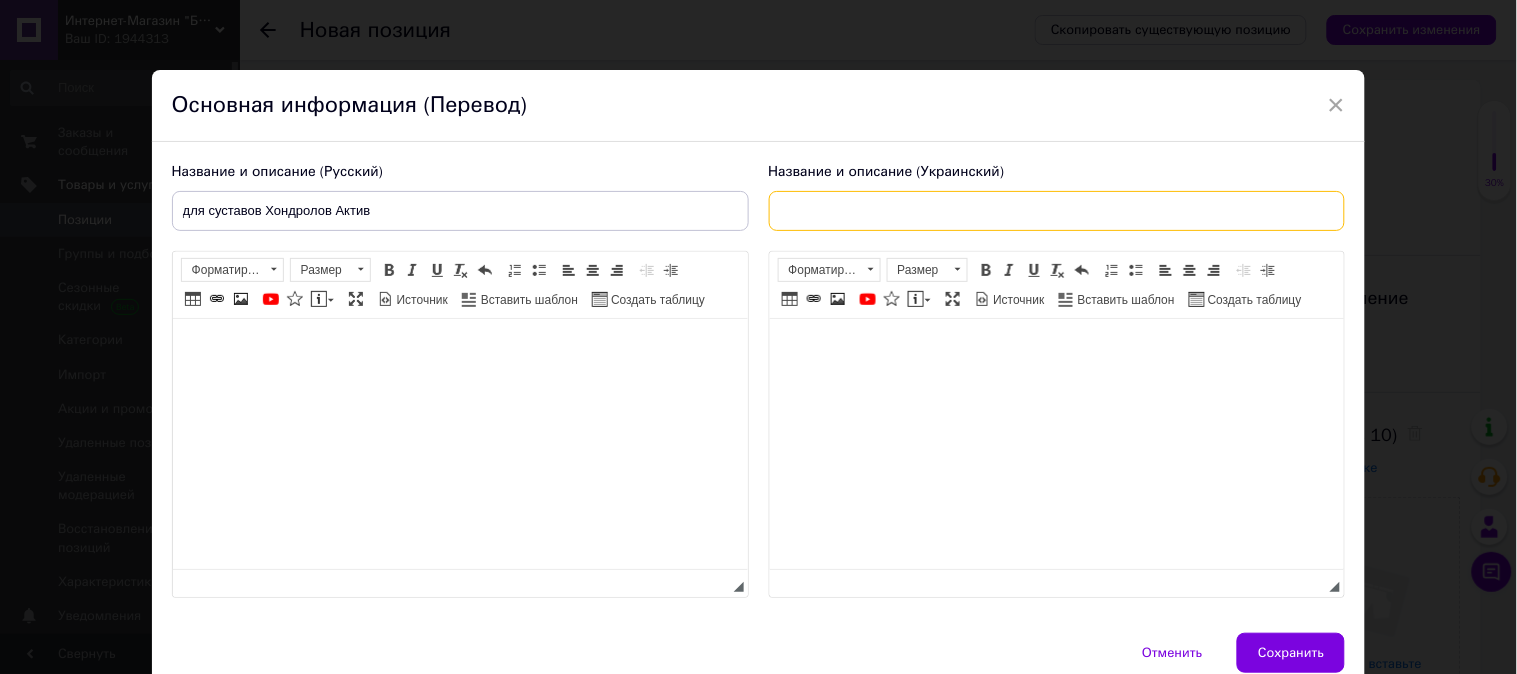 click at bounding box center [1057, 211] 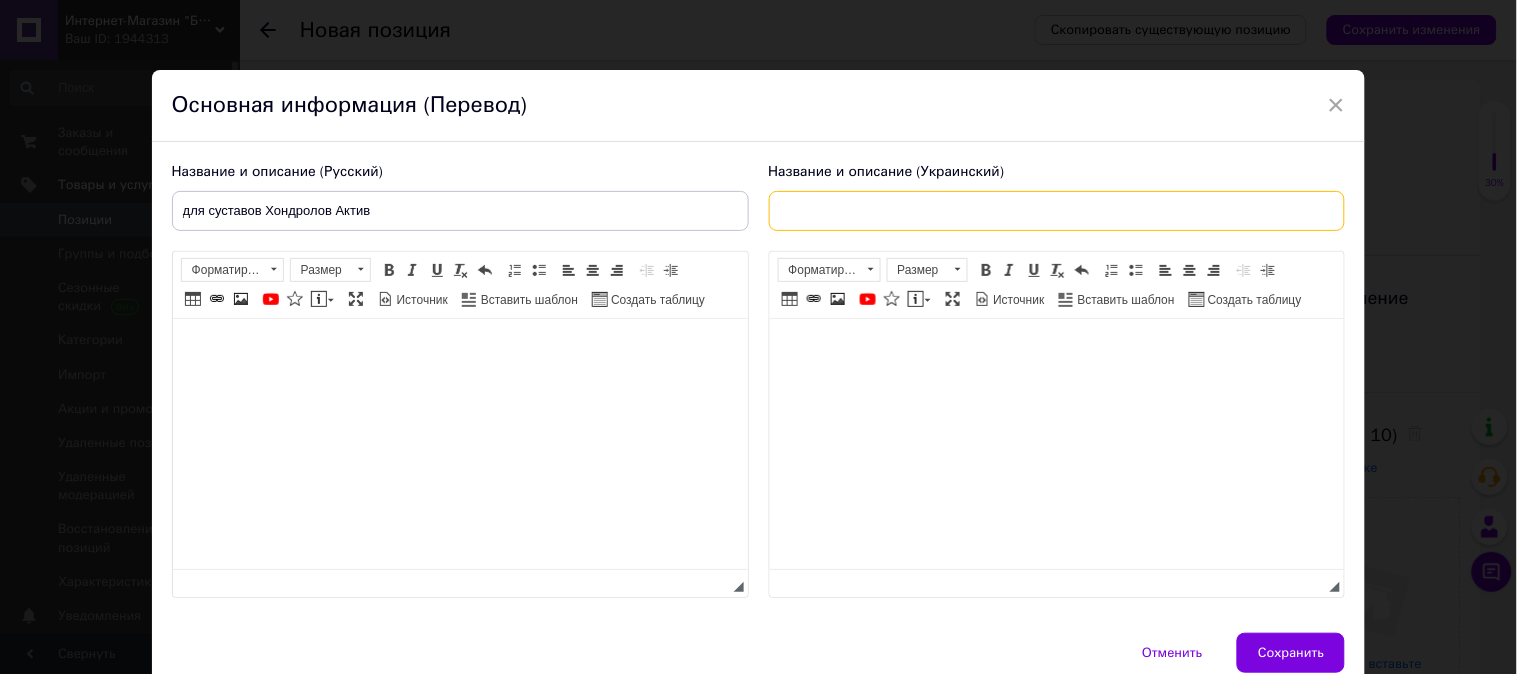 paste on "для суглобів Хондролів Актив" 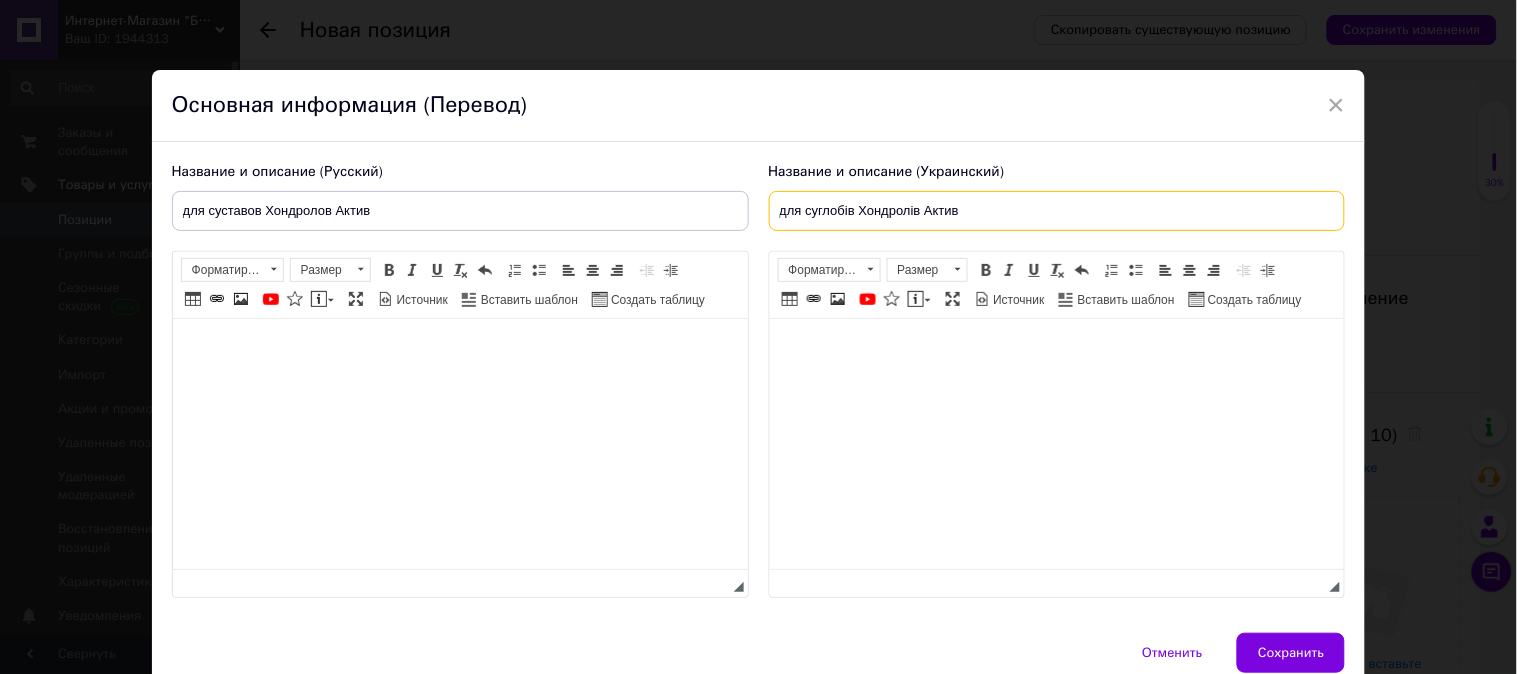 type on "для суглобів Хондролів Актив" 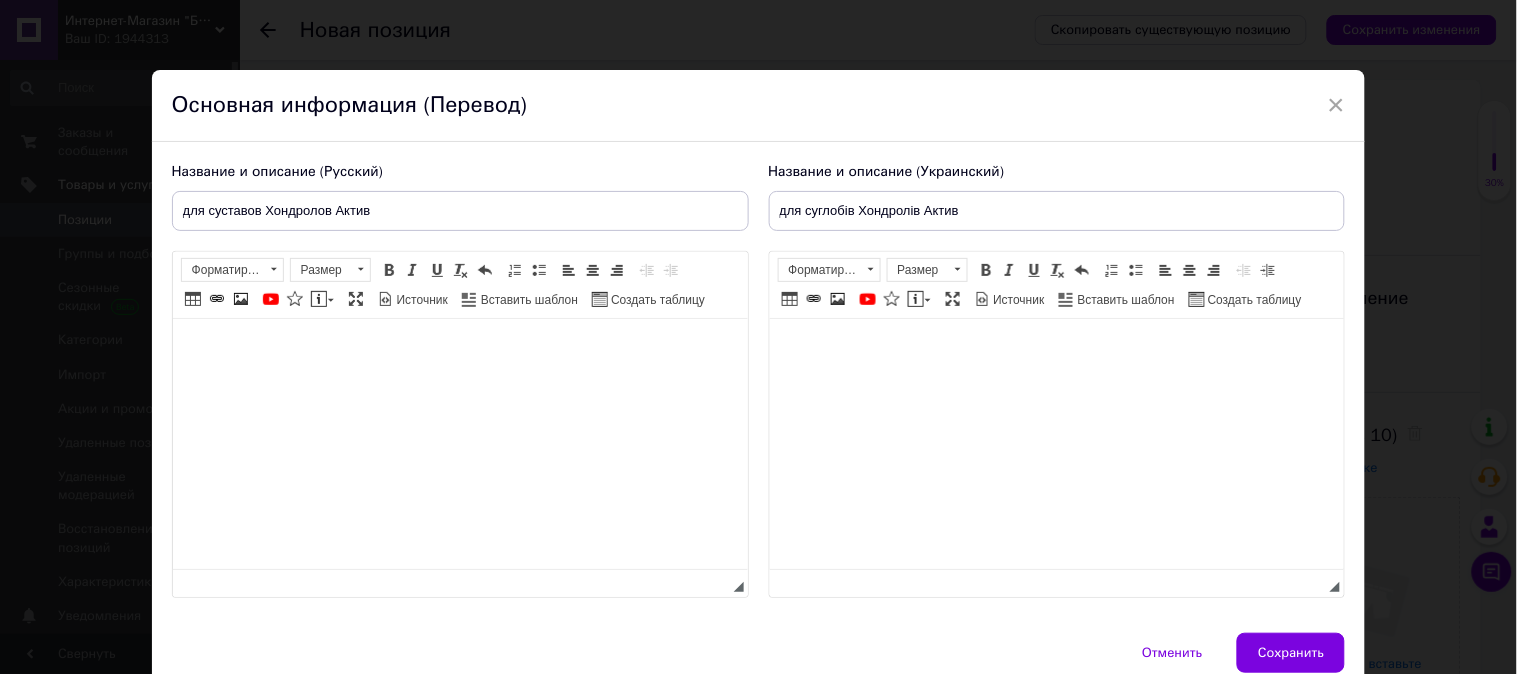 click at bounding box center [459, 349] 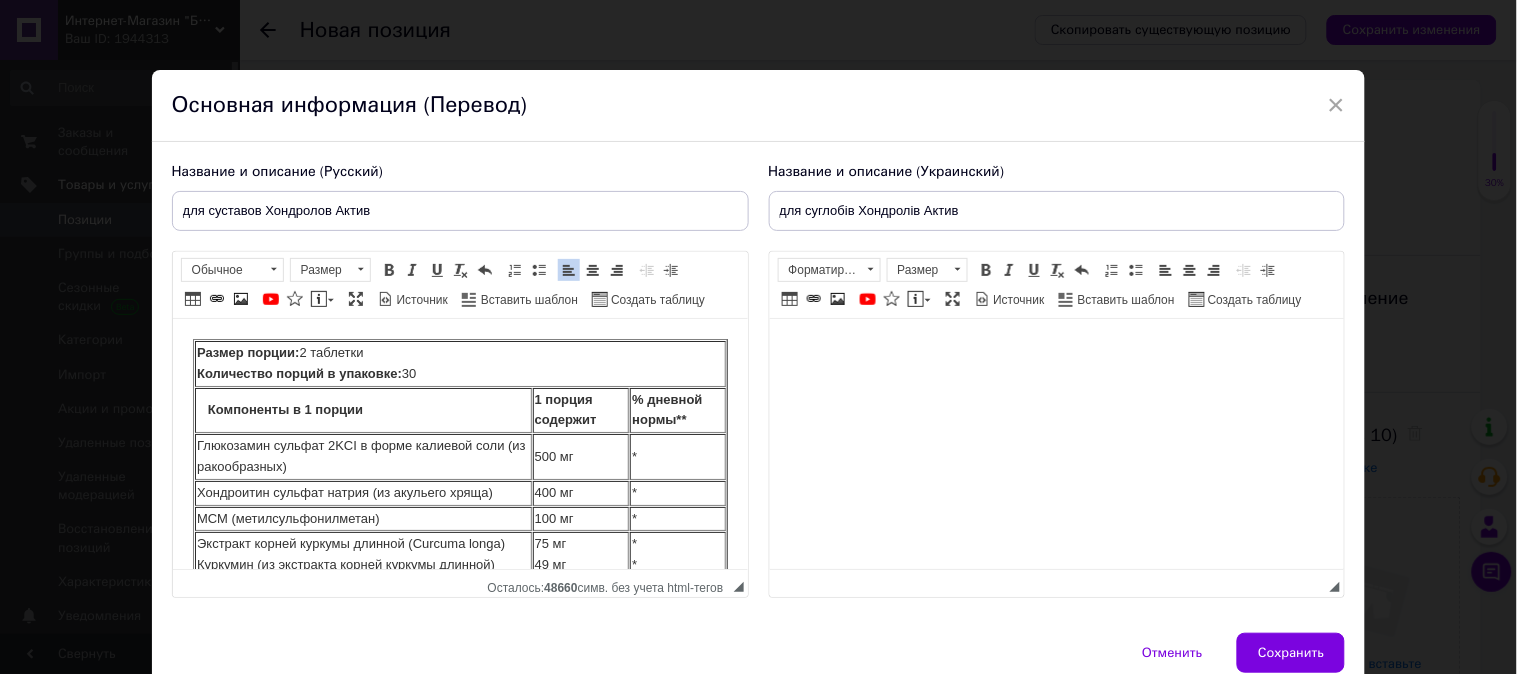 scroll, scrollTop: 446, scrollLeft: 0, axis: vertical 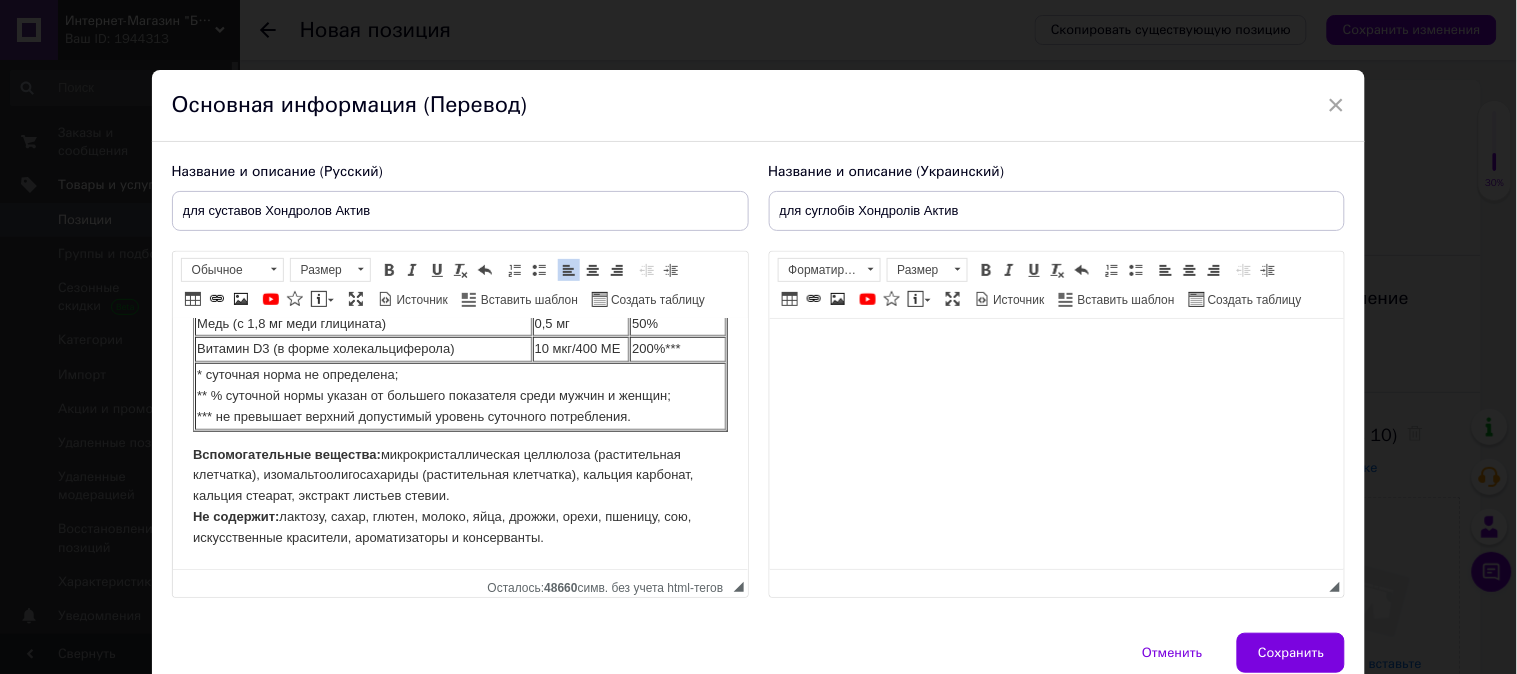 click at bounding box center (1056, 349) 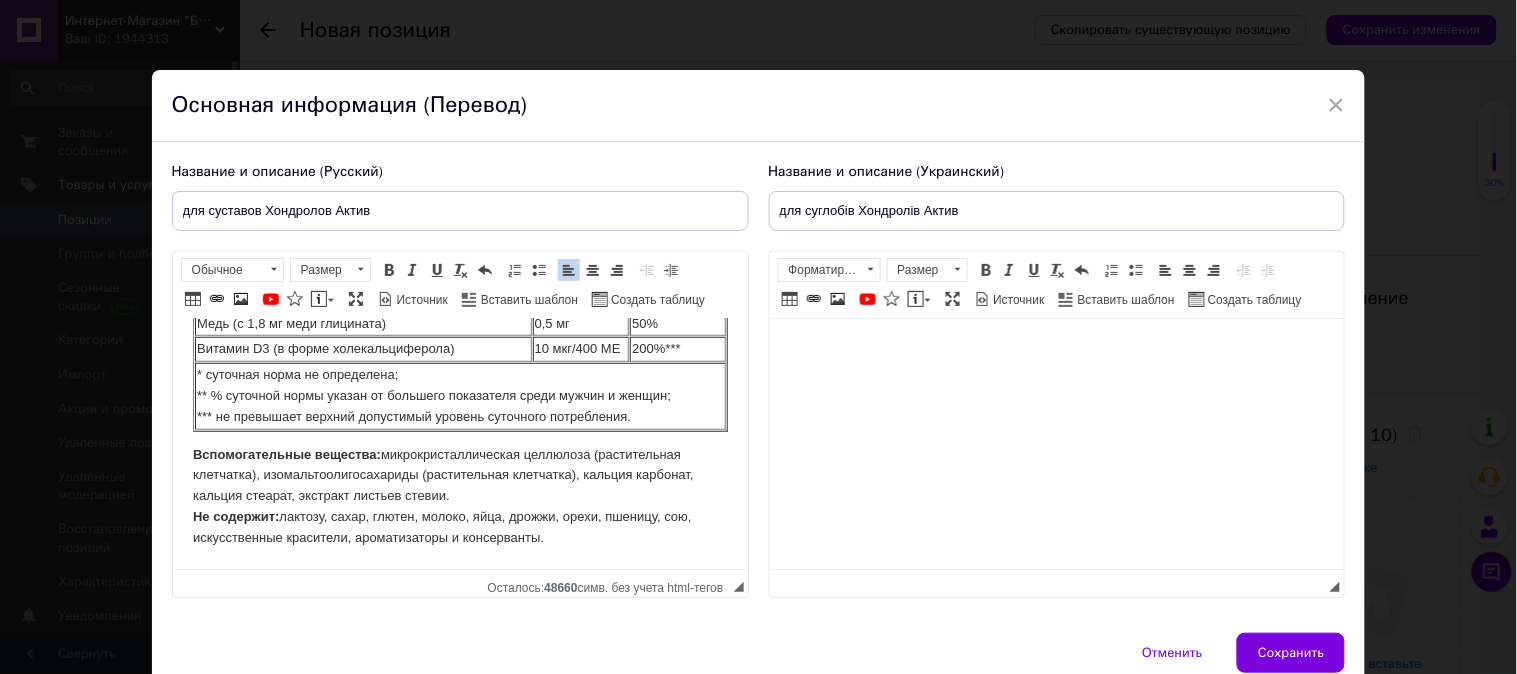 drag, startPoint x: 818, startPoint y: 359, endPoint x: 801, endPoint y: 364, distance: 17.720045 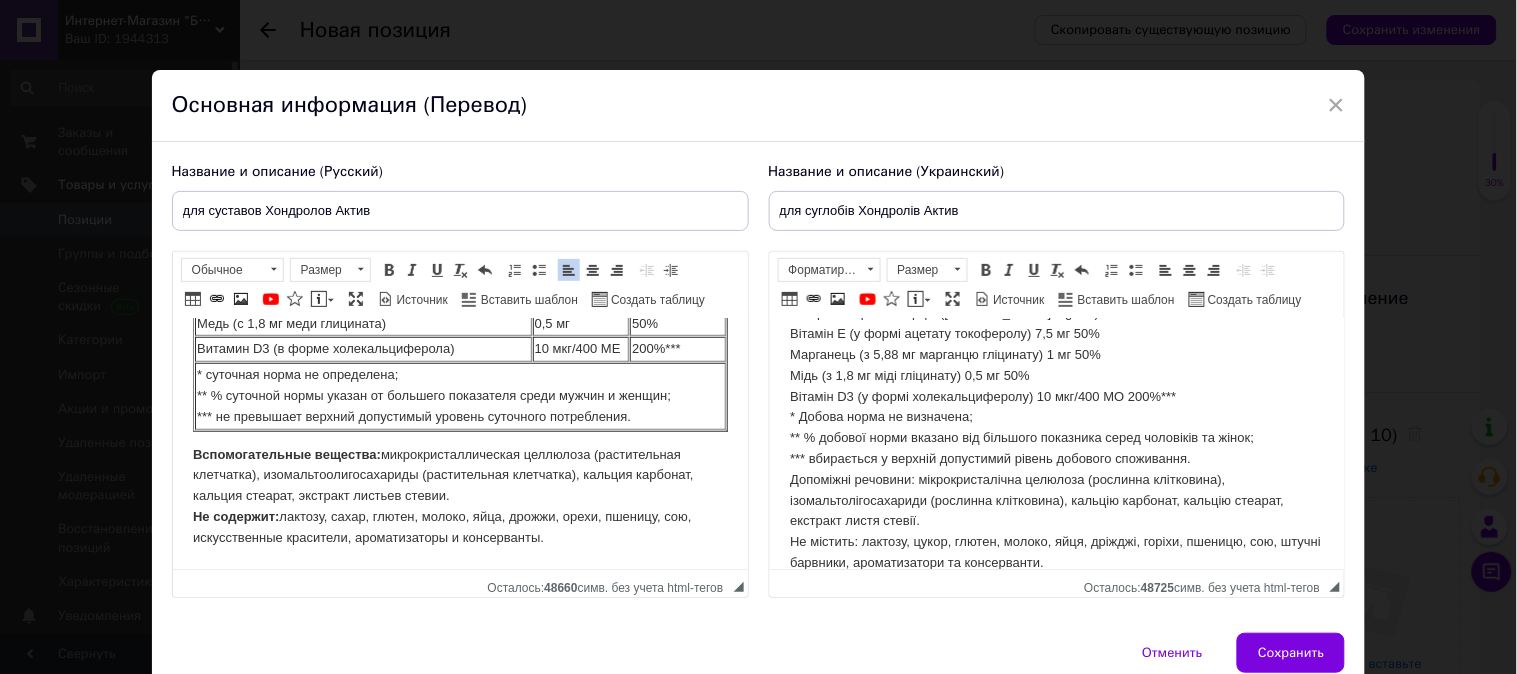 scroll, scrollTop: 471, scrollLeft: 0, axis: vertical 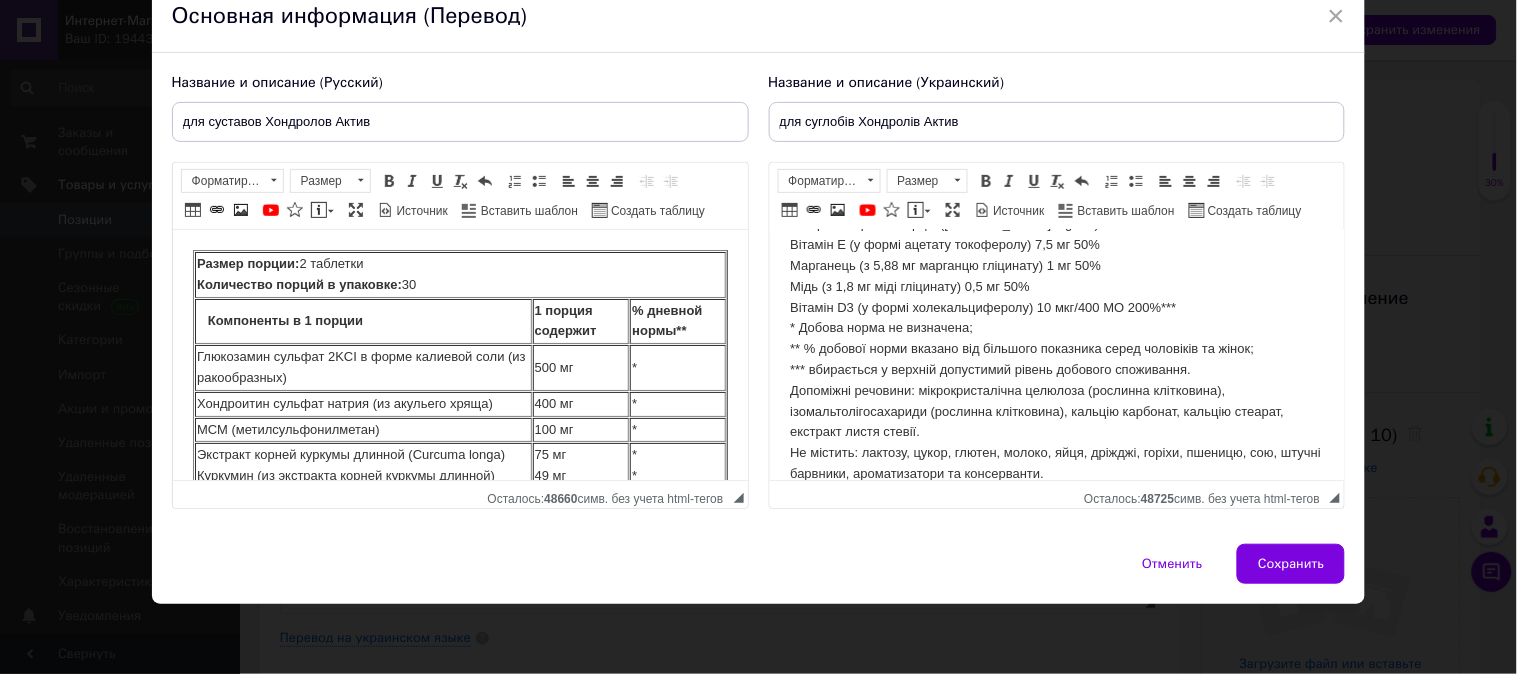 click on "Размер порции:  2 таблетки    Количество порций в упаковке:  30     Компоненты в 1 порции 1 порция содержит % дневной нормы**   Глюкозамин сульфат 2KCI в форме калиевой соли (из ракообразных) 500 мг *   Хондроитин сульфат натрия (из акульего хряща) 400 мг *   МСМ (метилсульфонилметан) 100 мг *   Экстракт корней куркумы длинной (Curcuma longa)     Куркумин (из экстракта корней куркумы длинной) 75 мг 49 мг * *   Витамин С (из кальция аскорбата) 30 мг 37,5%   Кальций (из кальция аскорбата) 6,32 мг 0,53%   Коллаген II типа куриный неденатурированный (Collavant®n2, Испания) 20 мг * 10 мг * 7,5 мг 50% 1 мг 50% 0,5 мг 50% :" at bounding box center [459, 576] 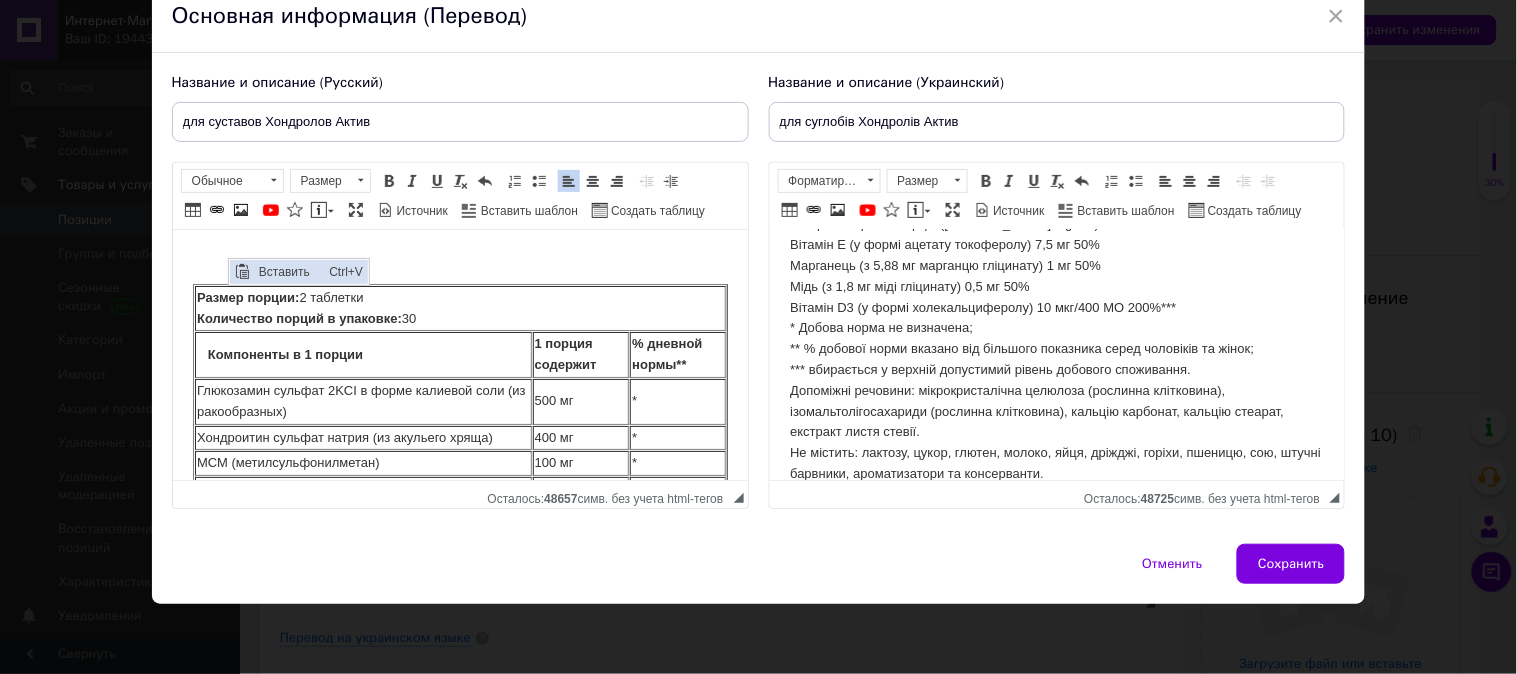 scroll, scrollTop: 0, scrollLeft: 0, axis: both 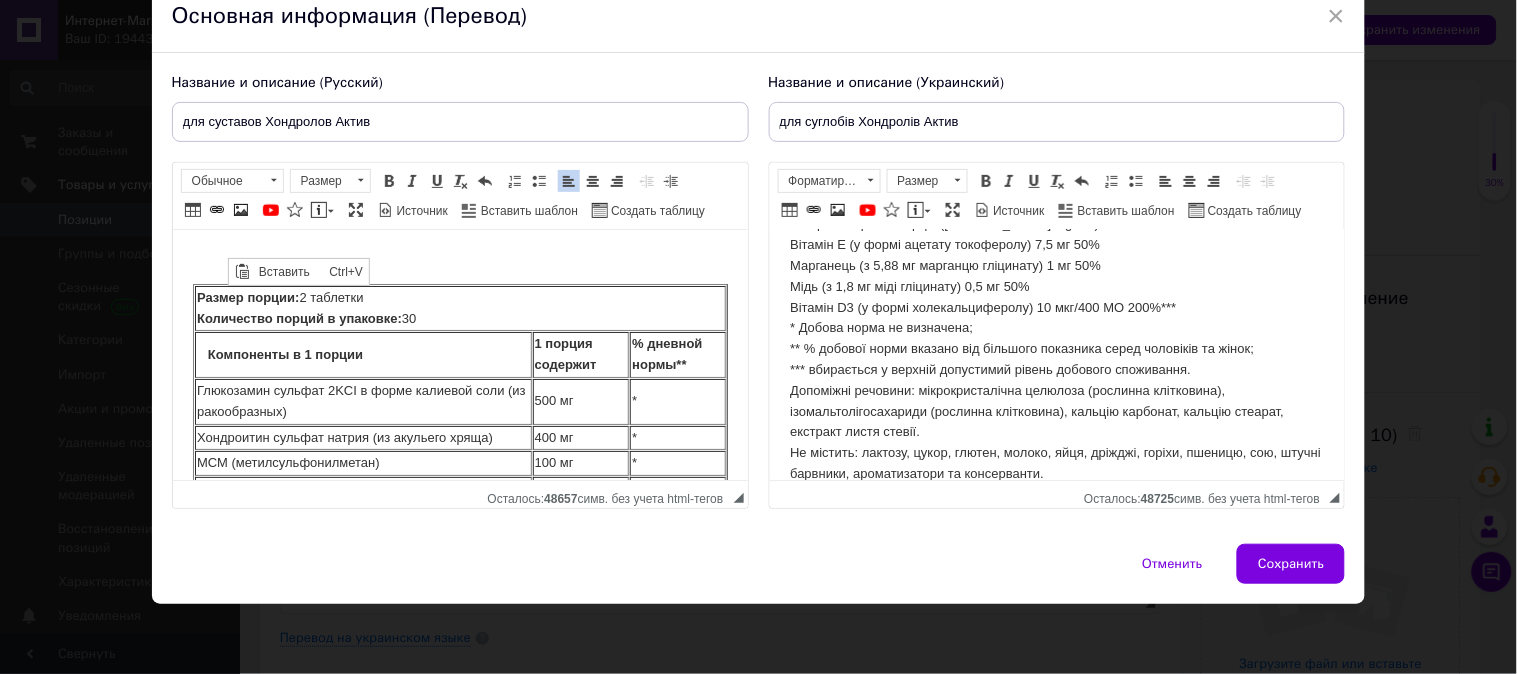 click at bounding box center [459, 260] 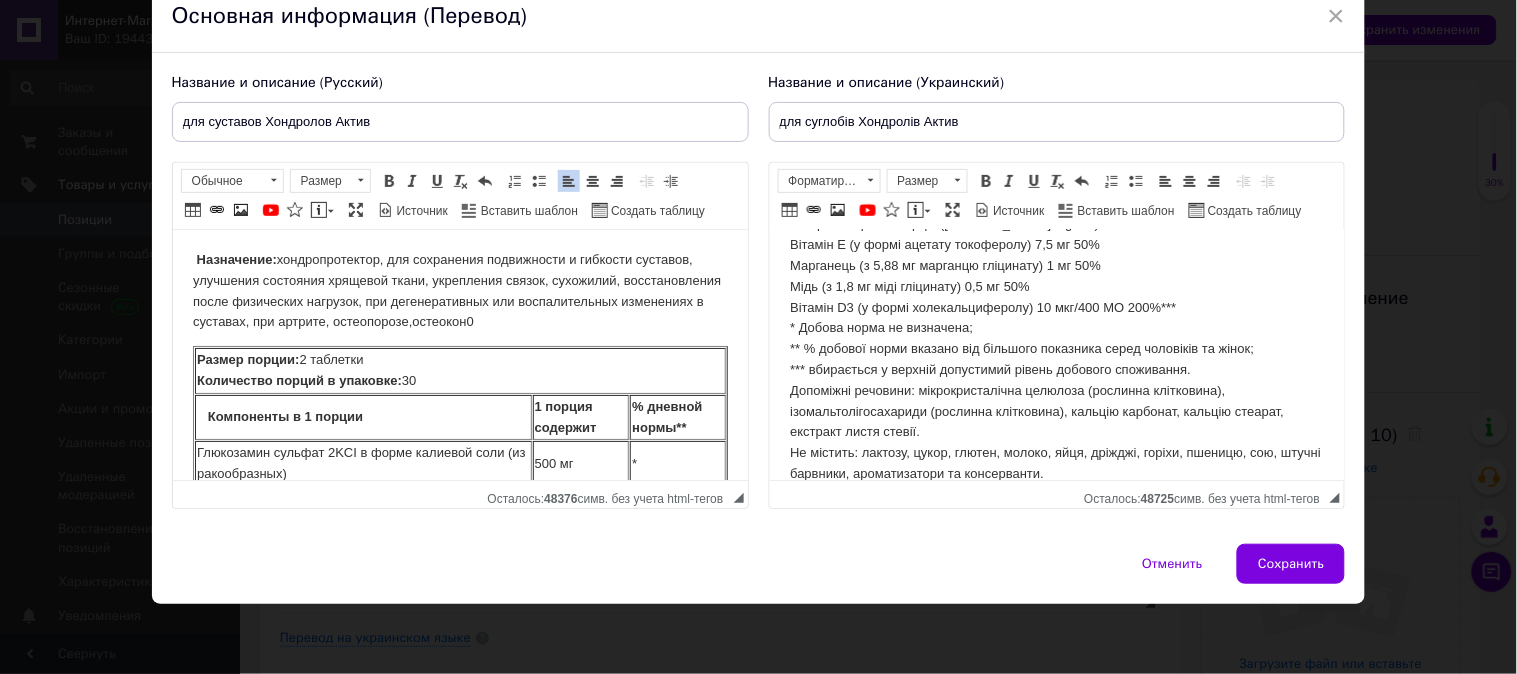 type 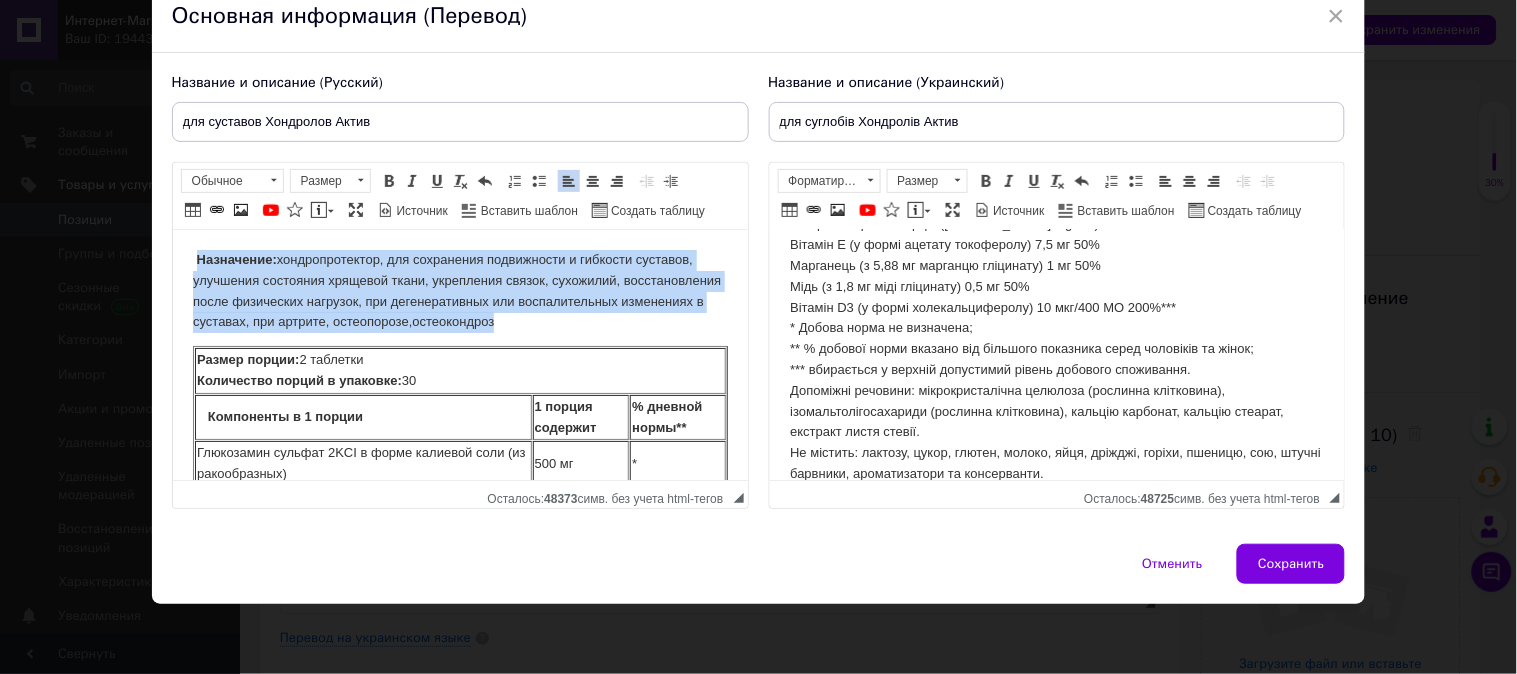 drag, startPoint x: 195, startPoint y: 256, endPoint x: 695, endPoint y: 321, distance: 504.2073 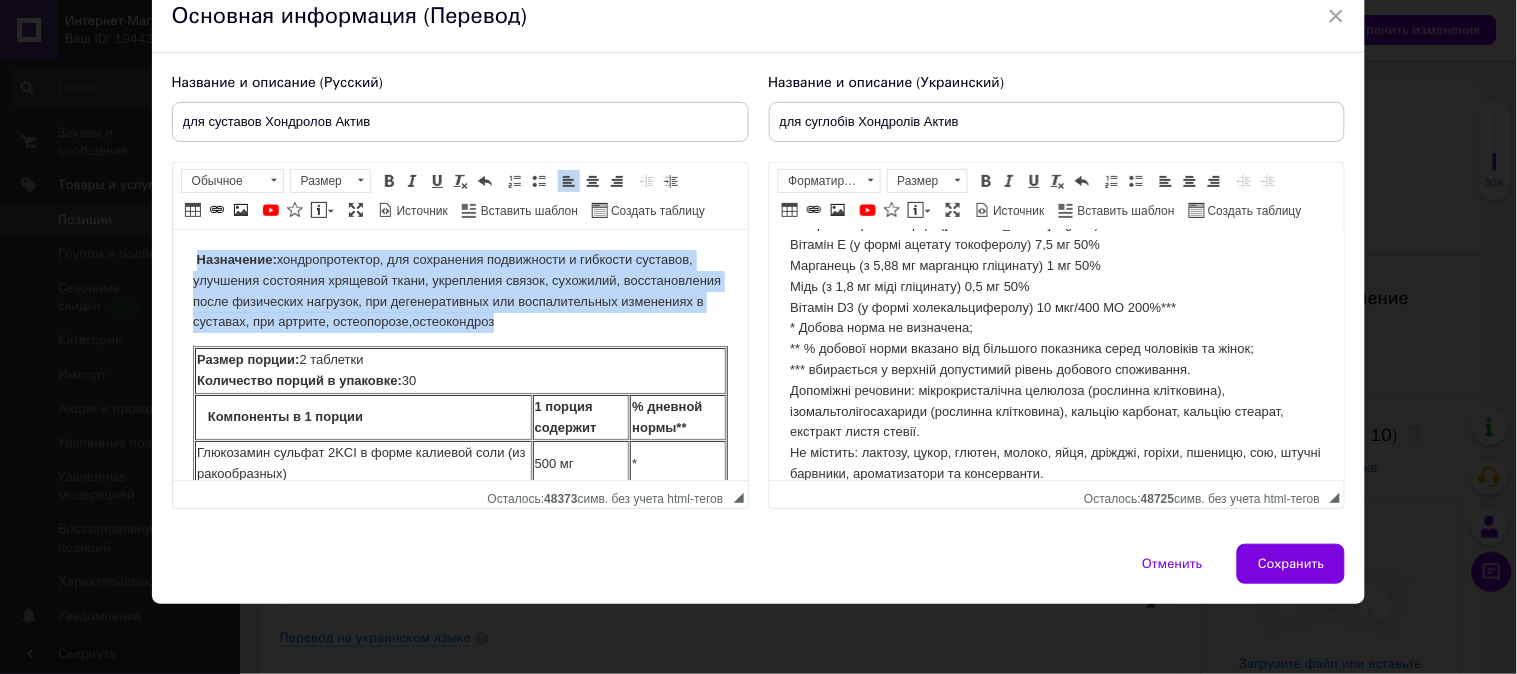 click on "Назначение:  хондропротектор, для сохранения подвижности и гибкости суставов, улучшения состояния хрящевой ткани, укрепления связок, сухожилий, восстановления после физических нагрузок, при дегенеративных или воспалительных изменениях в суставах, при артрите, остеопорозе,  остеокондроз" at bounding box center (459, 291) 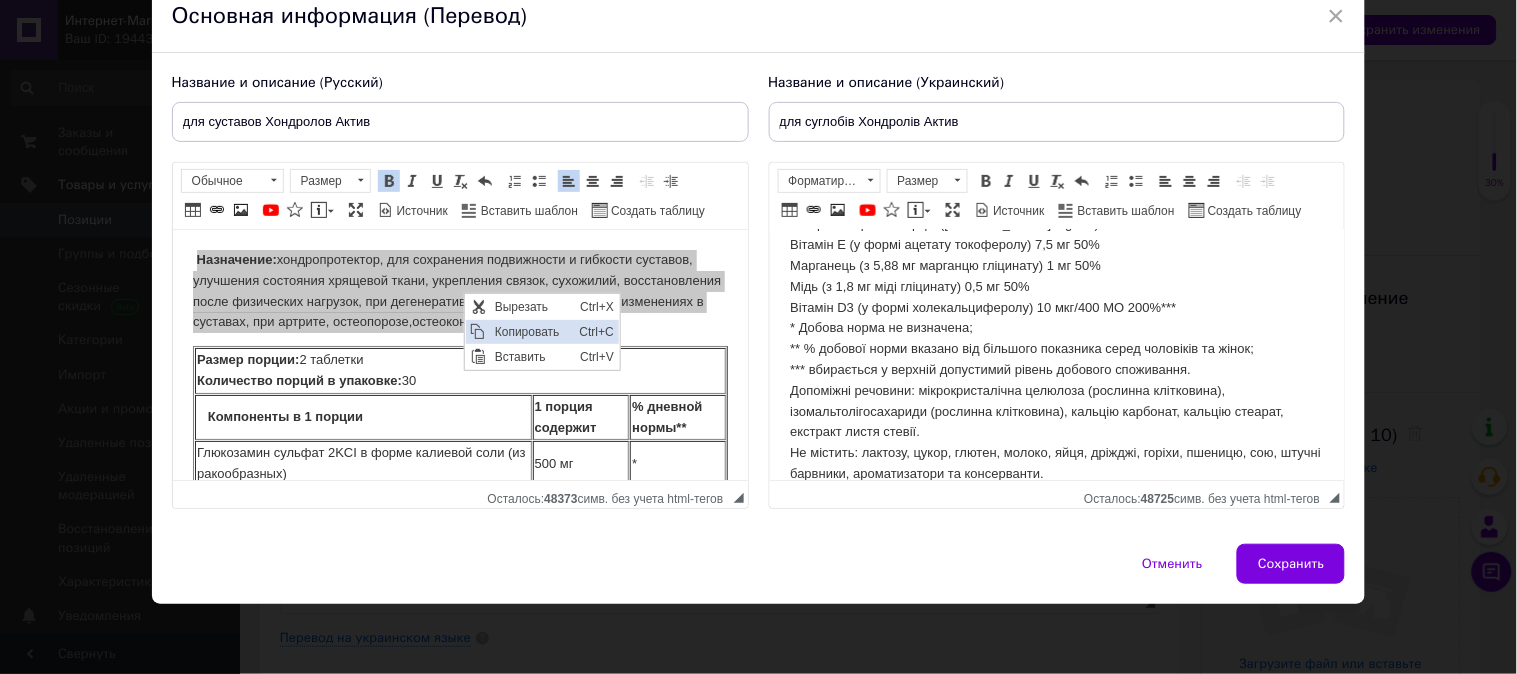 click on "Копировать" at bounding box center [532, 331] 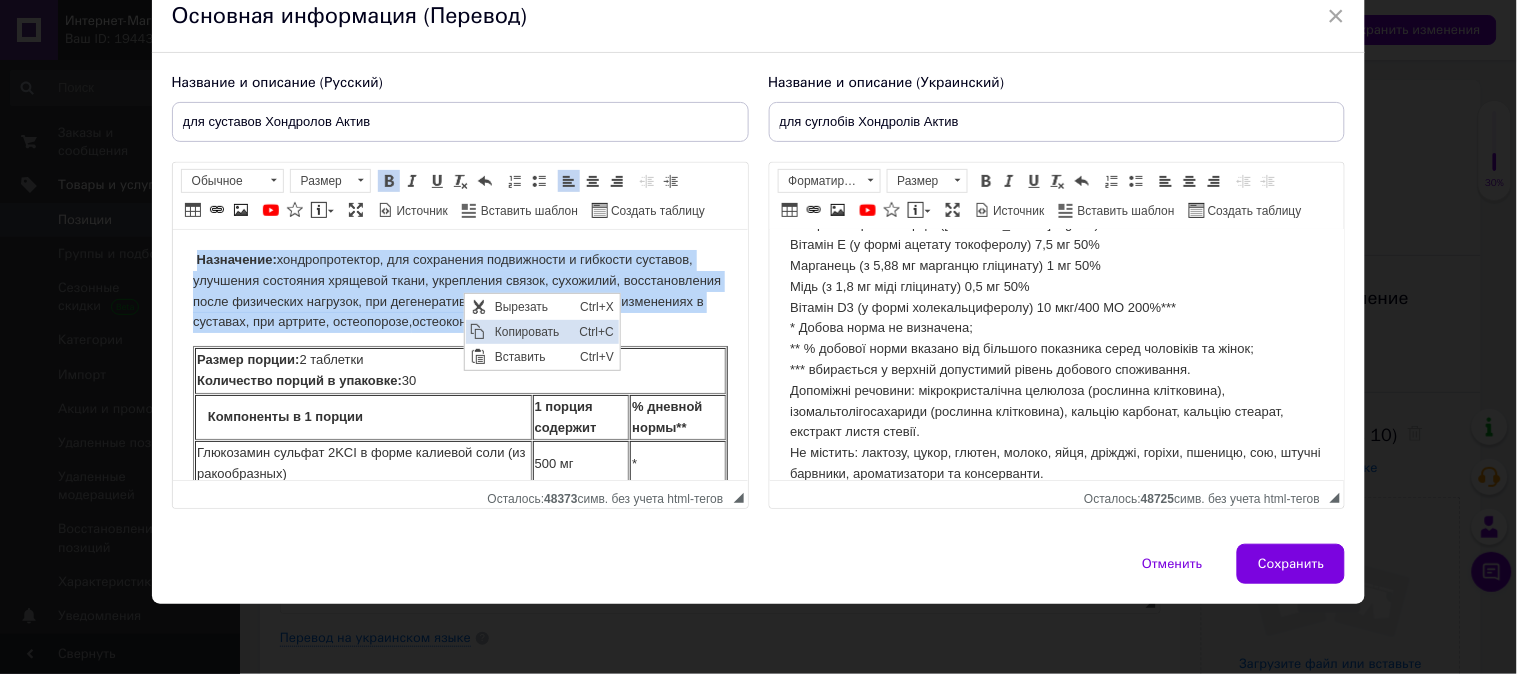 copy on "Назначение:  хондропротектор, для сохранения подвижности и гибкости суставов, улучшения состояния хрящевой ткани, укрепления связок, сухожилий, восстановления после физических нагрузок, при дегенеративных или воспалительных изменениях в суставах, при артрите, остеопорозе,  остеокондроз" 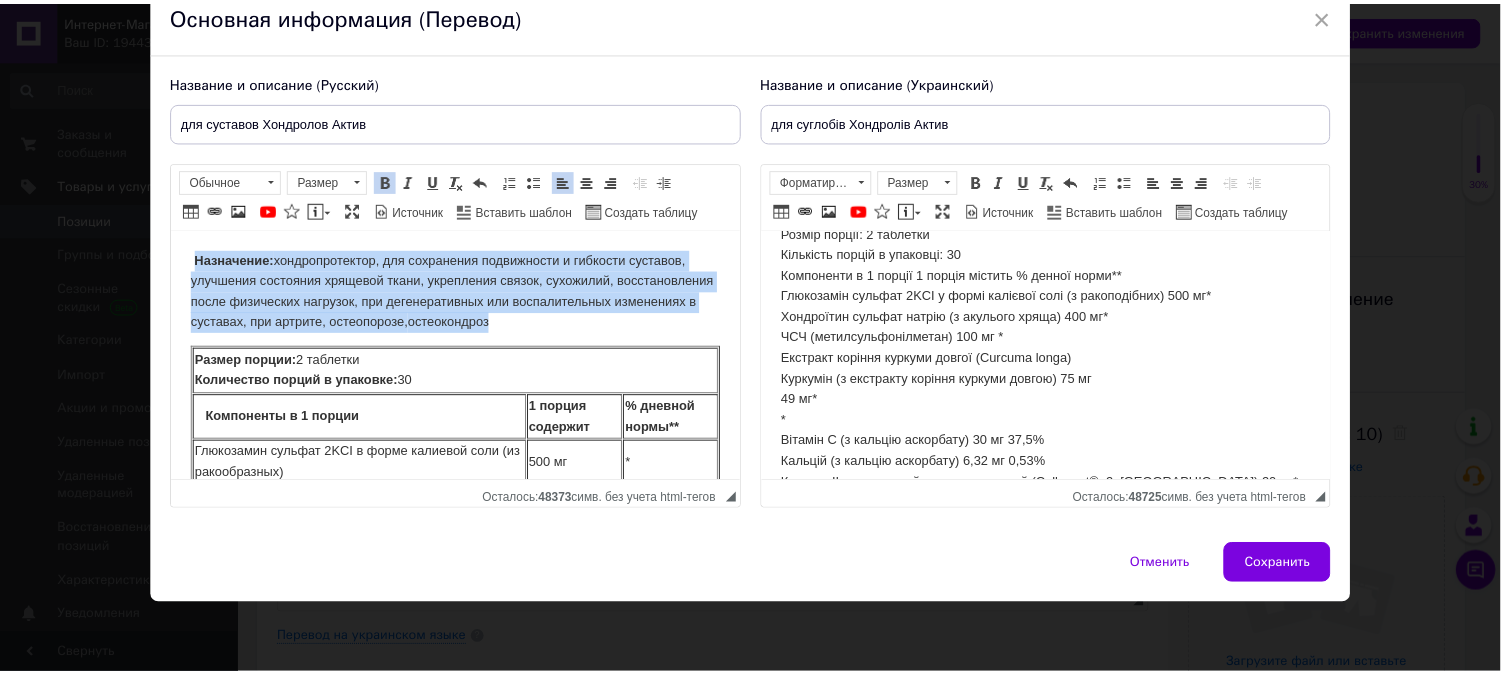scroll, scrollTop: 0, scrollLeft: 0, axis: both 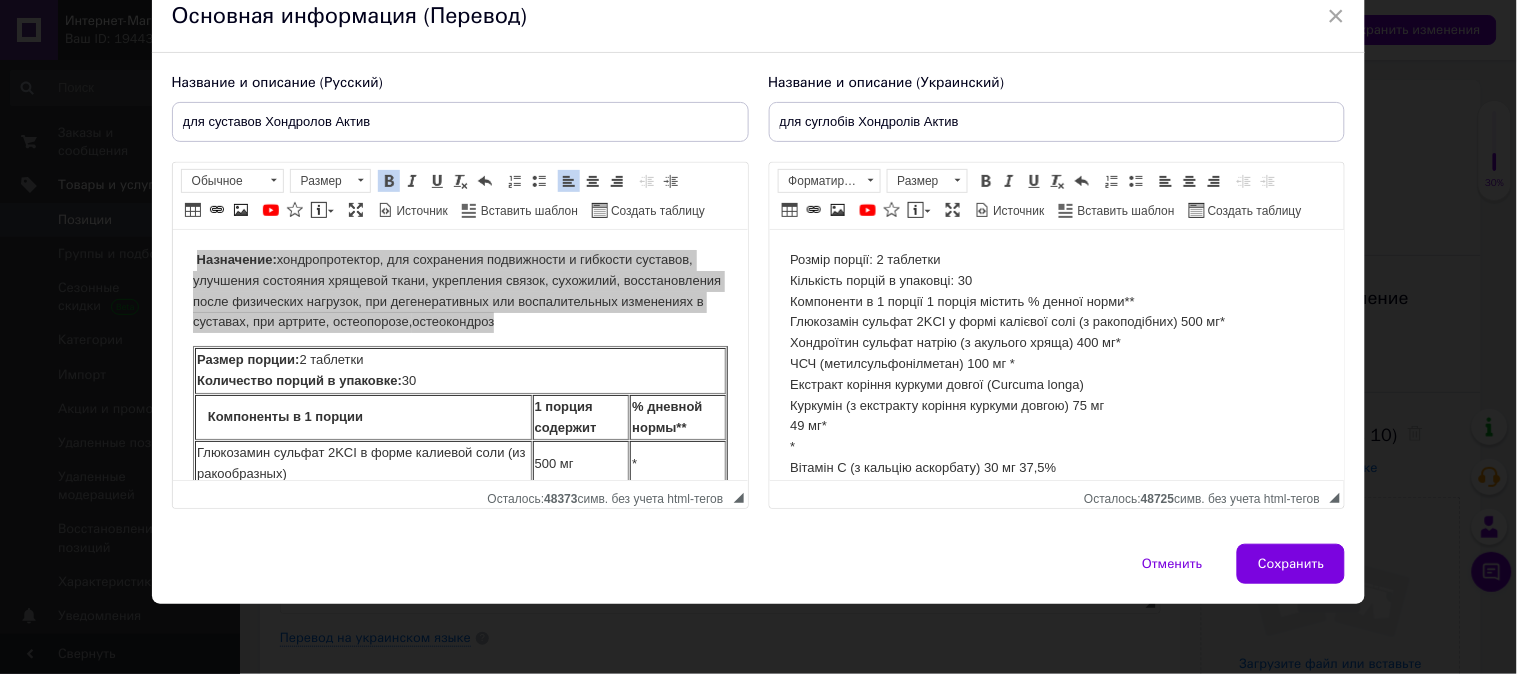 click on "Розмір порції: 2 таблетки  Кількість порцій в упаковці: 30  Компоненти в 1 порції 1 порція містить % денної норми**  Глюкозамін сульфат 2KCI у формі калієвої солі (з ракоподібних) 500 мг*  Хондроїтин сульфат натрію (з акулього хряща) 400 мг*  ЧСЧ (метилсульфонілметан) 100 мг *  Екстракт коріння куркуми довгої (Curcuma longa)  Куркумін (з екстракту коріння куркуми довгою) 75 мг 49 мг* *  Вітамін С (з кальцію аскорбату) 30 мг 37,5%  Кальцій (з кальцію аскорбату) 6,32 мг 0,53%  Колаген II типу курячий неденатурований (Collavant®n2, Іспанія) 20 мг*  Екстракт чорного перцю (Piper nigrum) 10 мг*" at bounding box center [1056, 520] 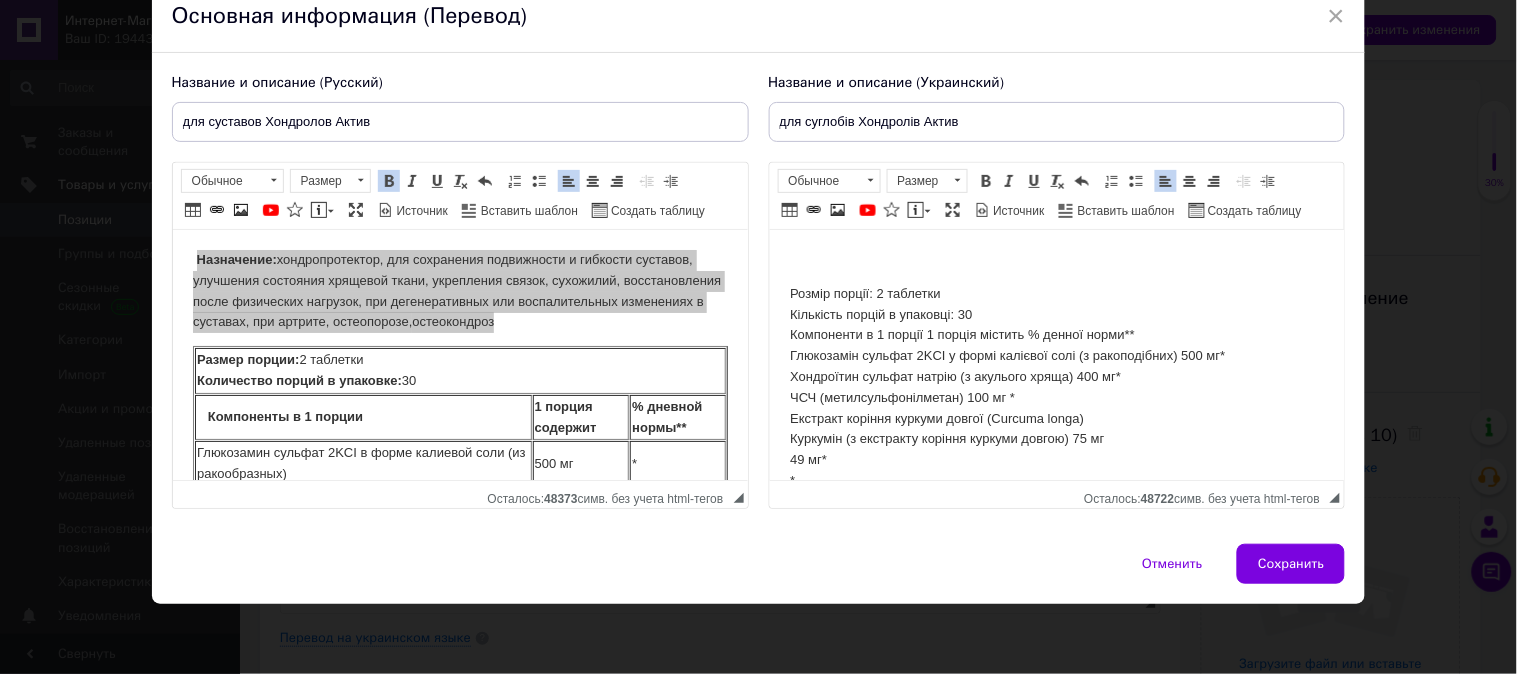 click at bounding box center [1056, 260] 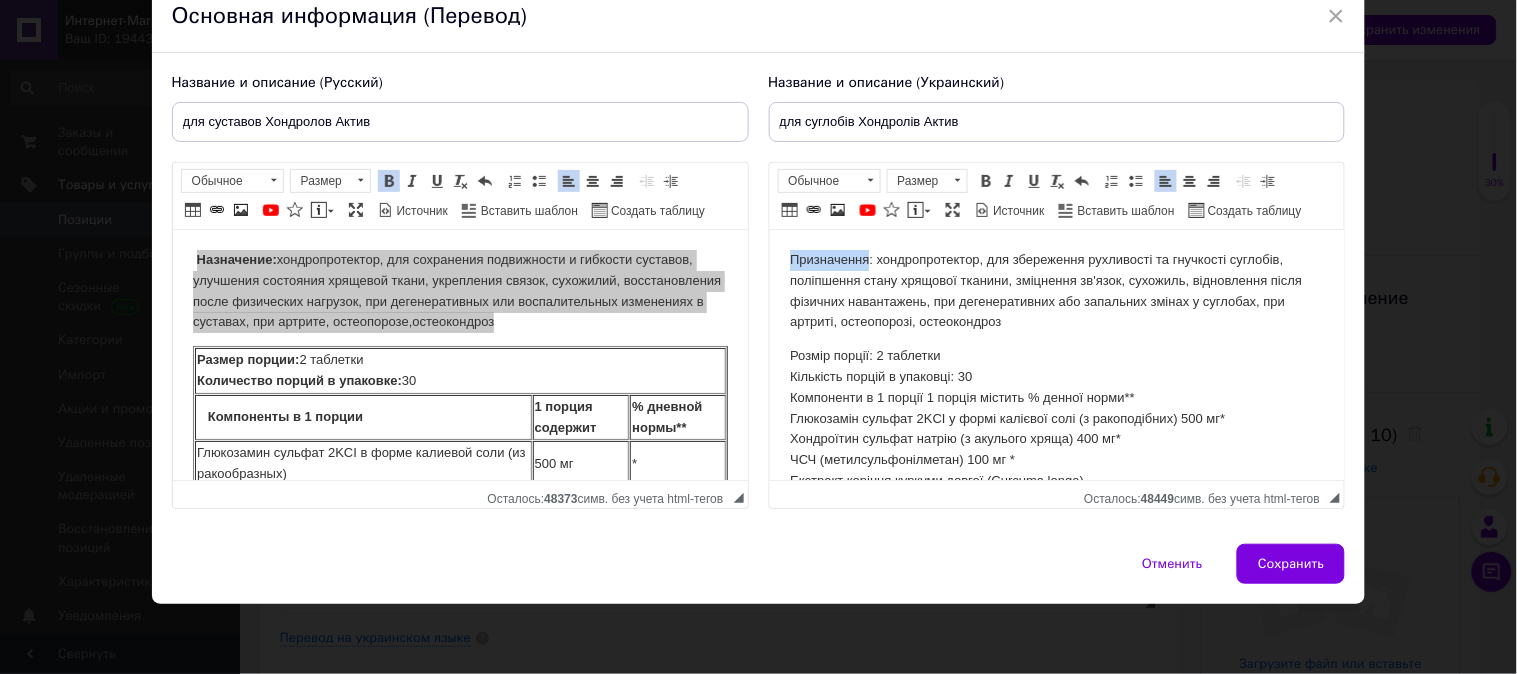 drag, startPoint x: 784, startPoint y: 258, endPoint x: 869, endPoint y: 263, distance: 85.146935 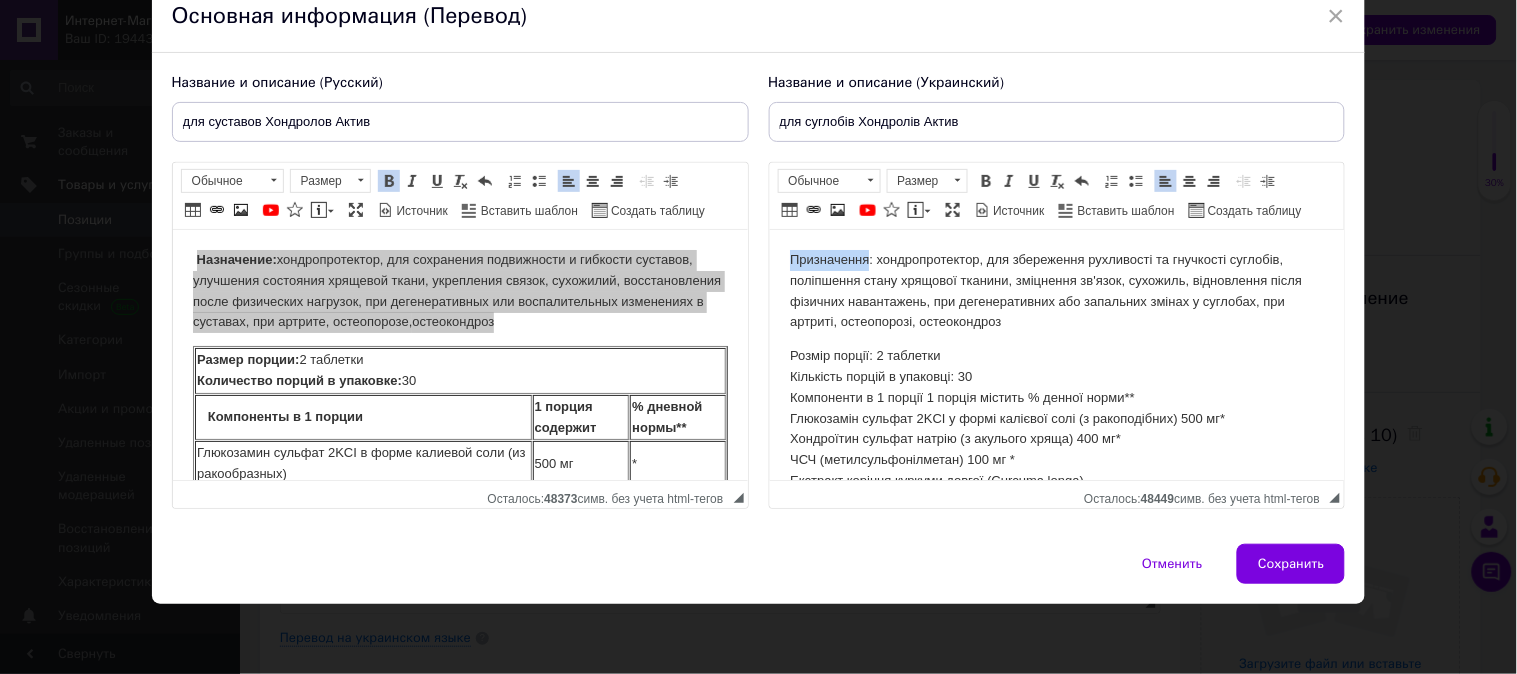 click on "Призначення: хондропротектор, для збереження рухливості та гнучкості суглобів, поліпшення стану хрящової тканини, зміцнення зв'язок, сухожиль, відновлення після фізичних навантажень, при дегенеративних або запальних змінах у суглобах, при артриті, остеопорозі, остеокондроз Розмір порції: 2 таблетки  Кількість порцій в упаковці: 30  Компоненти в 1 порції 1 порція містить % денної норми**  Глюкозамін сульфат 2KCI у формі калієвої солі (з ракоподібних) 500 мг*  Хондроїтин сульфат натрію (з акулього хряща) 400 мг*  ЧСЧ (метилсульфонілметан) 100 мг *  49 мг* *" at bounding box center [1056, 568] 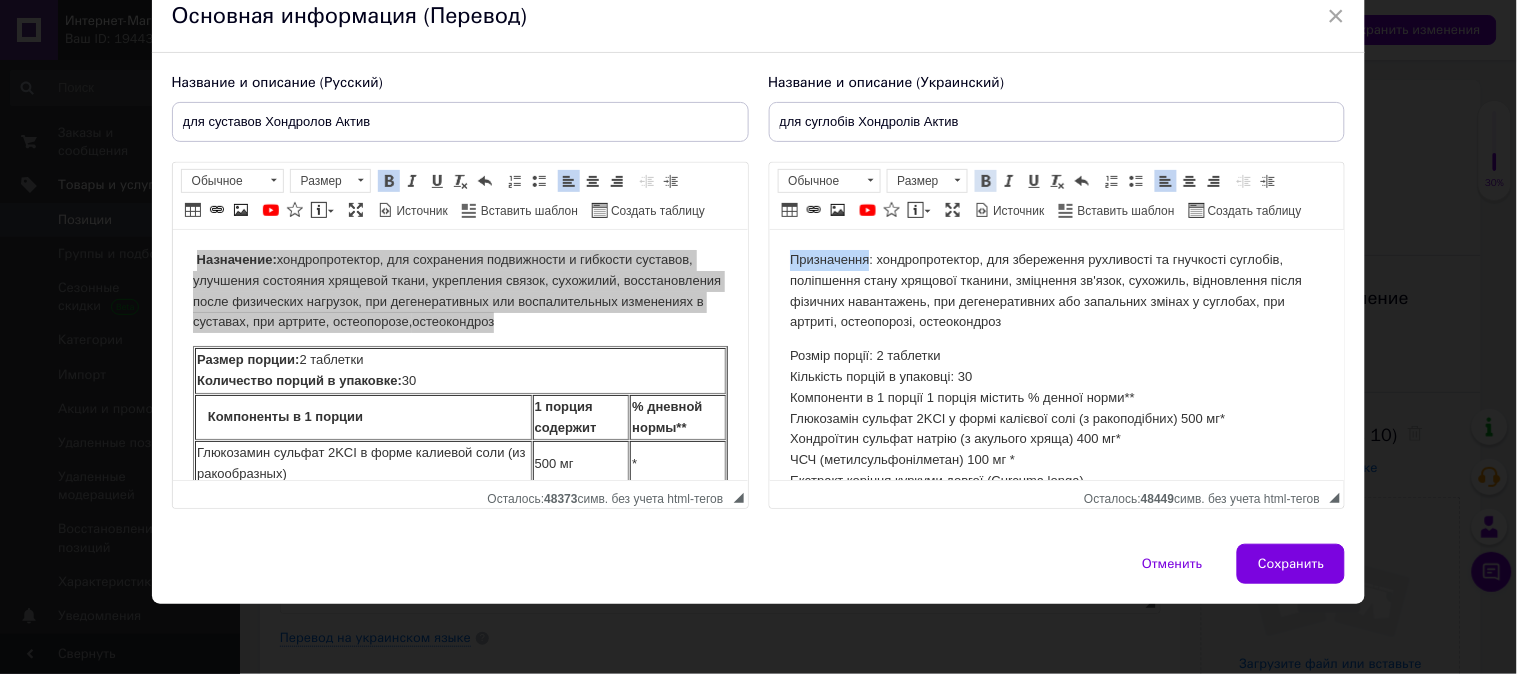 click at bounding box center [986, 181] 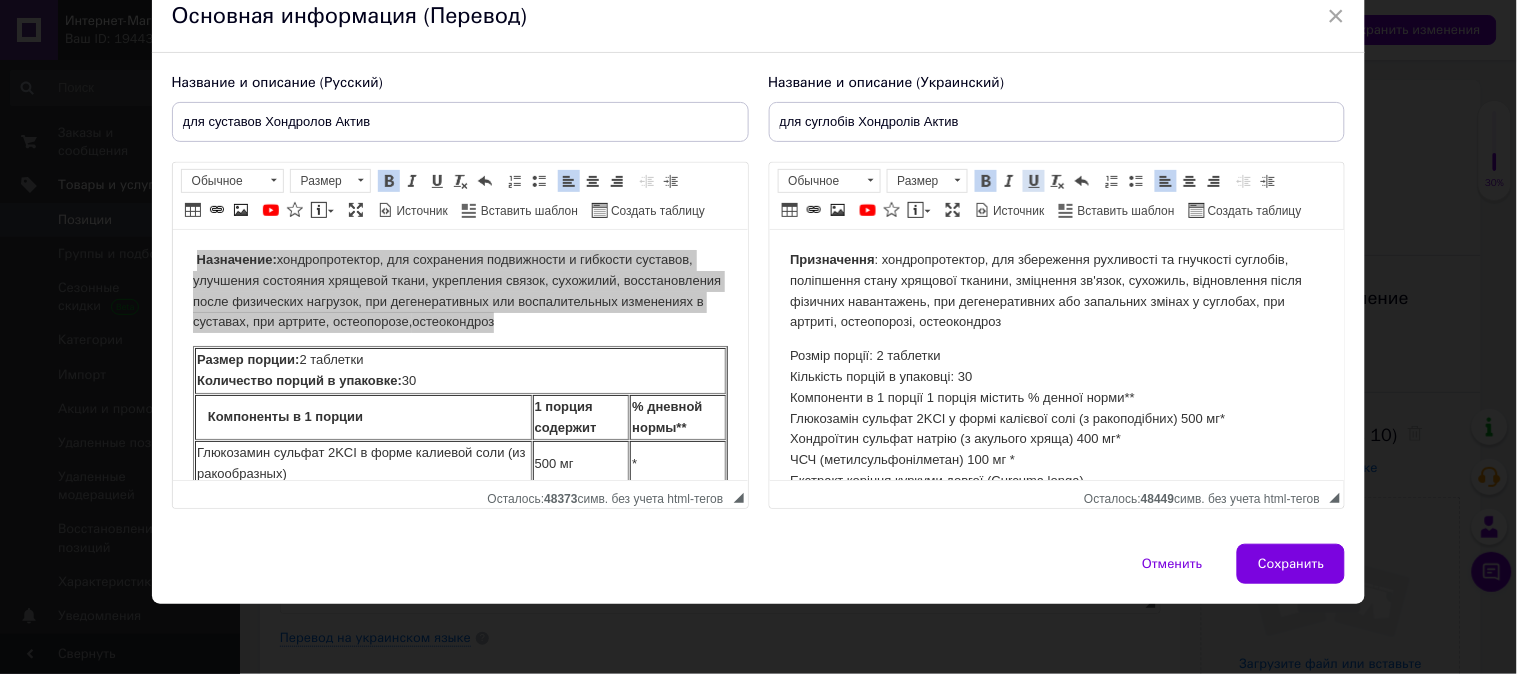 click at bounding box center (1034, 181) 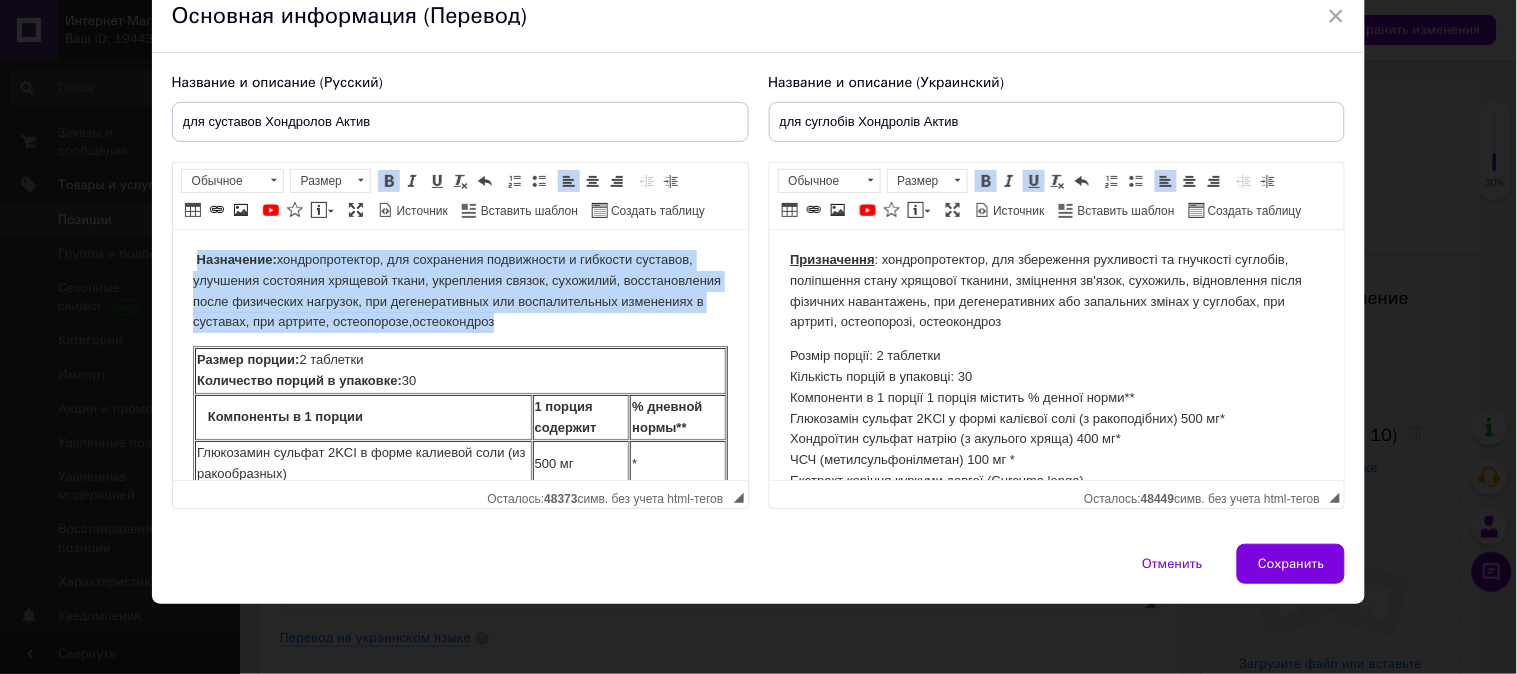 click on "хондропротектор, для сохранения подвижности и гибкости суставов, улучшения состояния хрящевой ткани, укрепления связок, сухожилий, восстановления после физических нагрузок, при дегенеративных или воспалительных изменениях в суставах, при артрите, остеопорозе," at bounding box center [456, 290] 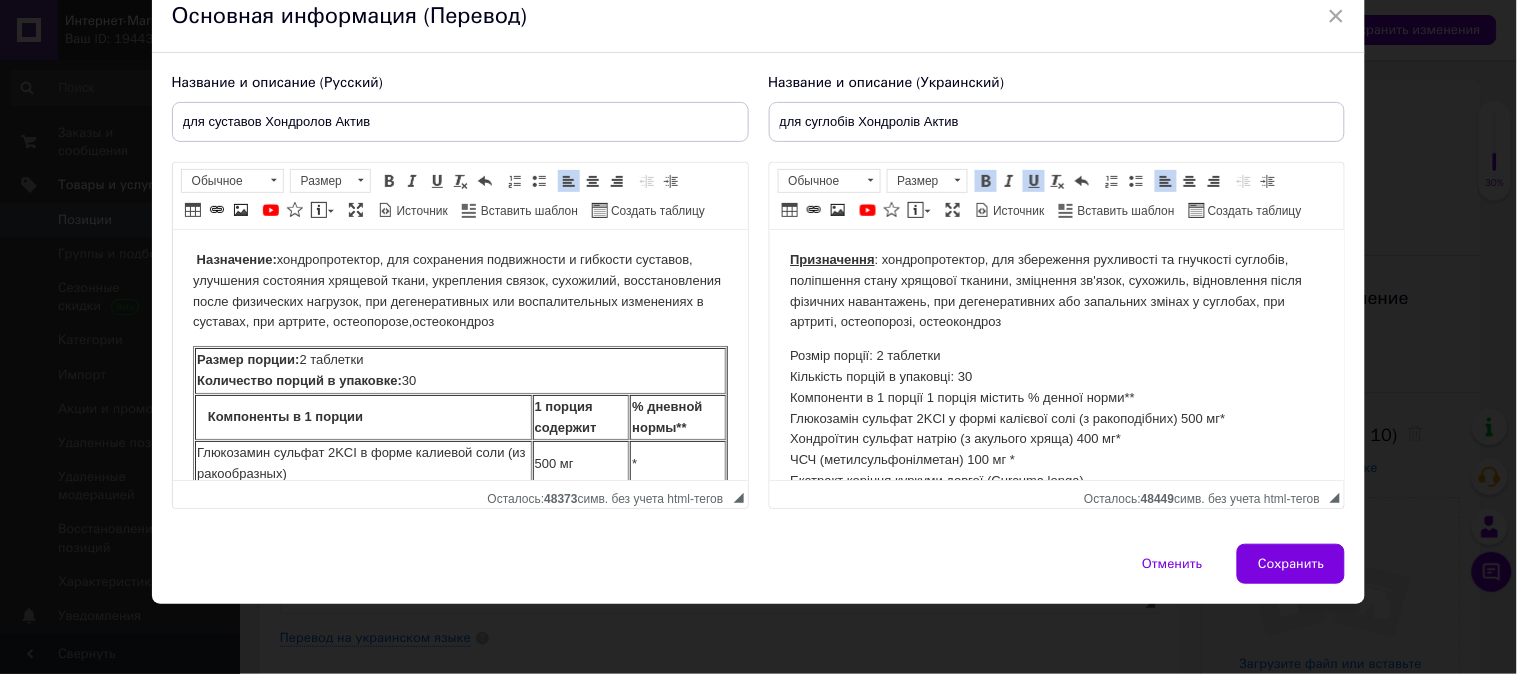 drag, startPoint x: 788, startPoint y: 352, endPoint x: 957, endPoint y: 350, distance: 169.01184 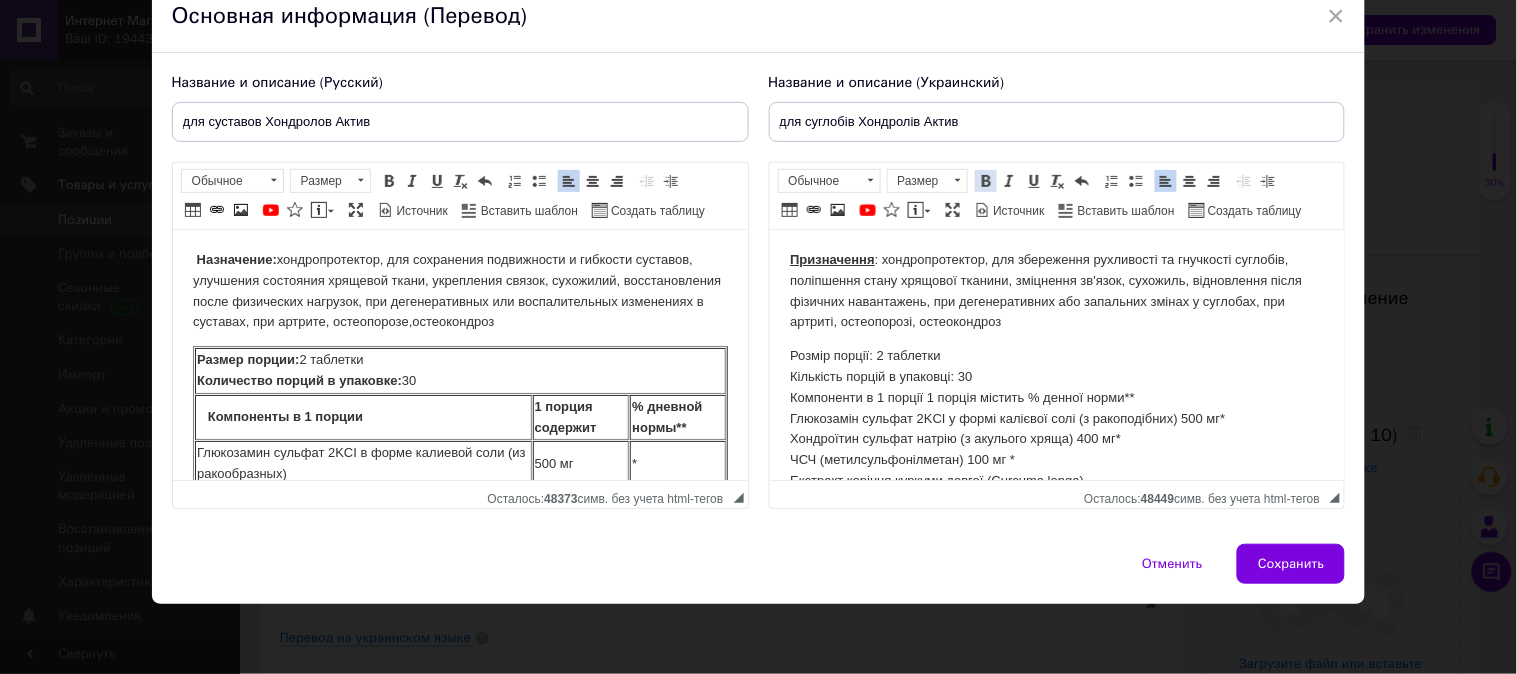 click at bounding box center (986, 181) 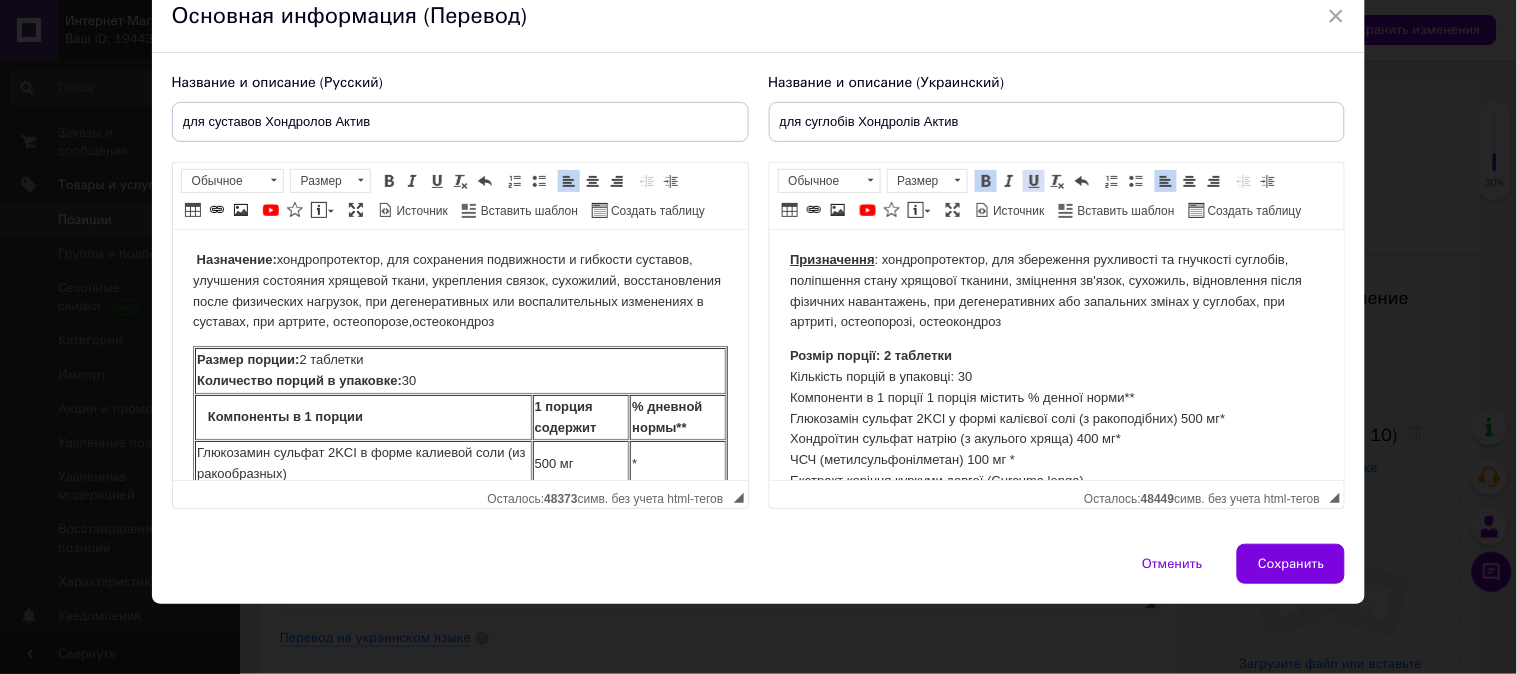 click at bounding box center (1034, 181) 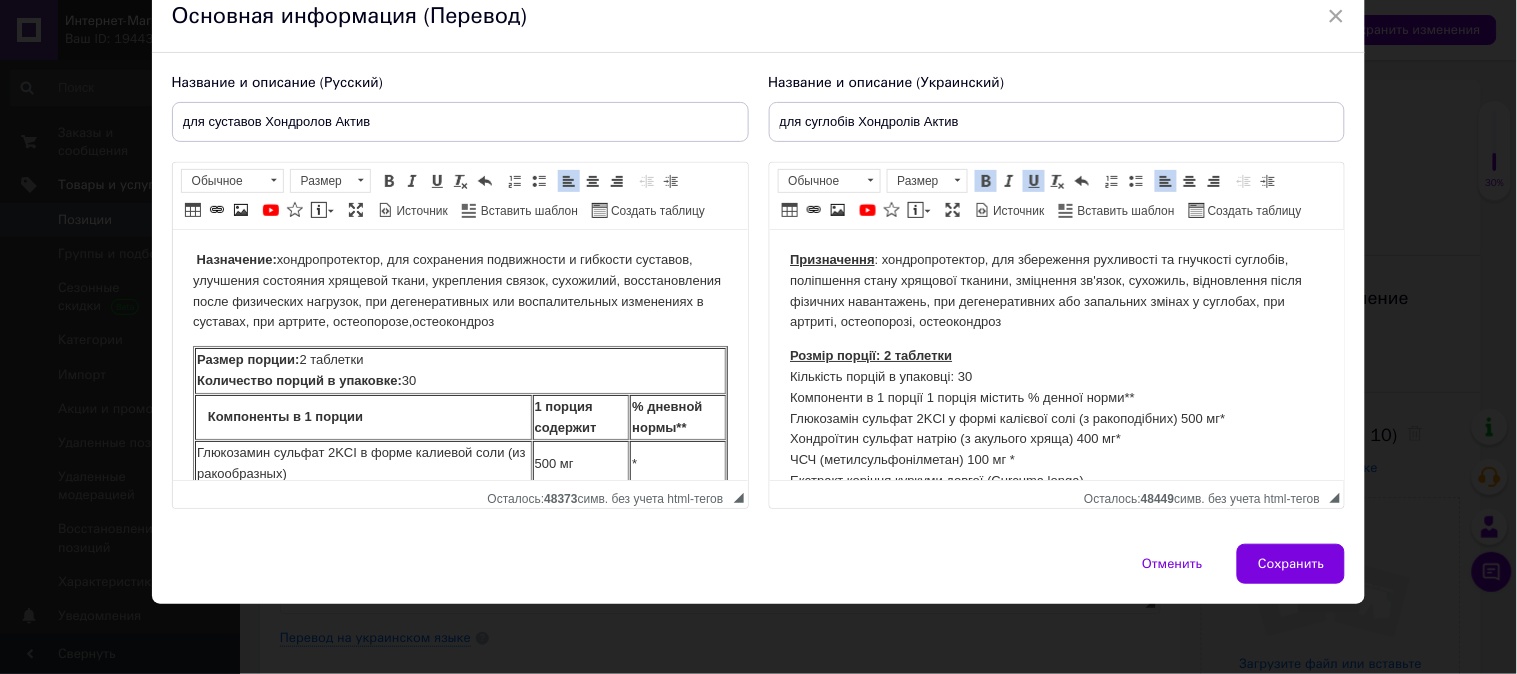 click on "Розмір порції: 2 таблетки  Кількість порцій в упаковці: 30  Компоненти в 1 порції 1 порція містить % денної норми**  Глюкозамін сульфат 2KCI у формі калієвої солі (з ракоподібних) 500 мг*  Хондроїтин сульфат натрію (з акулього хряща) 400 мг*  ЧСЧ (метилсульфонілметан) 100 мг *  Екстракт коріння куркуми довгої (Curcuma longa)  Куркумін (з екстракту коріння куркуми довгою) 75 мг 49 мг* *  Вітамін С (з кальцію аскорбату) 30 мг 37,5%  Кальцій (з кальцію аскорбату) 6,32 мг 0,53%  Колаген II типу курячий неденатурований (Collavant®n2, Іспанія) 20 мг*  Екстракт чорного перцю (Piper nigrum) 10 мг*" at bounding box center [1056, 616] 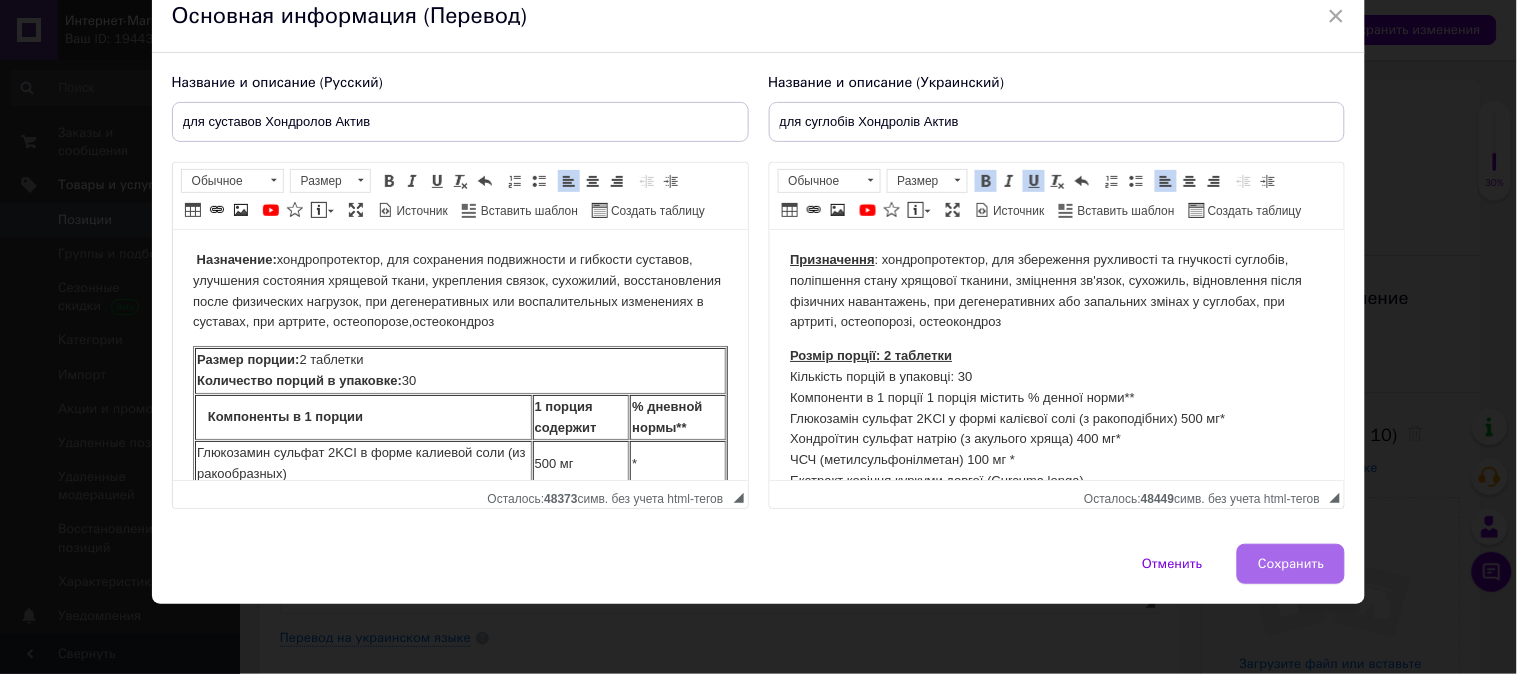 click on "Сохранить" at bounding box center [1291, 564] 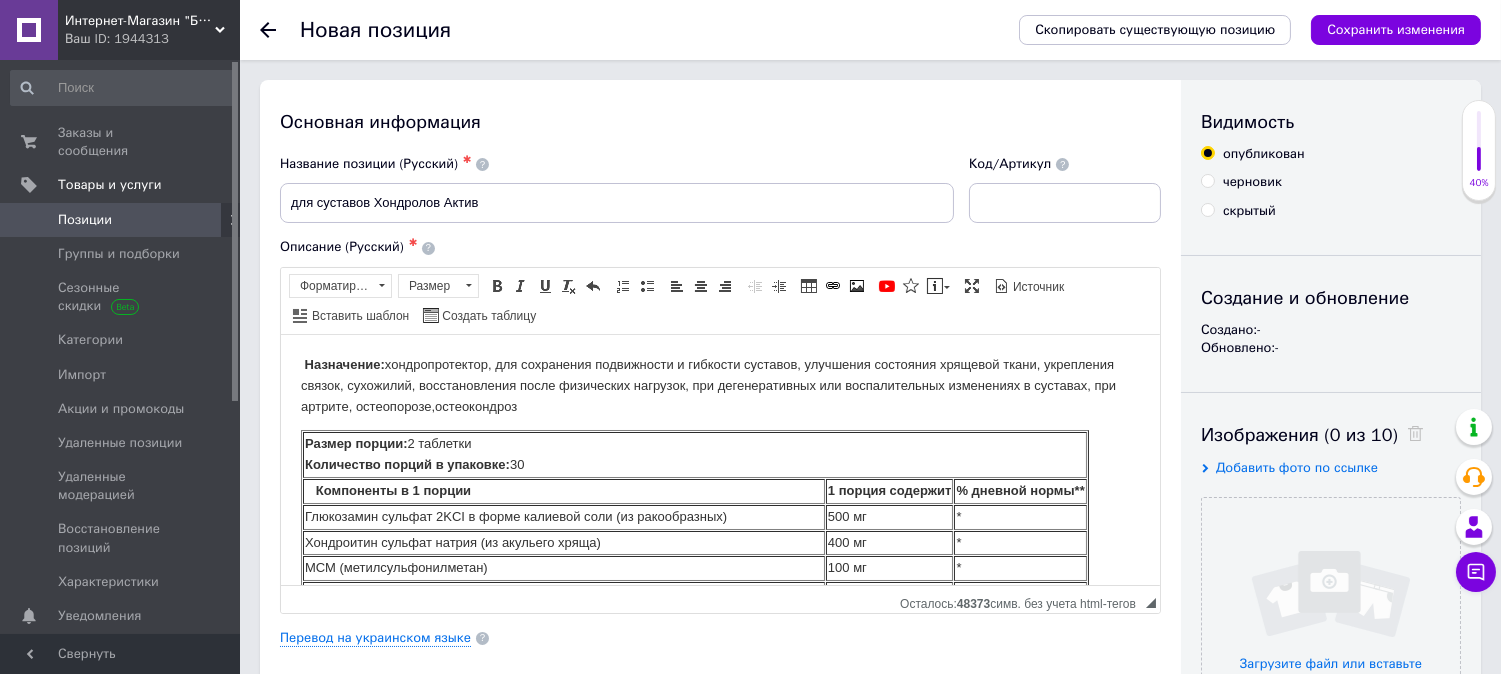 scroll, scrollTop: 222, scrollLeft: 0, axis: vertical 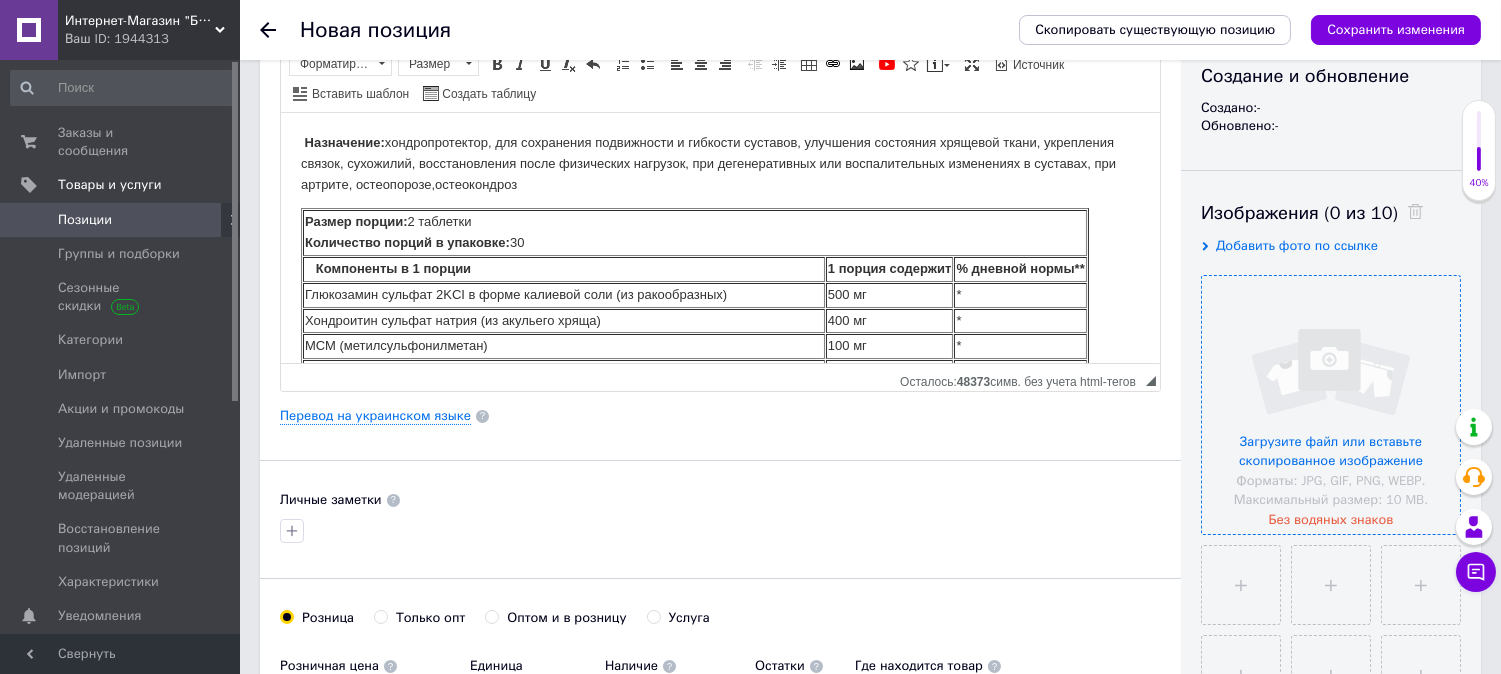 click at bounding box center [1331, 405] 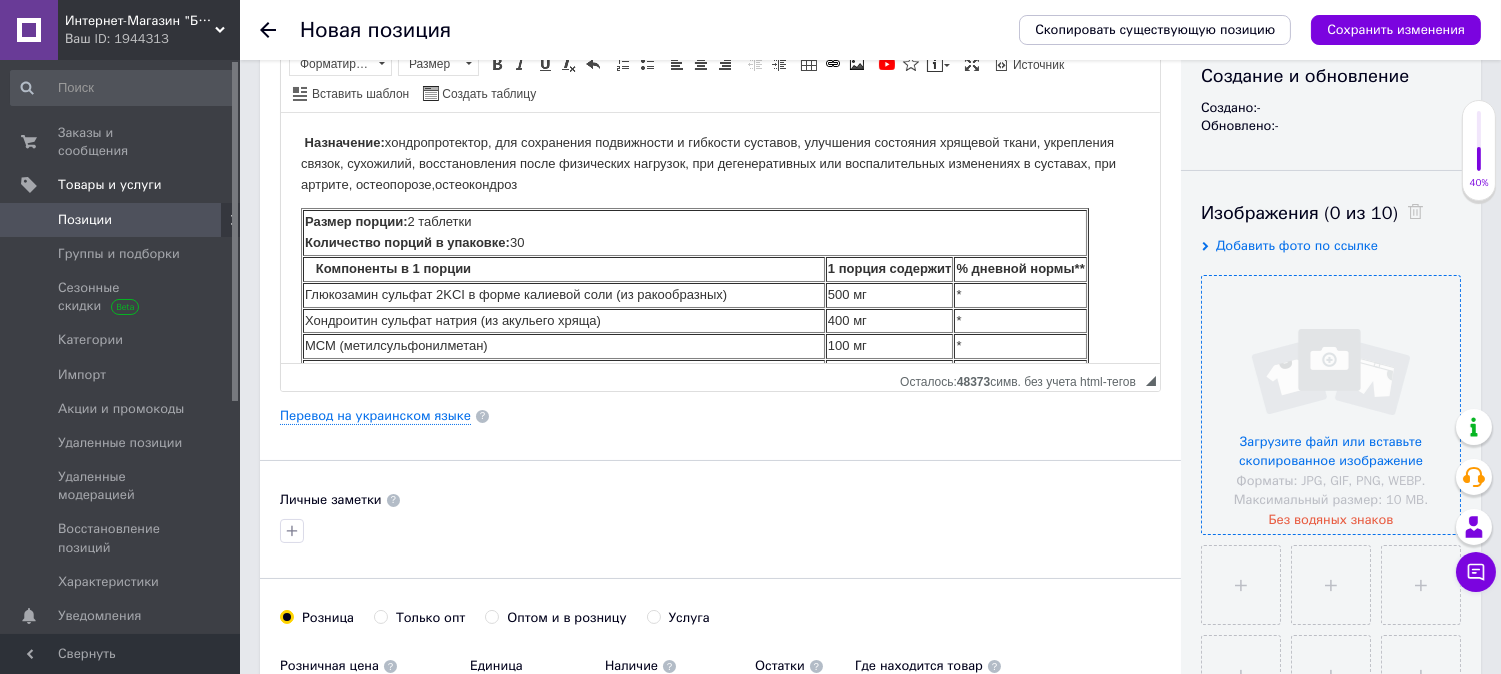 click at bounding box center [1331, 405] 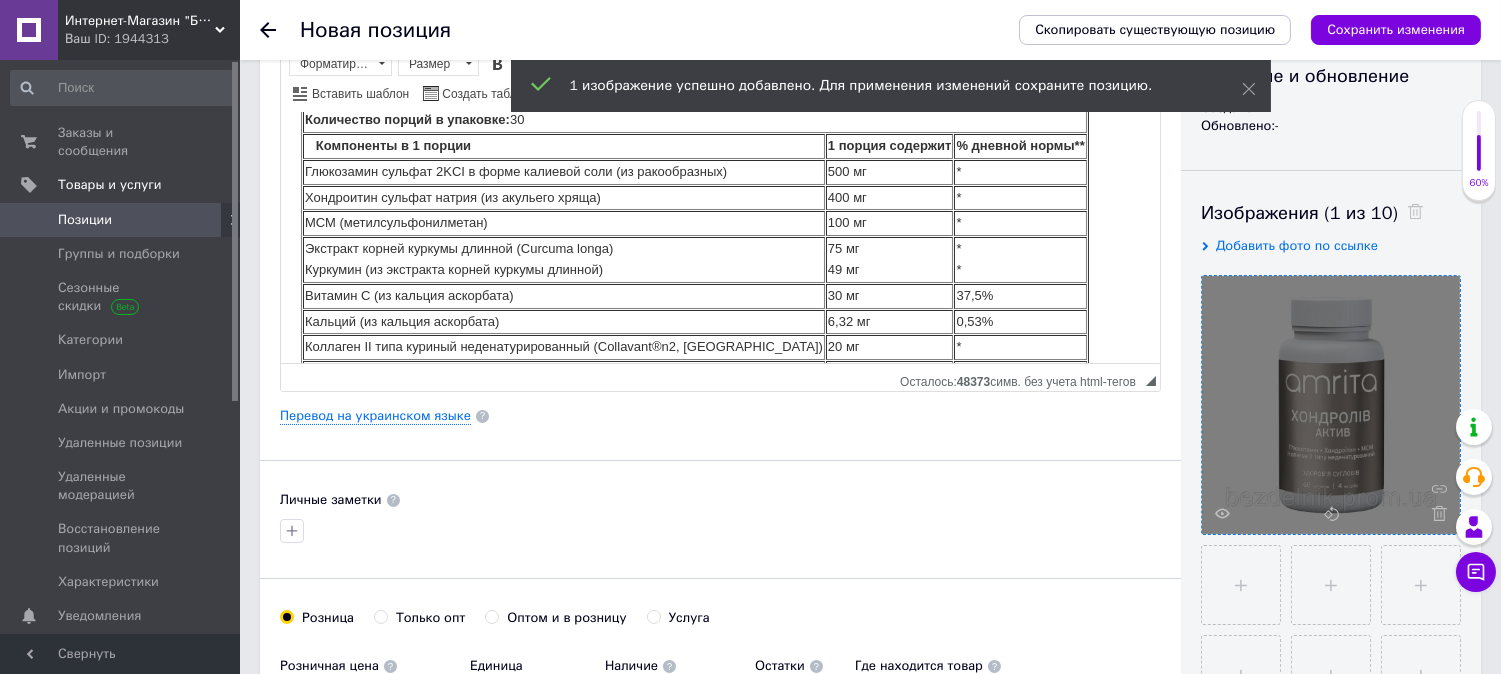 scroll, scrollTop: 333, scrollLeft: 0, axis: vertical 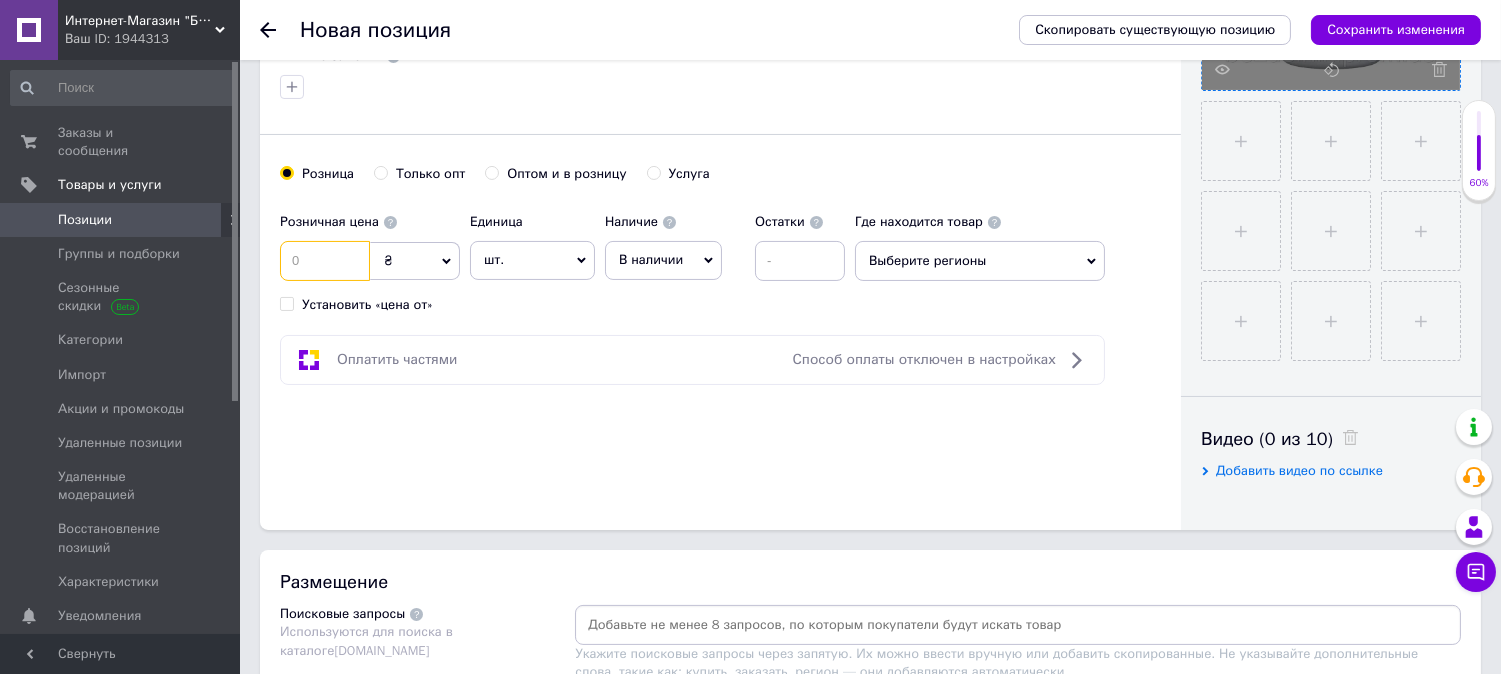 click at bounding box center (325, 261) 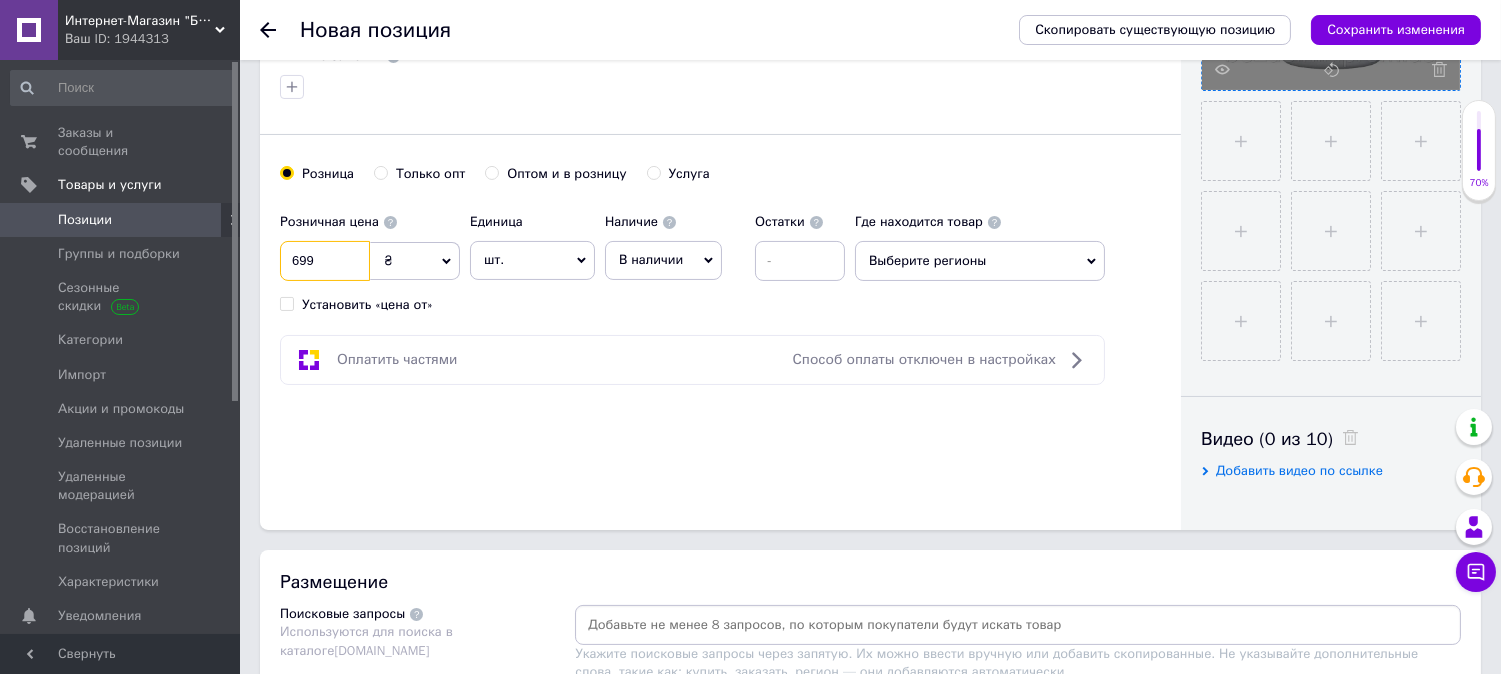 type on "699" 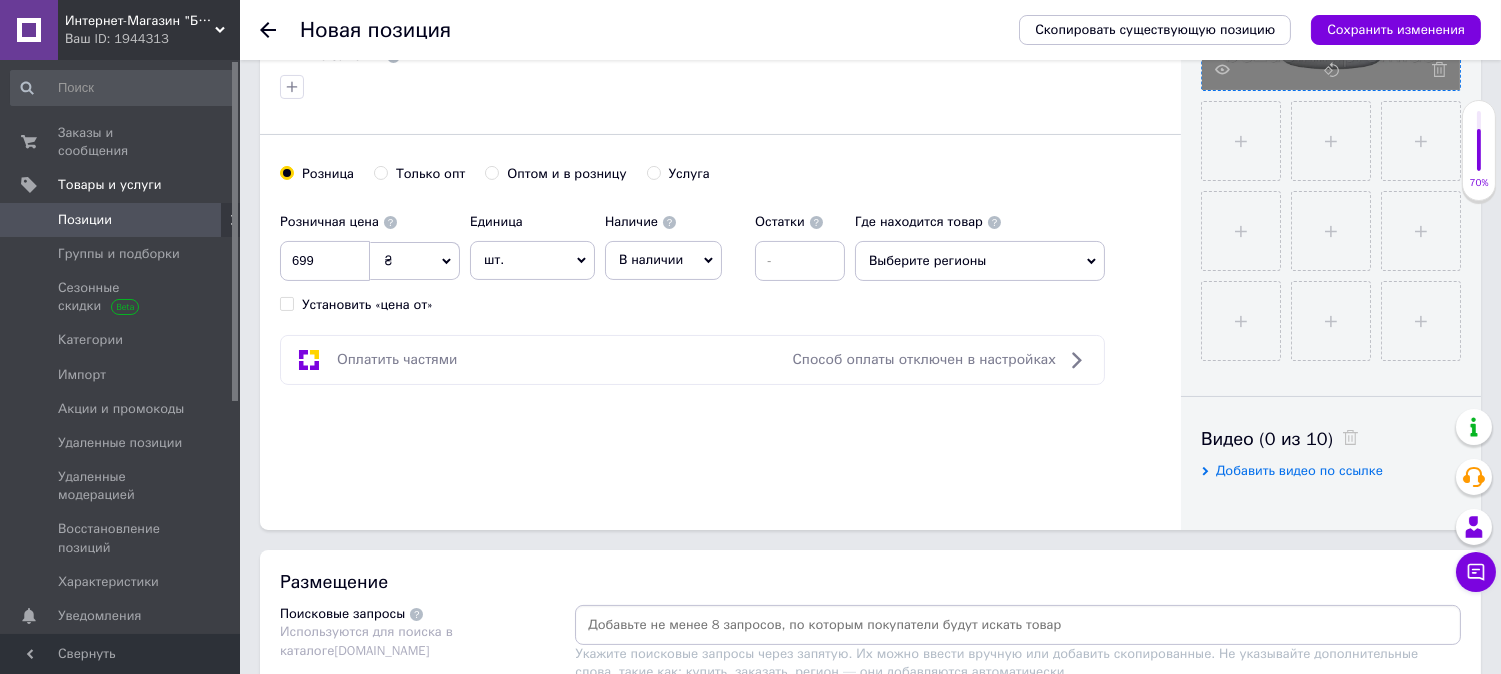 click on "В наличии" at bounding box center (651, 259) 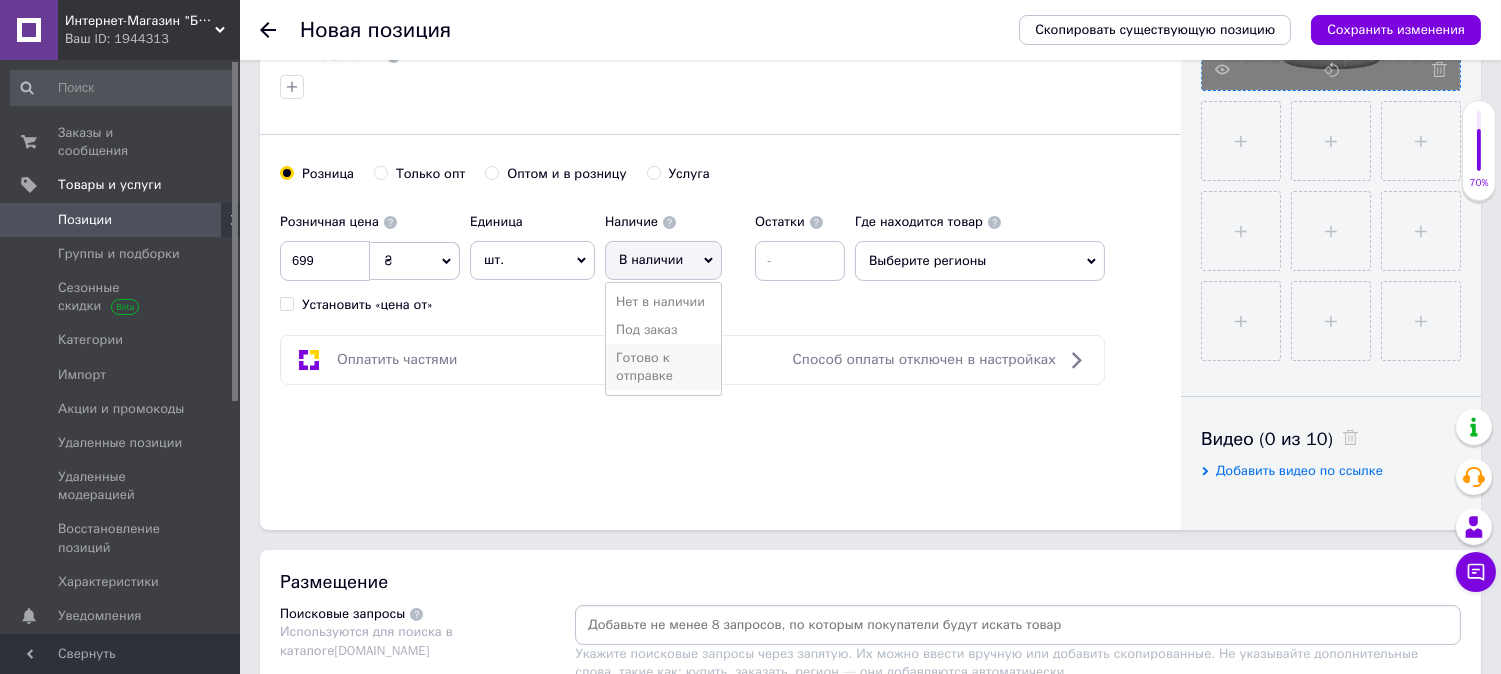 click on "Готово к отправке" at bounding box center (663, 367) 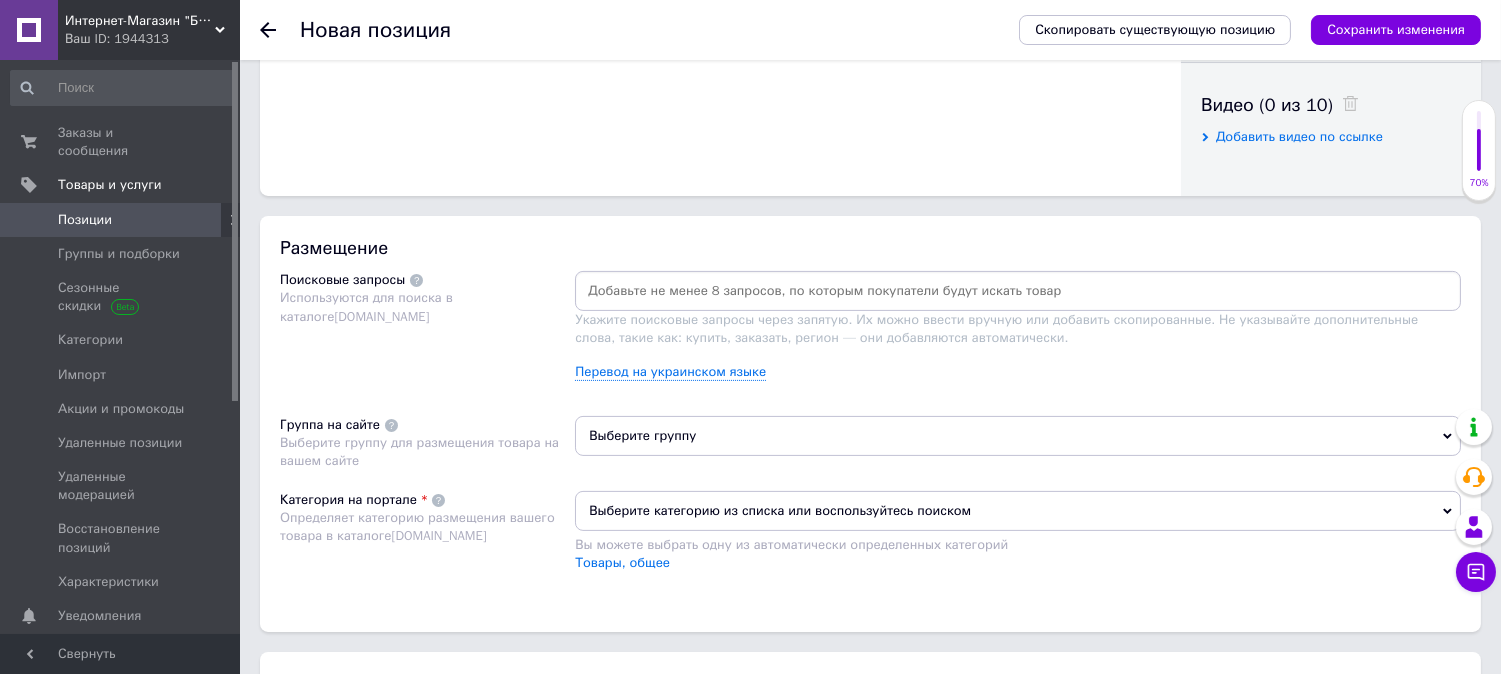 scroll, scrollTop: 1222, scrollLeft: 0, axis: vertical 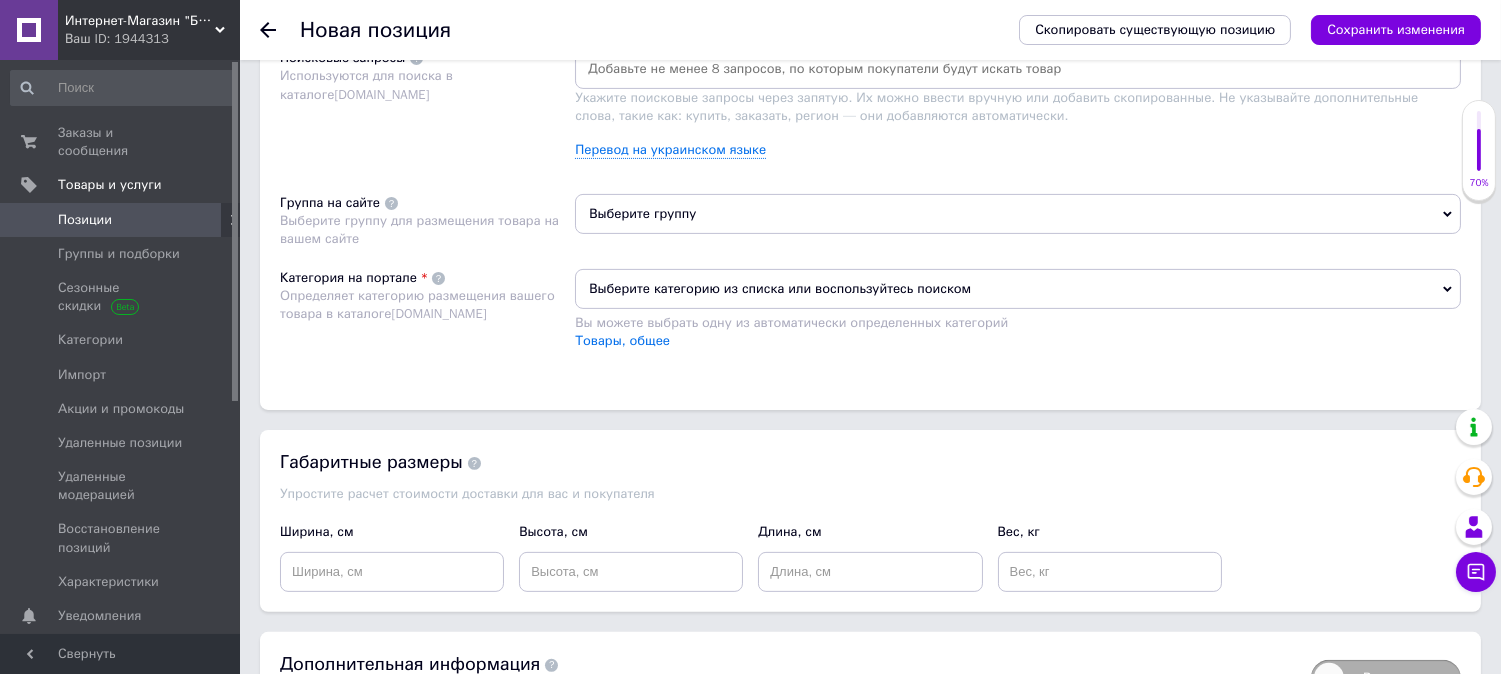 click on "Выберите группу" at bounding box center [1018, 214] 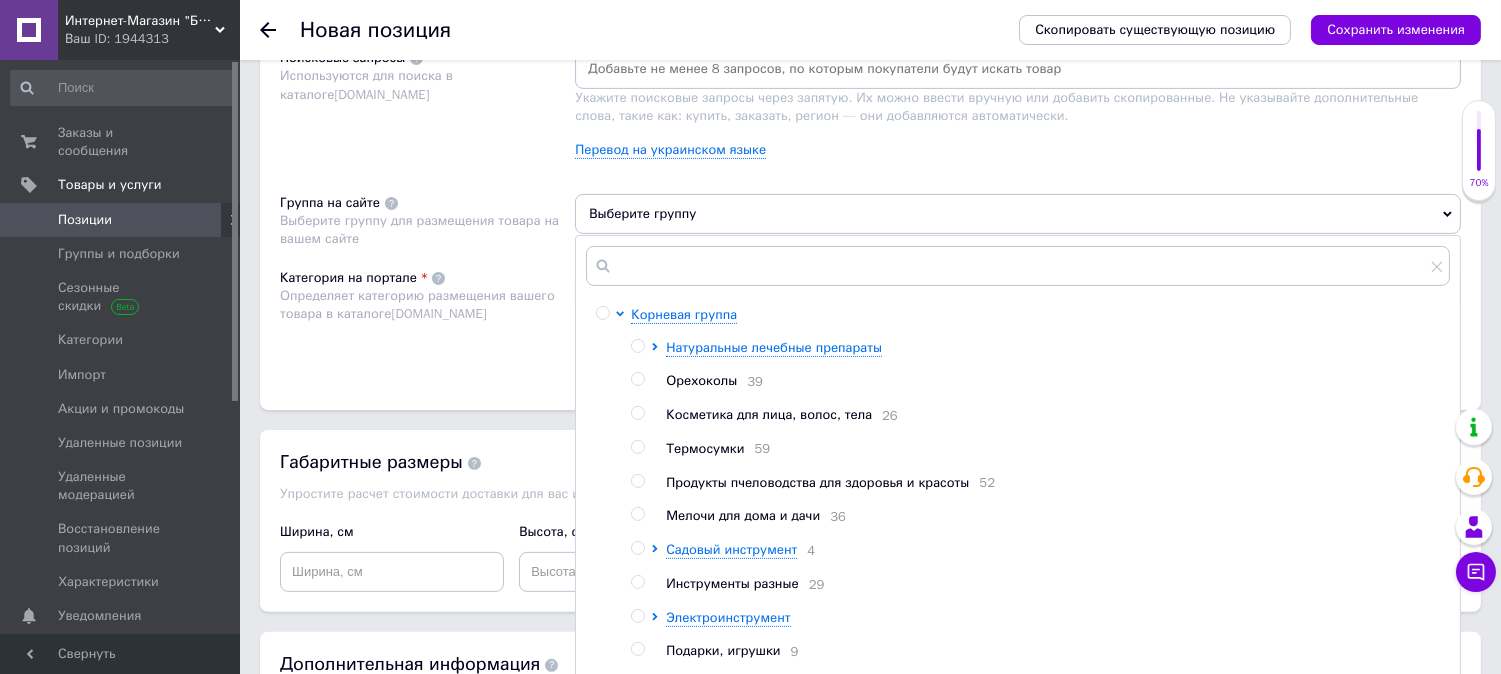 scroll, scrollTop: 1444, scrollLeft: 0, axis: vertical 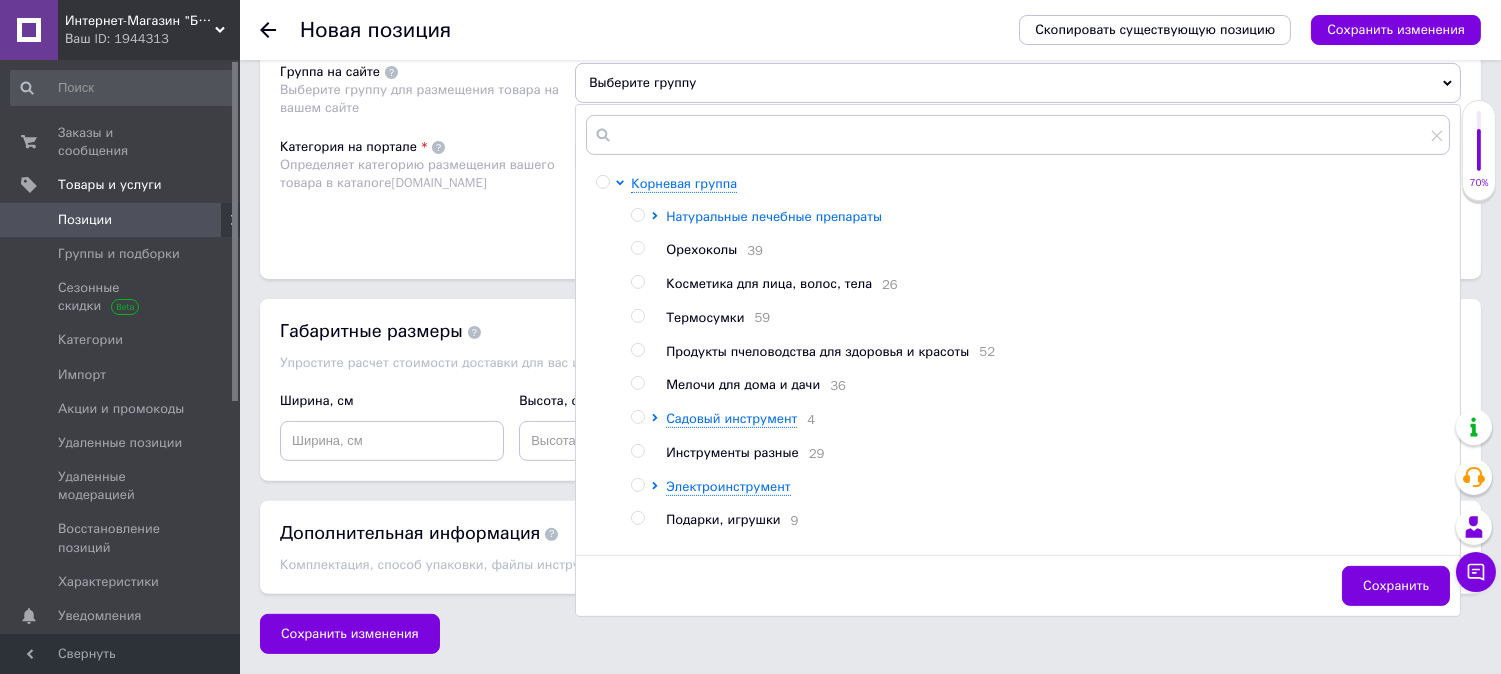 click on "Натуральные лечебные препараты" at bounding box center [774, 216] 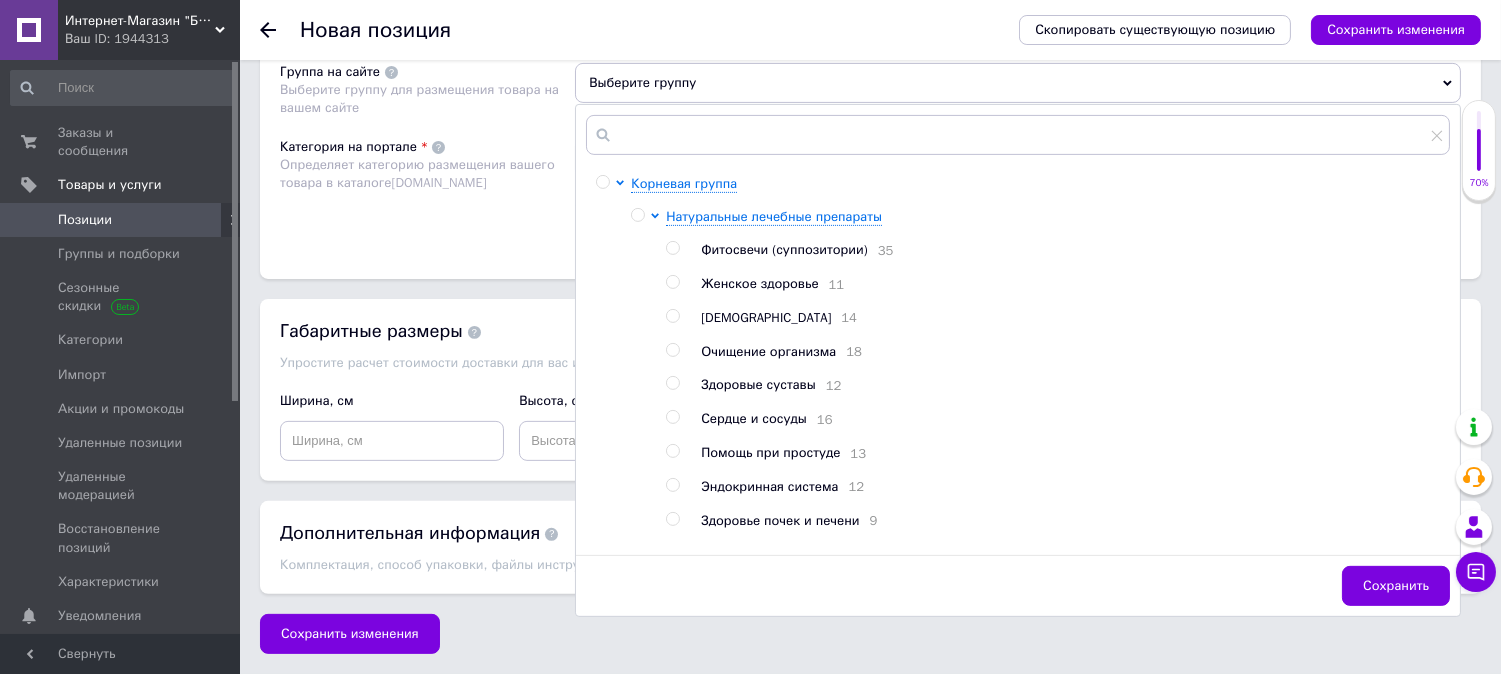 click at bounding box center [672, 383] 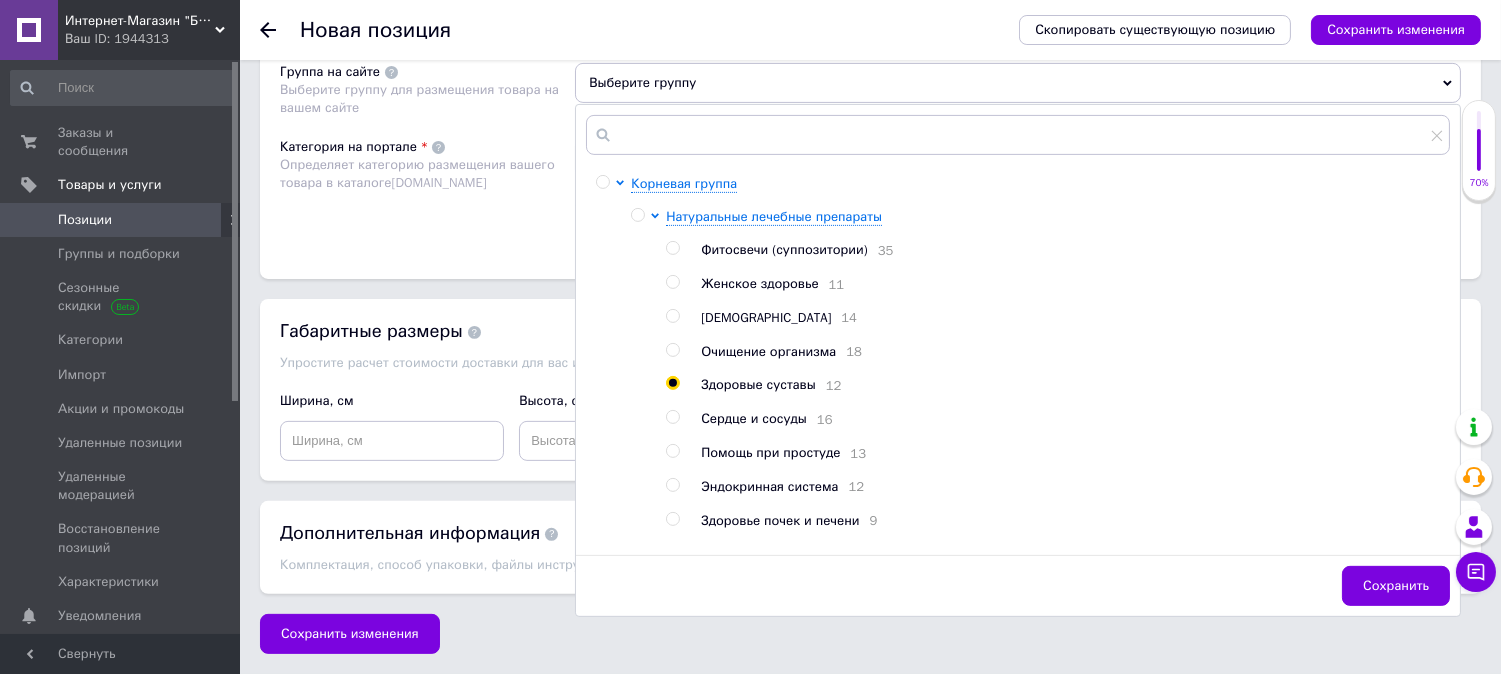 radio on "true" 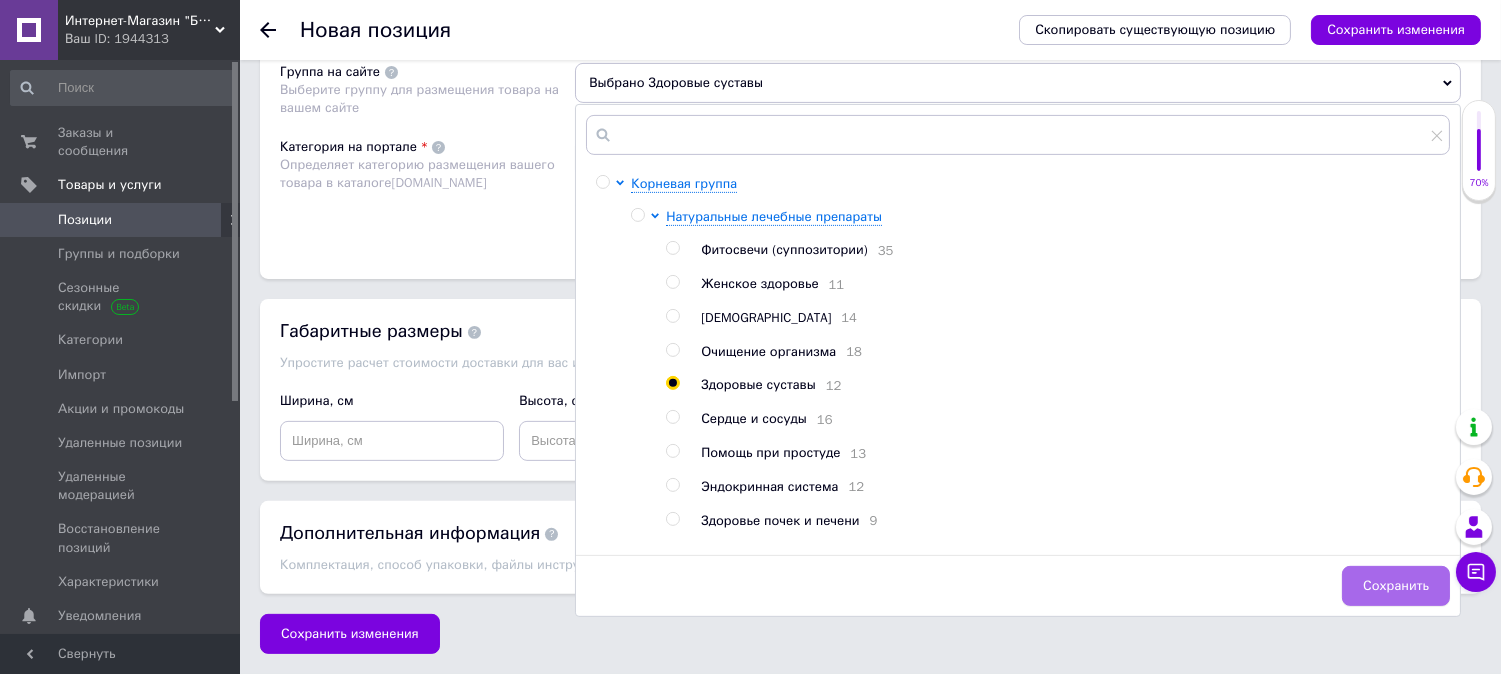 click on "Сохранить" at bounding box center (1396, 586) 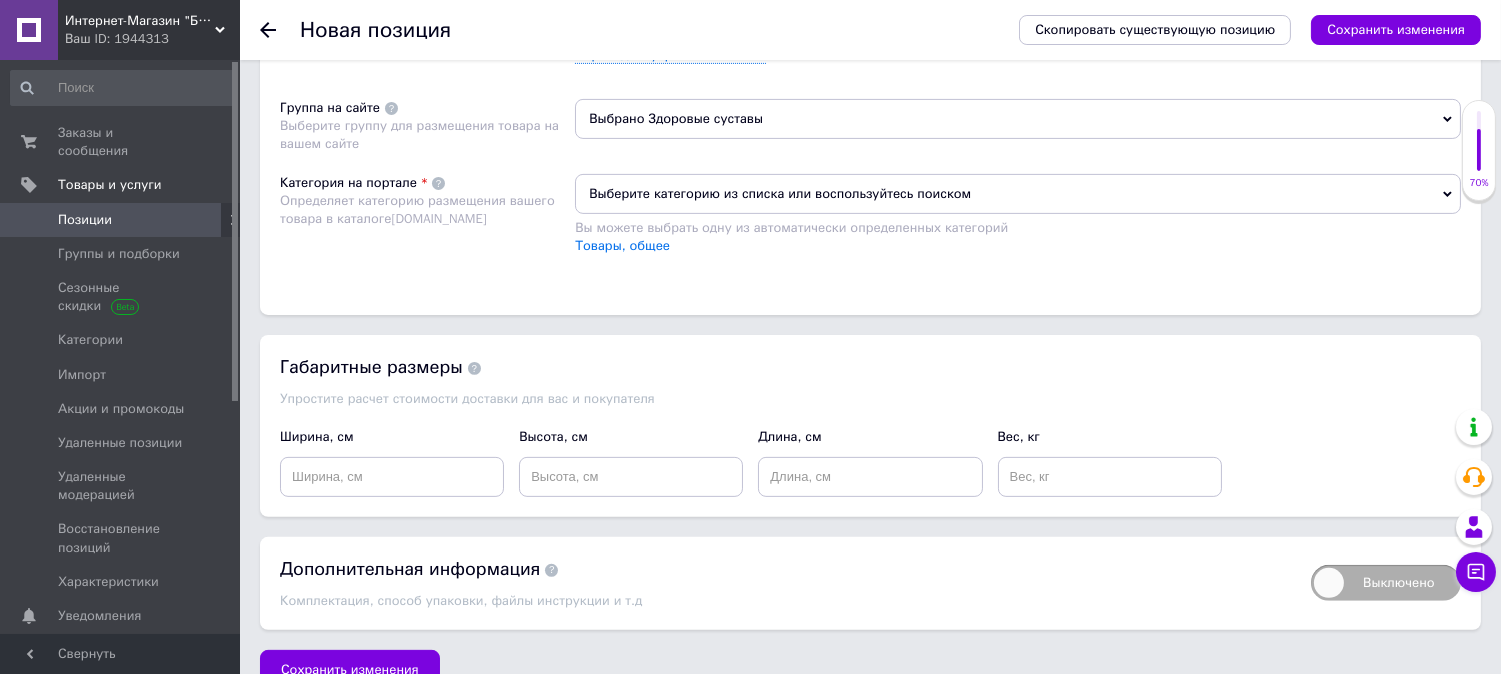 scroll, scrollTop: 1312, scrollLeft: 0, axis: vertical 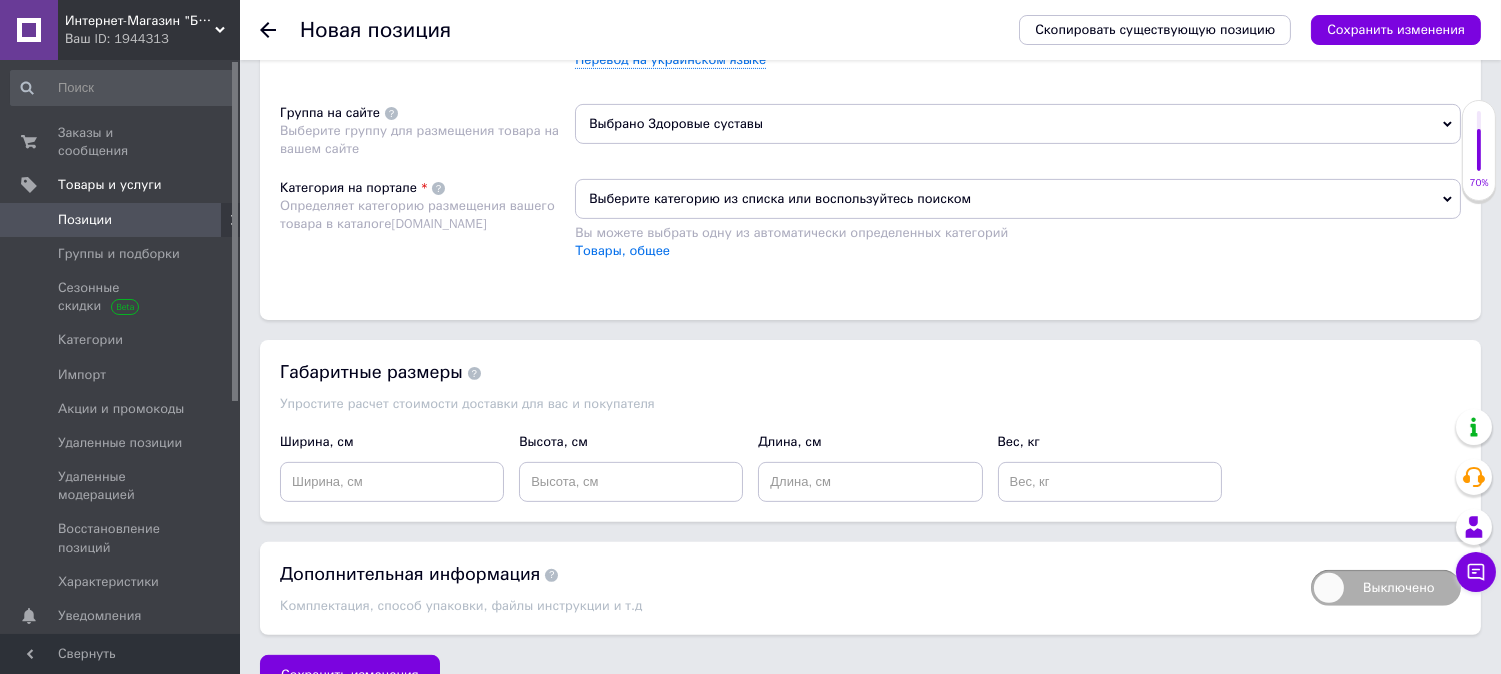 click on "Выберите категорию из списка или воспользуйтесь поиском" at bounding box center (1018, 199) 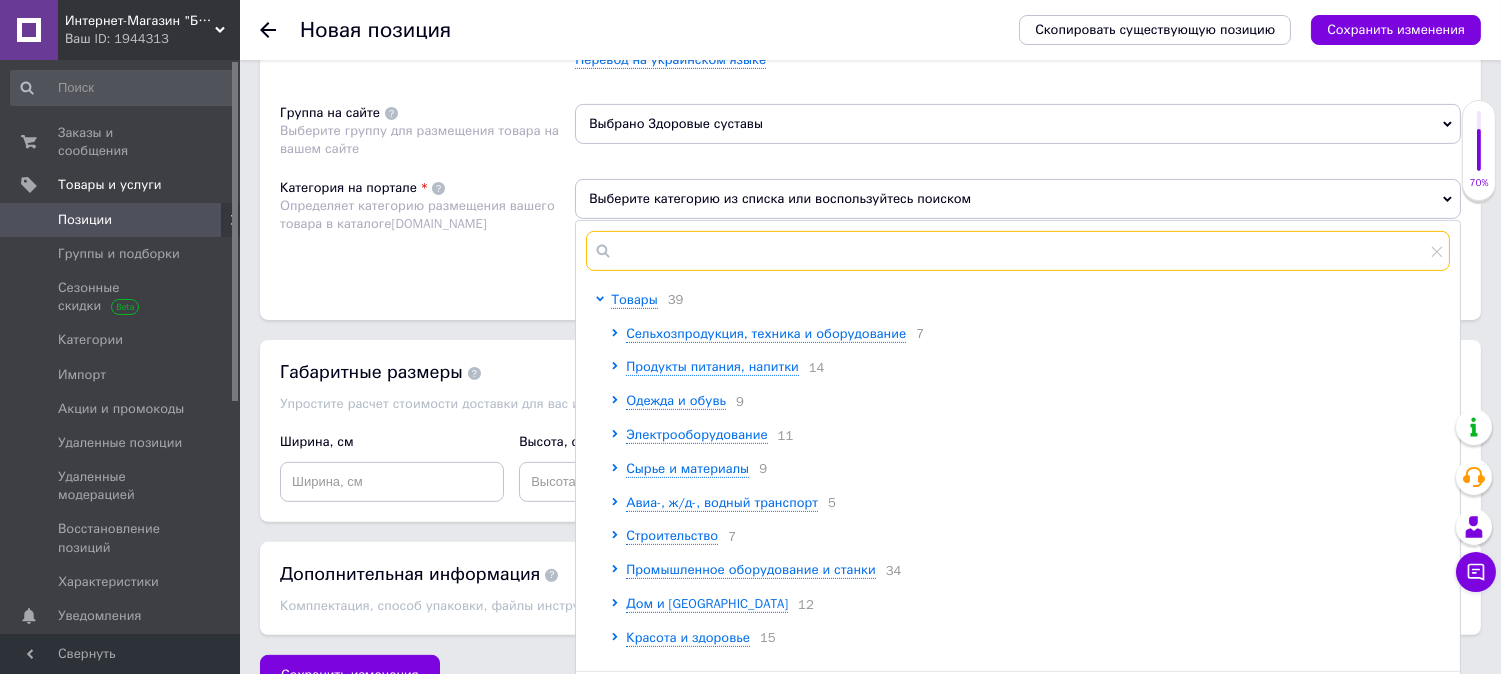 click at bounding box center (1018, 251) 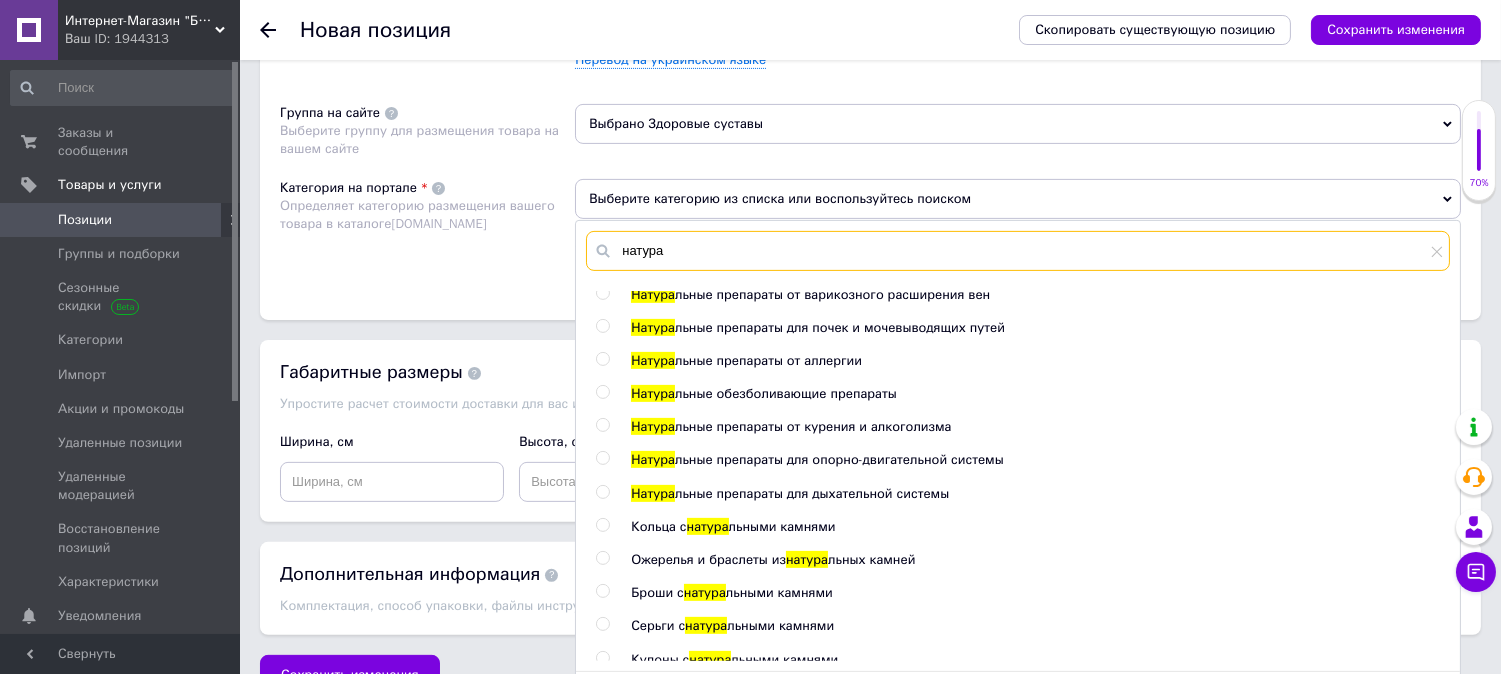 scroll, scrollTop: 477, scrollLeft: 0, axis: vertical 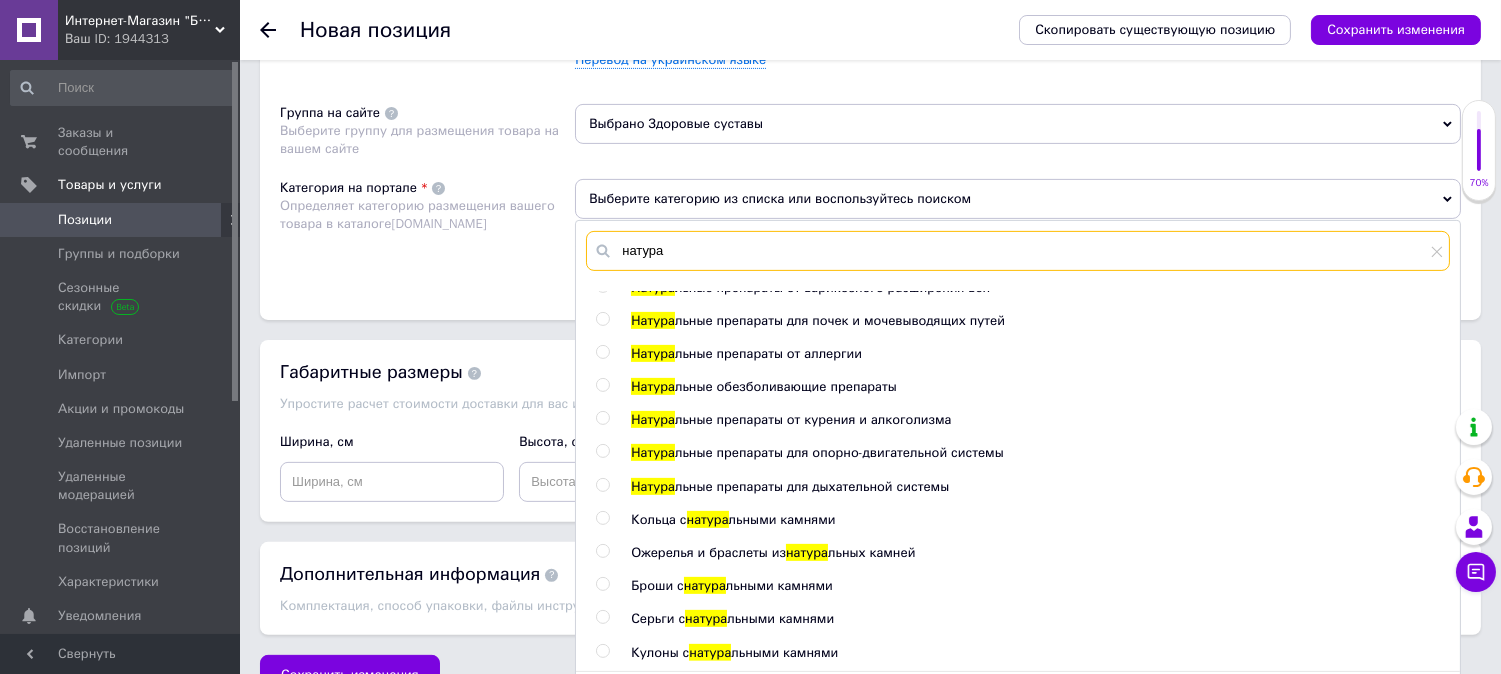 type on "натура" 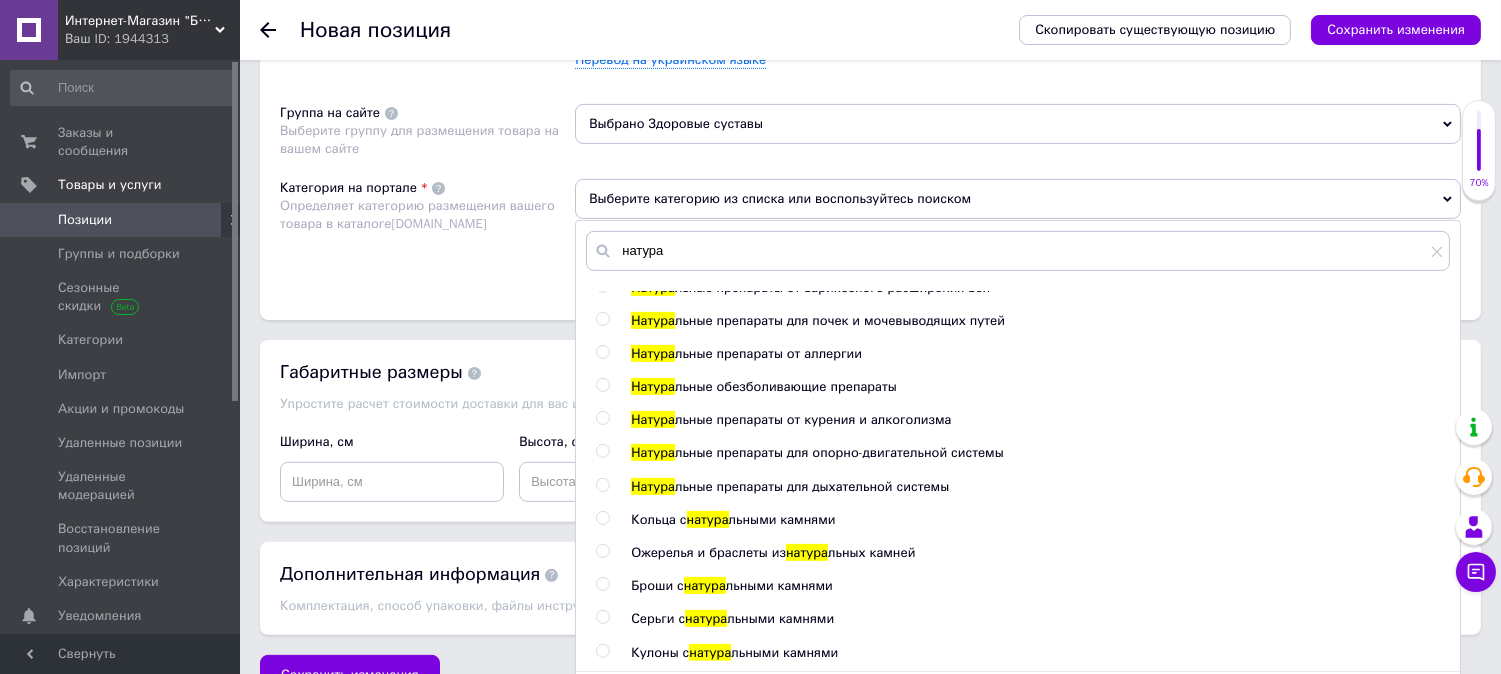 click at bounding box center [602, 451] 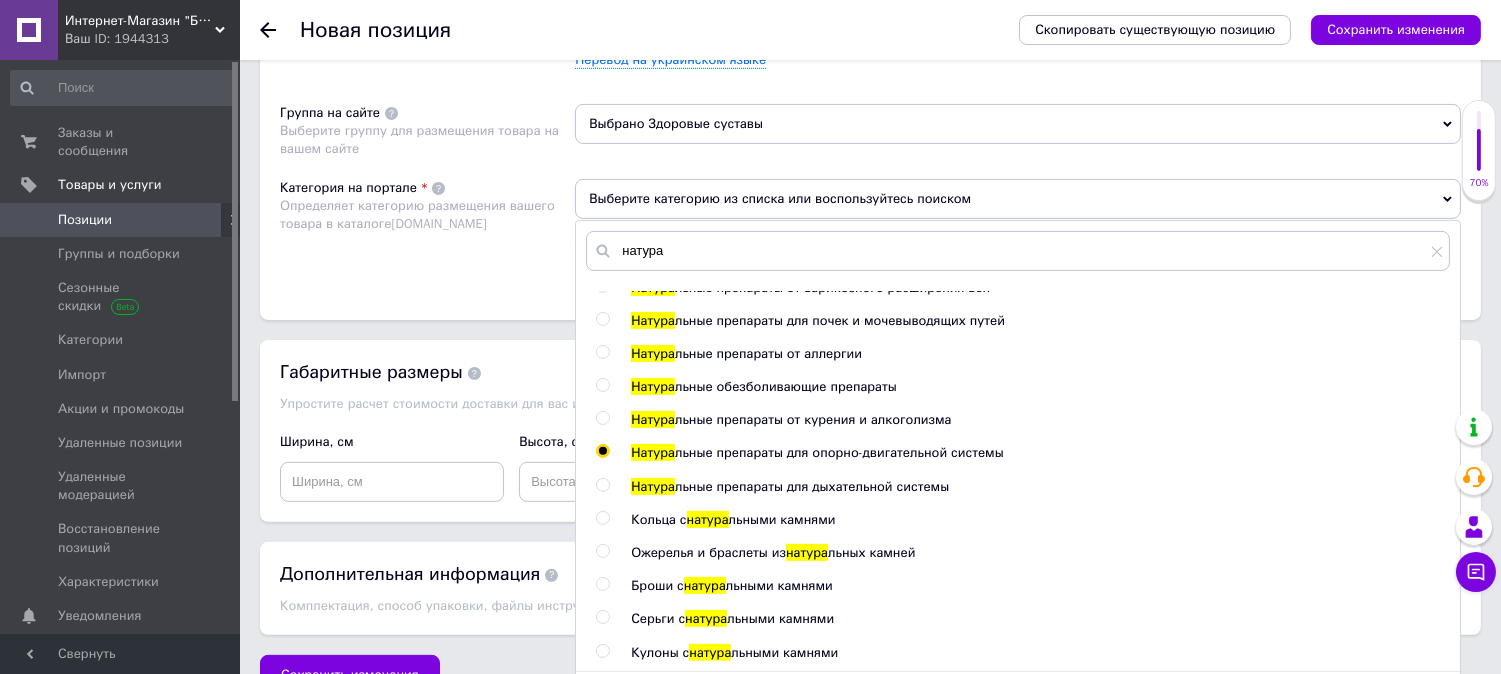 radio on "true" 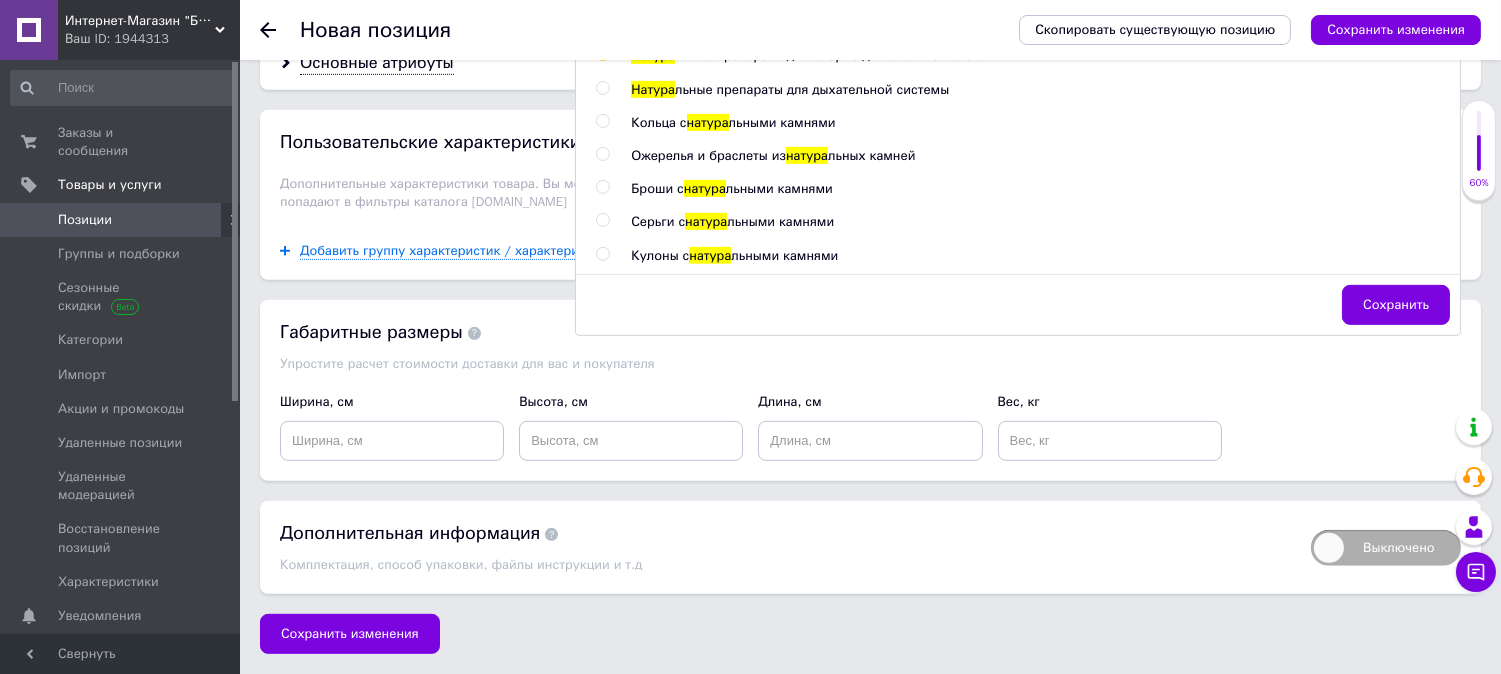 scroll, scrollTop: 1756, scrollLeft: 0, axis: vertical 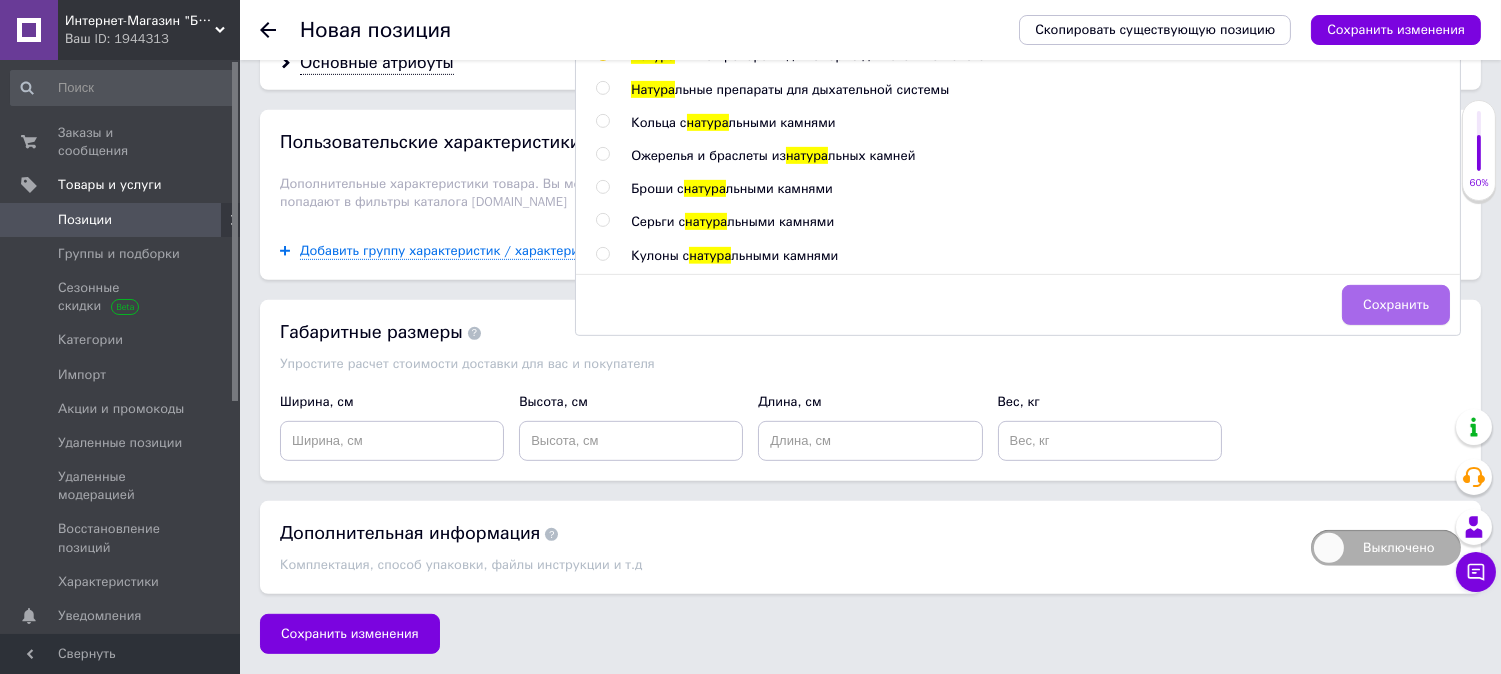 click on "Сохранить" at bounding box center [1396, 305] 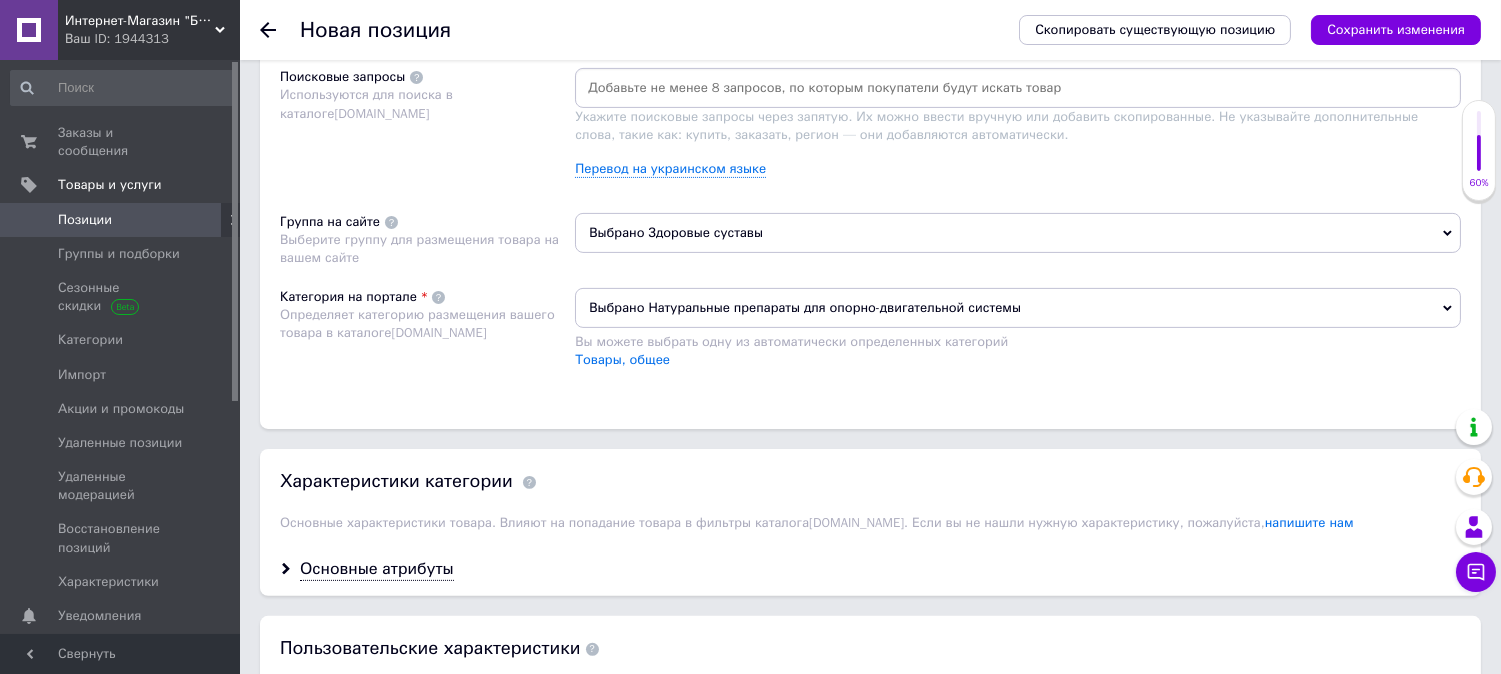 scroll, scrollTop: 1201, scrollLeft: 0, axis: vertical 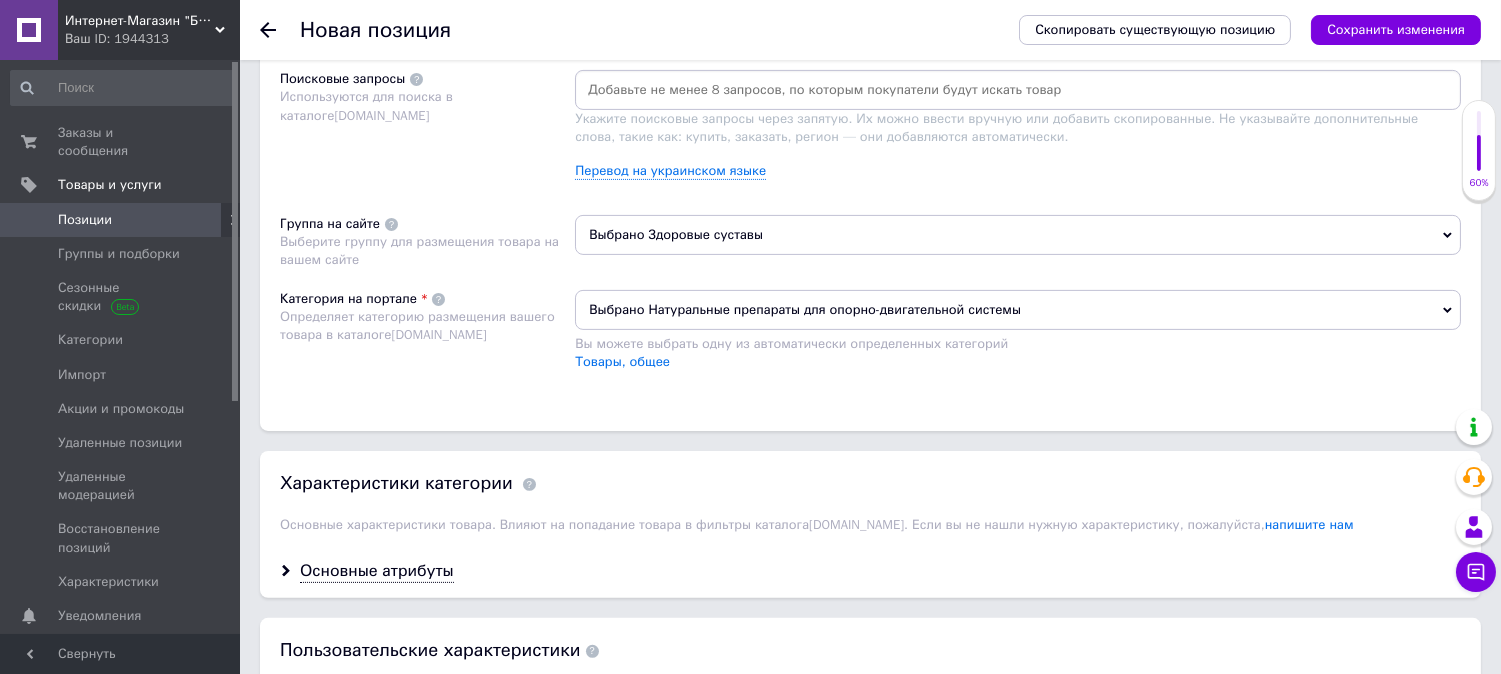 click at bounding box center [1018, 90] 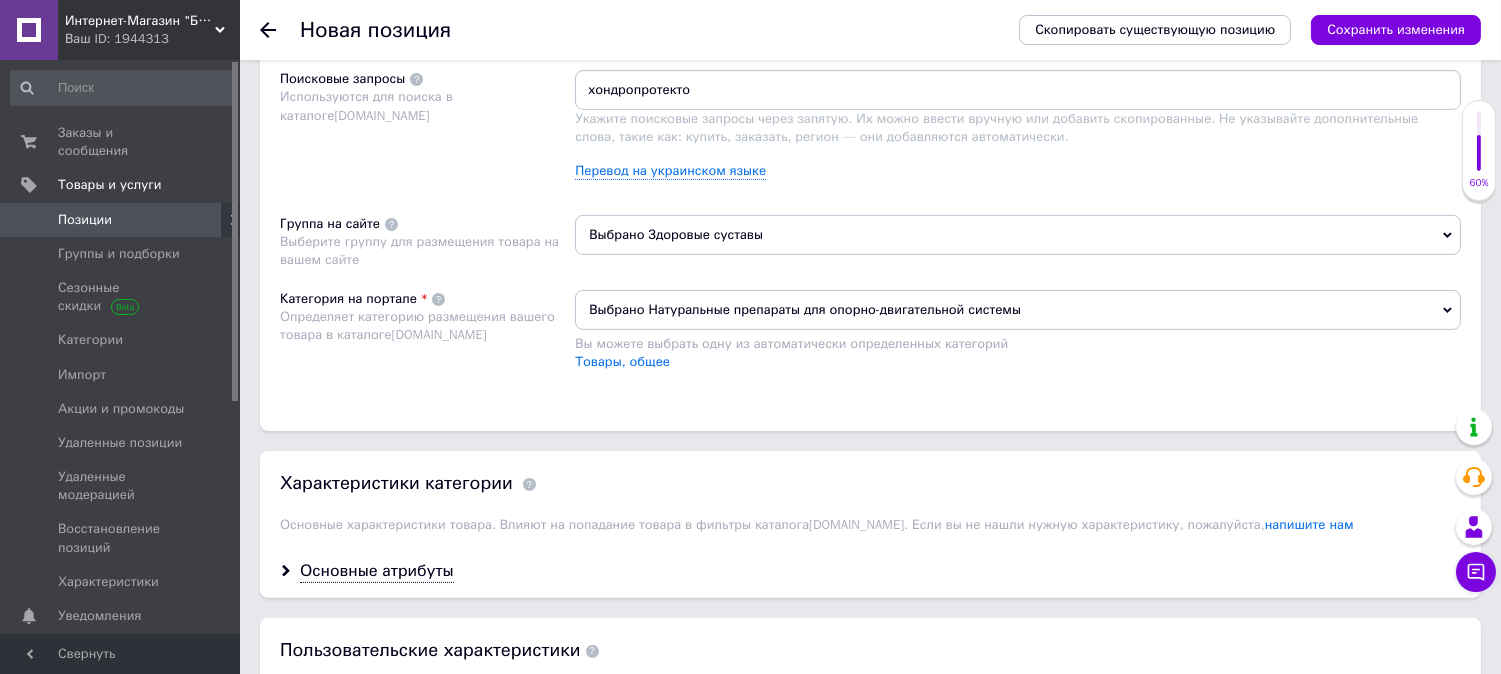 type on "хондропротектор" 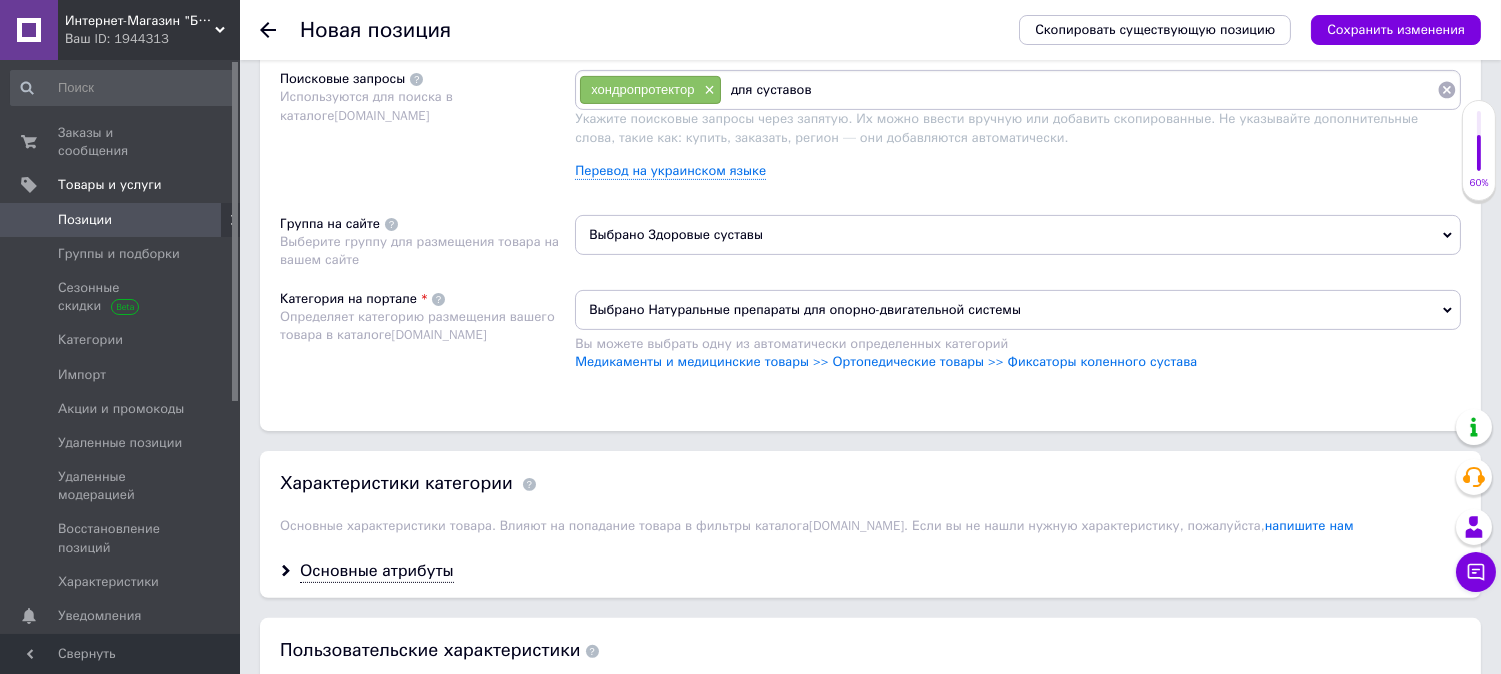 click on "для суставов" at bounding box center [1079, 90] 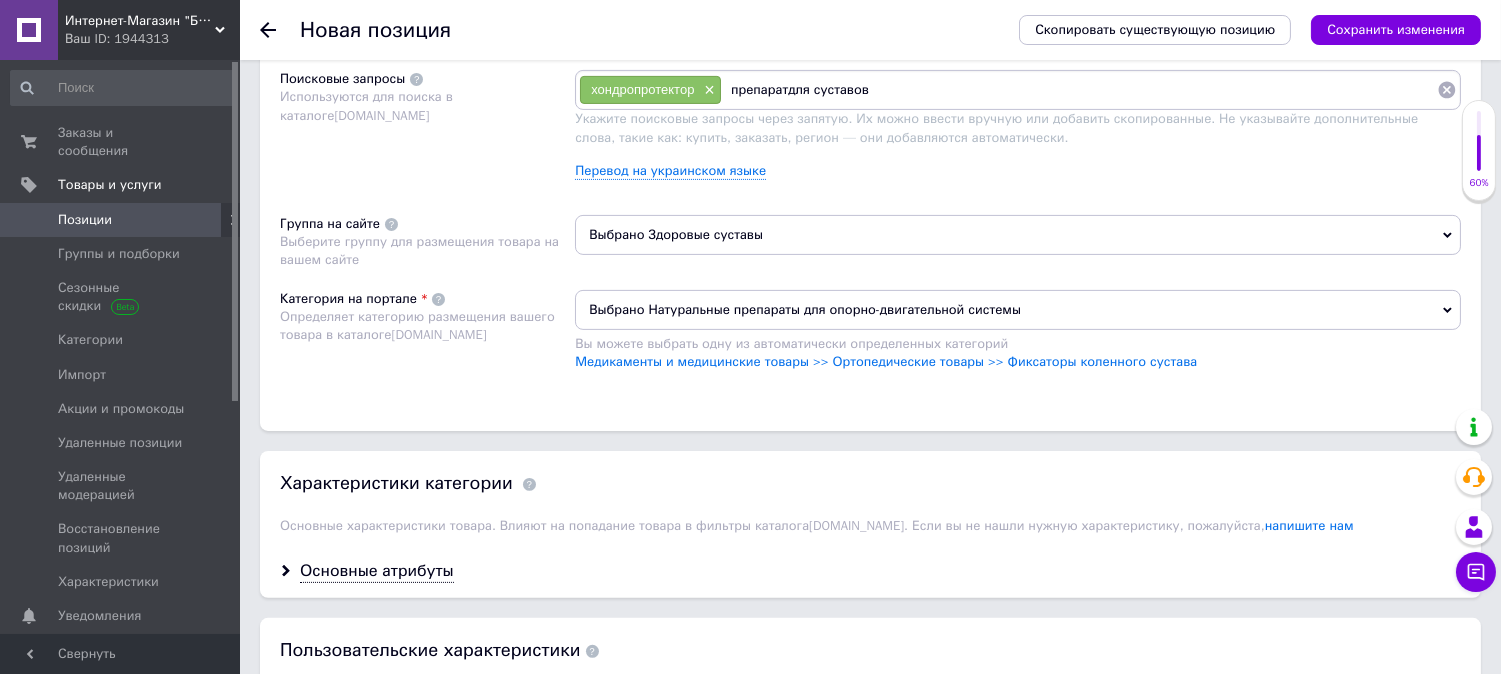 type on "препарат для суставов" 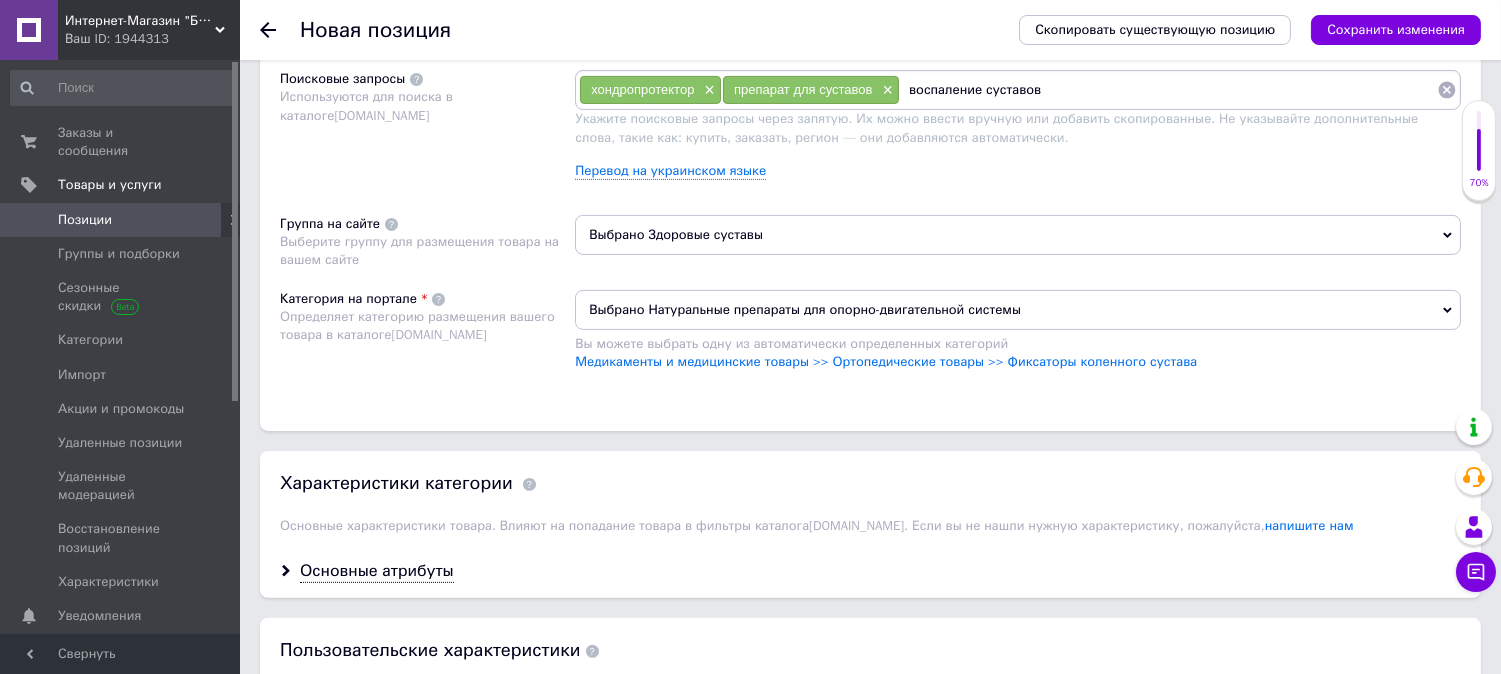 click on "воспаление суставов" at bounding box center (1168, 90) 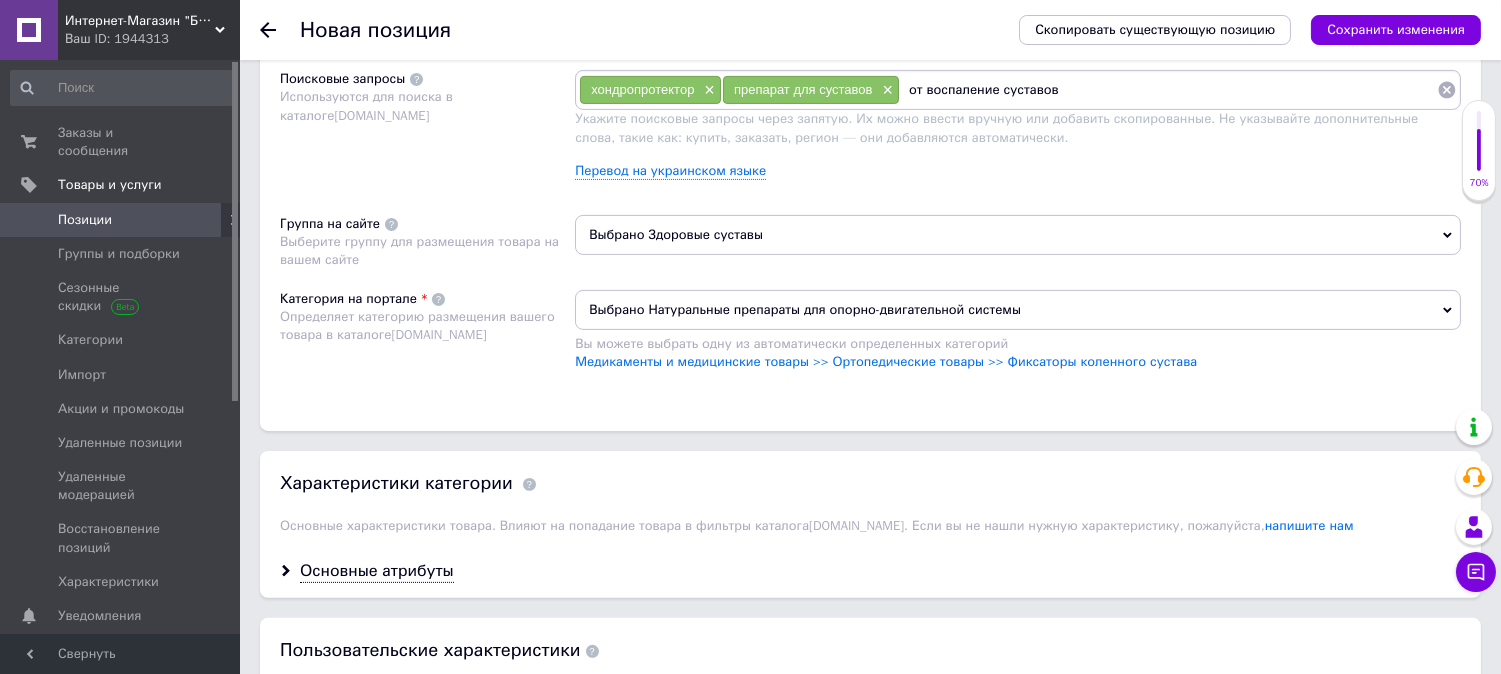 click on "от воспаление суставов" at bounding box center [1168, 90] 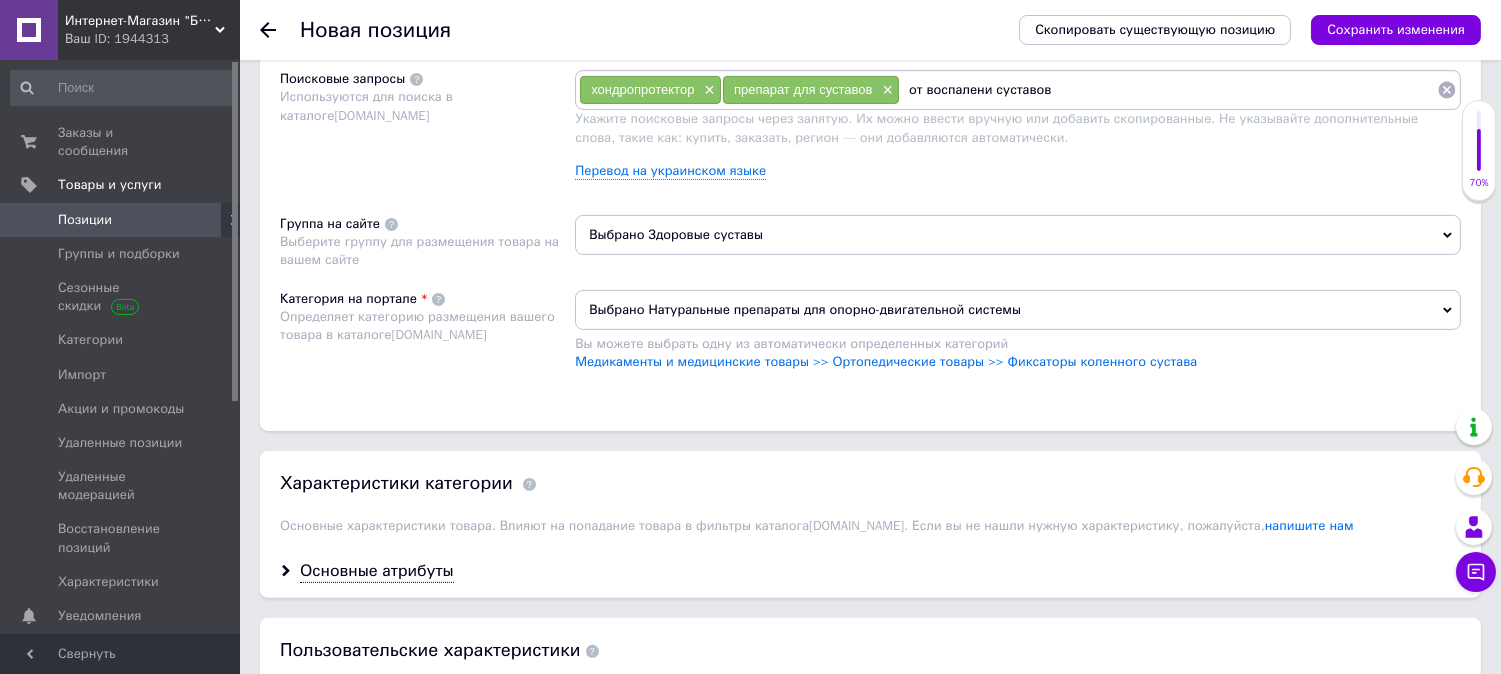 type on "от воспаления суставов" 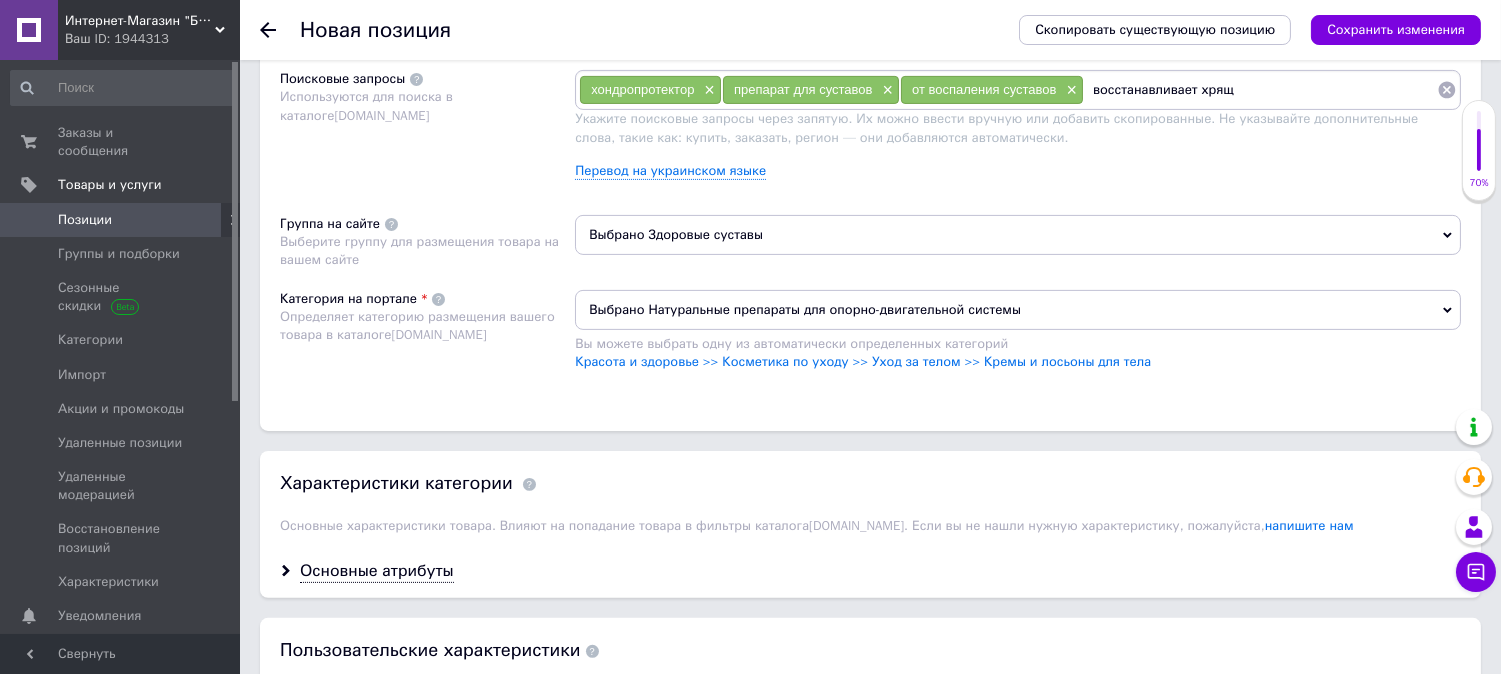 type on "восстанавливает хрящи" 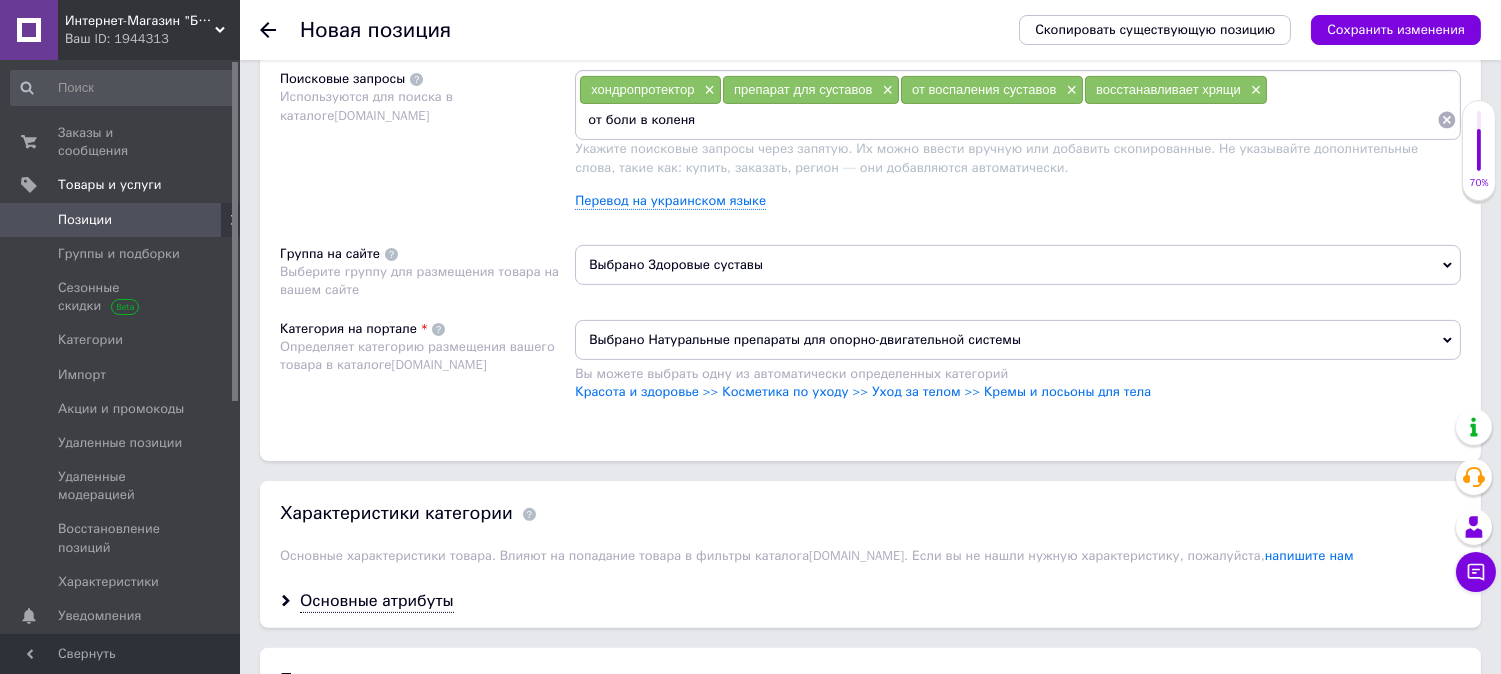 type on "от боли в коленях" 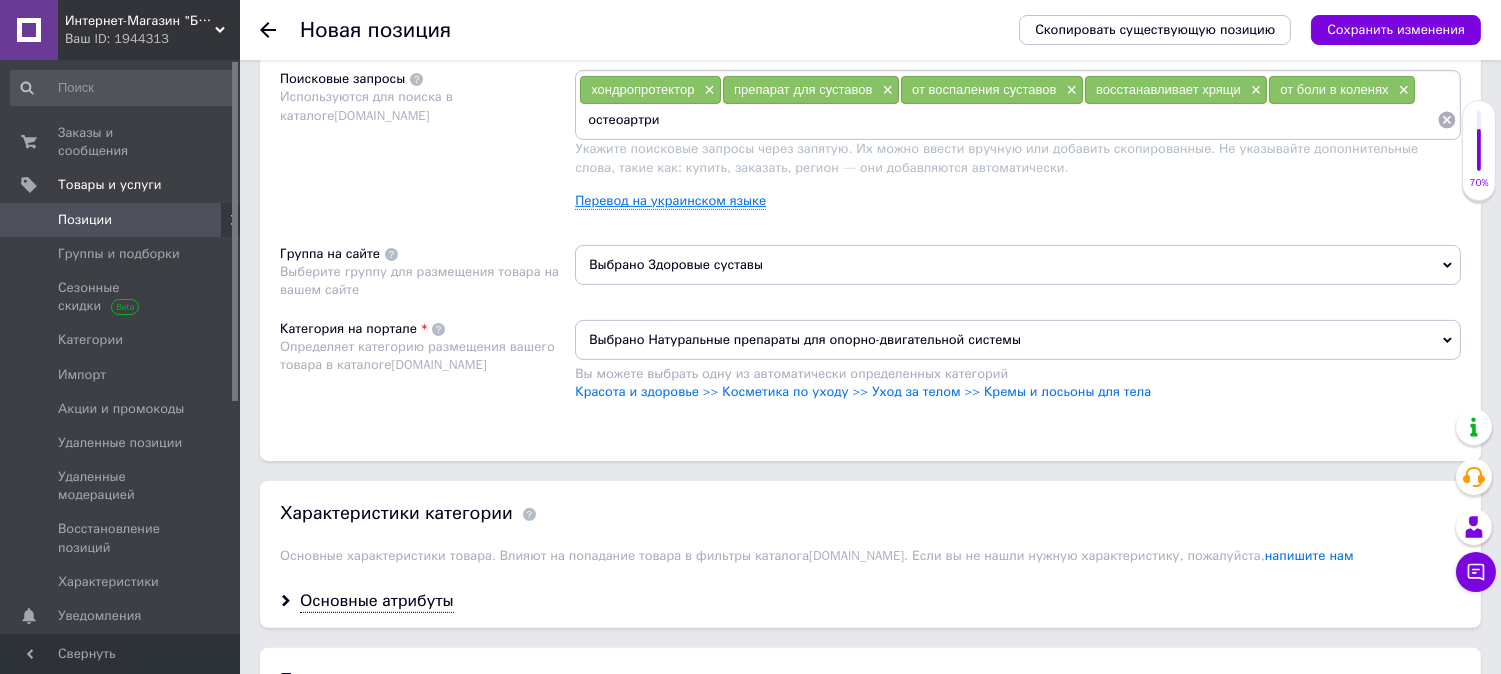 type on "остеоартрит" 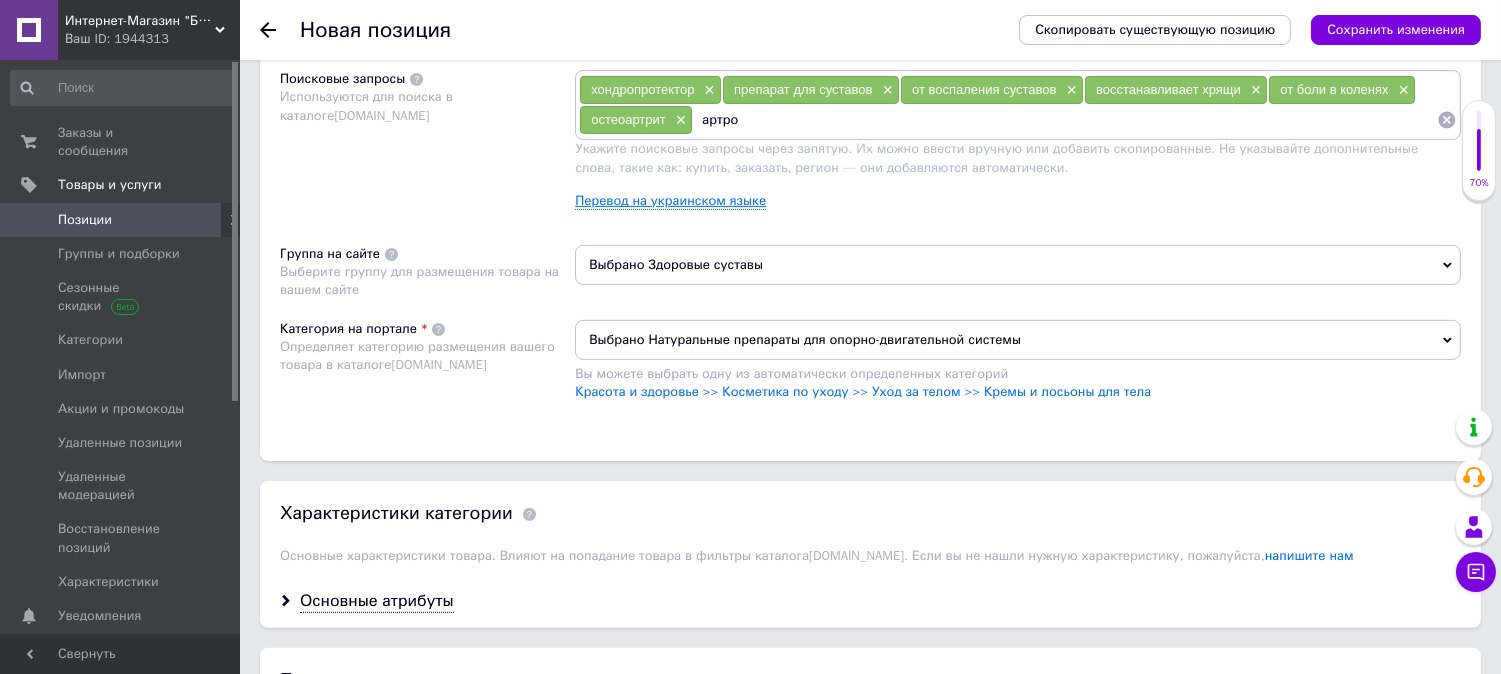 type on "артроз" 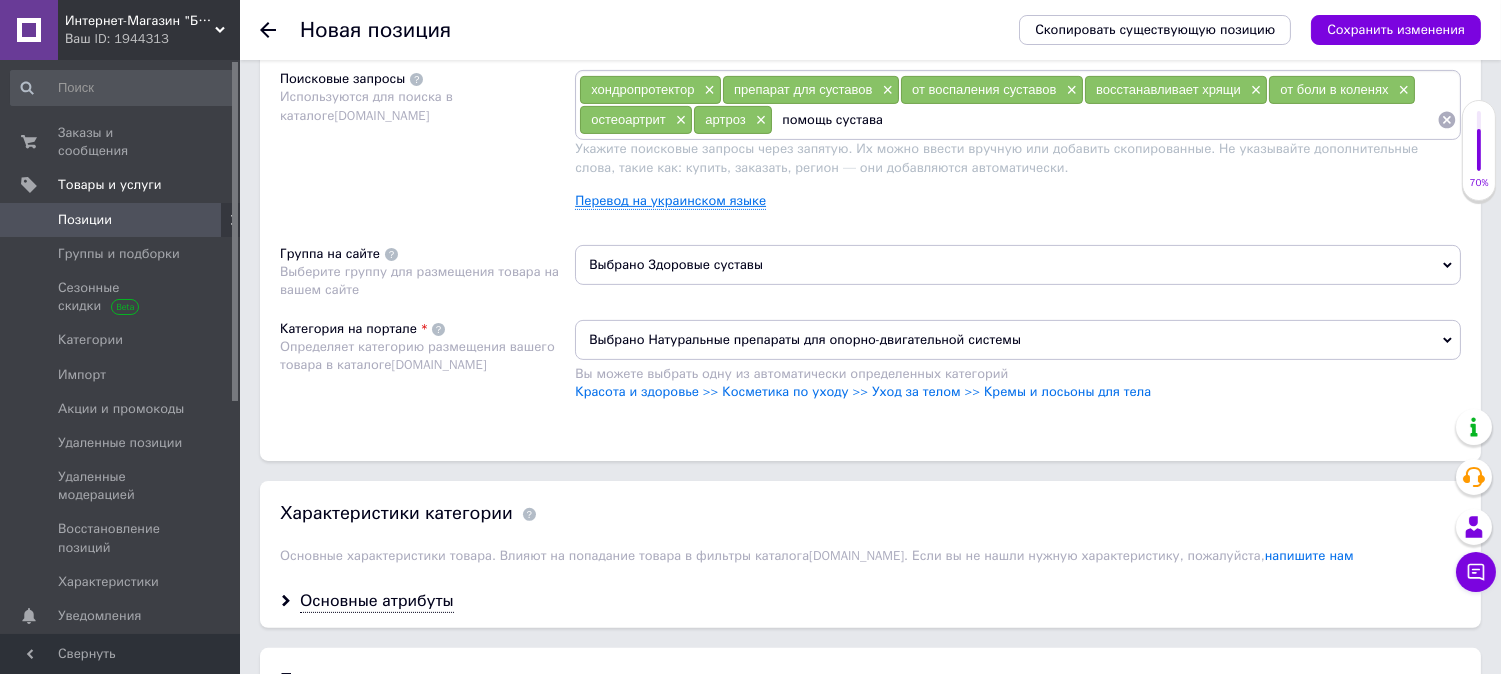 type on "помощь суставам" 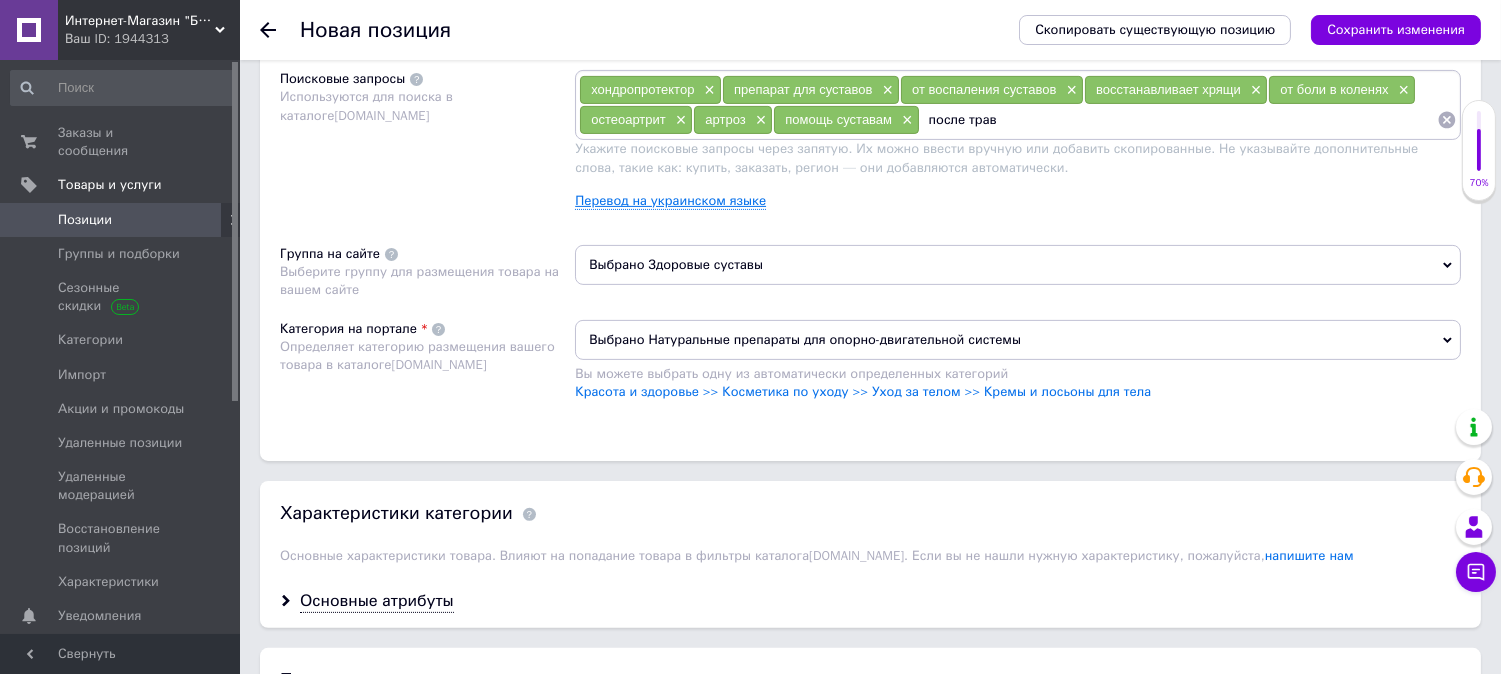 type on "после травм" 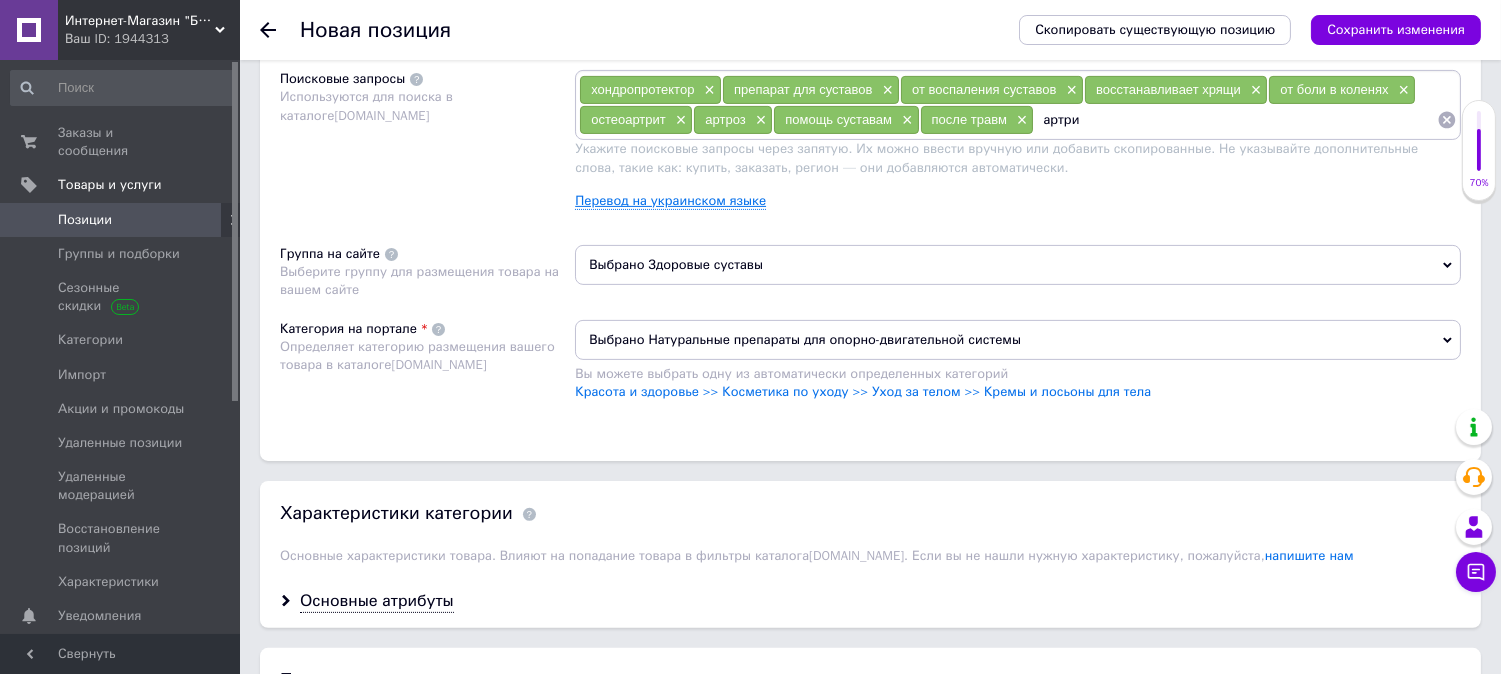 type on "артрит" 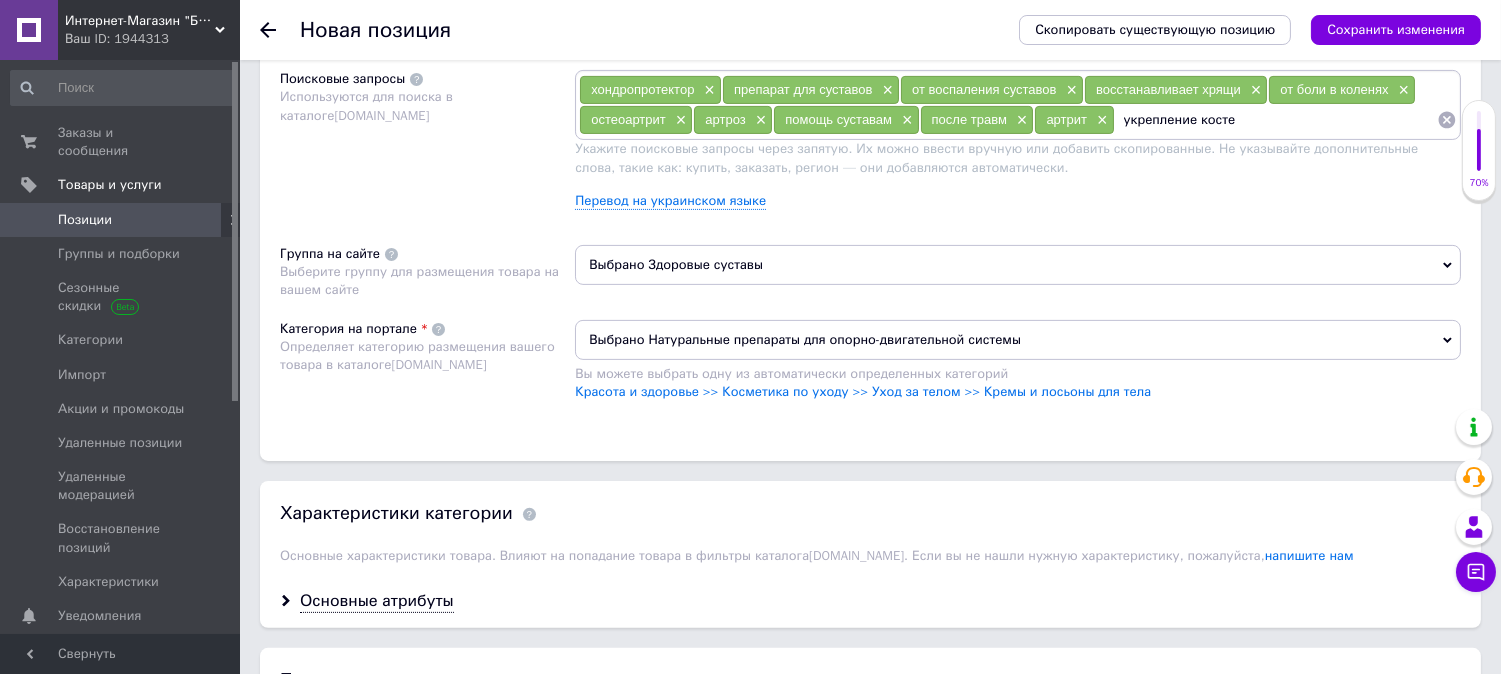type on "укрепление костей" 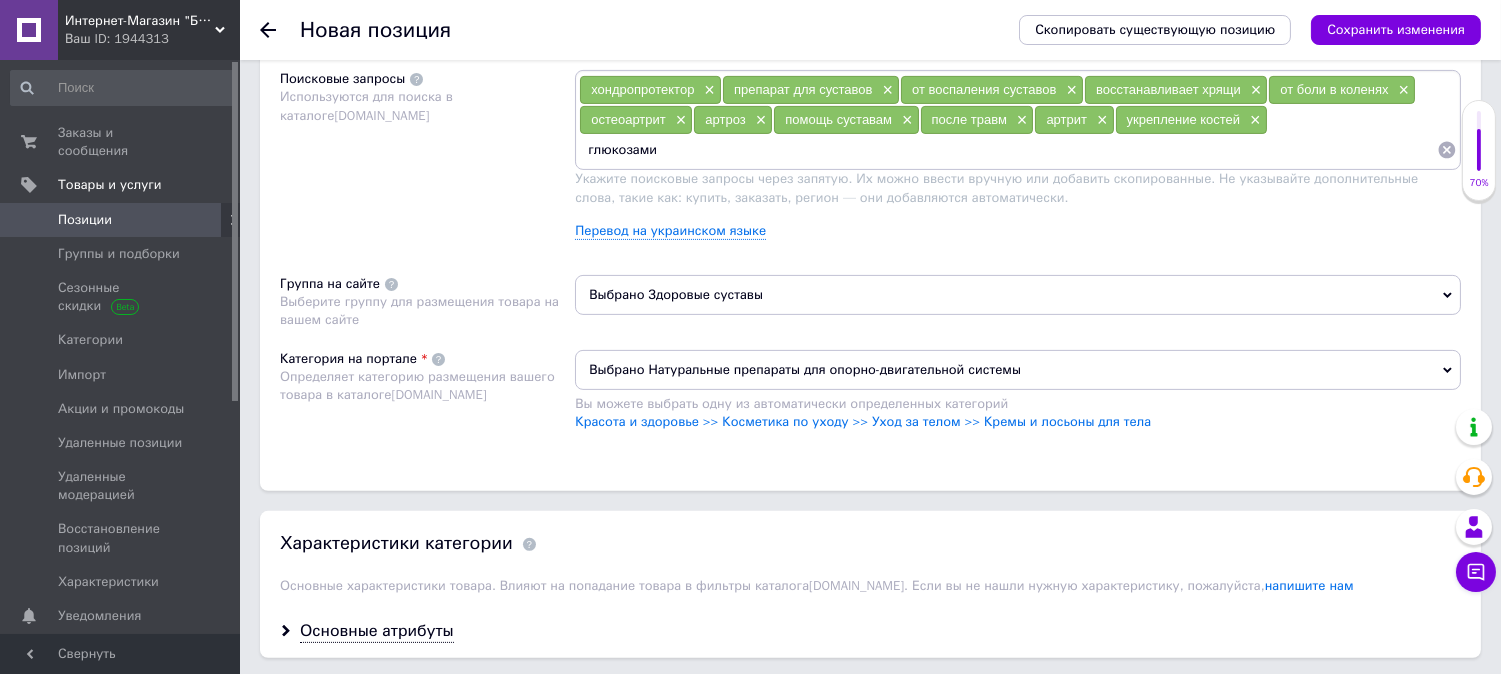 type on "глюкозамин" 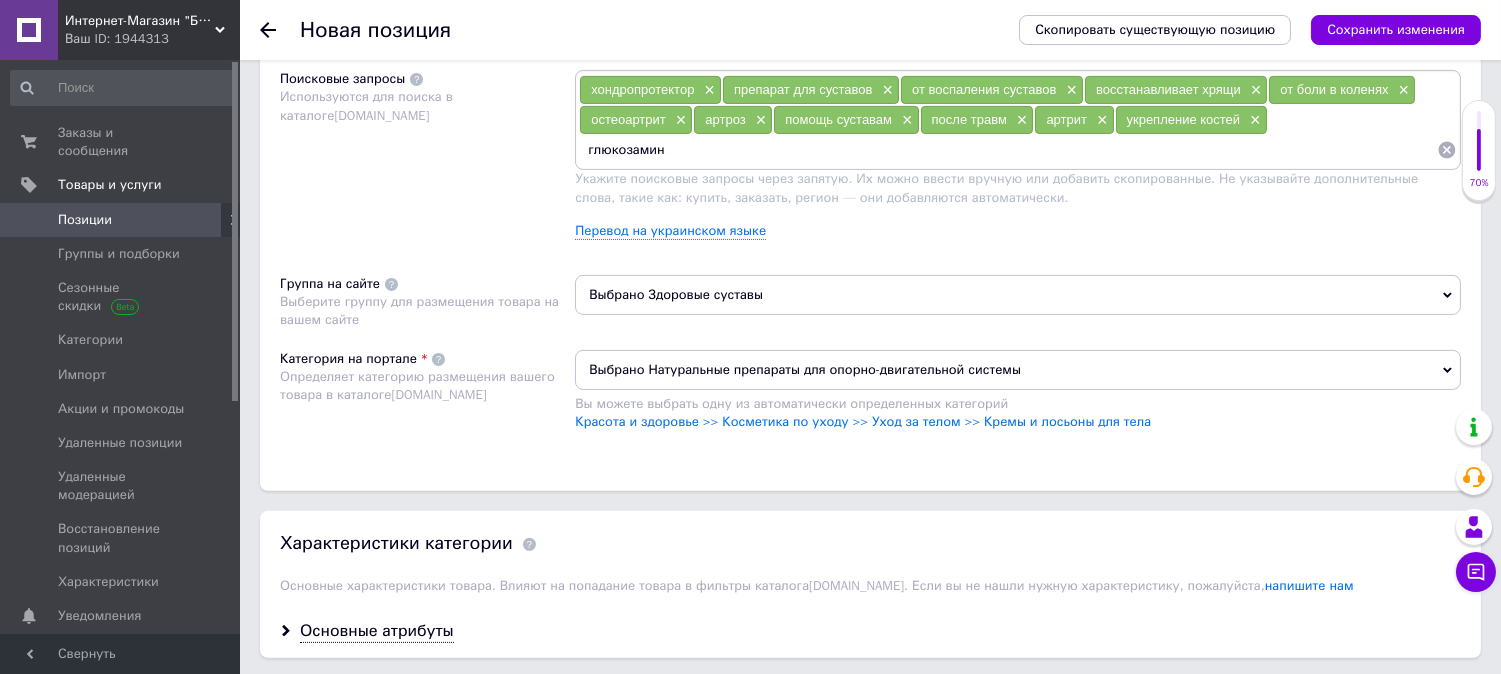 type 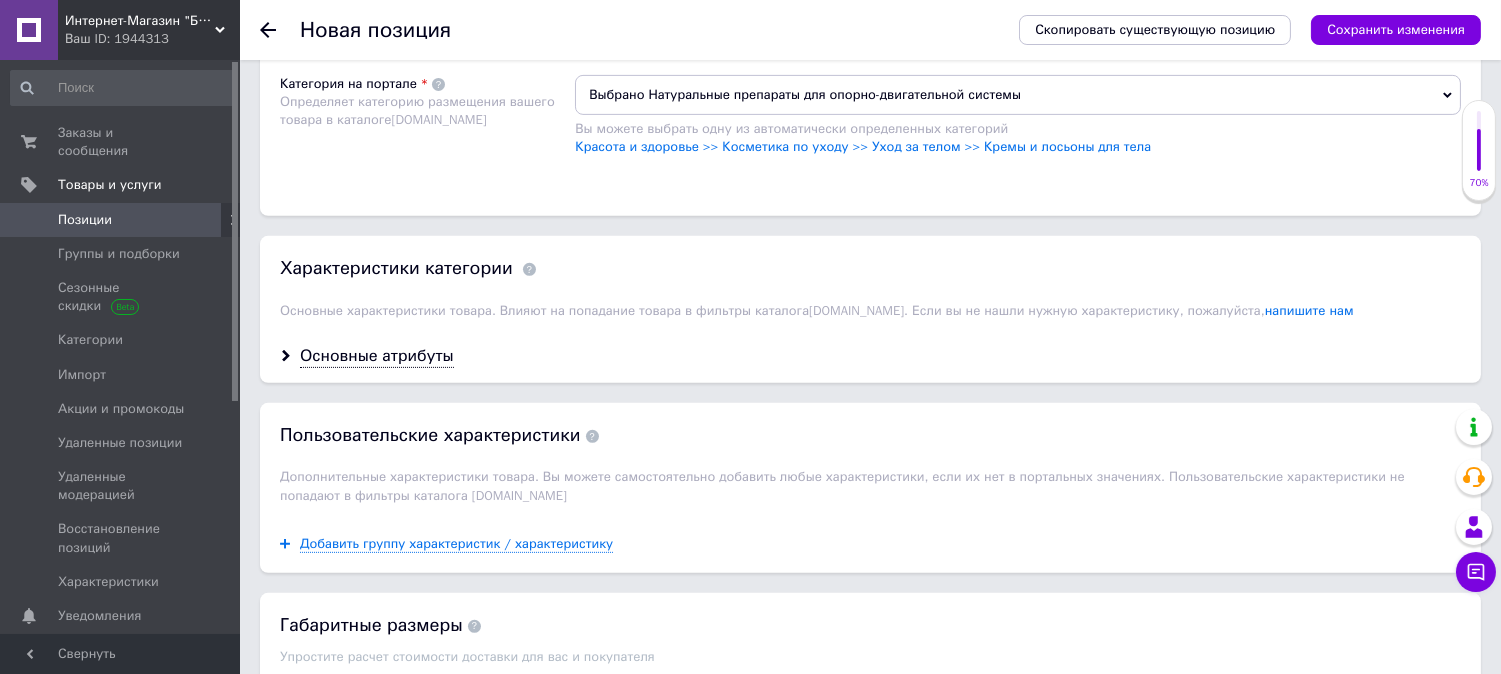 scroll, scrollTop: 1534, scrollLeft: 0, axis: vertical 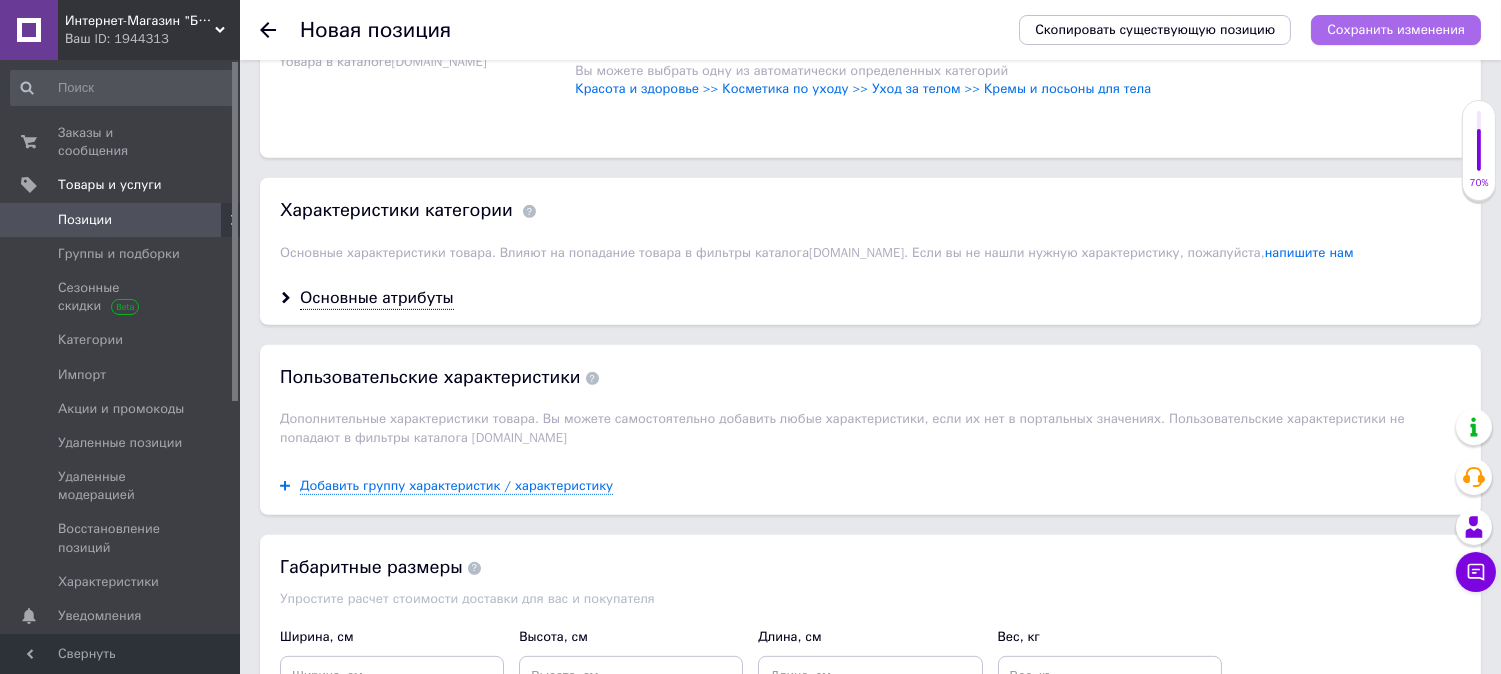 click on "Сохранить изменения" at bounding box center (1396, 29) 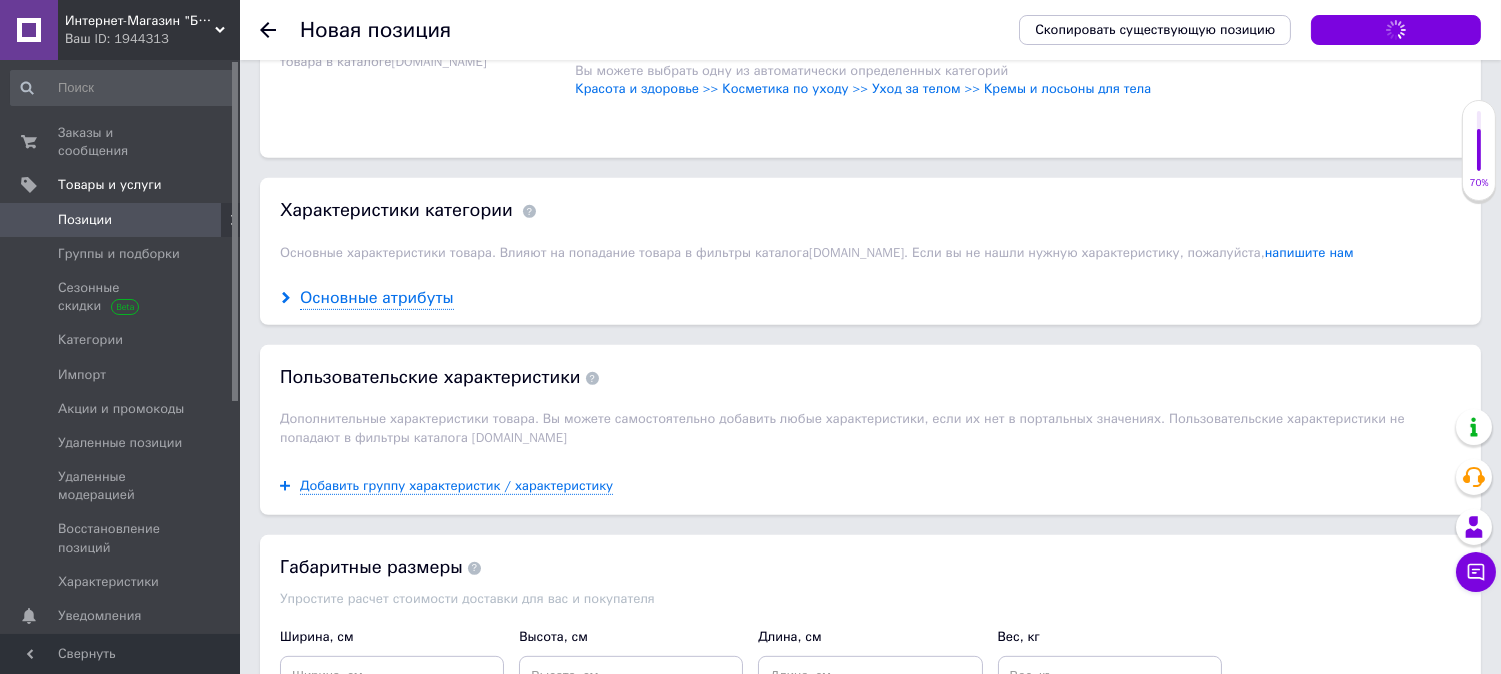 click on "Интернет-Магазин "Бездельник" Ваш ID: 1944313 Сайт Интернет-Магазин "Бездельник" Кабинет покупателя Проверить состояние системы Страница на портале БЕЗДЕЛЬНИК+ Справка Выйти Заказы и сообщения 0 0 Товары и услуги Позиции Группы и подборки Сезонные скидки Категории Импорт Акции и промокоды Удаленные позиции Удаленные модерацией Восстановление позиций Характеристики Уведомления 0 0 Показатели работы компании Панель управления Отзывы Клиенты Каталог ProSale Аналитика Управление сайтом Кошелек компании ✱ ✱" at bounding box center (750, -312) 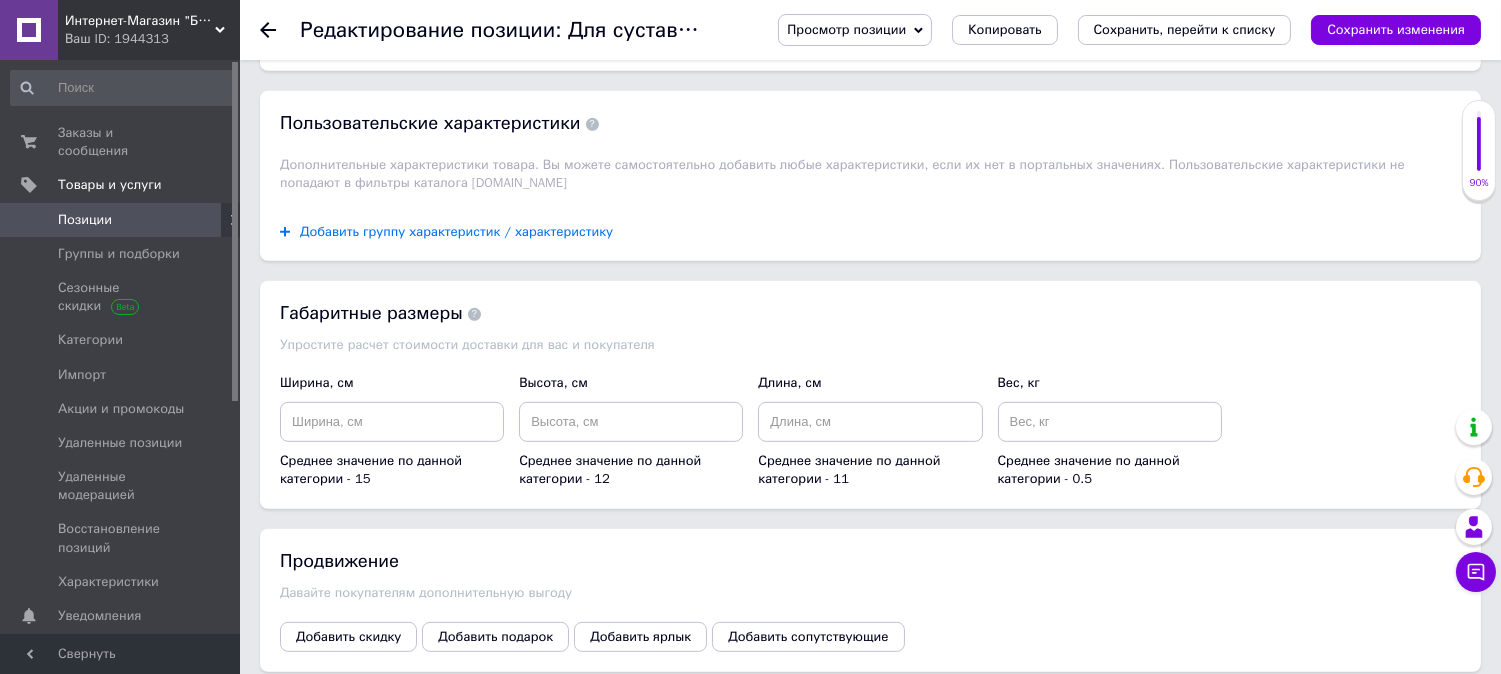scroll, scrollTop: 1777, scrollLeft: 0, axis: vertical 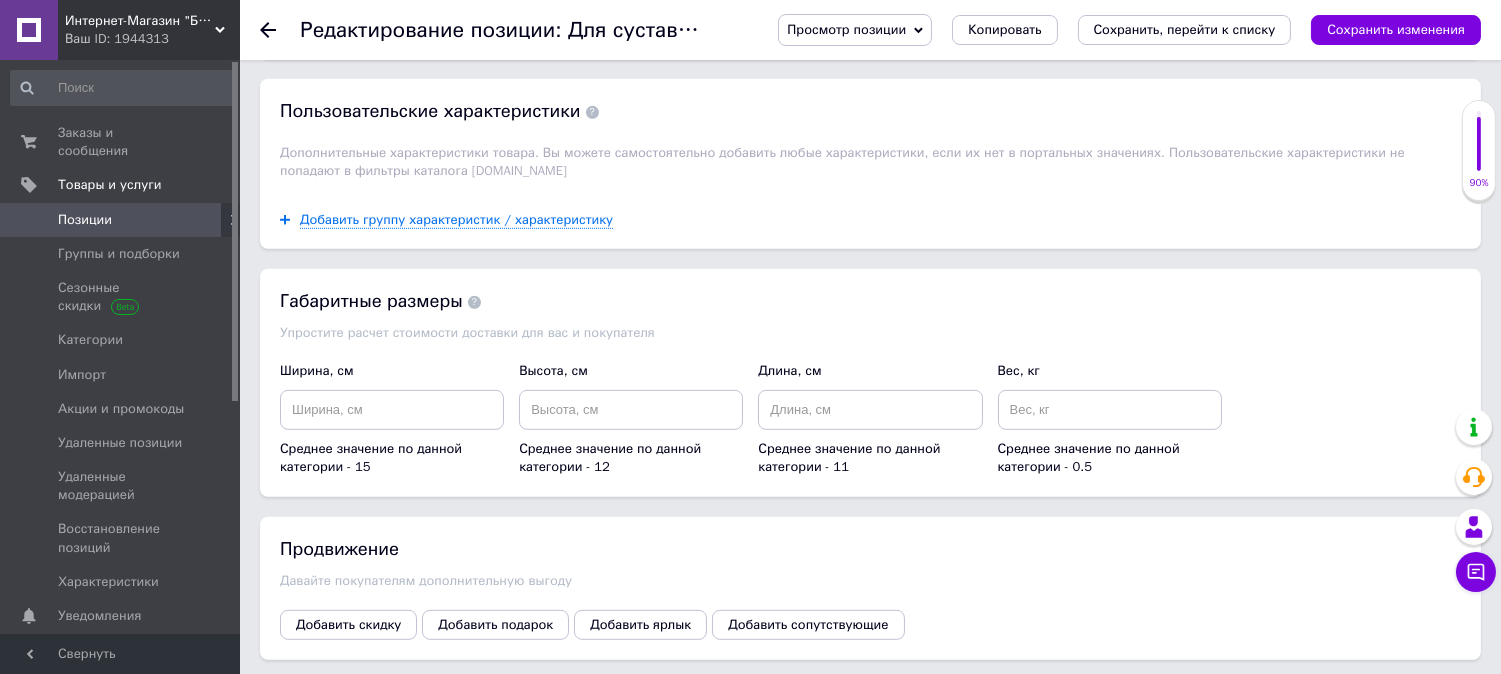 click on "Основные атрибуты" at bounding box center (377, 32) 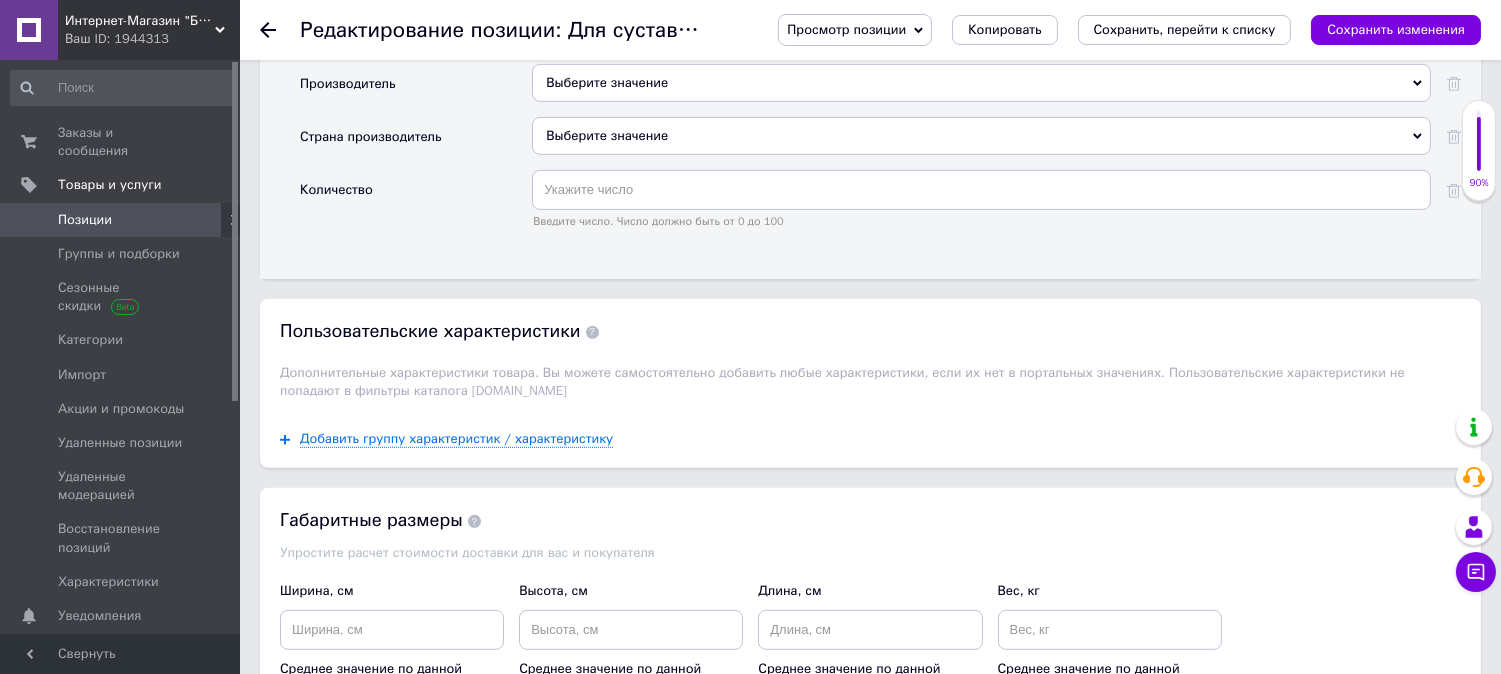 click on "Выберите значение" at bounding box center [981, 83] 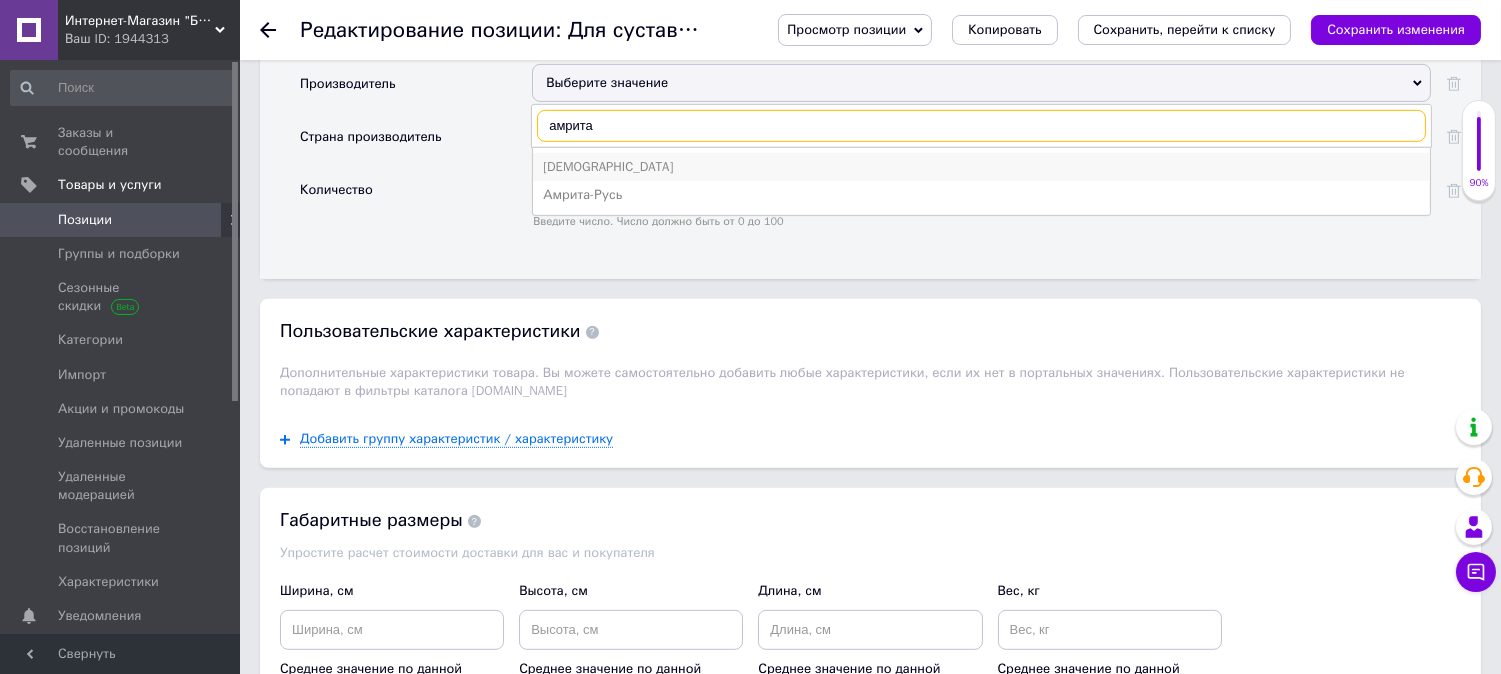 type on "амрита" 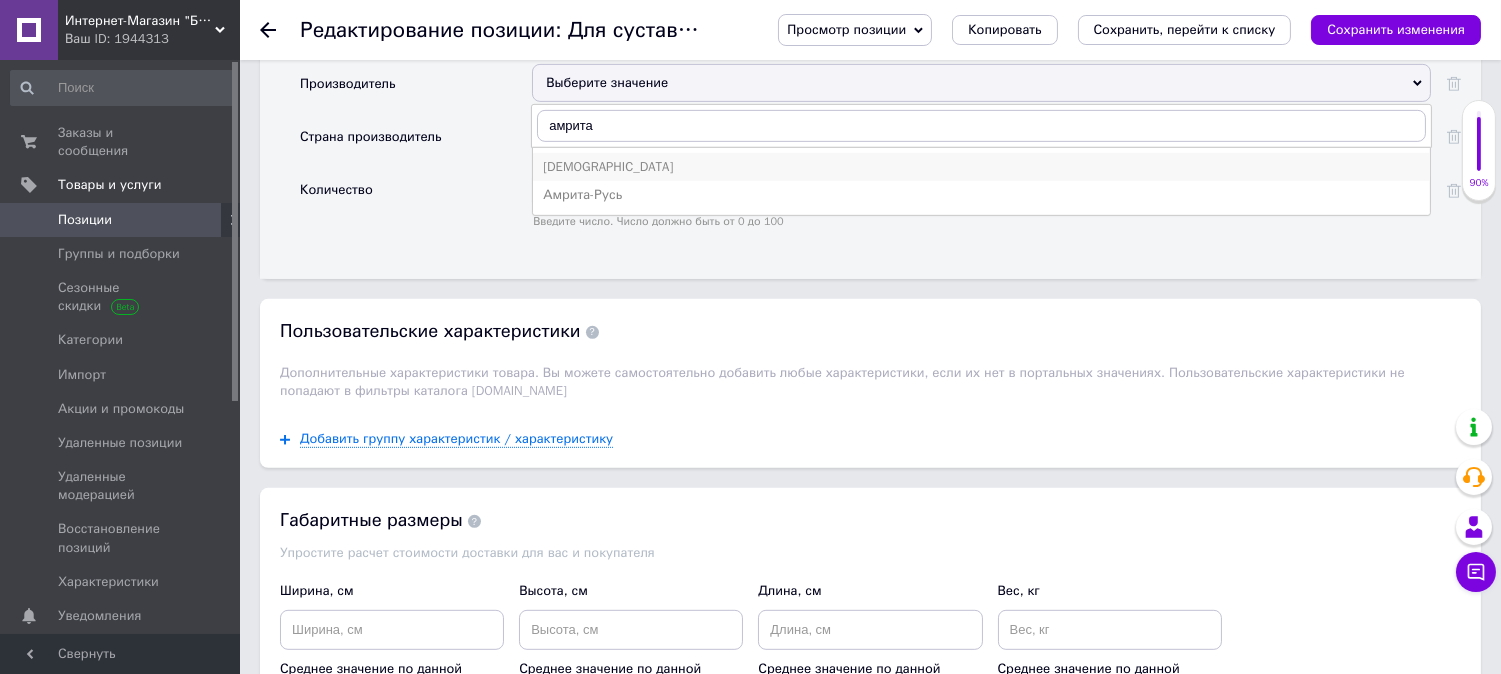 click on "Амрита" at bounding box center [981, 167] 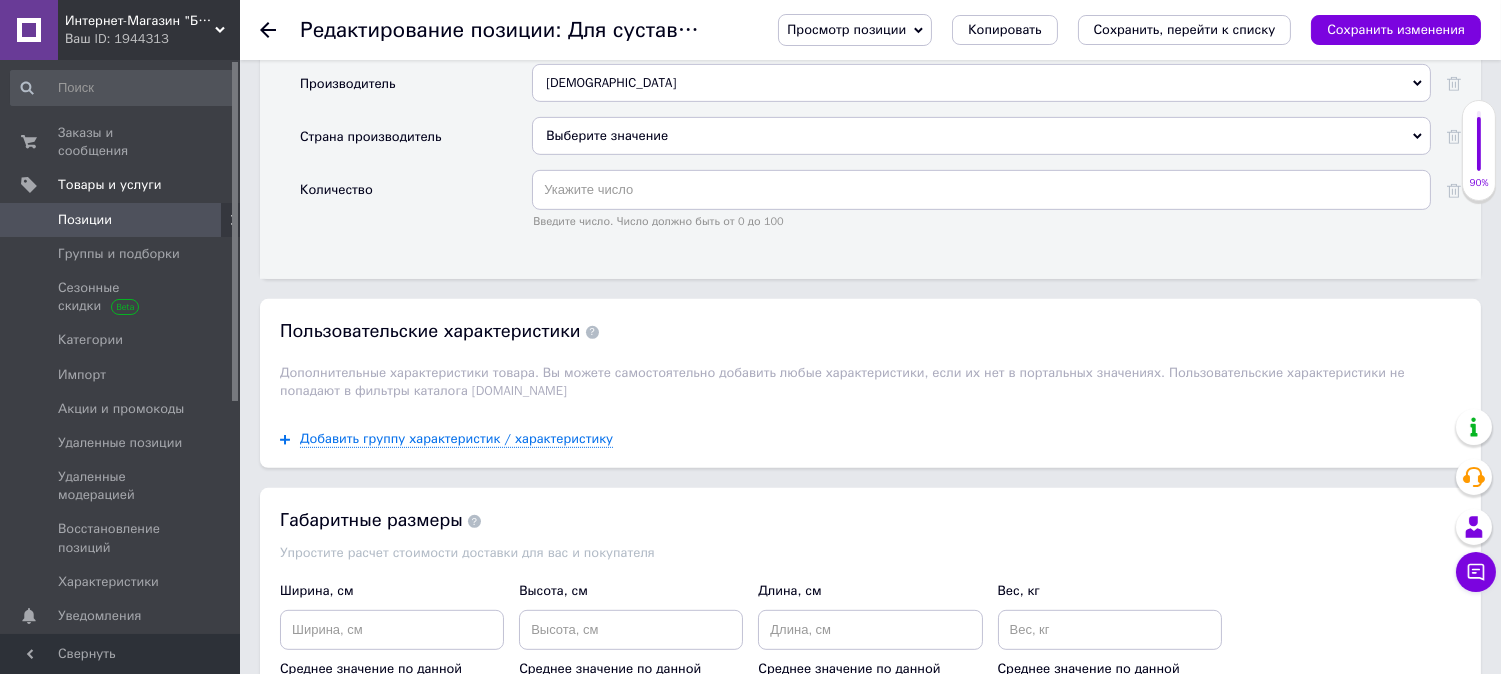 click on "Выберите значение" at bounding box center [981, 136] 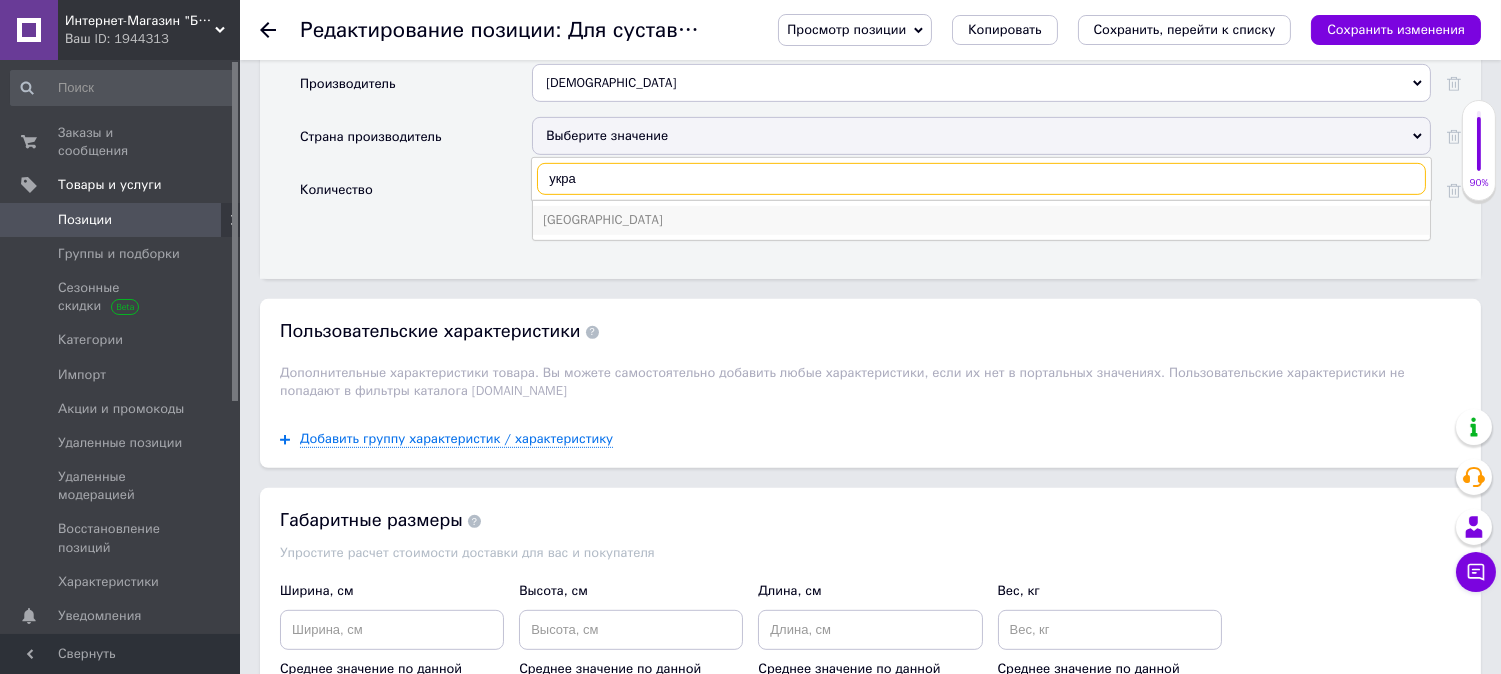 type on "укра" 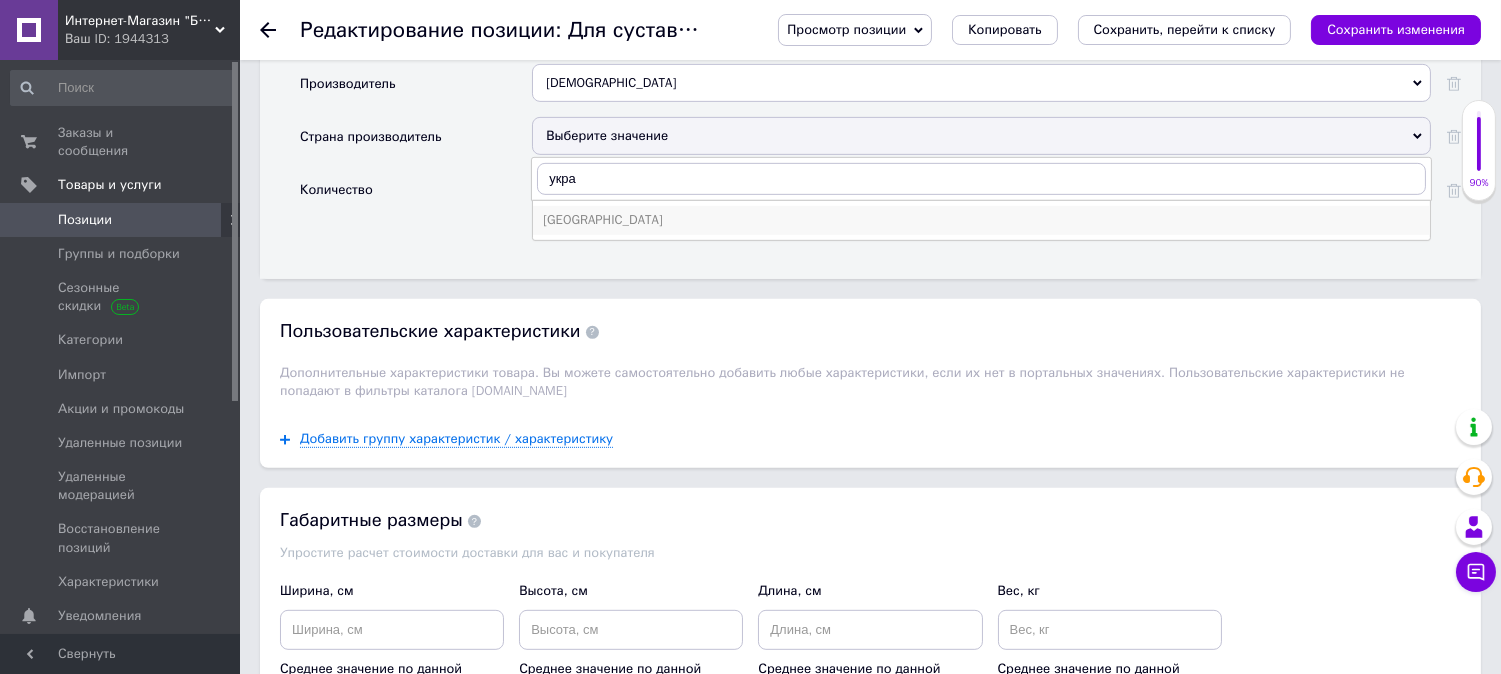 click on "Украина" at bounding box center (981, 220) 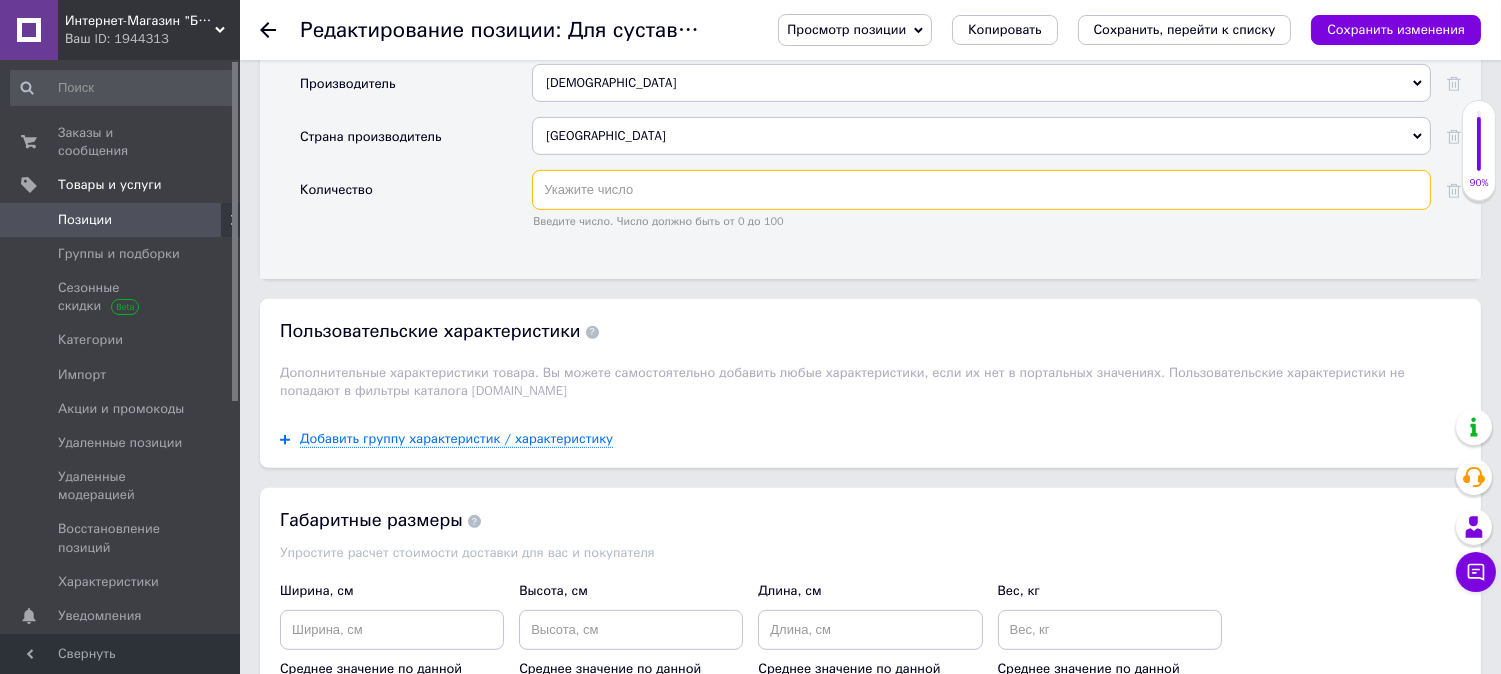 click at bounding box center (981, 190) 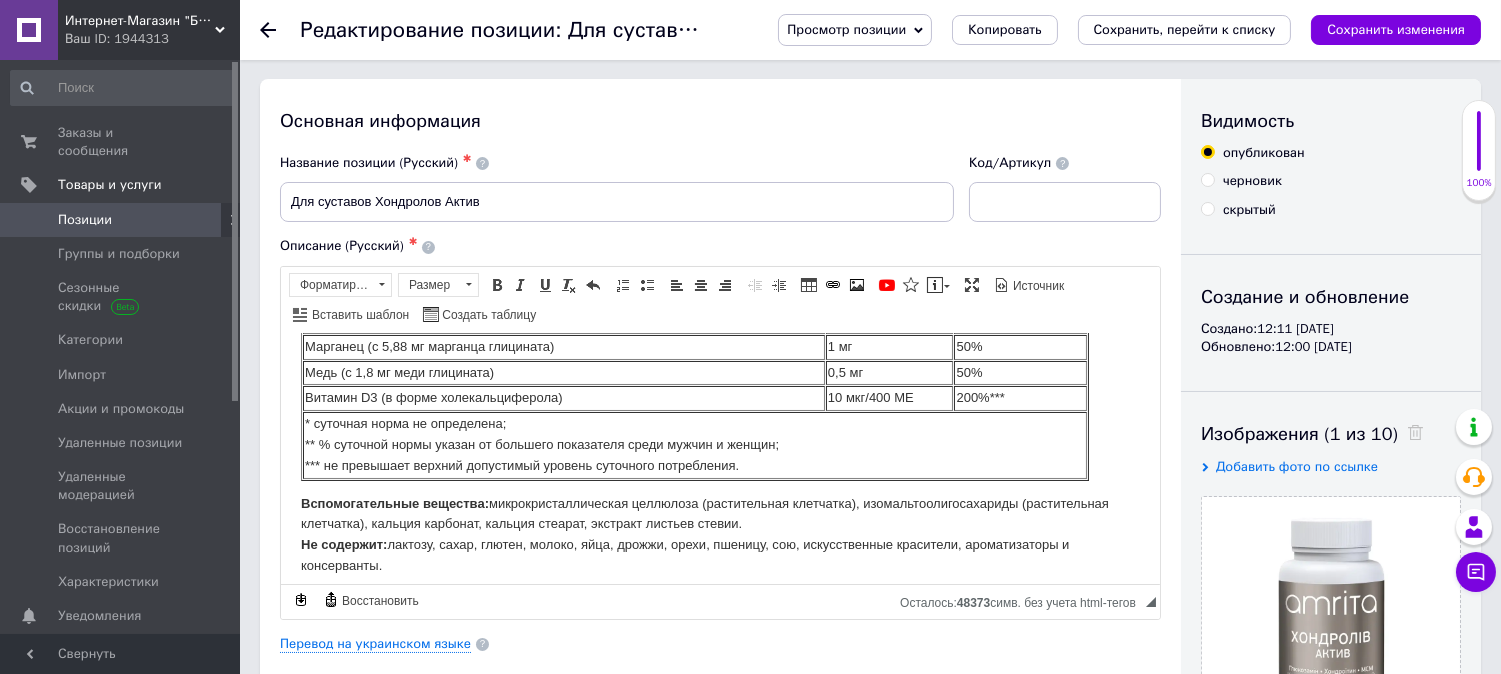 scroll, scrollTop: 0, scrollLeft: 0, axis: both 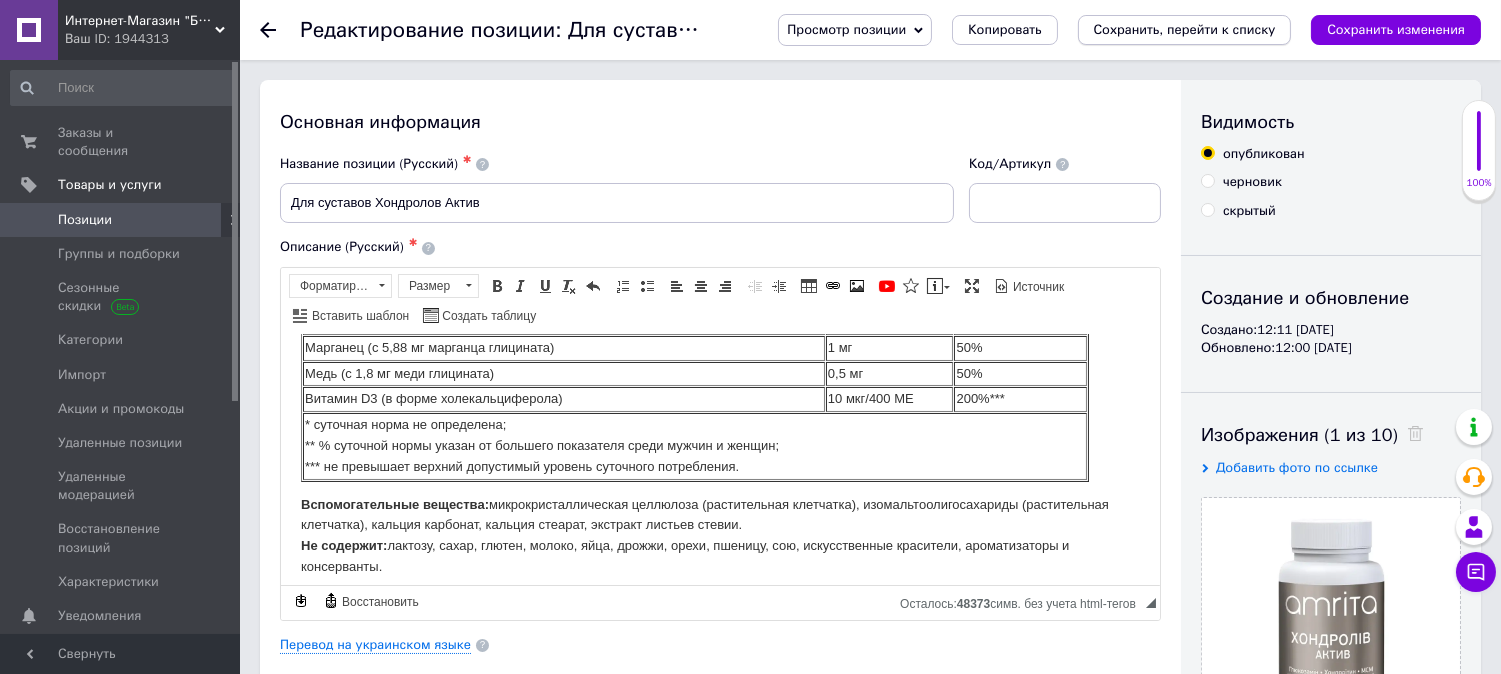 type on "60" 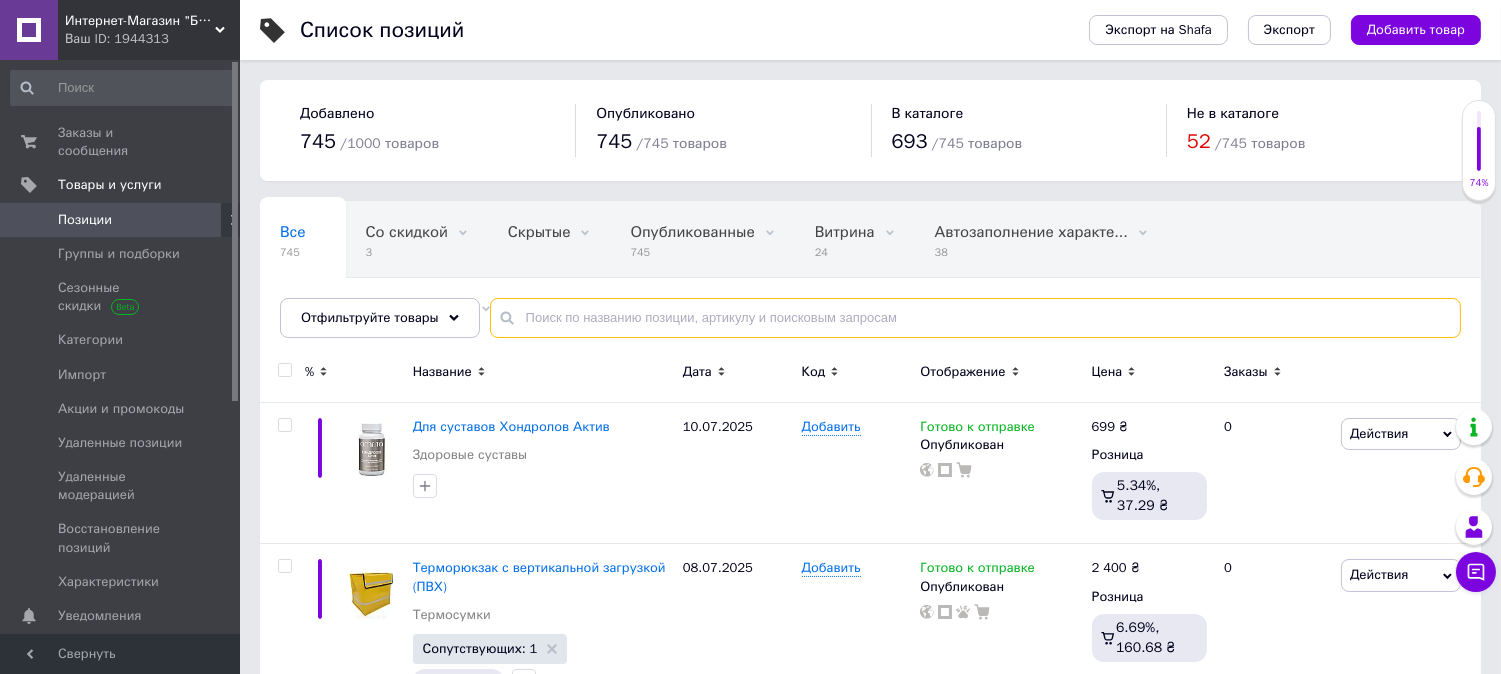 click at bounding box center (975, 318) 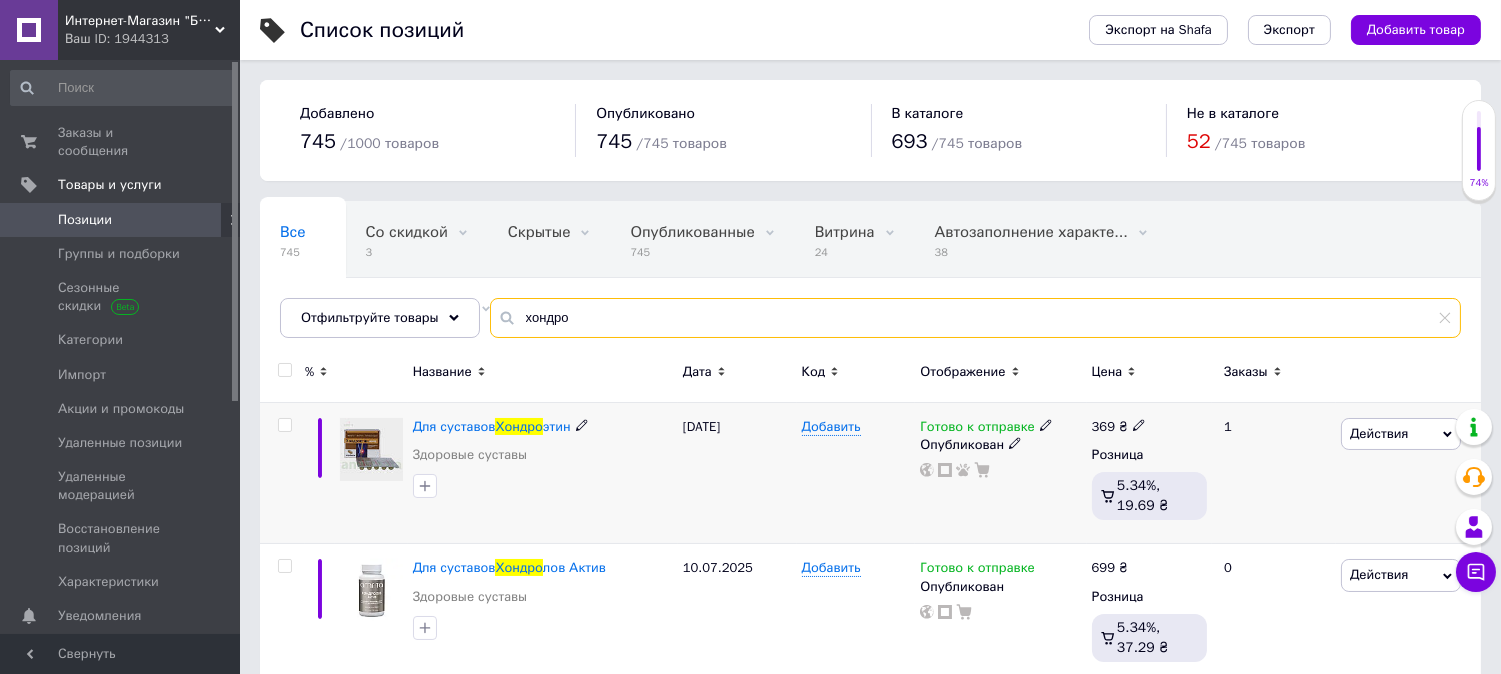 type on "хондро" 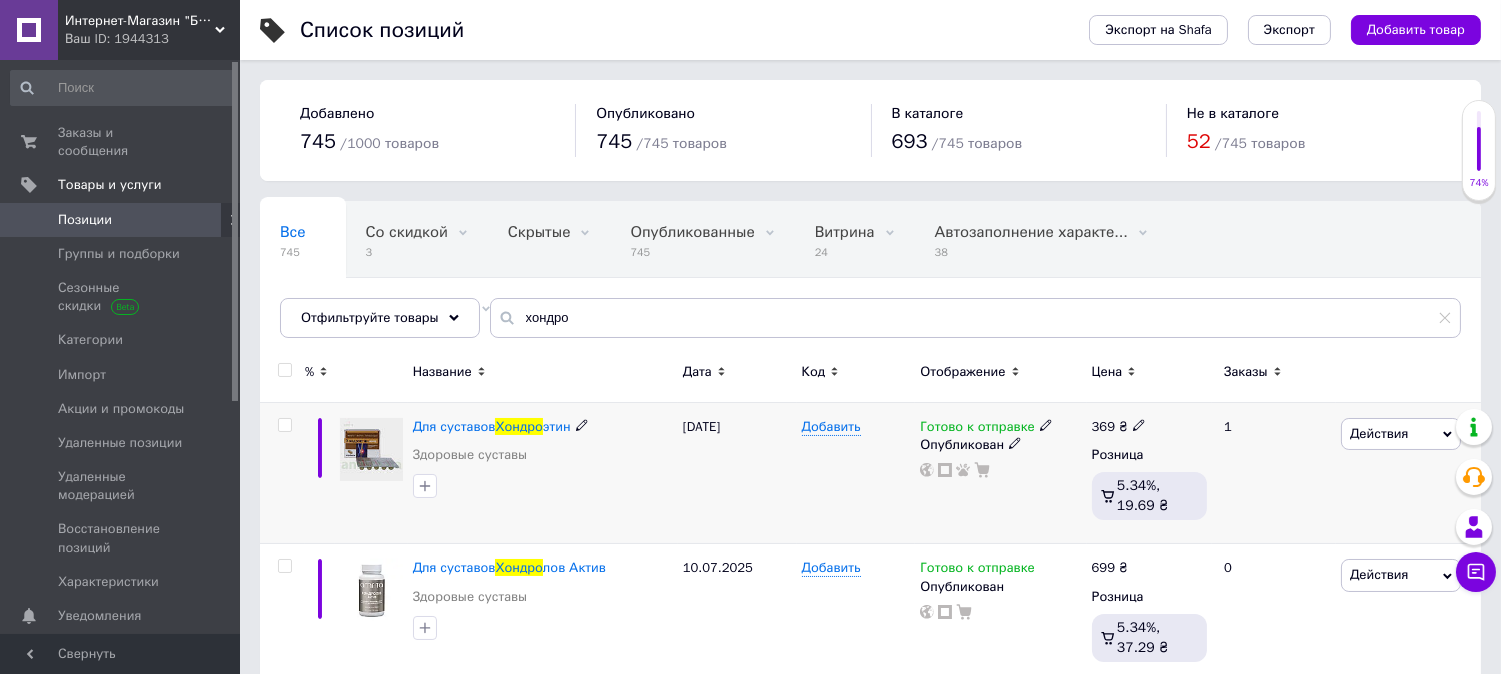 click on "Действия" at bounding box center [1379, 433] 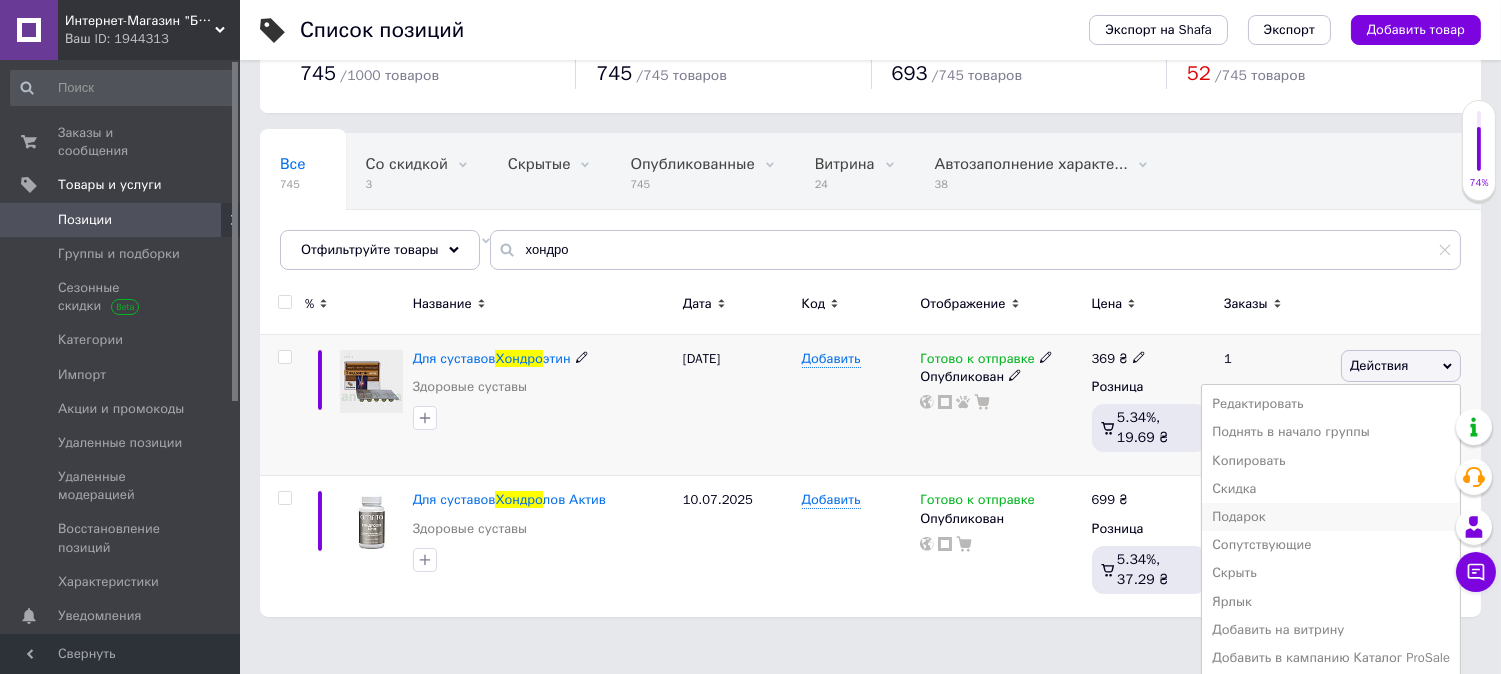 scroll, scrollTop: 101, scrollLeft: 0, axis: vertical 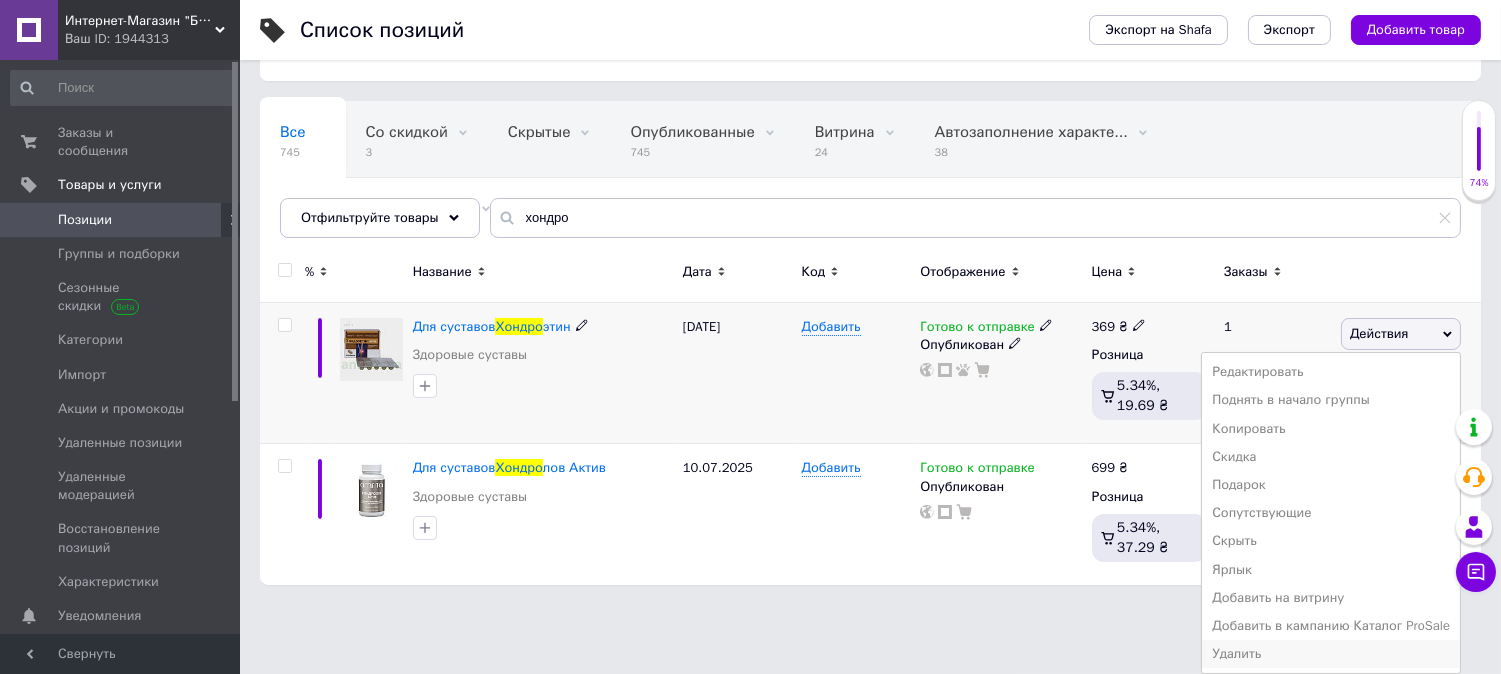 click on "Удалить" at bounding box center [1331, 654] 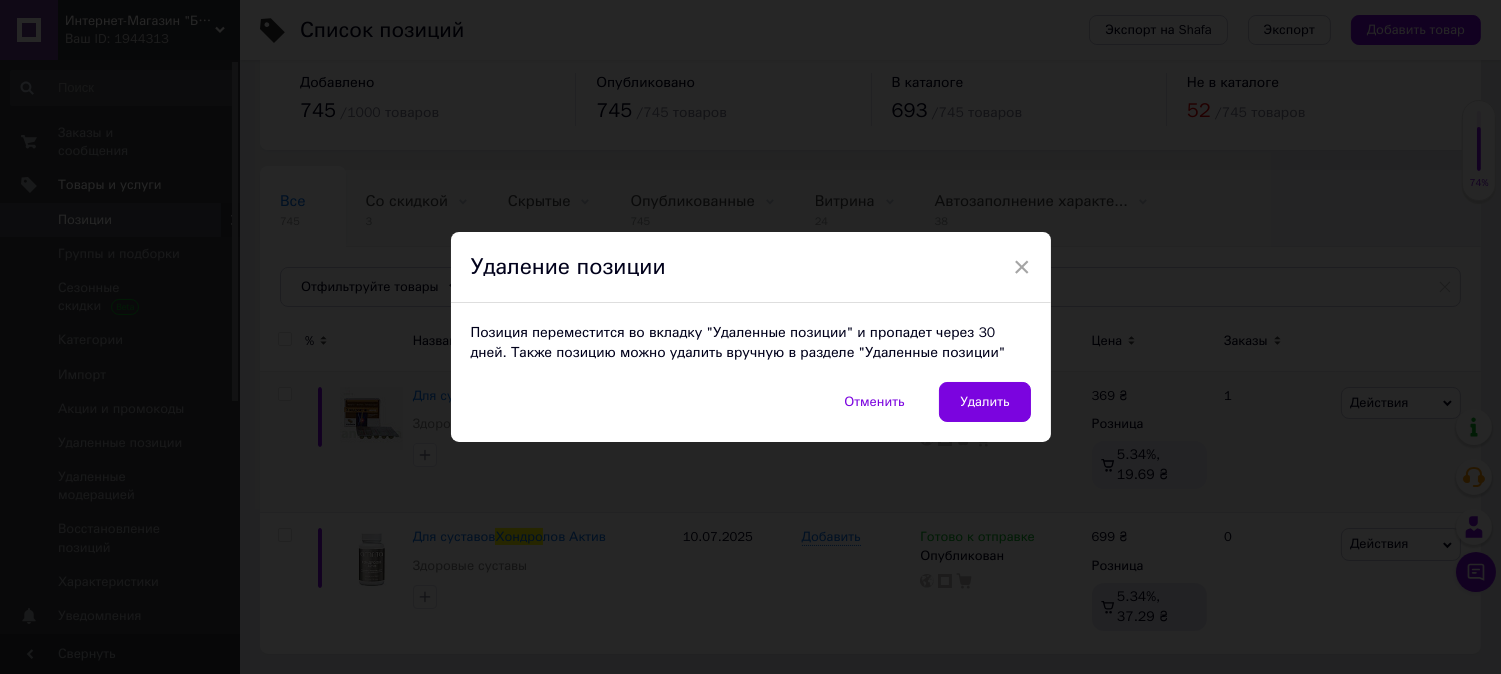 scroll, scrollTop: 31, scrollLeft: 0, axis: vertical 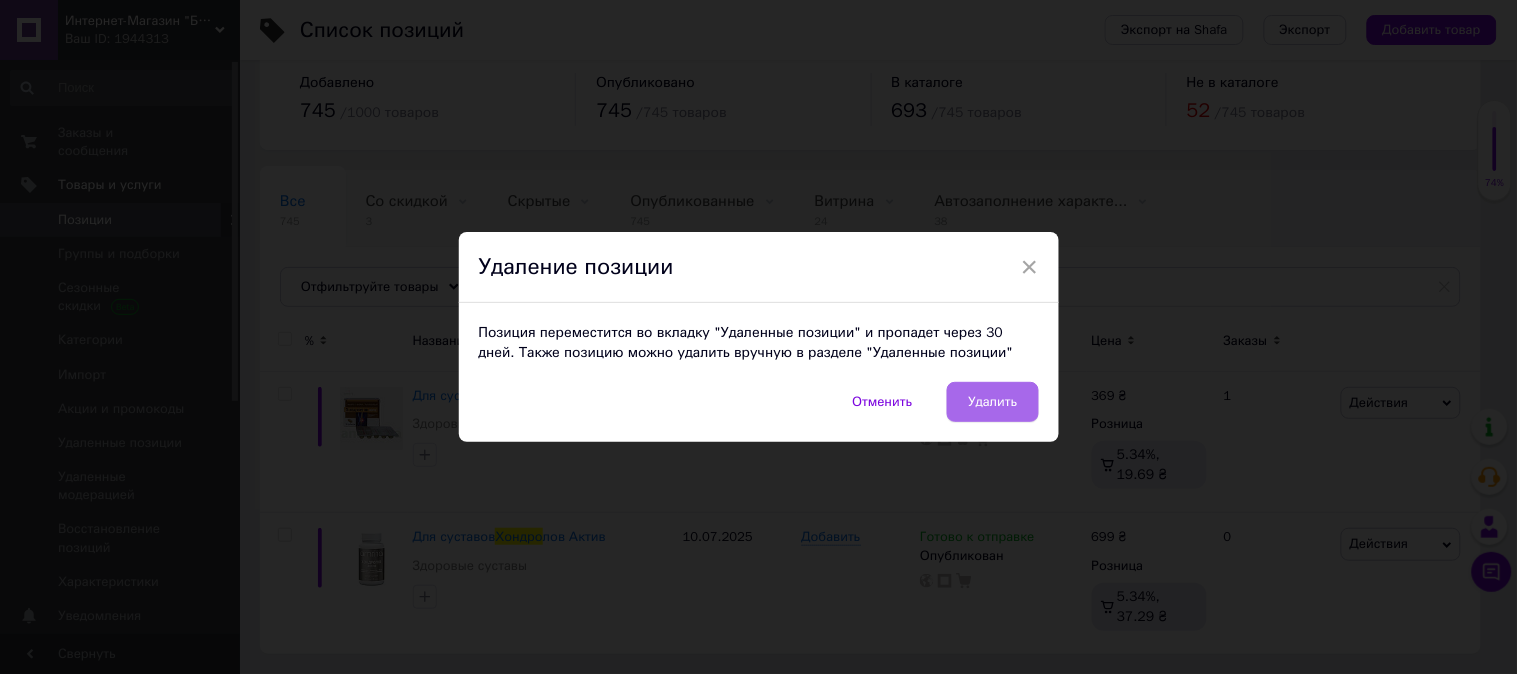 click on "Удалить" at bounding box center [992, 402] 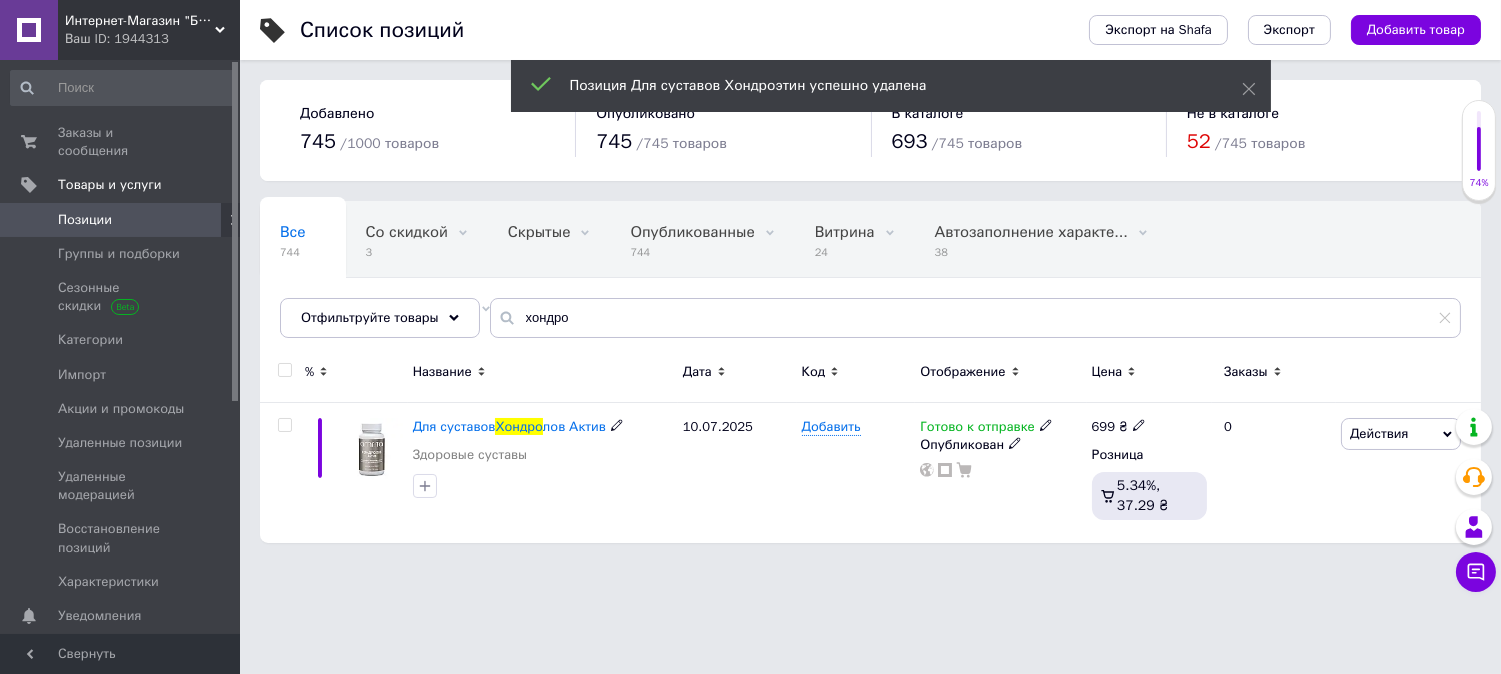 scroll, scrollTop: 0, scrollLeft: 0, axis: both 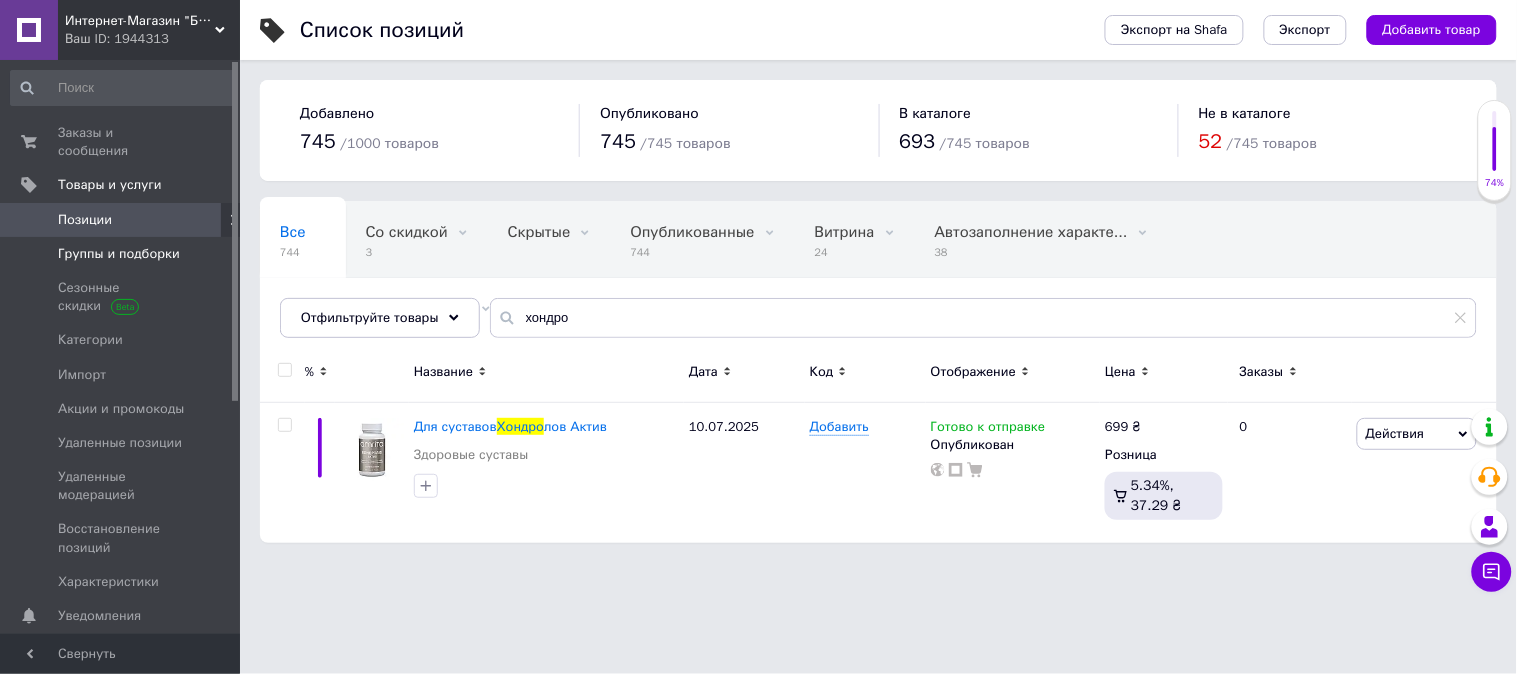 click on "Группы и подборки" at bounding box center [119, 254] 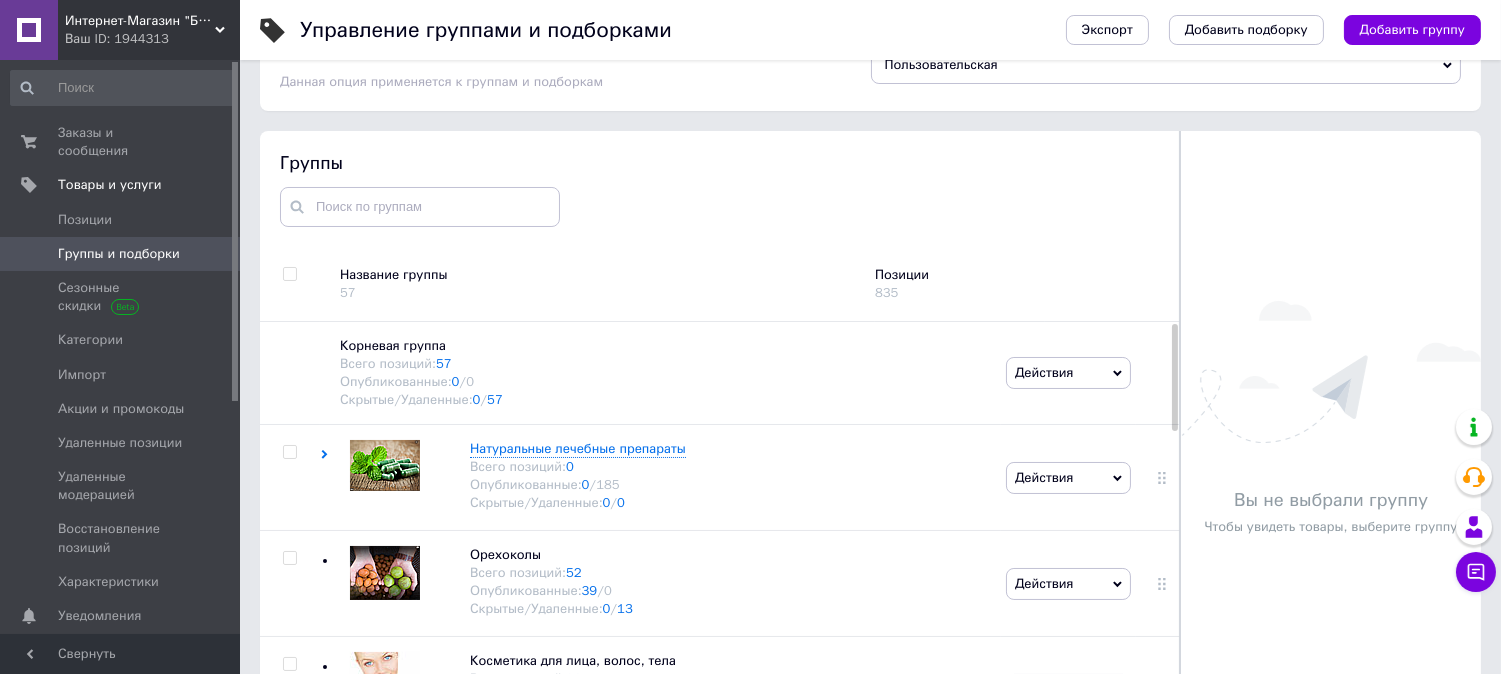 scroll, scrollTop: 113, scrollLeft: 0, axis: vertical 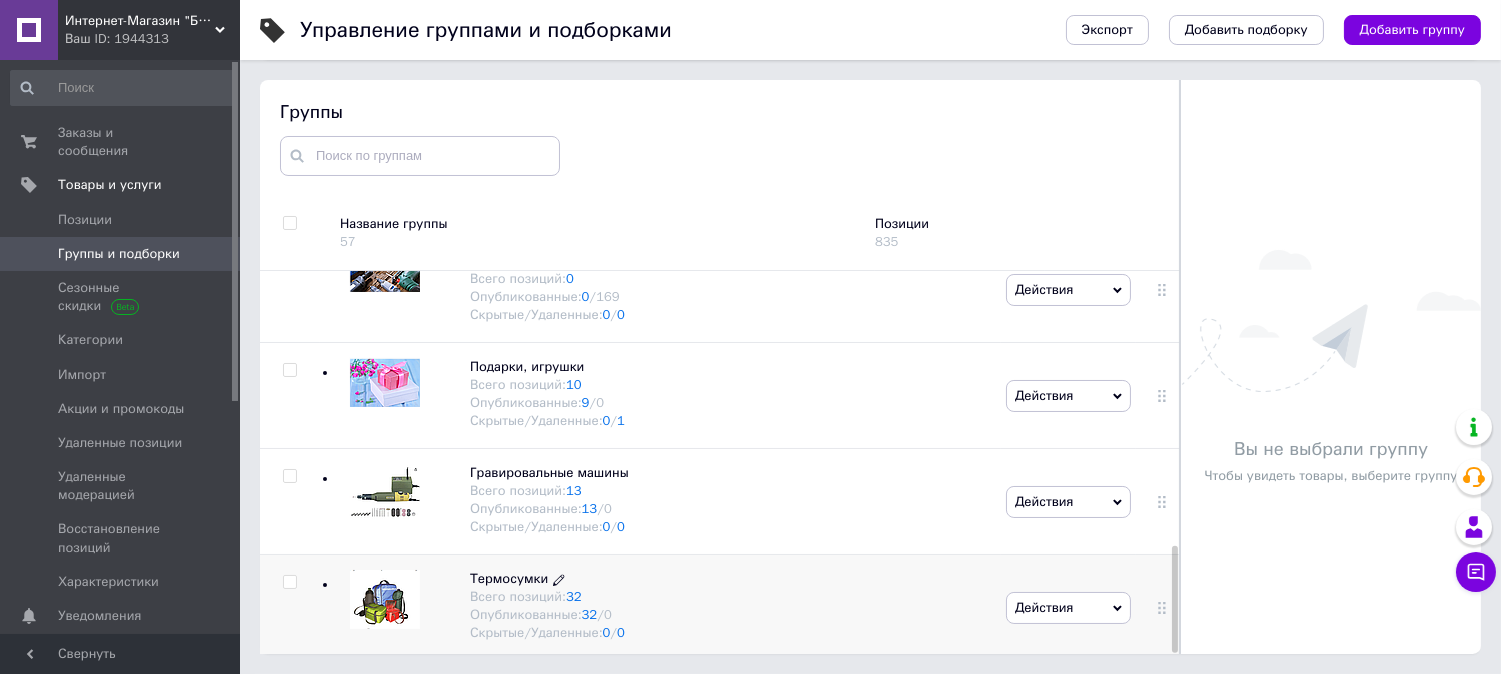 click on "Термосумки" at bounding box center (509, 578) 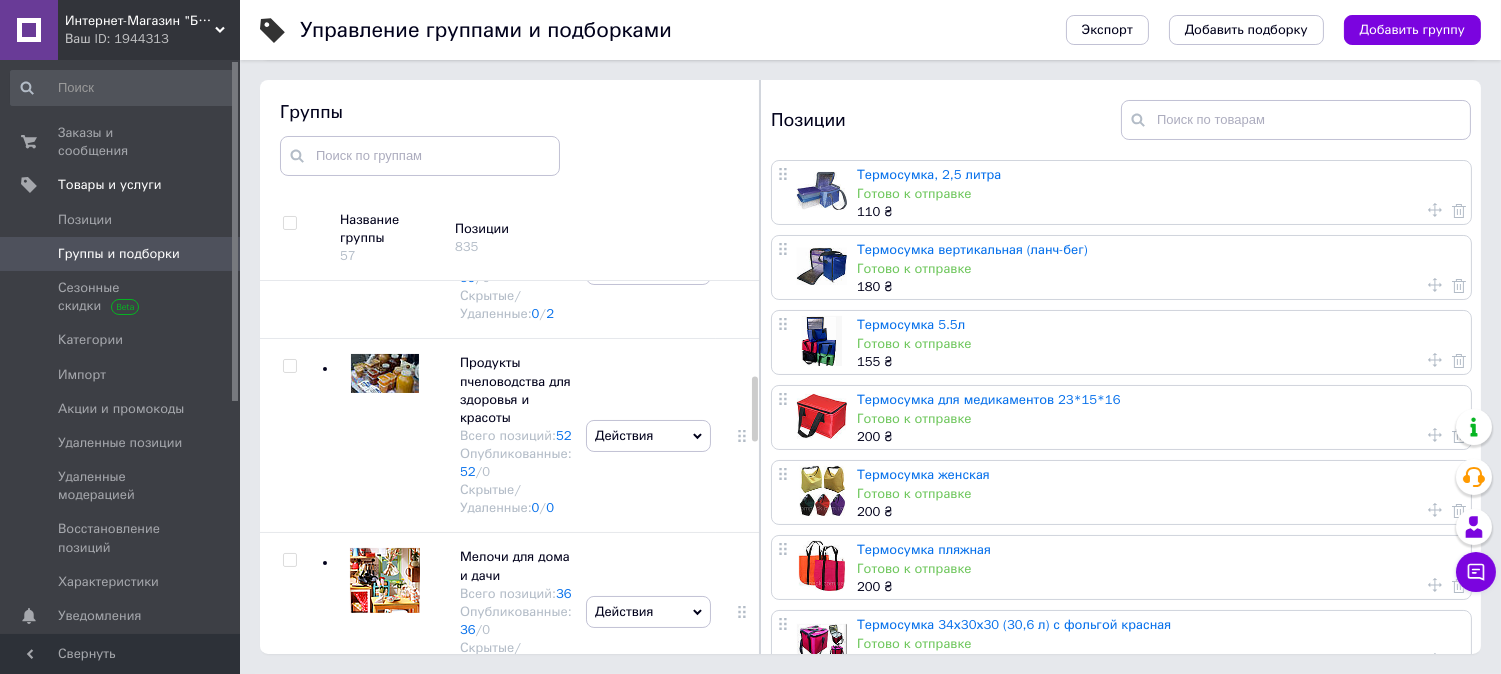 scroll, scrollTop: 530, scrollLeft: 0, axis: vertical 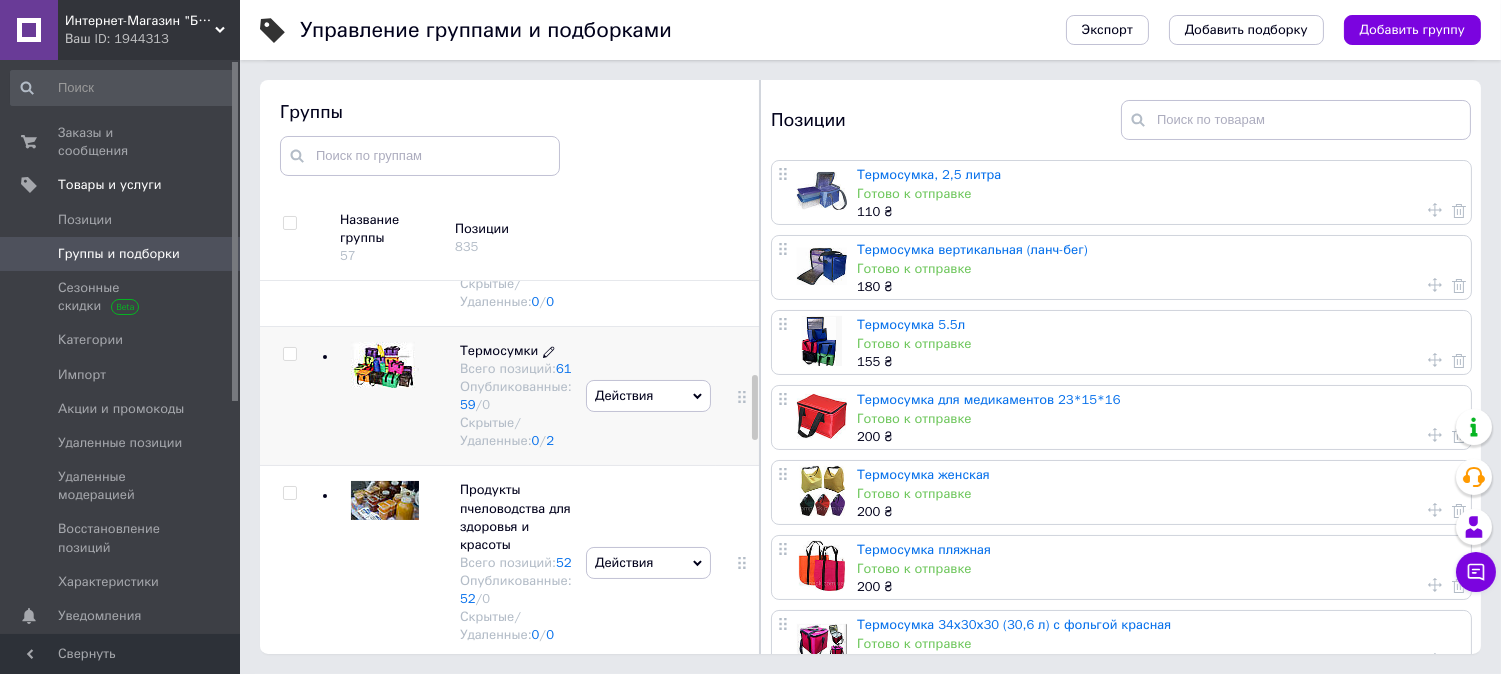 click on "Термосумки" at bounding box center [499, 350] 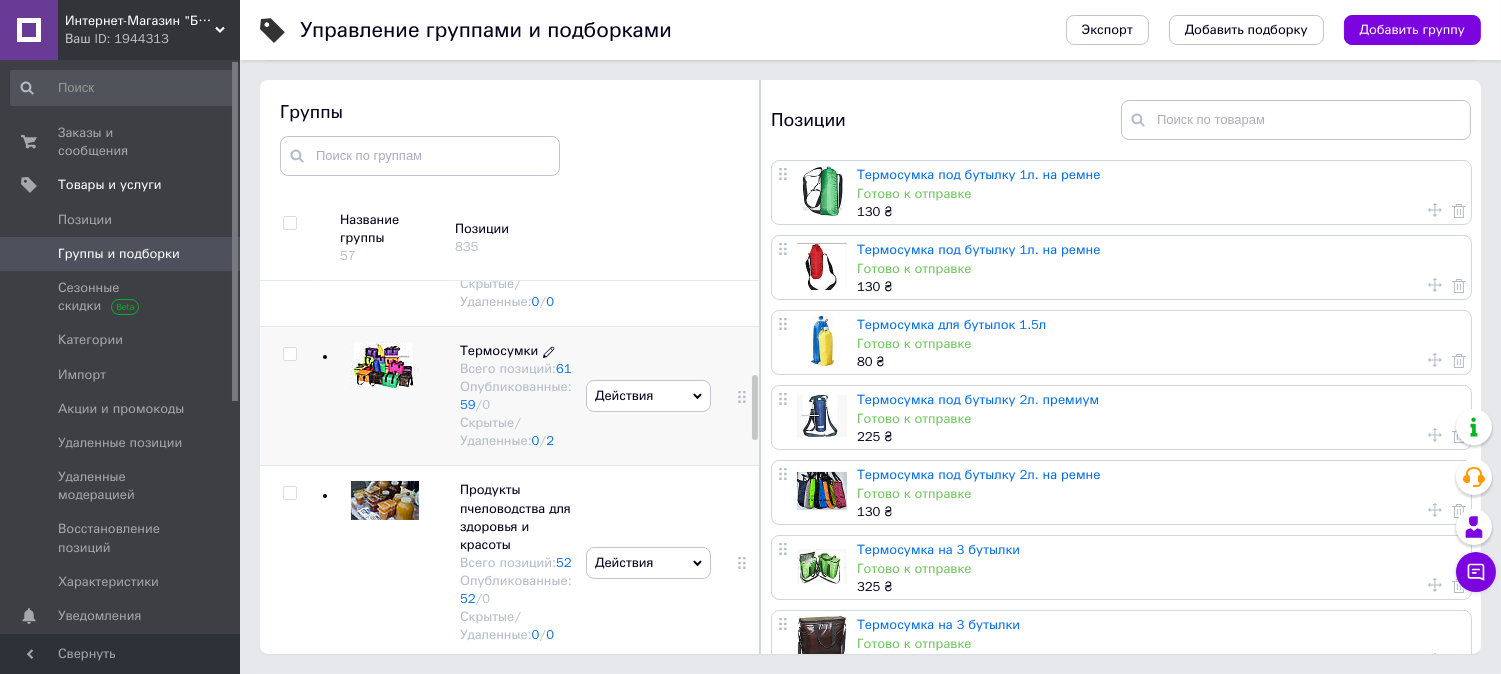 click on "Термосумки" at bounding box center [499, 350] 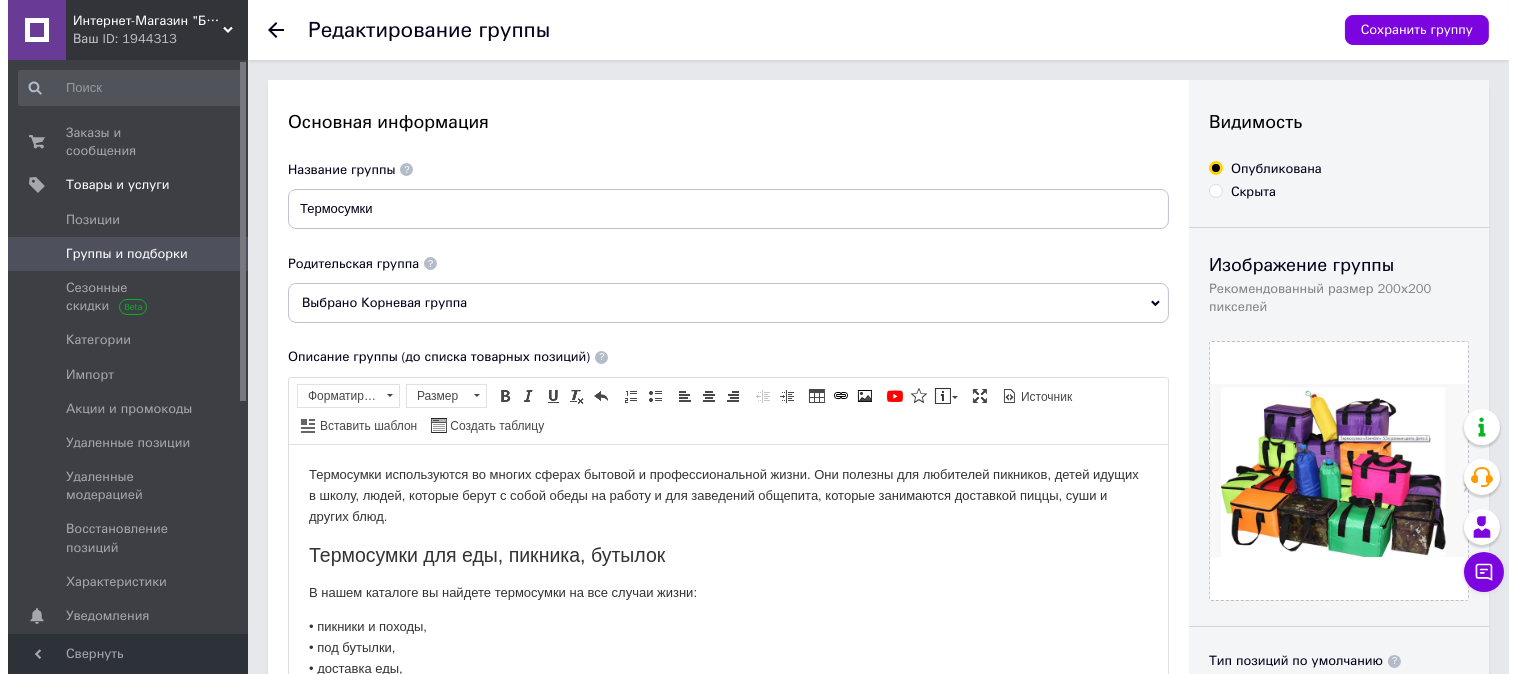 scroll, scrollTop: 0, scrollLeft: 0, axis: both 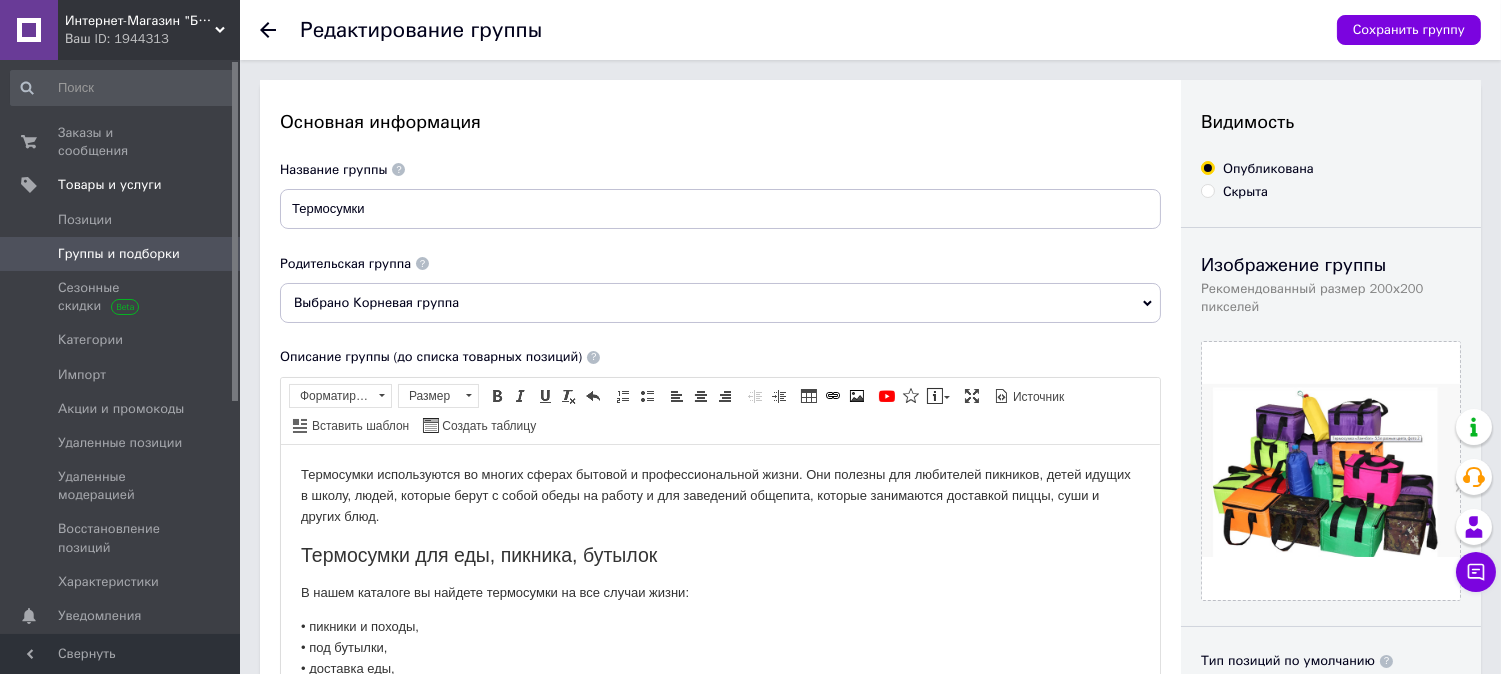 click 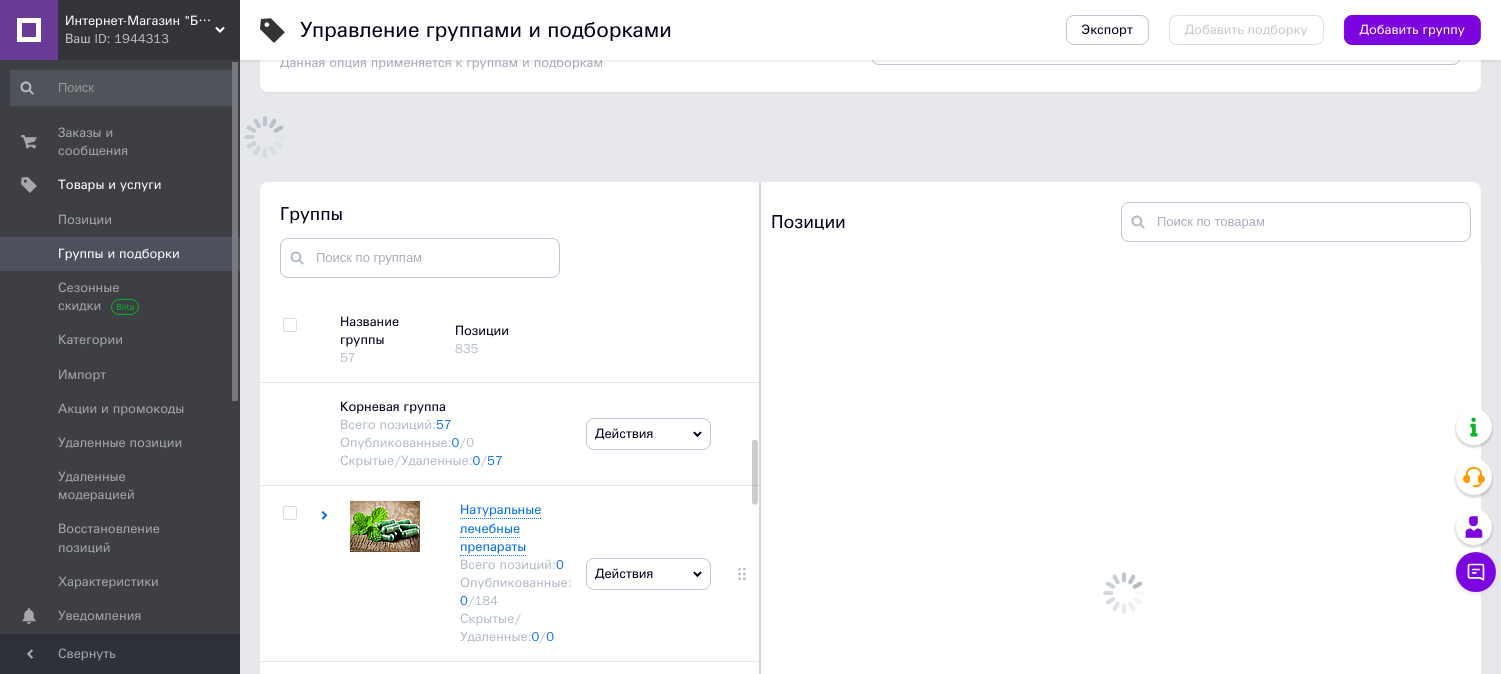 scroll, scrollTop: 183, scrollLeft: 0, axis: vertical 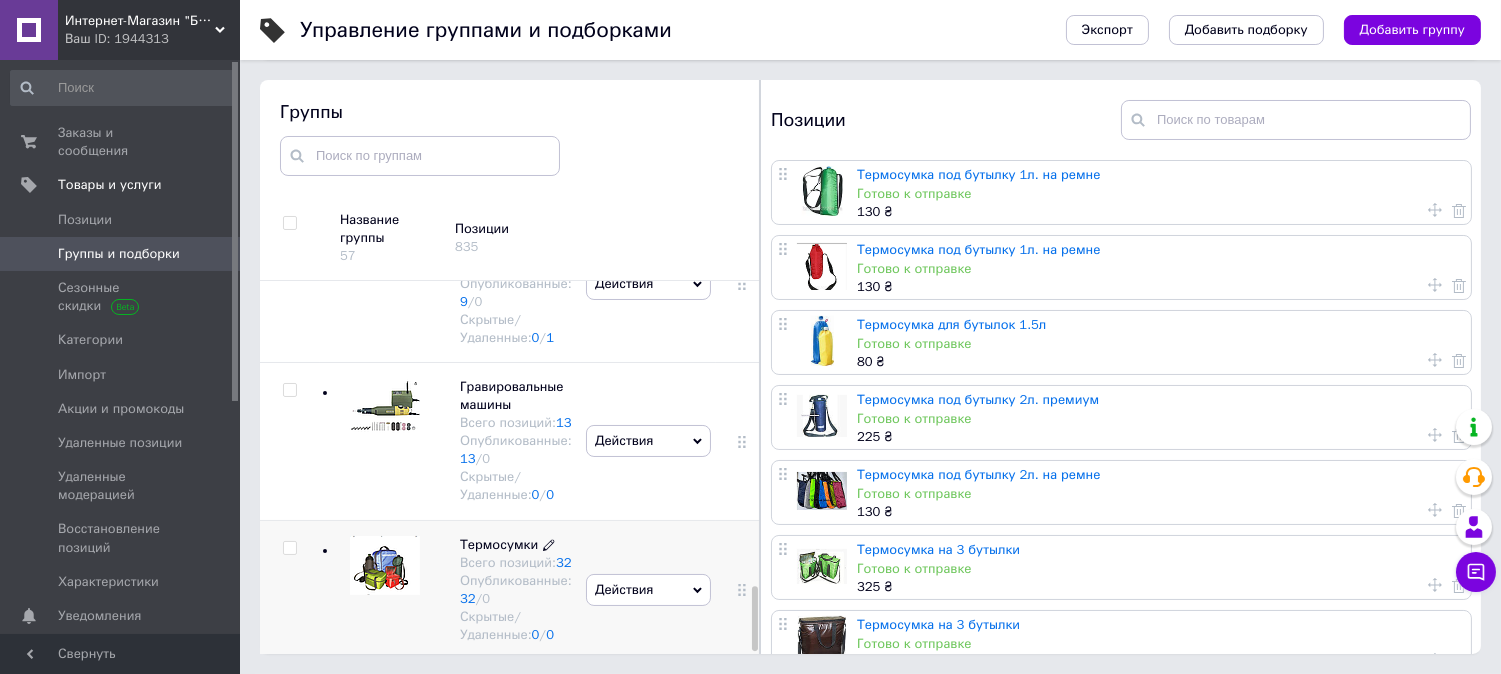 click on "Термосумки" at bounding box center [499, 544] 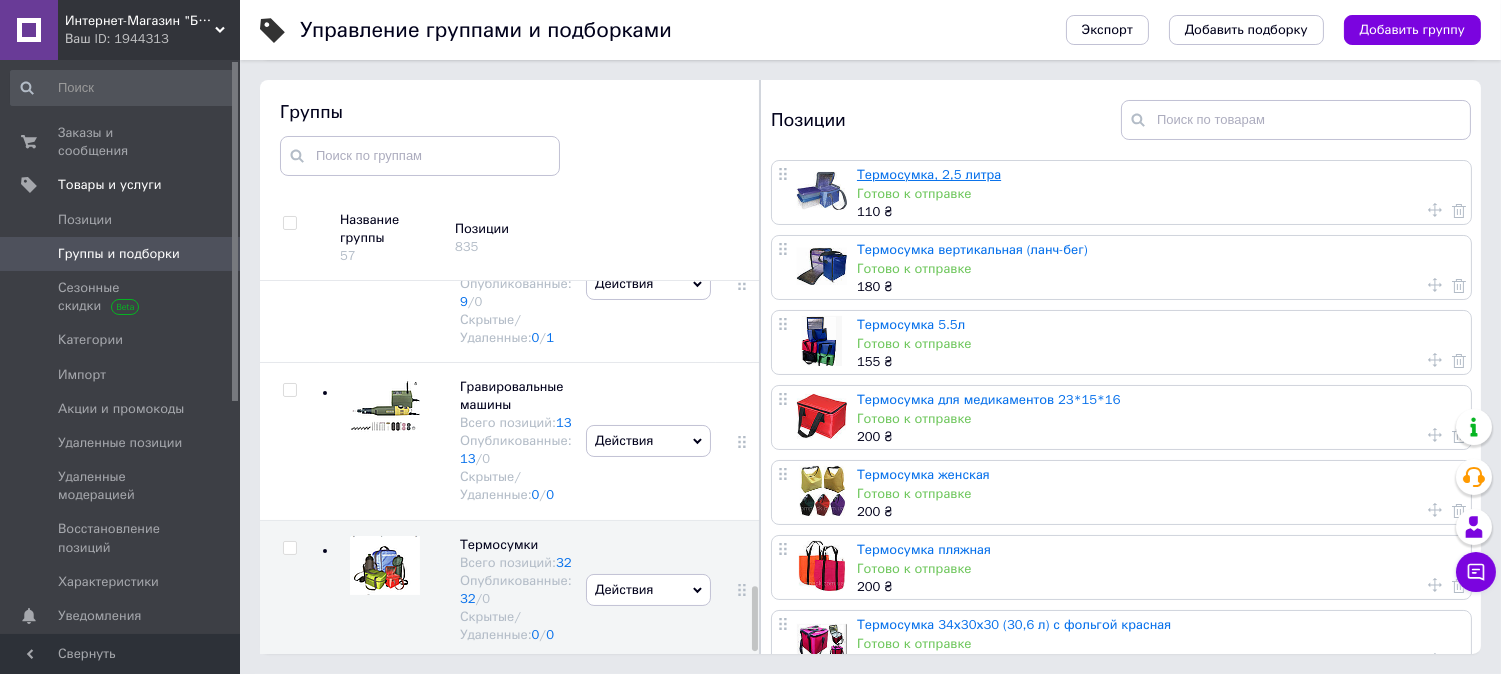 click on "Термосумка,  2,5 литра" at bounding box center (929, 174) 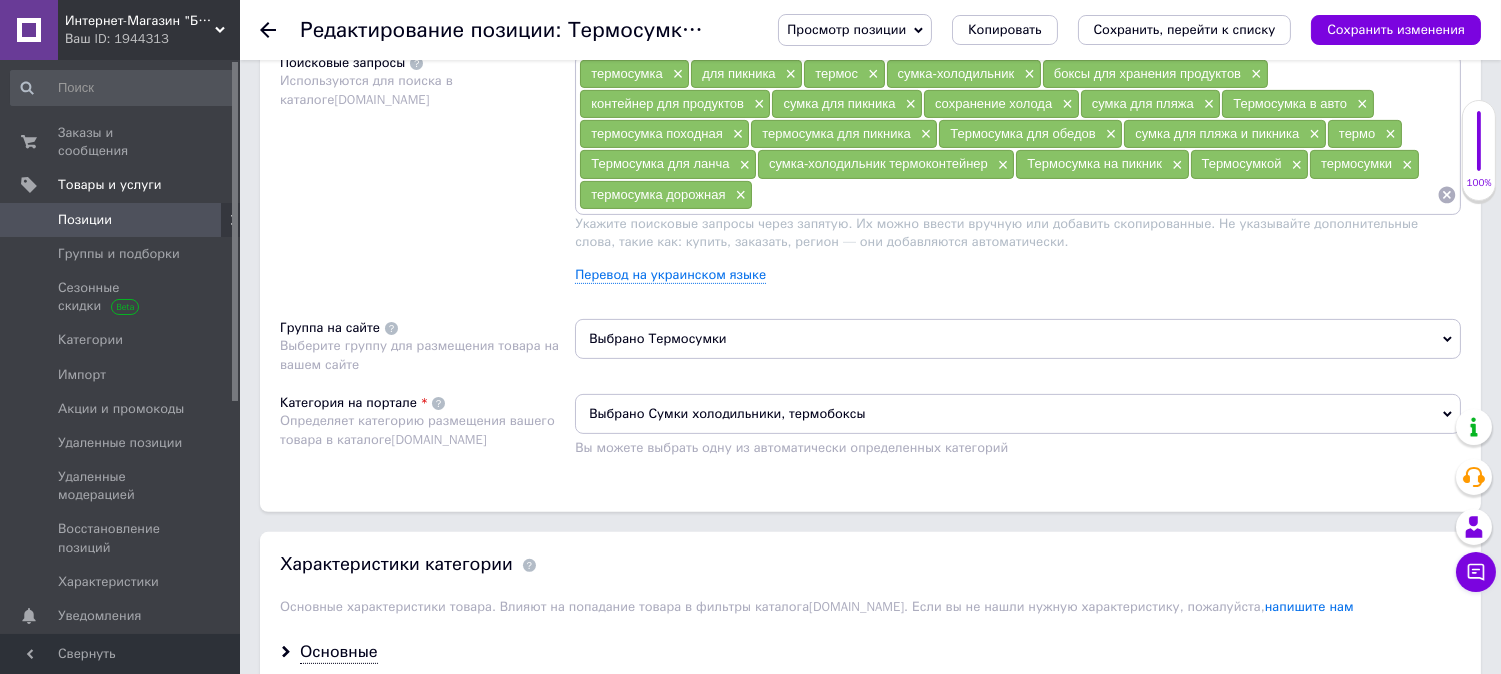 scroll, scrollTop: 1333, scrollLeft: 0, axis: vertical 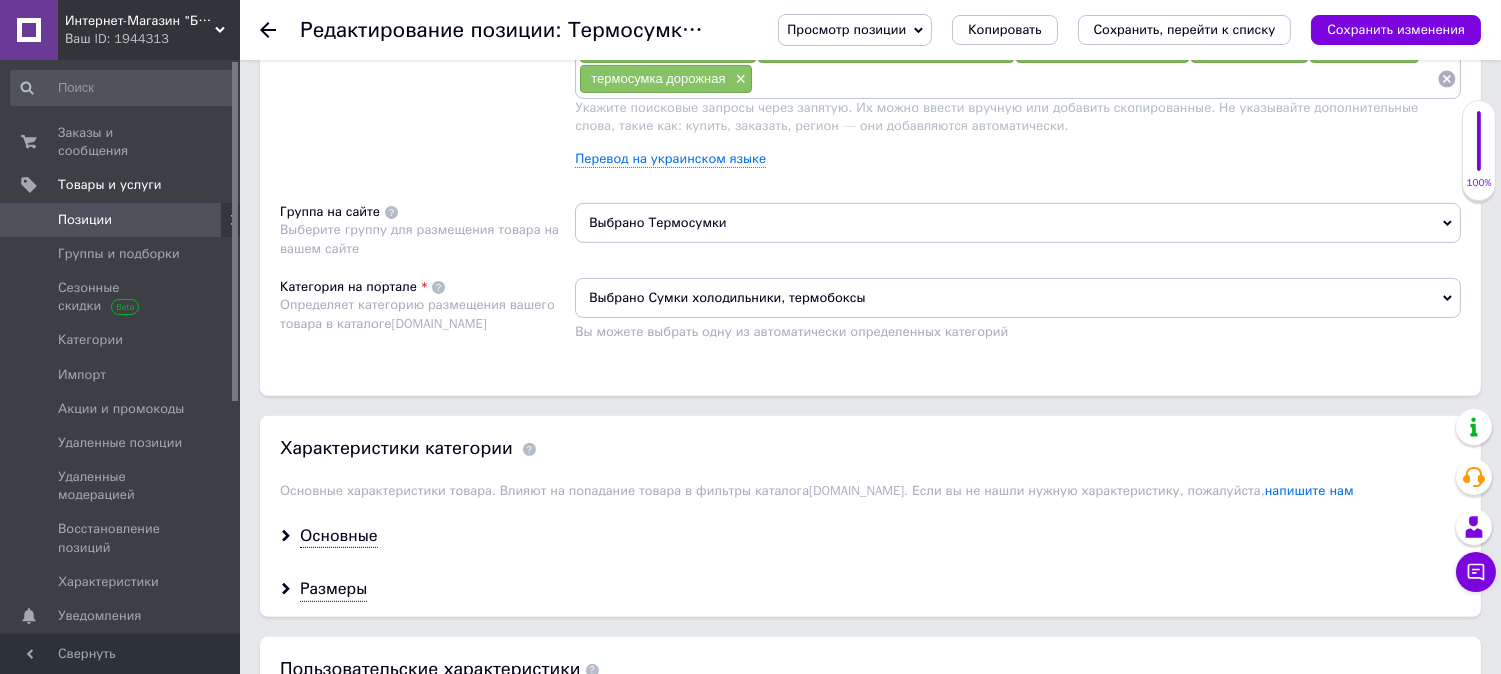 click on "Выбрано Термосумки" at bounding box center [1018, 223] 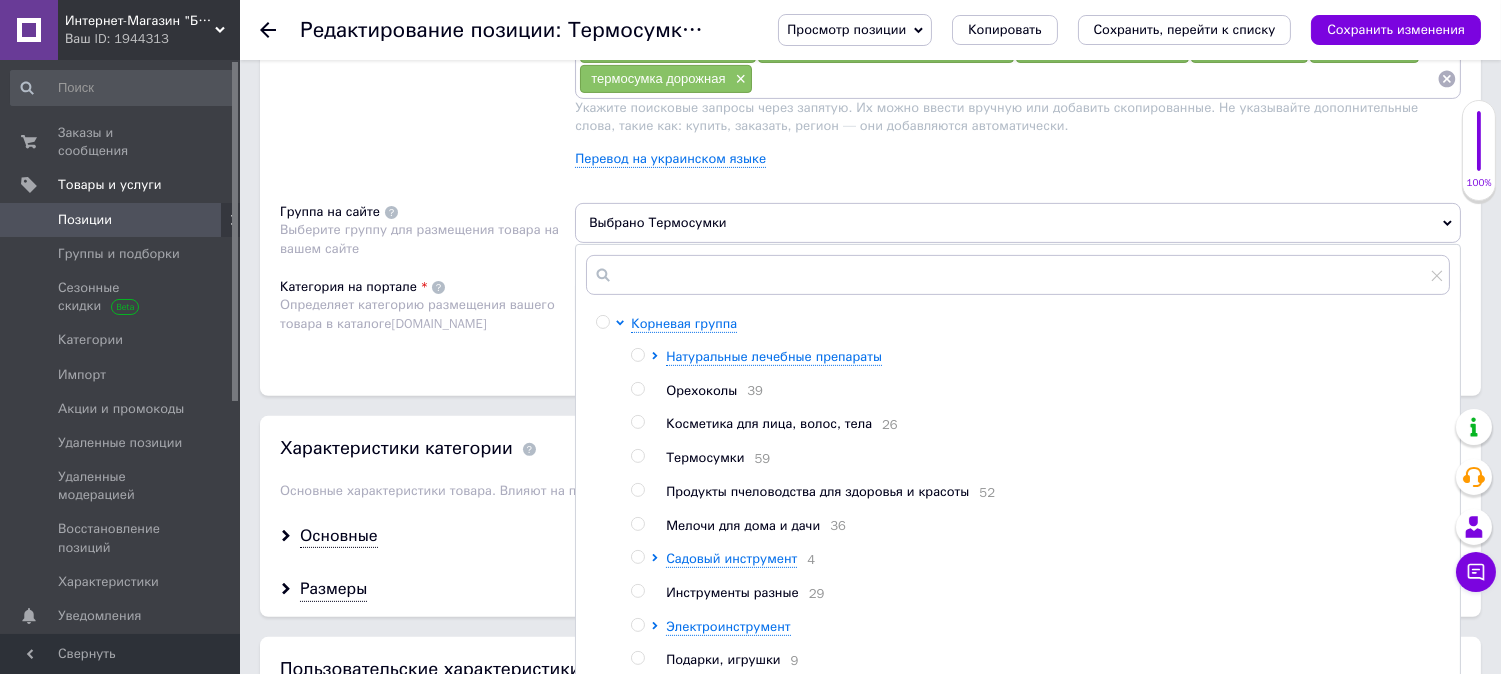 scroll, scrollTop: 67, scrollLeft: 0, axis: vertical 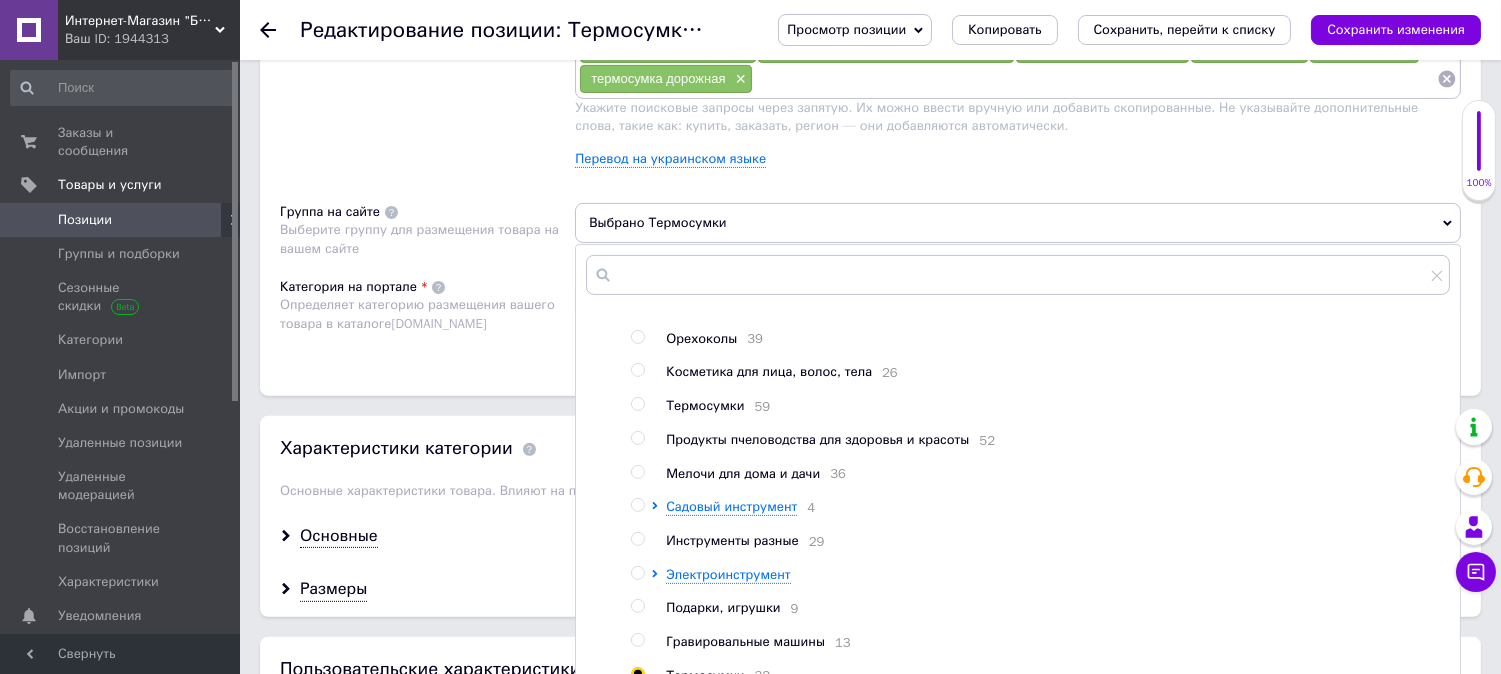 click at bounding box center [637, 404] 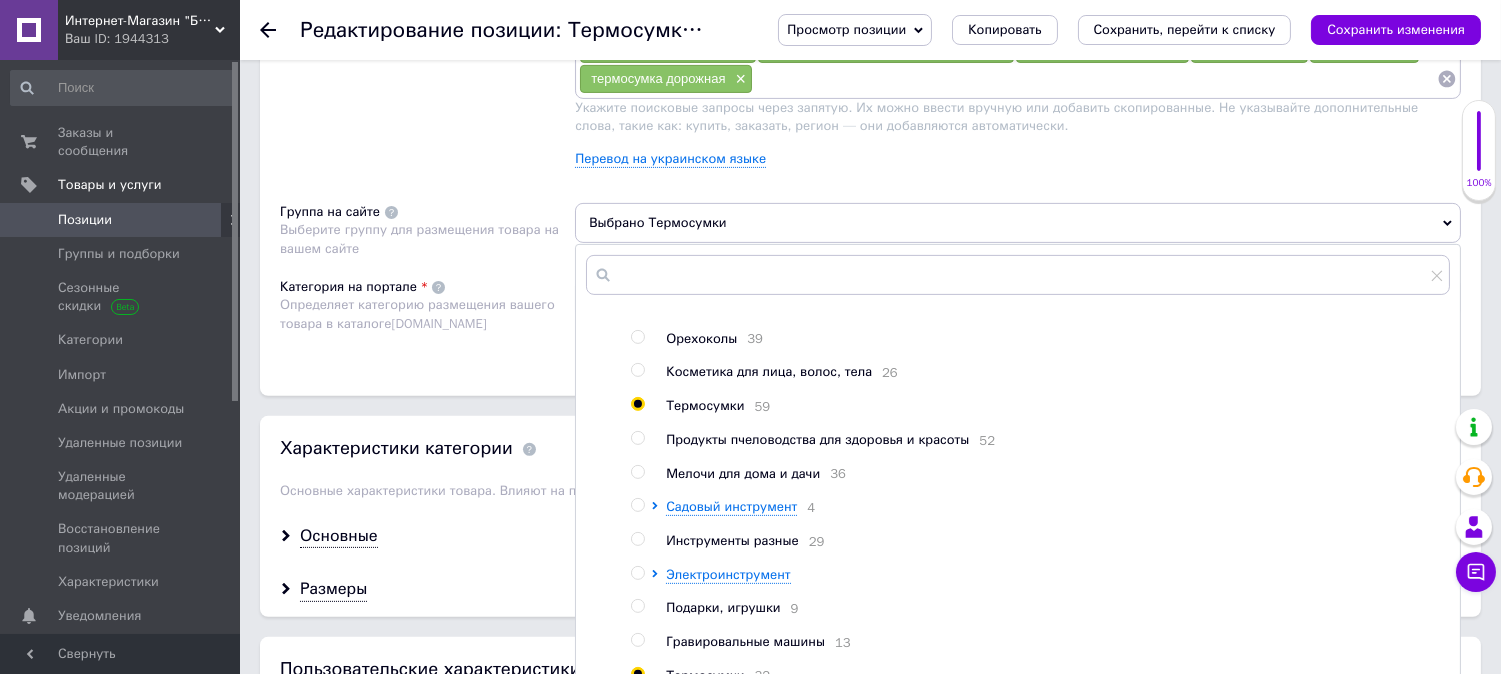 radio on "true" 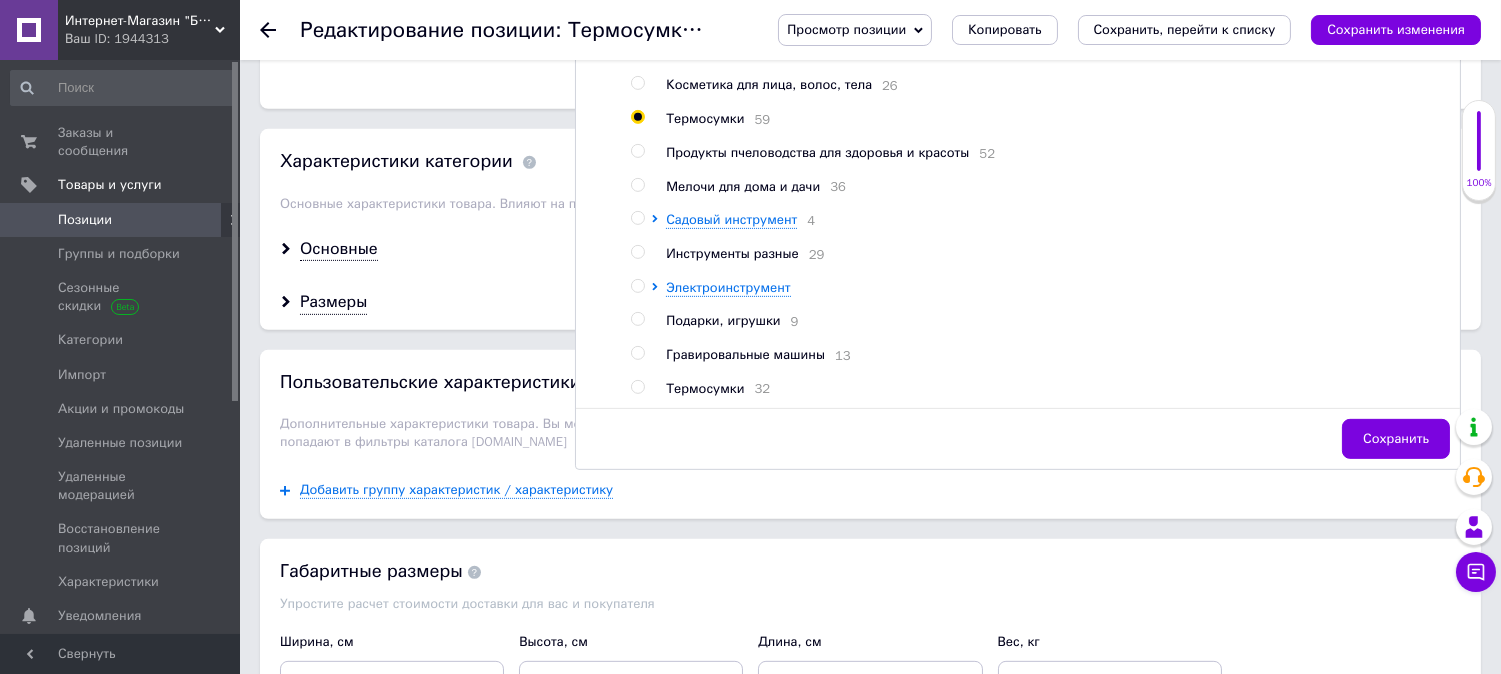 scroll, scrollTop: 1666, scrollLeft: 0, axis: vertical 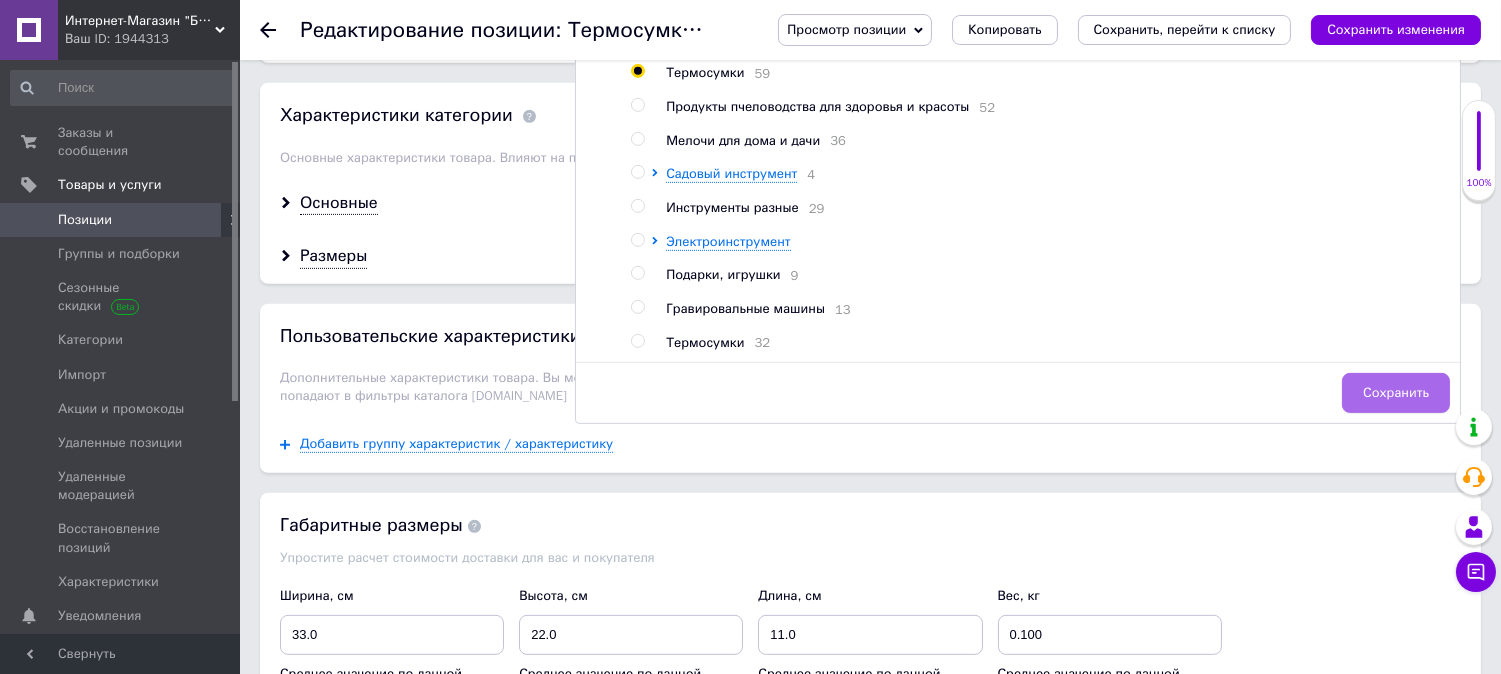 click on "Сохранить" at bounding box center (1396, 393) 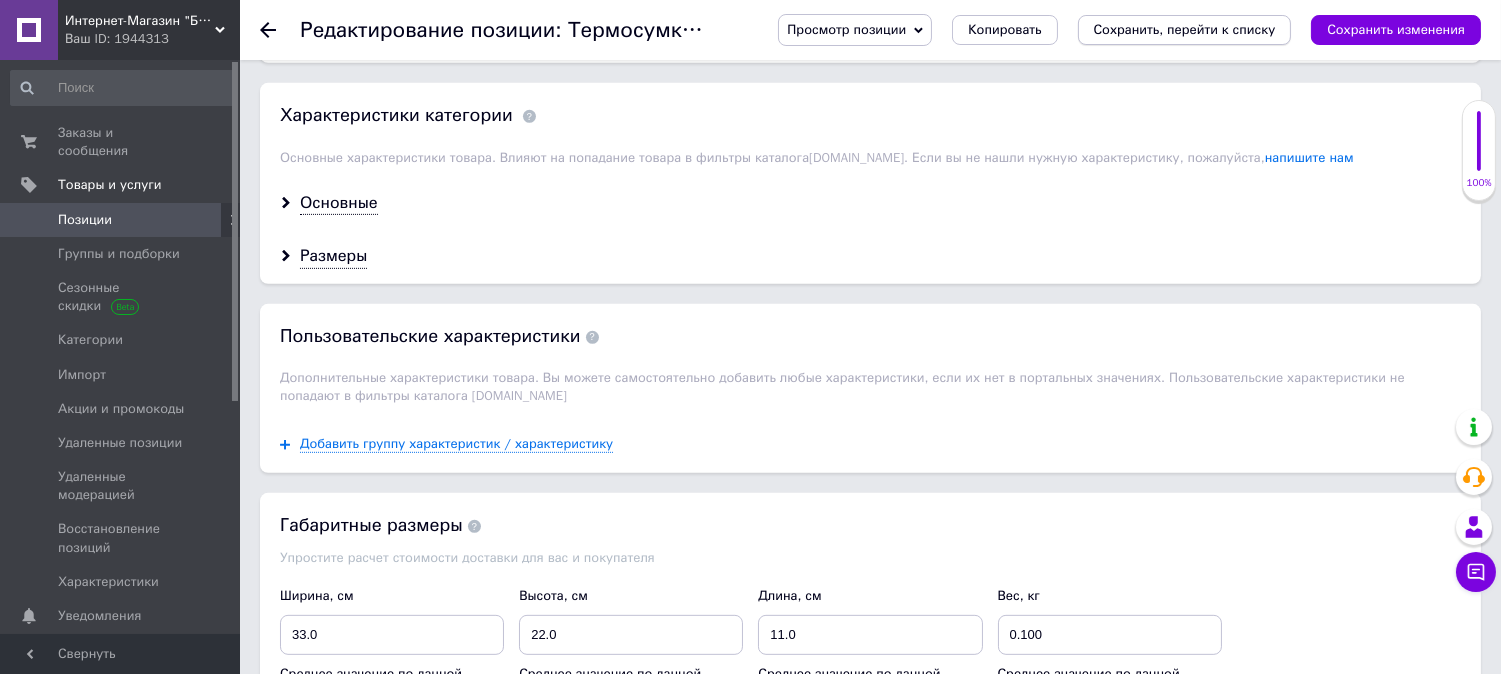 click on "Сохранить, перейти к списку" at bounding box center [1185, 29] 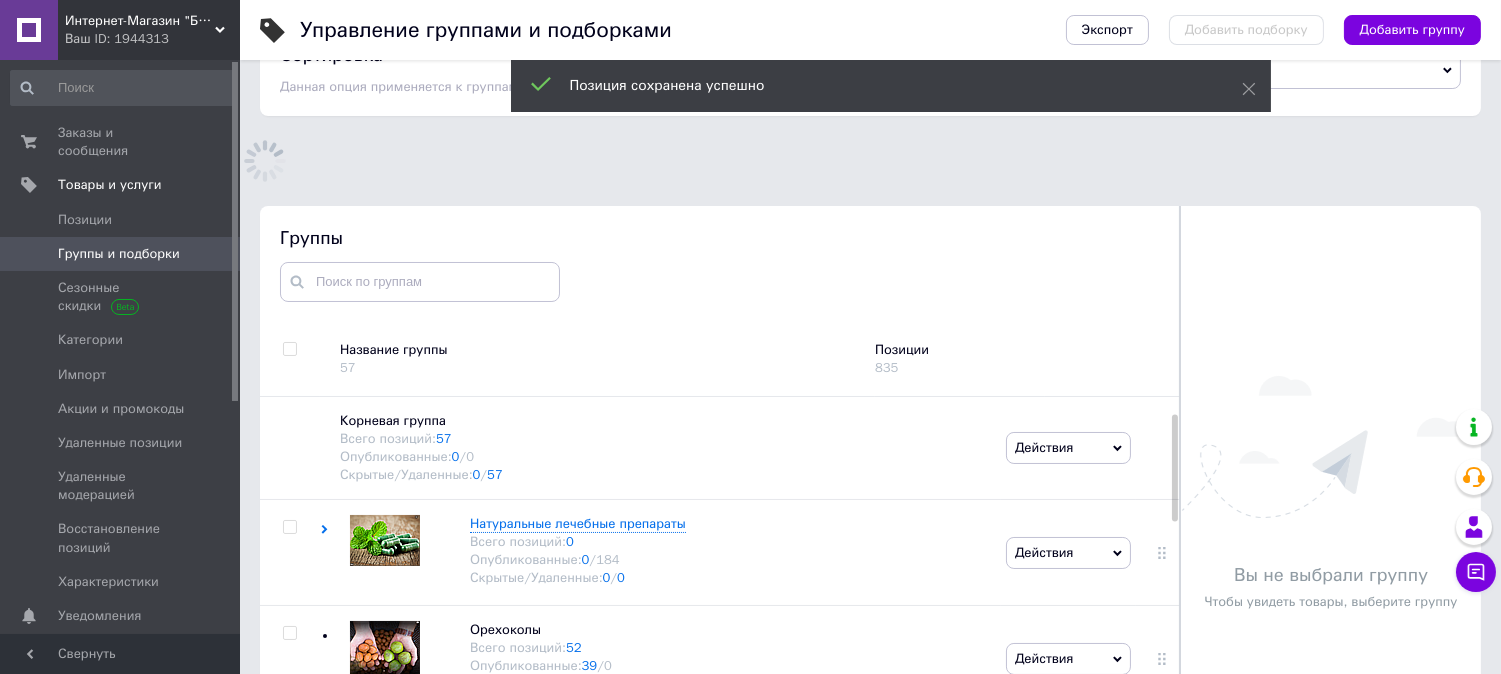 scroll, scrollTop: 165, scrollLeft: 0, axis: vertical 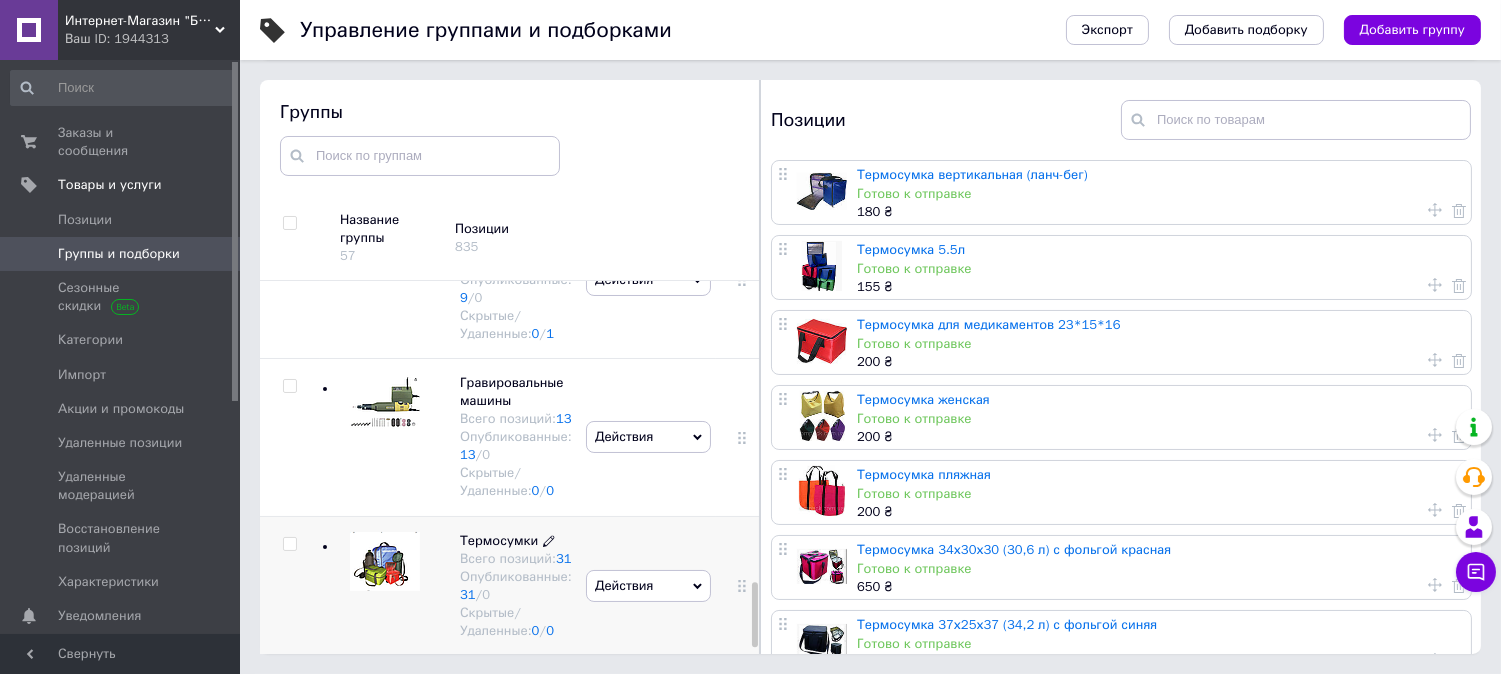 click on "Термосумки" at bounding box center (499, 540) 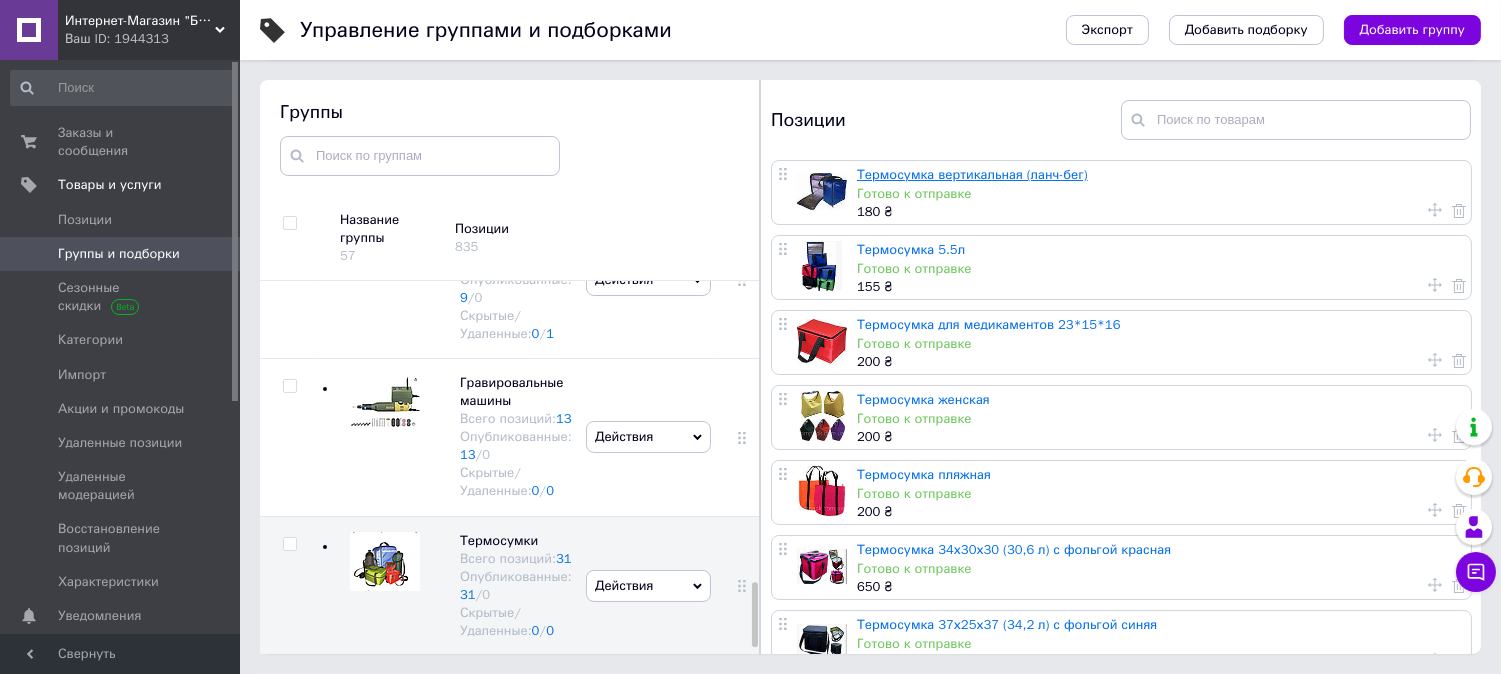 click on "Термосумка вертикальная (ланч-бег)" at bounding box center [972, 174] 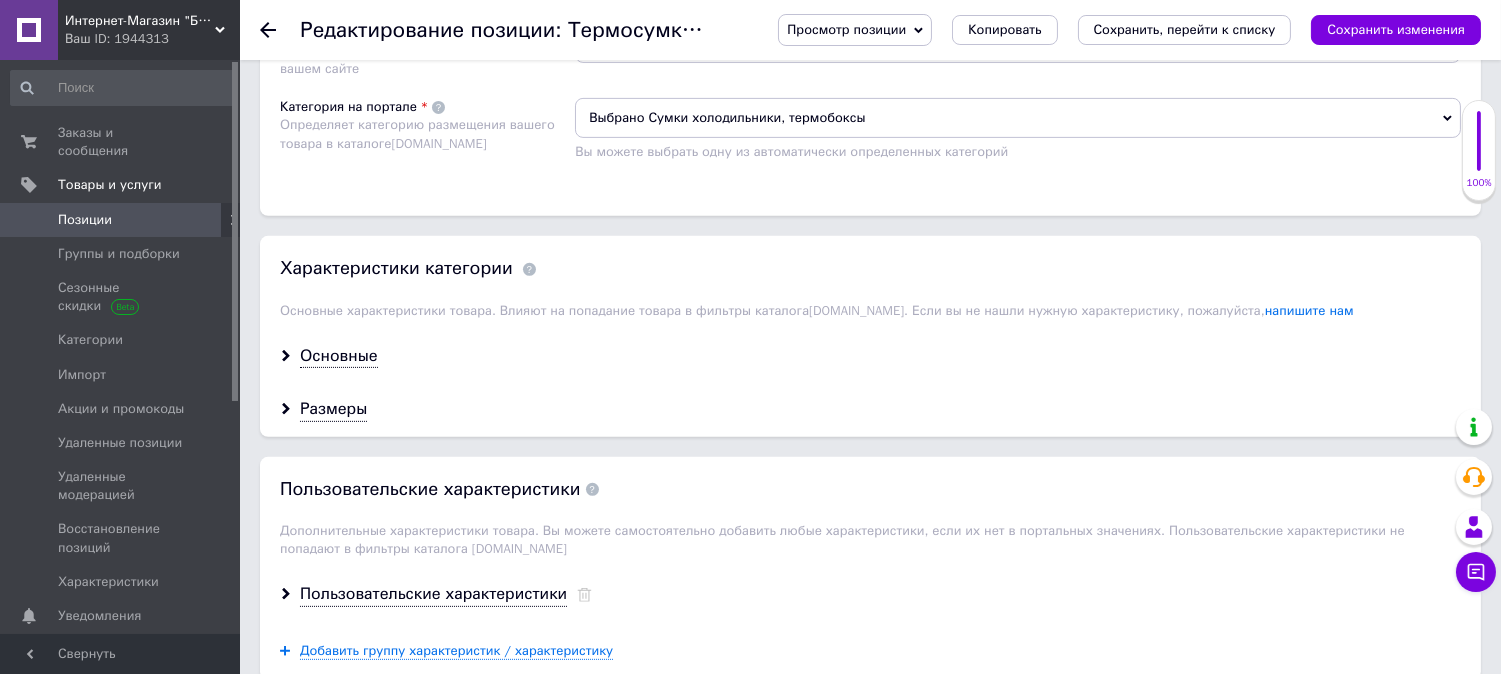 scroll, scrollTop: 1555, scrollLeft: 0, axis: vertical 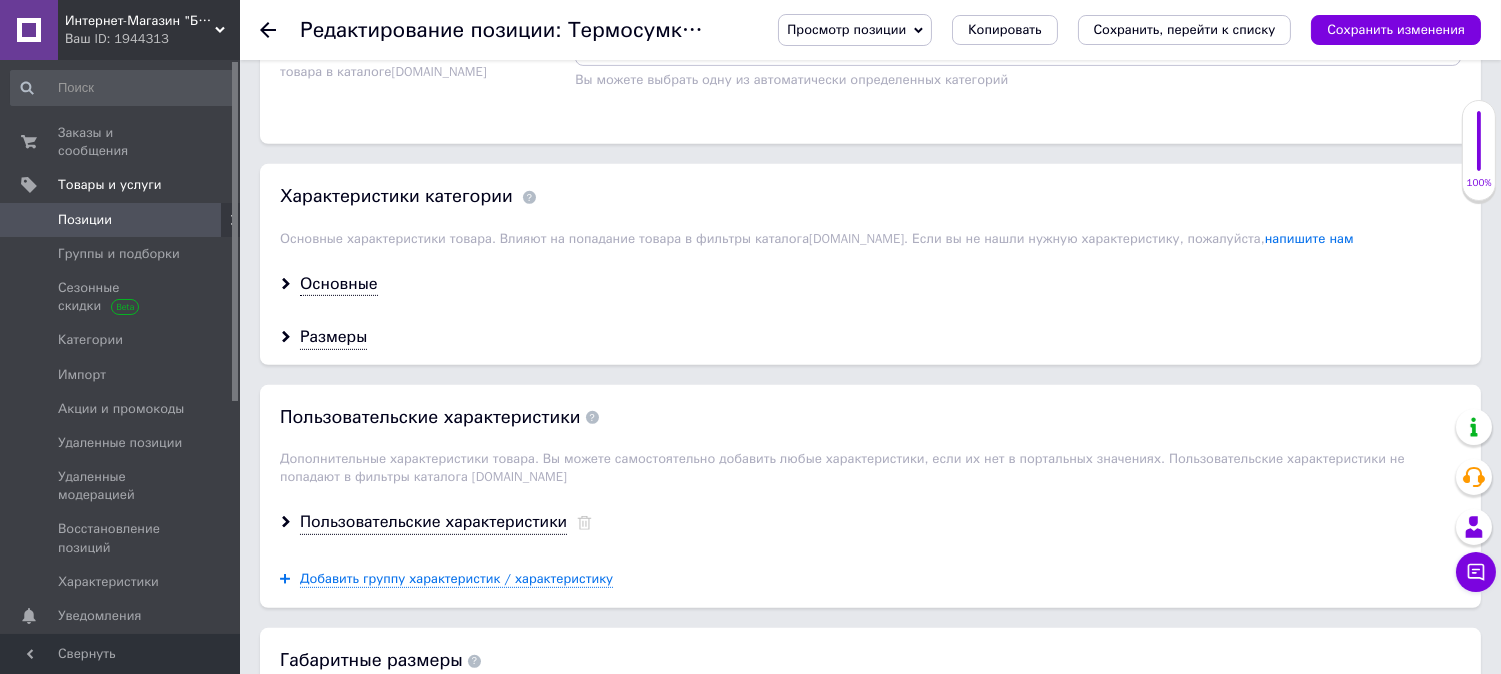 click on "Выбрано Термосумки" at bounding box center [1018, -29] 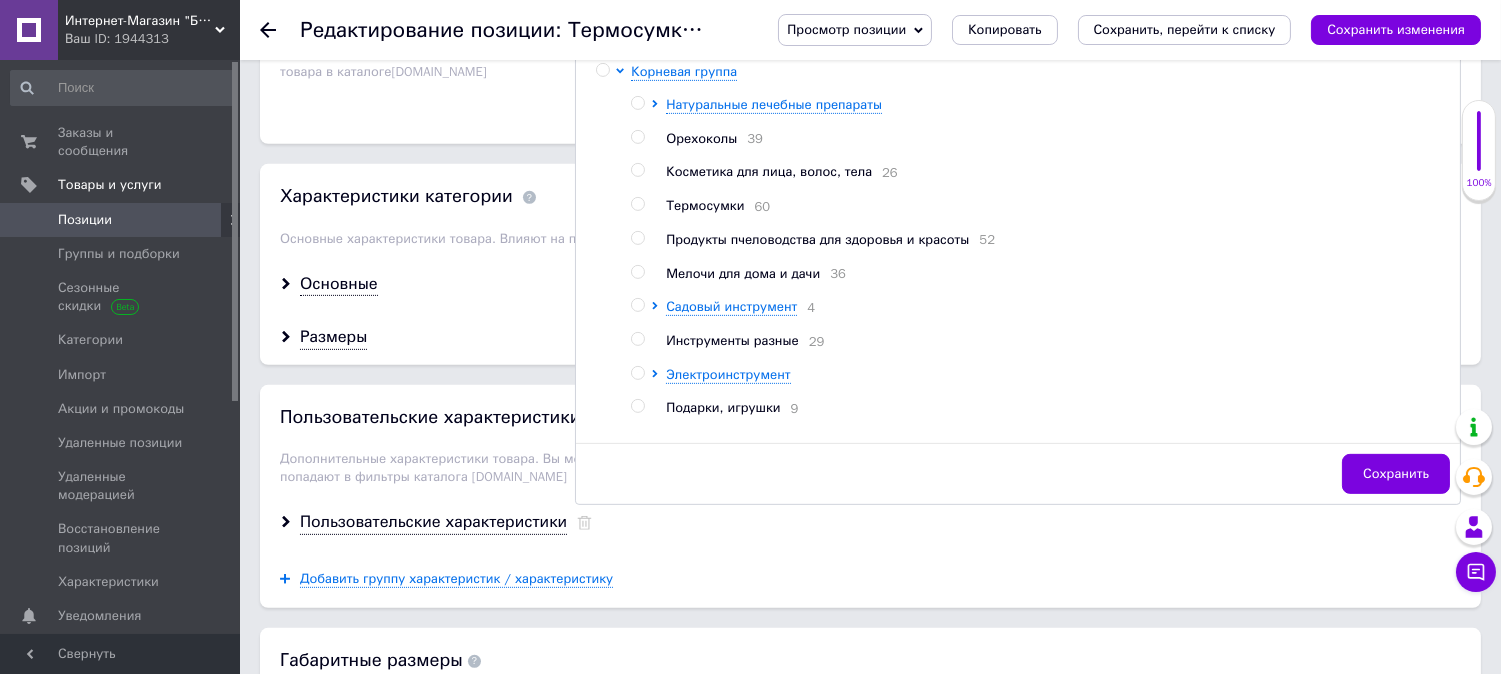 click at bounding box center (637, 204) 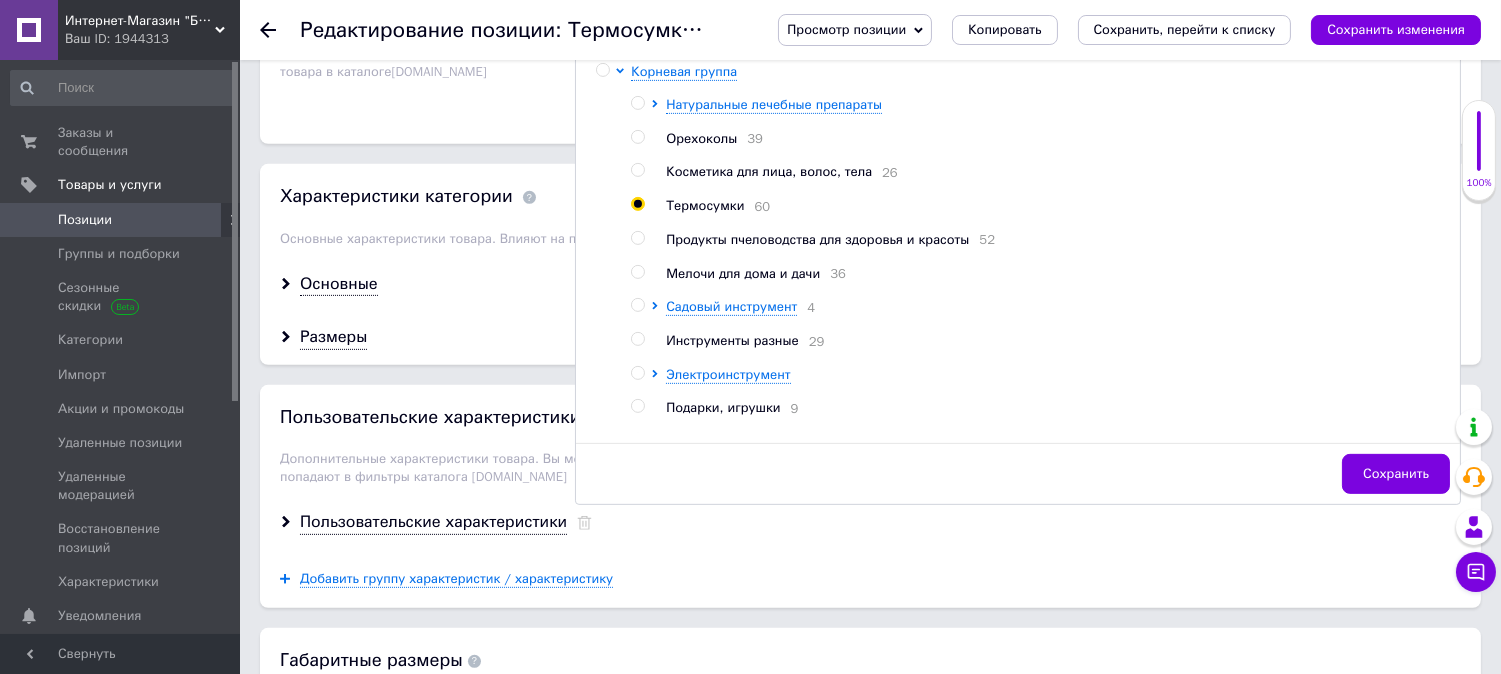 radio on "true" 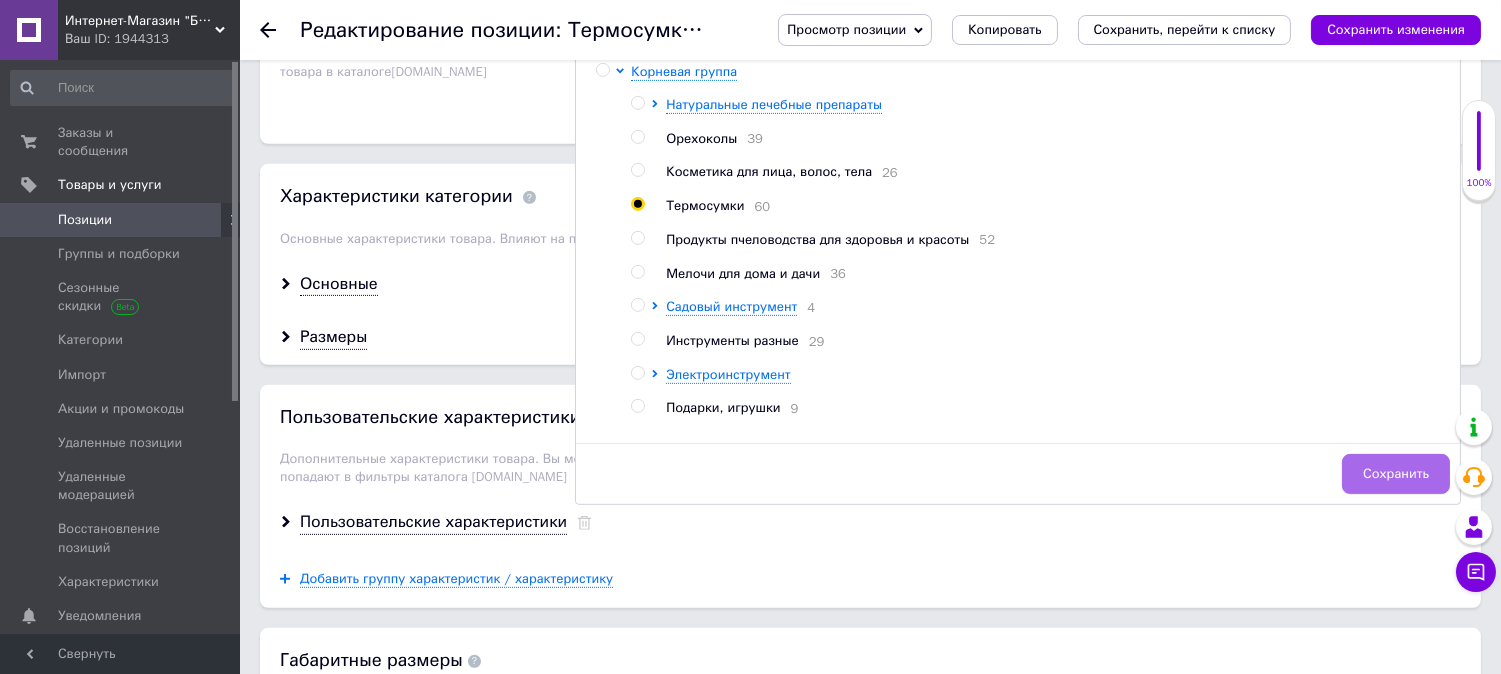 click on "Сохранить" at bounding box center (1396, 474) 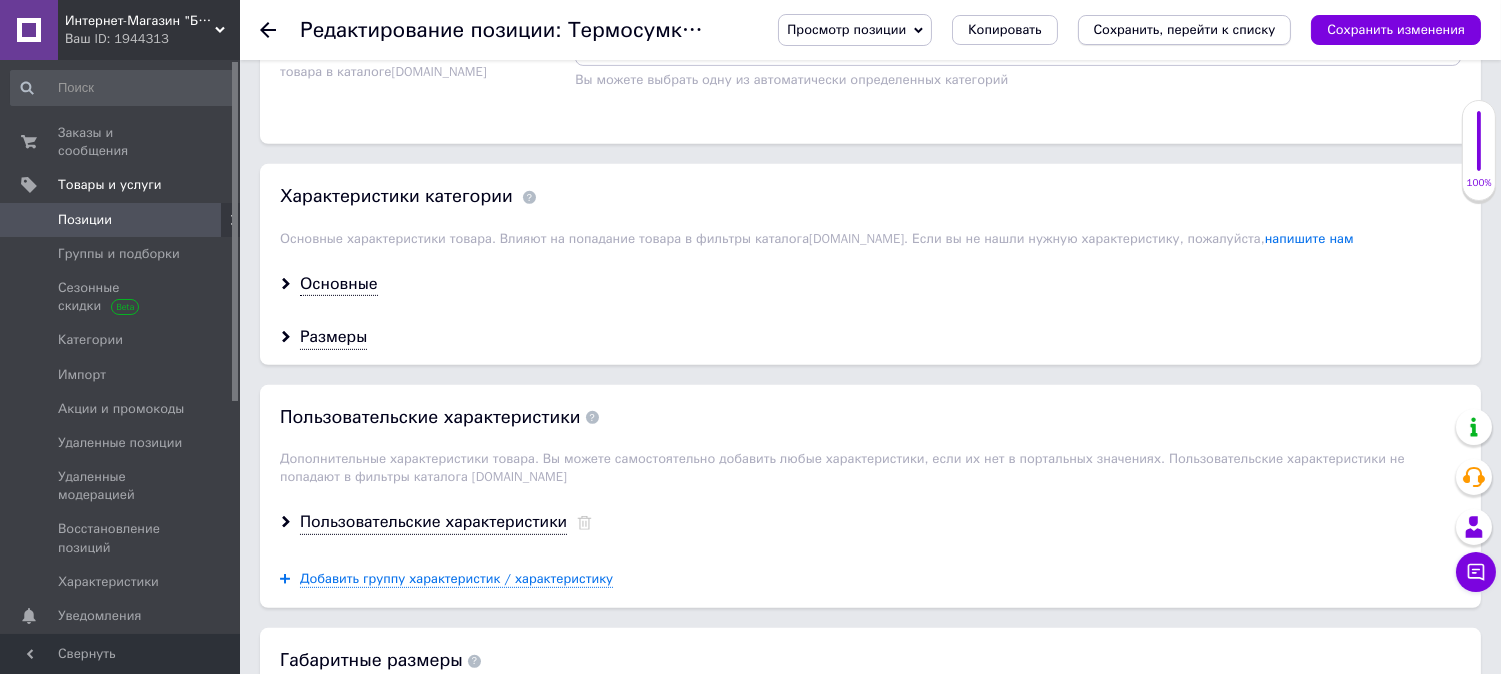 click on "Сохранить, перейти к списку" at bounding box center [1185, 29] 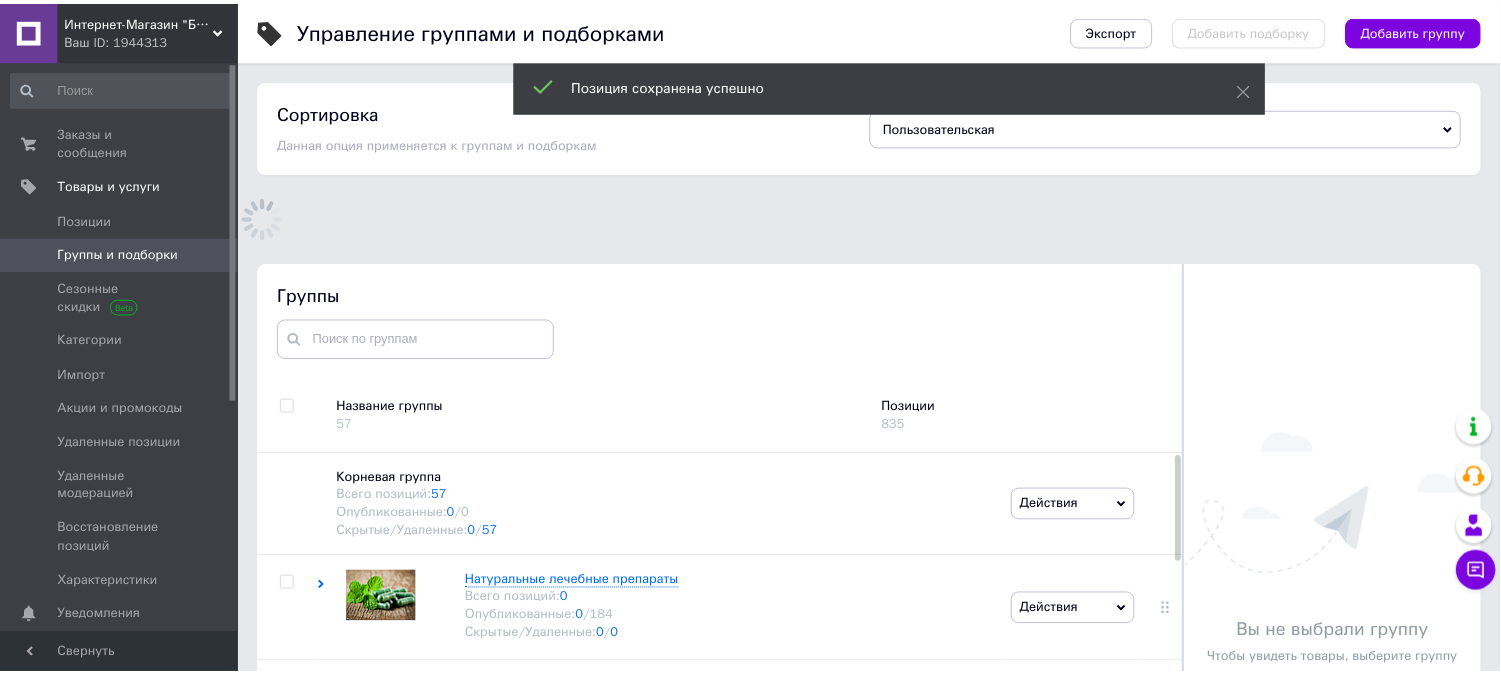 scroll, scrollTop: 175, scrollLeft: 0, axis: vertical 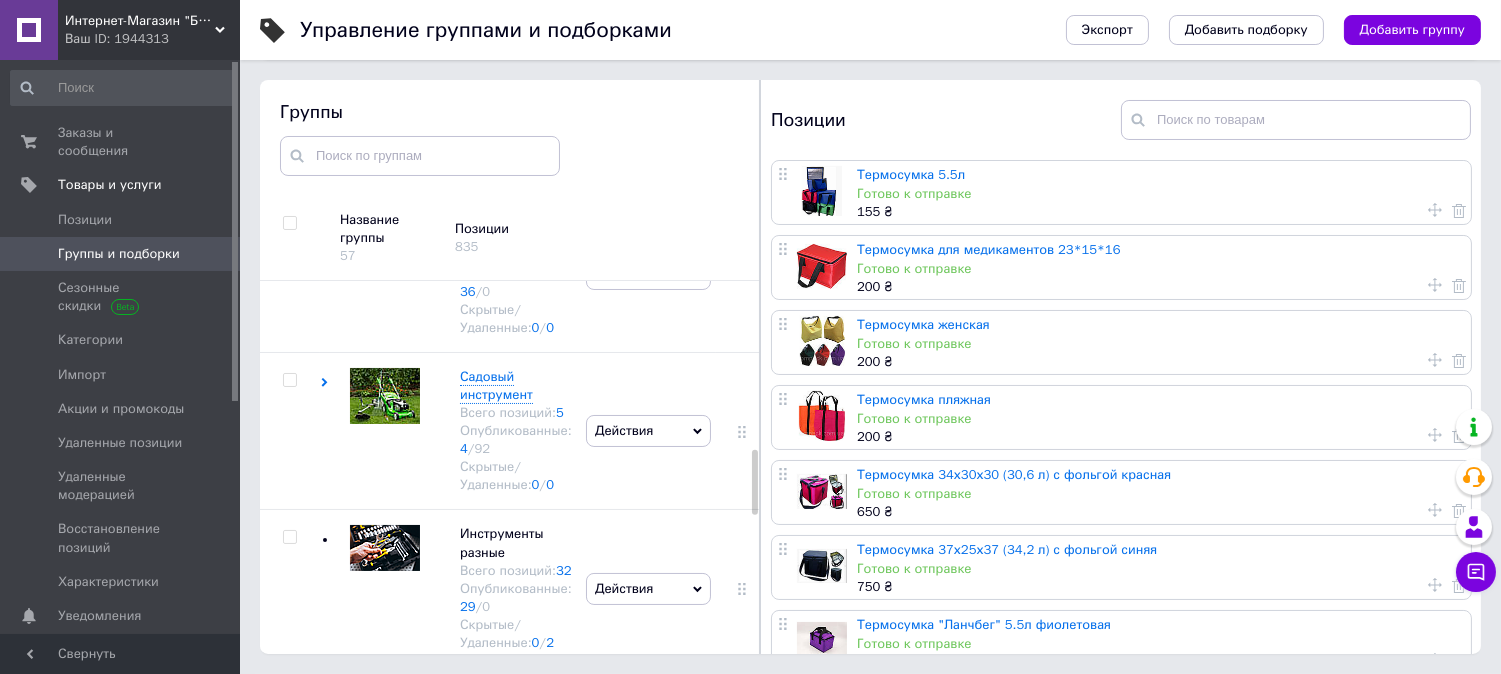 click on "Интернет-Магазин "Бездельник"" at bounding box center [140, 21] 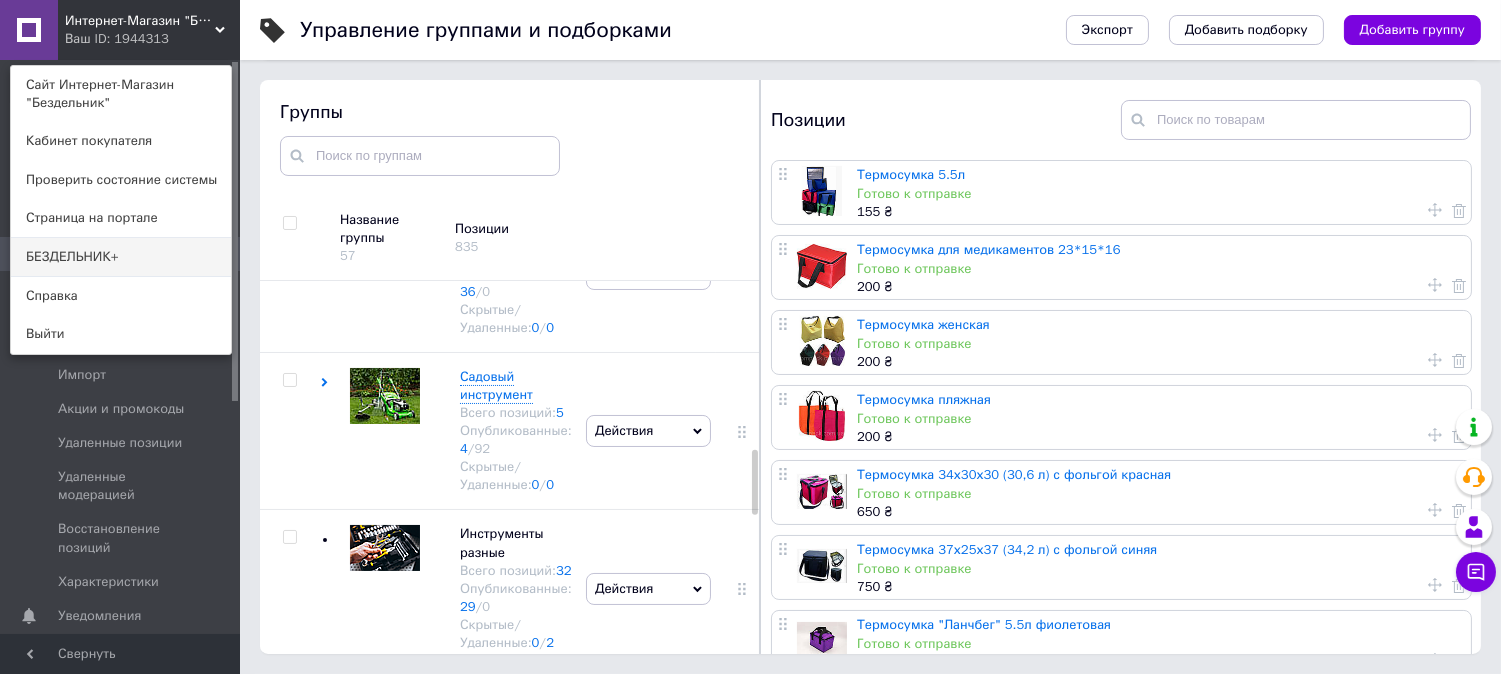 click on "БЕЗДЕЛЬНИК+" at bounding box center (121, 257) 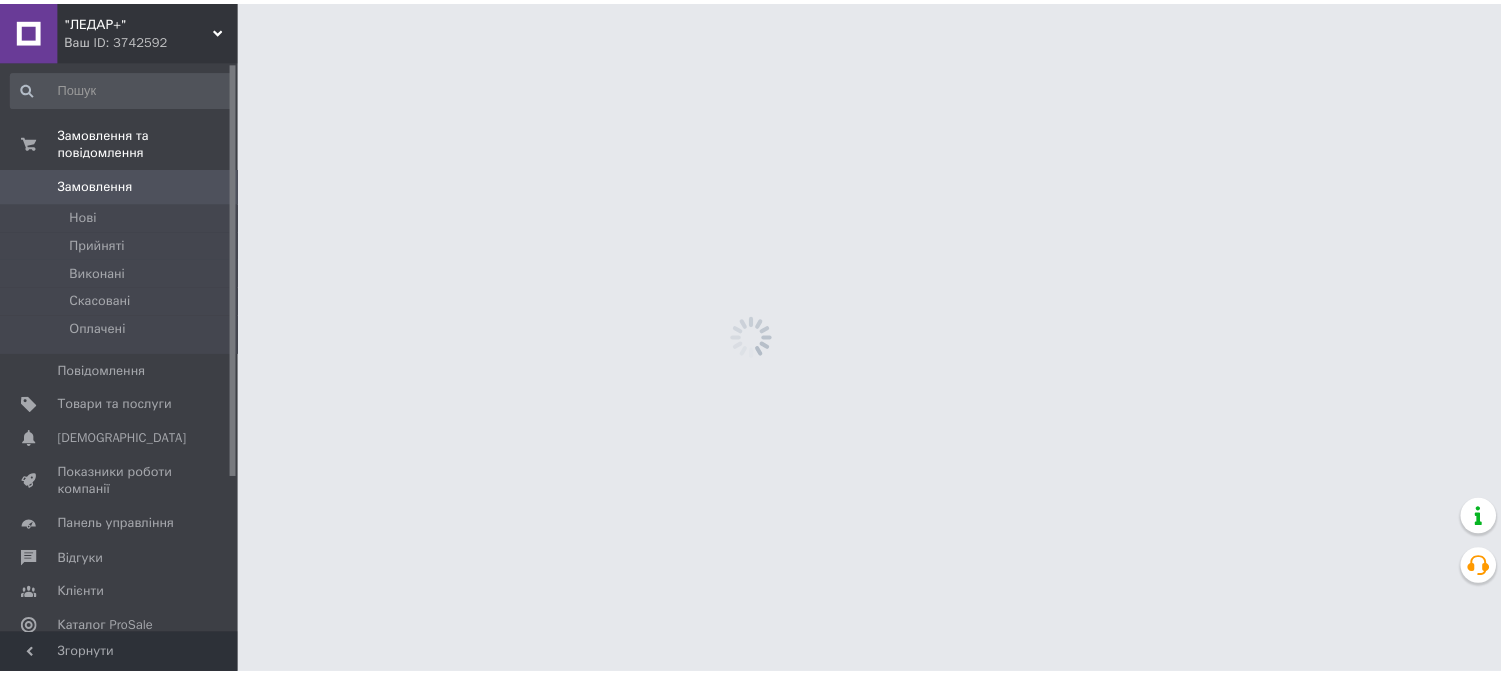 scroll, scrollTop: 0, scrollLeft: 0, axis: both 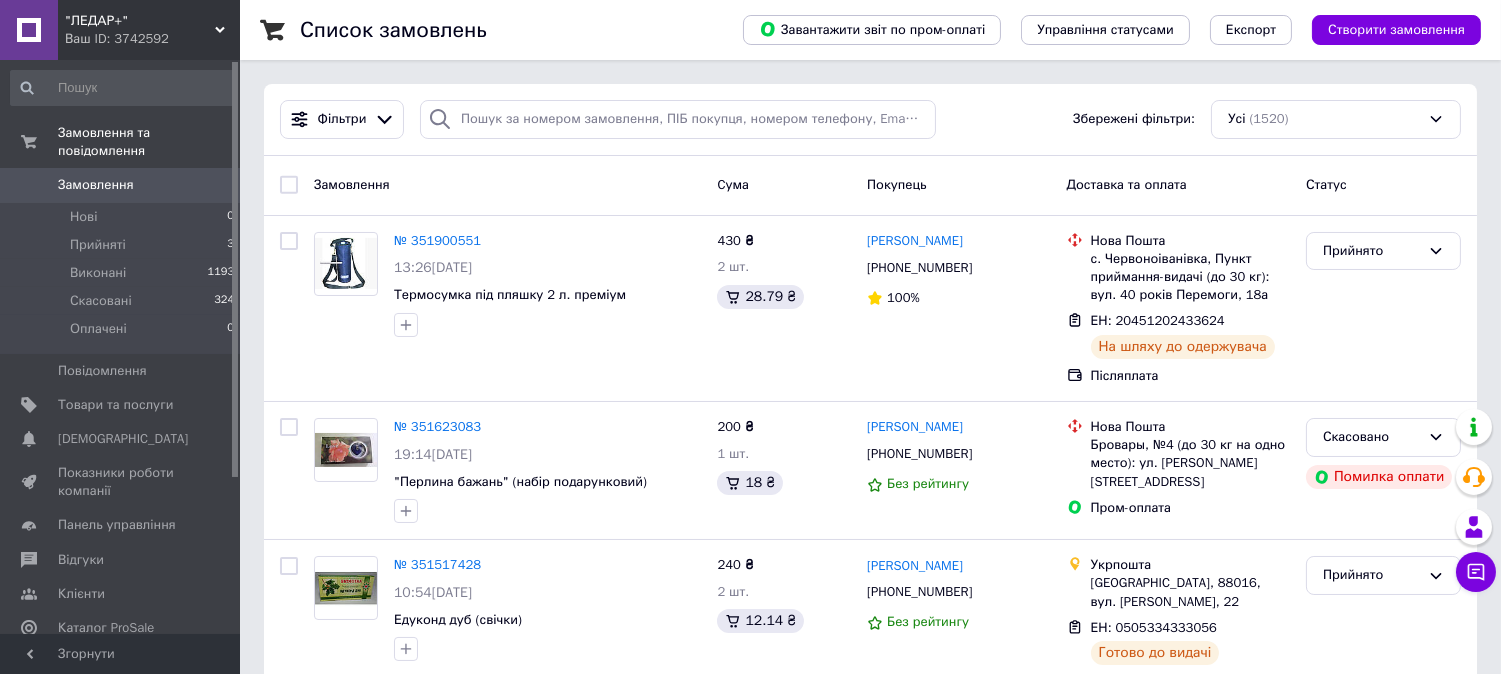 click on ""ЛЕДАР+"" at bounding box center (140, 21) 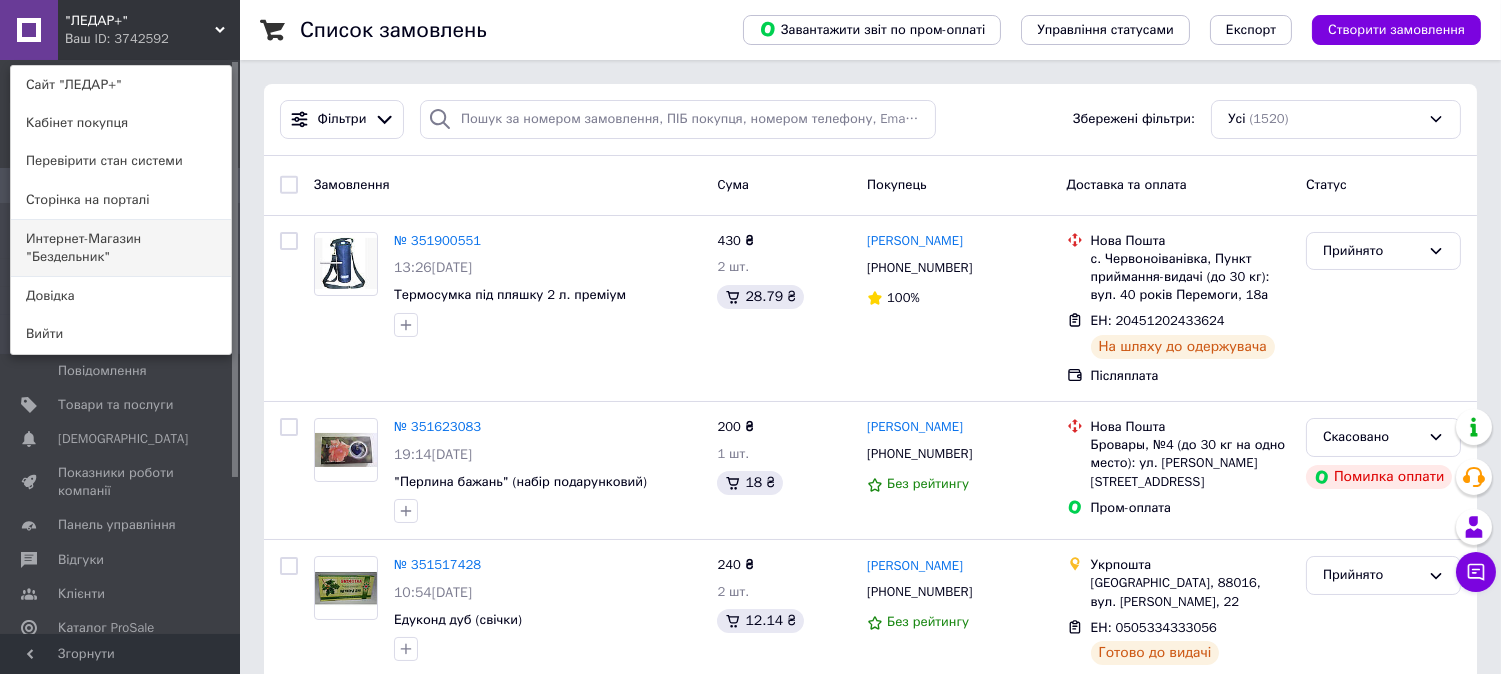 click on "Интернет-Магазин "Бездельник"" at bounding box center [121, 248] 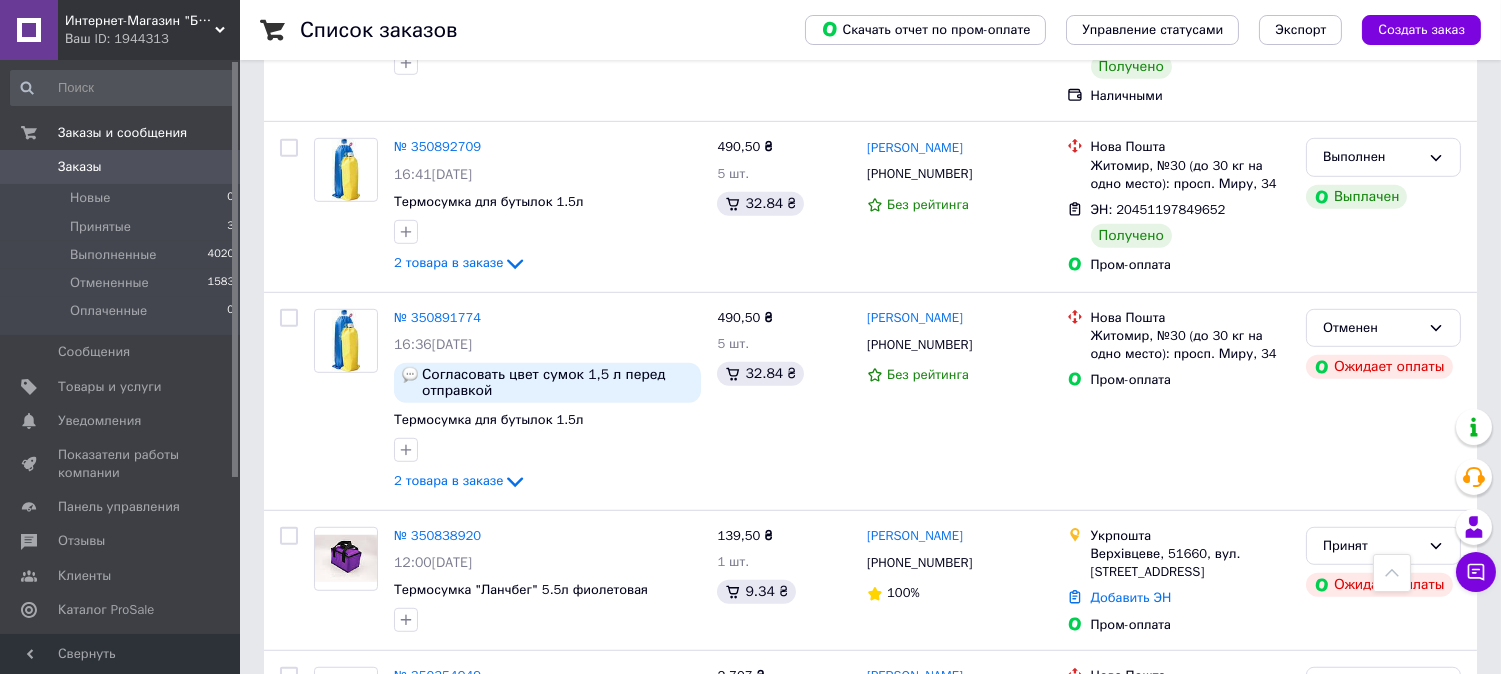 scroll, scrollTop: 2444, scrollLeft: 0, axis: vertical 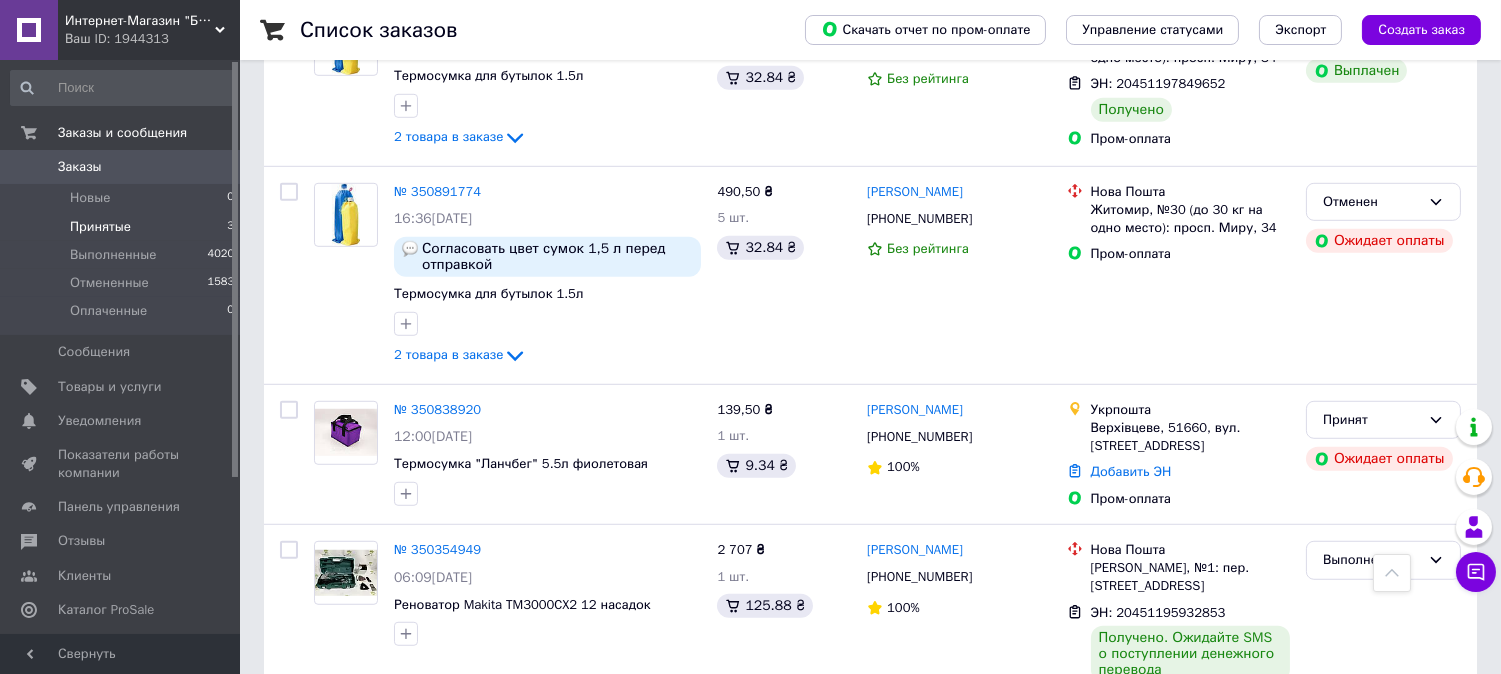 click on "Принятые" at bounding box center (100, 227) 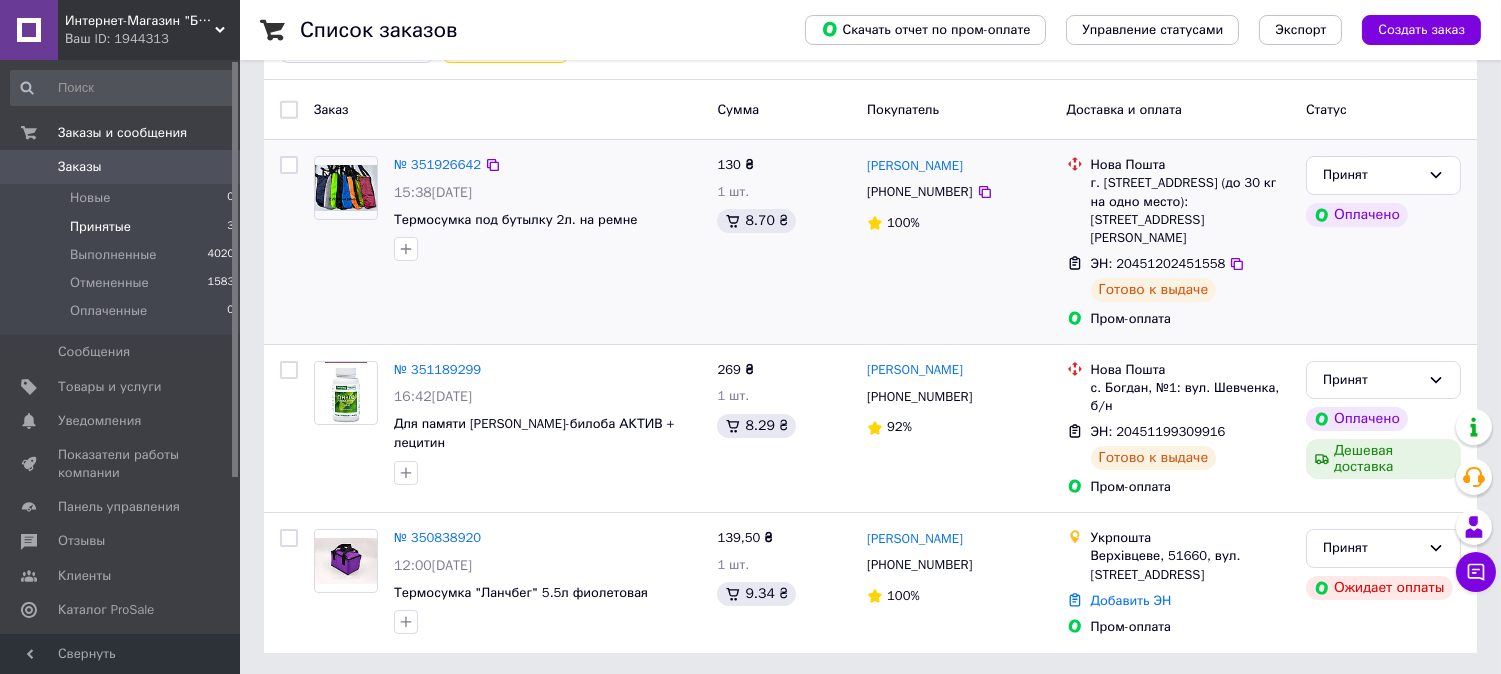 scroll, scrollTop: 150, scrollLeft: 0, axis: vertical 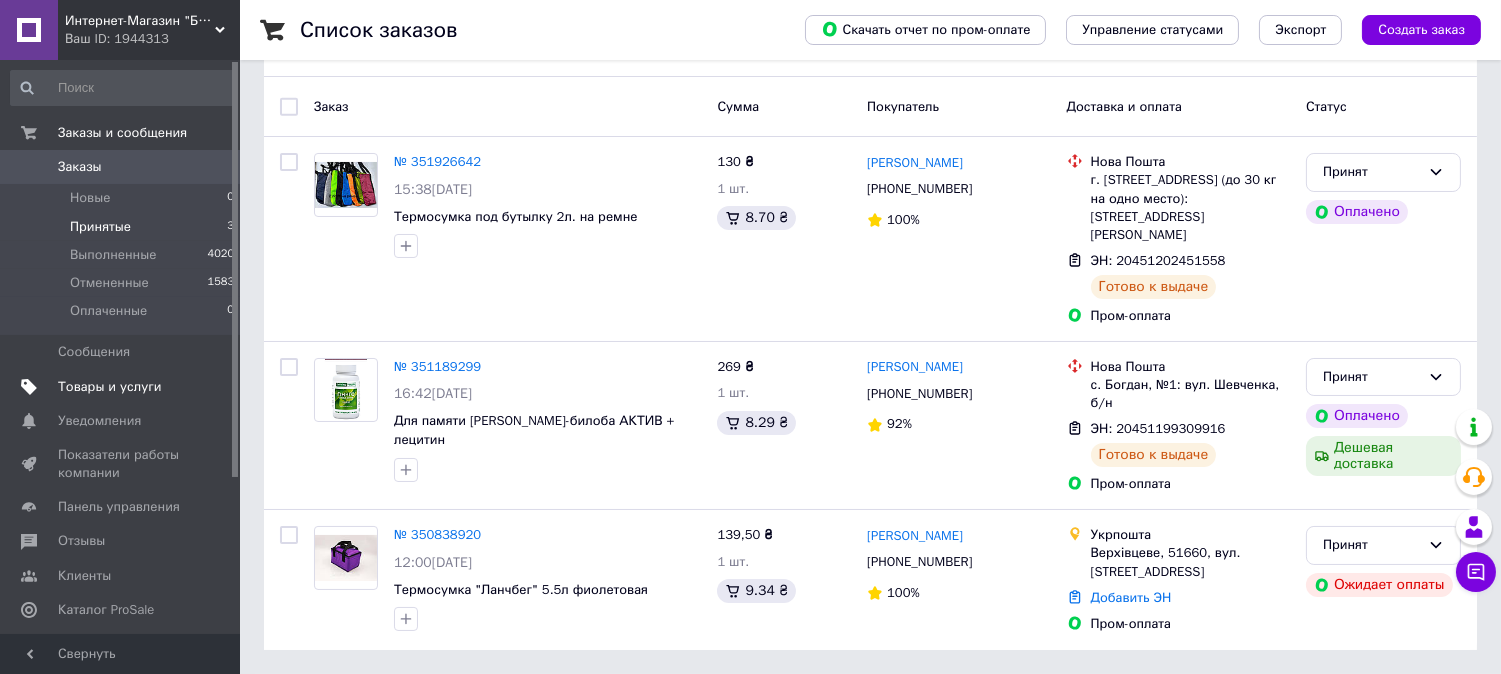click on "Товары и услуги" at bounding box center [110, 387] 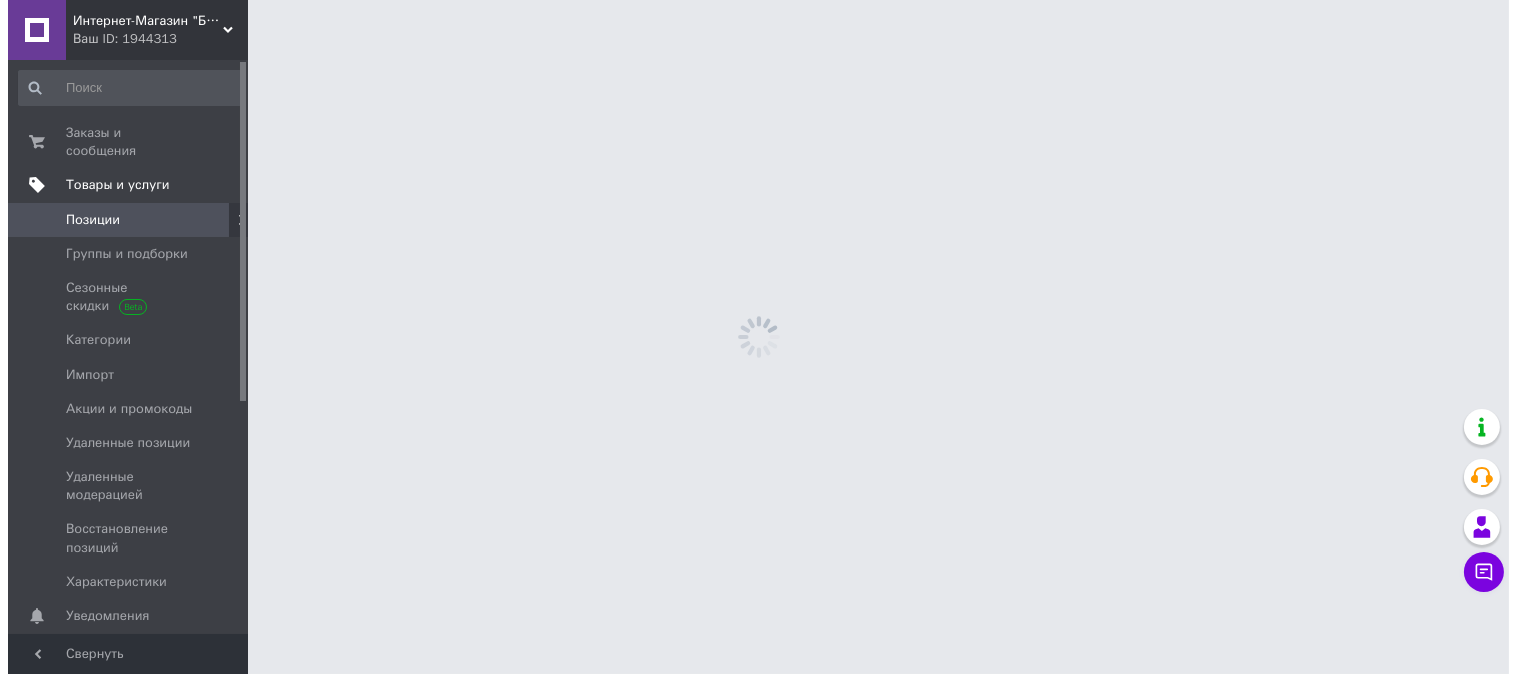 scroll, scrollTop: 0, scrollLeft: 0, axis: both 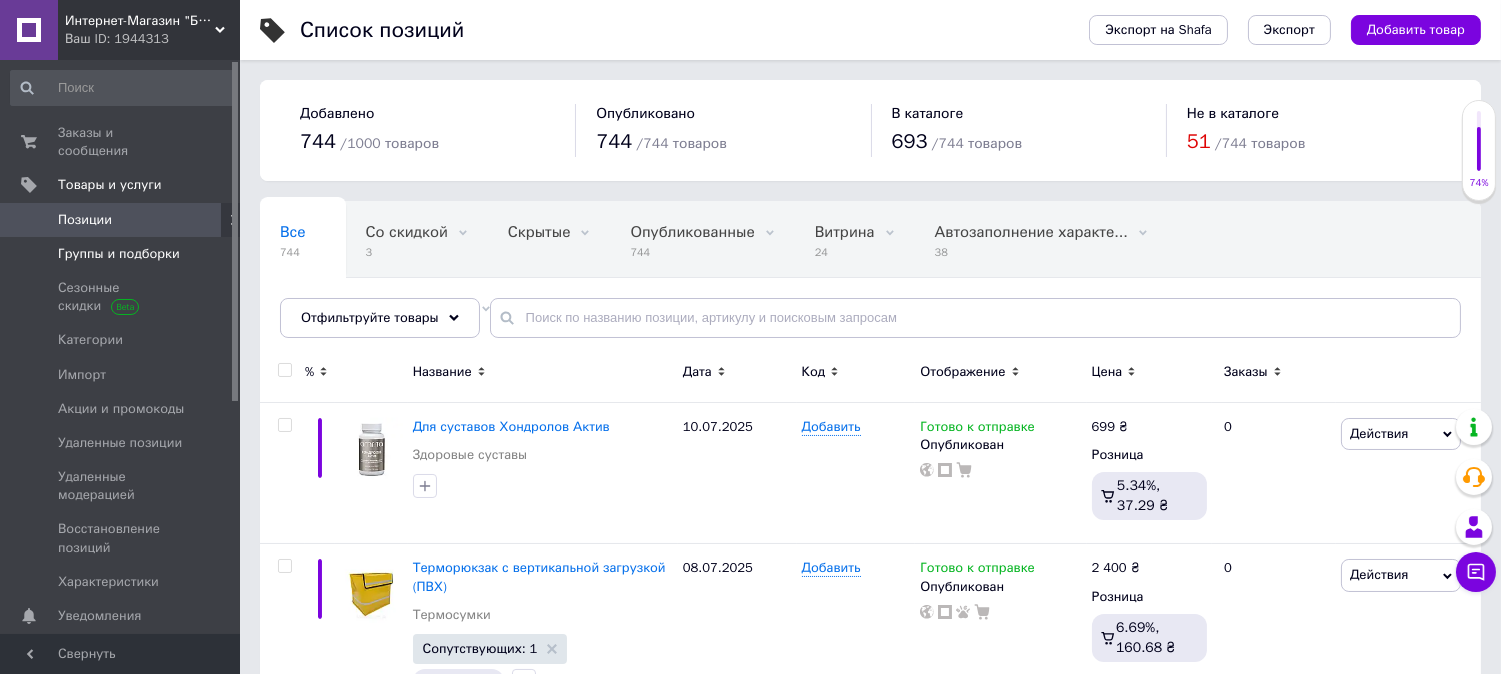 click on "Группы и подборки" at bounding box center (119, 254) 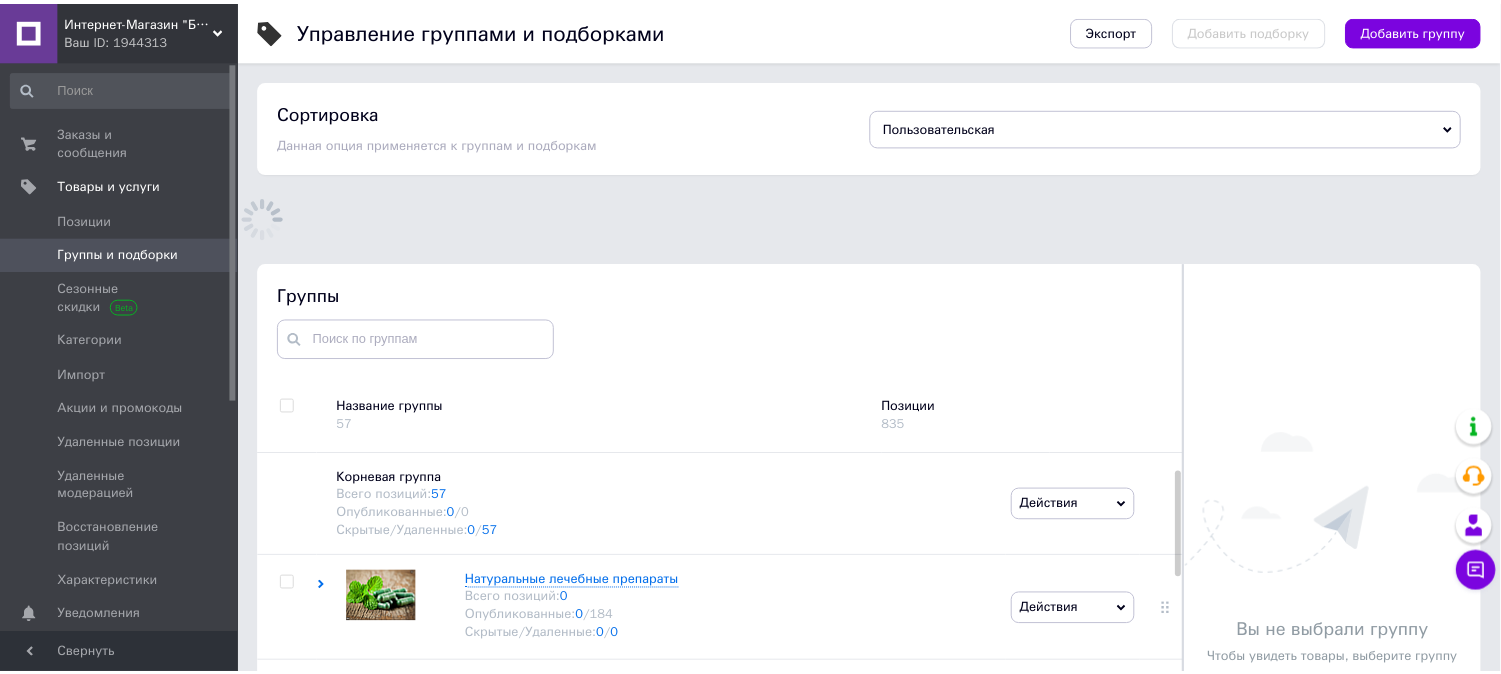 scroll, scrollTop: 183, scrollLeft: 0, axis: vertical 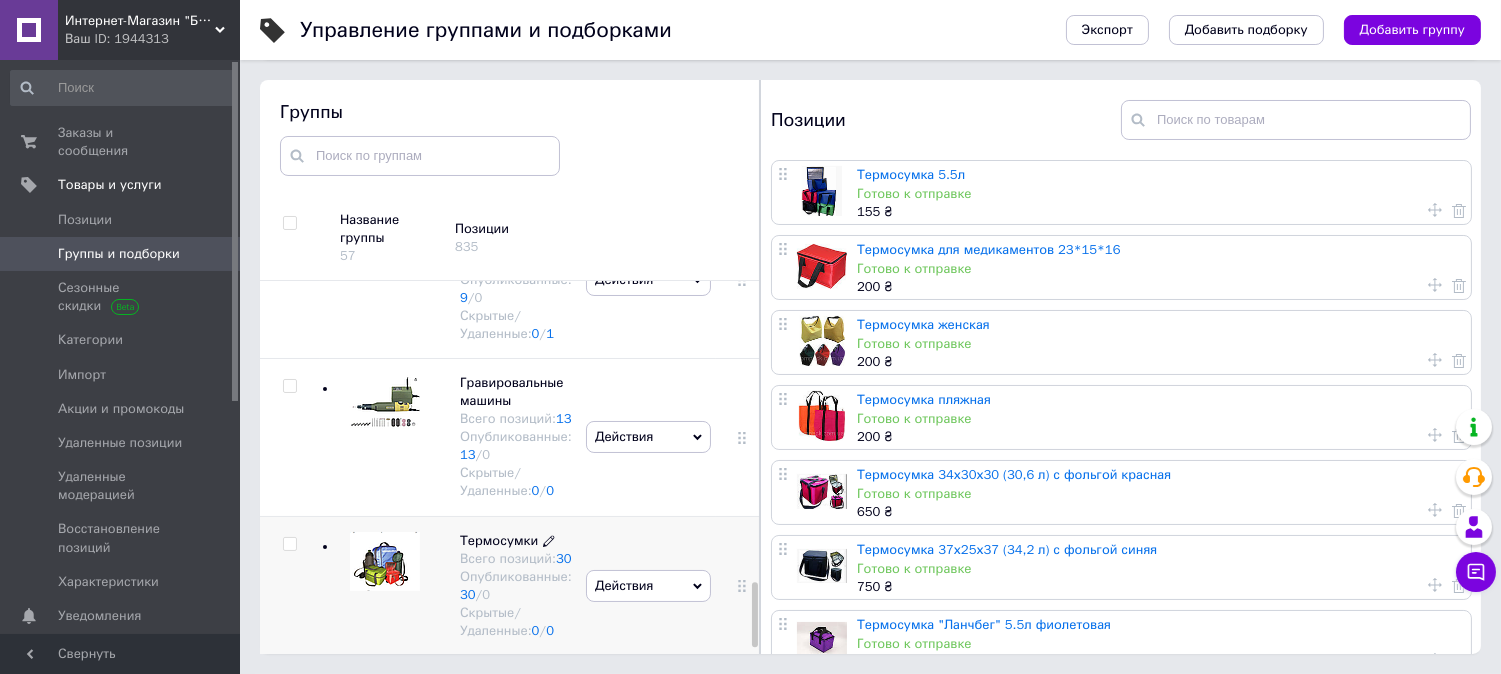 click on "Термосумки" at bounding box center [499, 540] 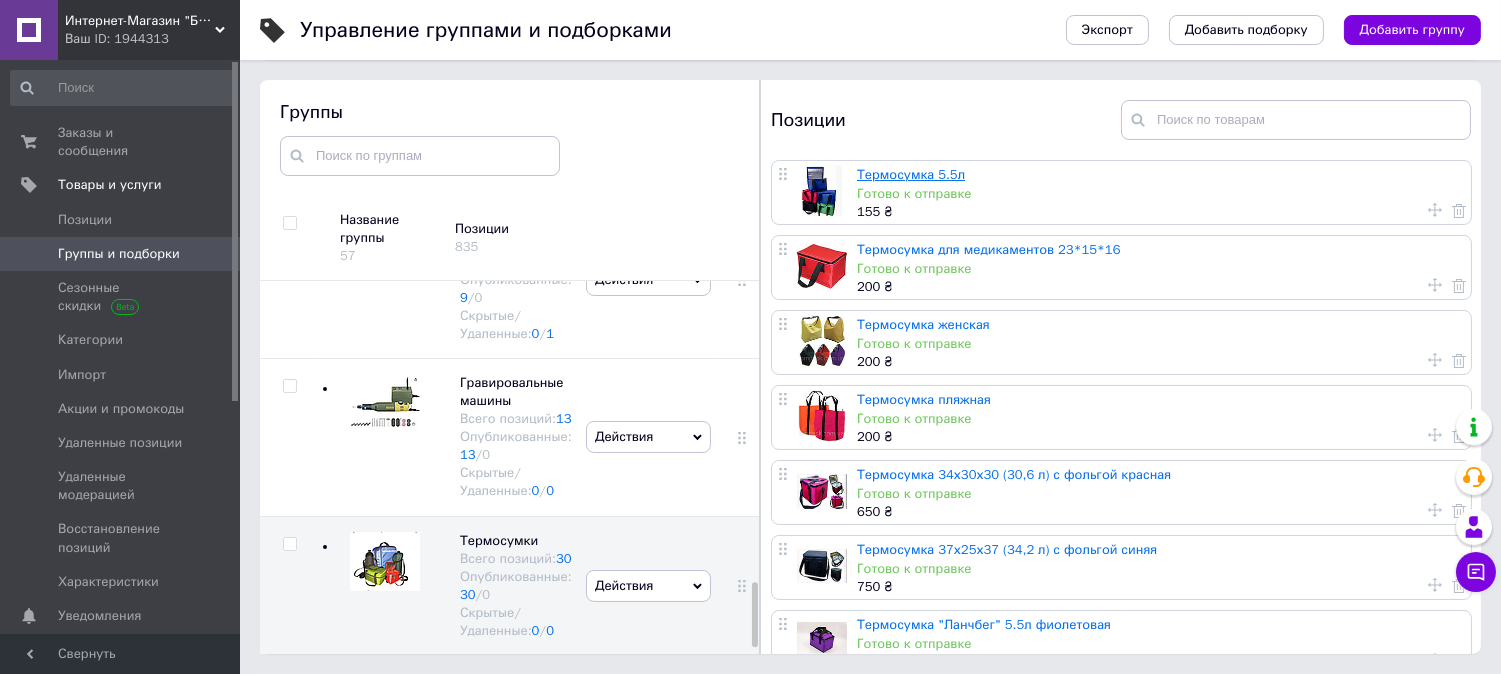 click on "Термосумка 5.5л" at bounding box center [911, 174] 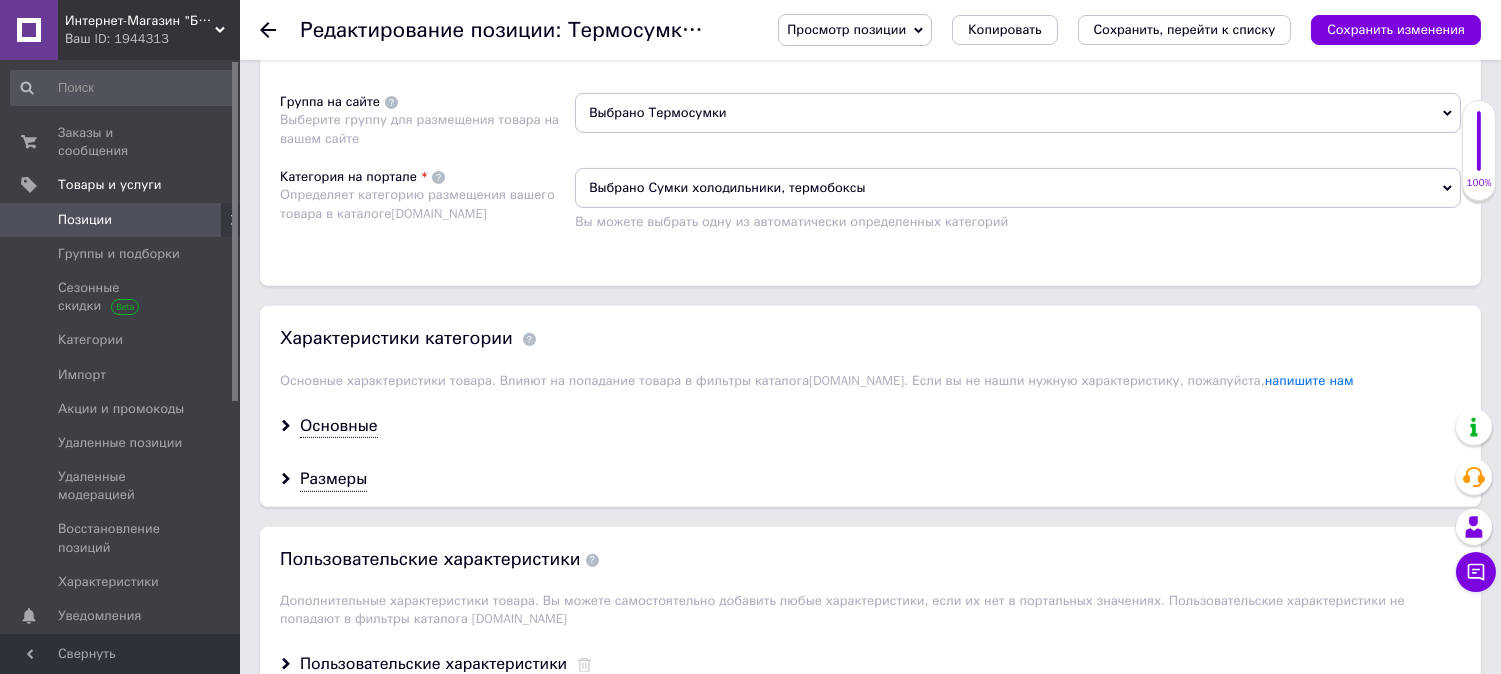 scroll, scrollTop: 1444, scrollLeft: 0, axis: vertical 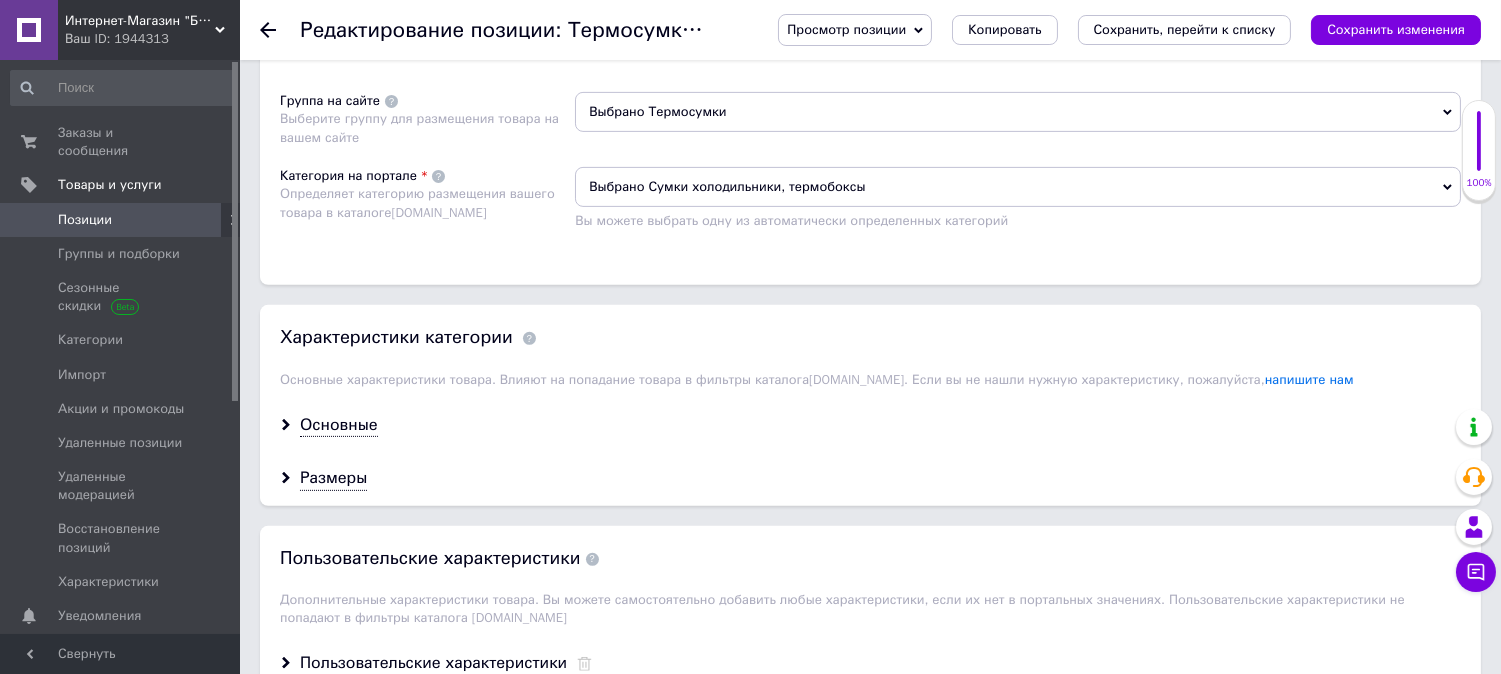 click on "Выбрано Термосумки" at bounding box center (1018, 112) 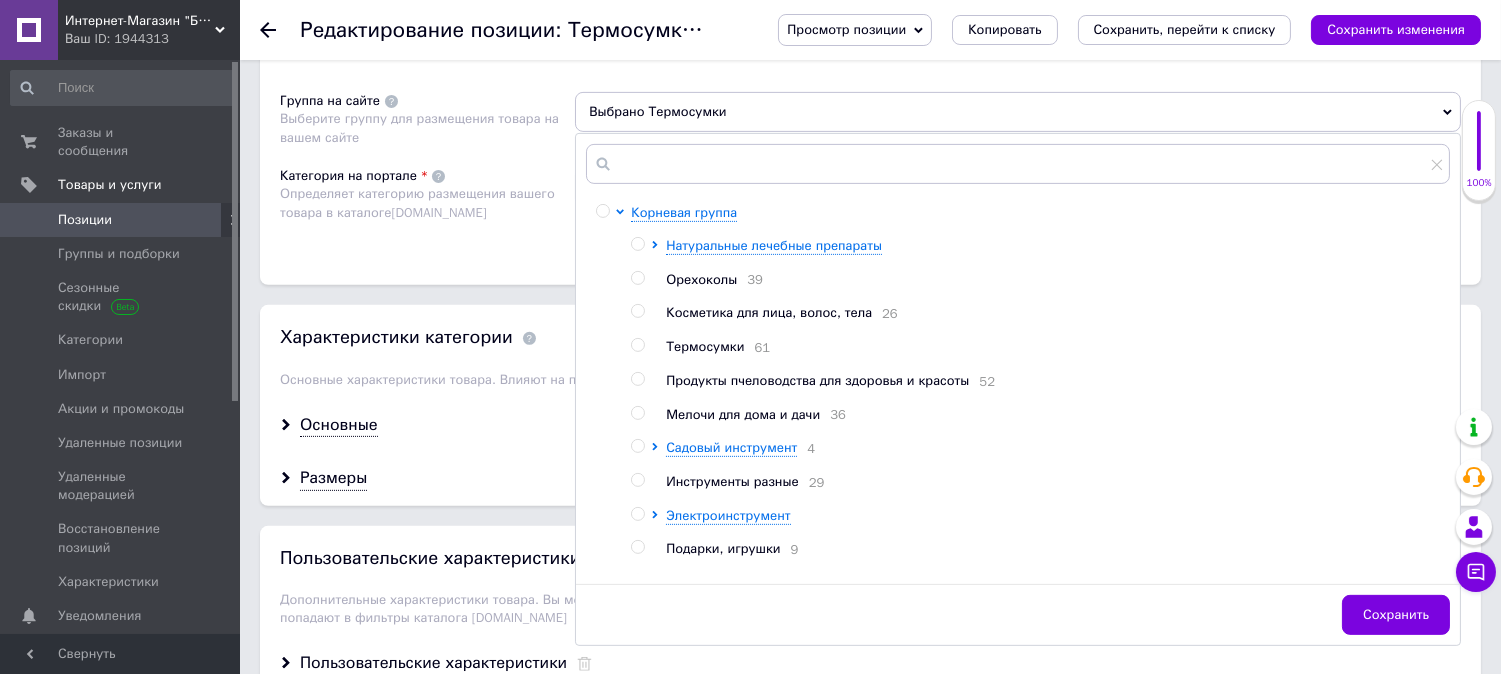 click at bounding box center (637, 345) 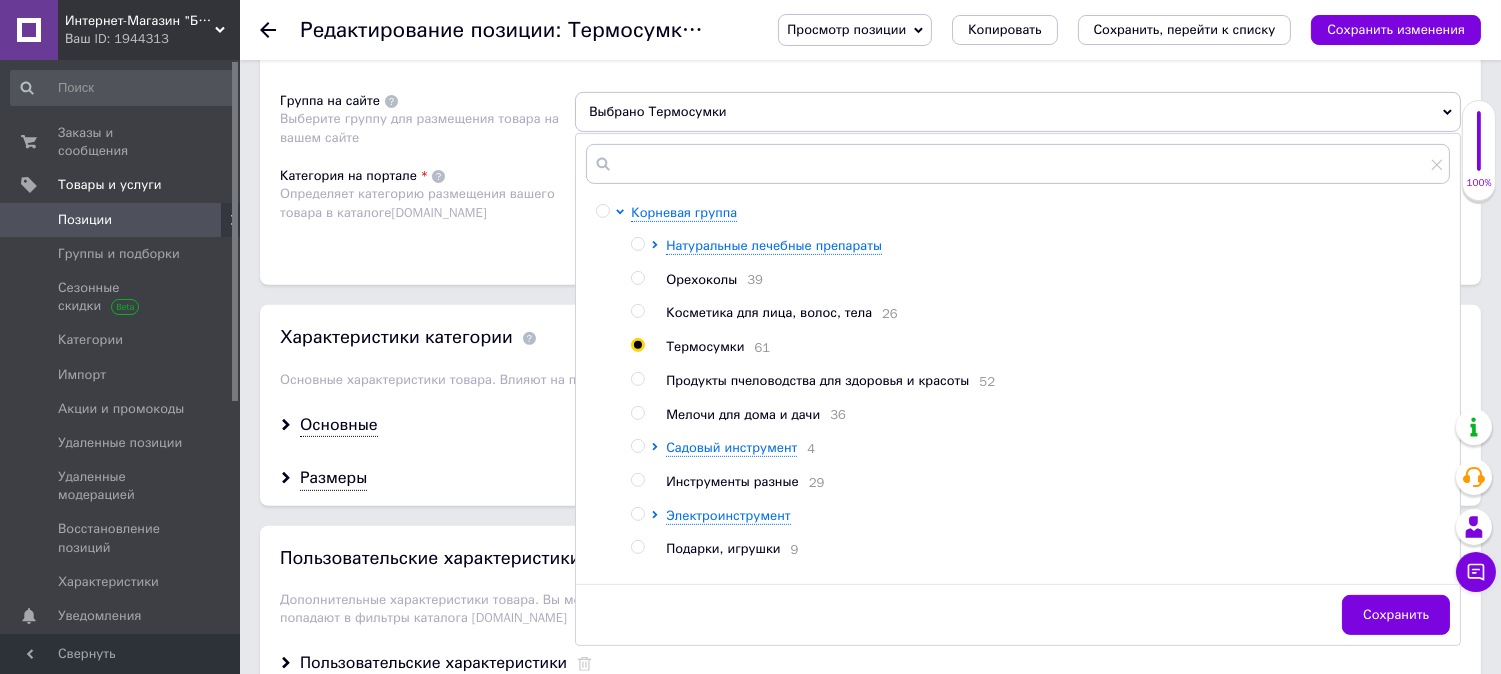 radio on "true" 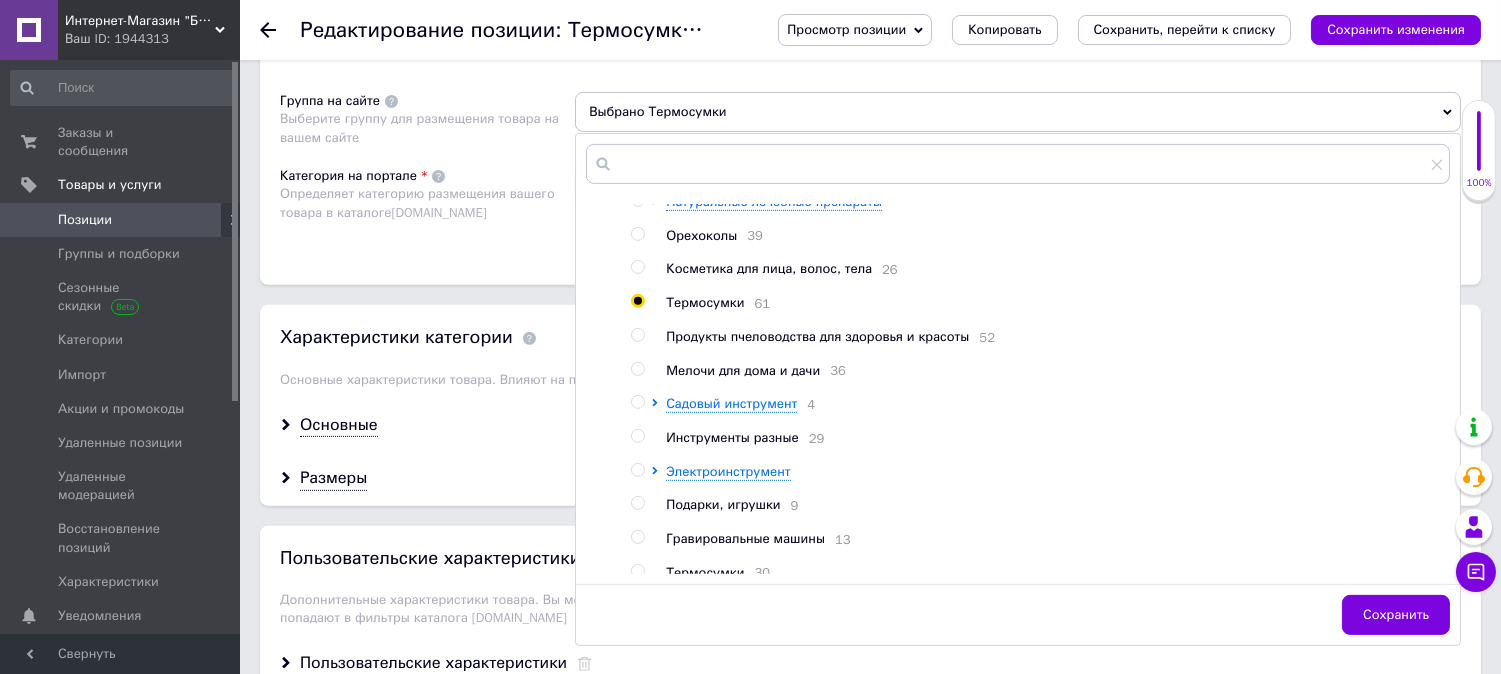 scroll, scrollTop: 67, scrollLeft: 0, axis: vertical 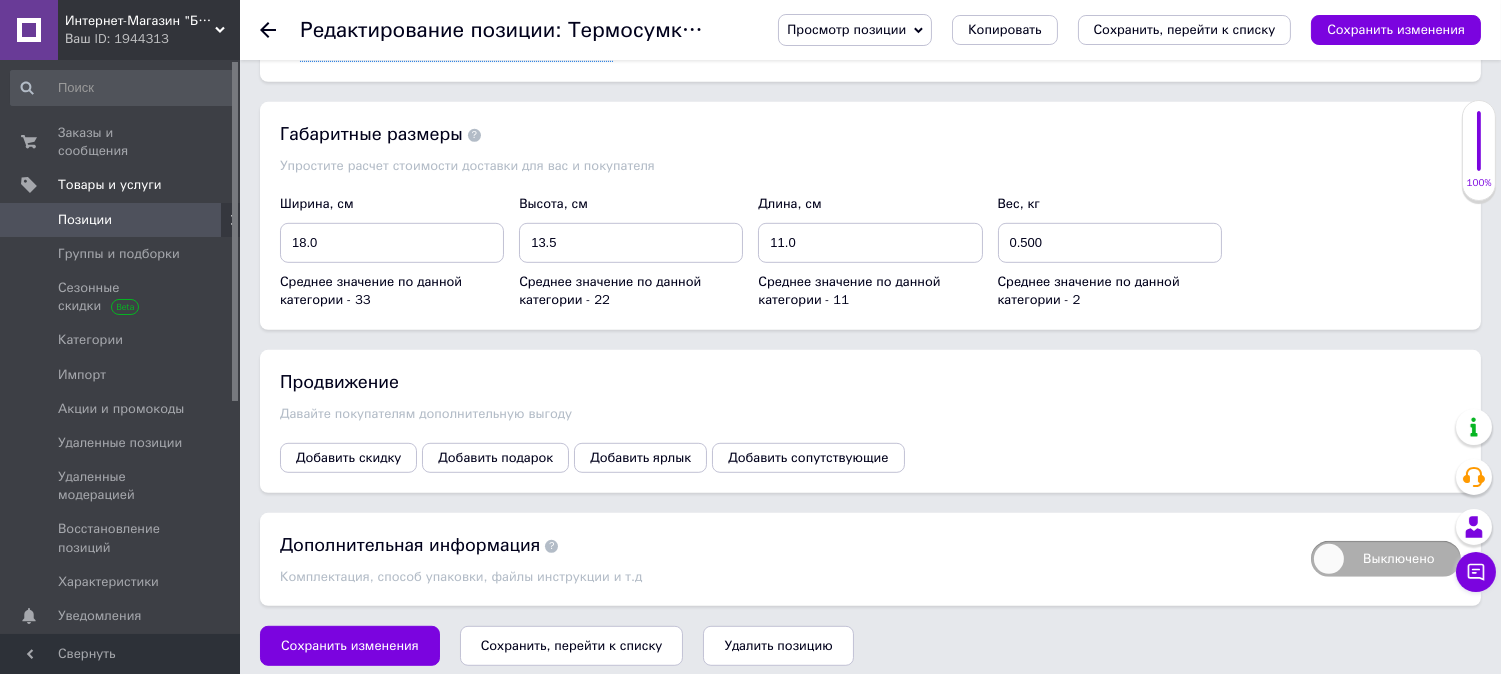 click on "Сохранить" at bounding box center [1396, -52] 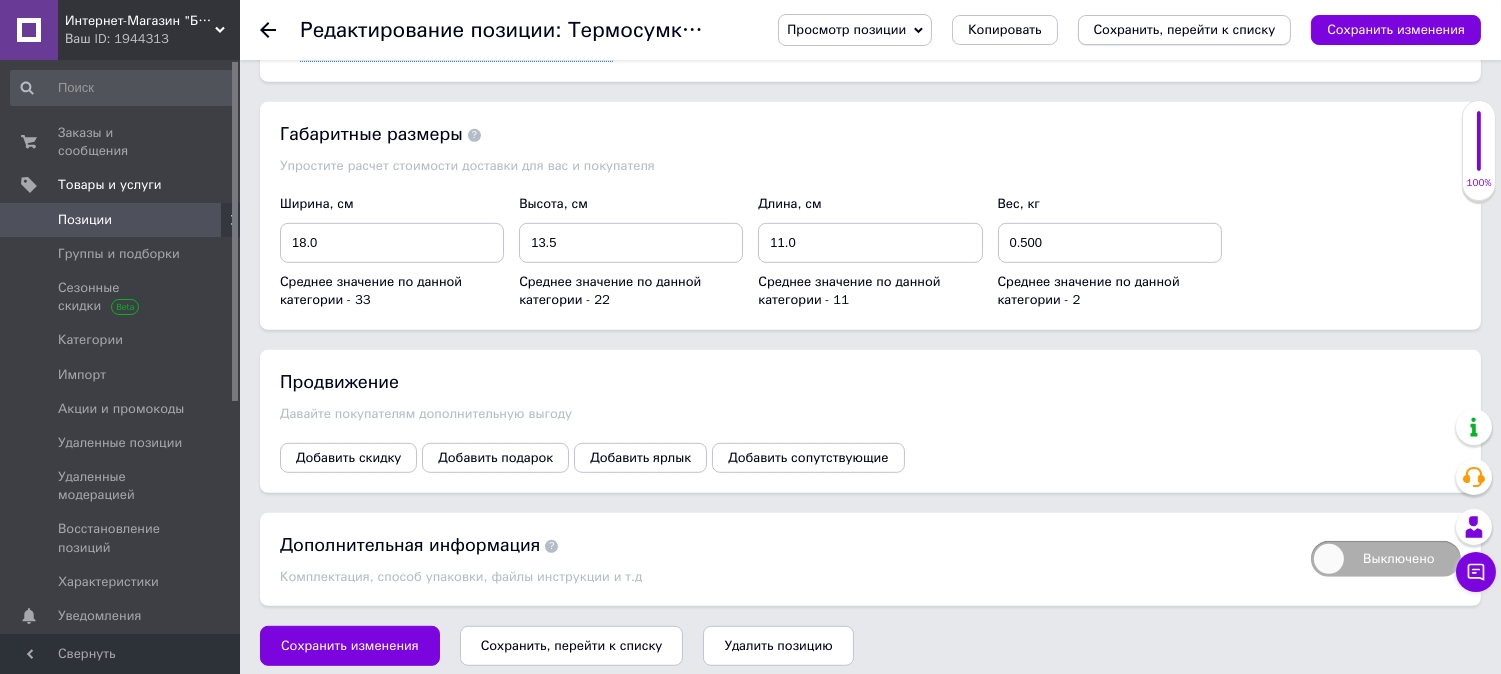 click on "Сохранить, перейти к списку" at bounding box center [1185, 29] 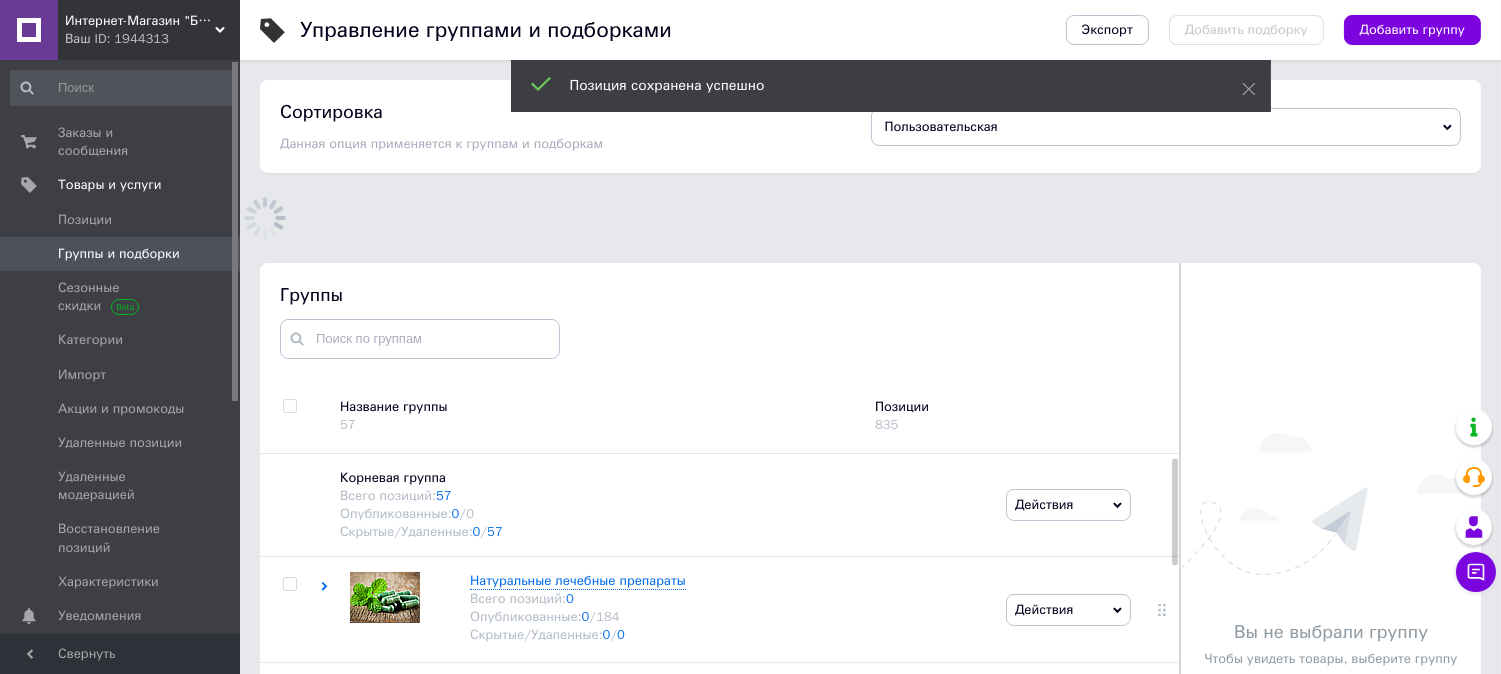 scroll, scrollTop: 183, scrollLeft: 0, axis: vertical 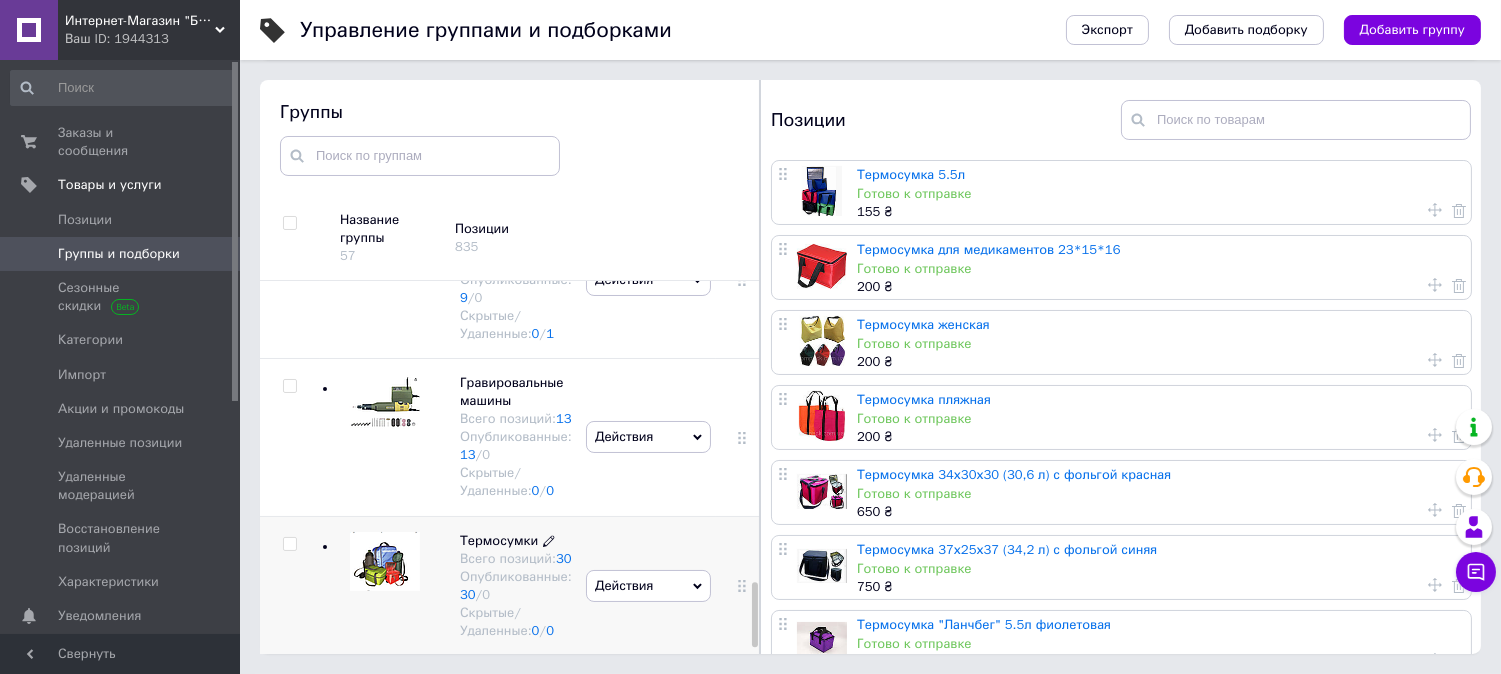 click on "Термосумки" at bounding box center [499, 540] 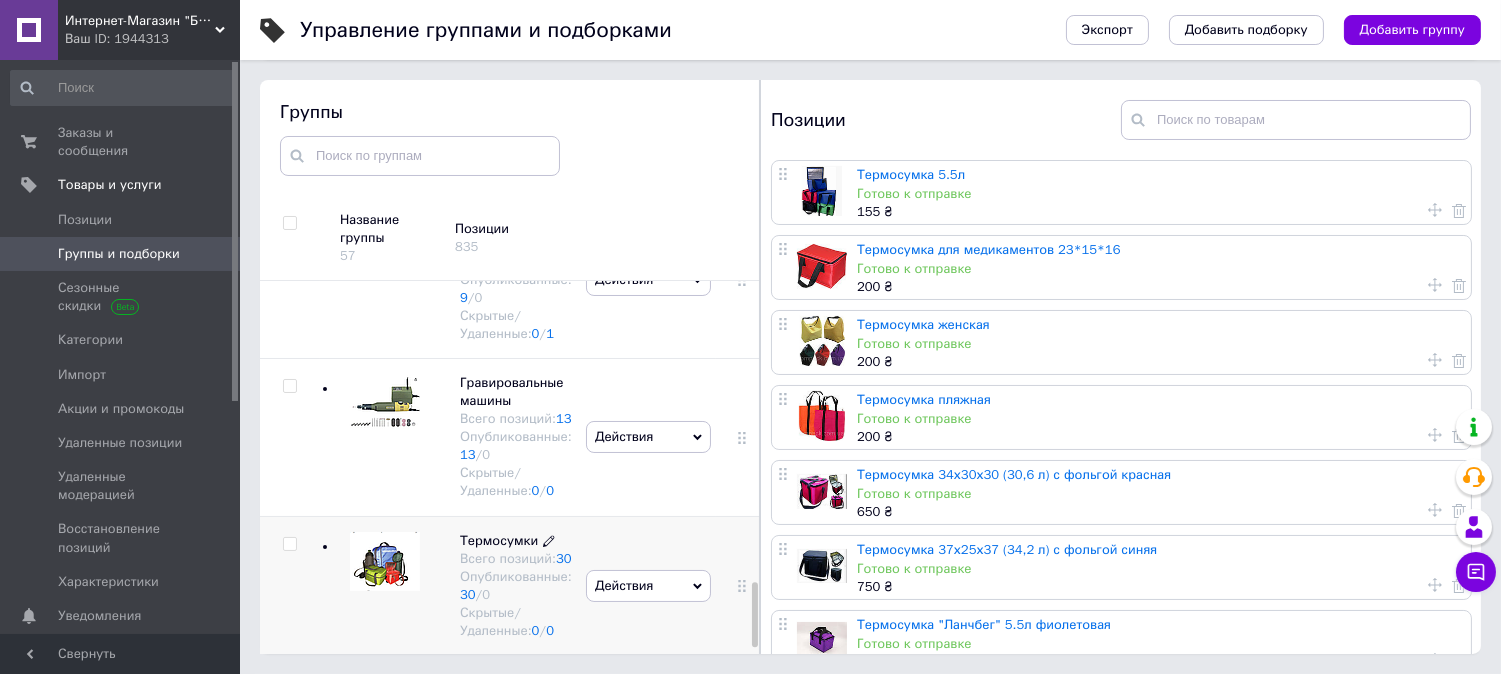 click on "Термосумки" at bounding box center [499, 540] 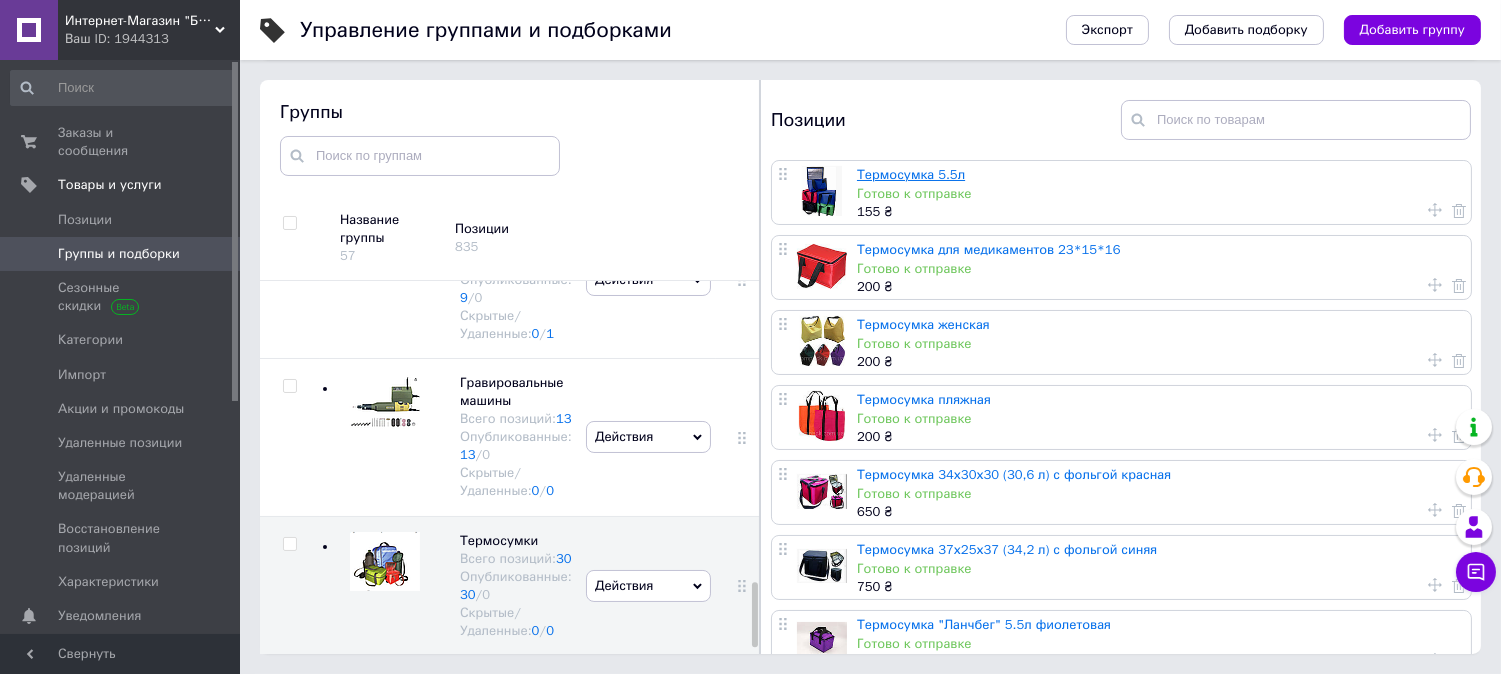 click on "Термосумка 5.5л" at bounding box center [911, 174] 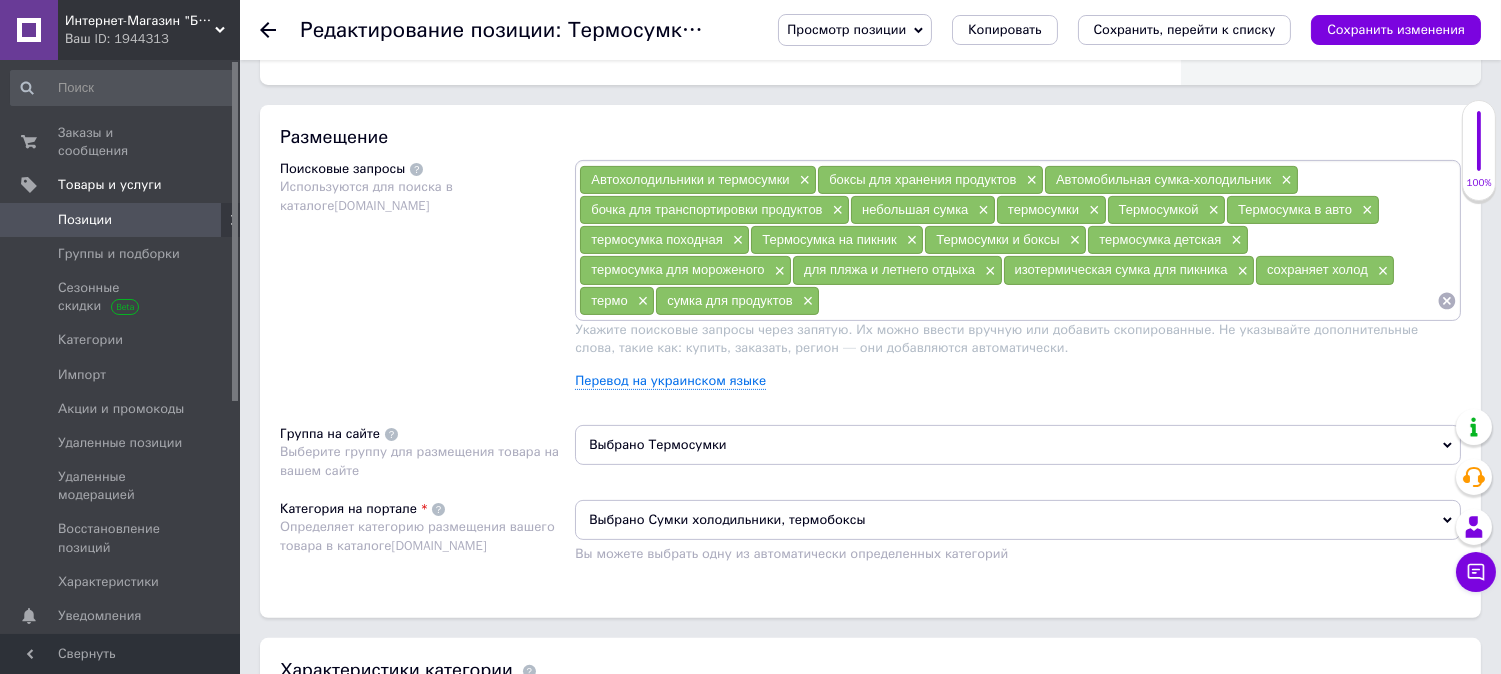 scroll, scrollTop: 1444, scrollLeft: 0, axis: vertical 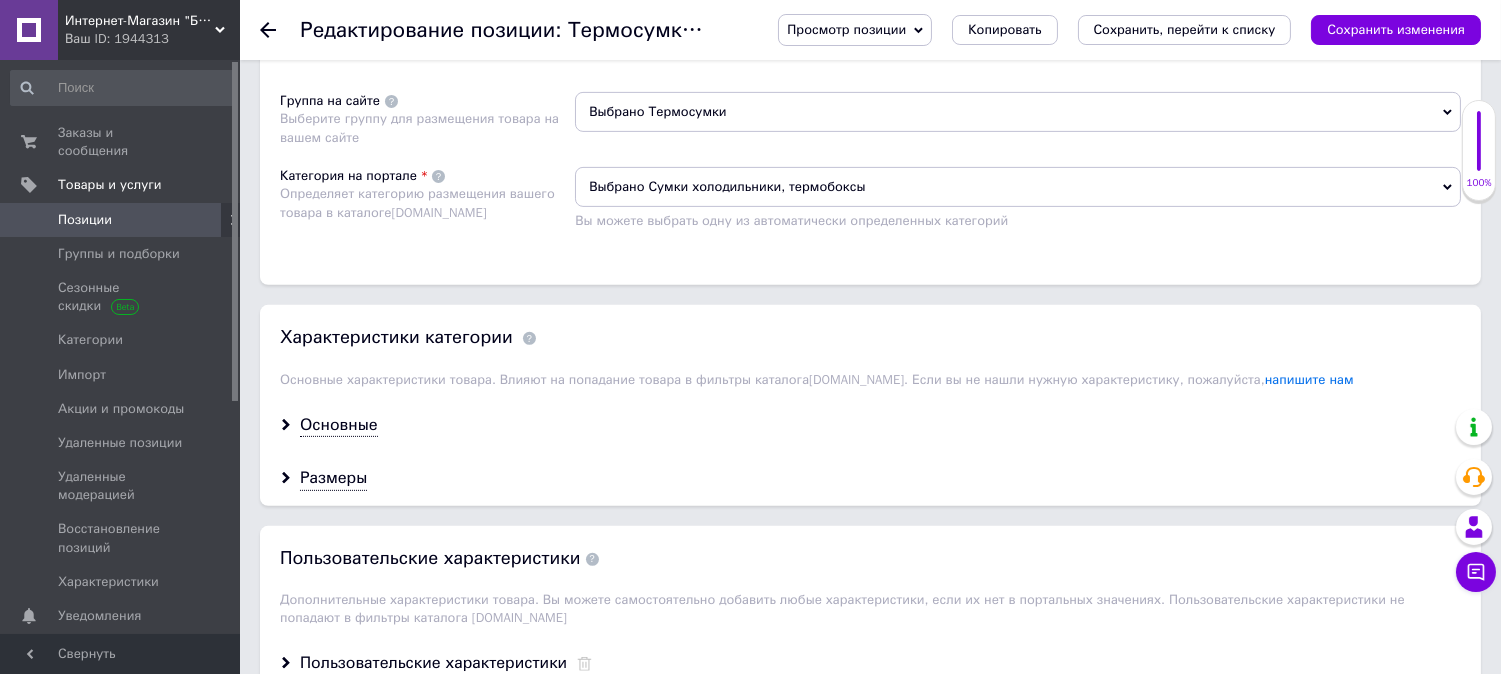 click on "Выбрано Термосумки" at bounding box center (1018, 112) 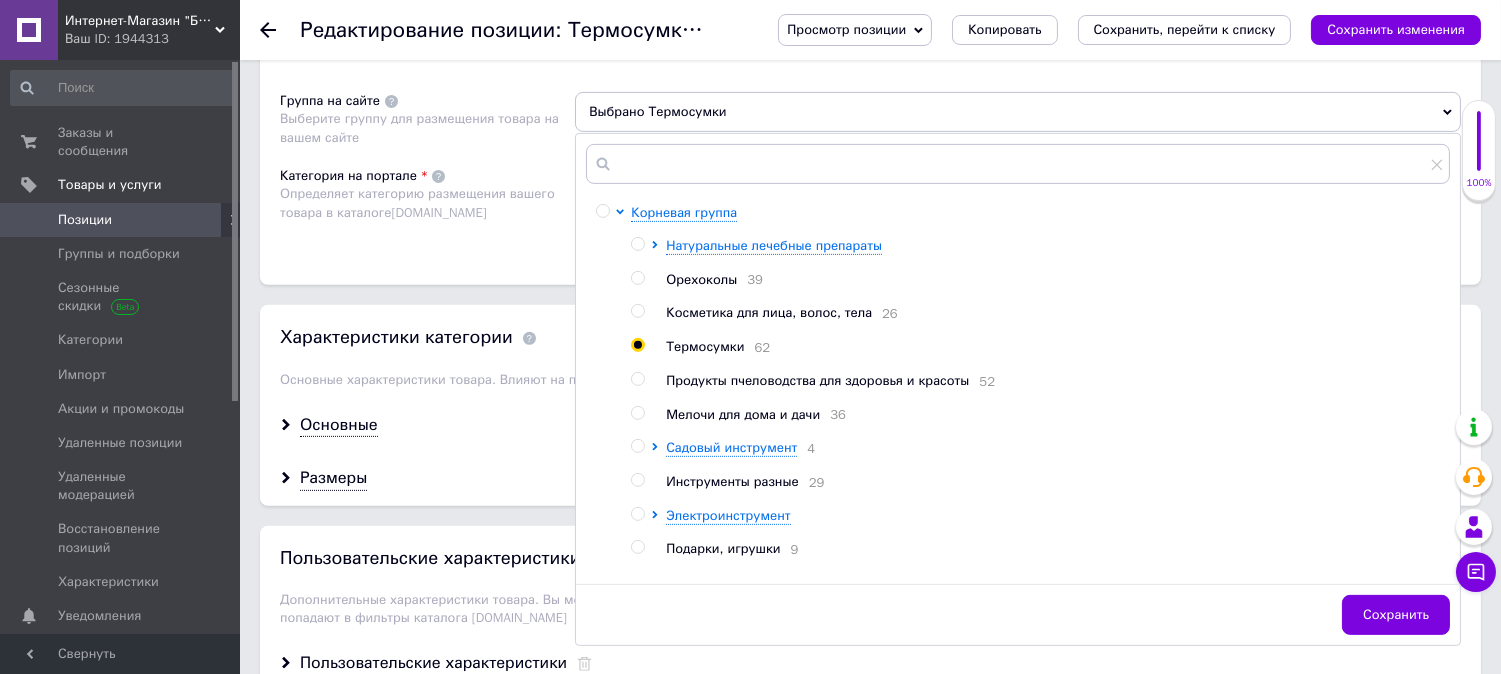 scroll, scrollTop: 67, scrollLeft: 0, axis: vertical 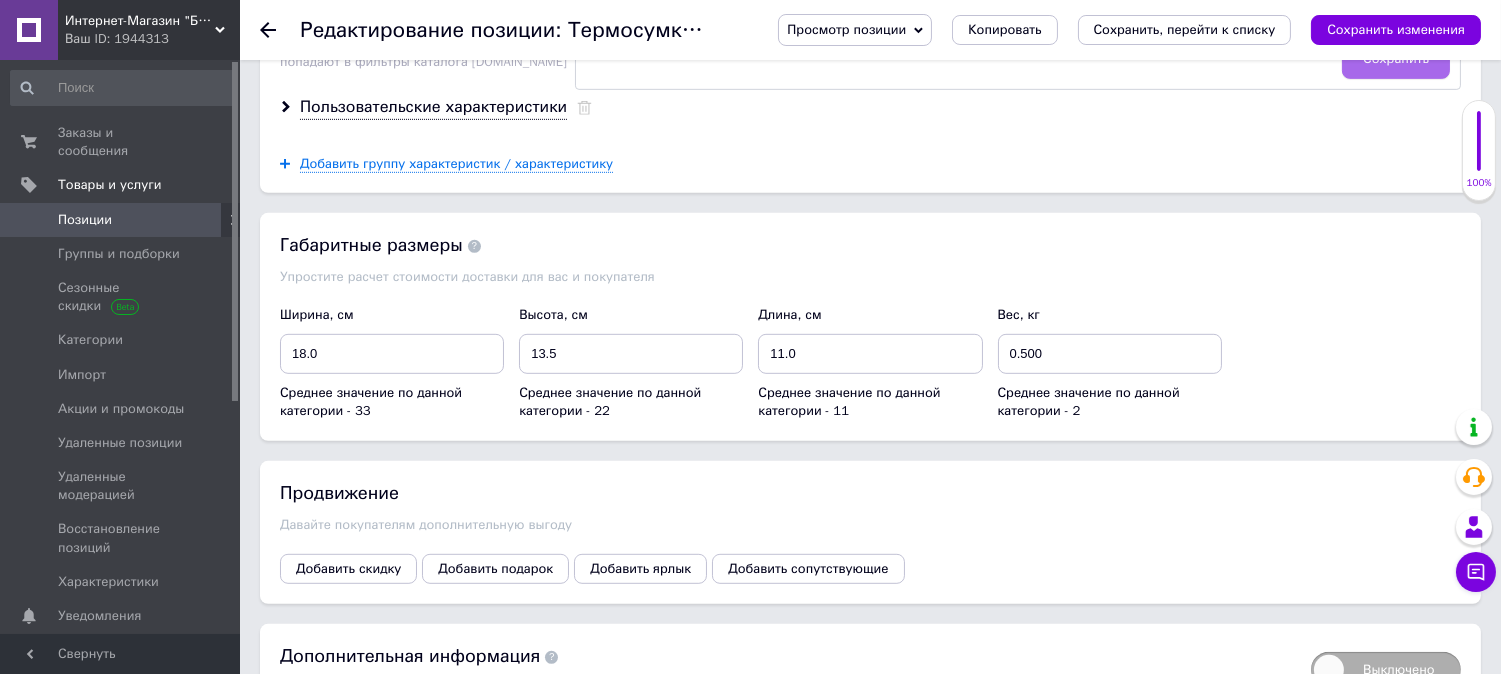 click on "Сохранить" at bounding box center (1396, 59) 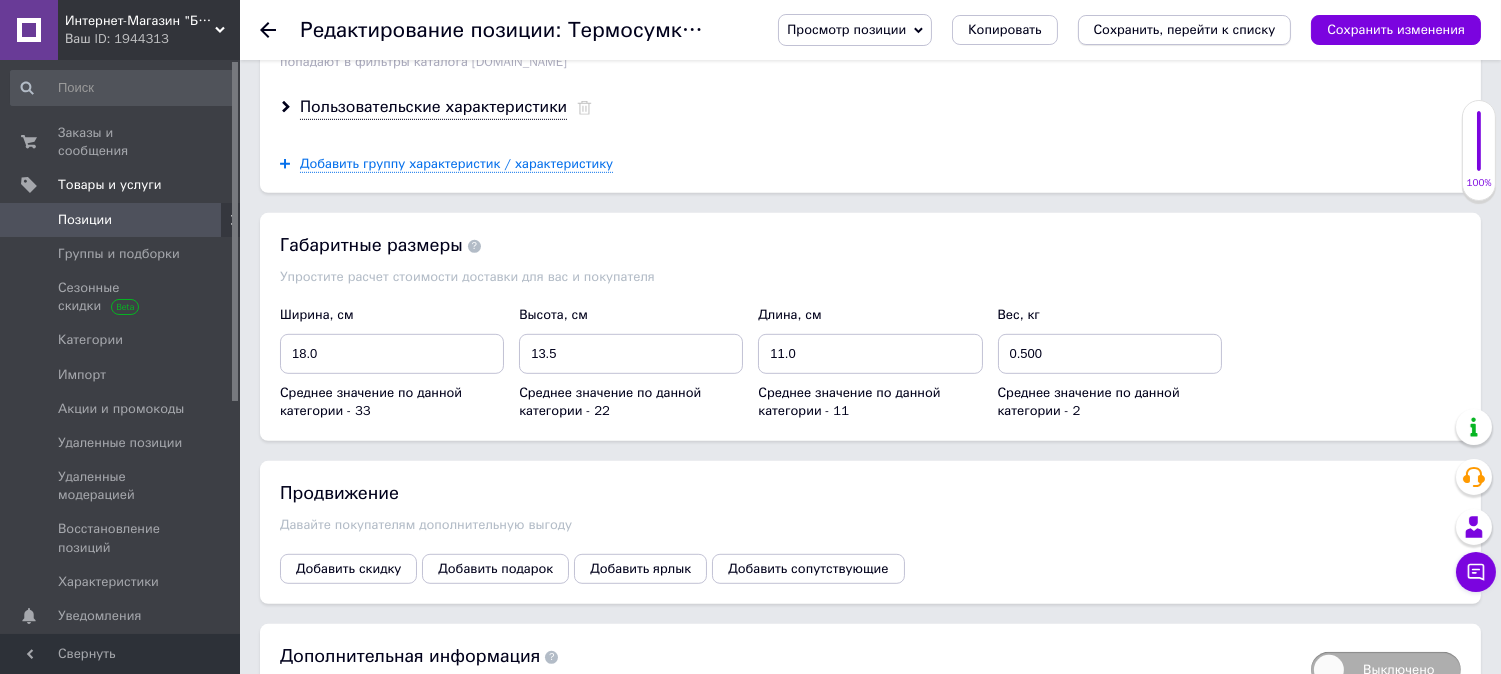 click on "Сохранить, перейти к списку" at bounding box center (1185, 29) 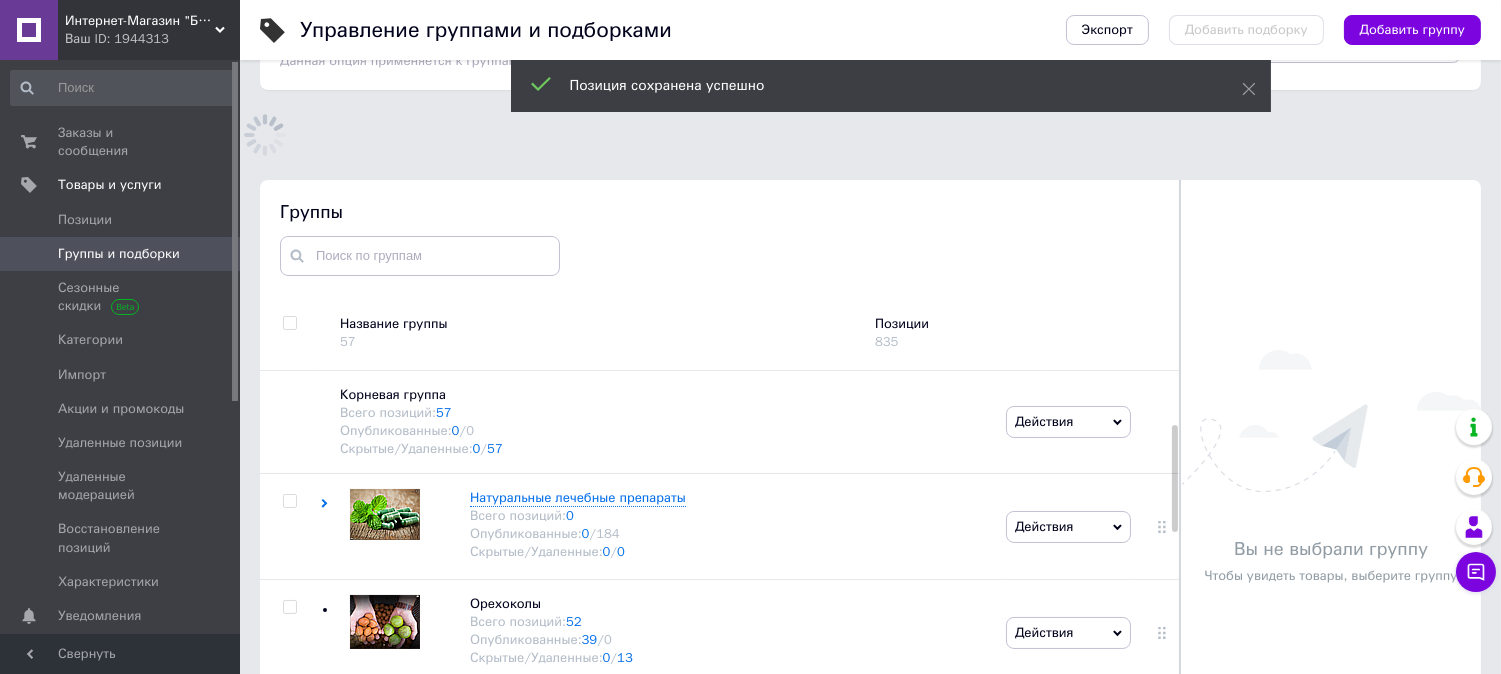 scroll, scrollTop: 183, scrollLeft: 0, axis: vertical 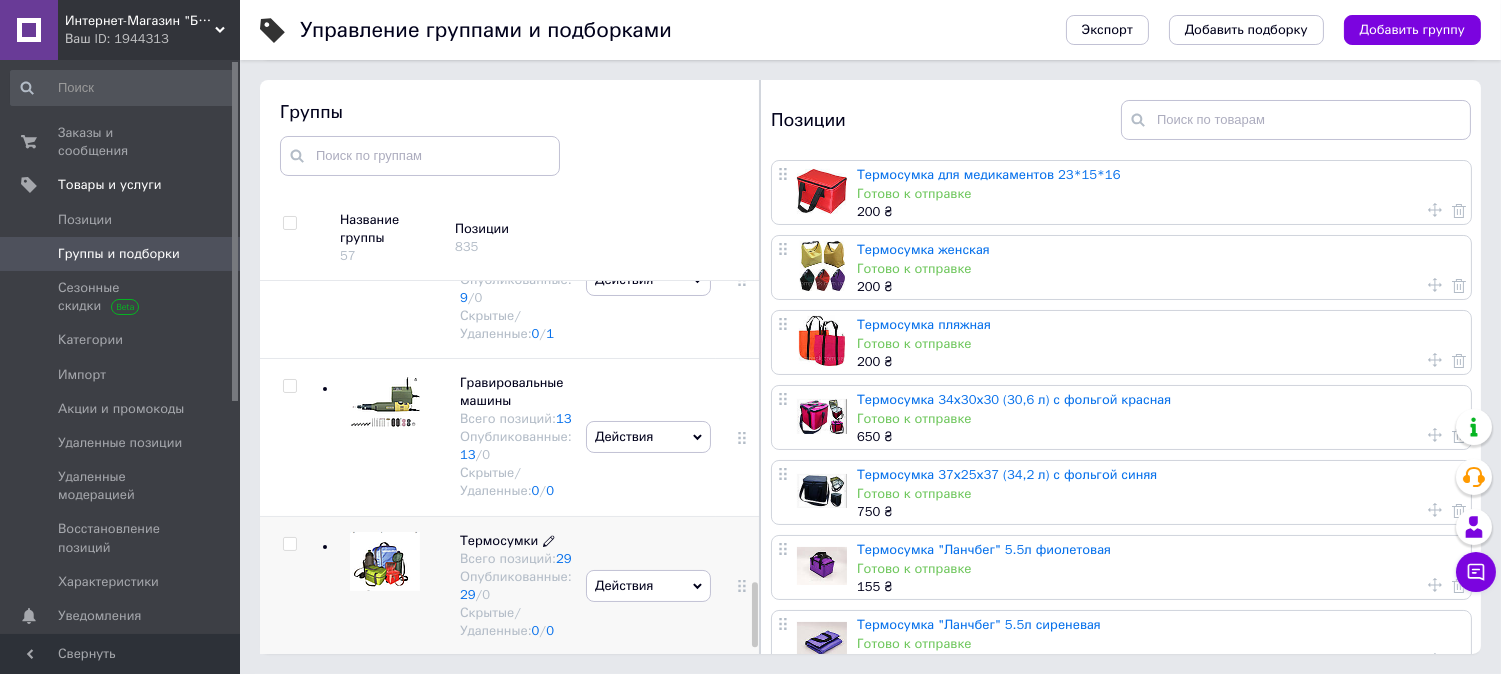 click on "Термосумки" at bounding box center (499, 540) 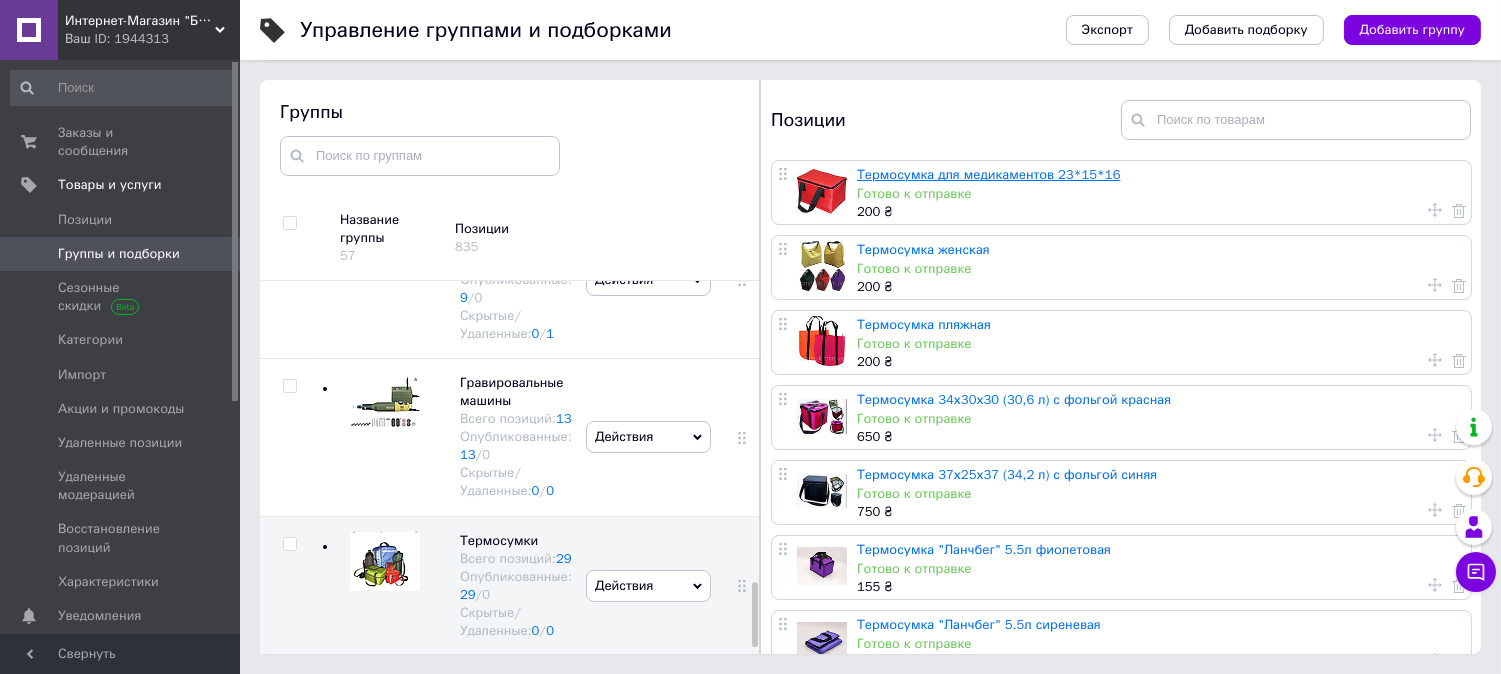 click on "Термосумка для медикаментов 23*15*16" at bounding box center (989, 174) 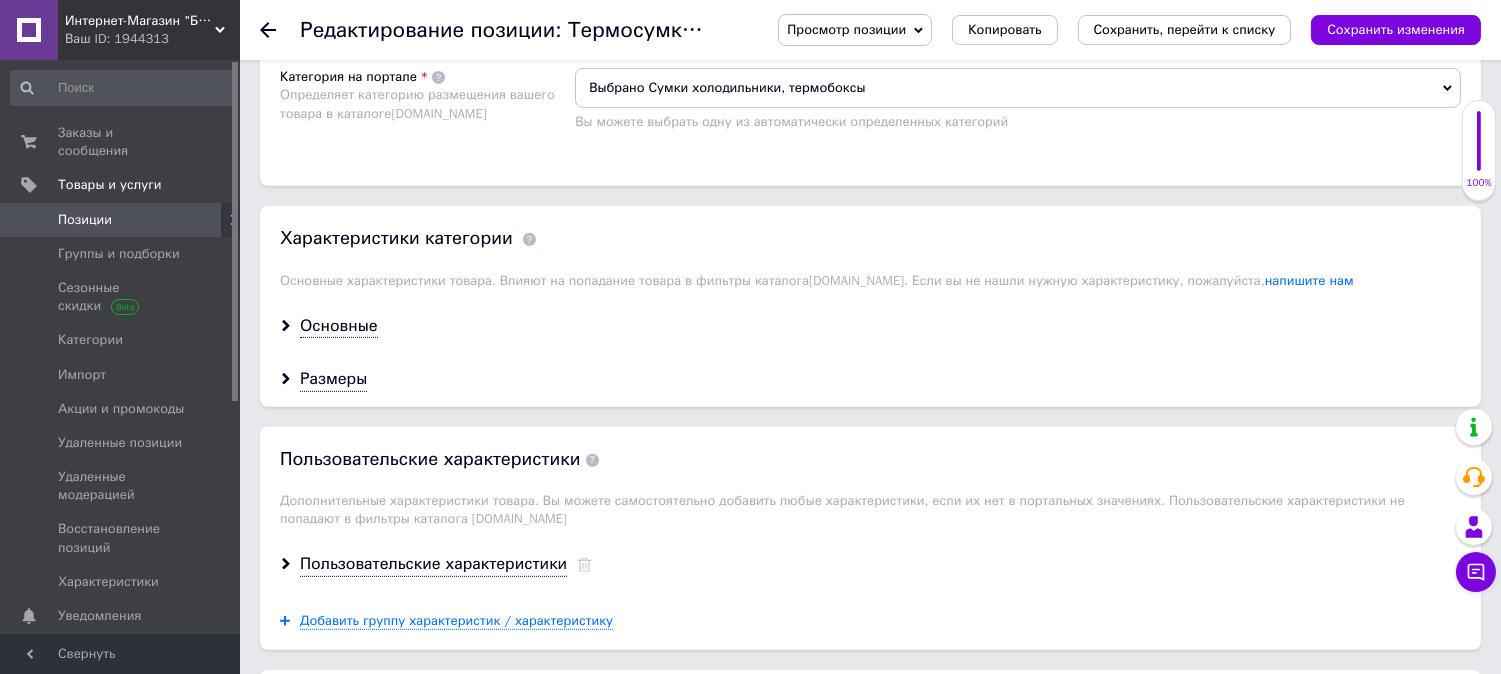 scroll, scrollTop: 1555, scrollLeft: 0, axis: vertical 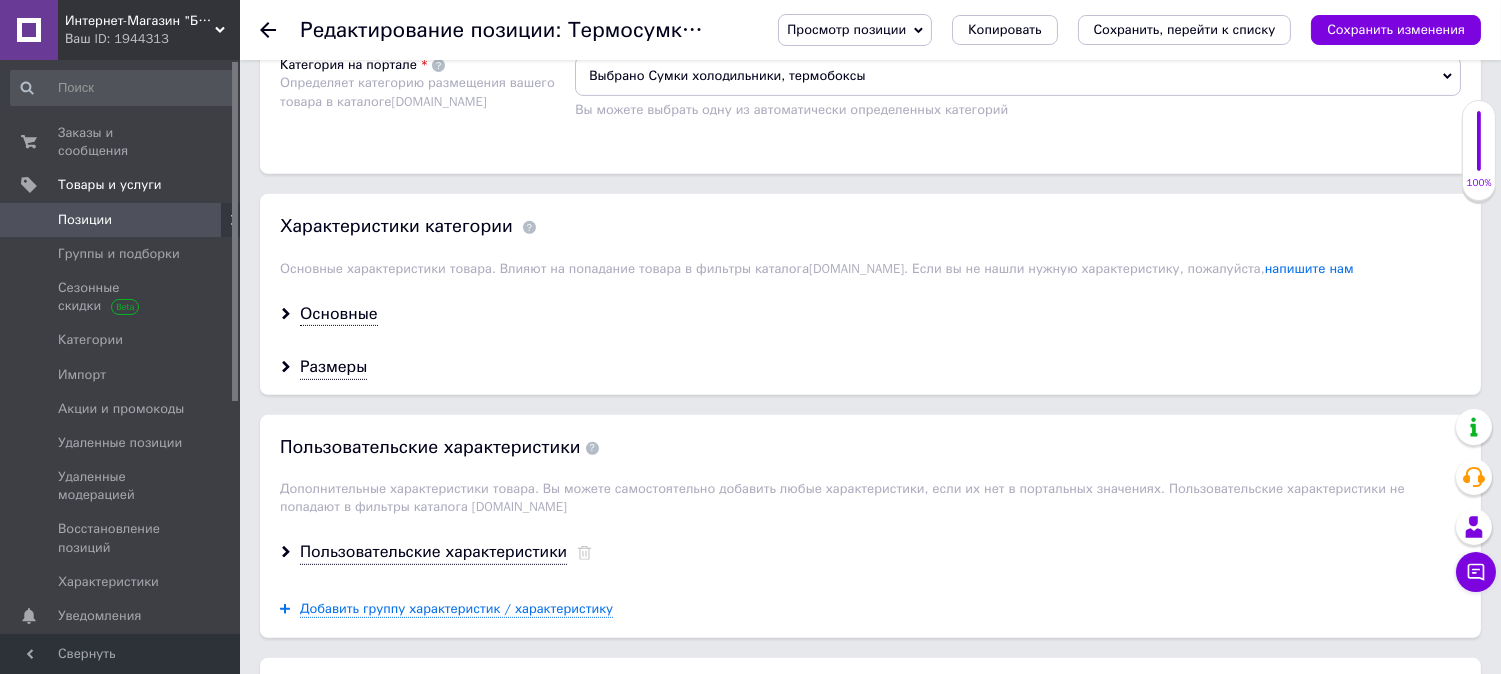 click on "Выбрано Термосумки" at bounding box center (1018, 1) 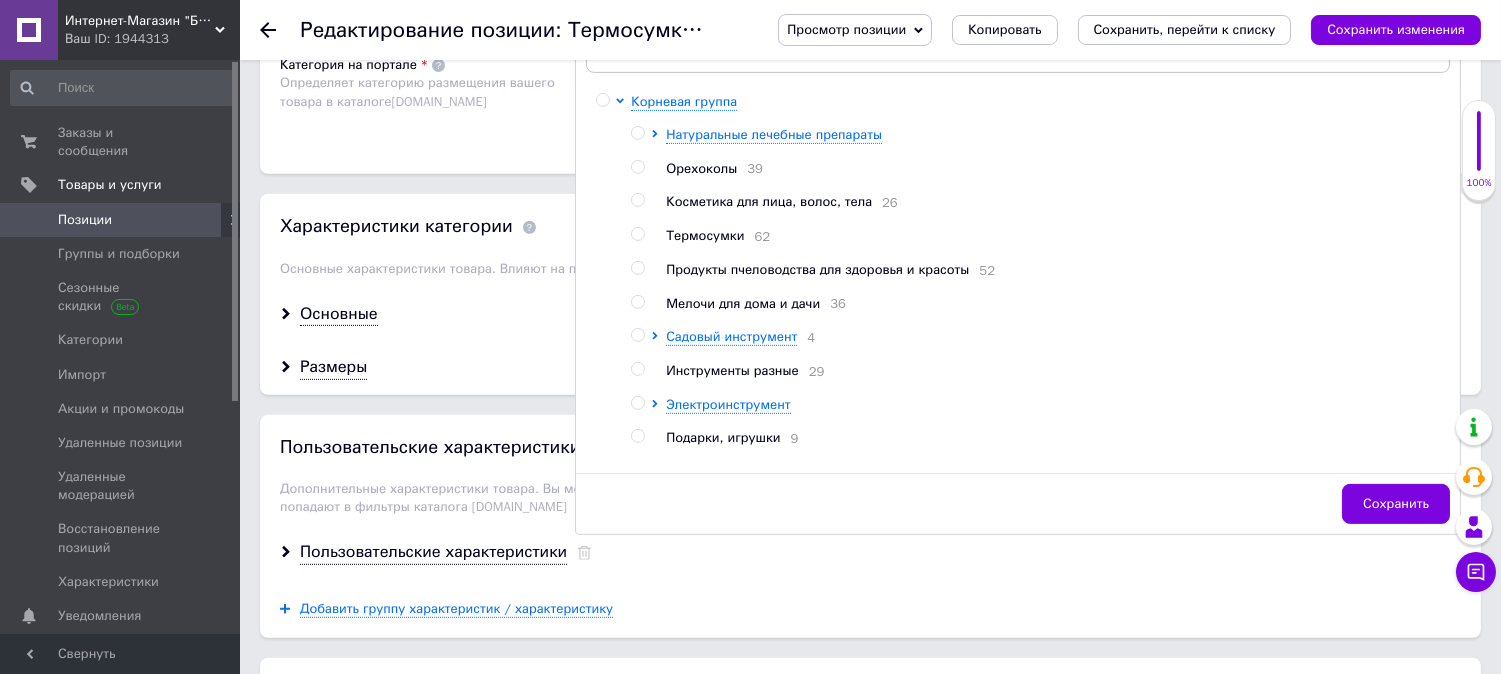 click at bounding box center [637, 234] 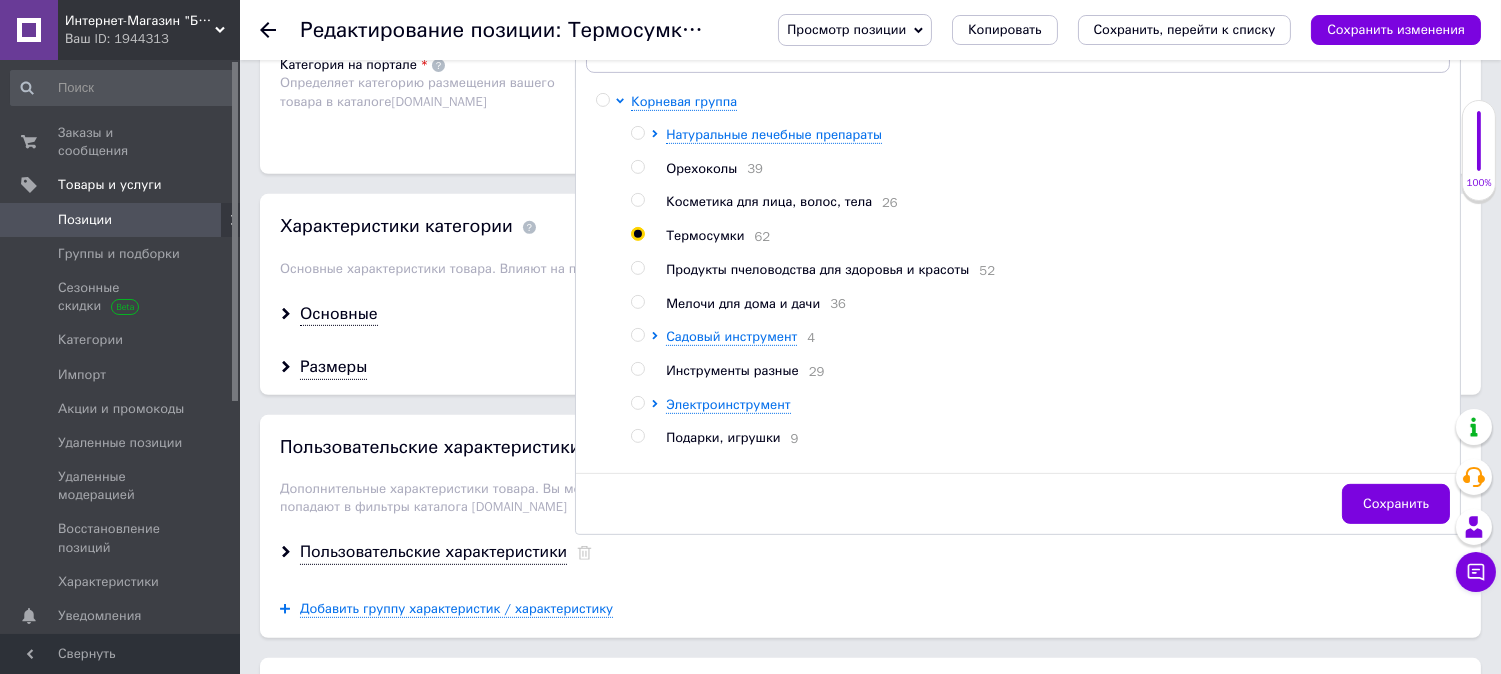 radio on "true" 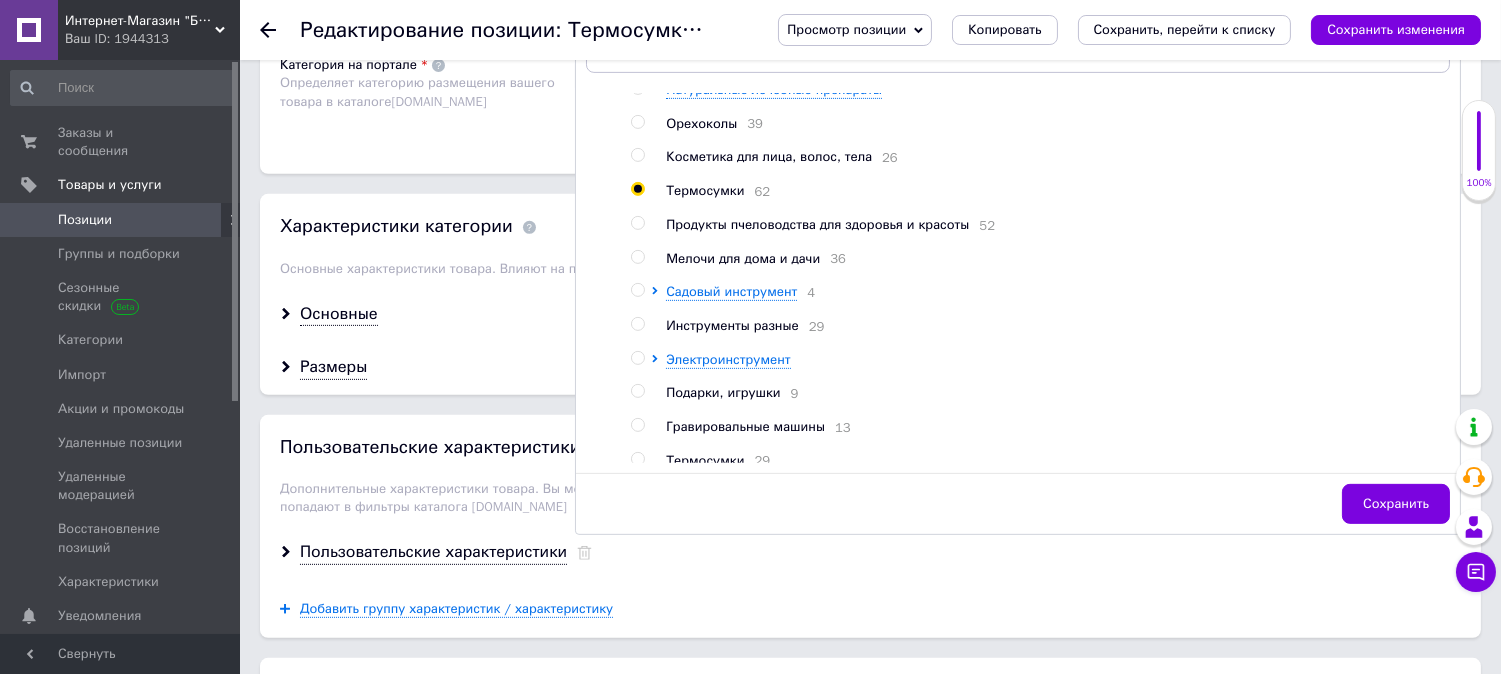 scroll, scrollTop: 67, scrollLeft: 0, axis: vertical 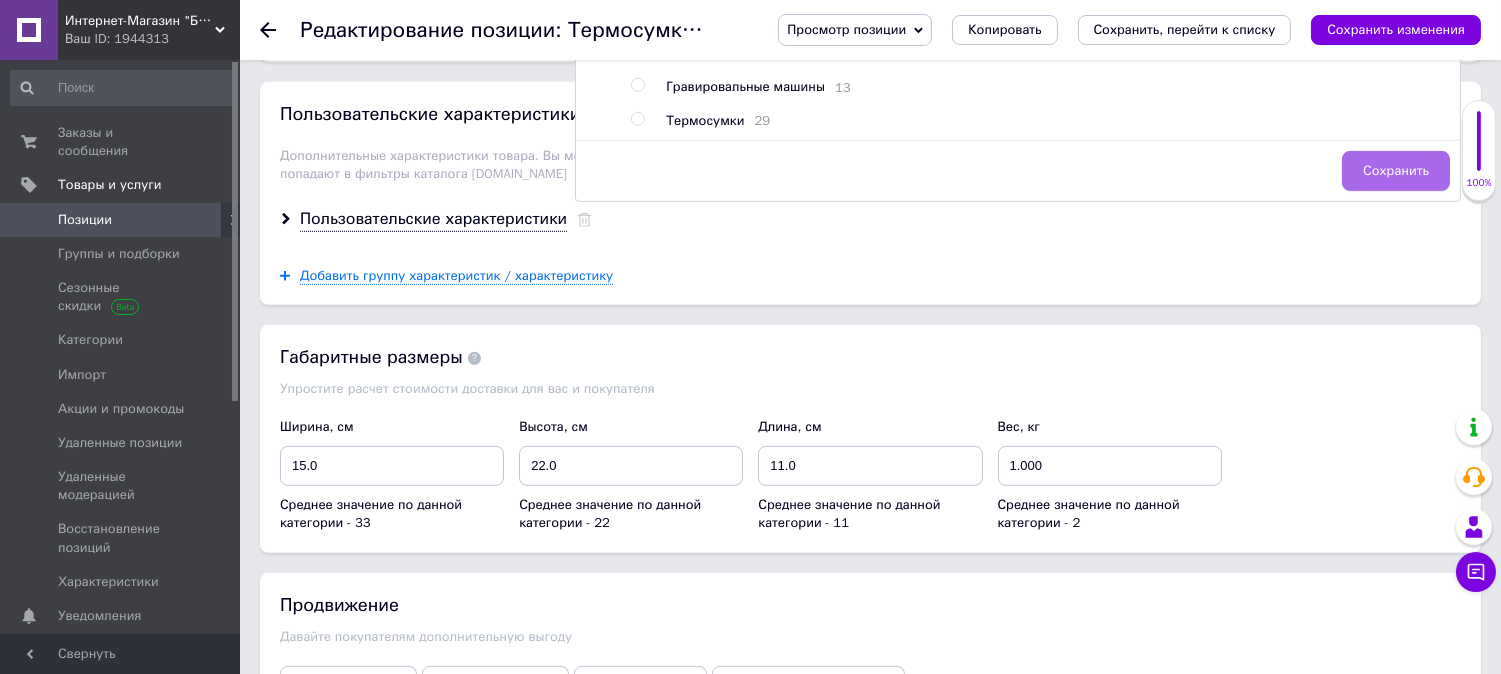 click on "Сохранить" at bounding box center (1396, 171) 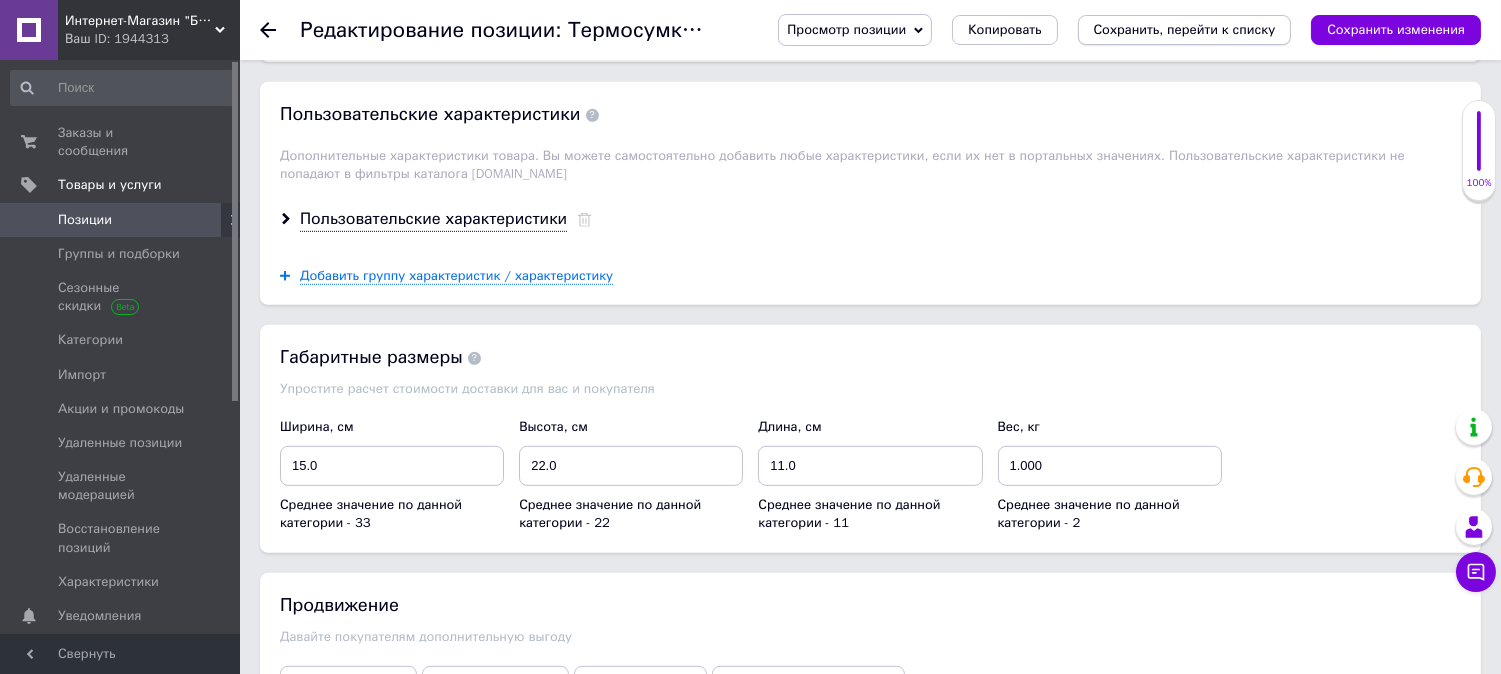 click on "Сохранить, перейти к списку" at bounding box center [1185, 29] 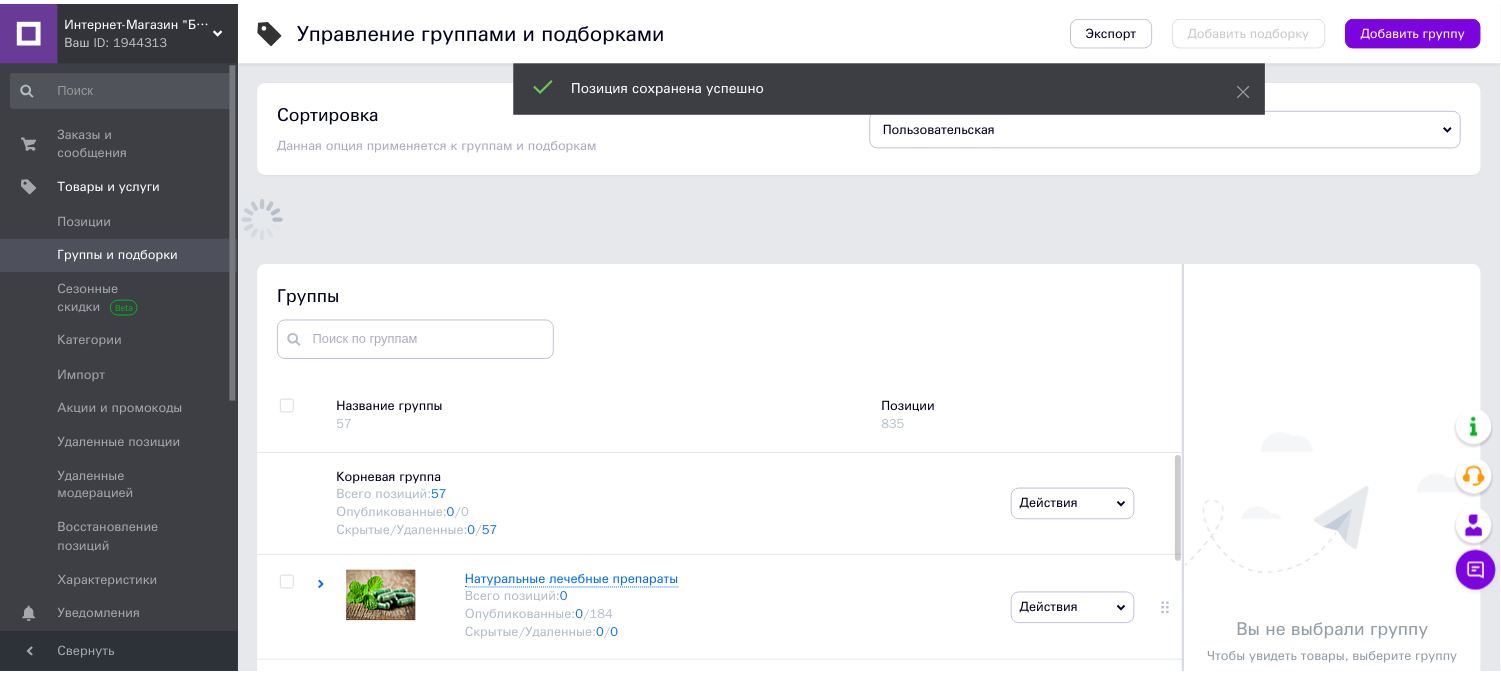 scroll, scrollTop: 183, scrollLeft: 0, axis: vertical 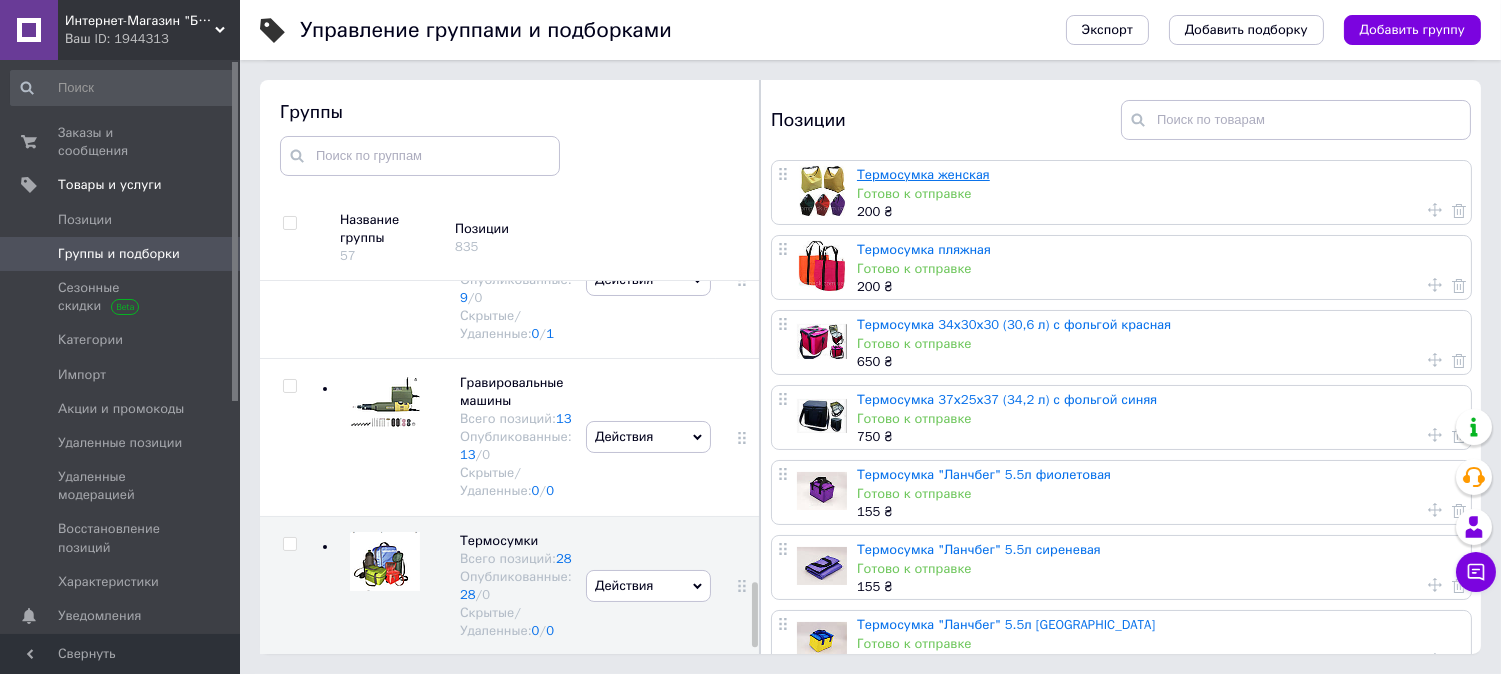 click on "Термосумка женская" at bounding box center (923, 174) 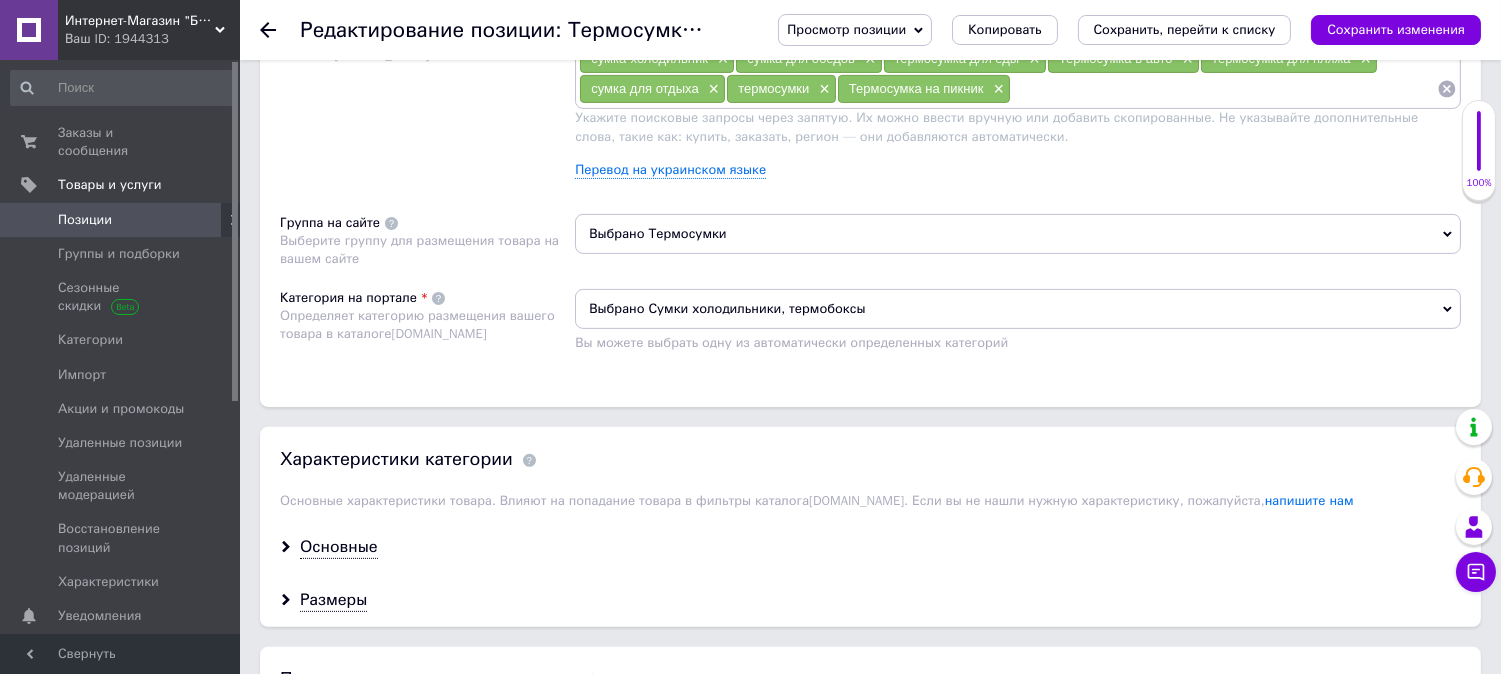 scroll, scrollTop: 1444, scrollLeft: 0, axis: vertical 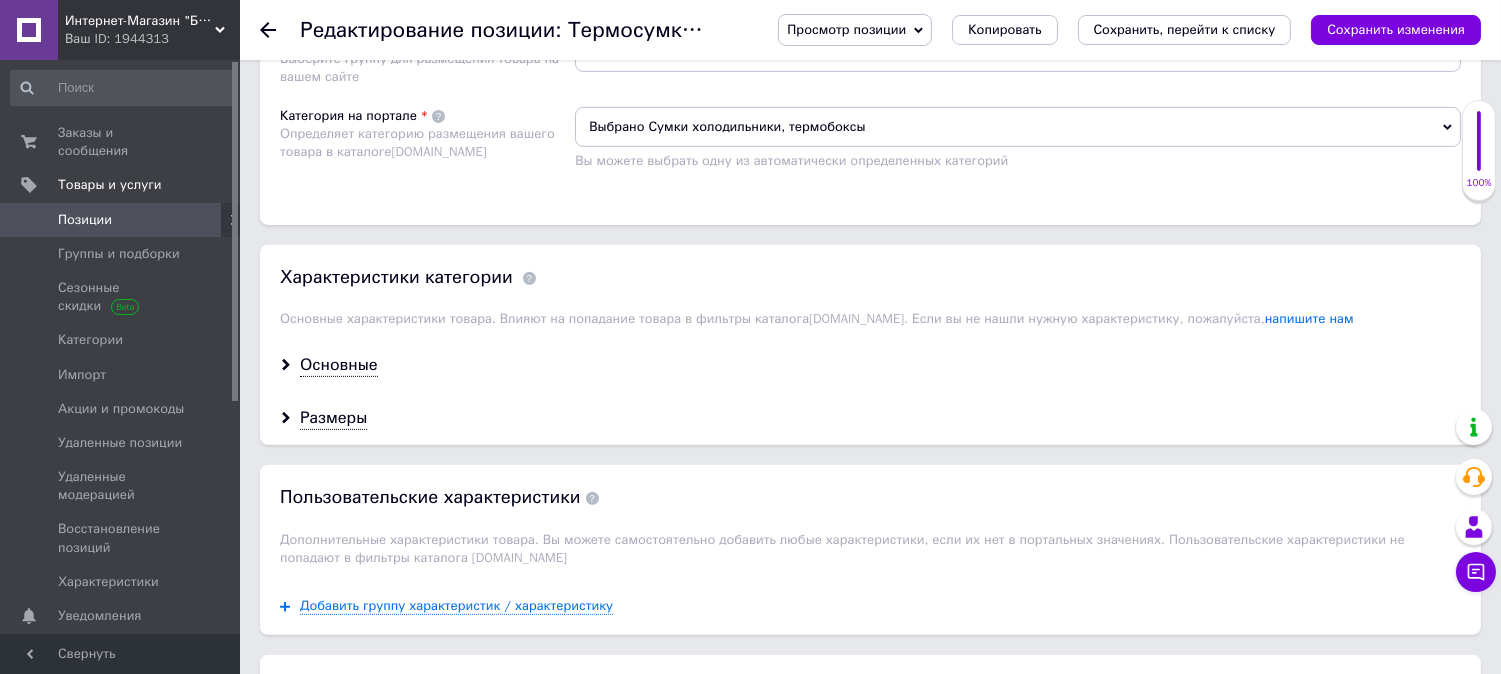 click on "Выбрано Термосумки" at bounding box center (1018, 52) 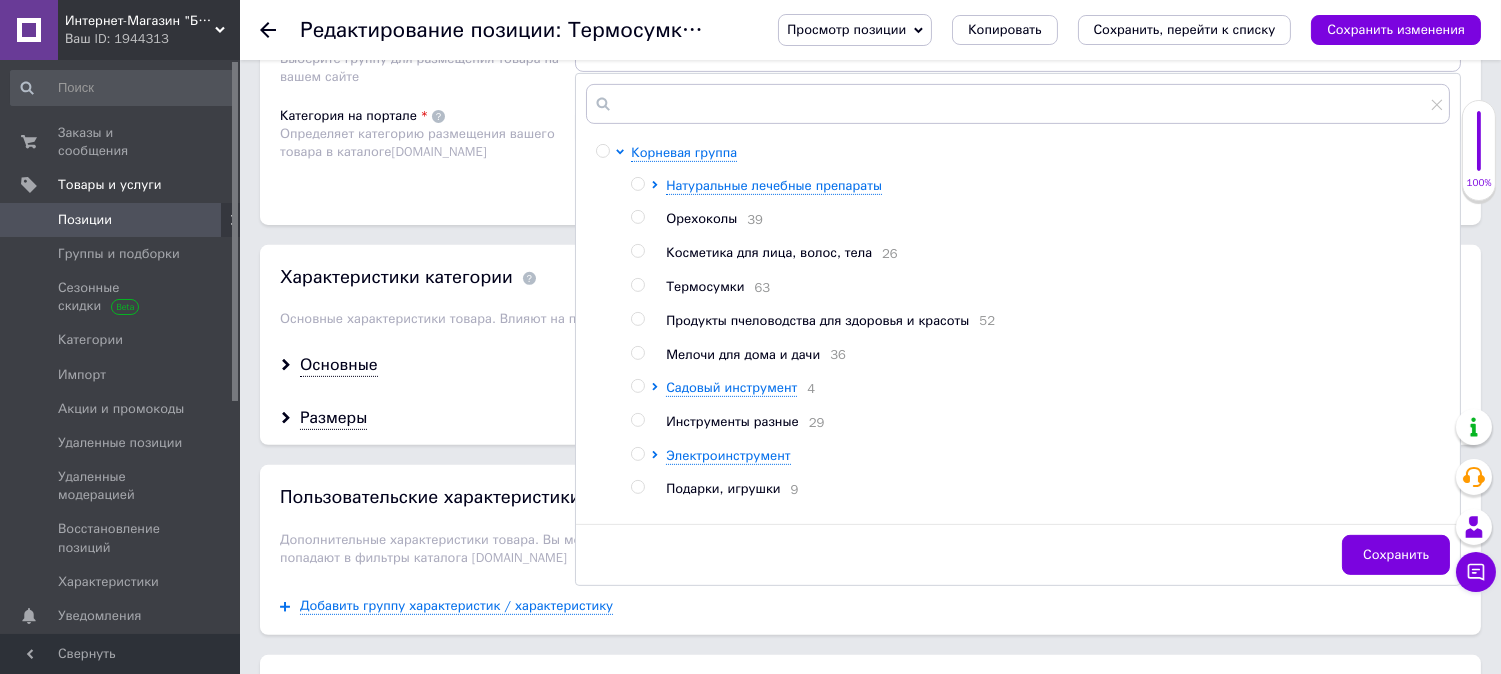 click at bounding box center [637, 285] 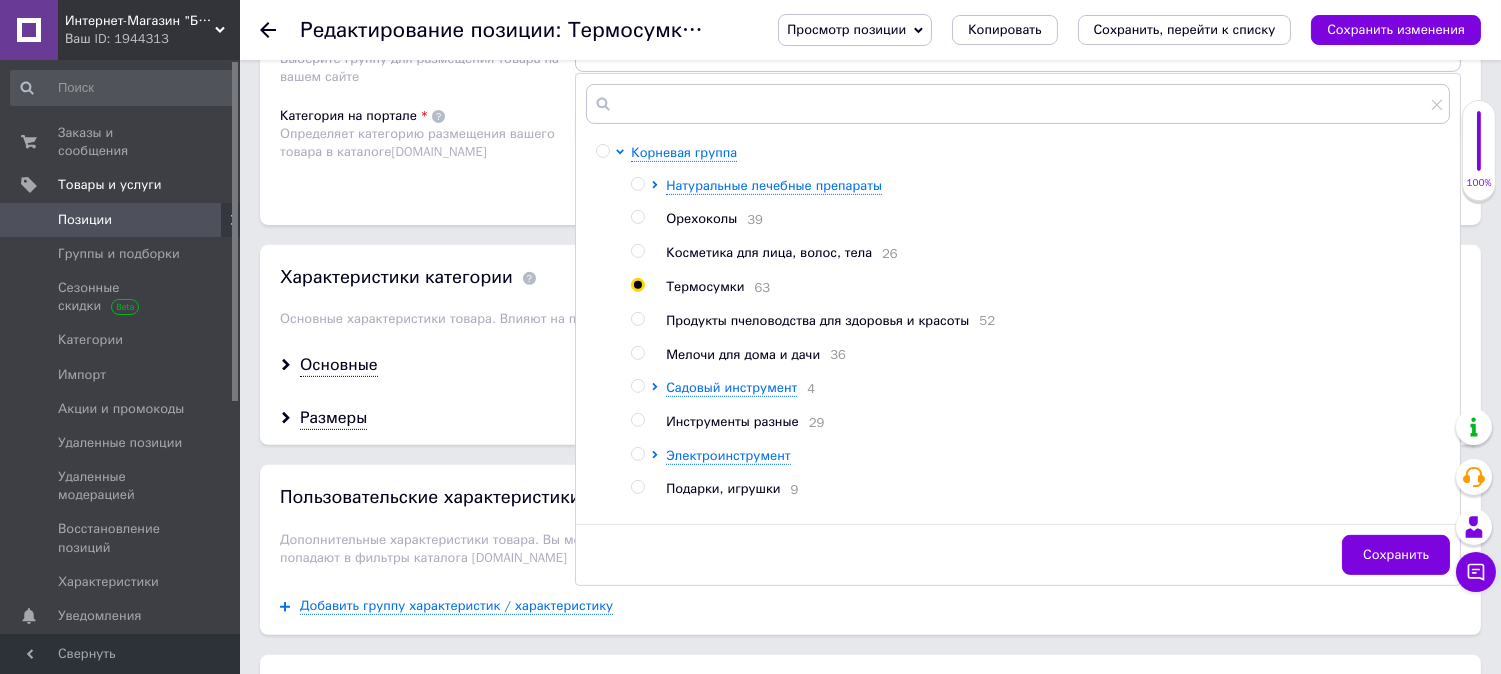 radio on "true" 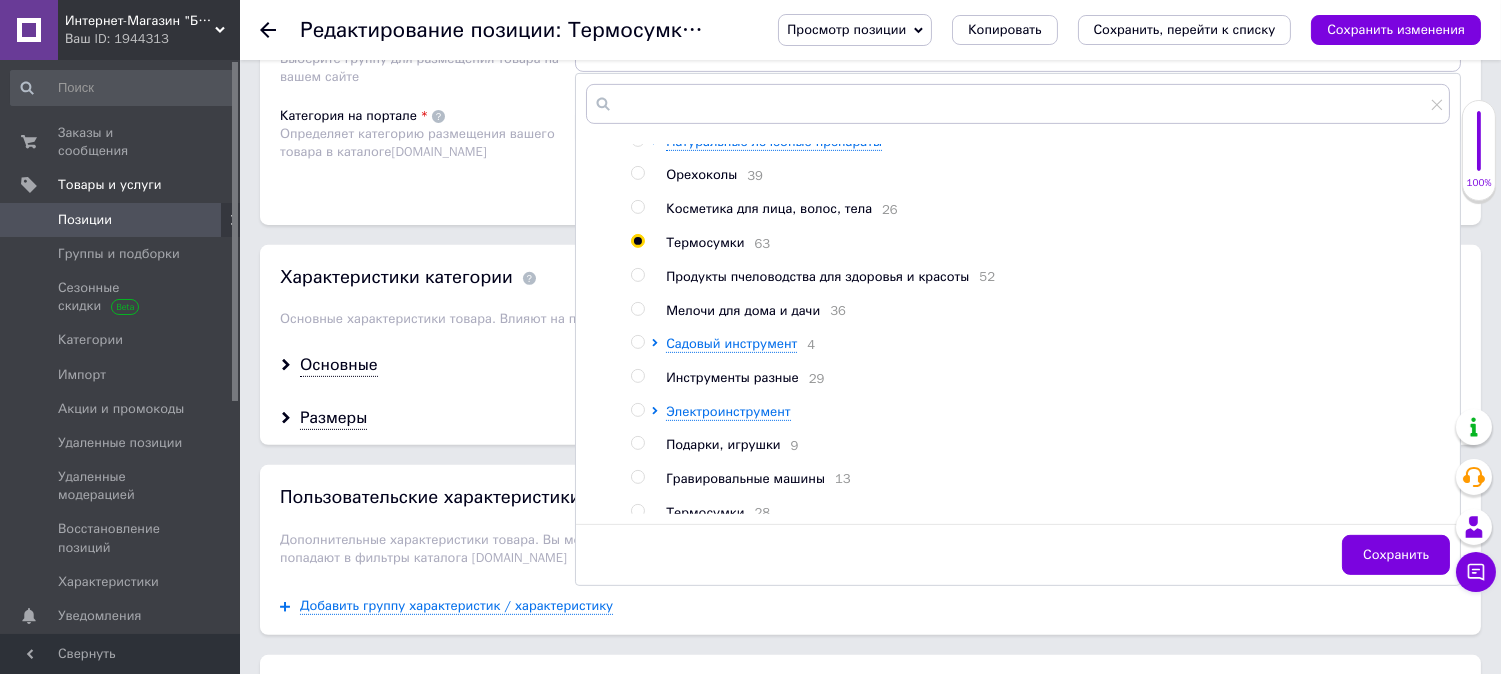 scroll, scrollTop: 67, scrollLeft: 0, axis: vertical 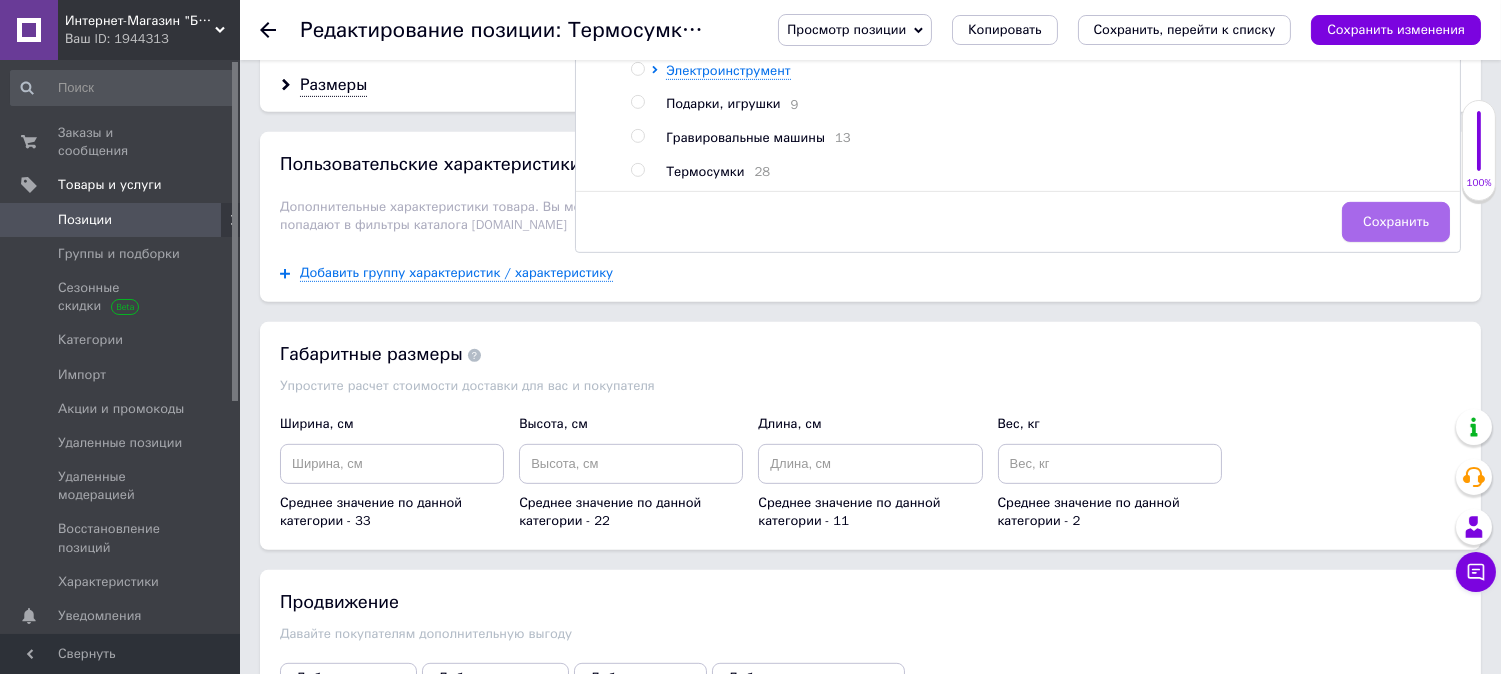 click on "Сохранить" at bounding box center (1396, 222) 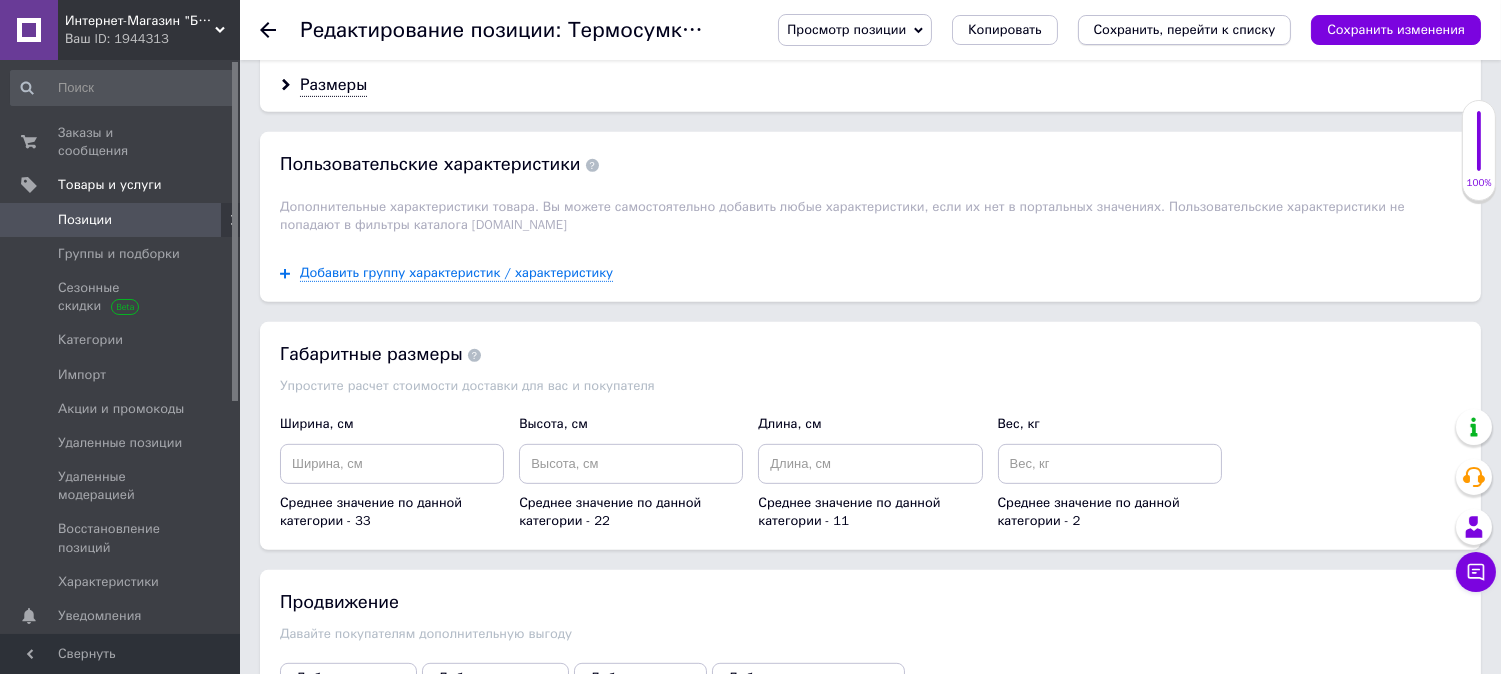 click on "Сохранить, перейти к списку" at bounding box center (1185, 29) 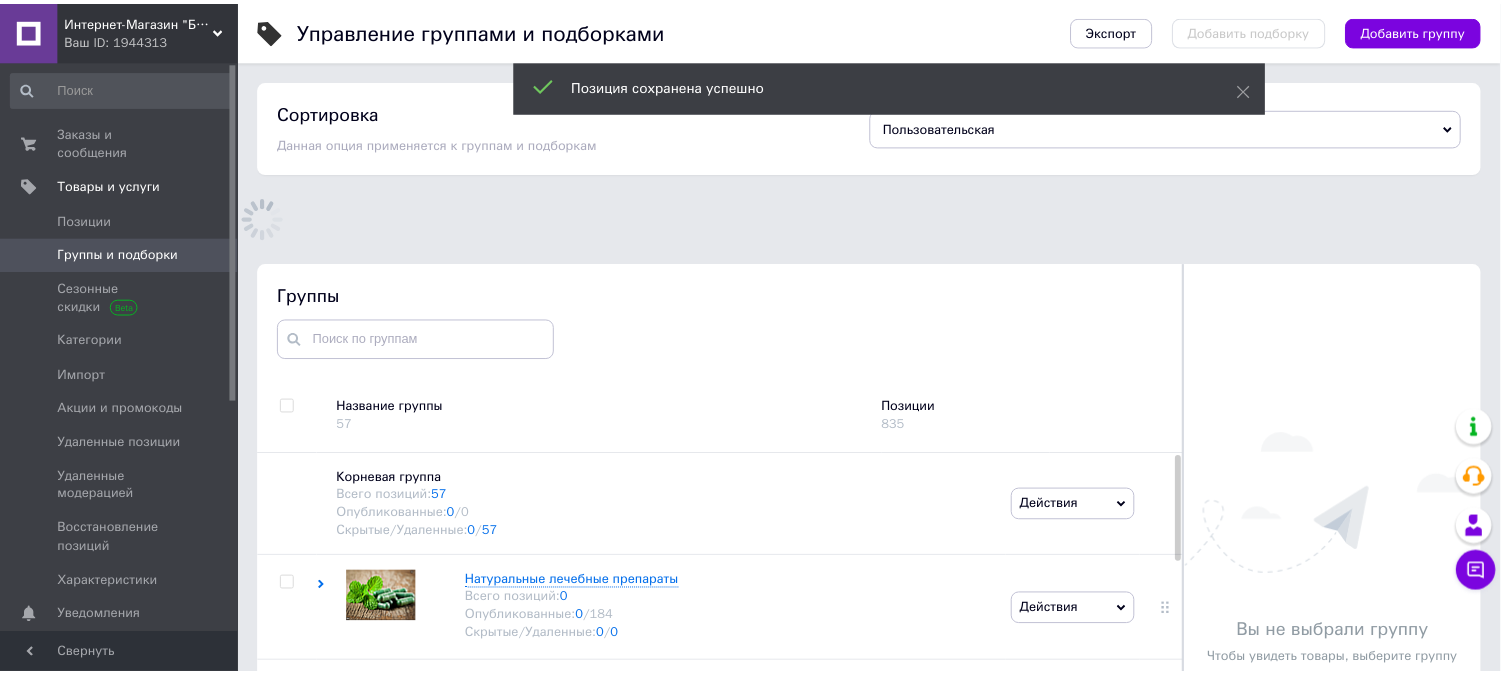 scroll, scrollTop: 175, scrollLeft: 0, axis: vertical 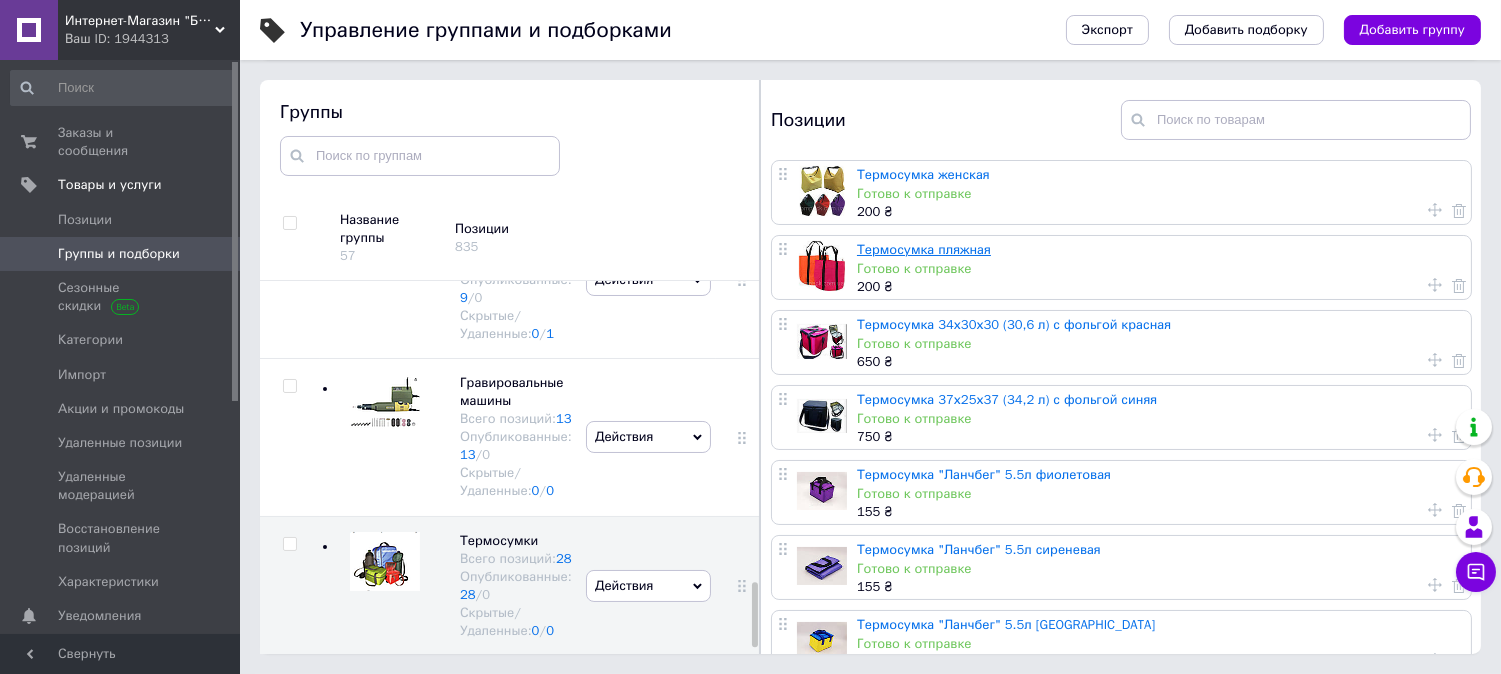 click on "Термосумка пляжная" at bounding box center (924, 249) 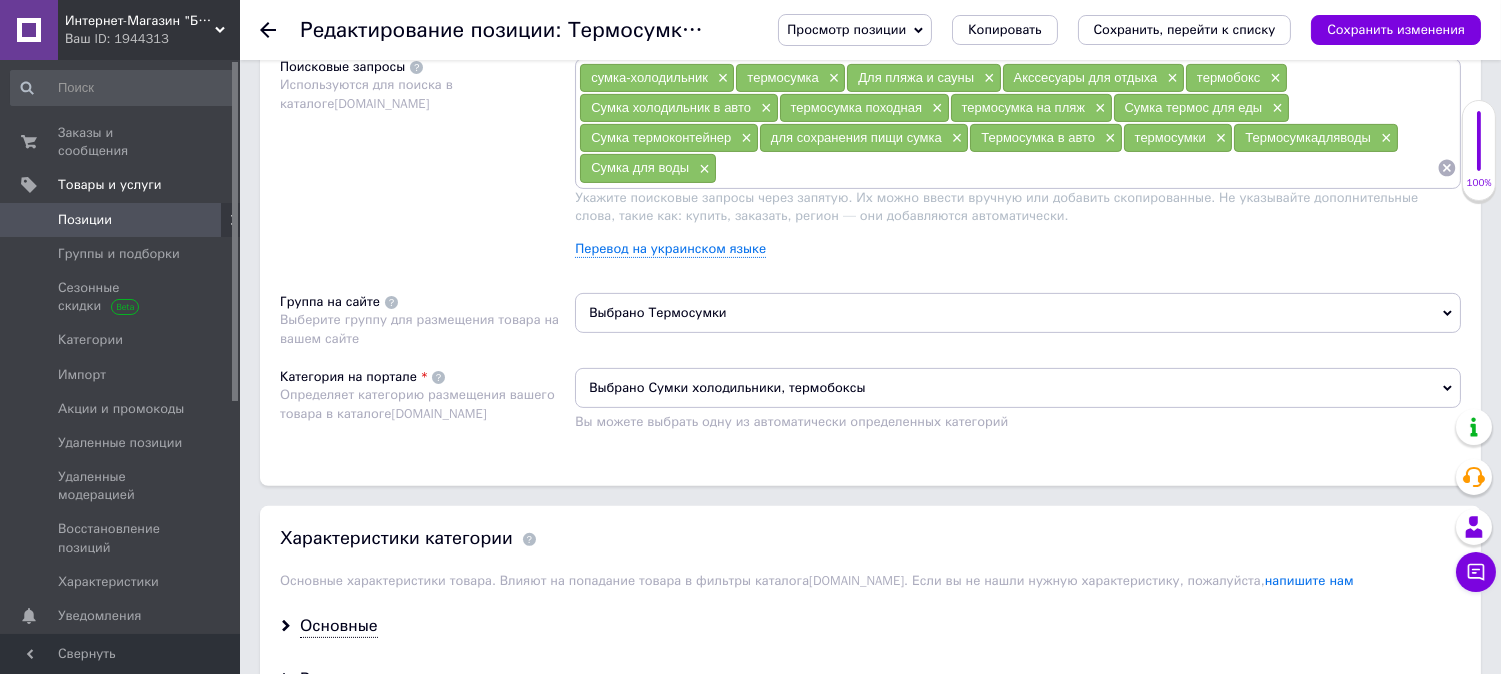 scroll, scrollTop: 1333, scrollLeft: 0, axis: vertical 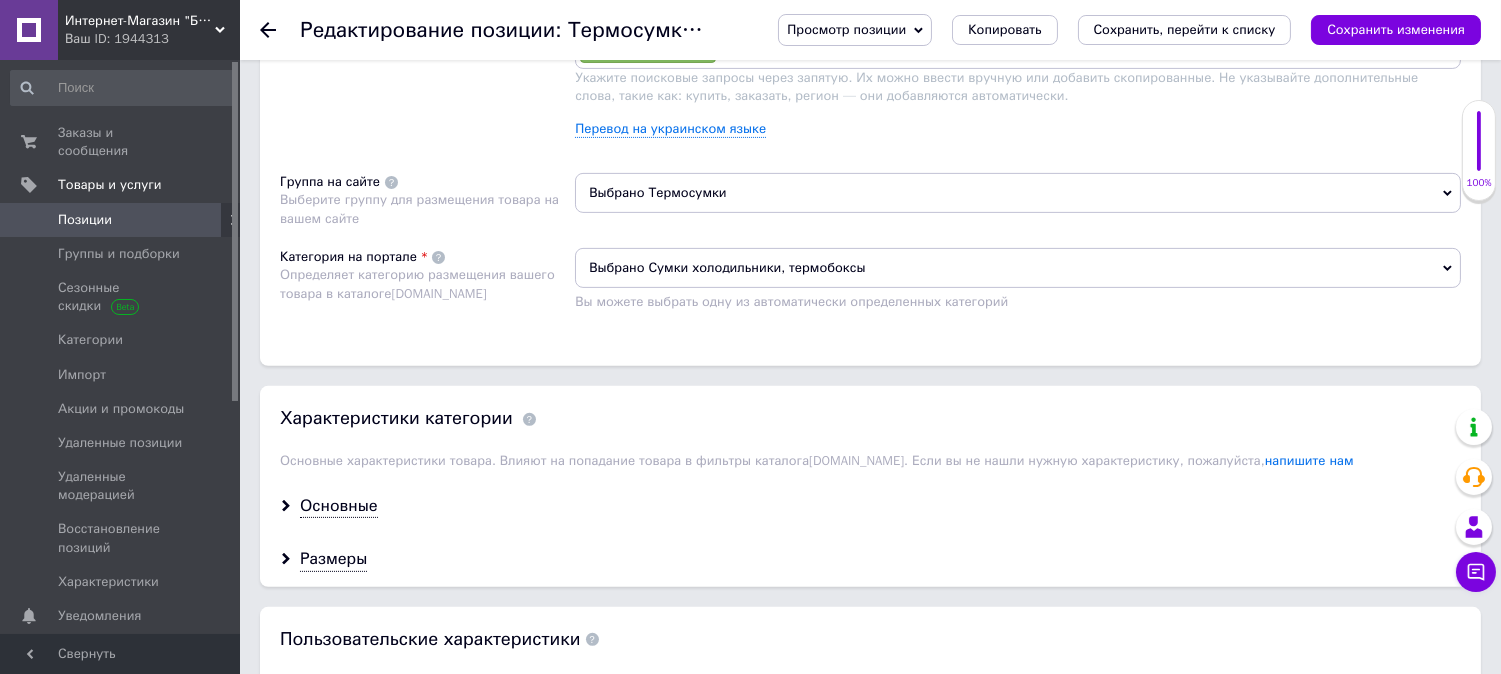 click on "Выбрано Термосумки" at bounding box center (1018, 193) 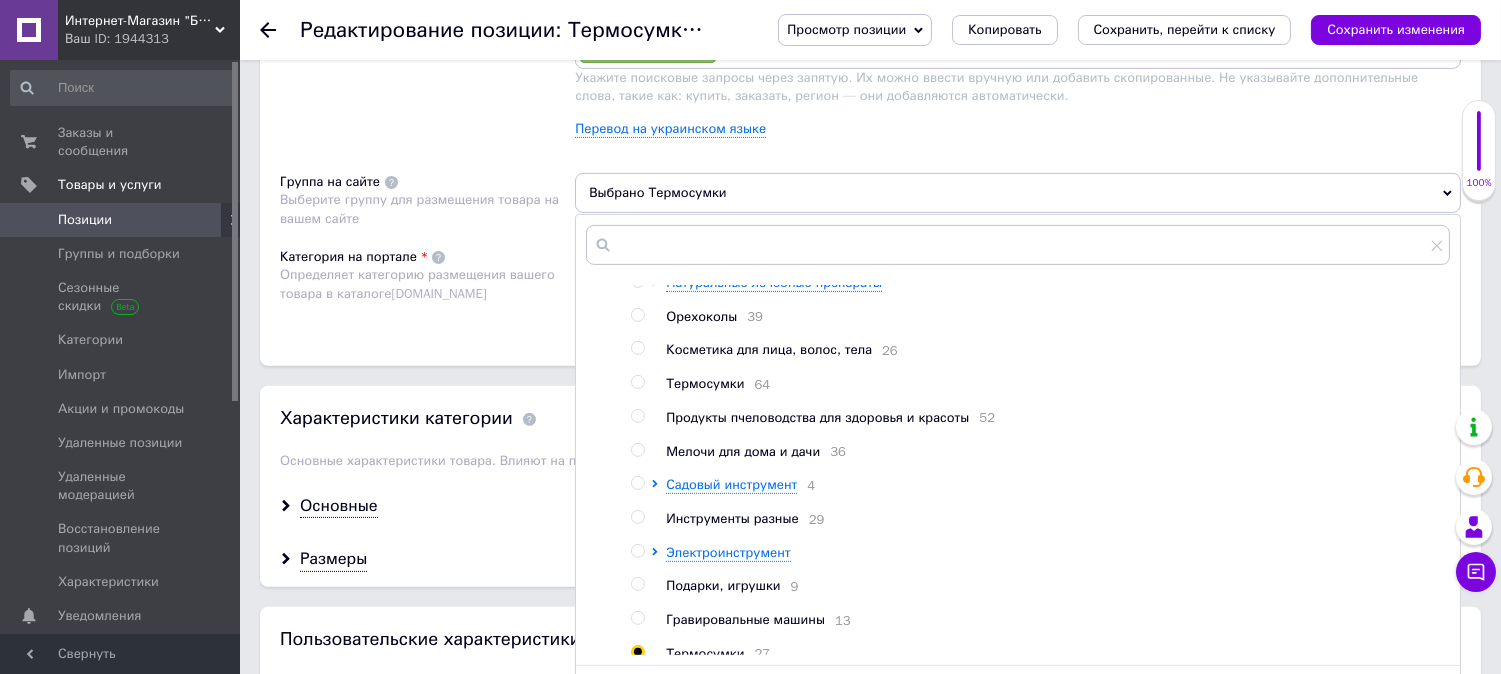 scroll, scrollTop: 66, scrollLeft: 0, axis: vertical 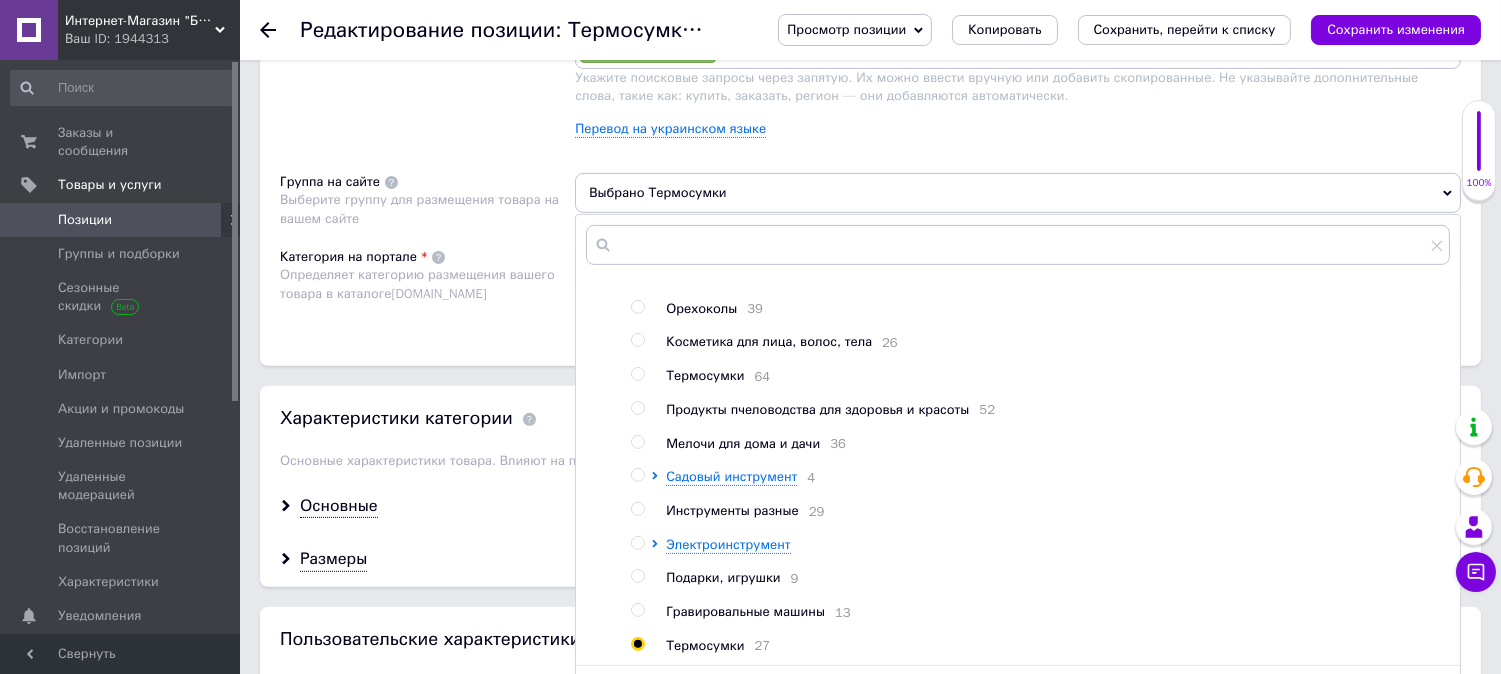 click at bounding box center (637, 374) 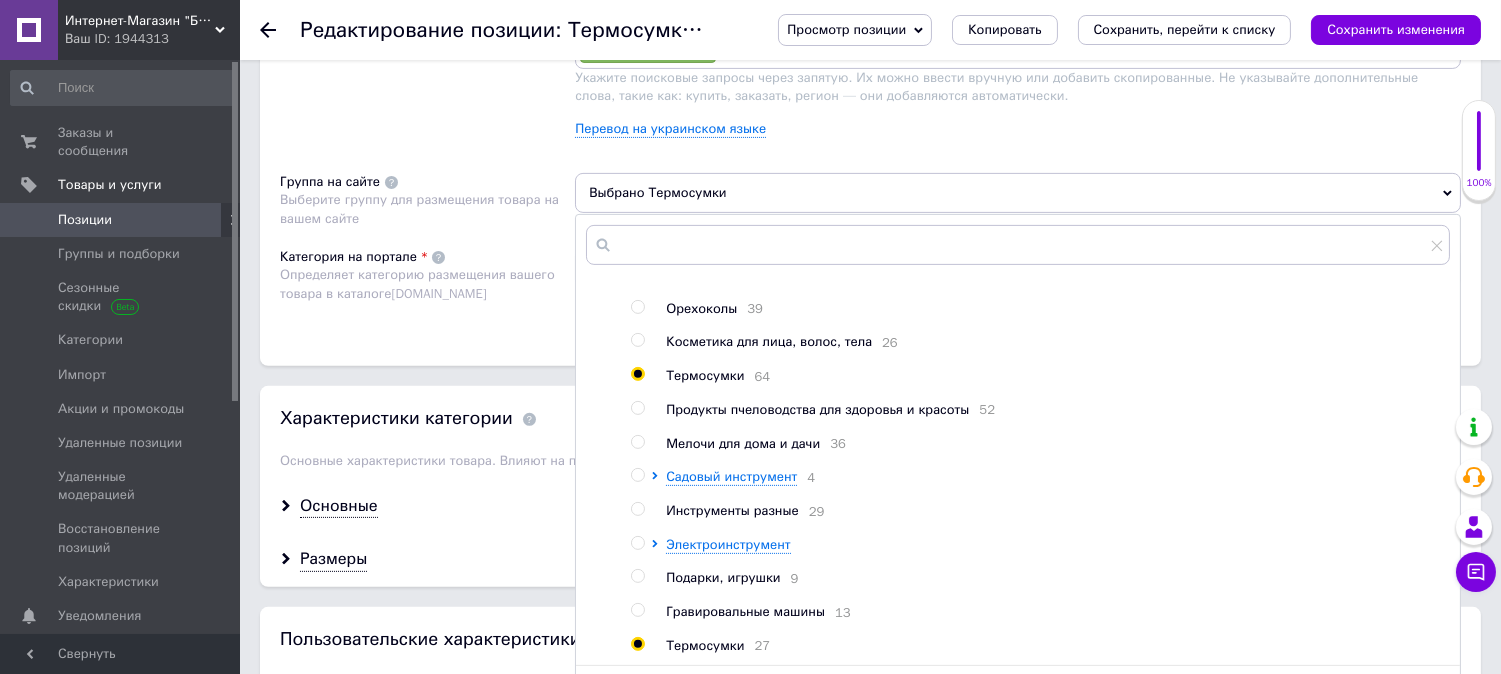 radio on "true" 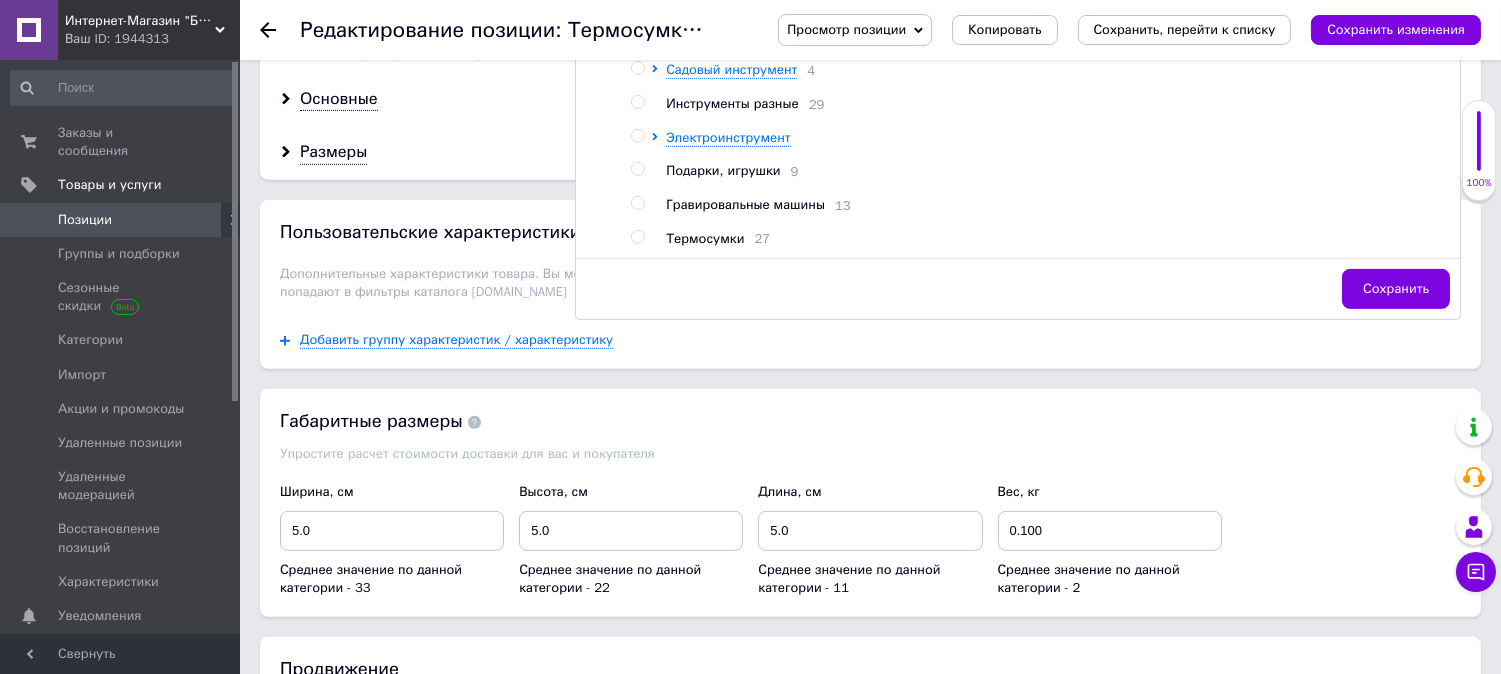scroll, scrollTop: 1777, scrollLeft: 0, axis: vertical 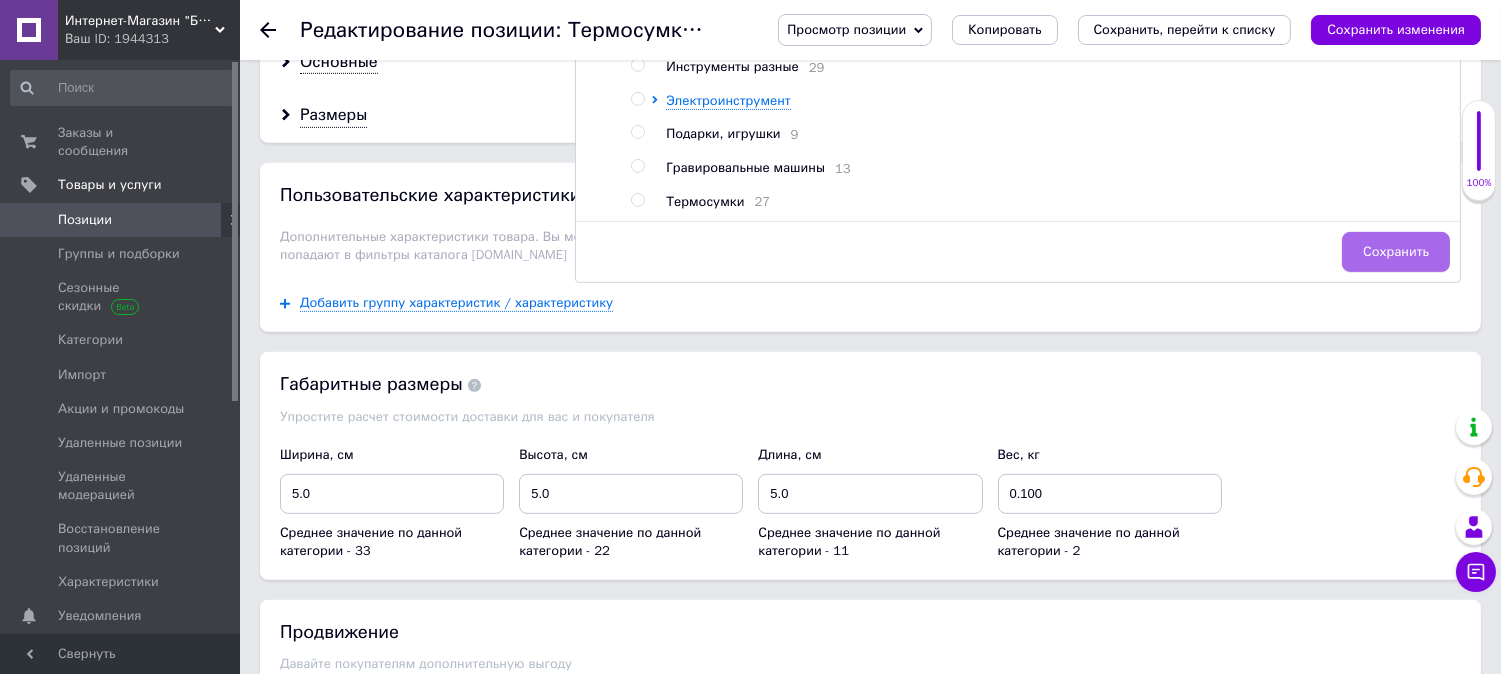 click on "Сохранить" at bounding box center (1396, 252) 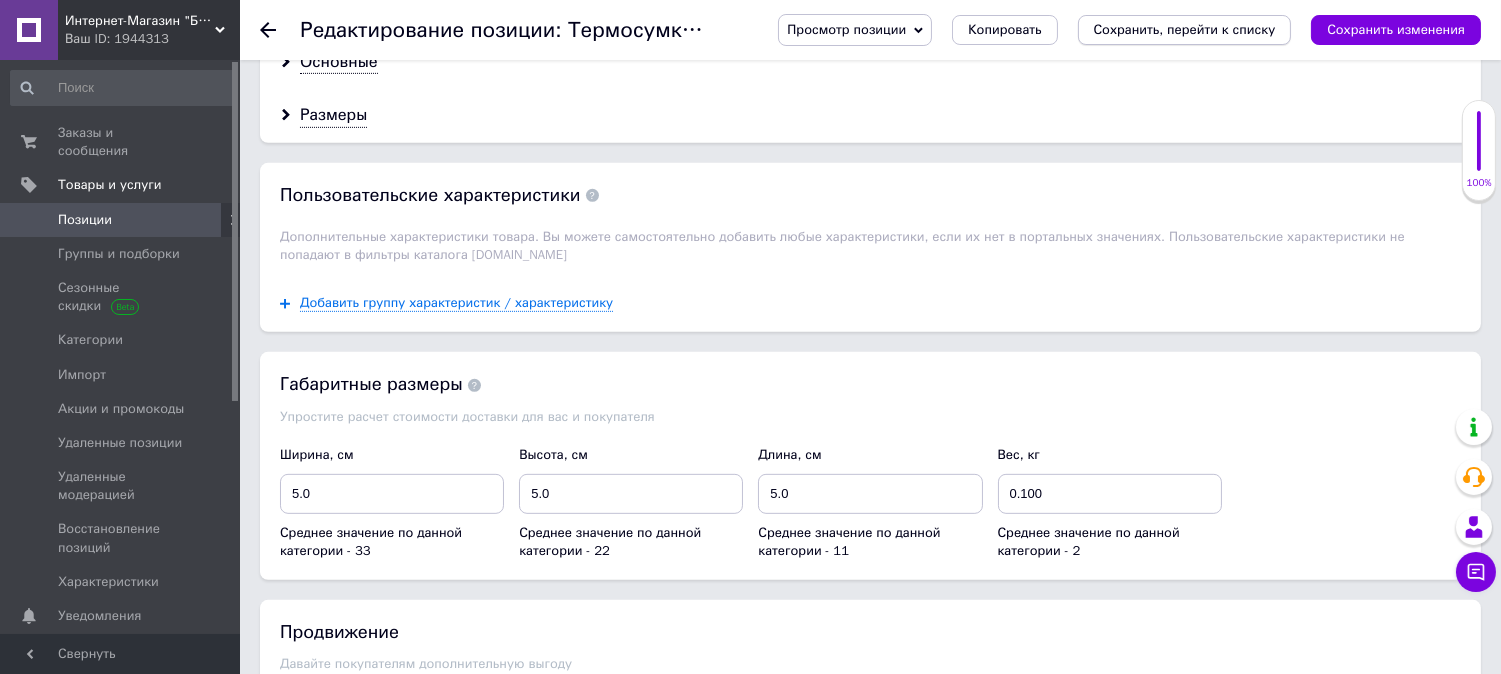 click on "Сохранить, перейти к списку" at bounding box center [1185, 29] 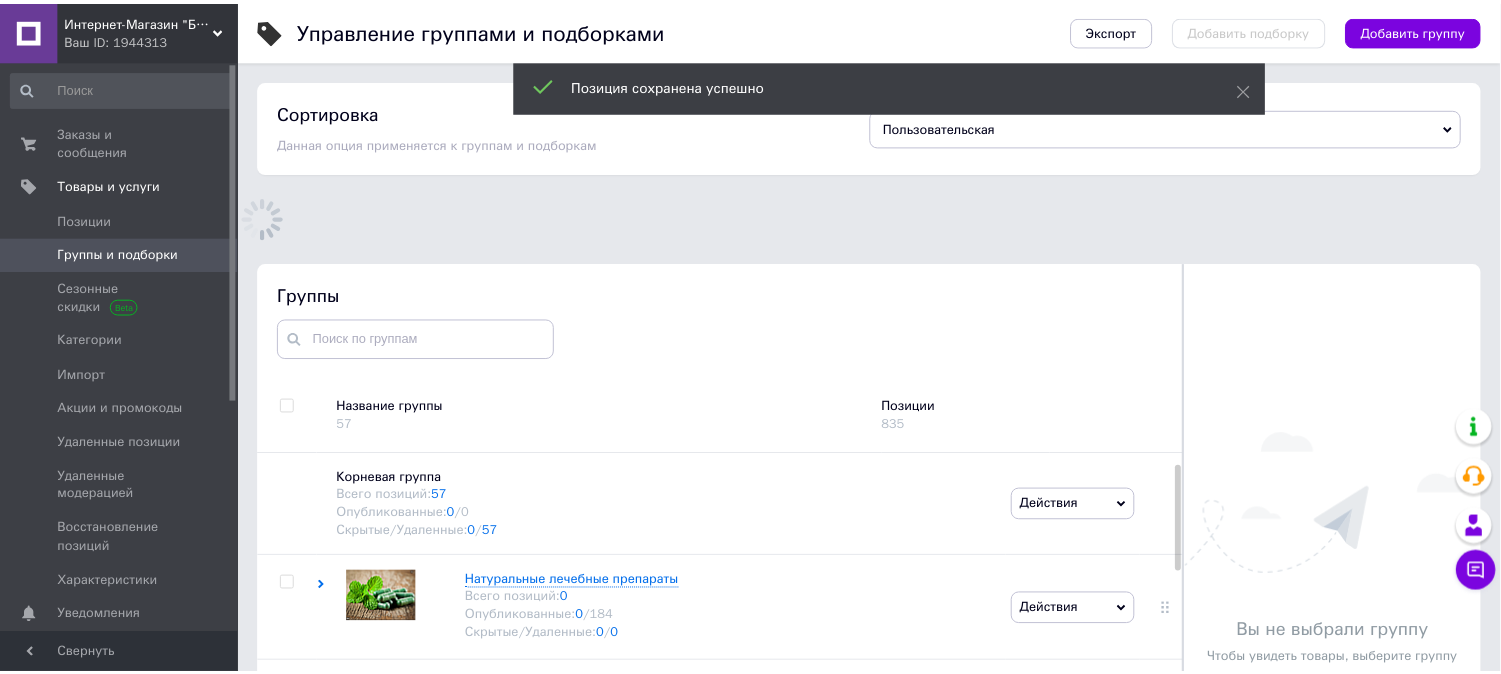 scroll, scrollTop: 183, scrollLeft: 0, axis: vertical 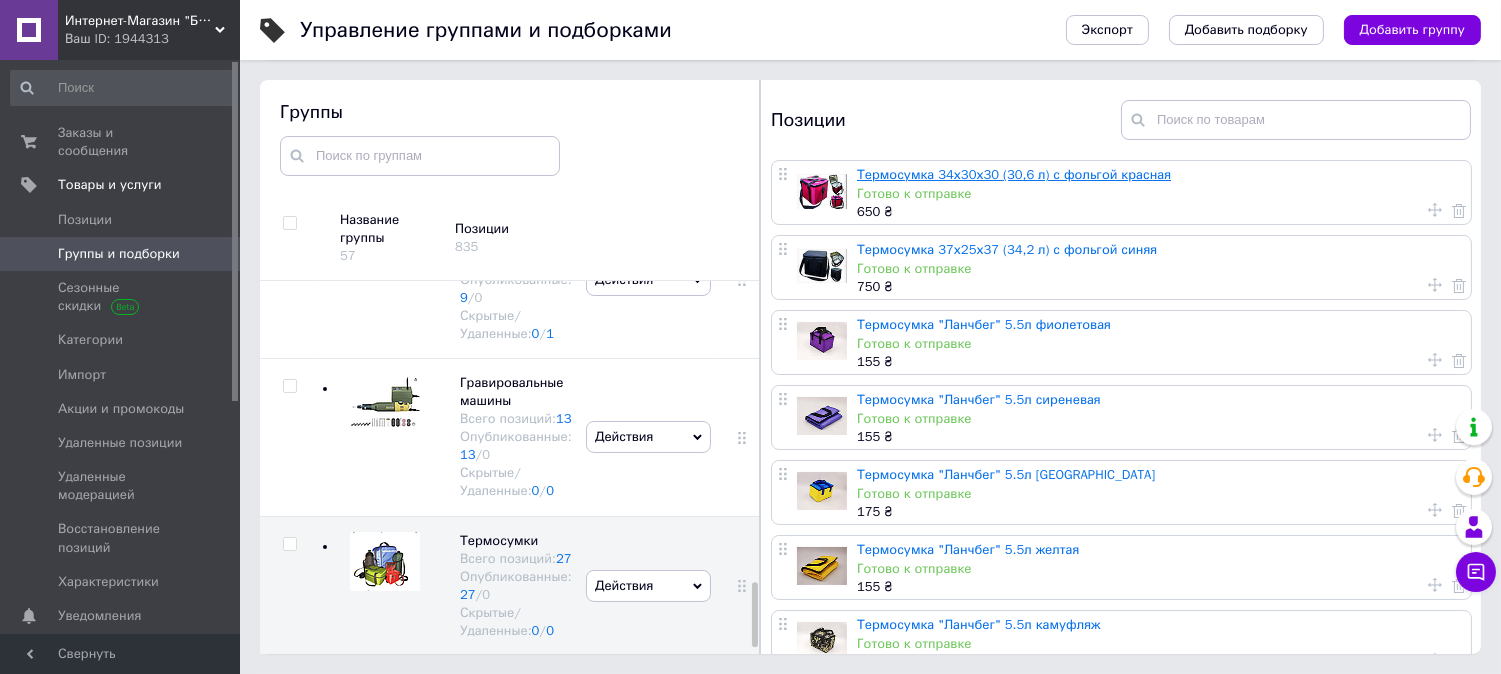 click on "Термосумка 34х30х30 (30,6 л) с фольгой красная" at bounding box center [1014, 174] 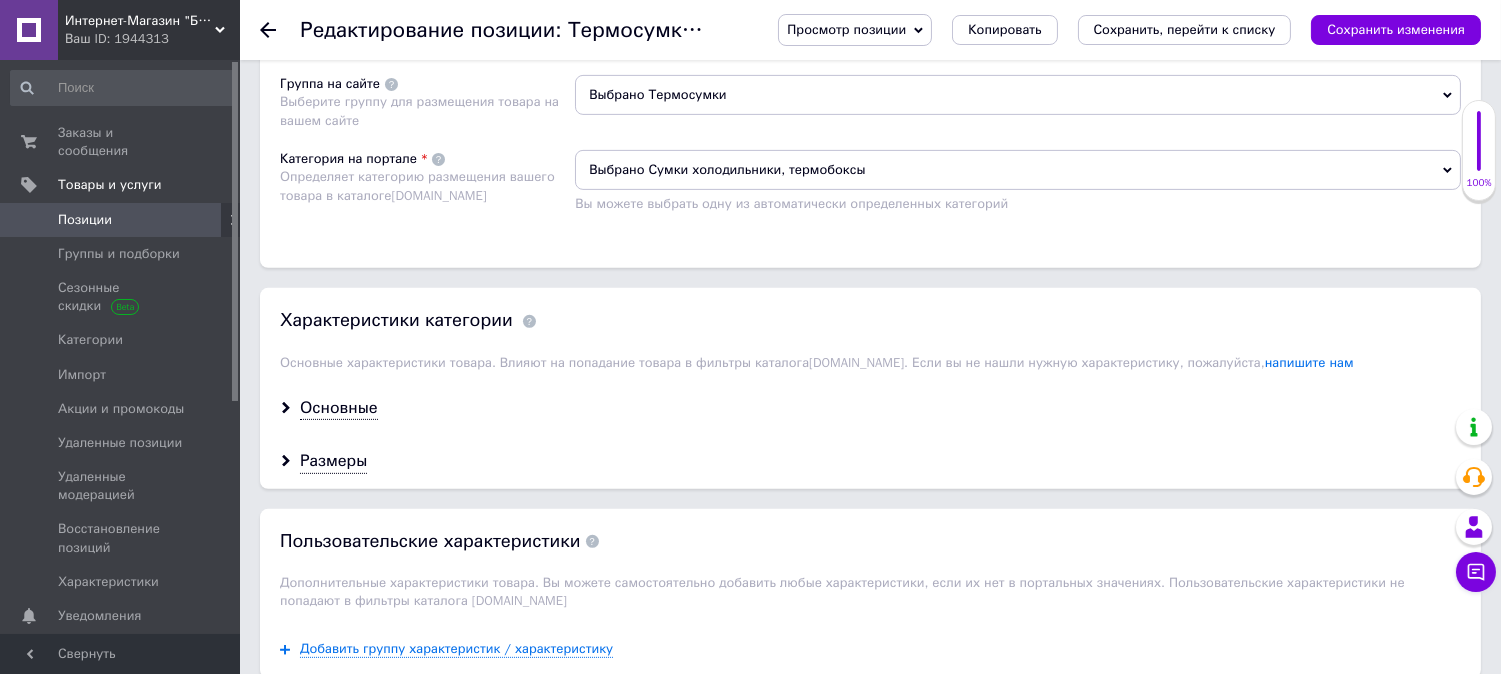 scroll, scrollTop: 1444, scrollLeft: 0, axis: vertical 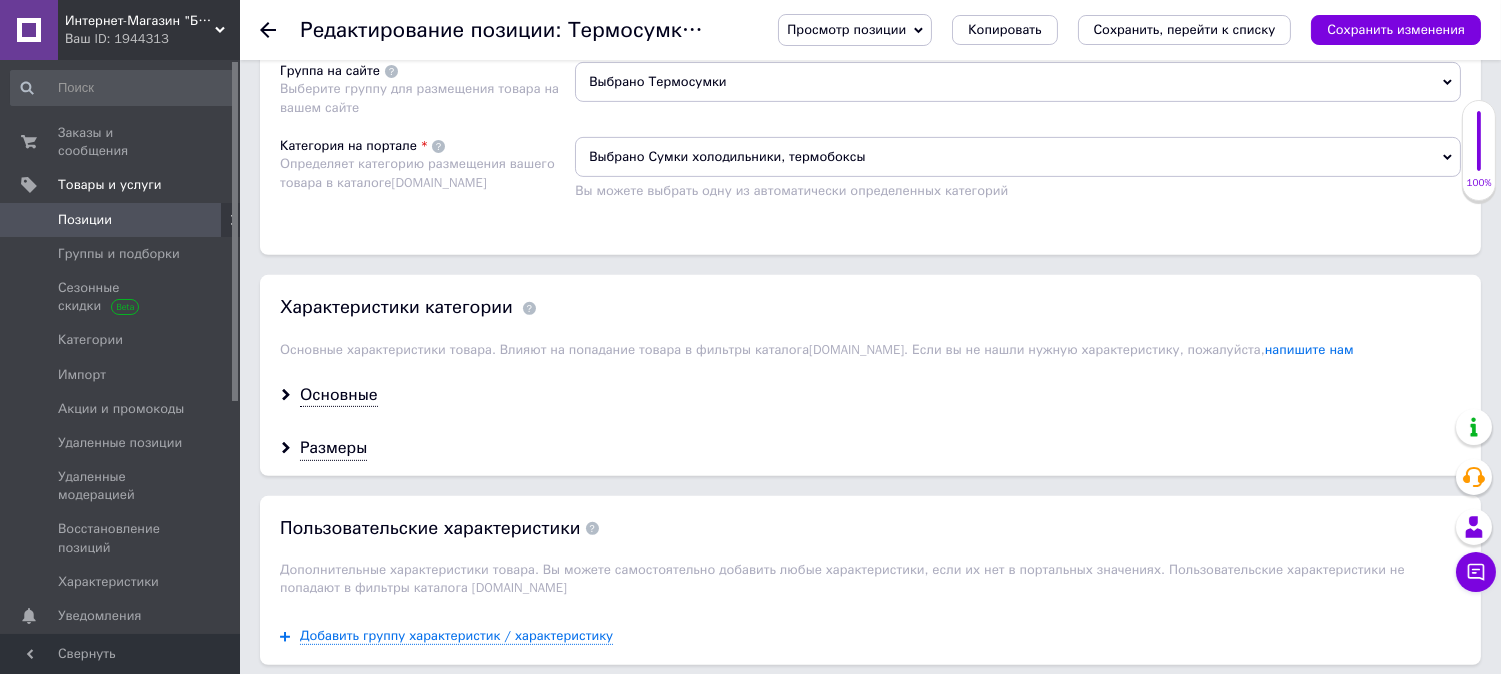 click on "Выбрано Термосумки" at bounding box center [1018, 82] 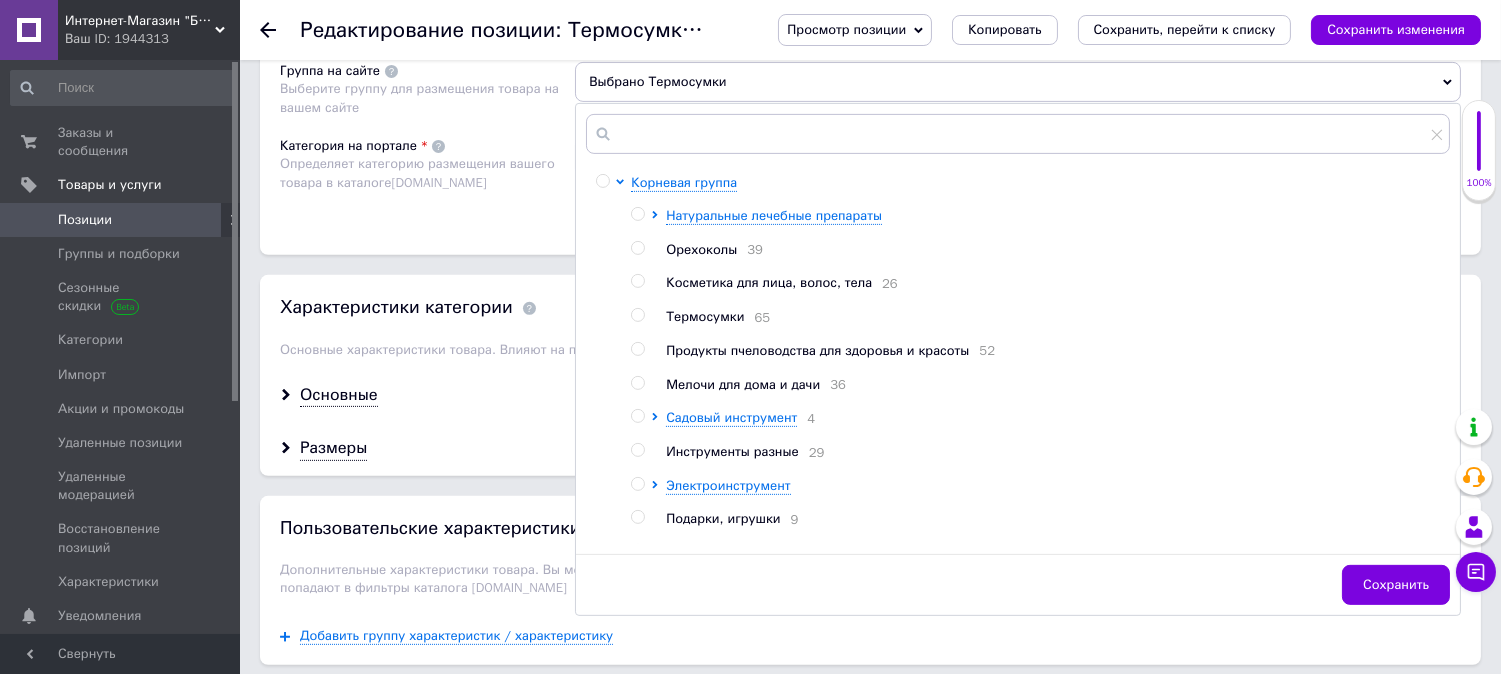 click at bounding box center [637, 315] 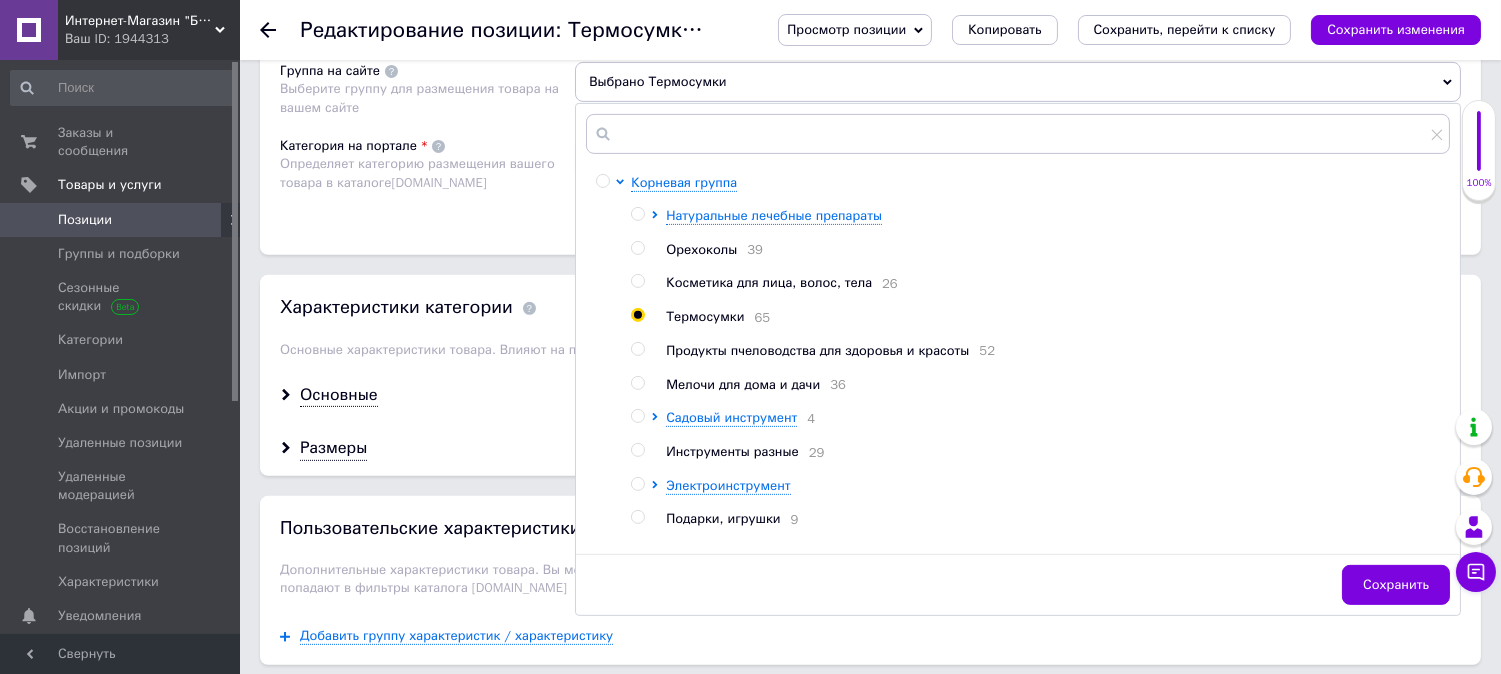 radio on "true" 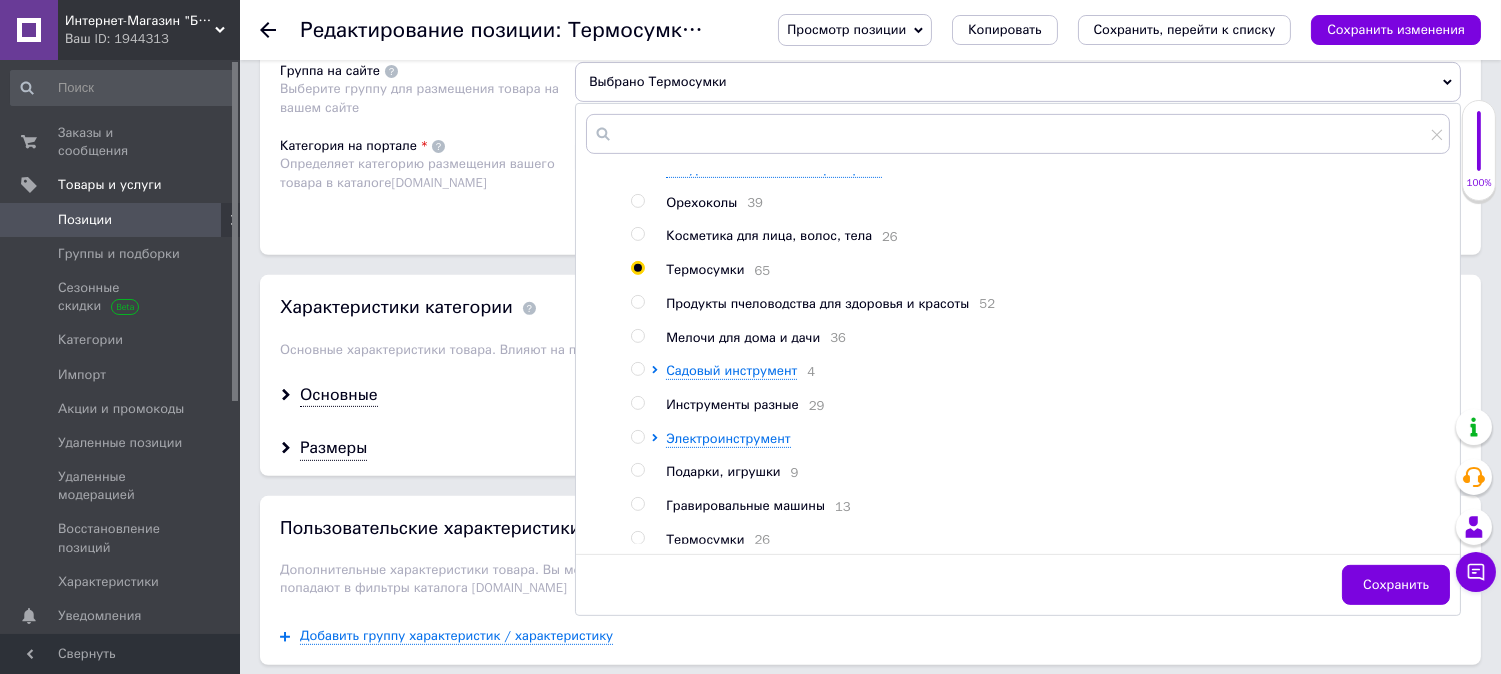 scroll, scrollTop: 66, scrollLeft: 0, axis: vertical 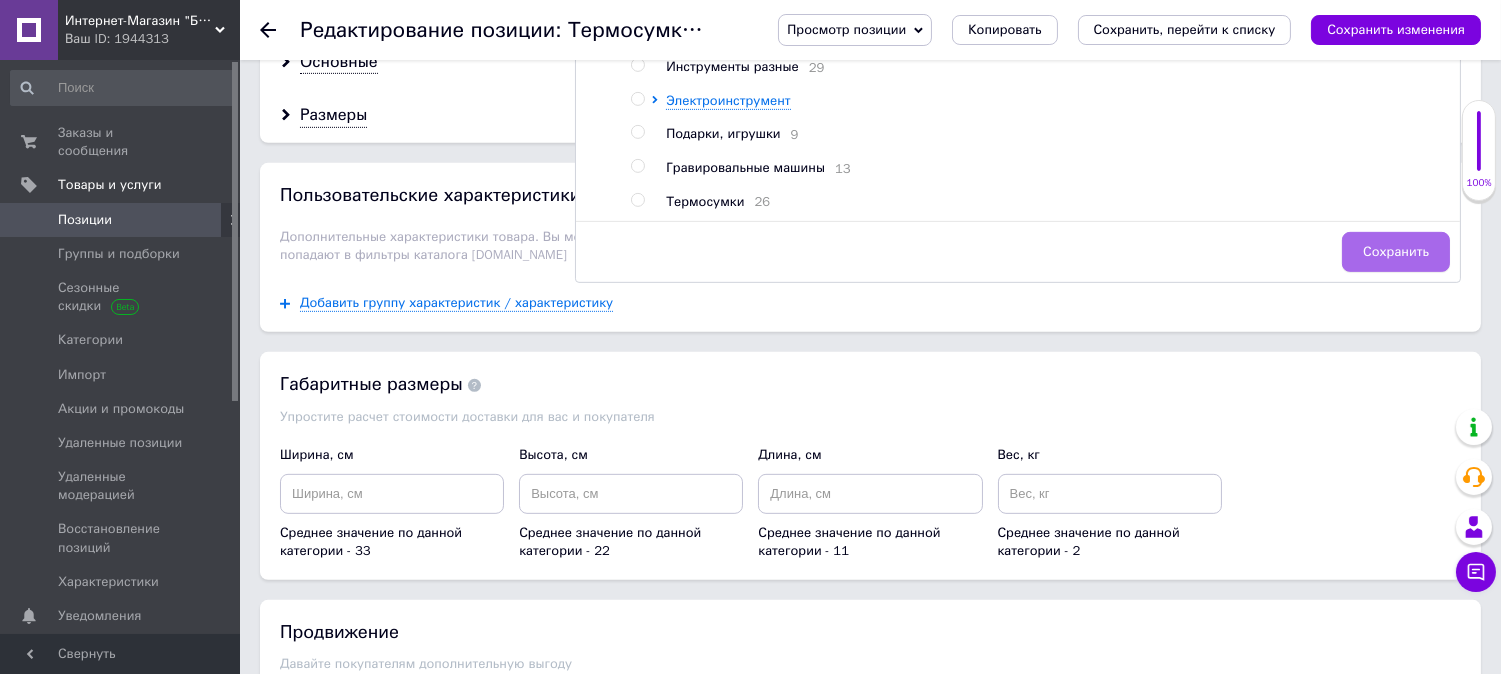 click on "Сохранить" at bounding box center (1396, 252) 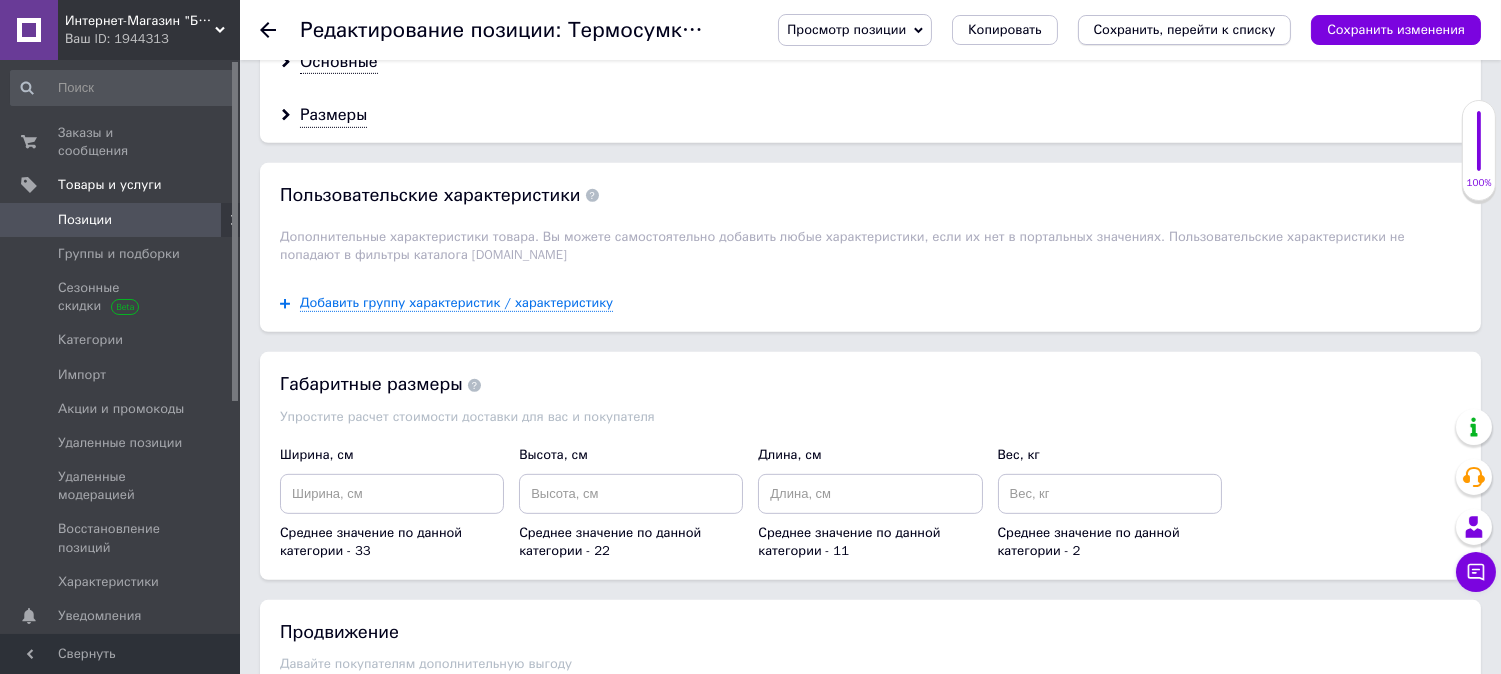 click on "Сохранить, перейти к списку" at bounding box center [1185, 29] 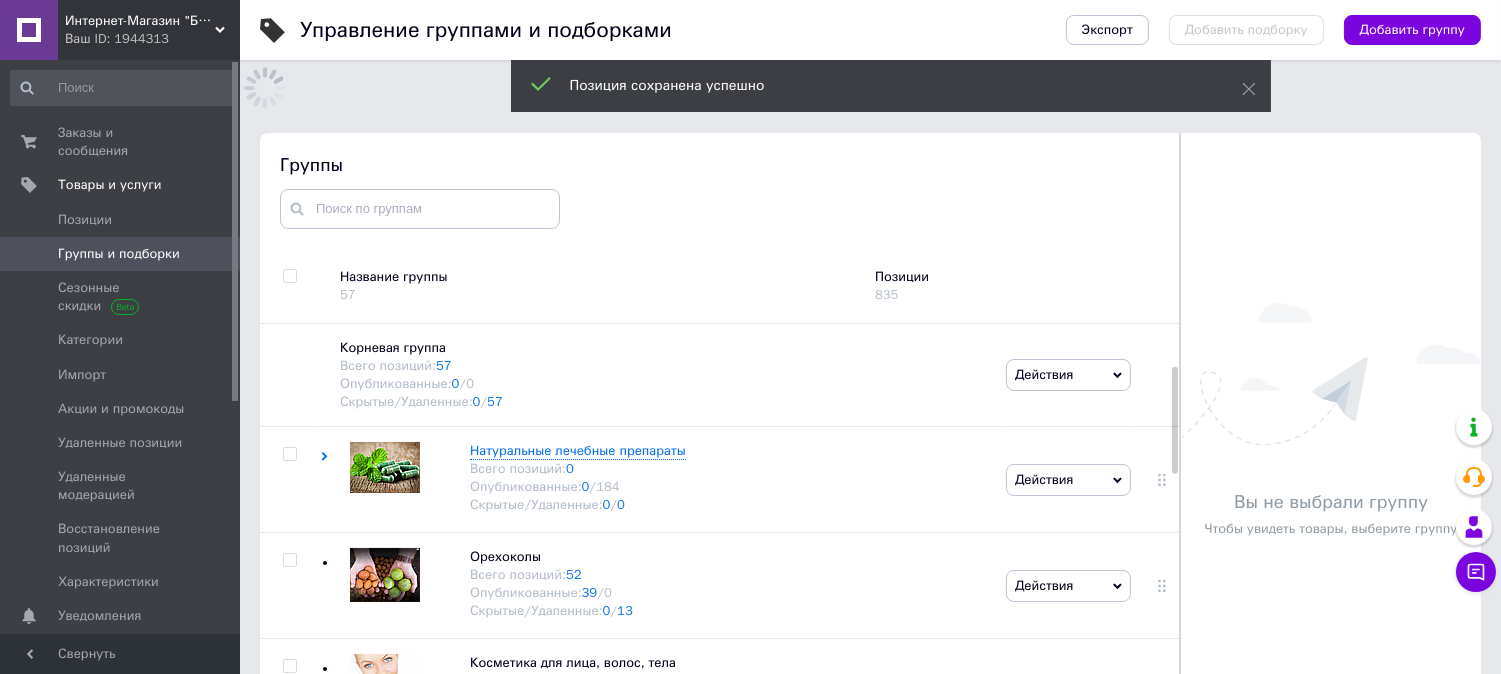 scroll, scrollTop: 183, scrollLeft: 0, axis: vertical 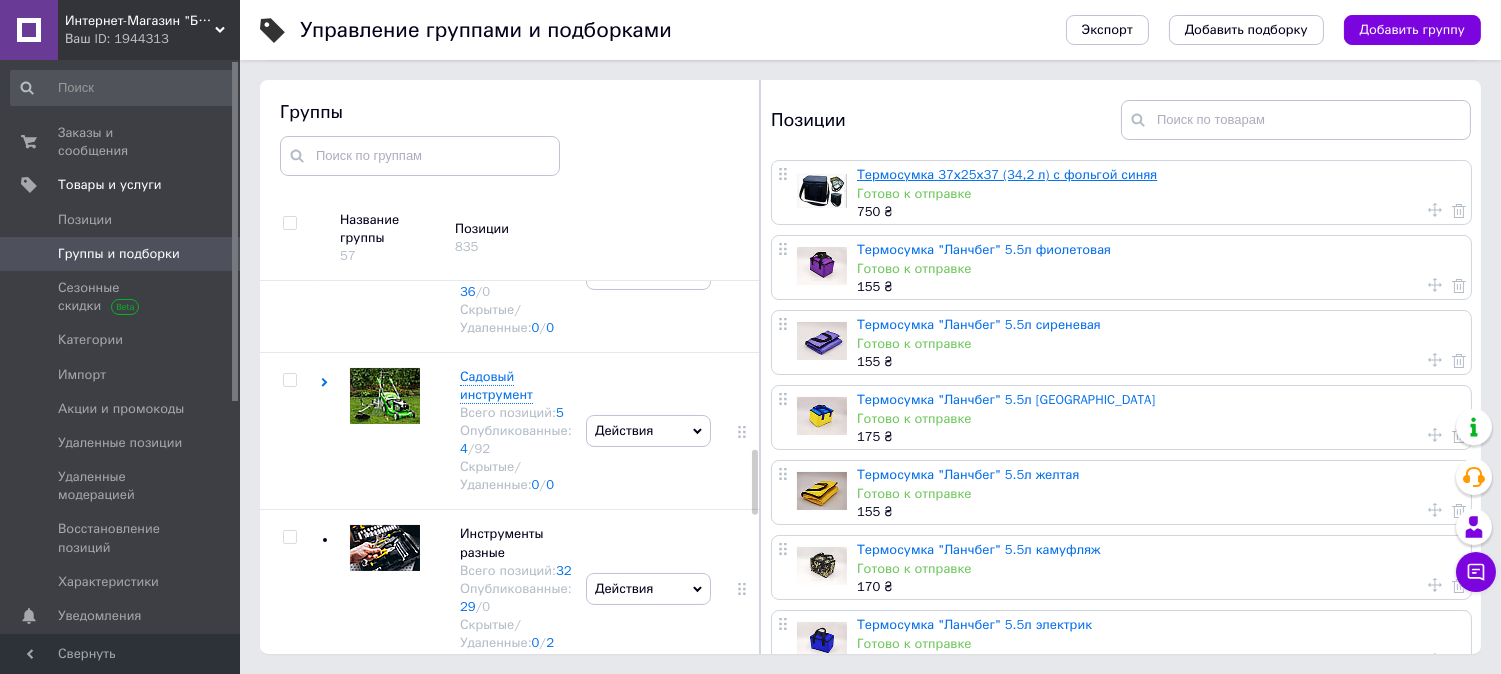 click on "Термосумка 37х25х37 (34,2 л) с фольгой синяя" at bounding box center (1007, 174) 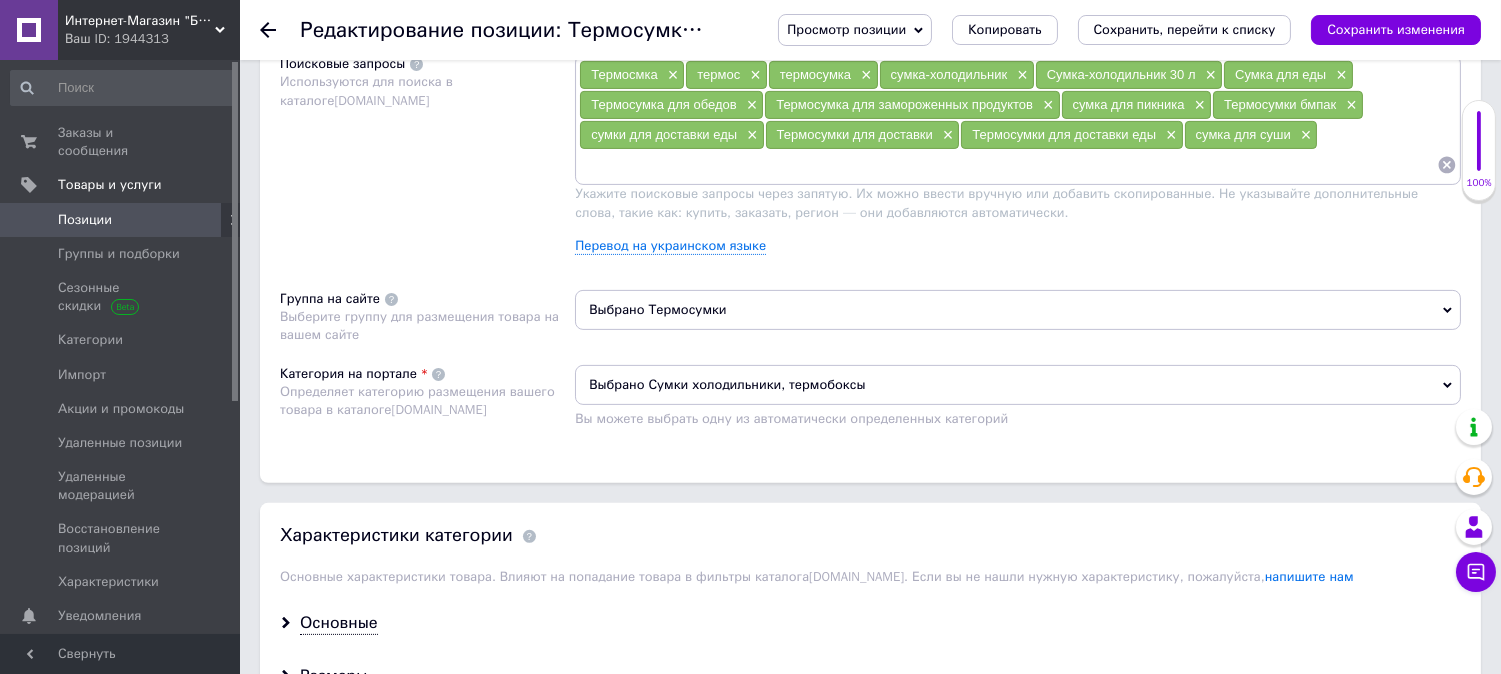 scroll, scrollTop: 1333, scrollLeft: 0, axis: vertical 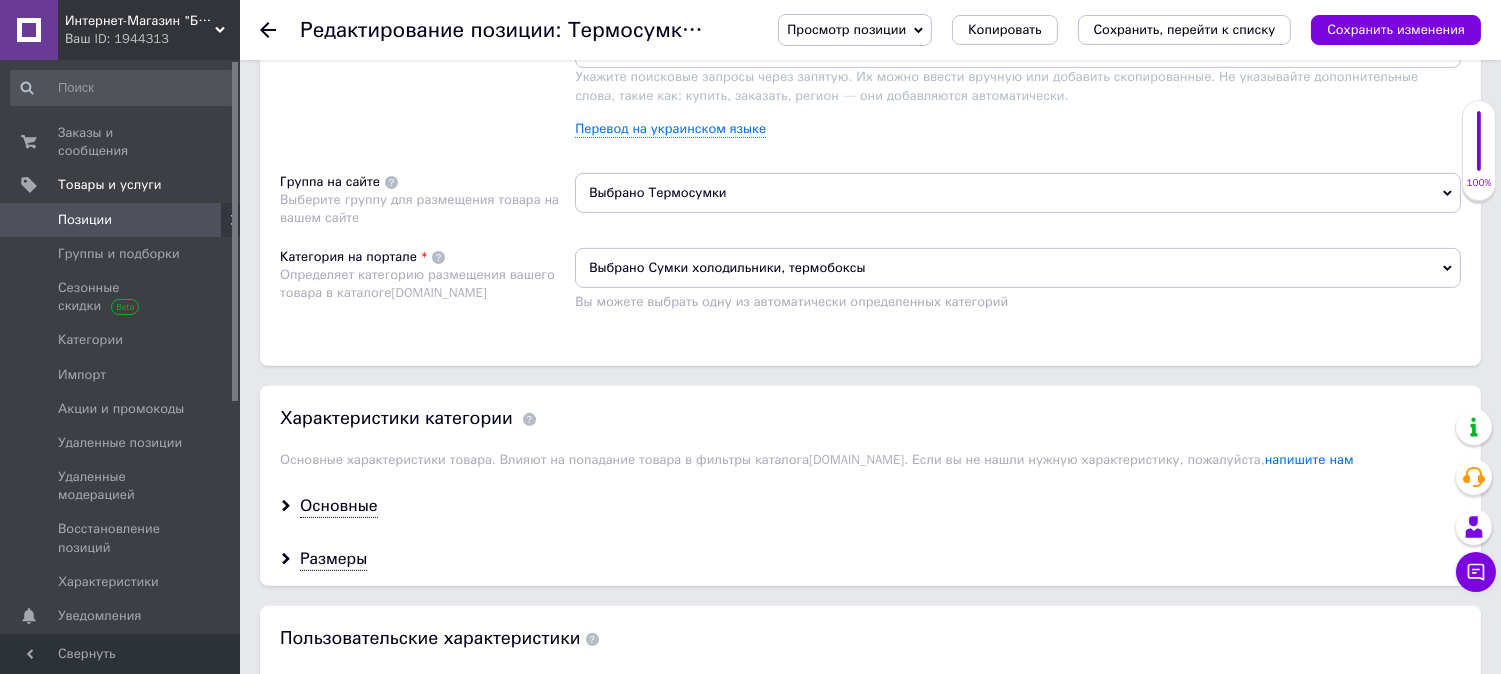 click on "Выбрано Термосумки" at bounding box center (1018, 193) 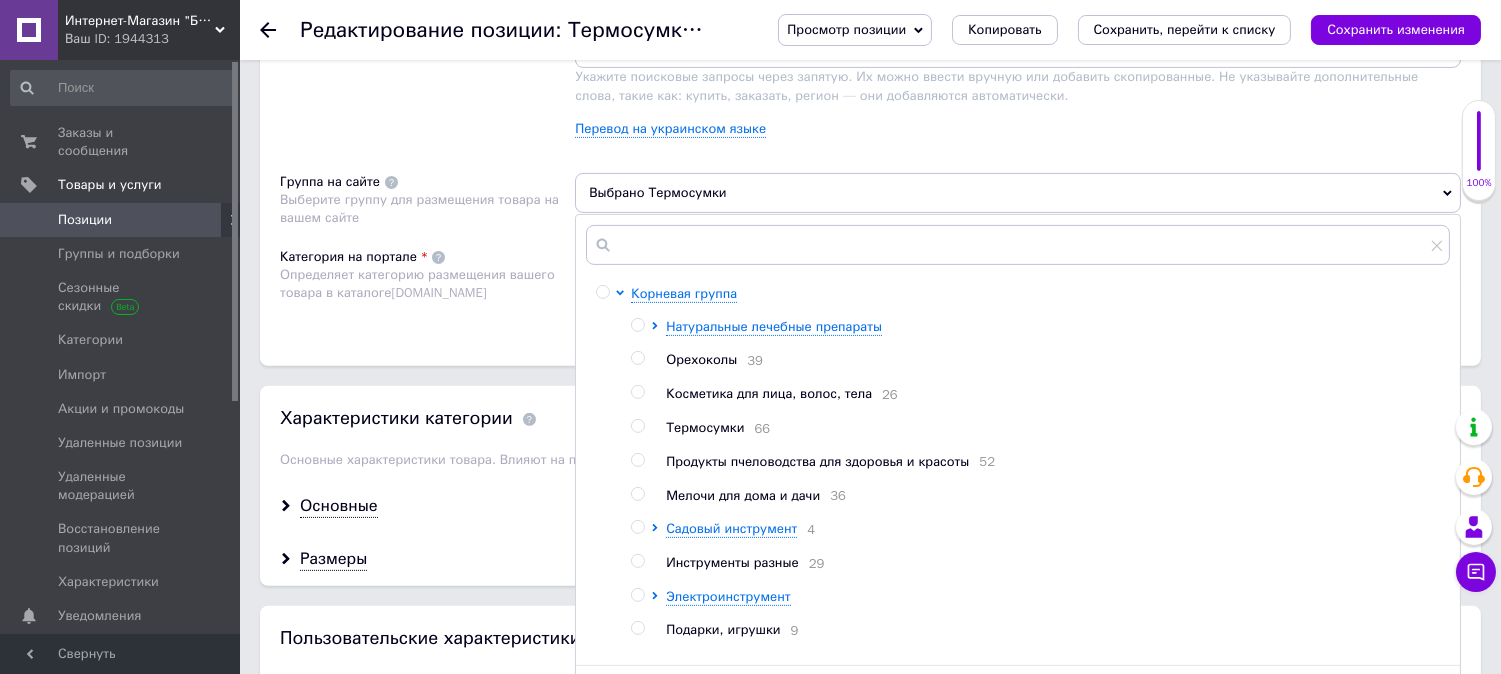 click at bounding box center (637, 426) 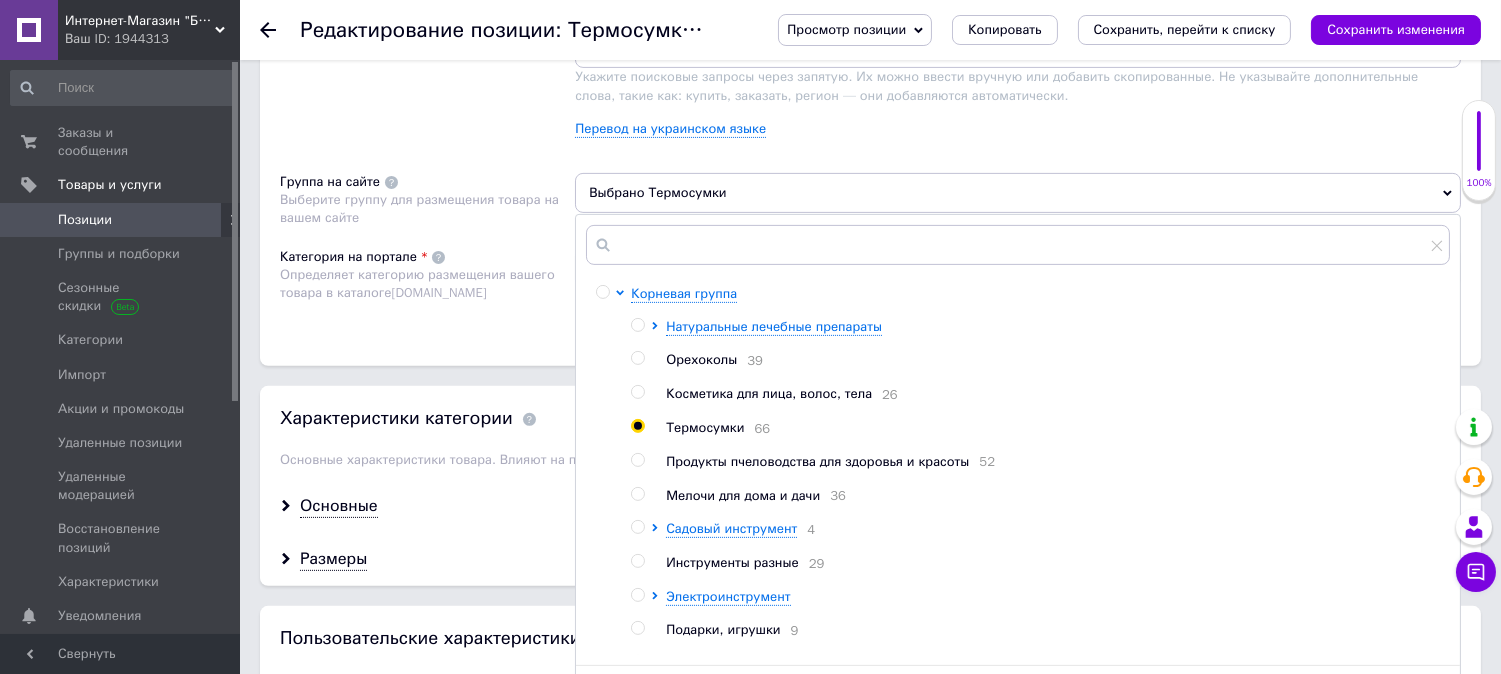 radio on "true" 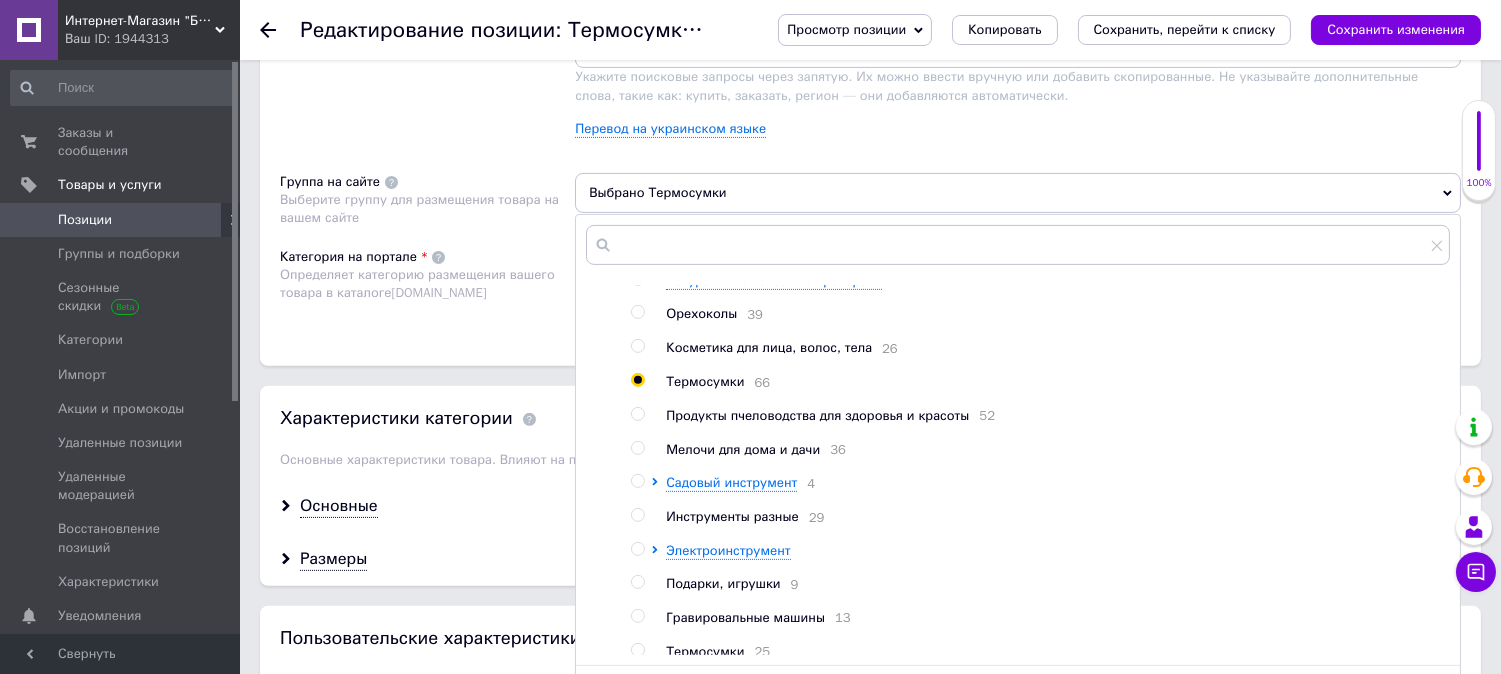 scroll, scrollTop: 67, scrollLeft: 0, axis: vertical 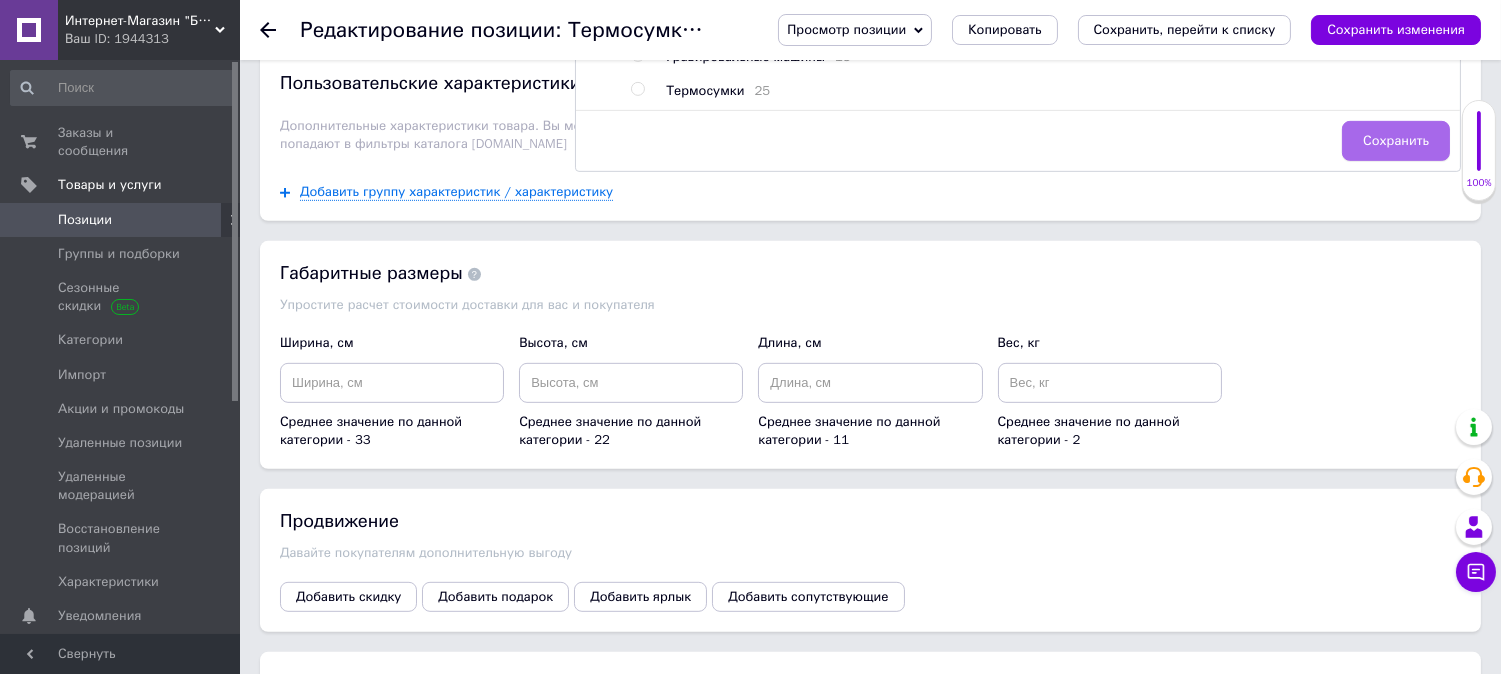click on "Сохранить" at bounding box center [1396, 141] 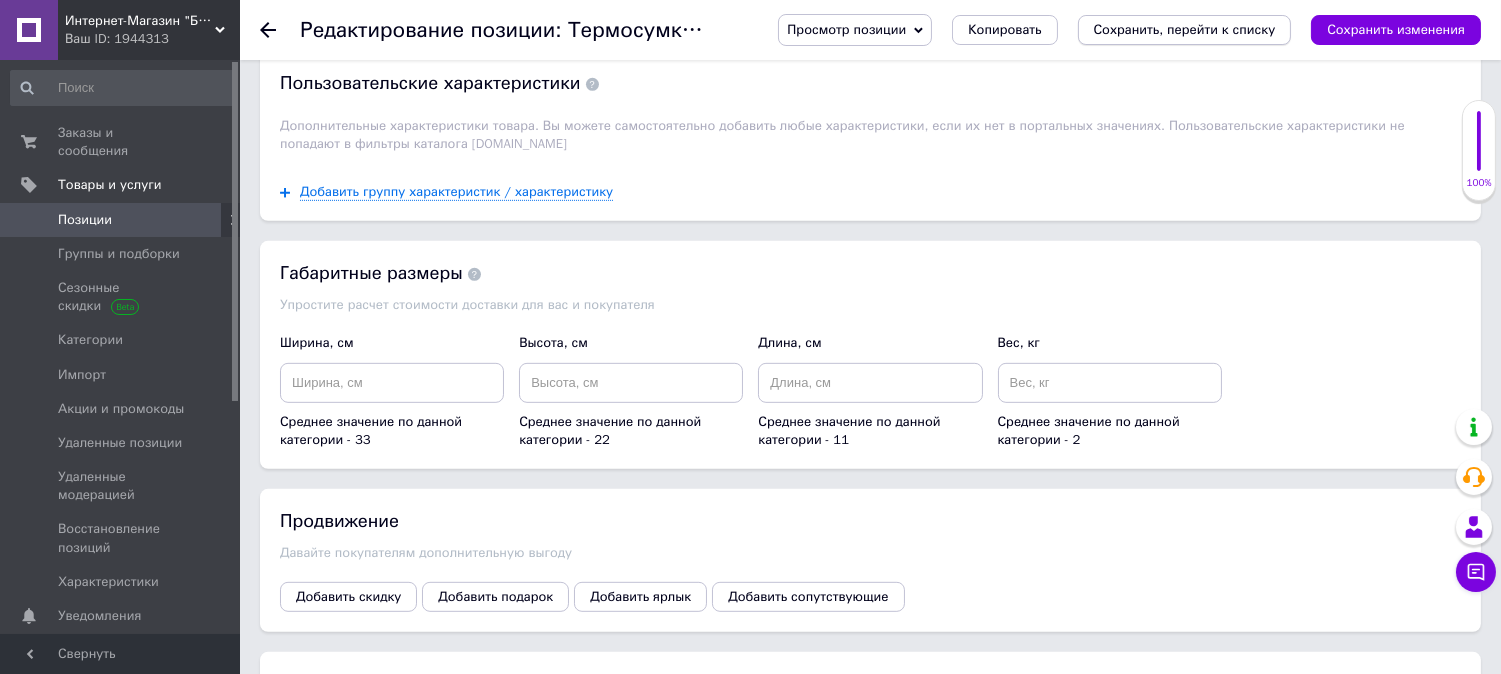 click on "Сохранить, перейти к списку" at bounding box center [1185, 29] 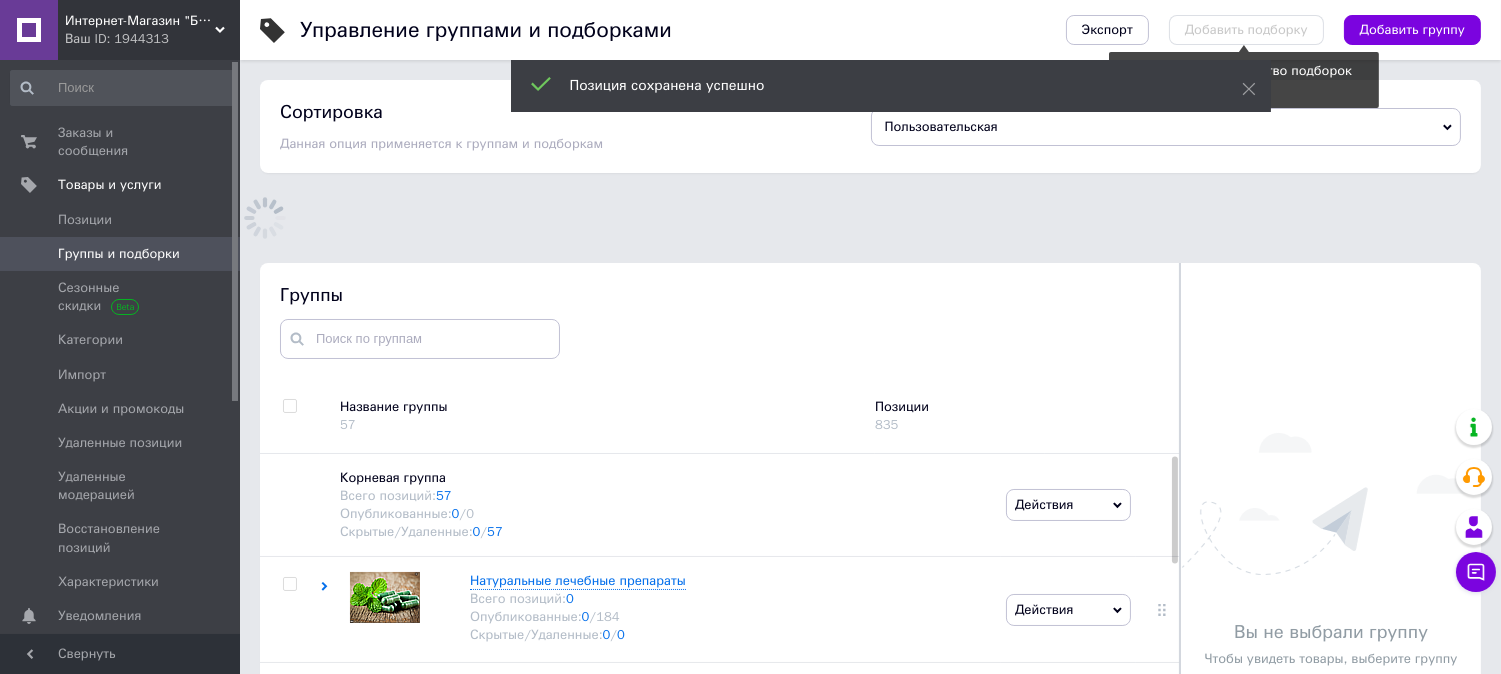 scroll, scrollTop: 106, scrollLeft: 0, axis: vertical 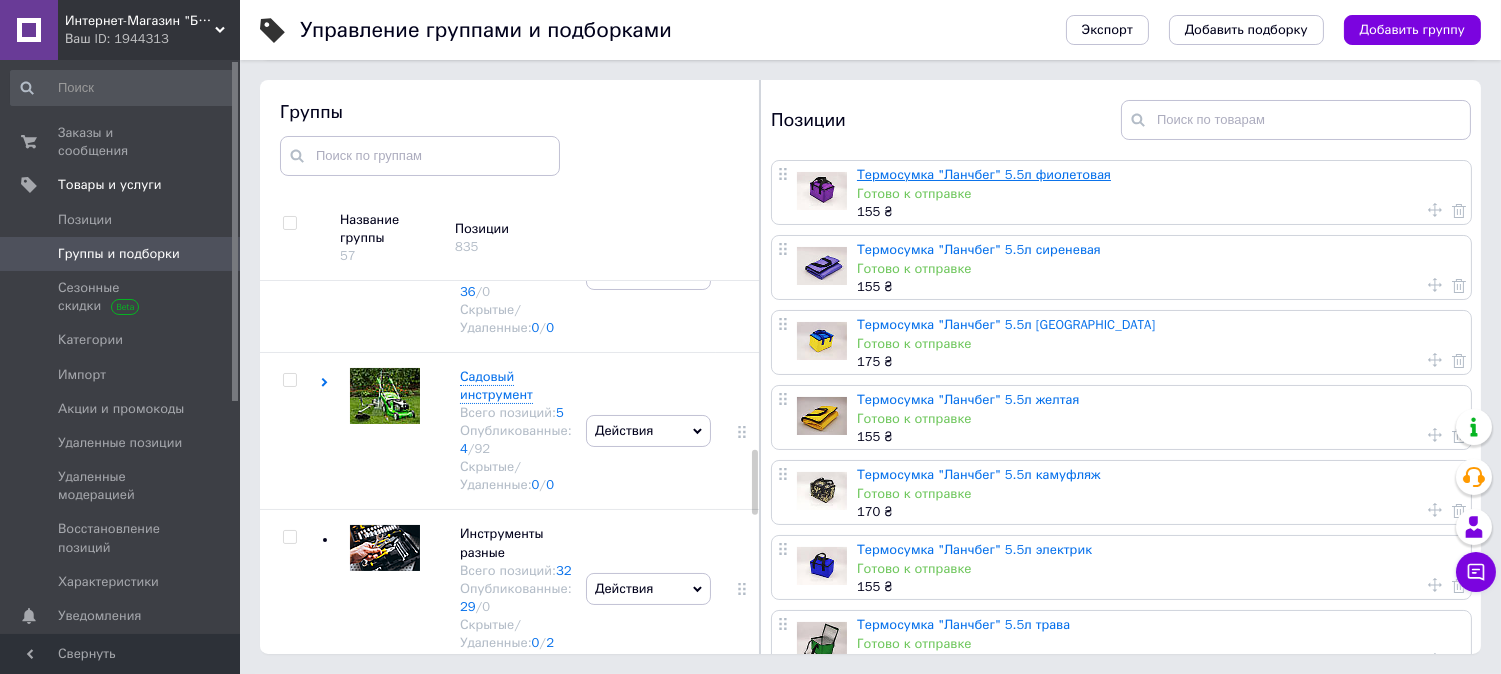 click on "Термосумка "Ланчбег" 5.5л фиолетовая" at bounding box center [984, 174] 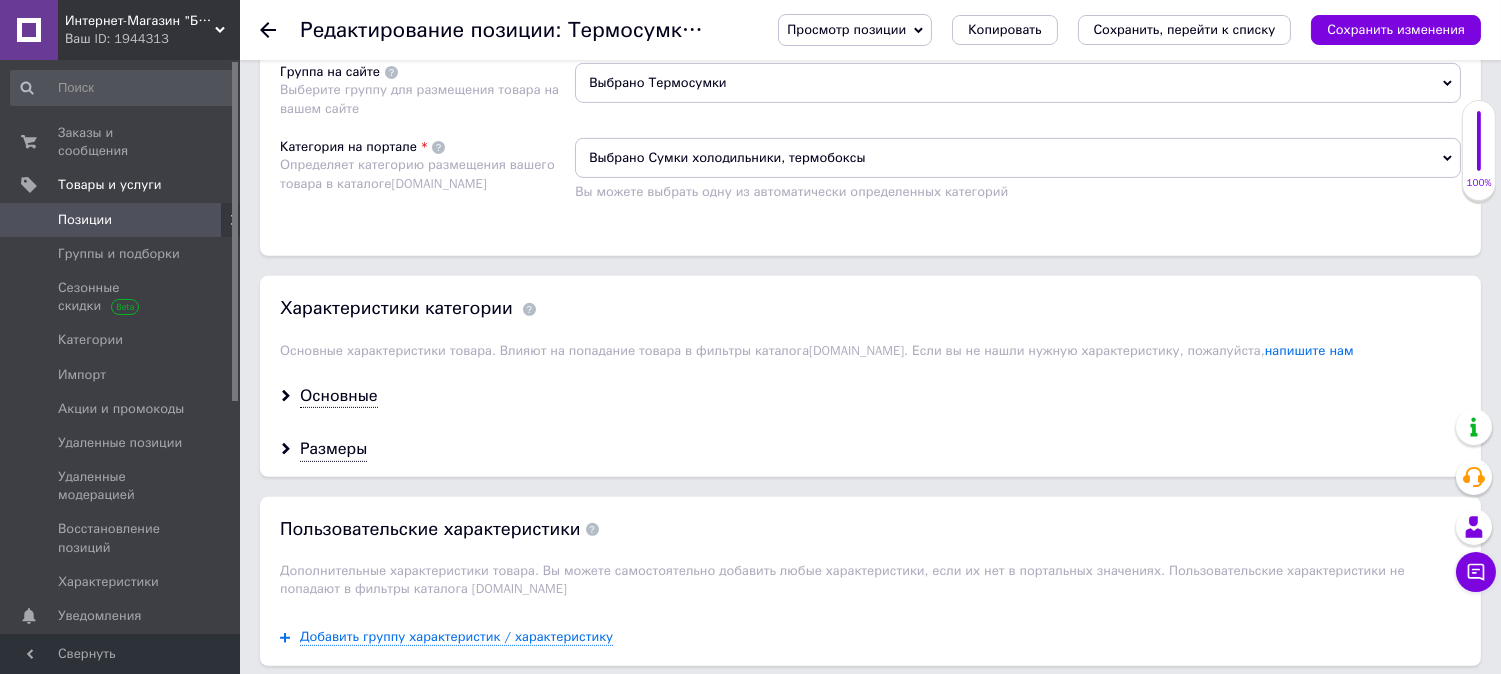 scroll, scrollTop: 1444, scrollLeft: 0, axis: vertical 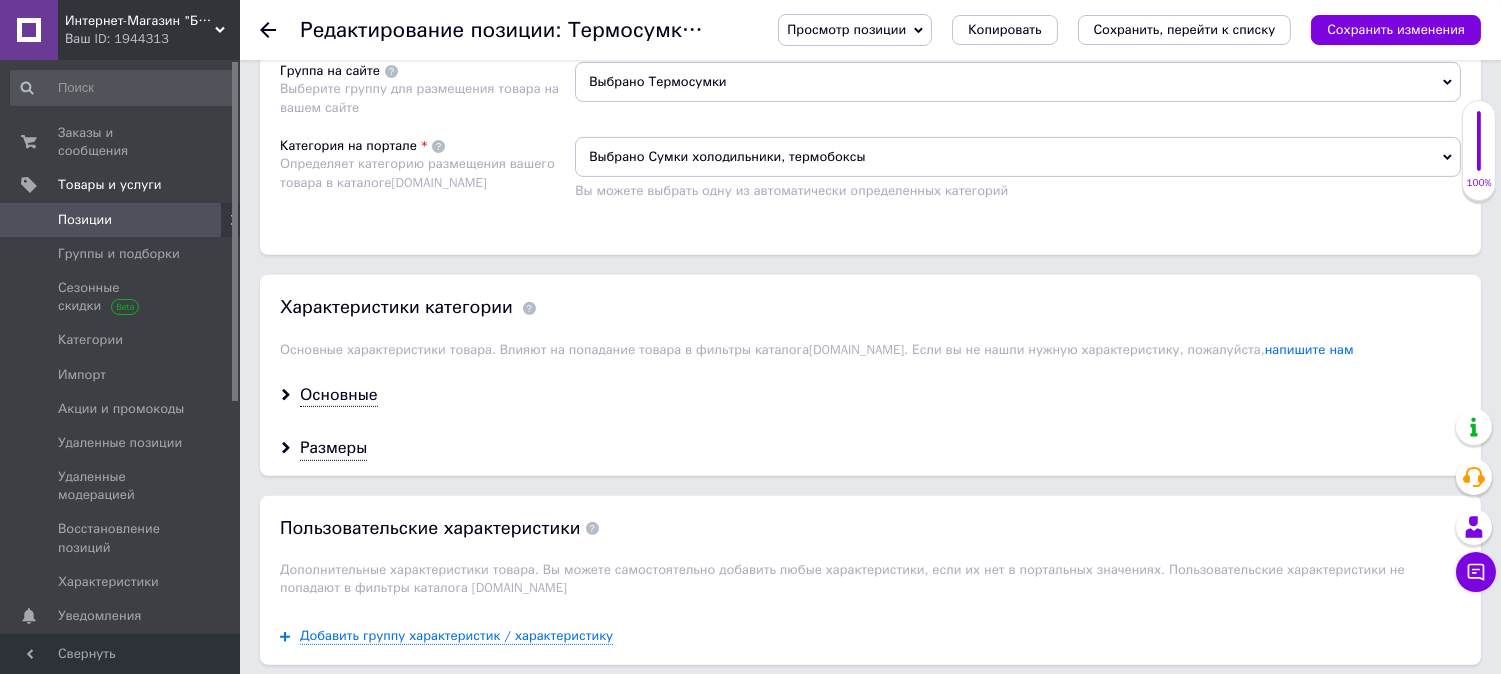 click on "Выбрано Термосумки" at bounding box center [1018, 82] 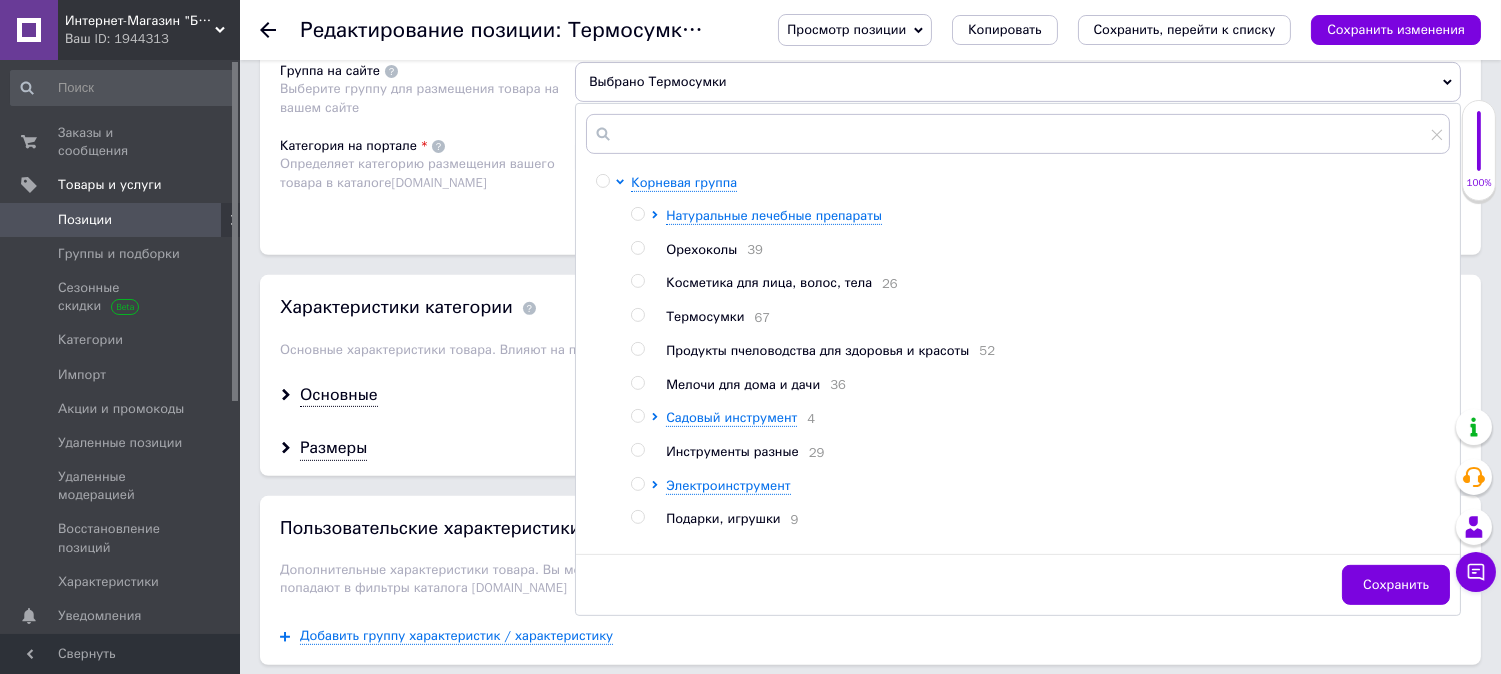 click at bounding box center [637, 315] 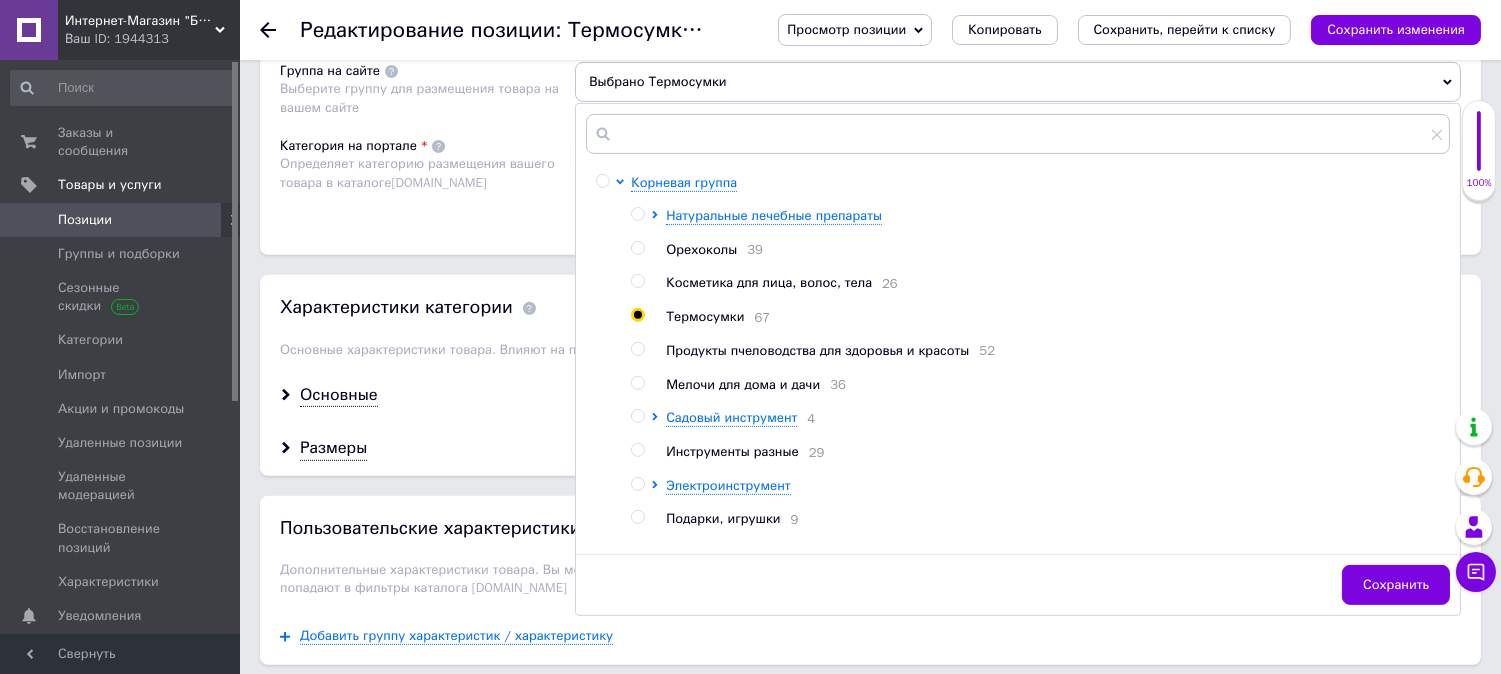 radio on "true" 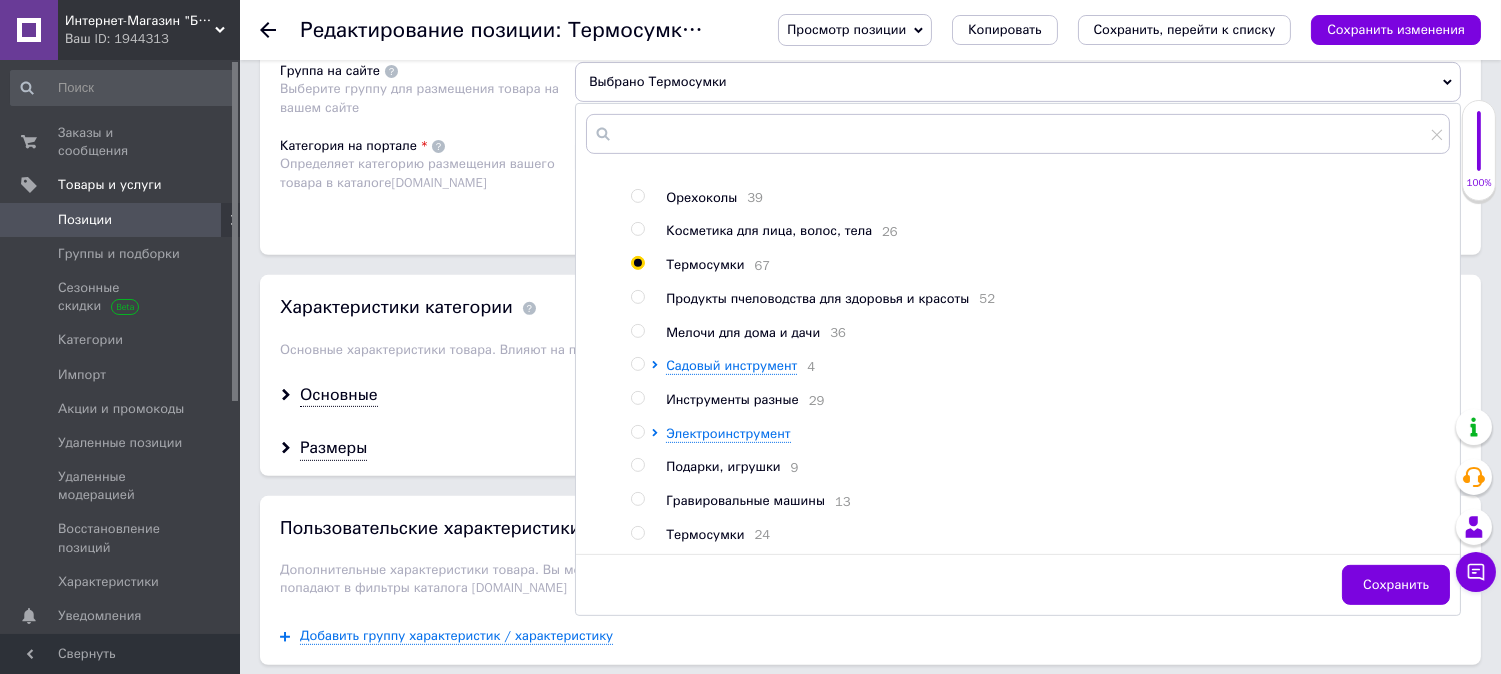 scroll, scrollTop: 1888, scrollLeft: 0, axis: vertical 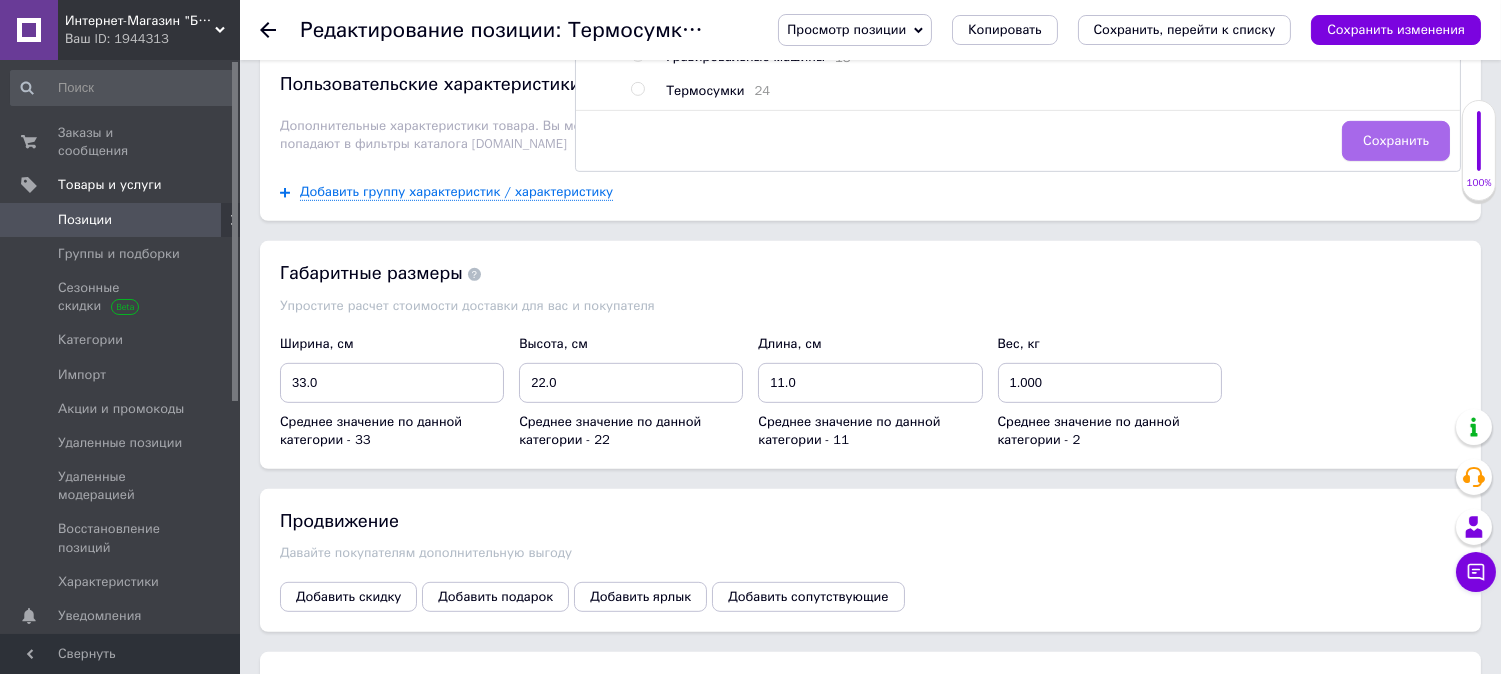 click on "Сохранить" at bounding box center [1396, 141] 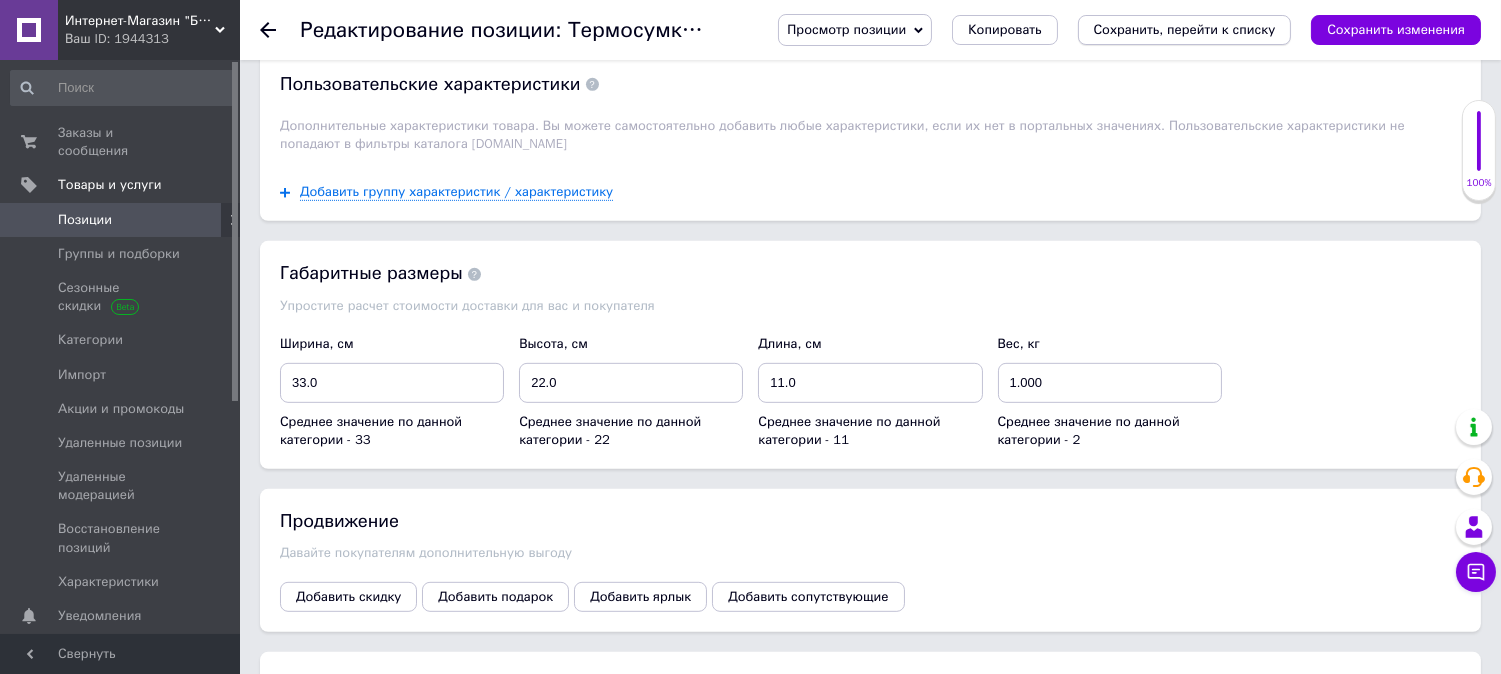 click on "Сохранить, перейти к списку" at bounding box center [1185, 29] 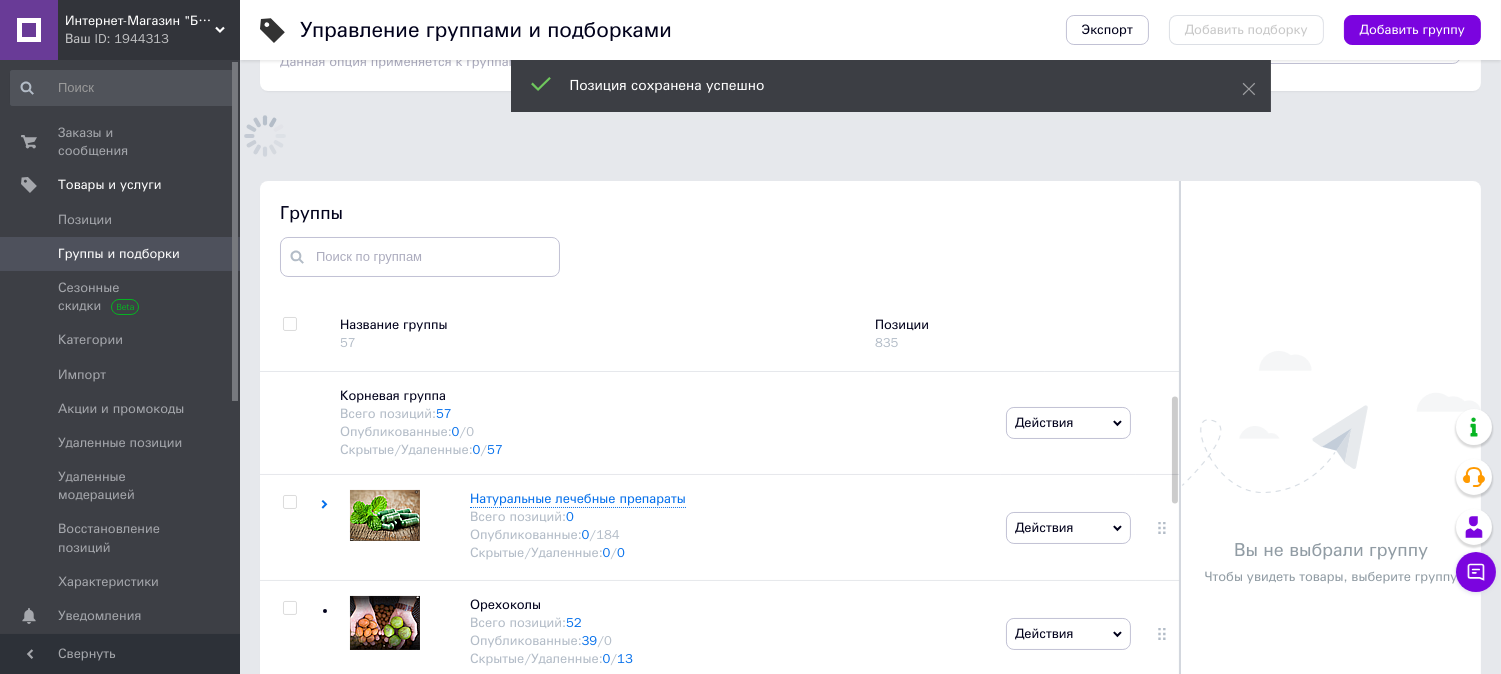 scroll, scrollTop: 183, scrollLeft: 0, axis: vertical 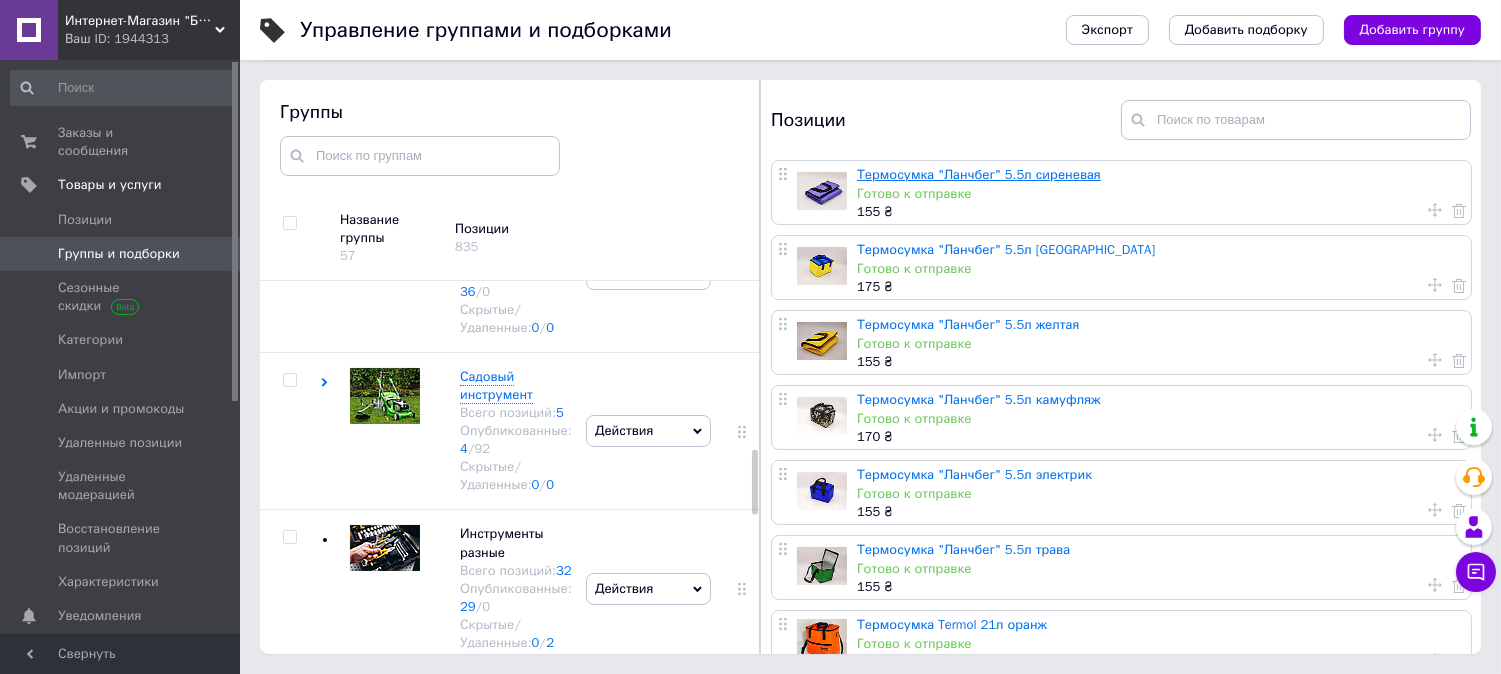 click on "Термосумка "Ланчбег" 5.5л сиреневая" at bounding box center (979, 174) 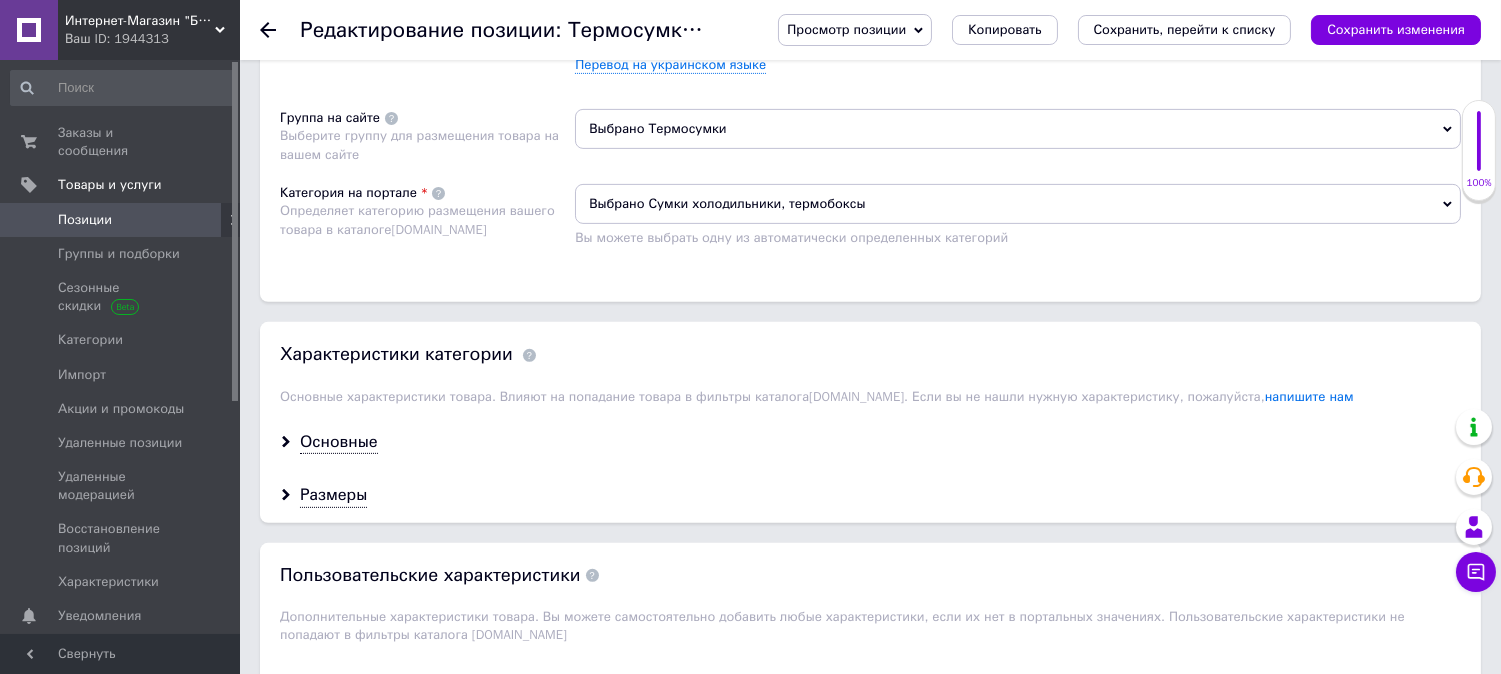 scroll, scrollTop: 1444, scrollLeft: 0, axis: vertical 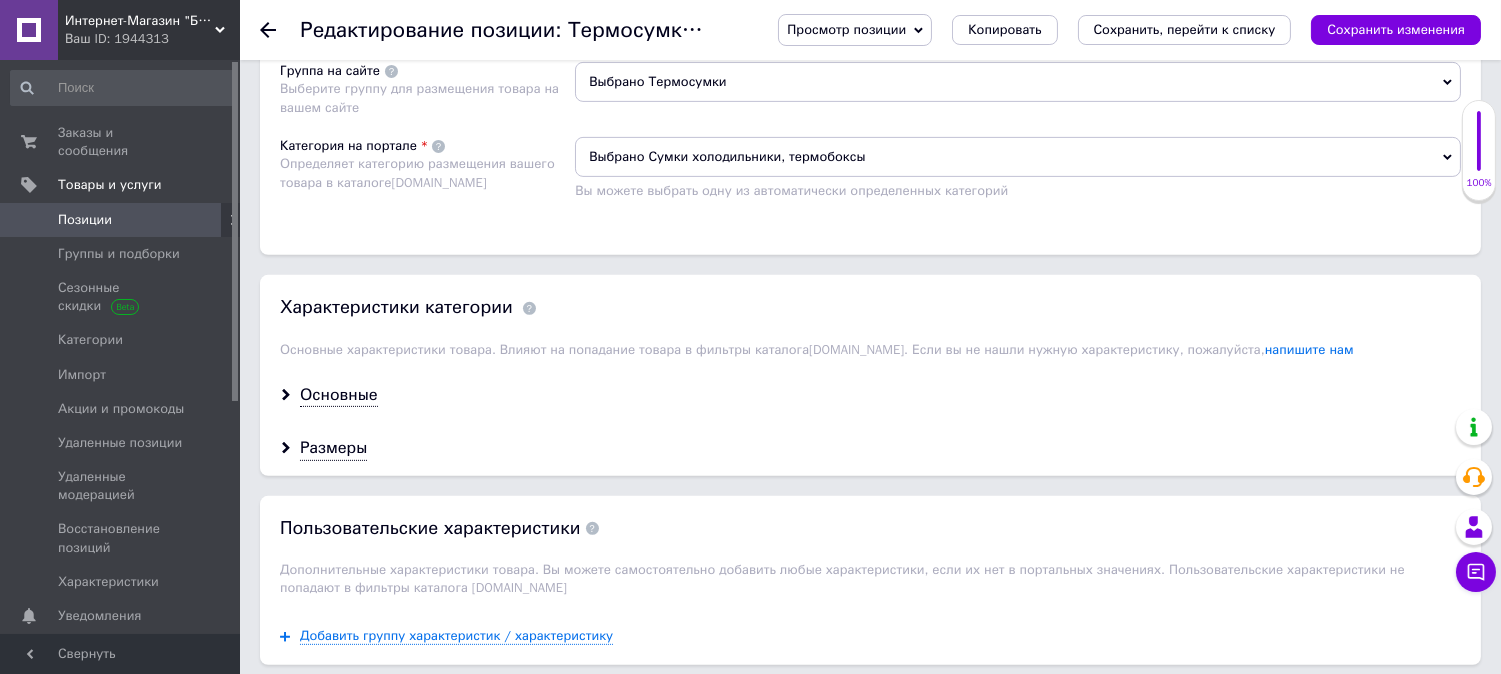 click on "Выбрано Термосумки" at bounding box center (1018, 82) 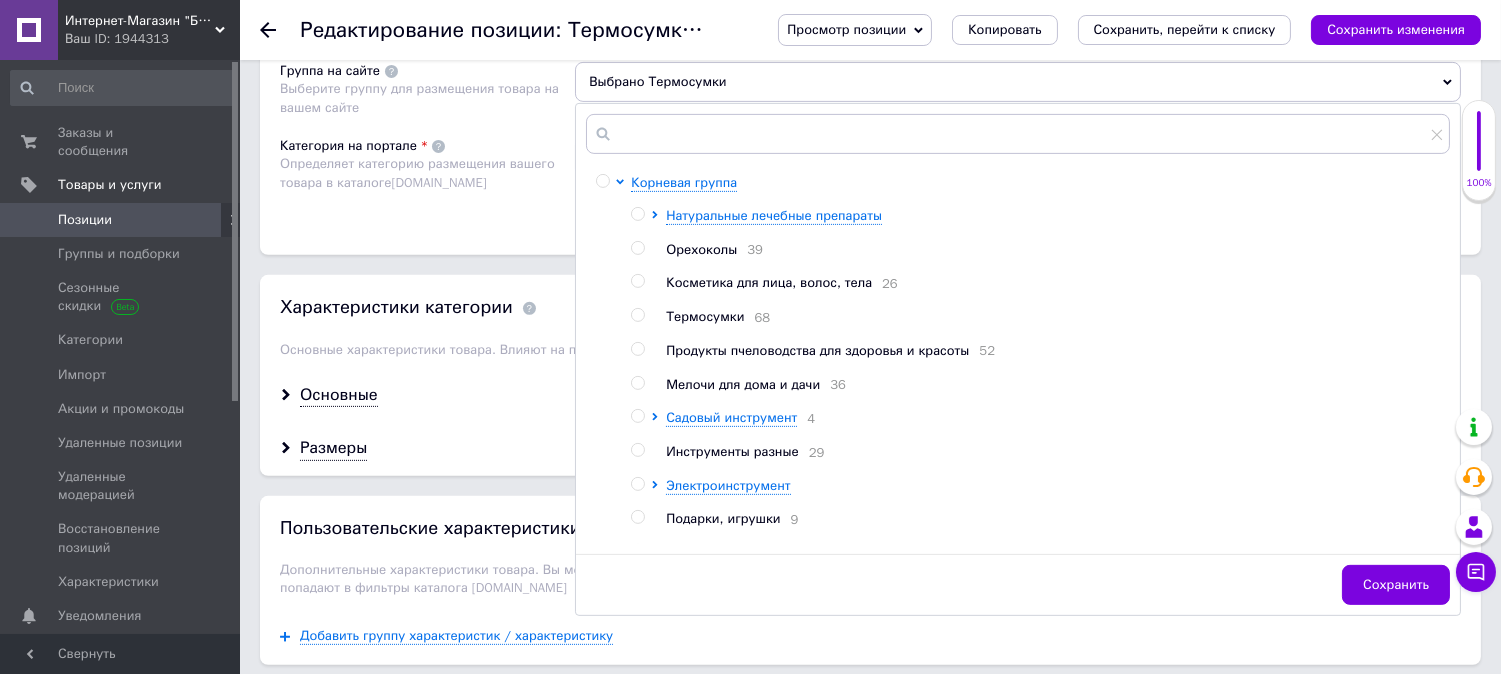 click at bounding box center [637, 315] 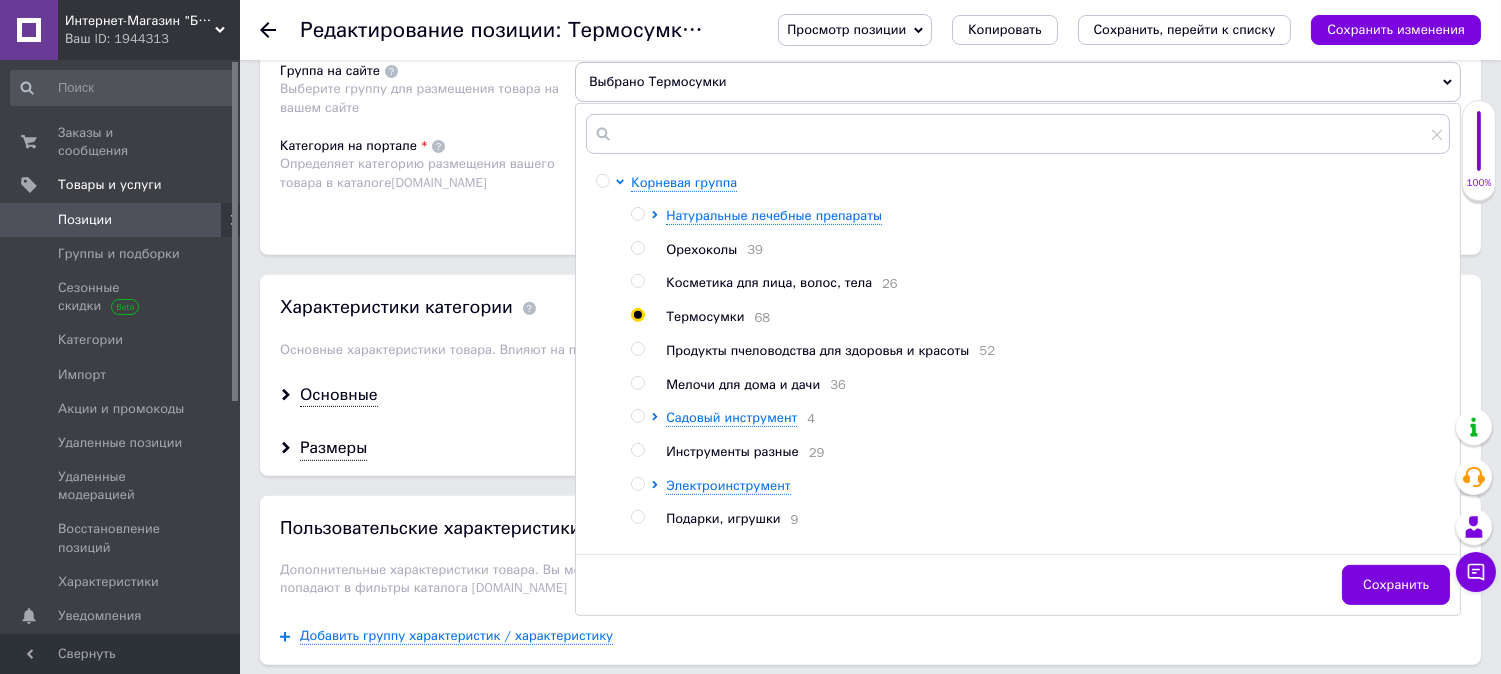radio on "true" 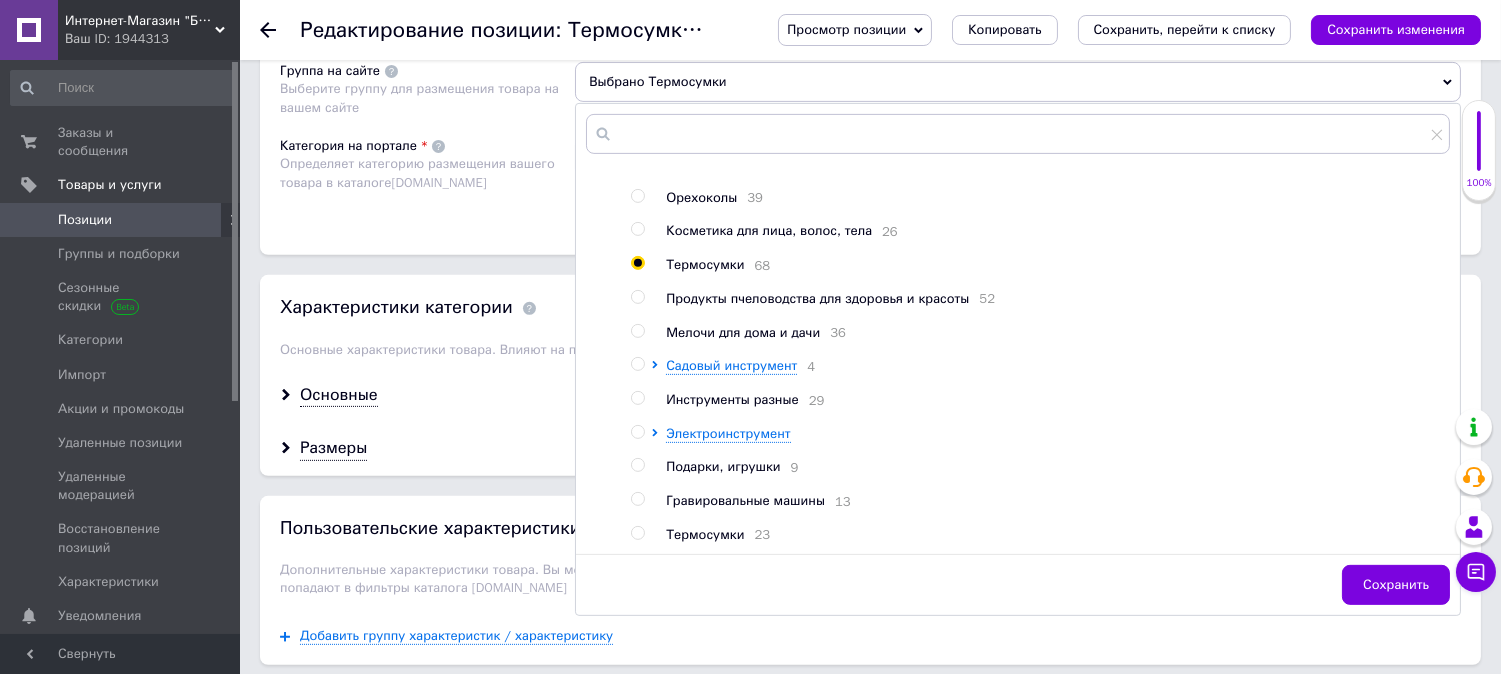 scroll, scrollTop: 66, scrollLeft: 0, axis: vertical 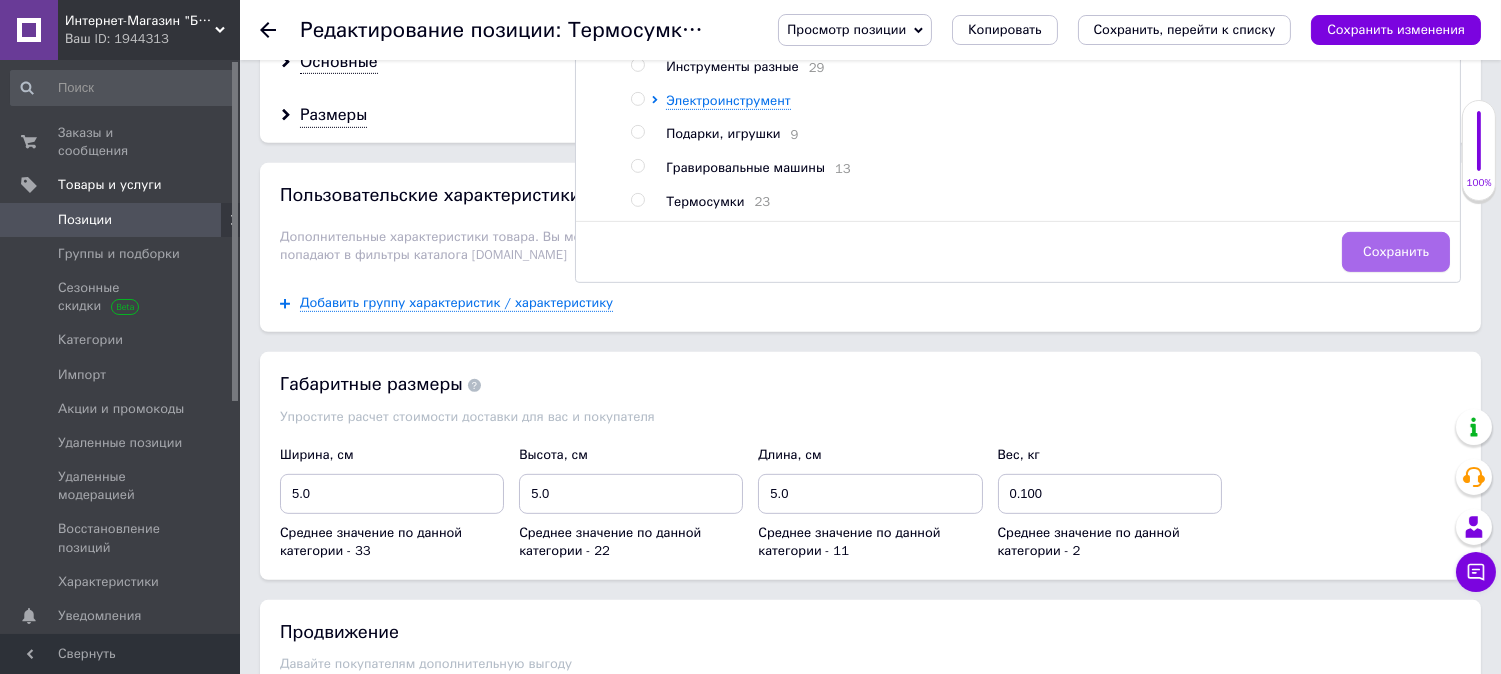 click on "Сохранить" at bounding box center [1396, 252] 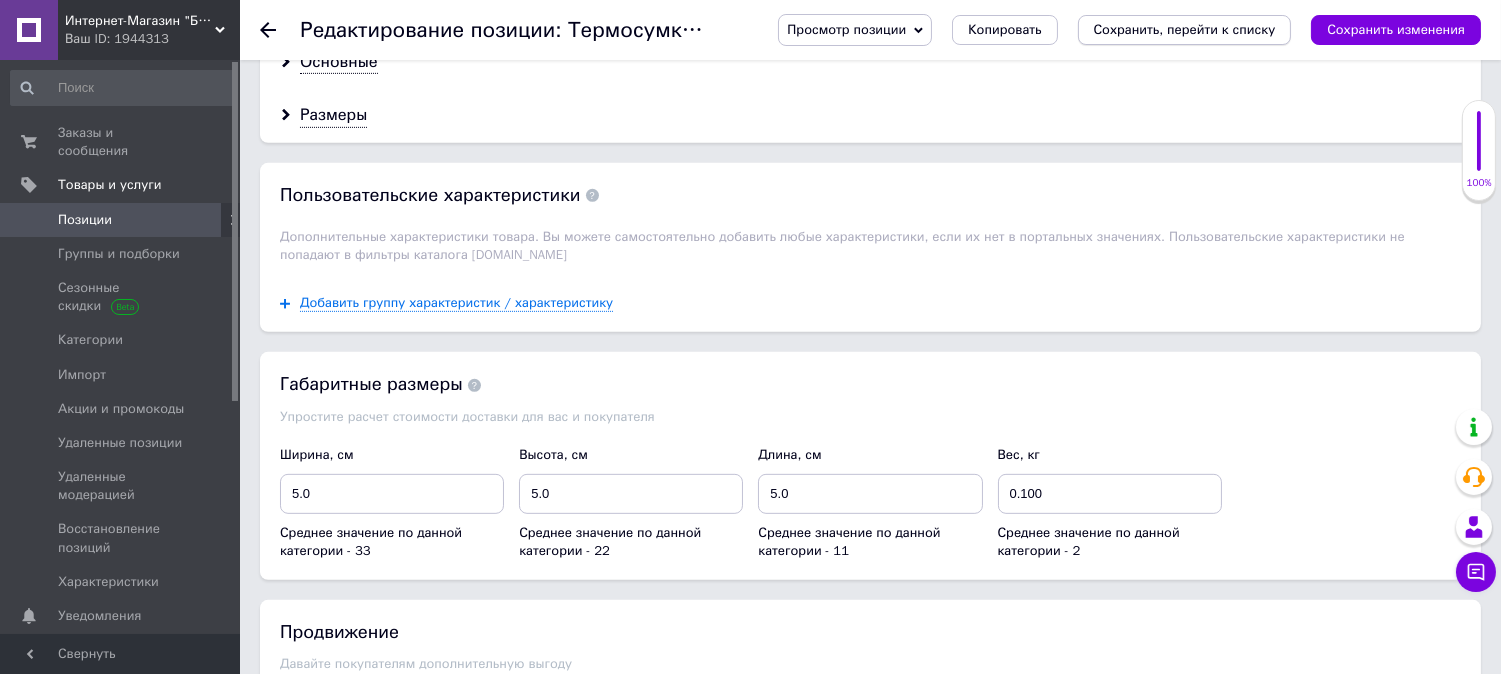 click on "Сохранить, перейти к списку" at bounding box center (1185, 29) 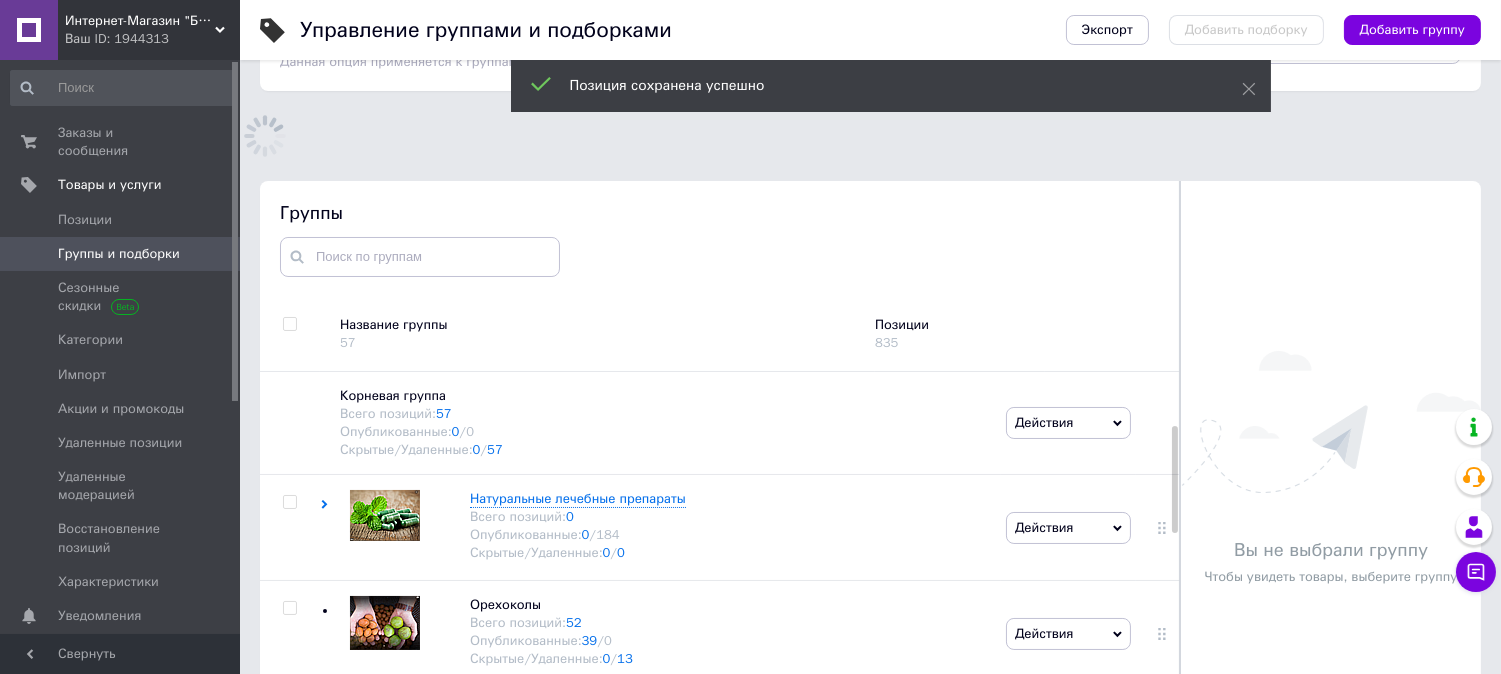scroll, scrollTop: 175, scrollLeft: 0, axis: vertical 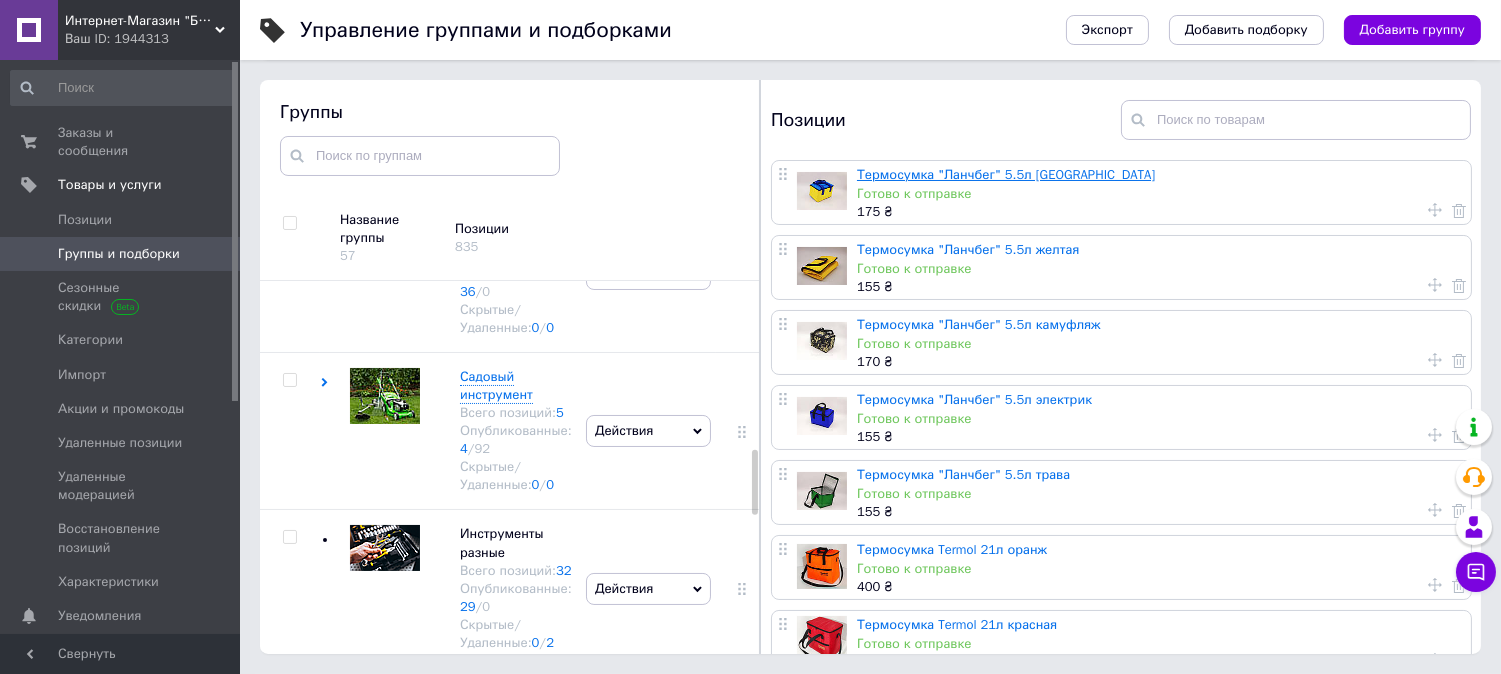 click on "Термосумка "Ланчбег" 5.5л  [GEOGRAPHIC_DATA]" at bounding box center [1006, 174] 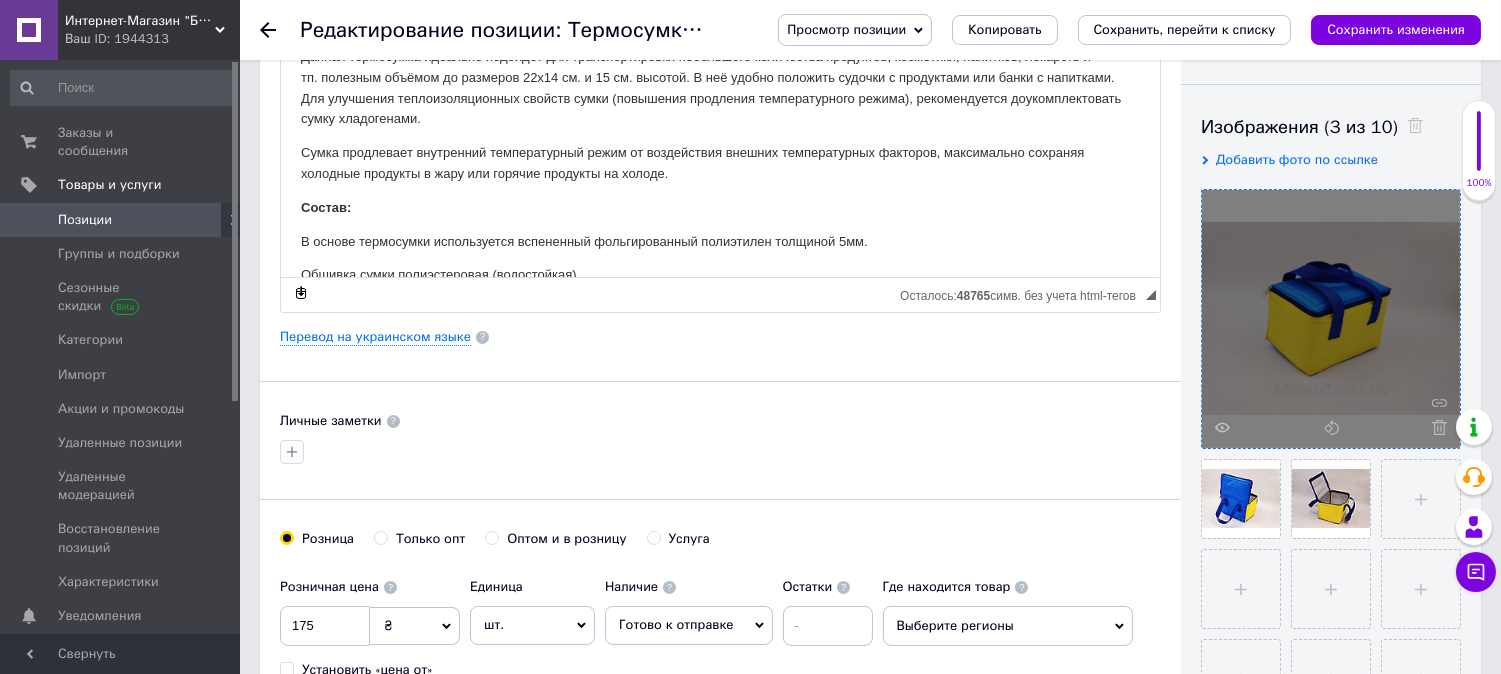scroll, scrollTop: 555, scrollLeft: 0, axis: vertical 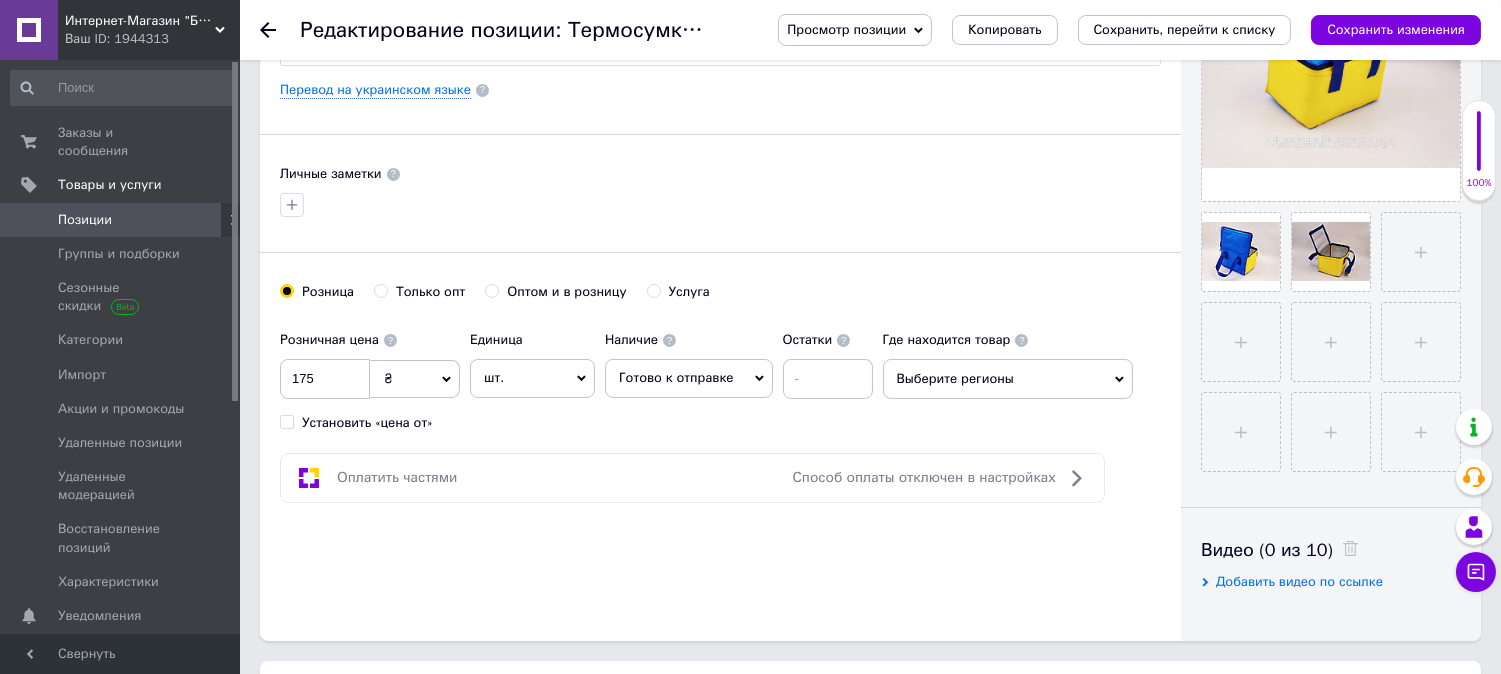 click on "Установить «цена от»" at bounding box center (286, 421) 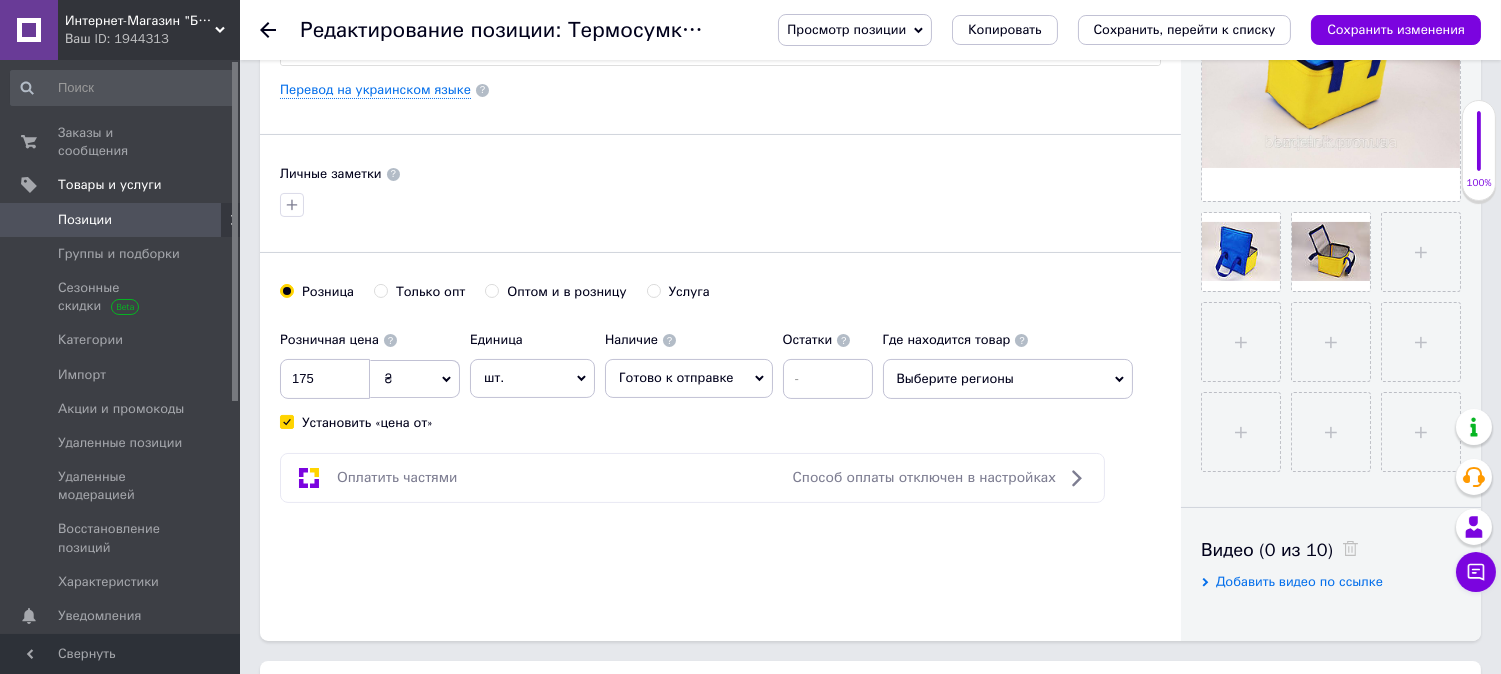 checkbox on "true" 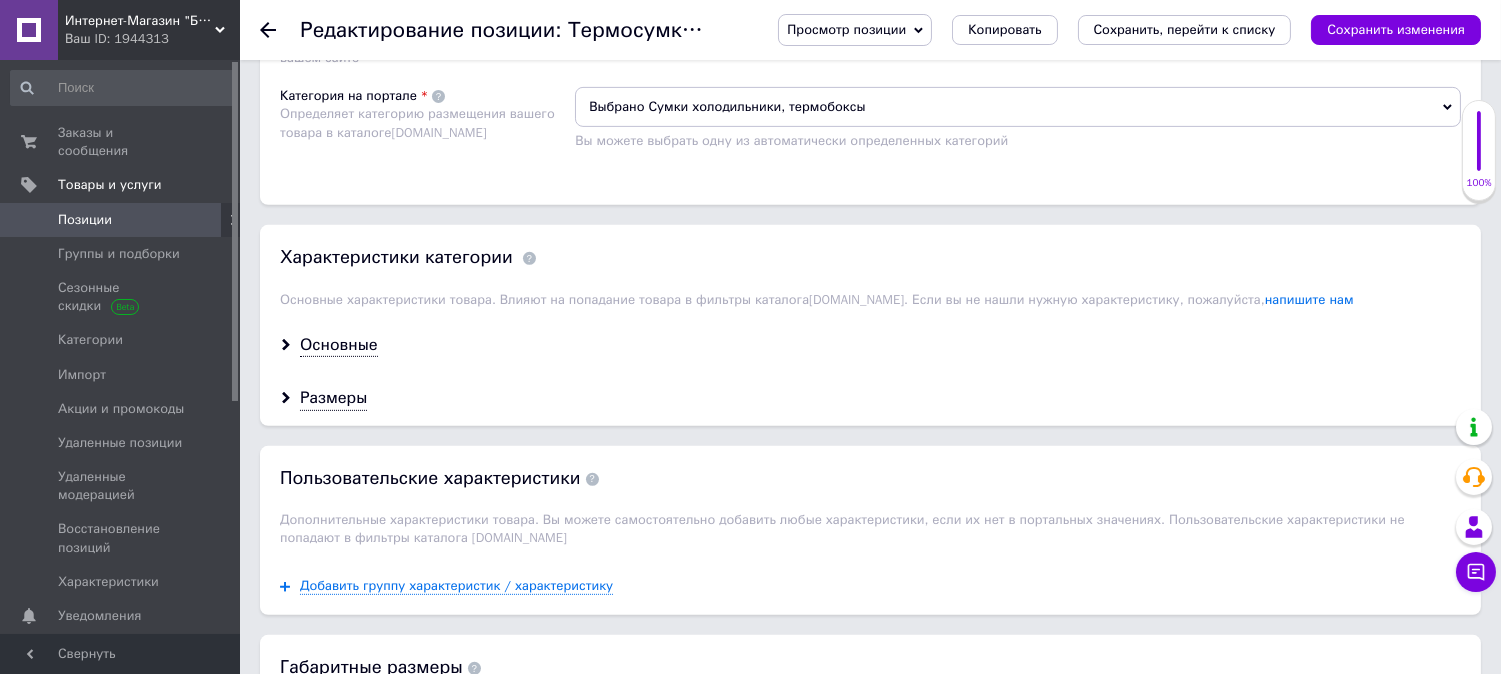 scroll, scrollTop: 1555, scrollLeft: 0, axis: vertical 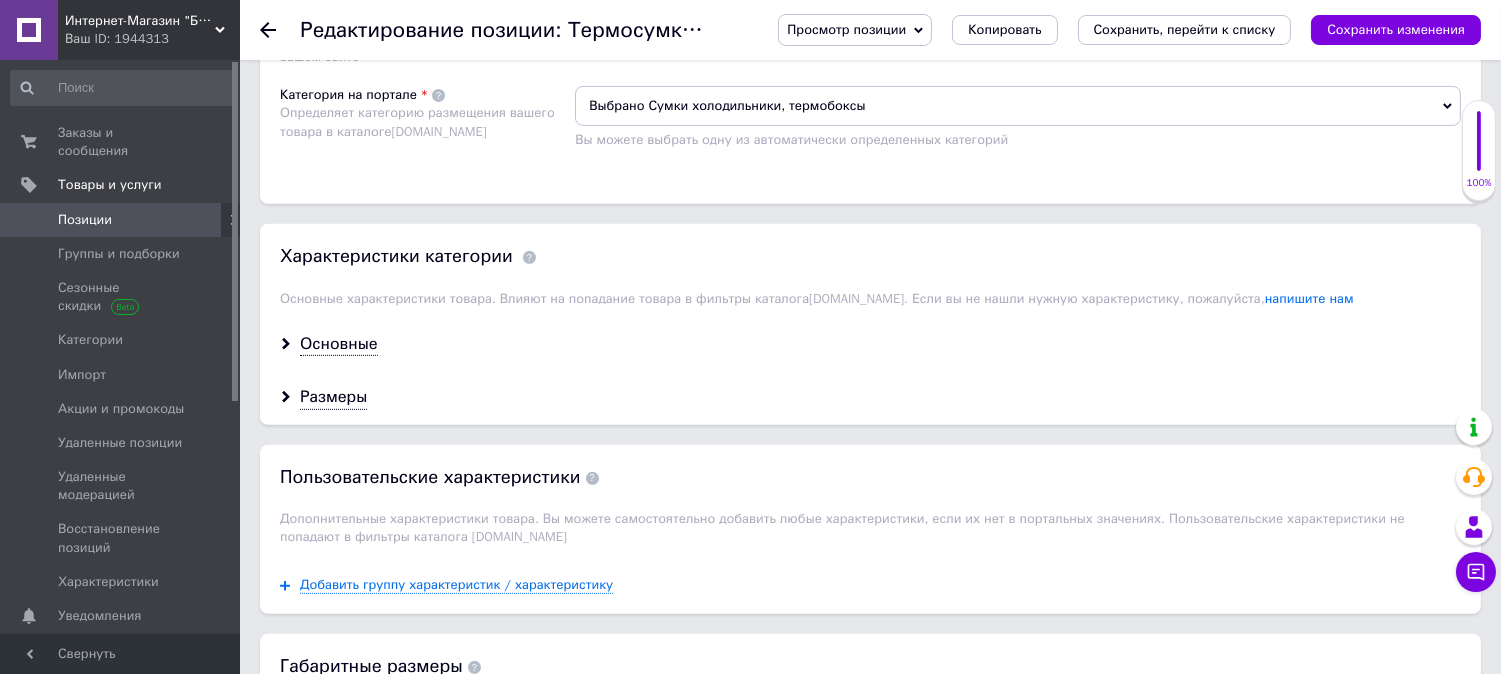 click on "Выбрано Термосумки" at bounding box center [1018, 31] 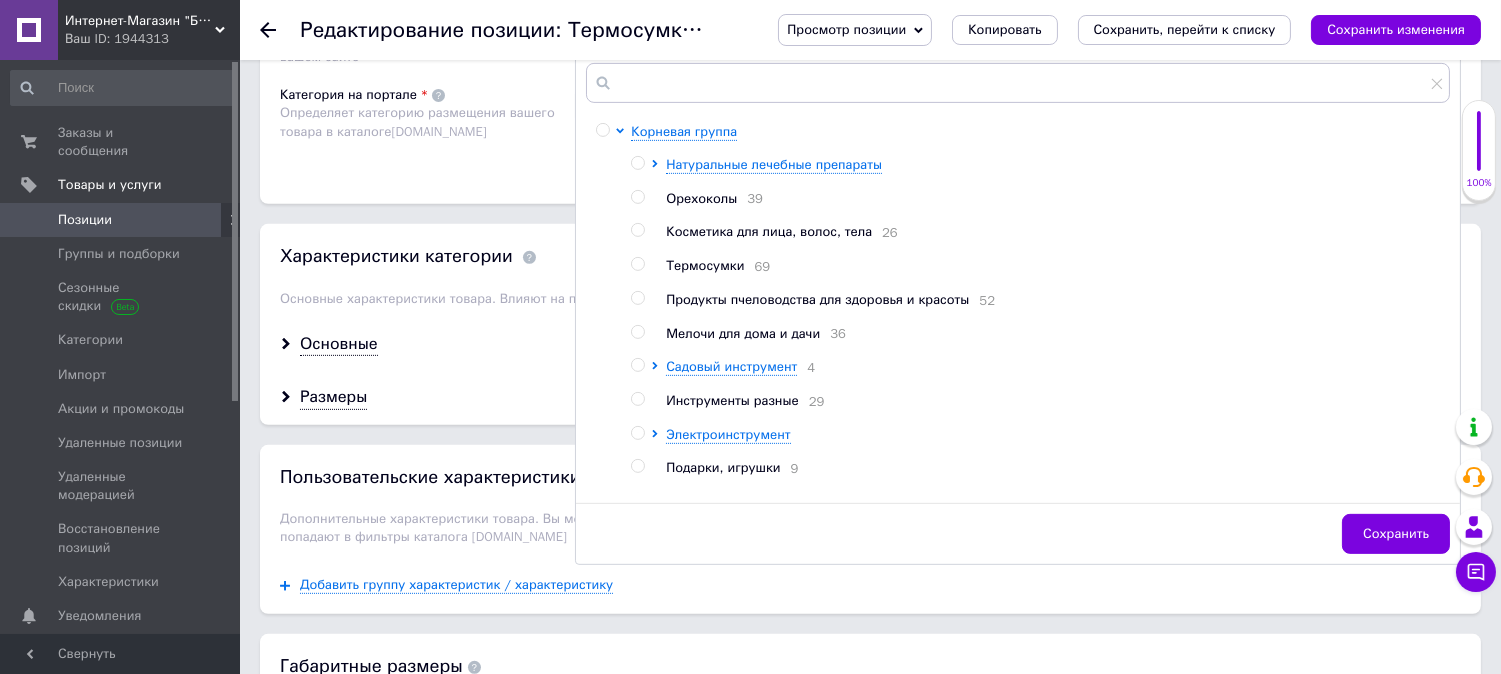 click at bounding box center (637, 264) 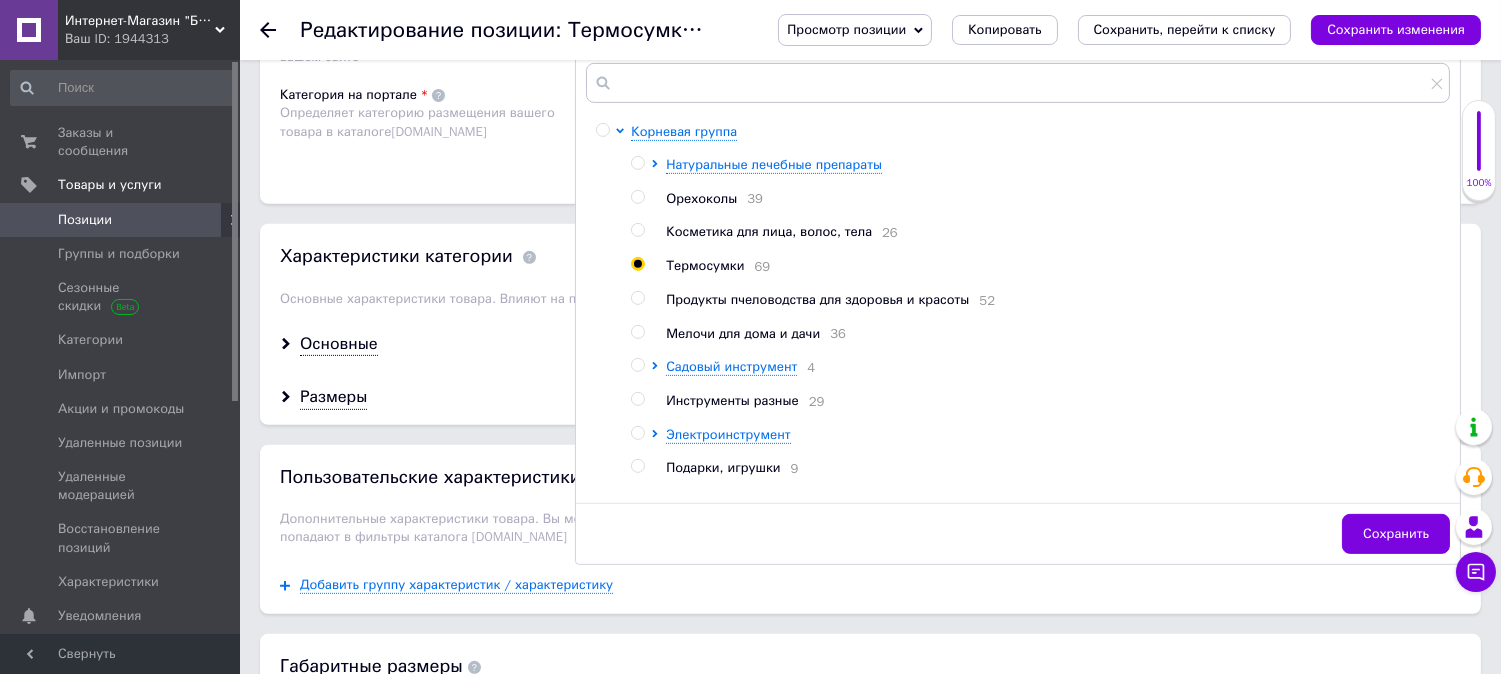 radio on "true" 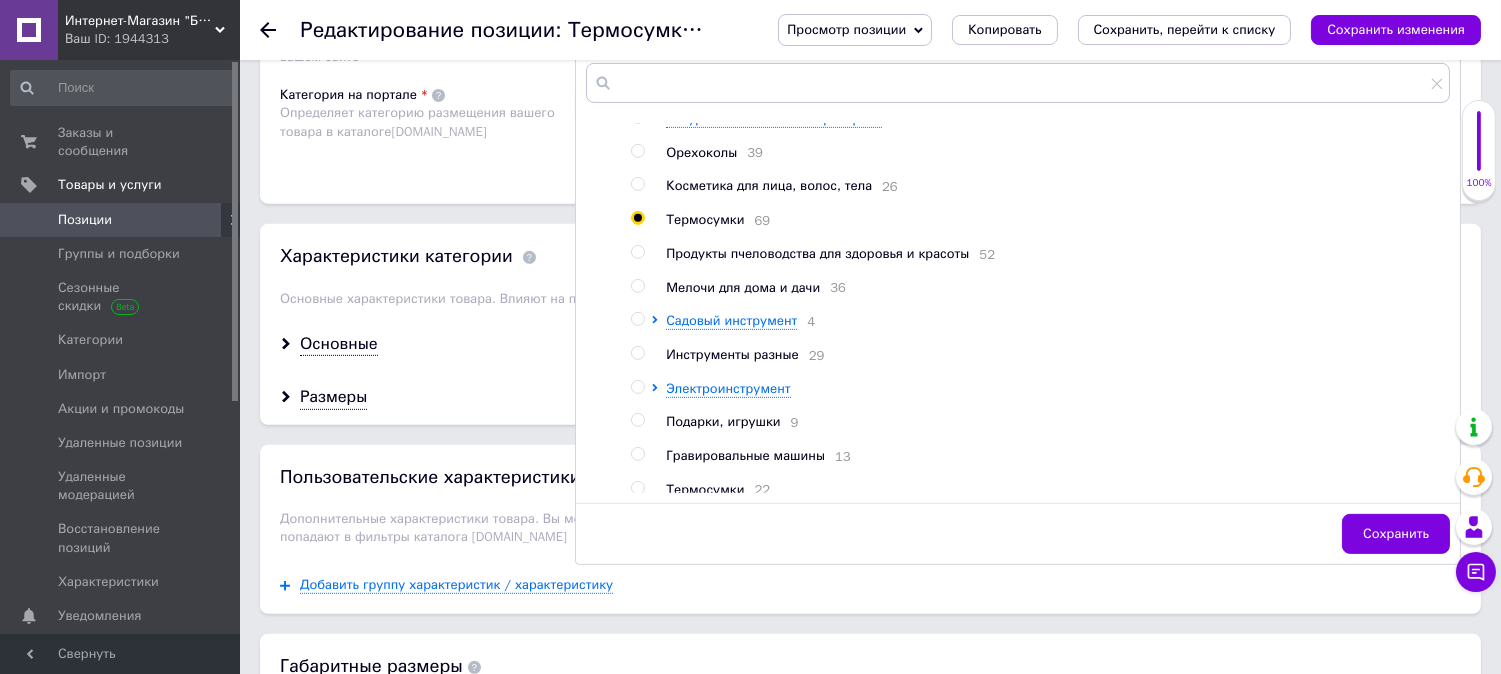 scroll, scrollTop: 67, scrollLeft: 0, axis: vertical 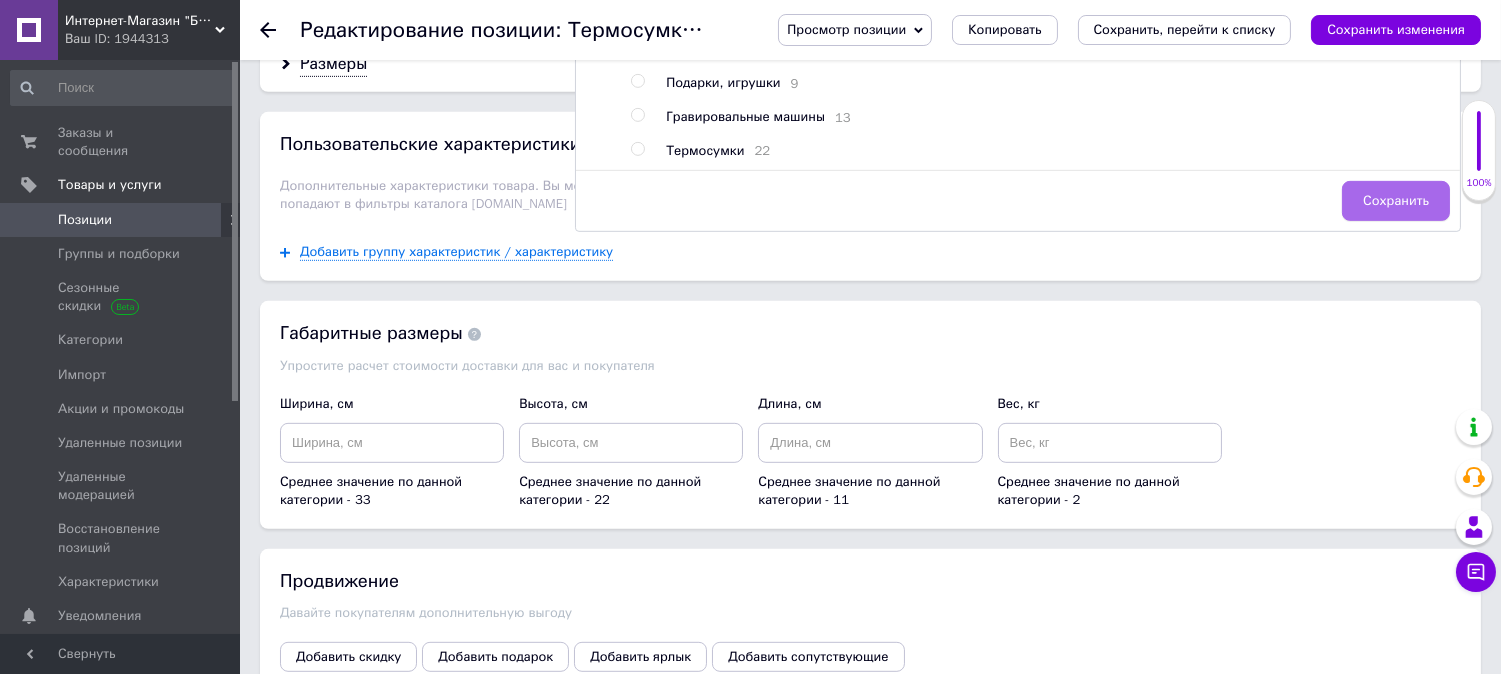 click on "Сохранить" at bounding box center [1396, 201] 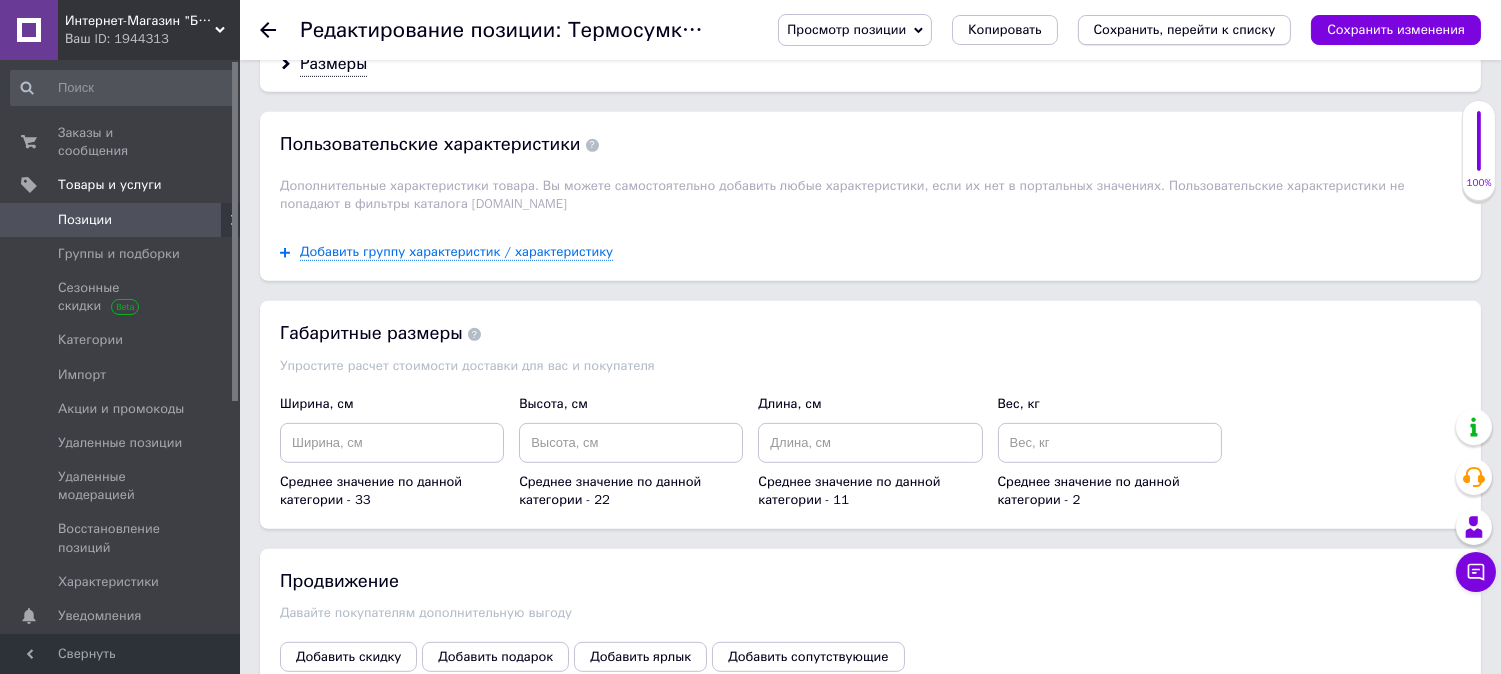 click on "Сохранить, перейти к списку" at bounding box center (1185, 29) 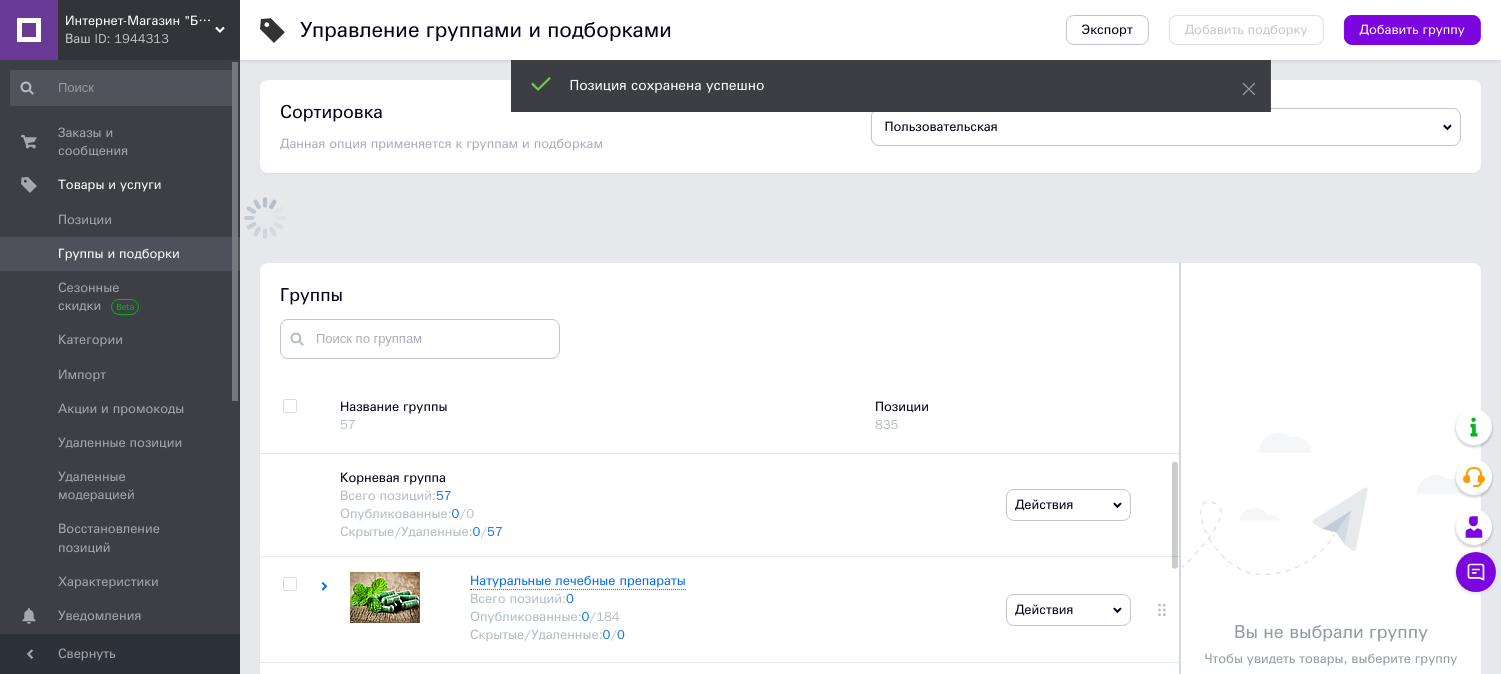 scroll, scrollTop: 106, scrollLeft: 0, axis: vertical 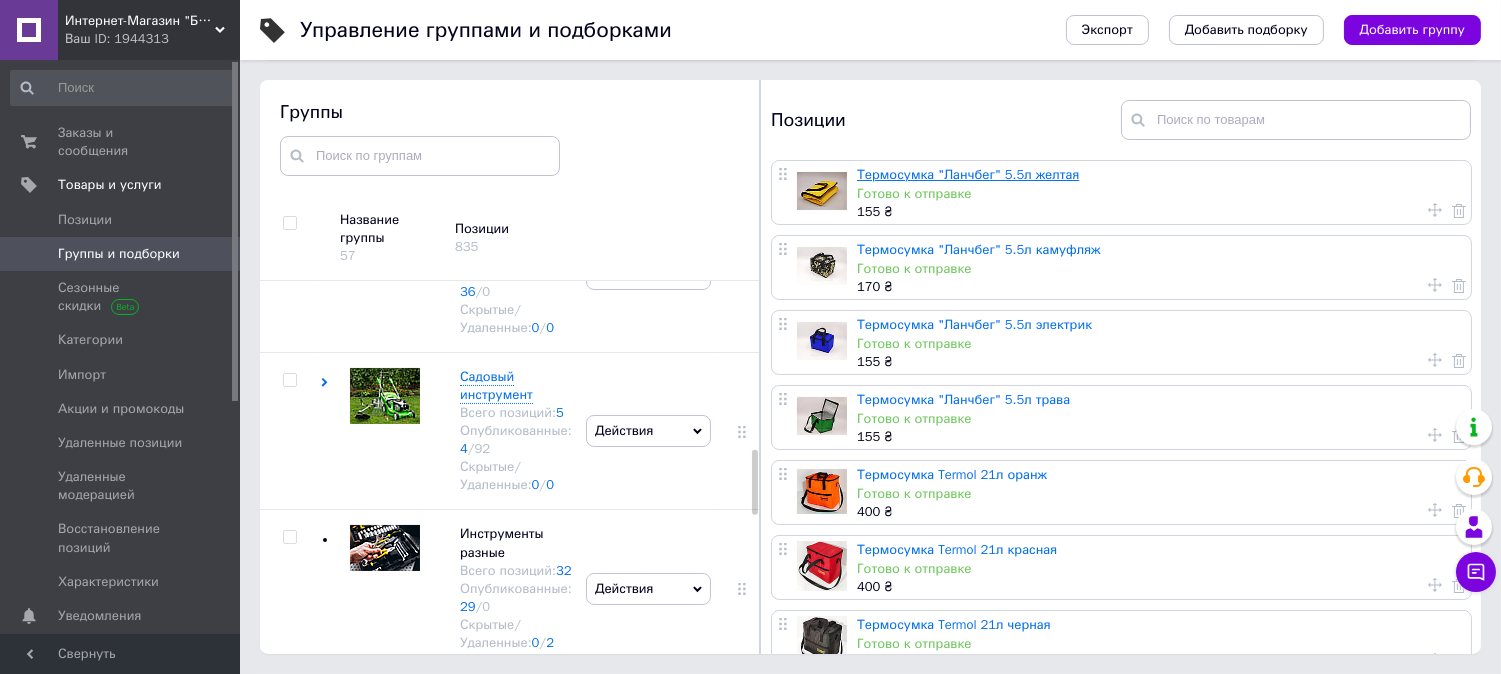 click on "Термосумка "Ланчбег" 5.5л  желтая" at bounding box center (968, 174) 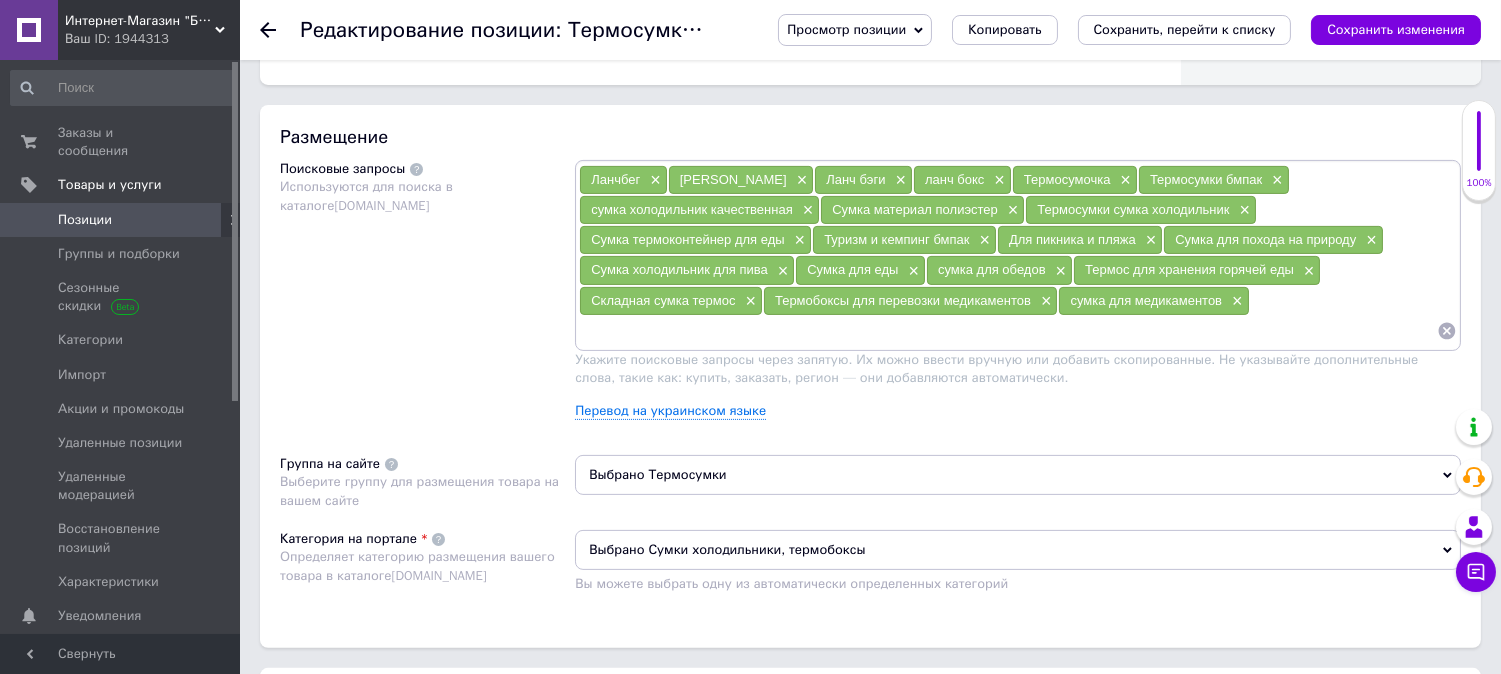 scroll, scrollTop: 1333, scrollLeft: 0, axis: vertical 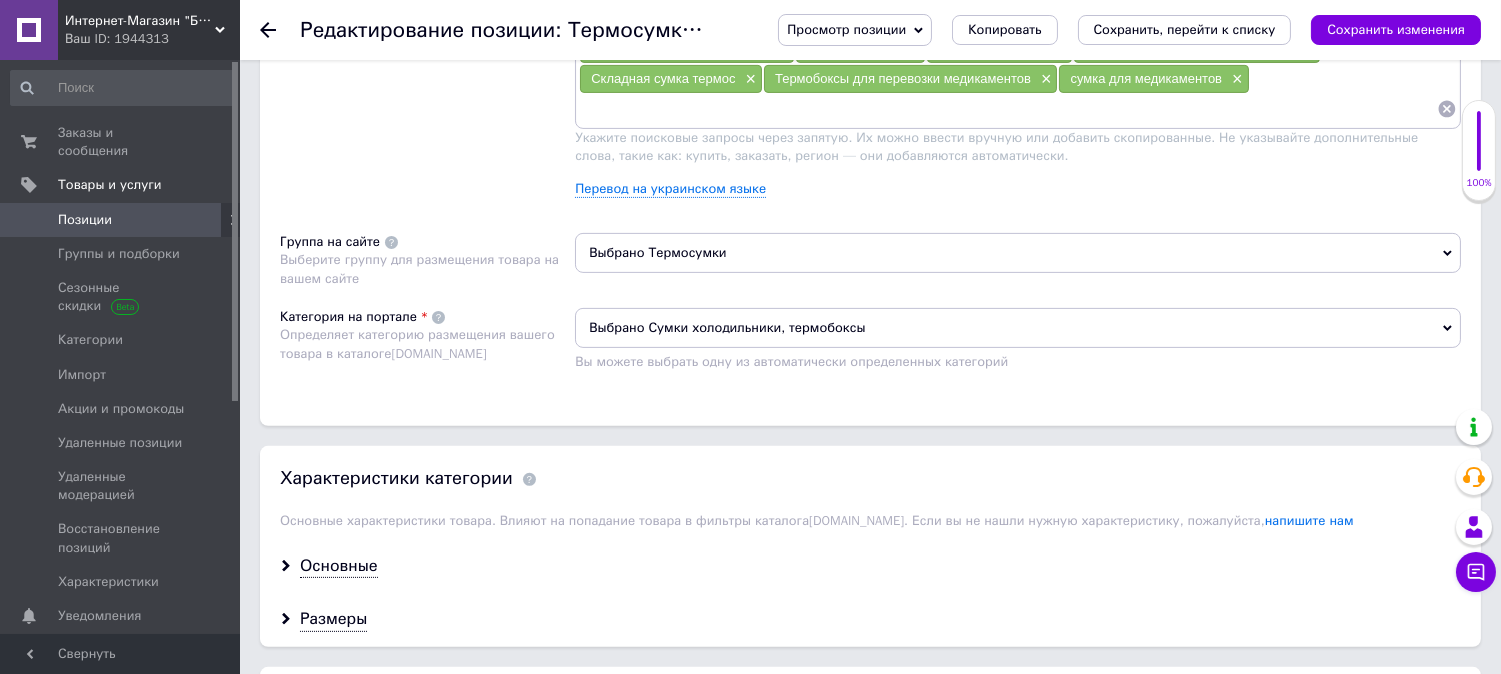 click on "Выбрано Термосумки" at bounding box center (1018, 253) 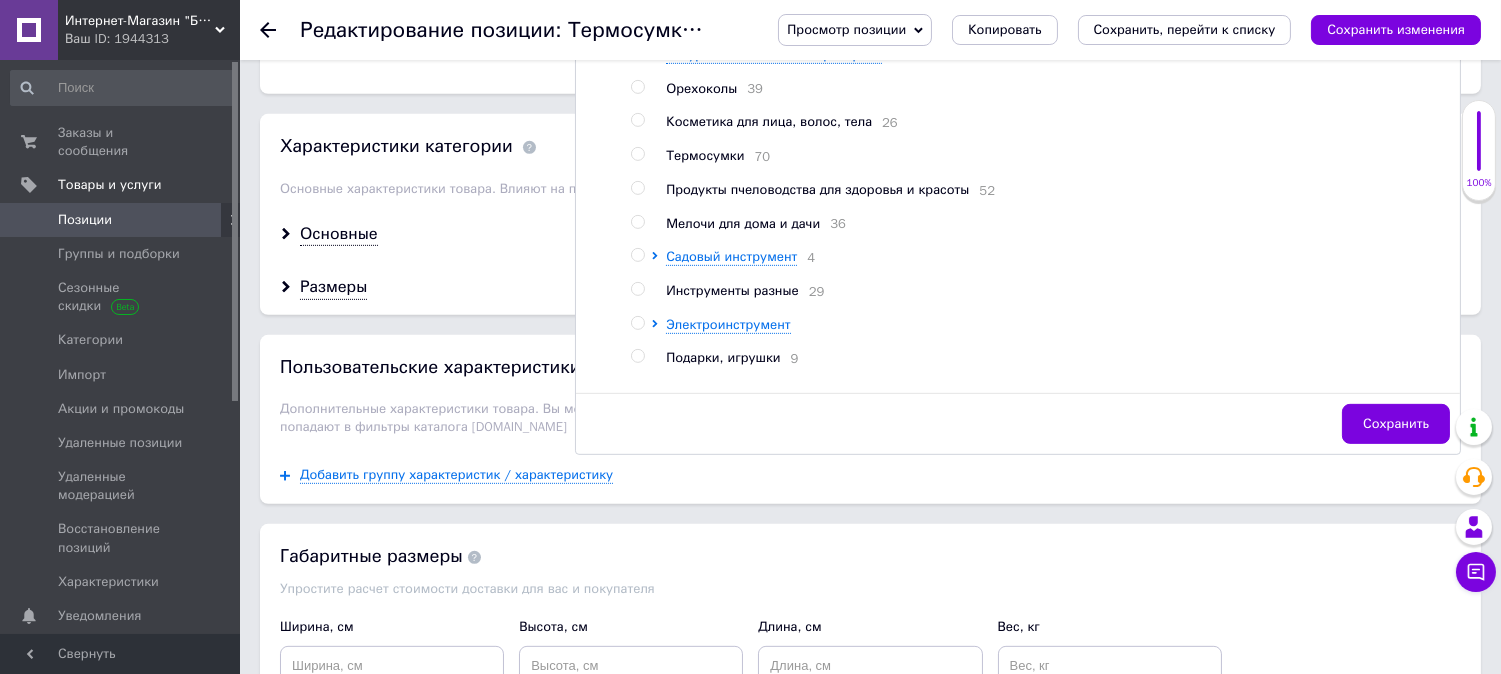 scroll, scrollTop: 1666, scrollLeft: 0, axis: vertical 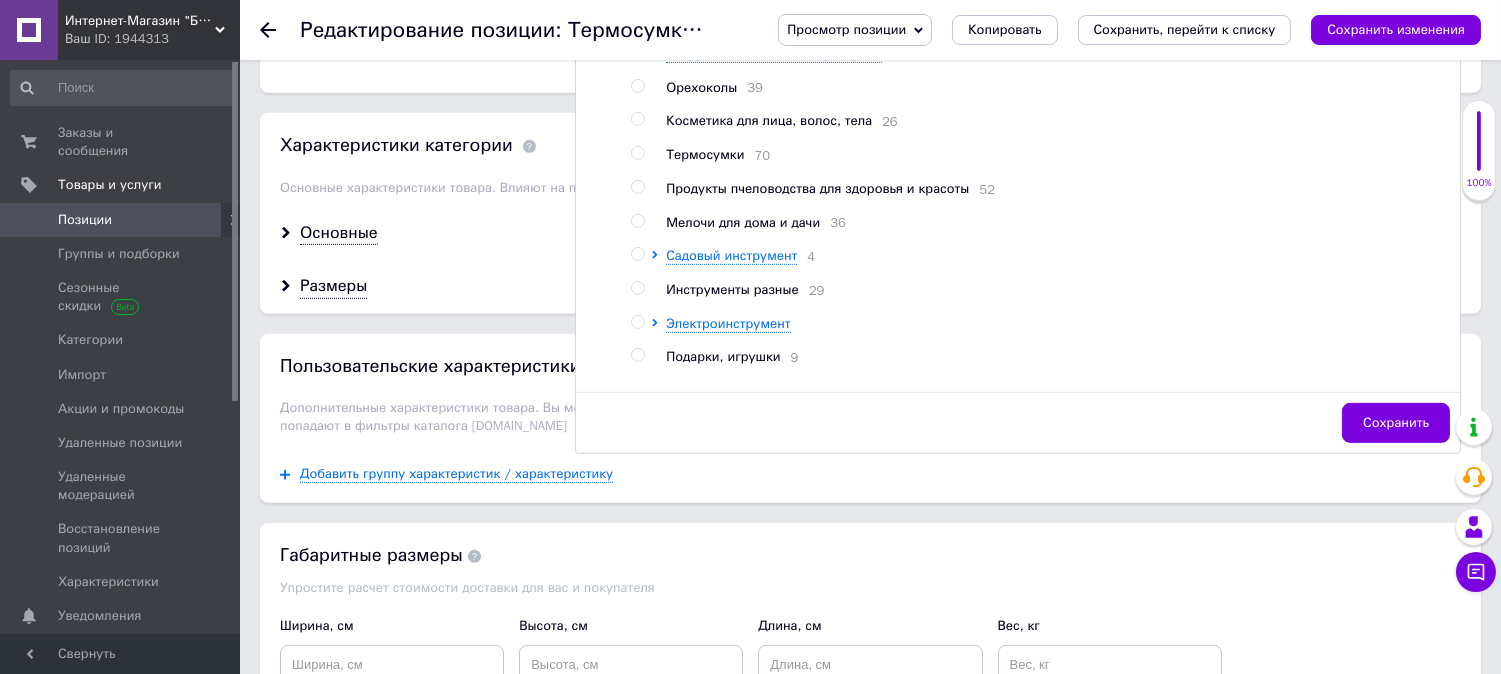 click at bounding box center (637, 153) 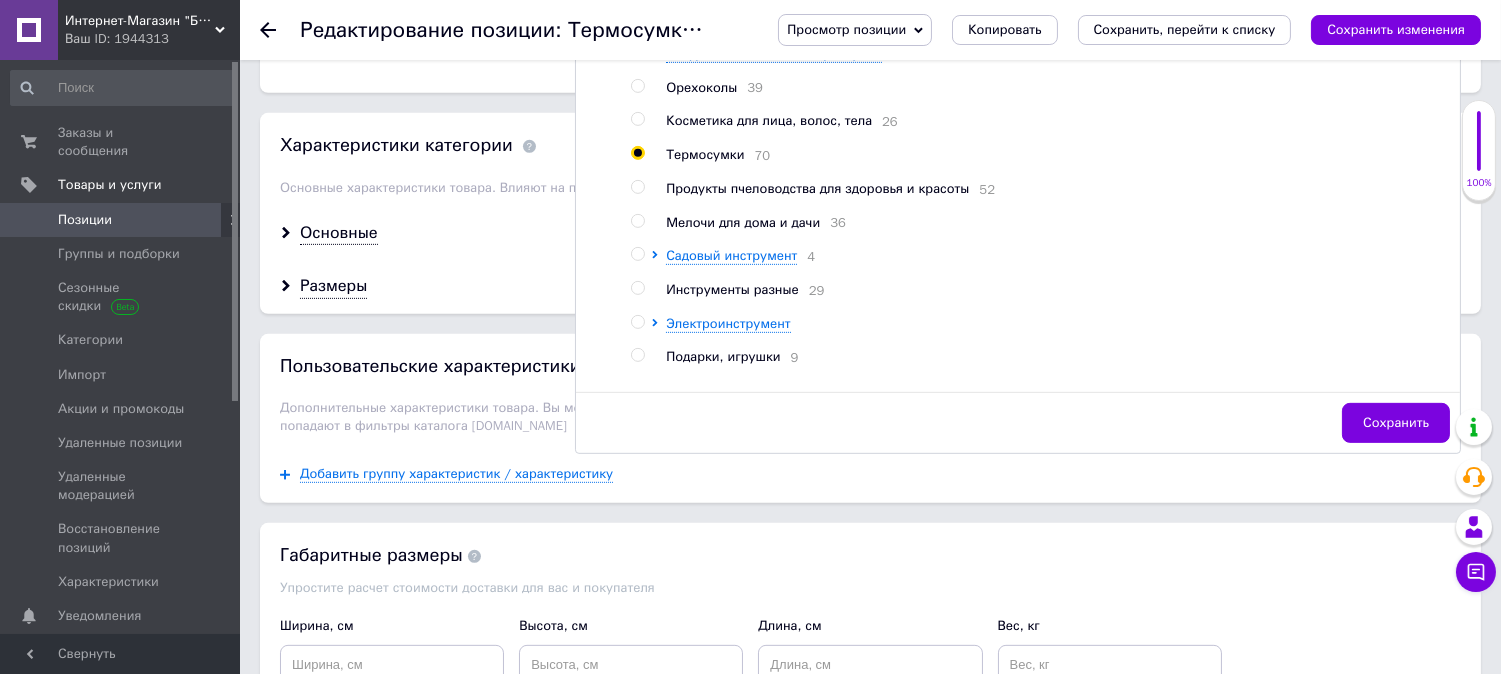radio on "true" 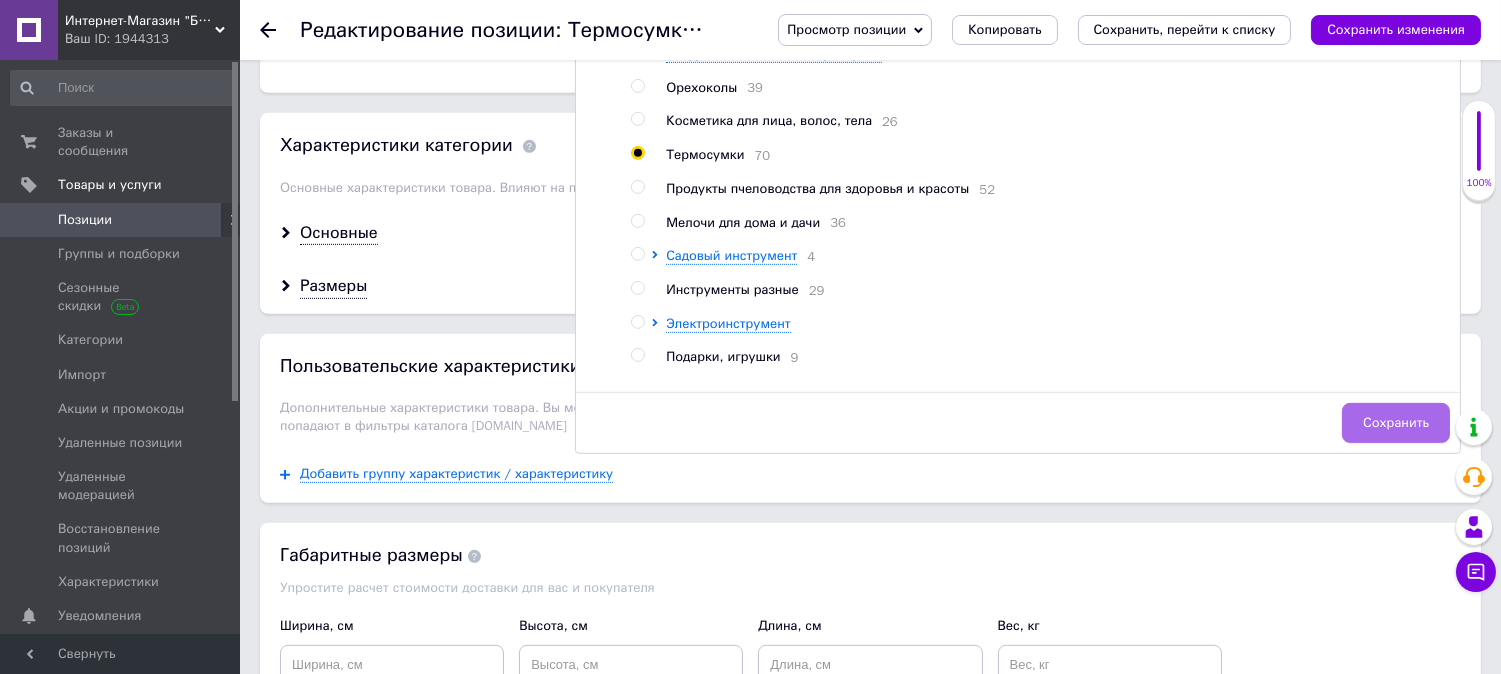click on "Сохранить" at bounding box center (1396, 423) 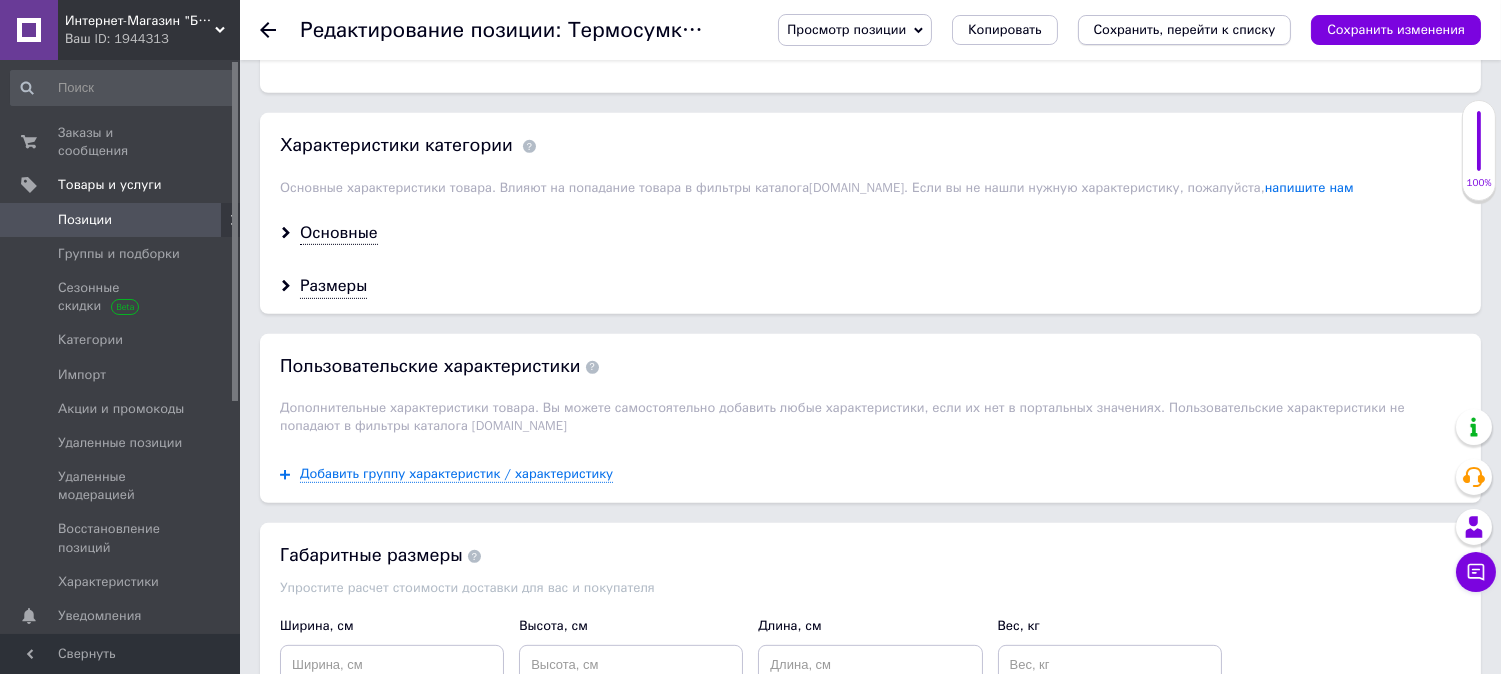 click on "Сохранить, перейти к списку" at bounding box center [1185, 29] 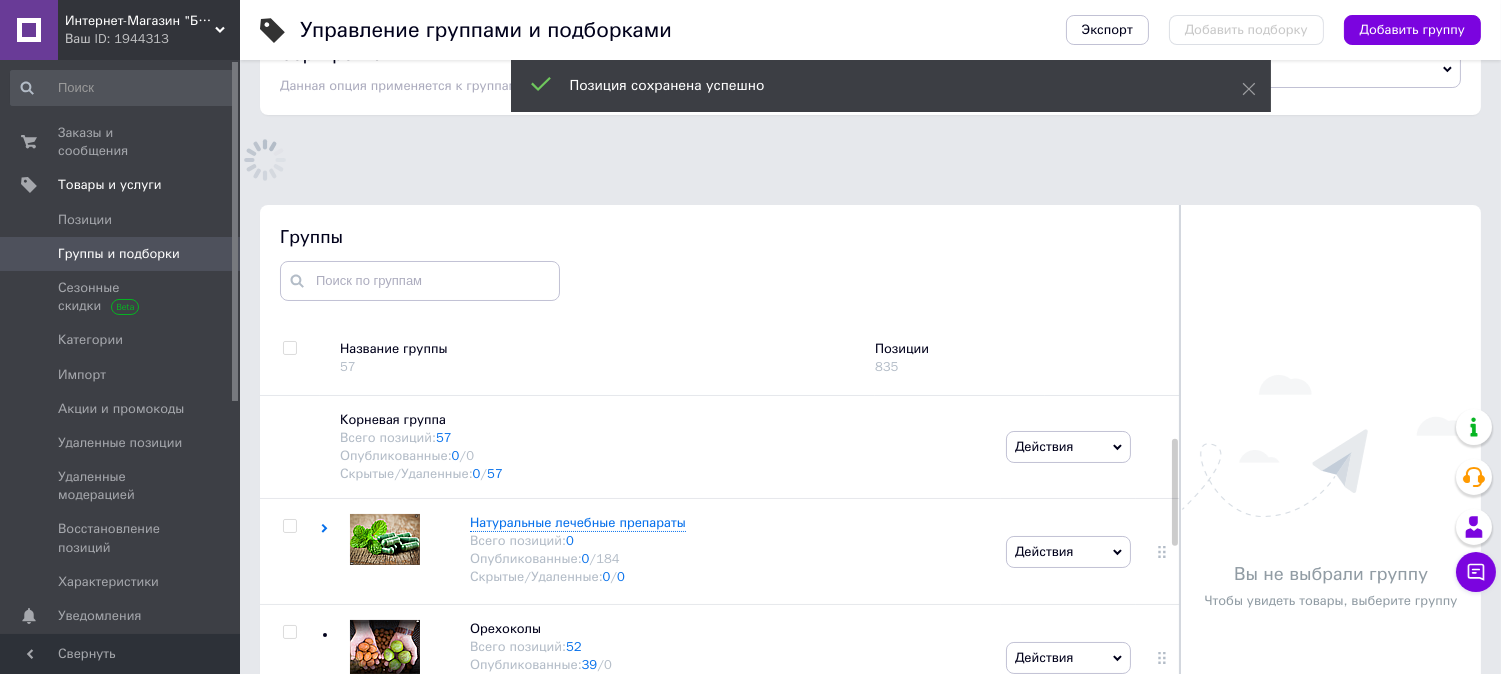 scroll, scrollTop: 183, scrollLeft: 0, axis: vertical 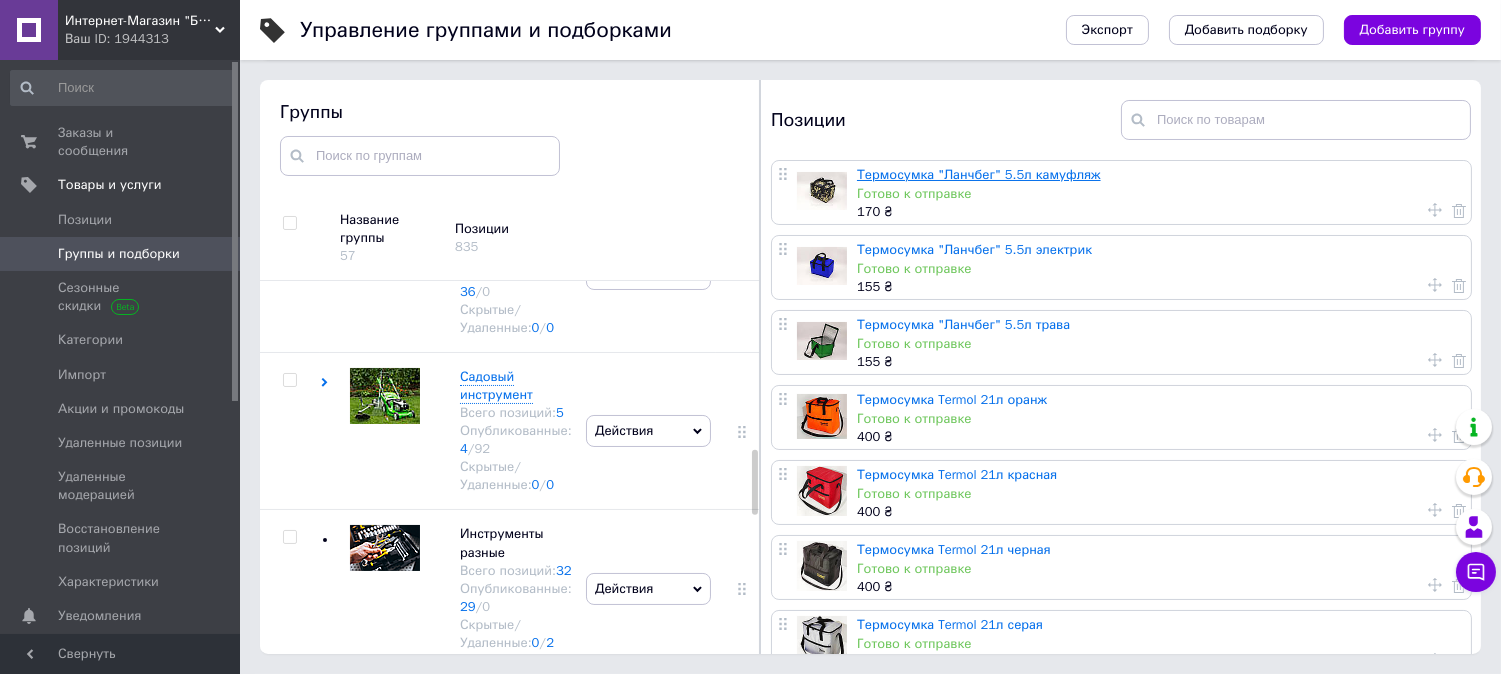 click on "Термосумка "Ланчбег" 5.5л  камуфляж" at bounding box center [979, 174] 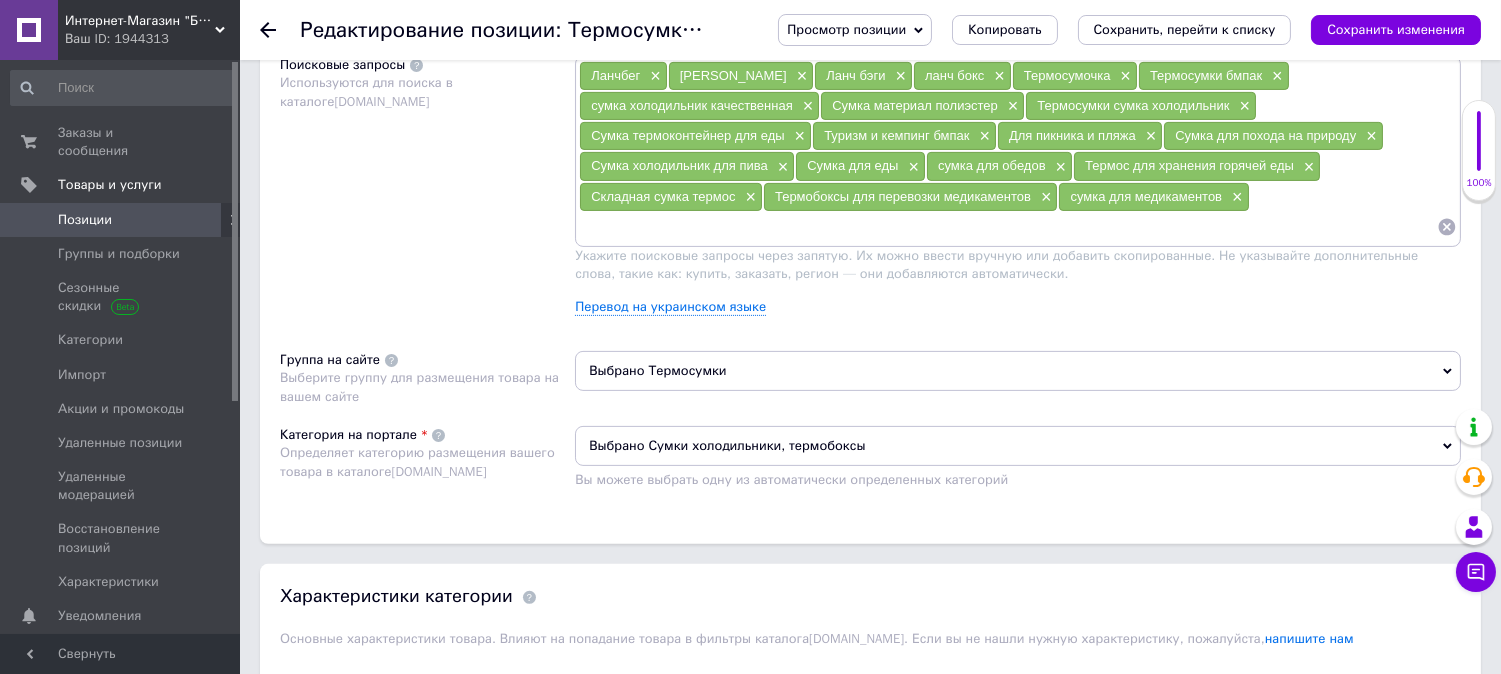scroll, scrollTop: 1444, scrollLeft: 0, axis: vertical 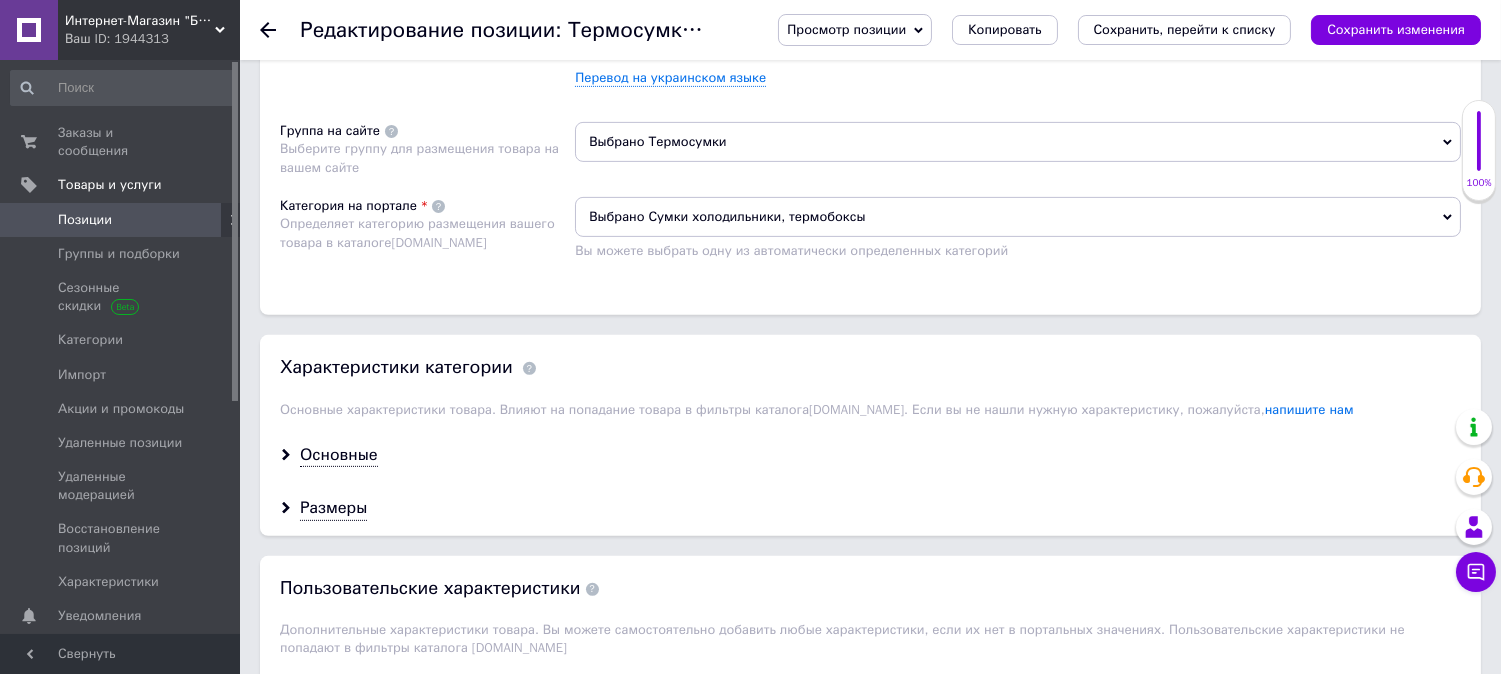 click on "Выбрано Термосумки" at bounding box center [1018, 142] 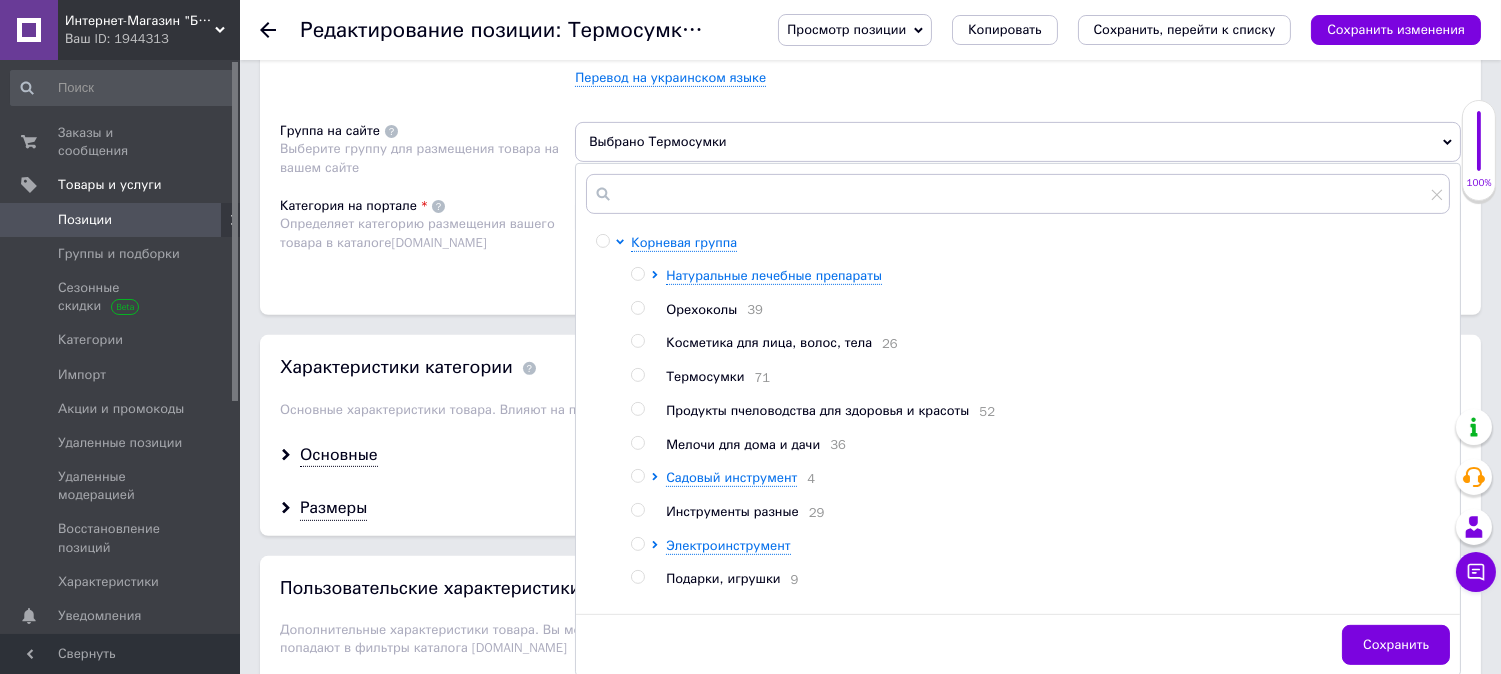 click at bounding box center (637, 375) 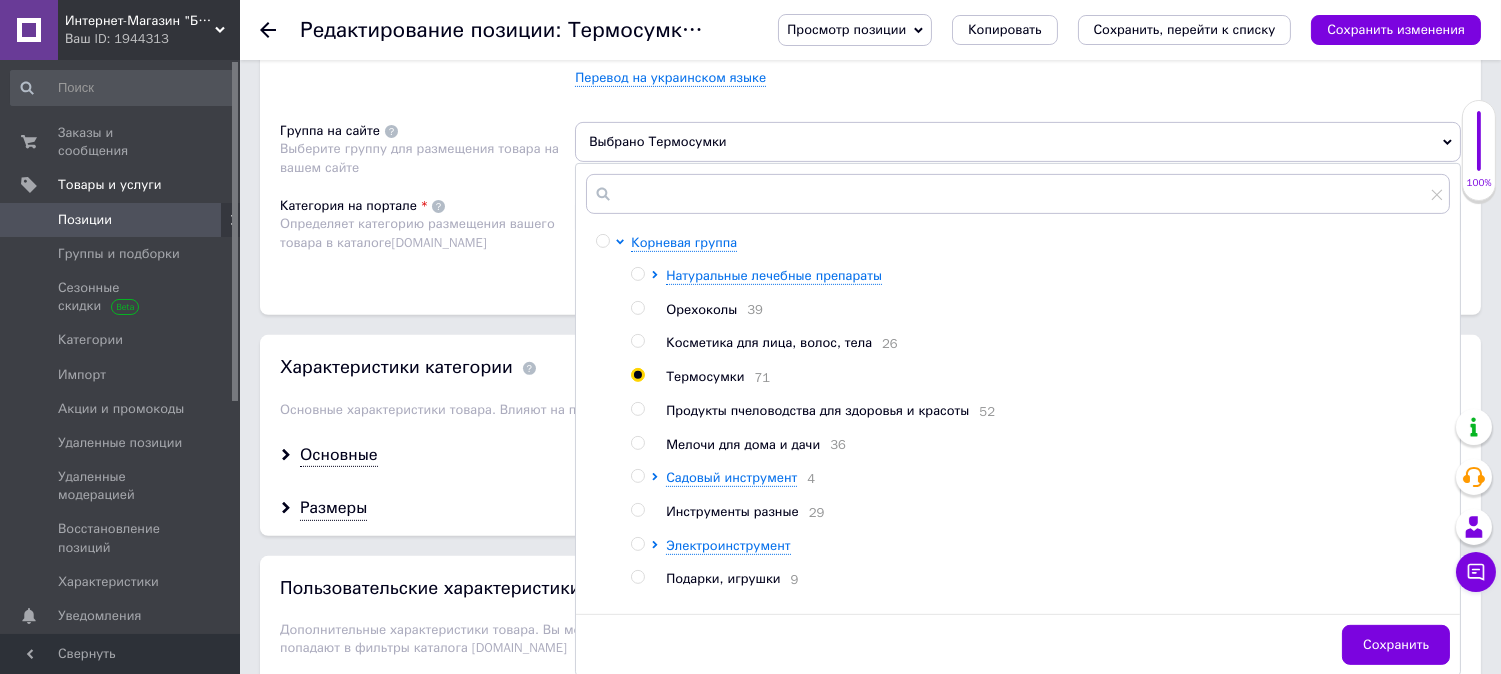 radio on "true" 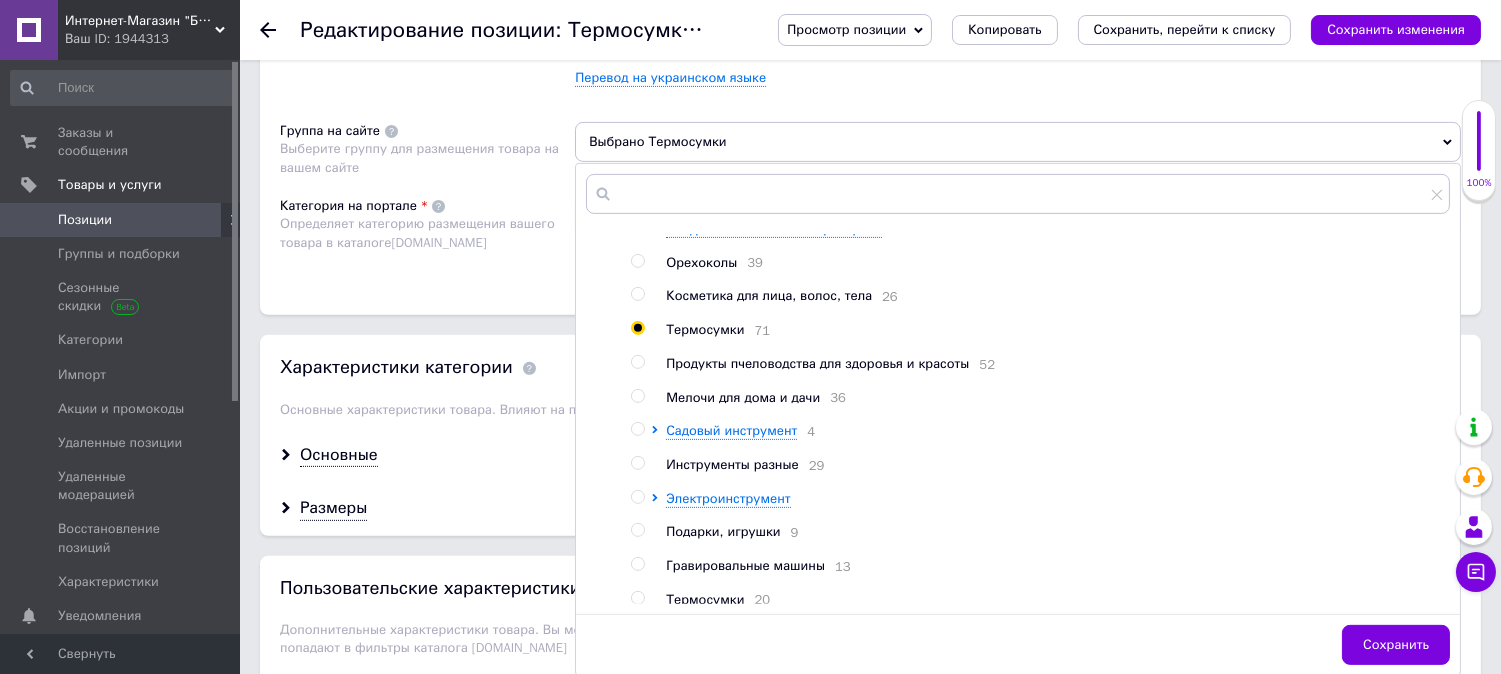 scroll, scrollTop: 67, scrollLeft: 0, axis: vertical 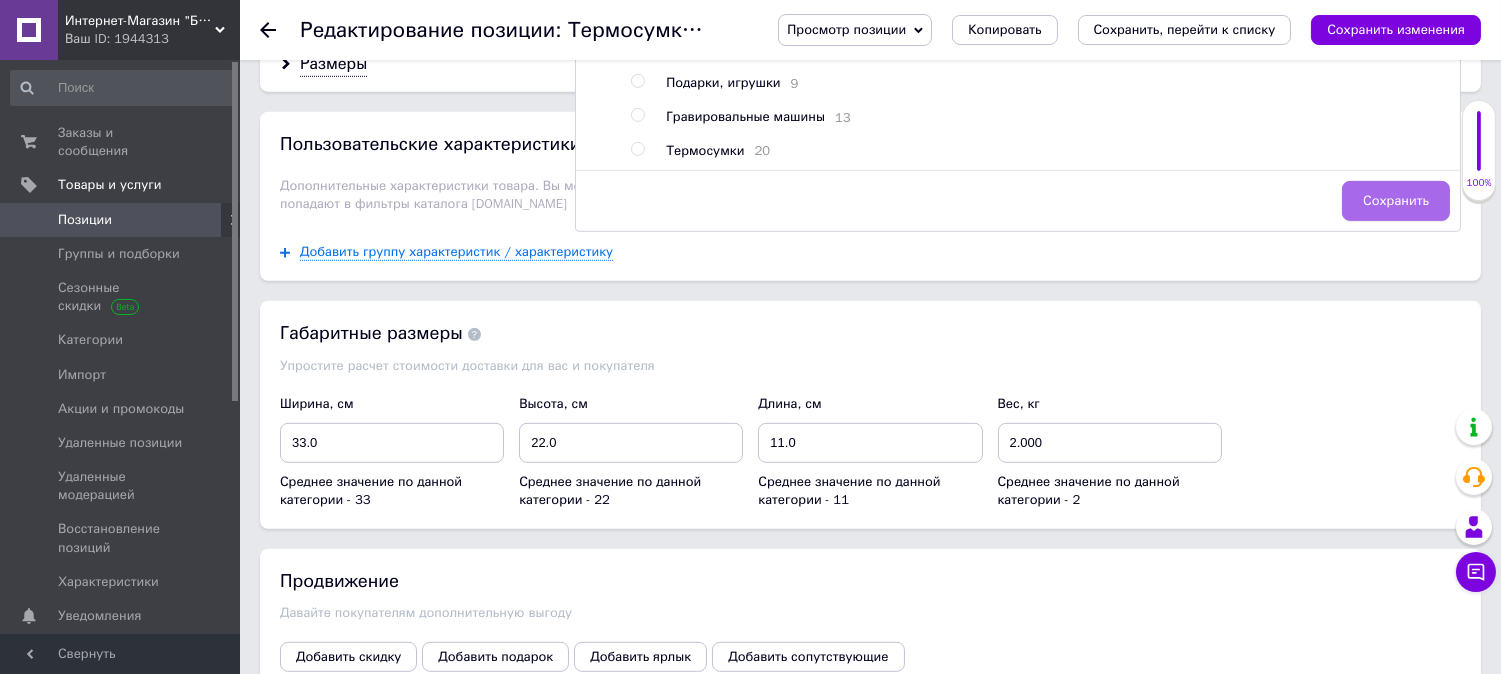 click on "Сохранить" at bounding box center (1396, 201) 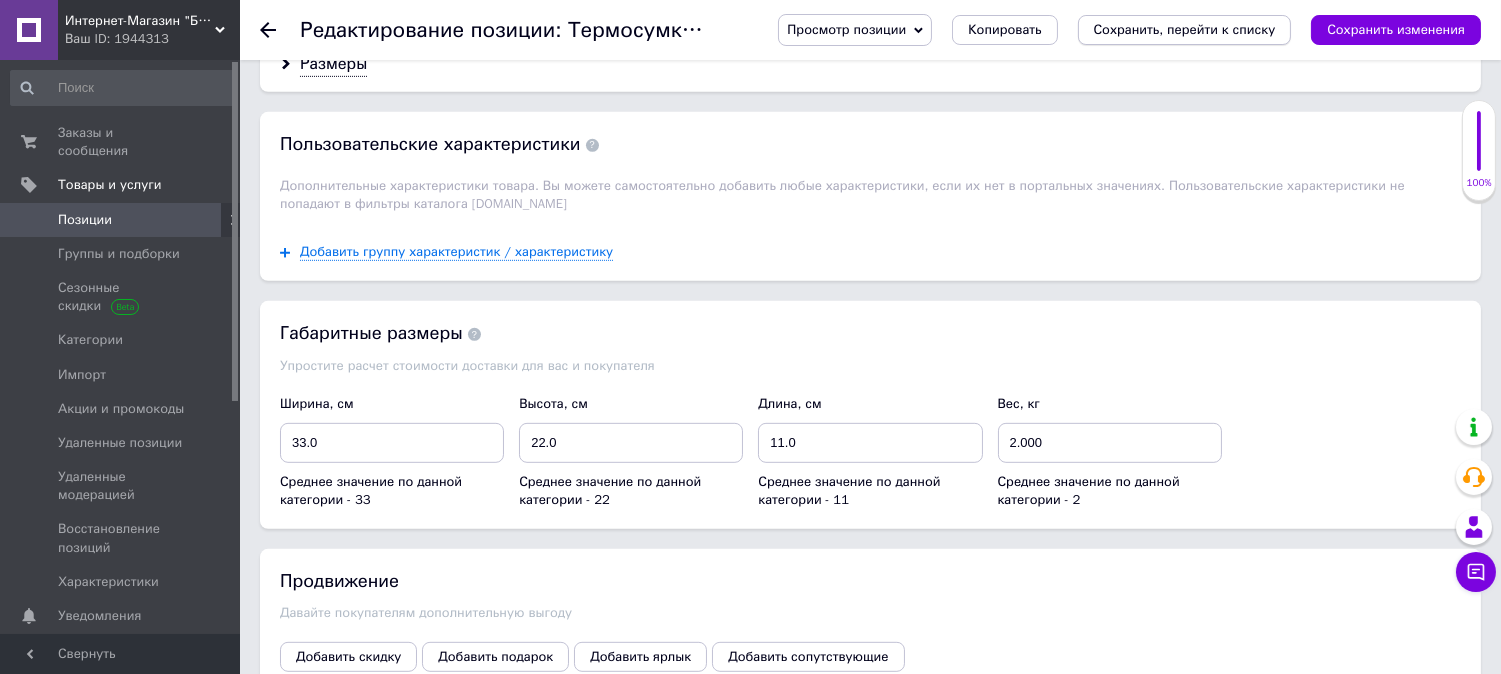 click on "Сохранить, перейти к списку" at bounding box center (1185, 29) 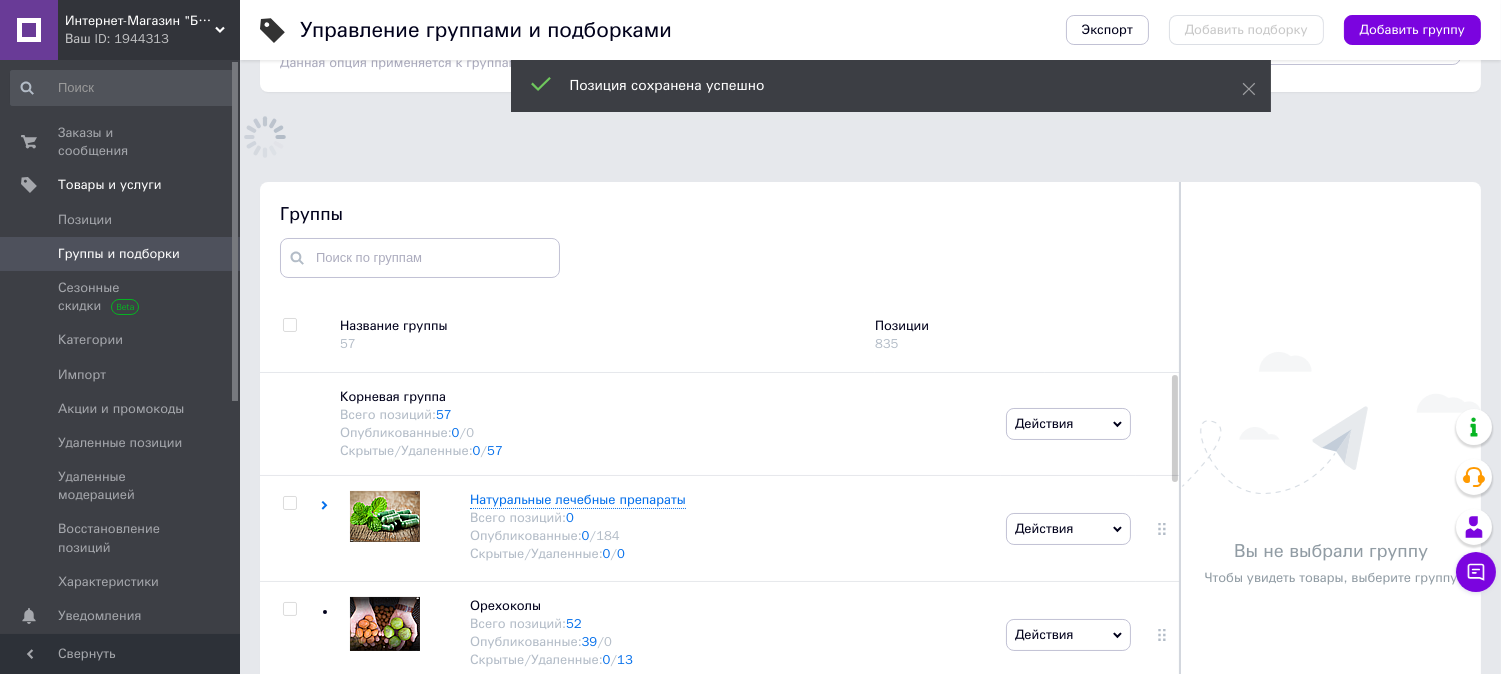 scroll, scrollTop: 183, scrollLeft: 0, axis: vertical 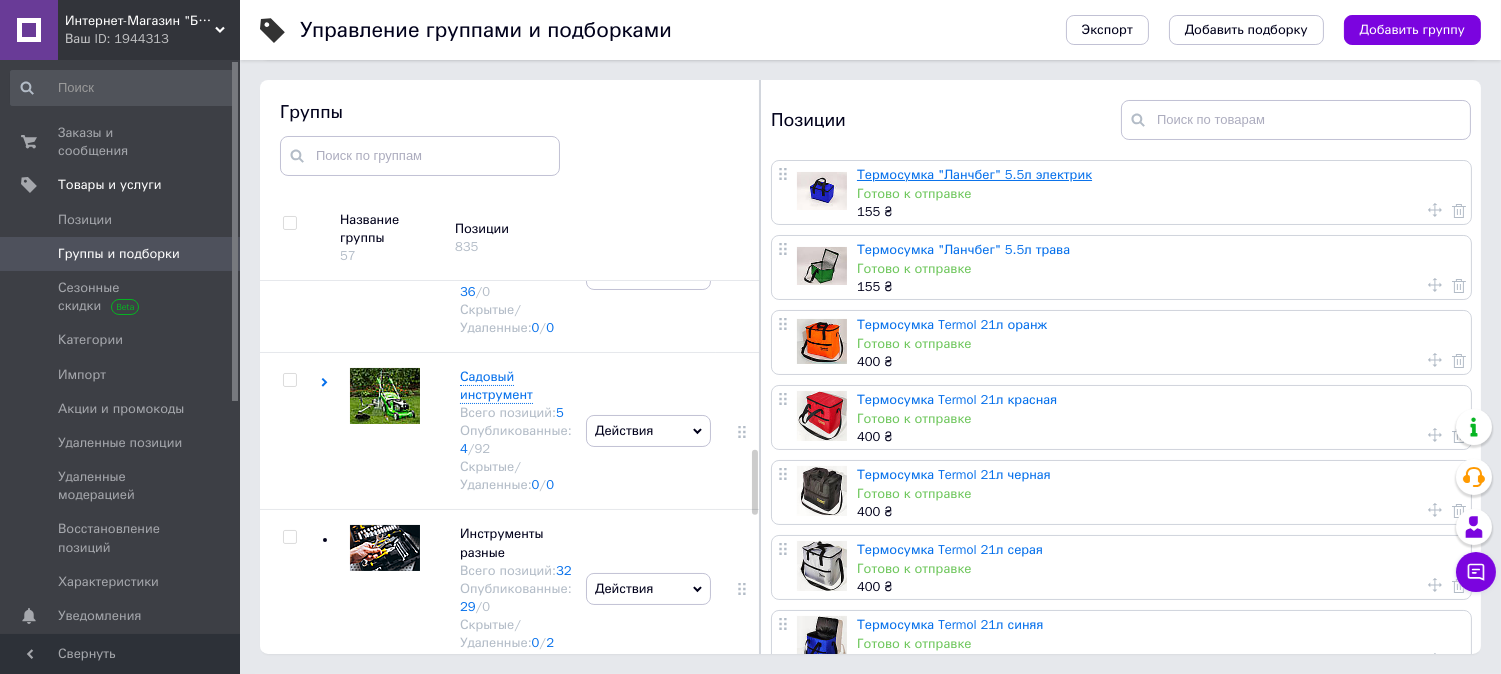 click on "Термосумка "Ланчбег" 5.5л  электрик" at bounding box center (974, 174) 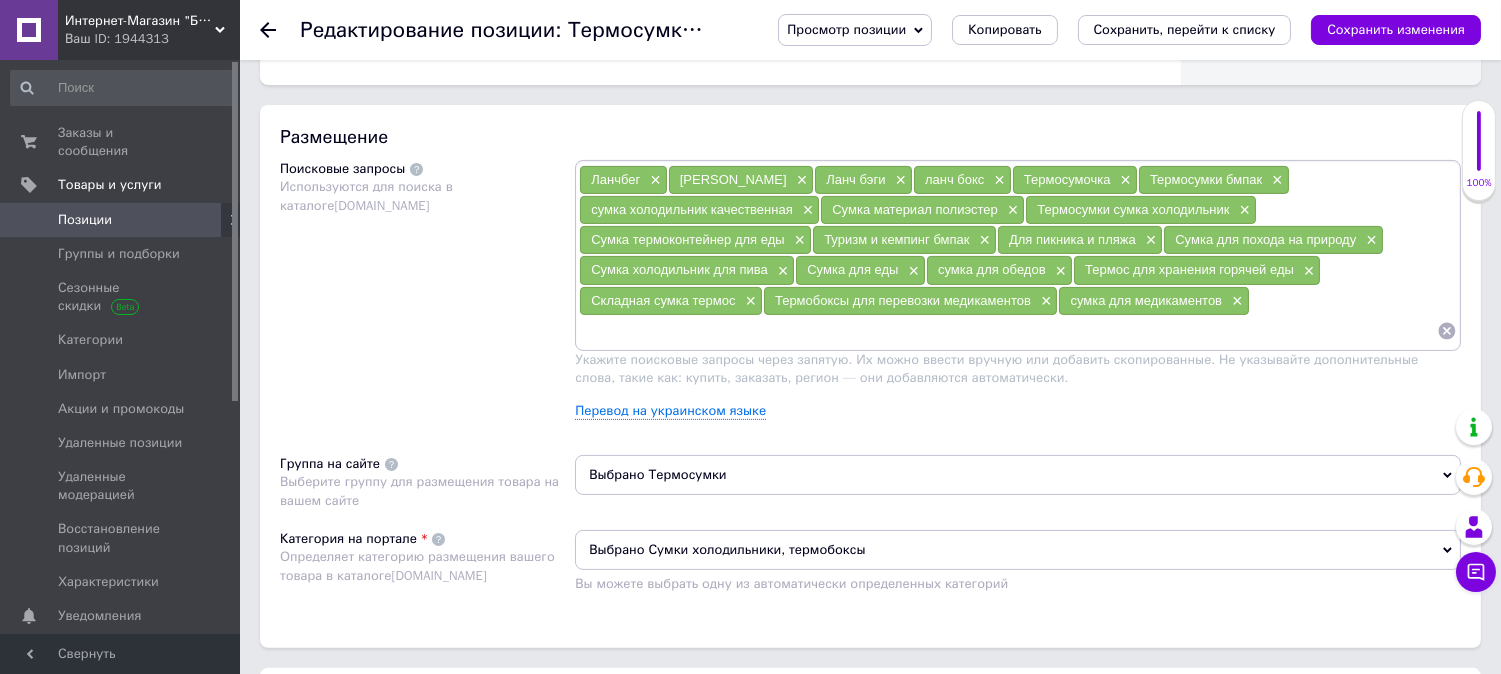 scroll, scrollTop: 1444, scrollLeft: 0, axis: vertical 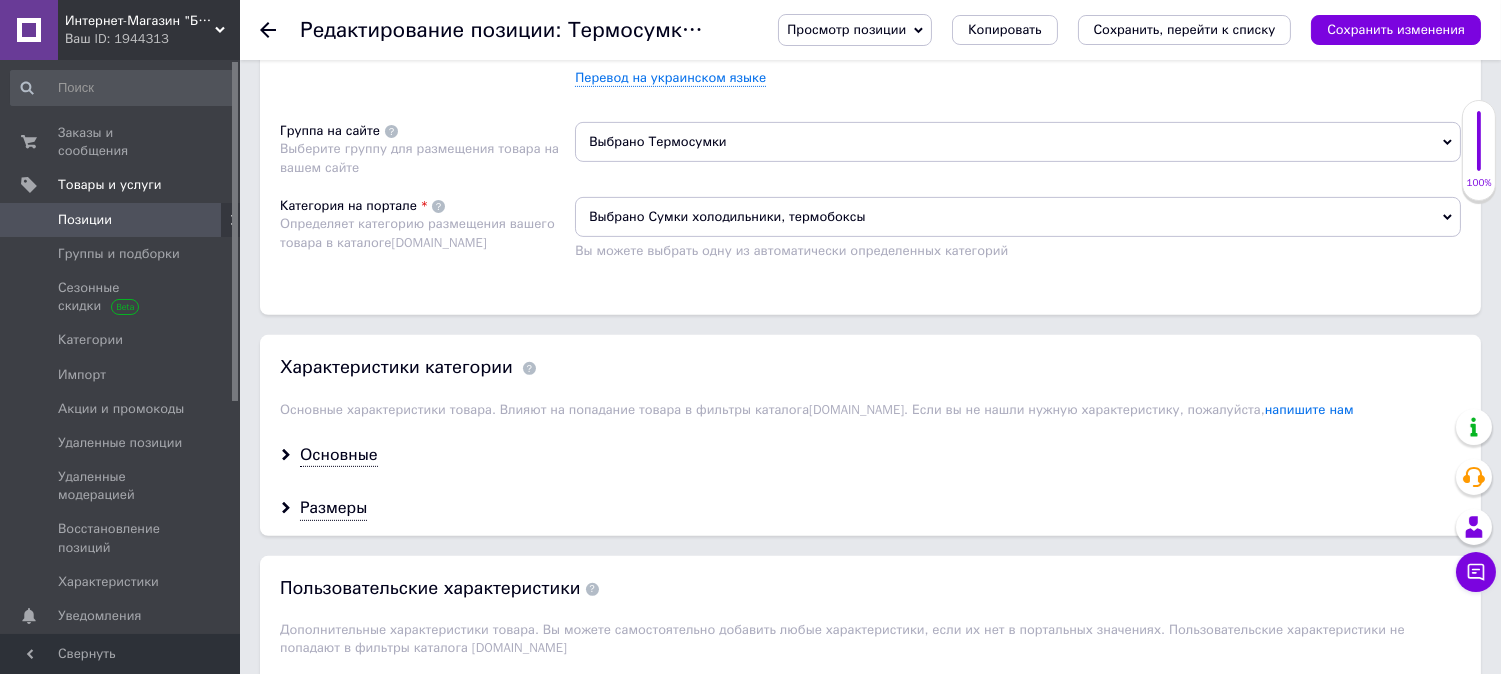 click on "Выбрано Термосумки" at bounding box center [1018, 142] 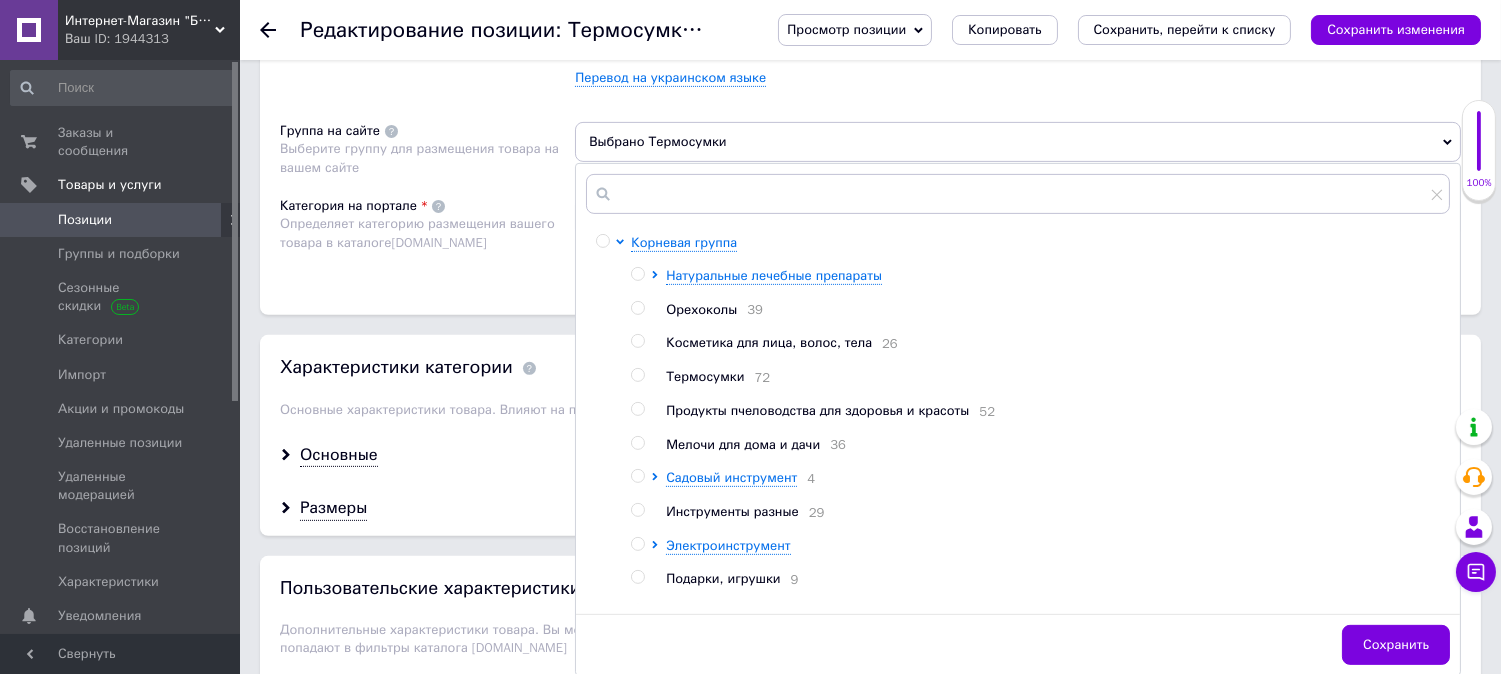 click at bounding box center [637, 375] 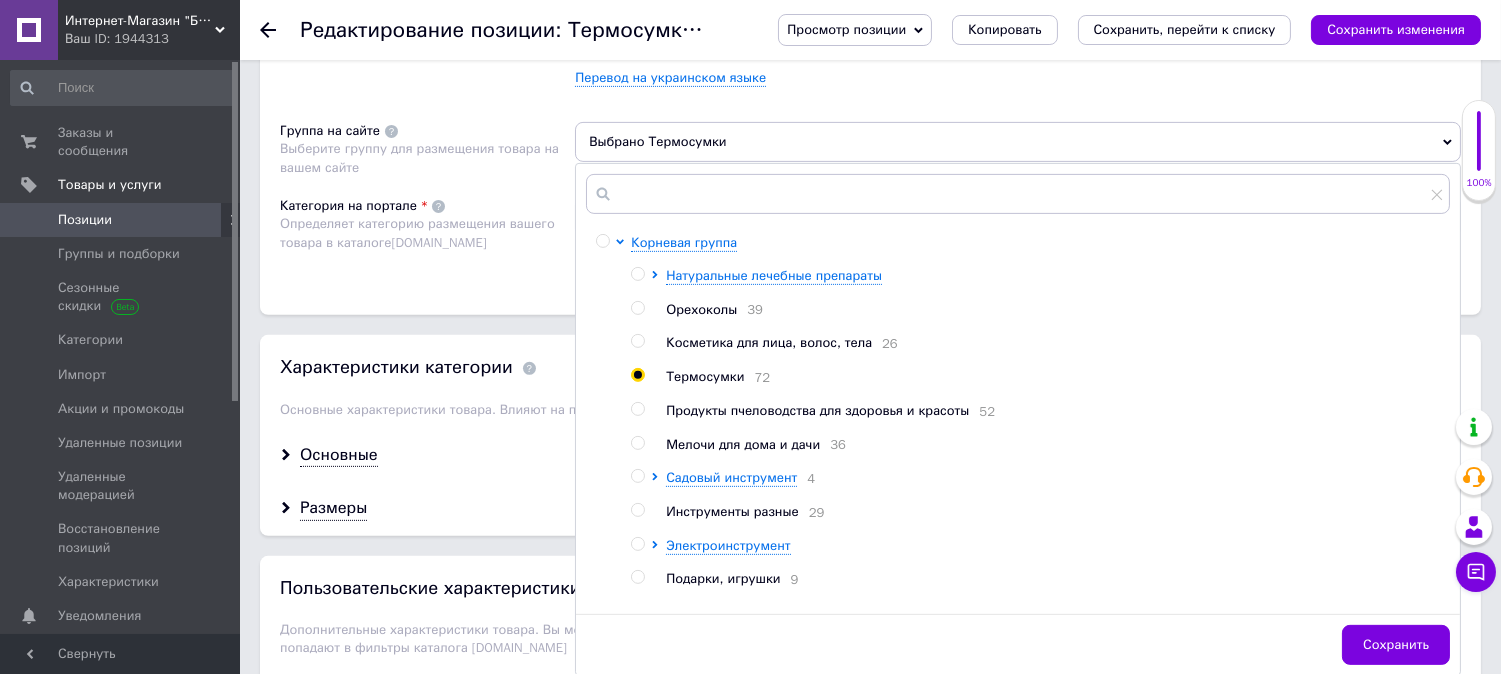 radio on "true" 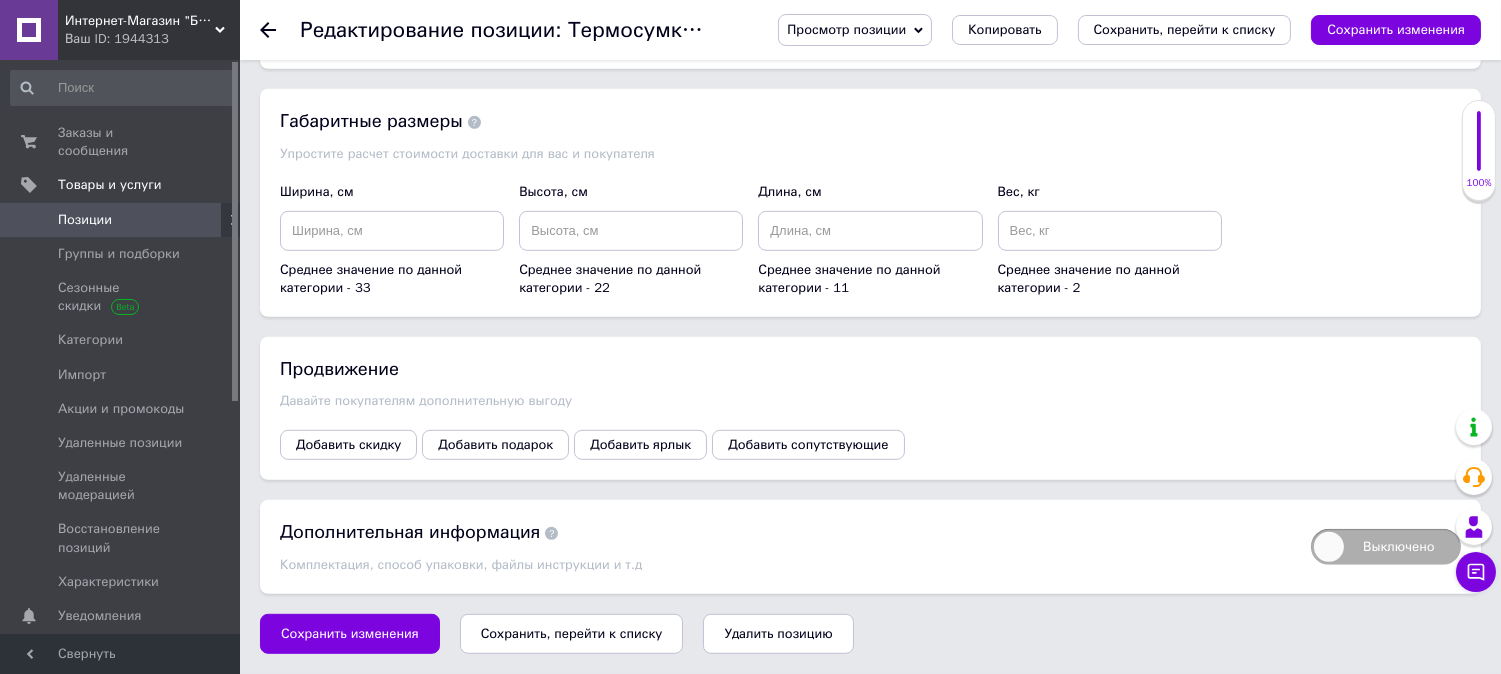 scroll, scrollTop: 2000, scrollLeft: 0, axis: vertical 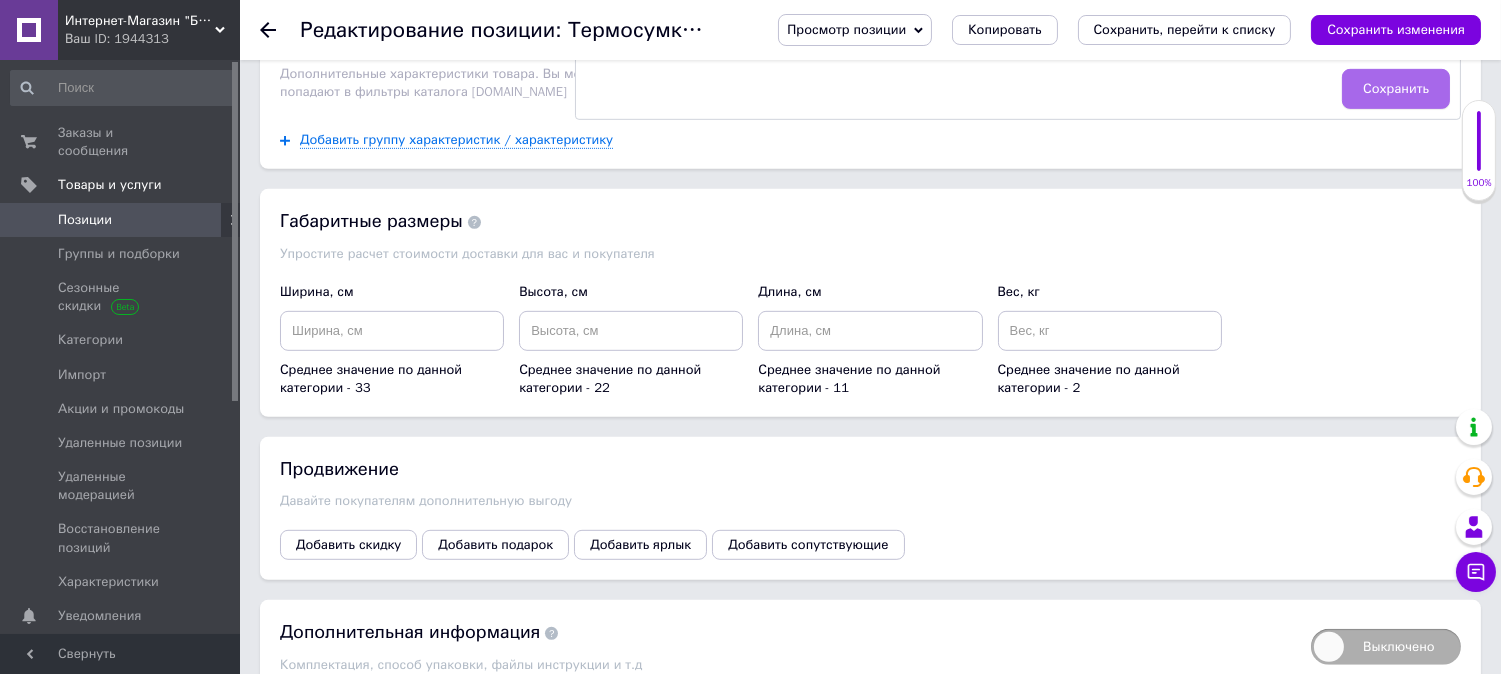 click on "Сохранить" at bounding box center [1396, 89] 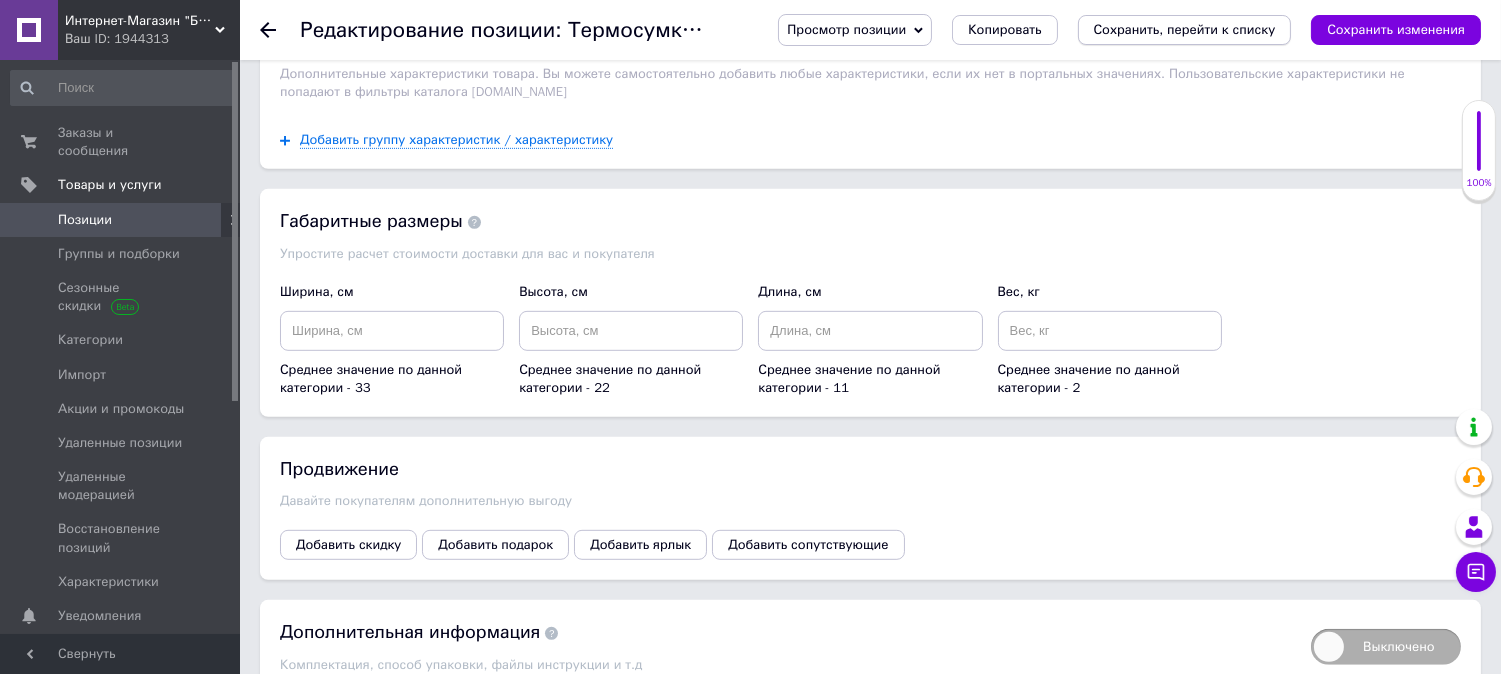 click on "Сохранить, перейти к списку" at bounding box center [1185, 29] 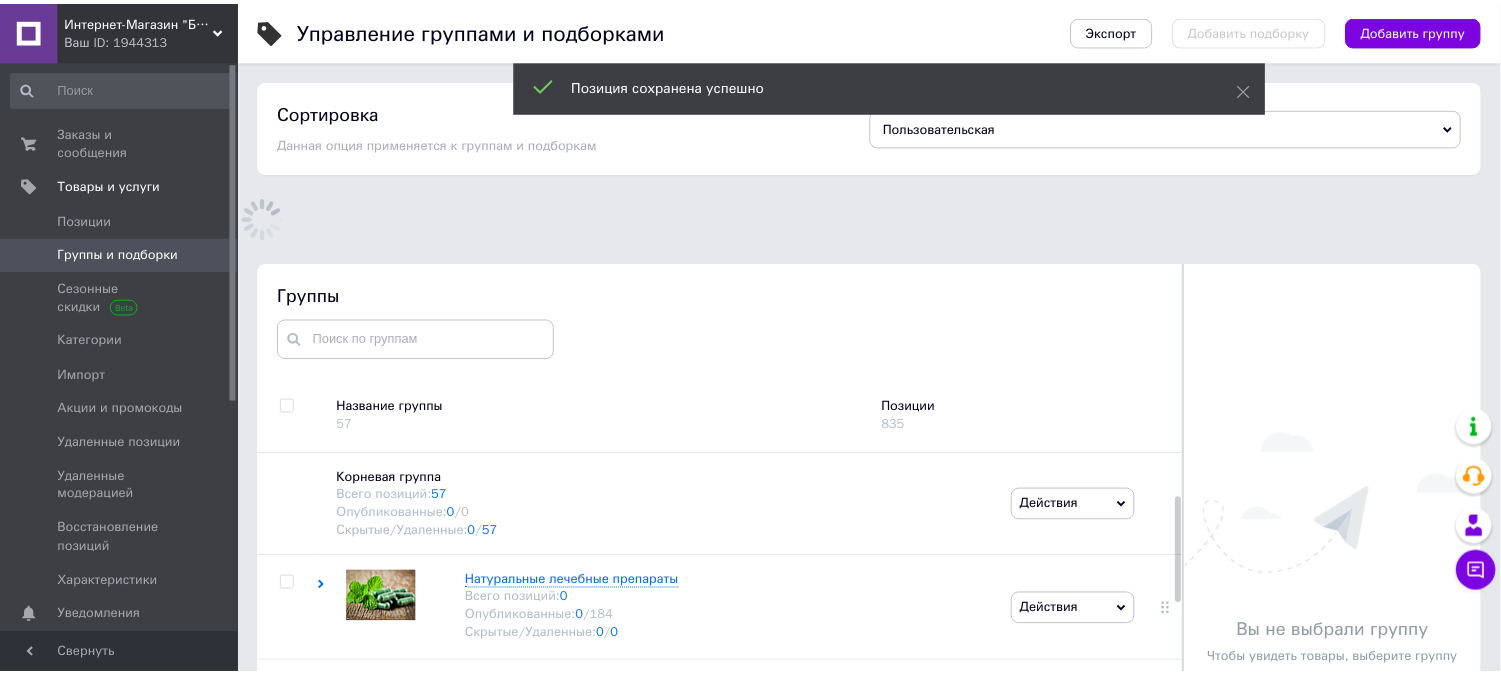 scroll, scrollTop: 113, scrollLeft: 0, axis: vertical 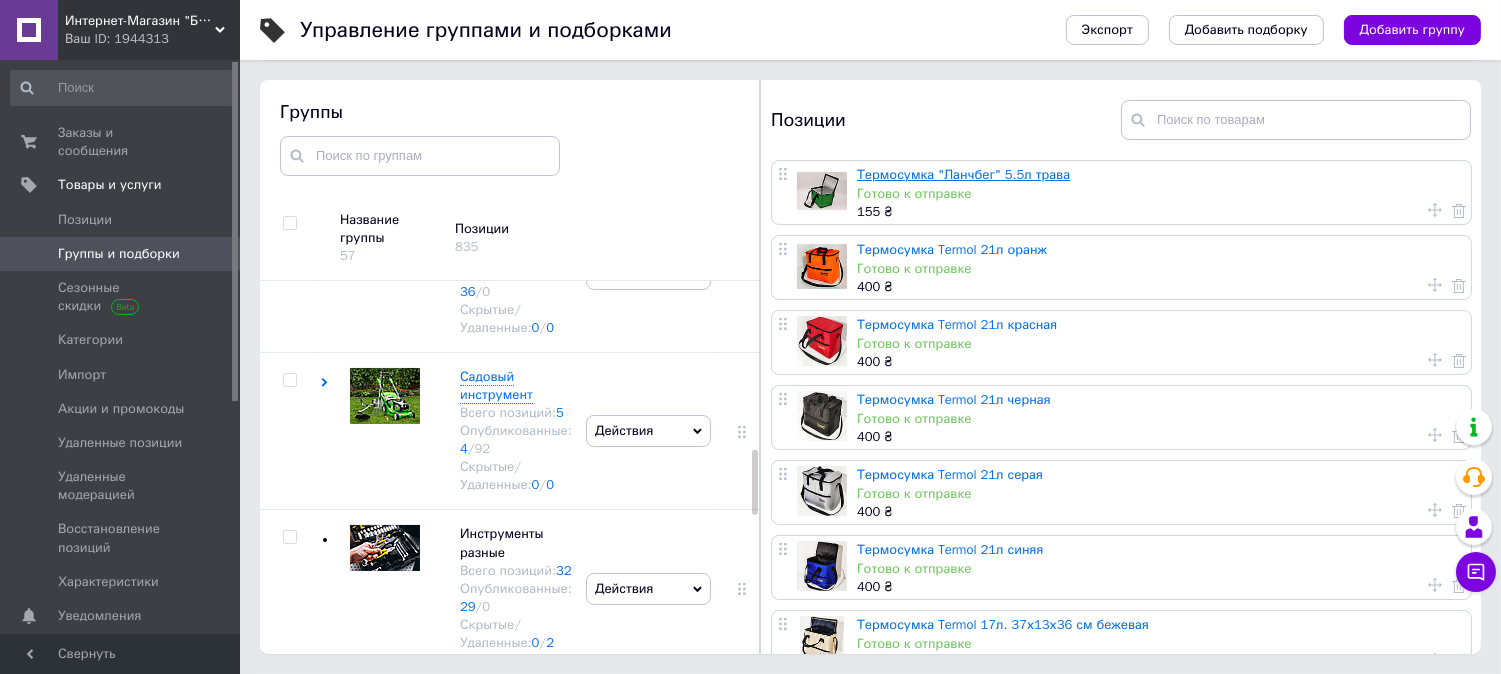 click on "Термосумка "Ланчбег" 5.5л  трава" at bounding box center [963, 174] 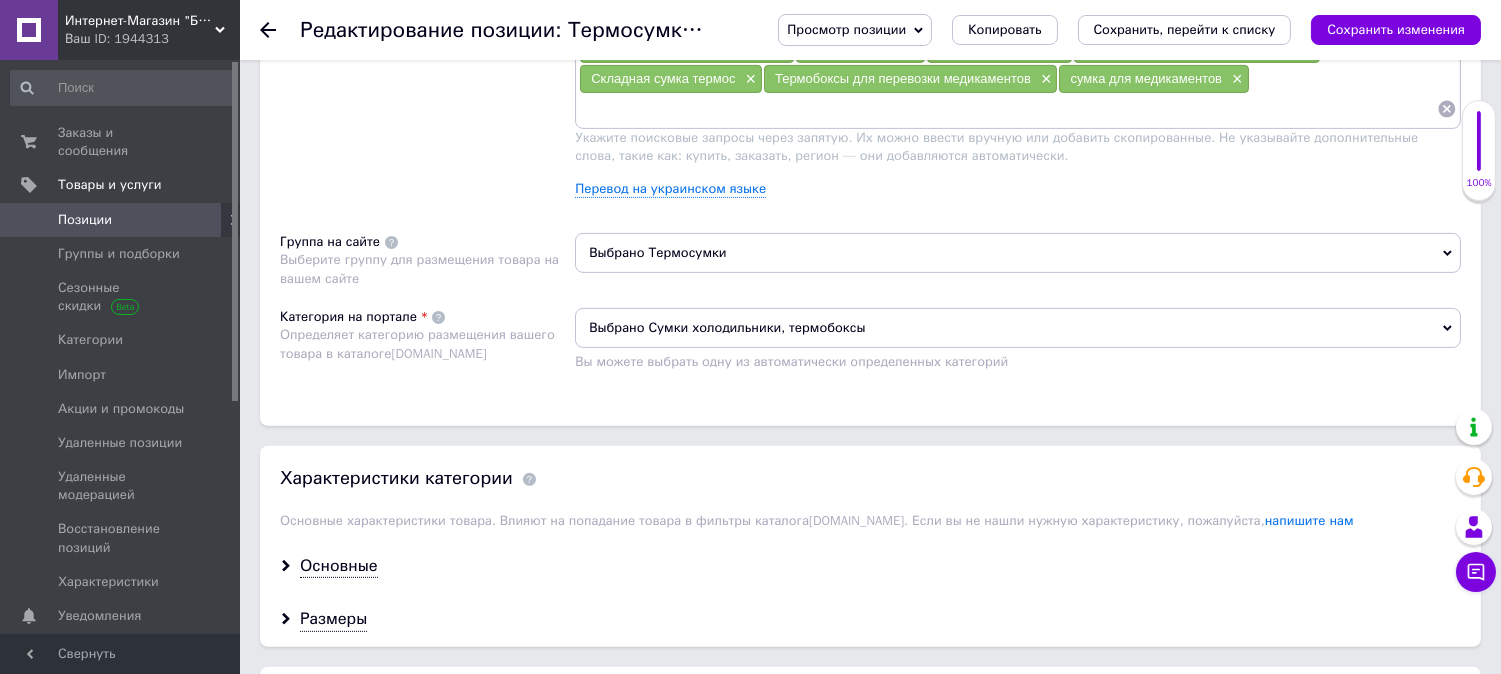 scroll, scrollTop: 1666, scrollLeft: 0, axis: vertical 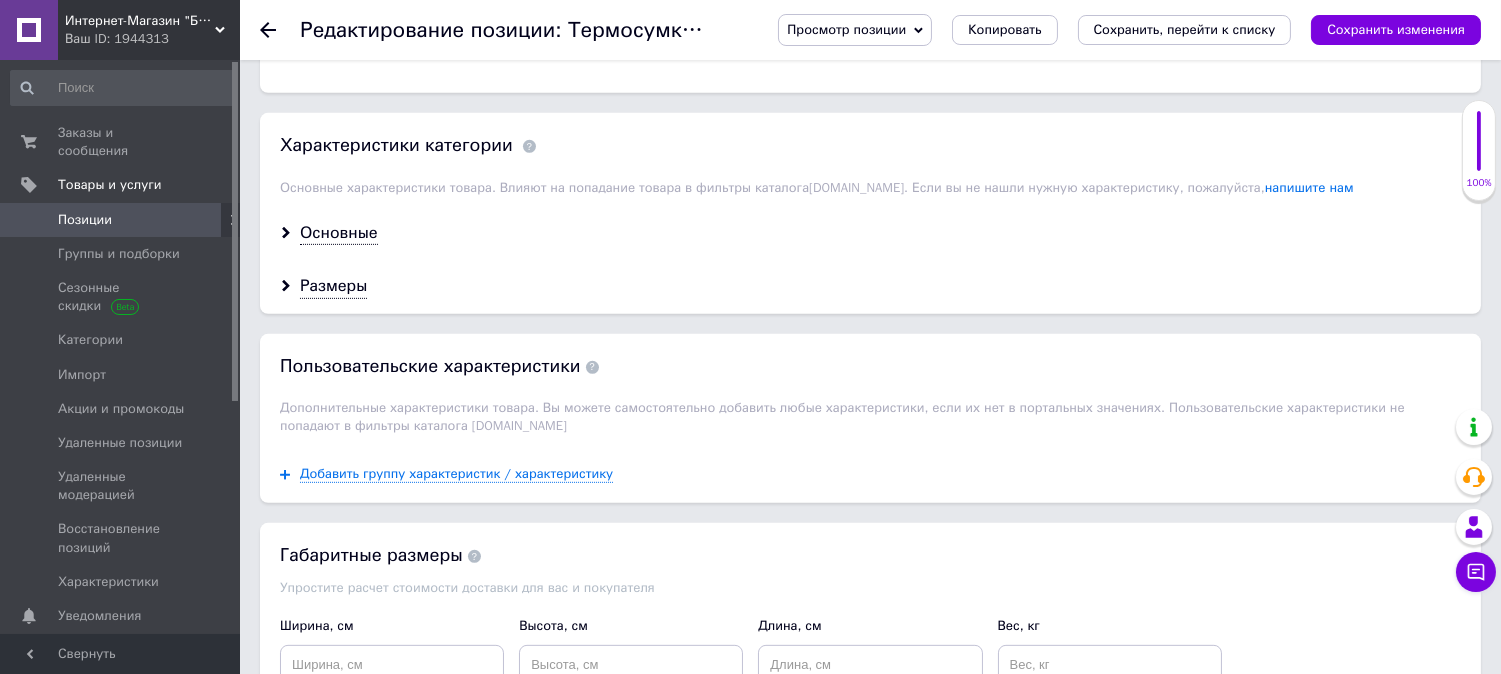 click on "Выбрано Термосумки" at bounding box center [1018, -80] 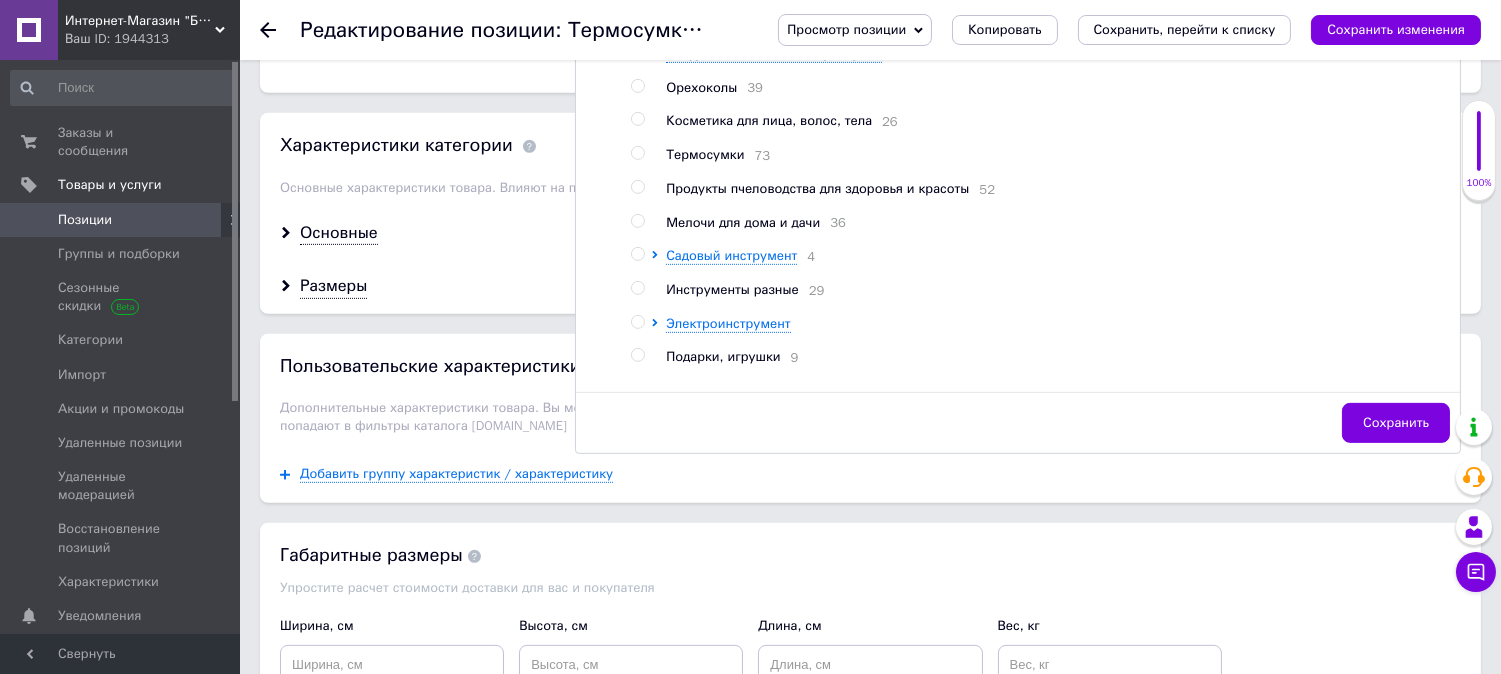 click at bounding box center [637, 153] 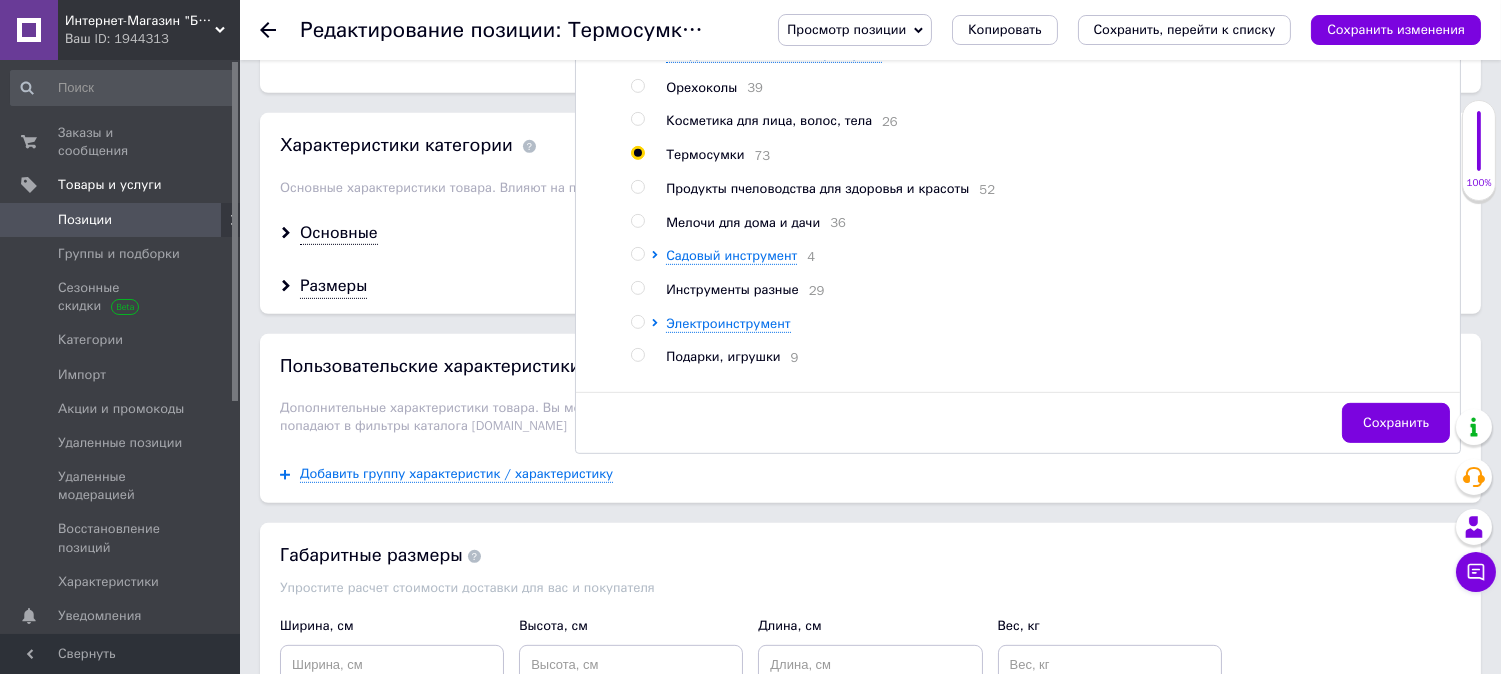 radio on "true" 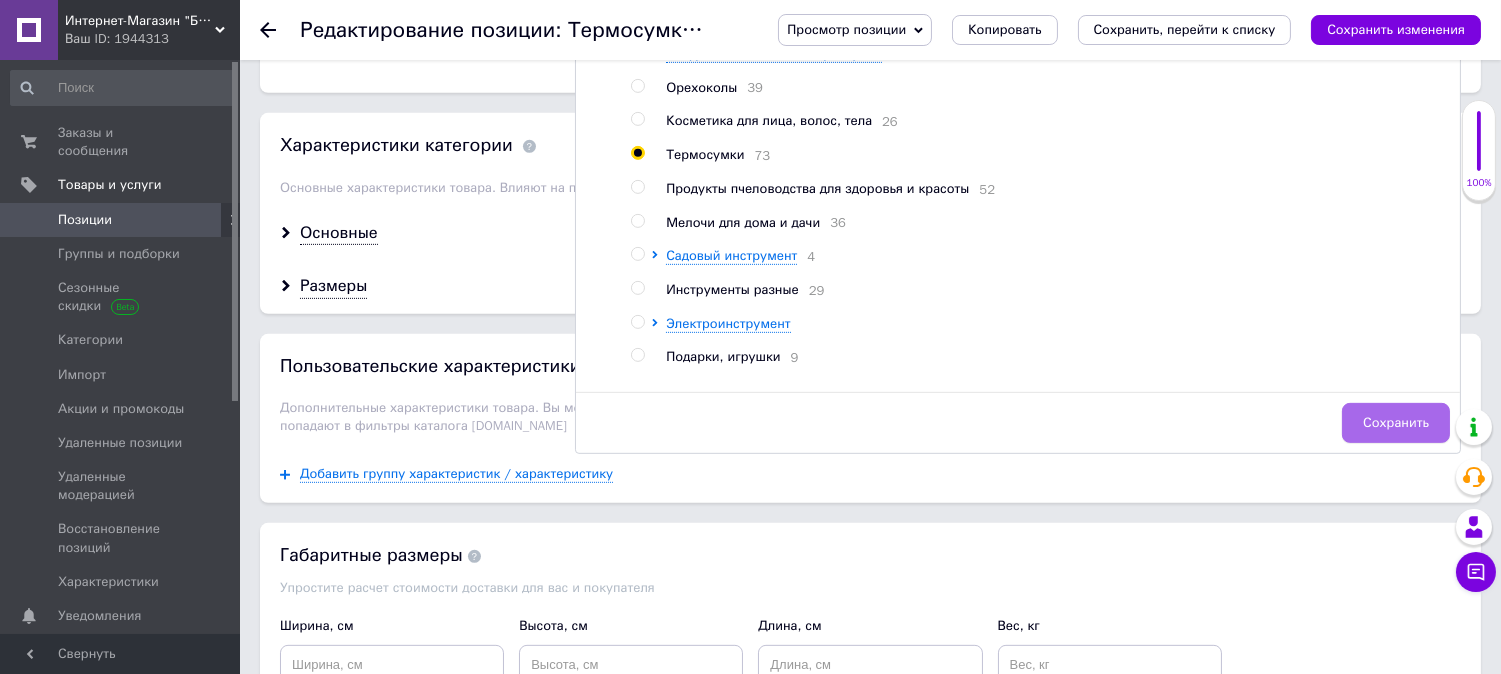 click on "Сохранить" at bounding box center (1396, 423) 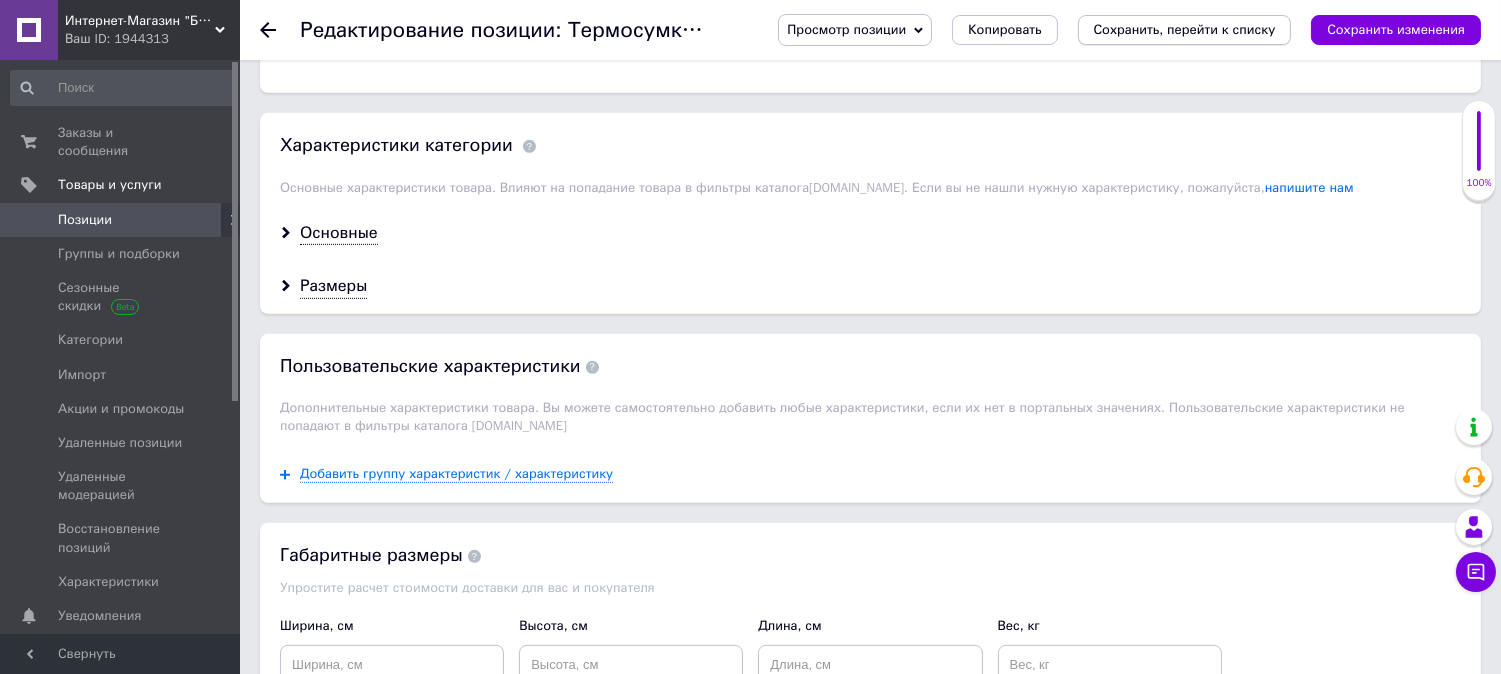 click on "Сохранить, перейти к списку" at bounding box center (1185, 29) 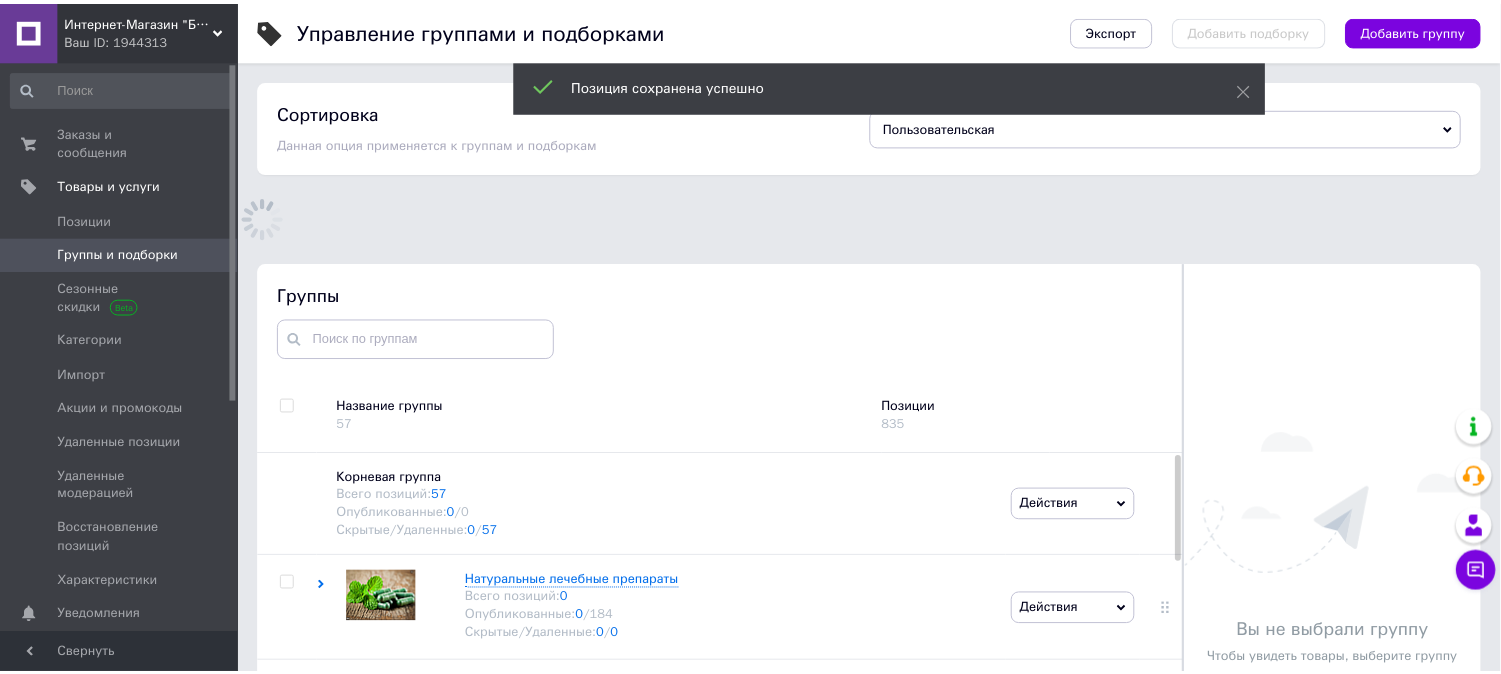 scroll, scrollTop: 81, scrollLeft: 0, axis: vertical 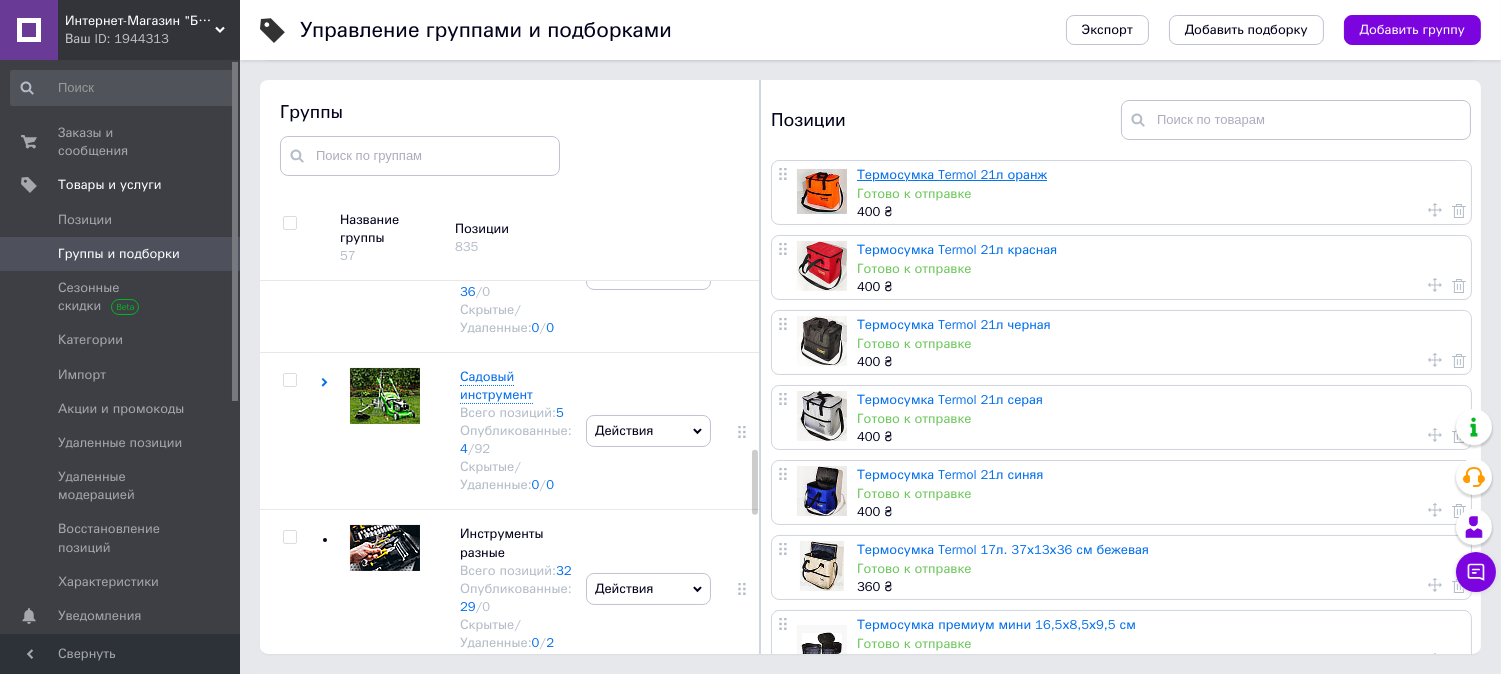 click on "Термосумка Termol 21л оранж" at bounding box center [952, 174] 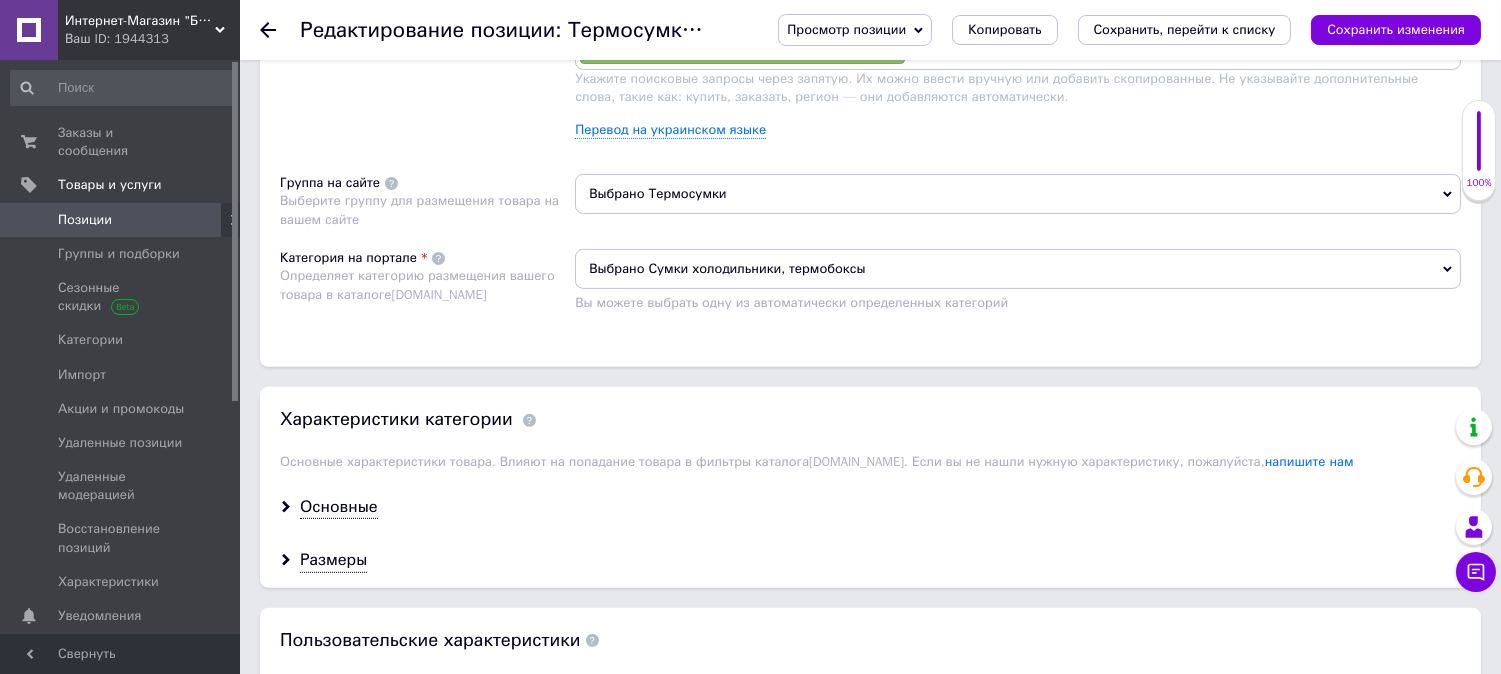 scroll, scrollTop: 1333, scrollLeft: 0, axis: vertical 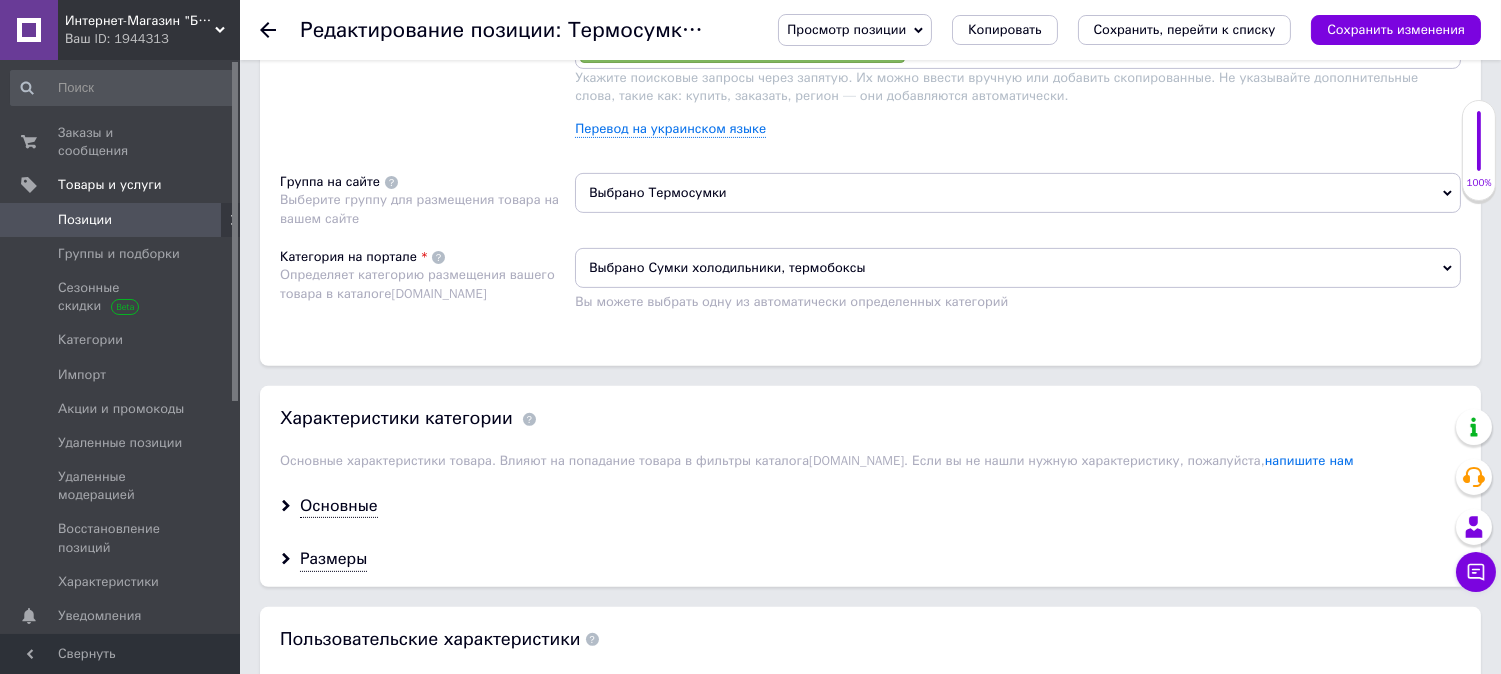 click on "Выбрано Термосумки" at bounding box center (1018, 193) 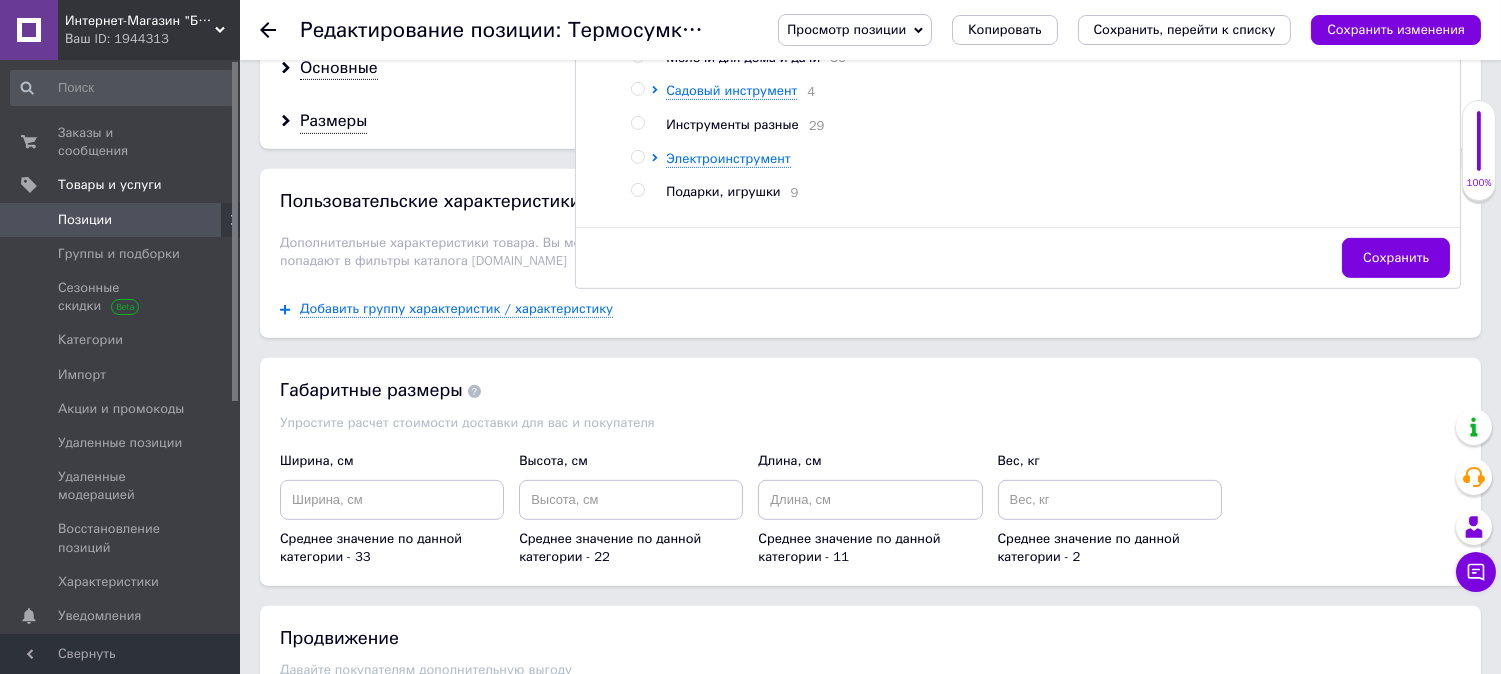 scroll, scrollTop: 1777, scrollLeft: 0, axis: vertical 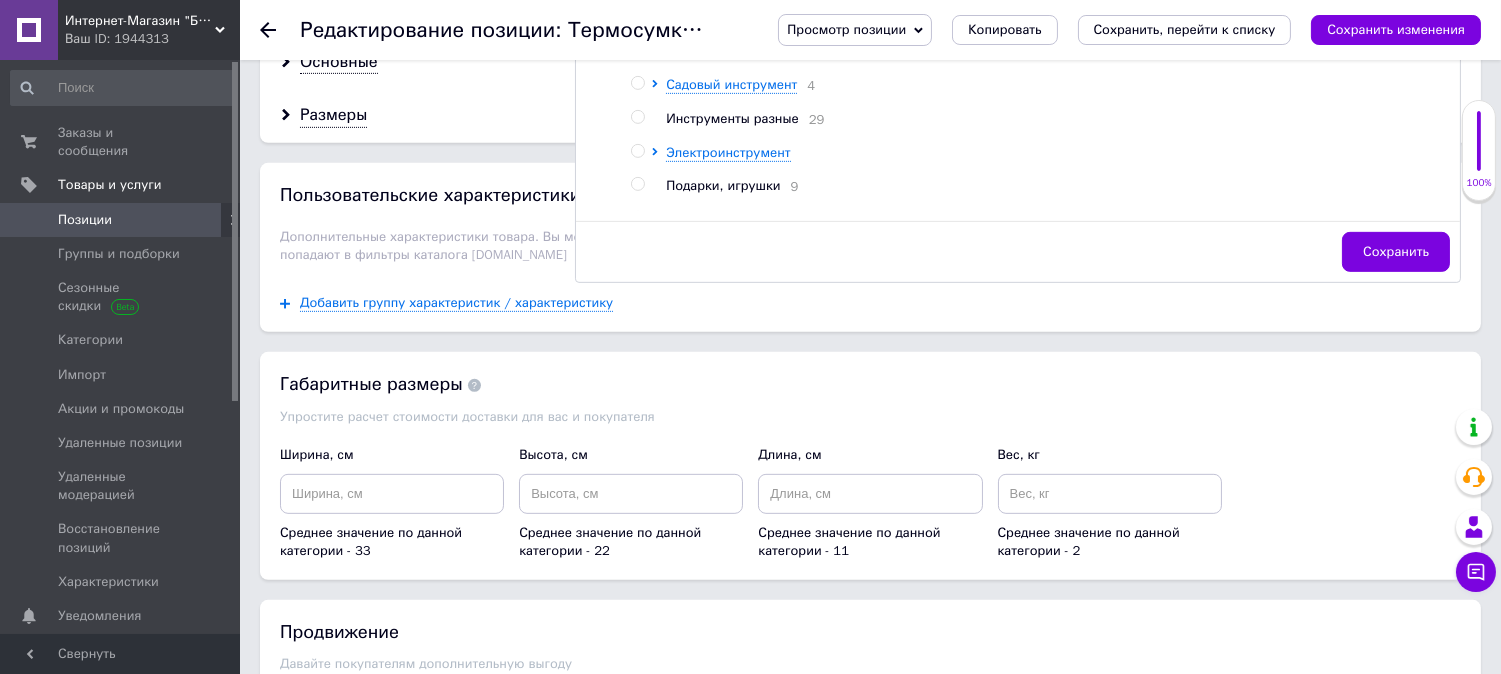 click at bounding box center (637, -18) 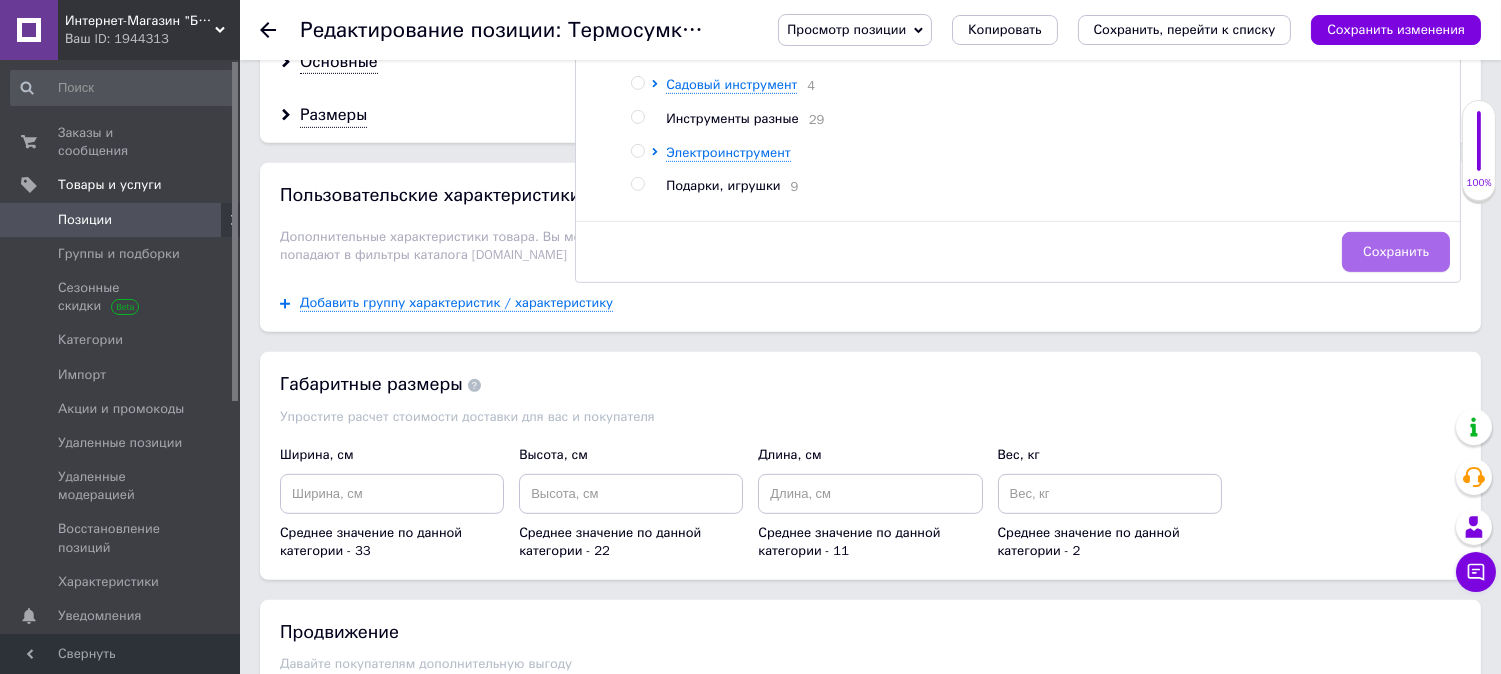 click on "Сохранить" at bounding box center (1396, 252) 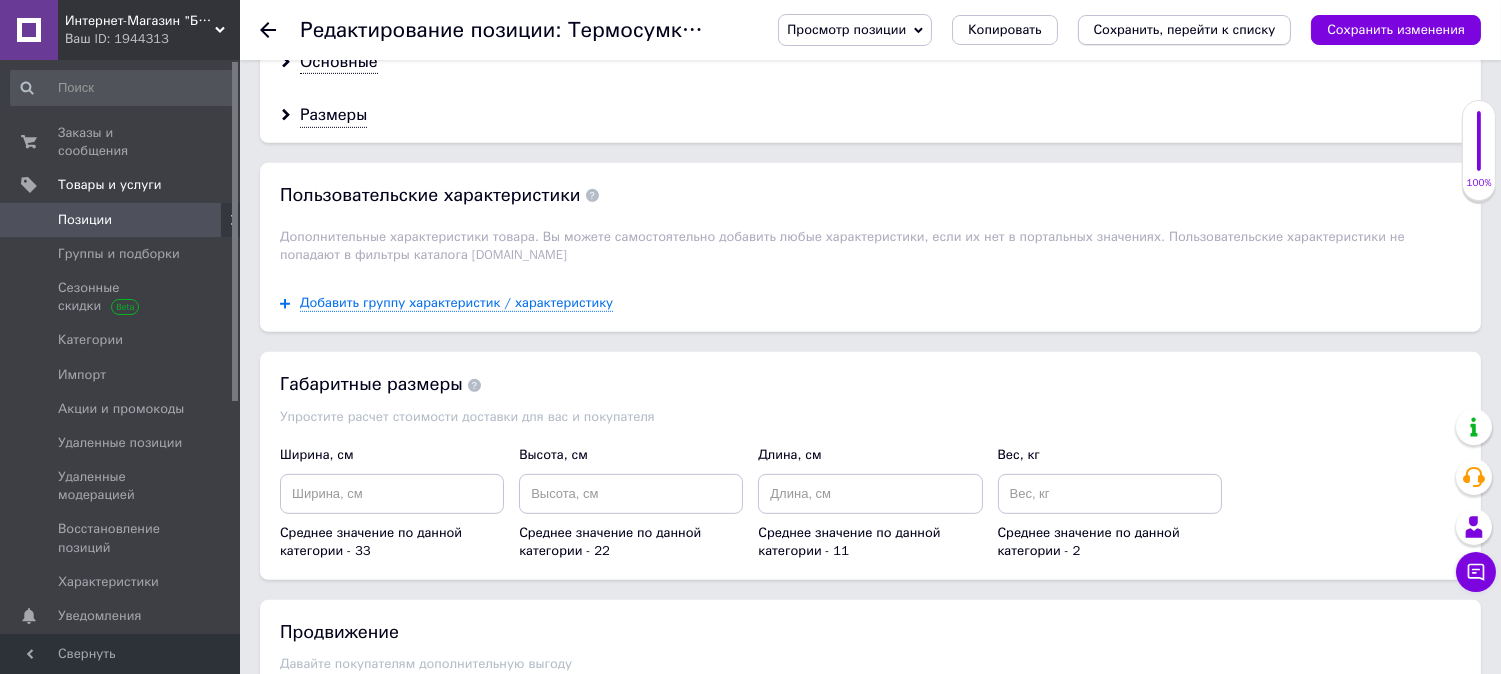 click on "Сохранить, перейти к списку" at bounding box center [1185, 29] 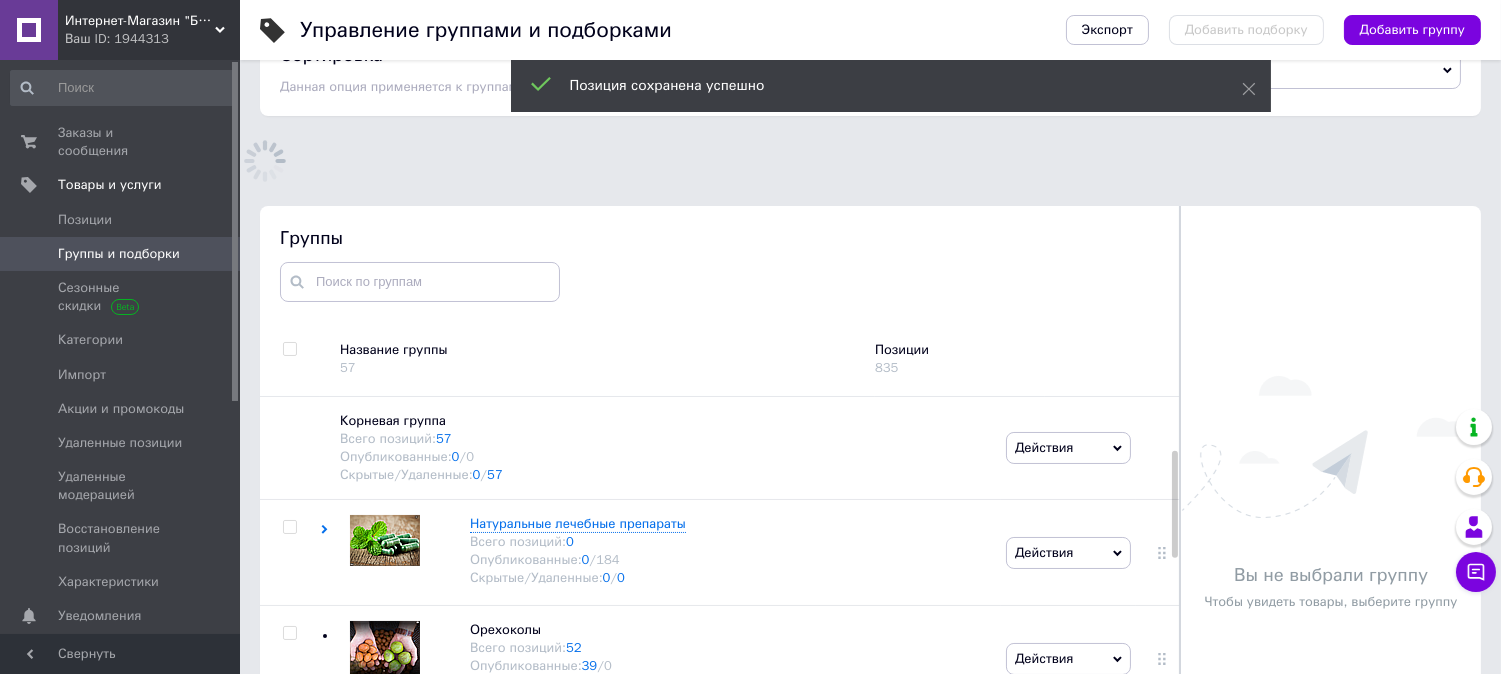 scroll, scrollTop: 175, scrollLeft: 0, axis: vertical 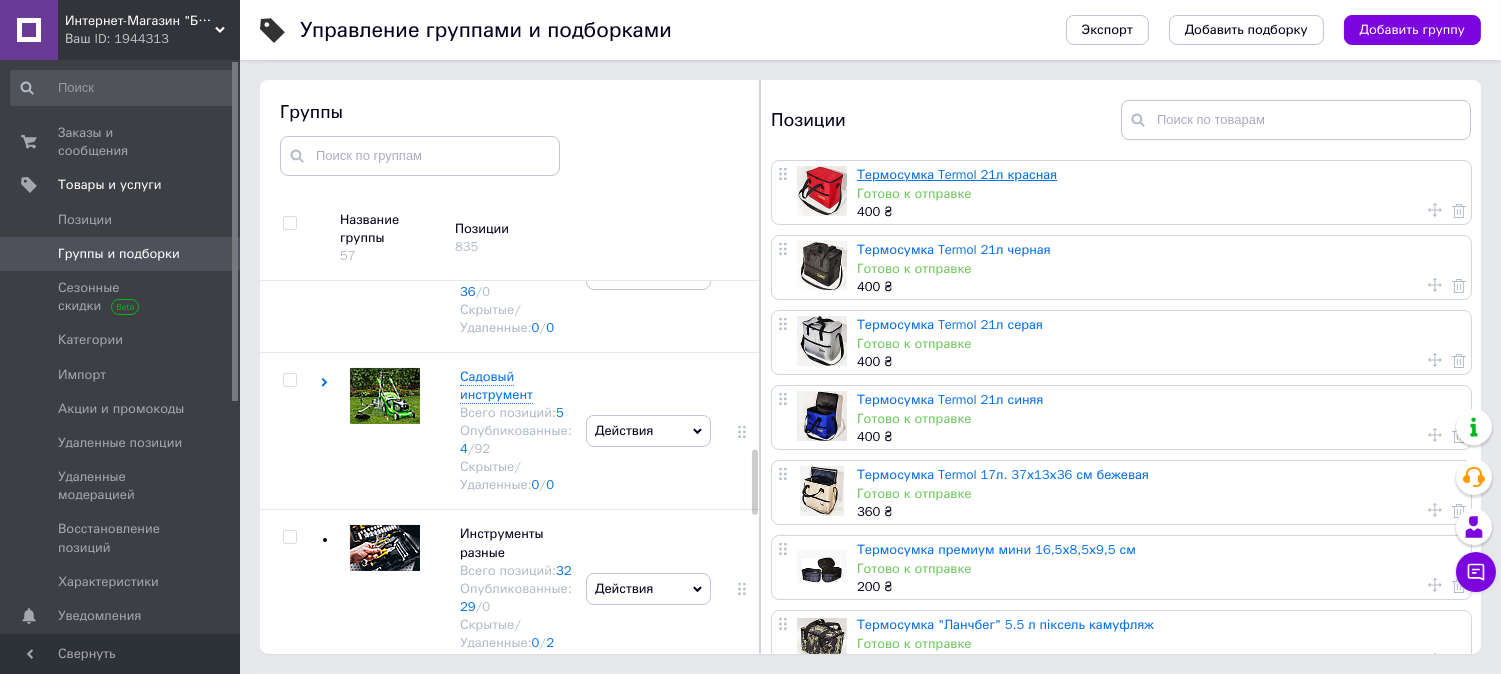 click on "Термосумка Termol 21л красная" at bounding box center [957, 174] 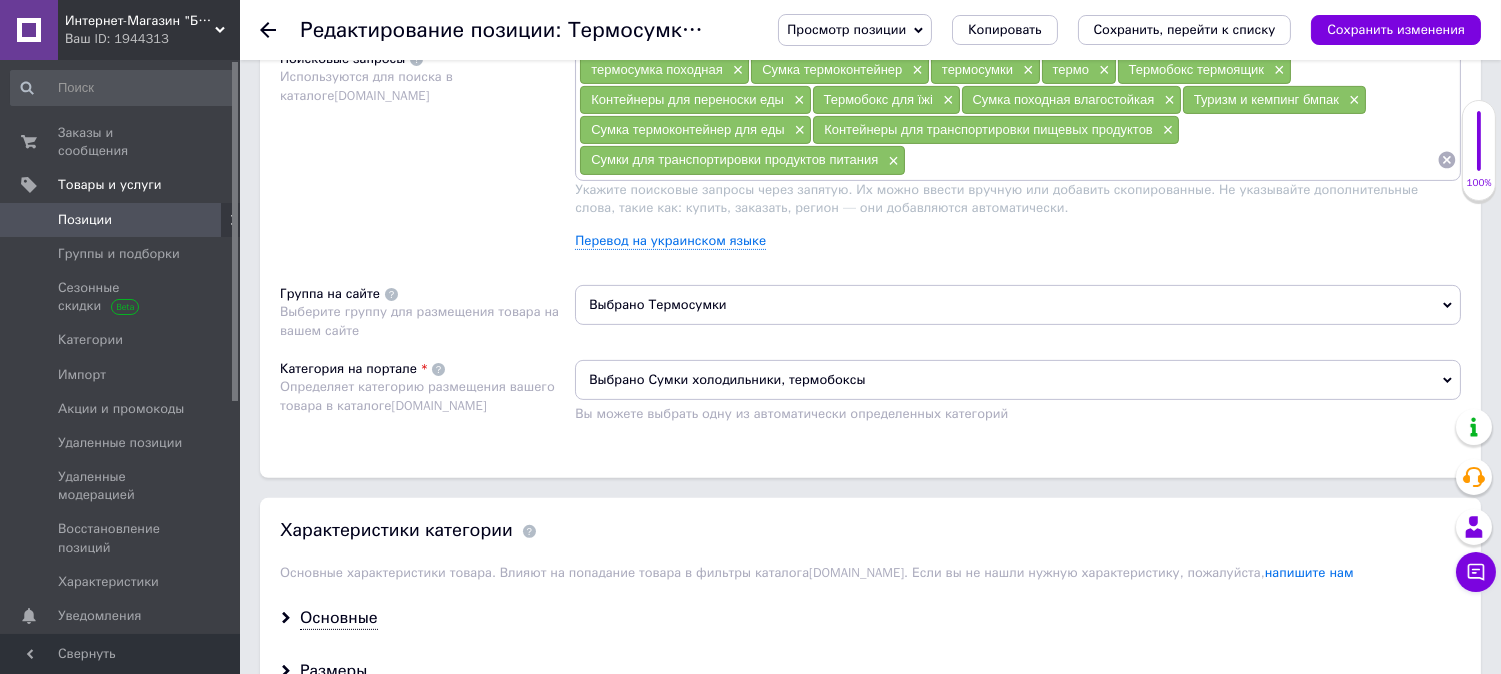 scroll, scrollTop: 1333, scrollLeft: 0, axis: vertical 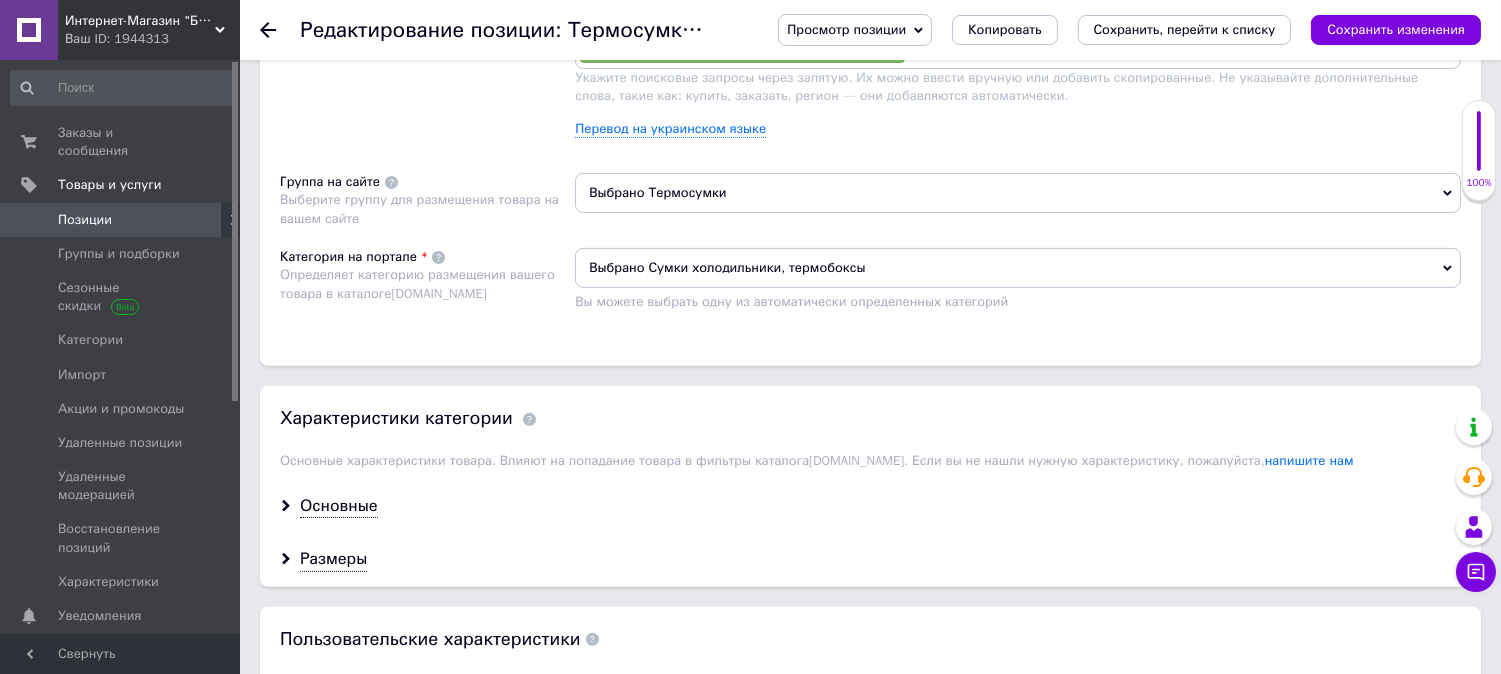click on "Выбрано Термосумки" at bounding box center (1018, 193) 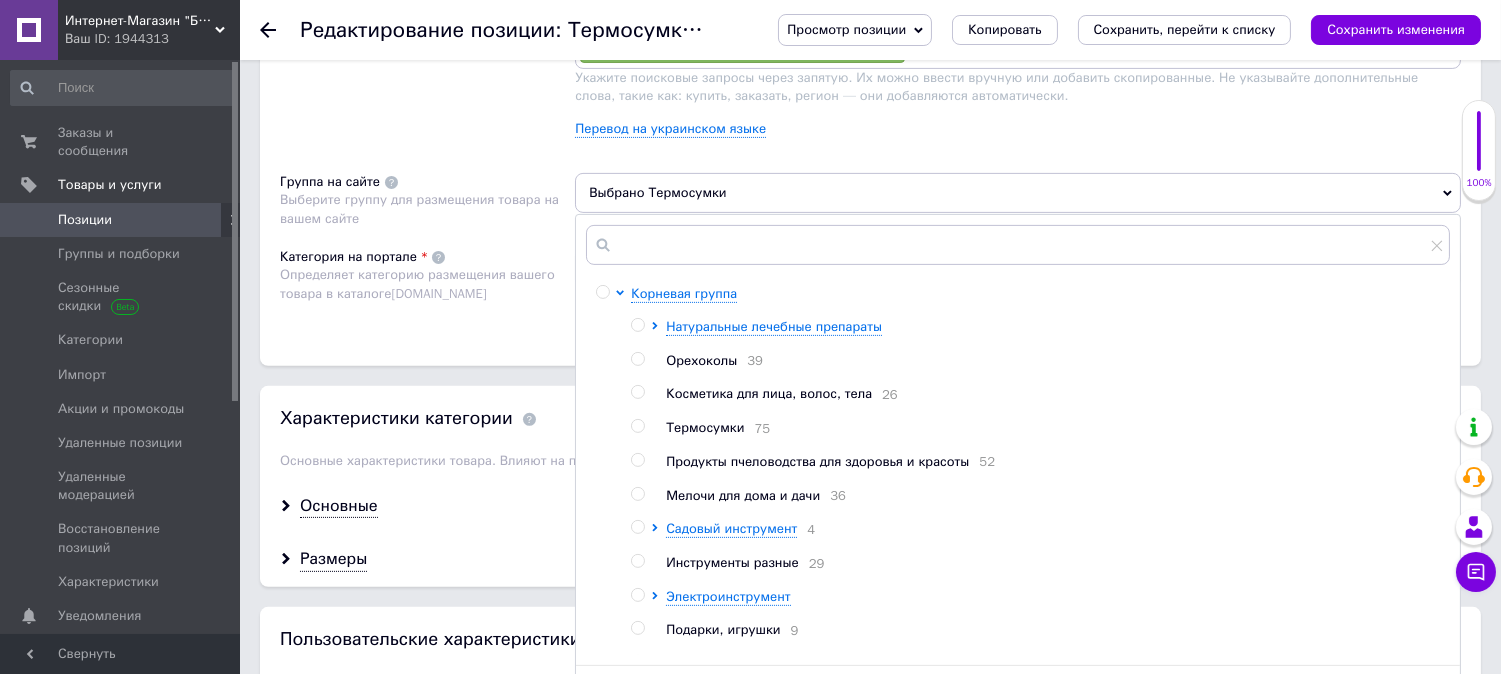 click at bounding box center [637, 426] 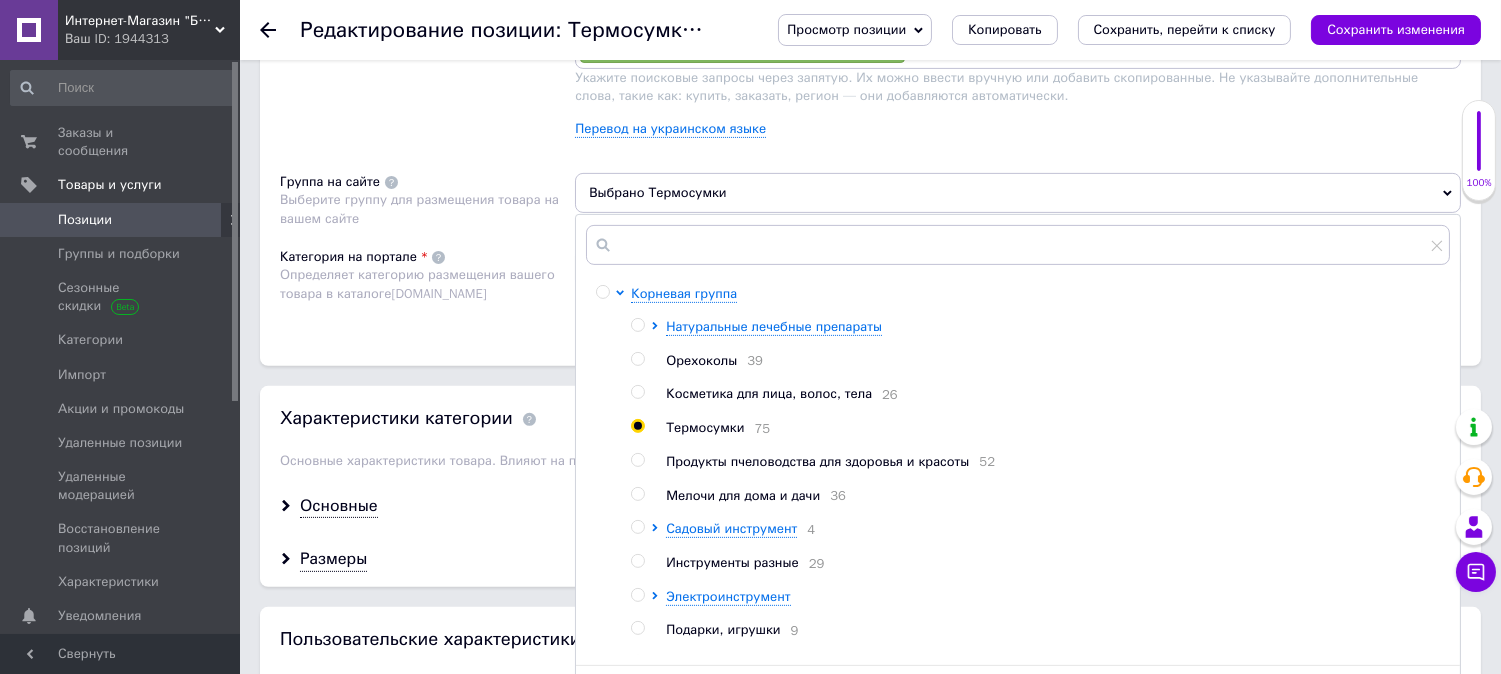 radio on "true" 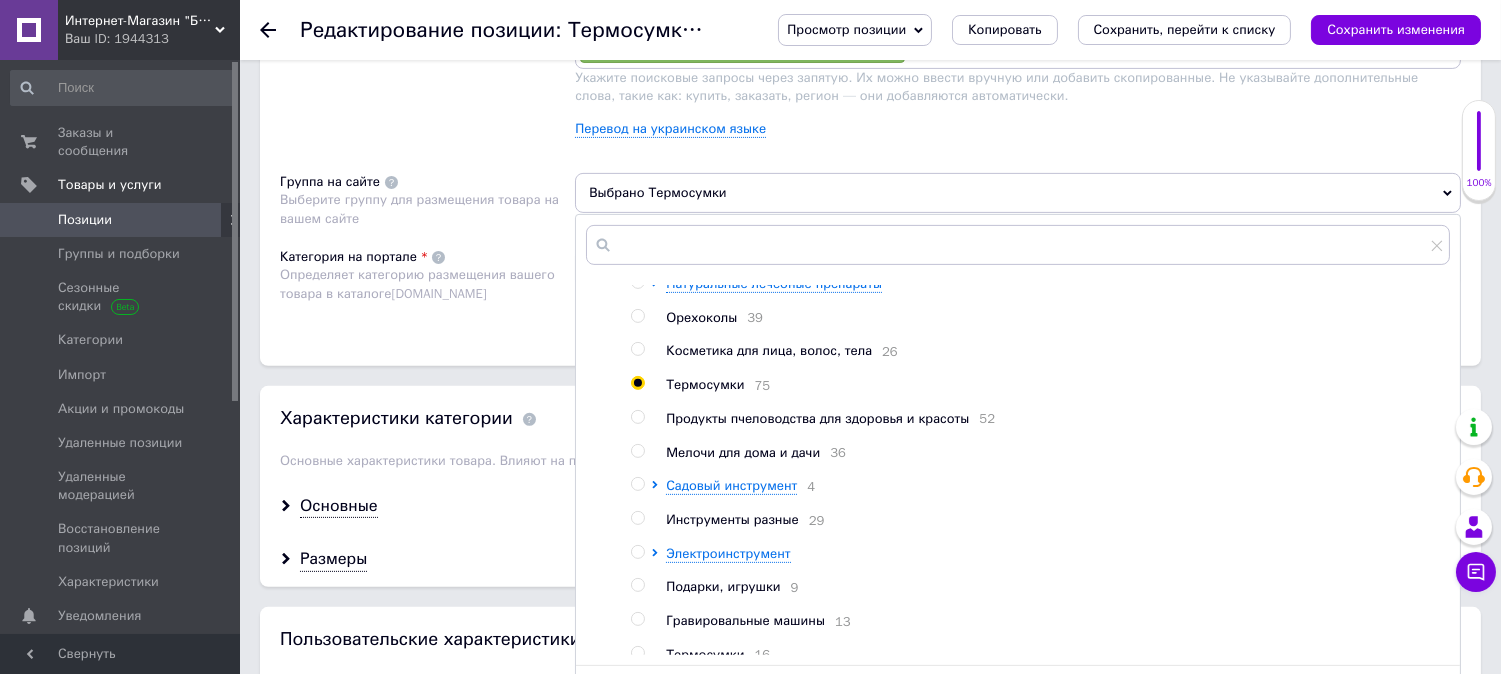 scroll, scrollTop: 66, scrollLeft: 0, axis: vertical 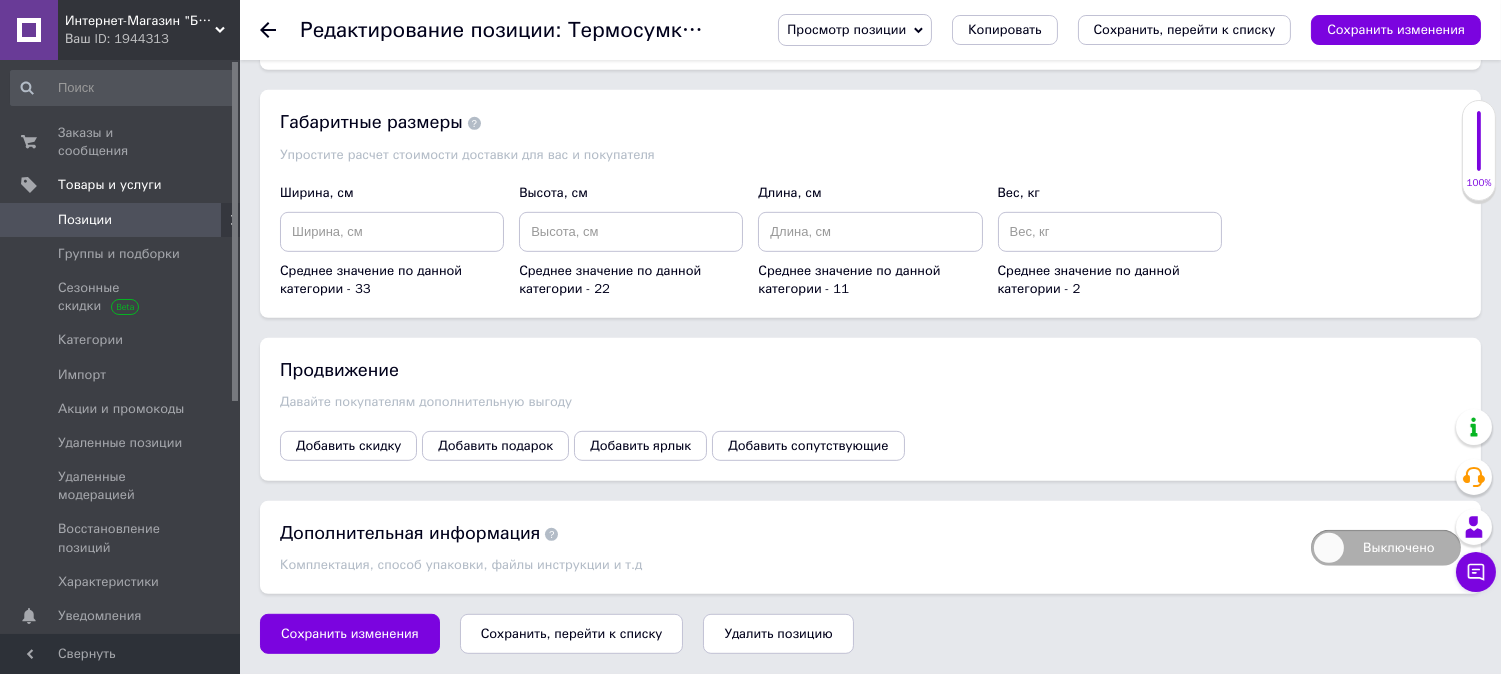 click on "Сохранить" at bounding box center [1396, -10] 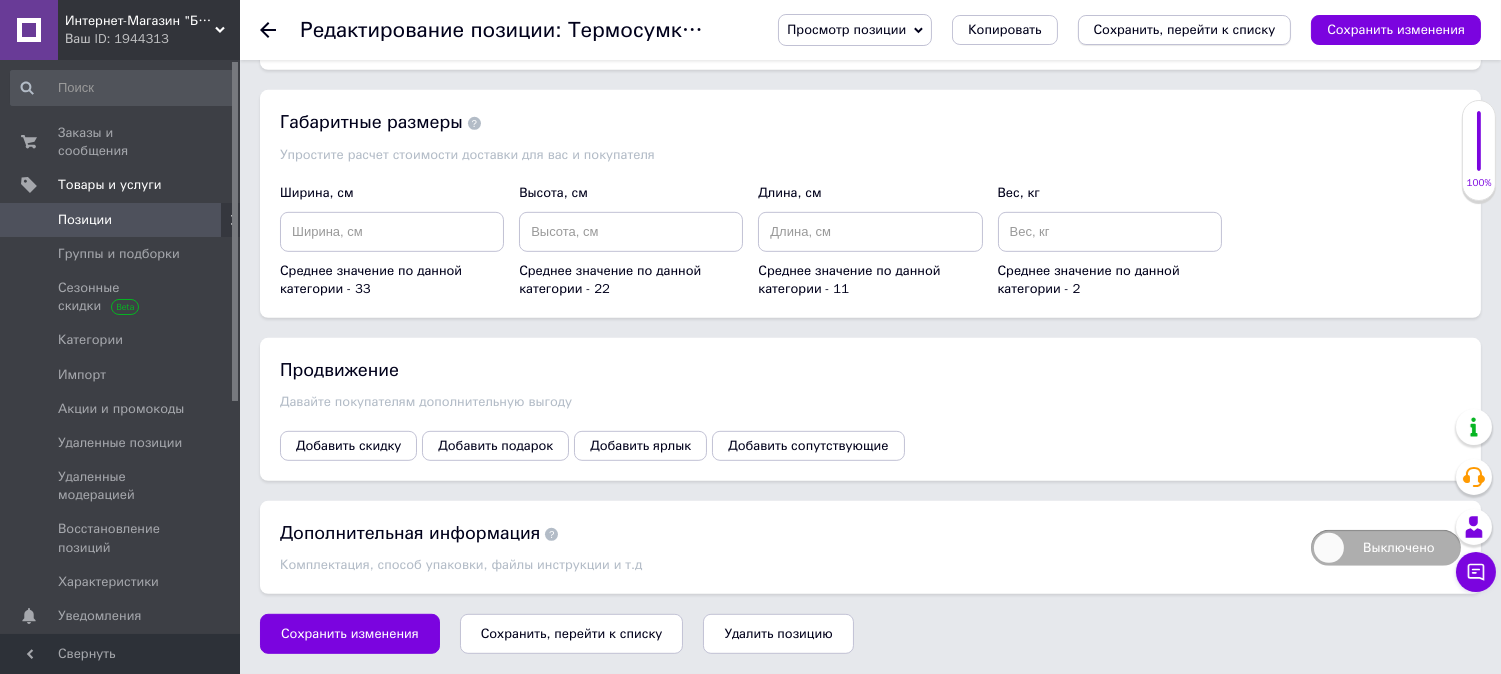 click on "Сохранить, перейти к списку" at bounding box center [1185, 29] 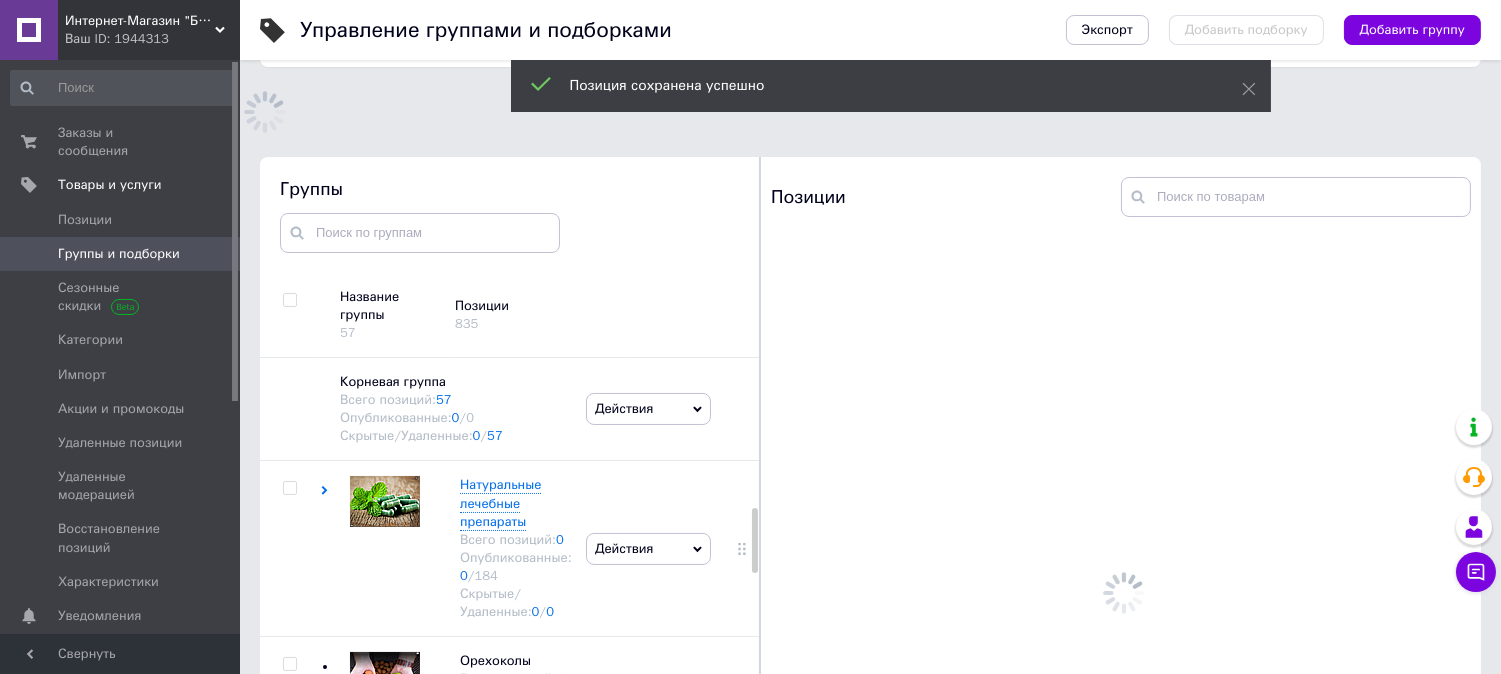 scroll, scrollTop: 183, scrollLeft: 0, axis: vertical 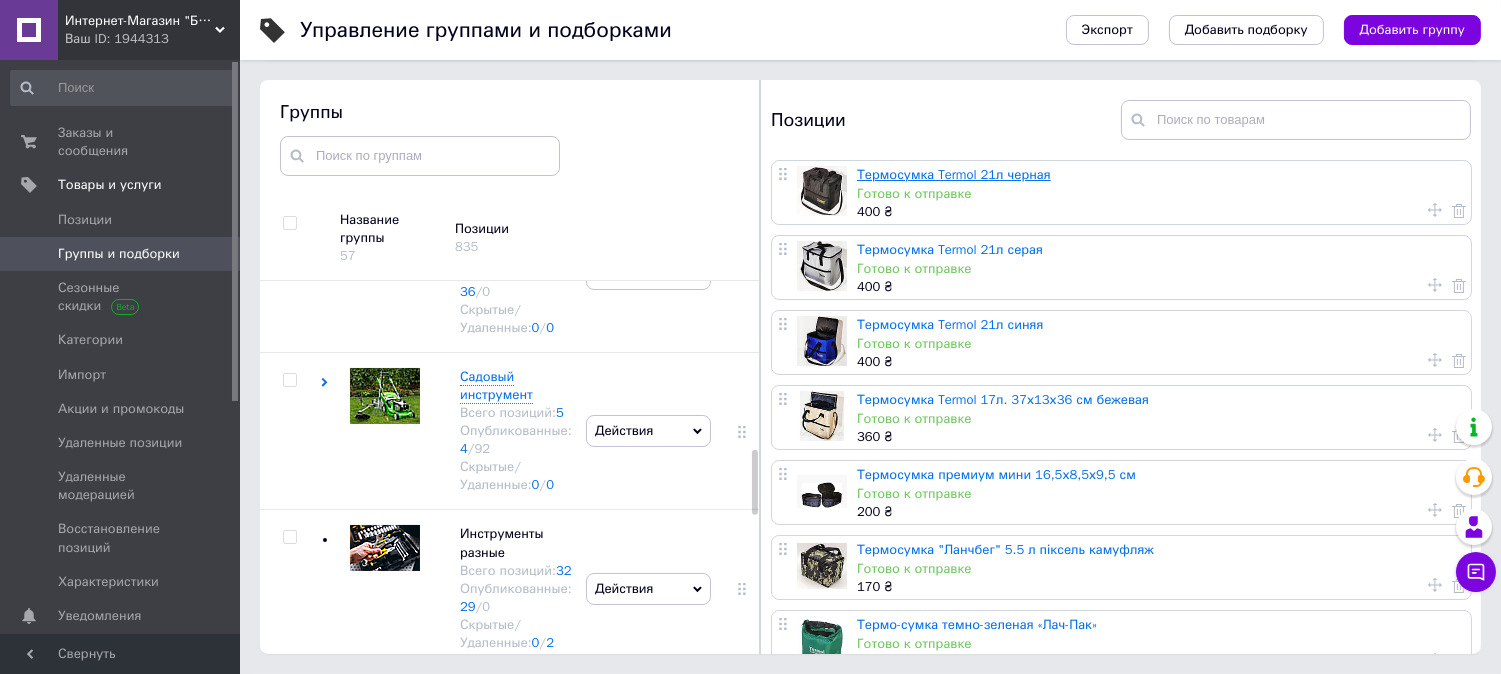 click on "Термосумка Termol 21л черная" at bounding box center (954, 174) 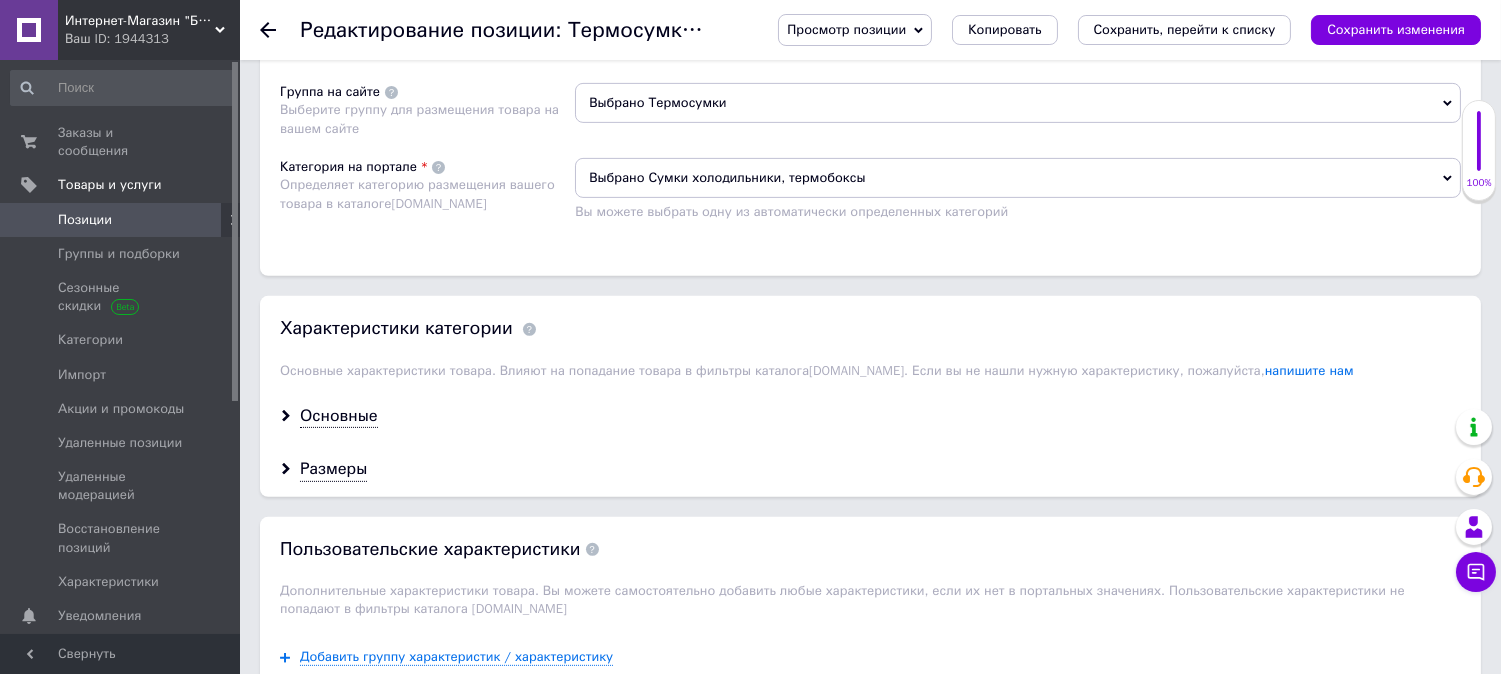 scroll, scrollTop: 1555, scrollLeft: 0, axis: vertical 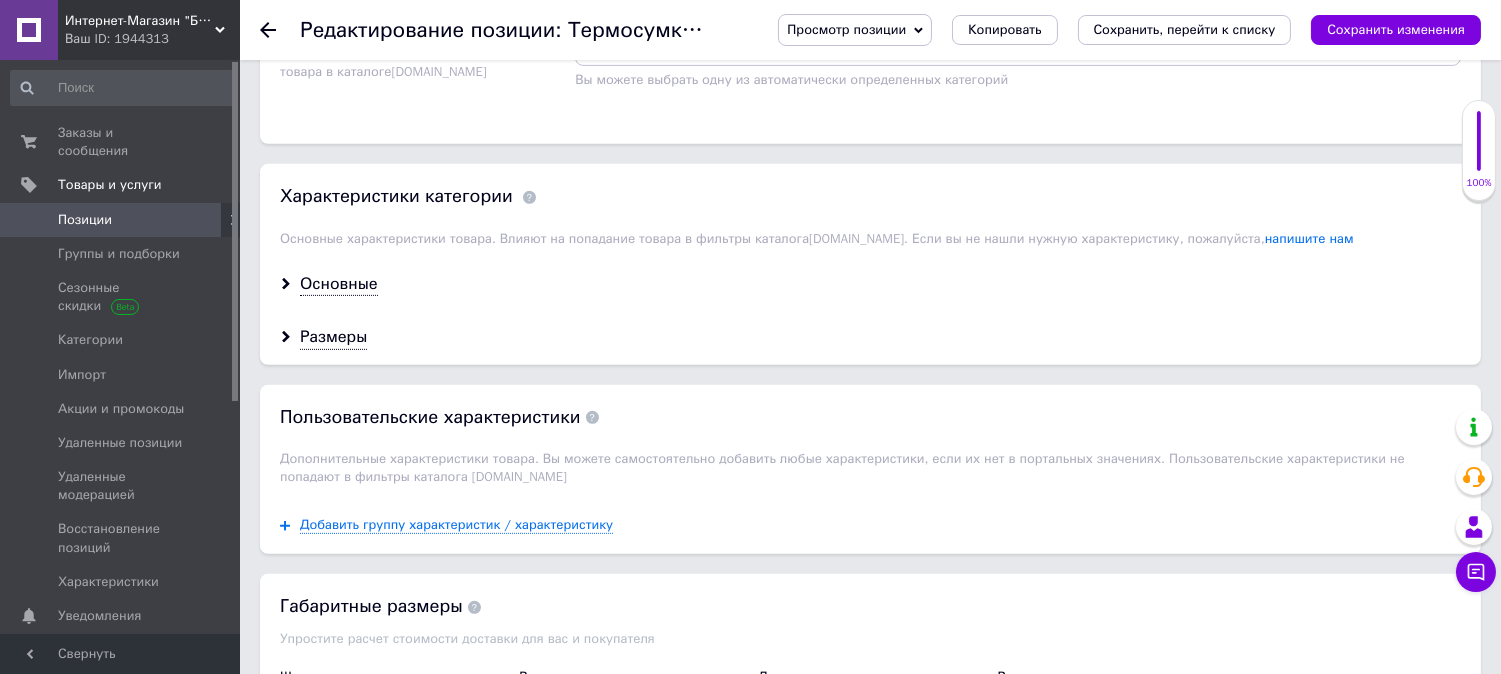 click on "Выбрано Термосумки" at bounding box center (1018, -29) 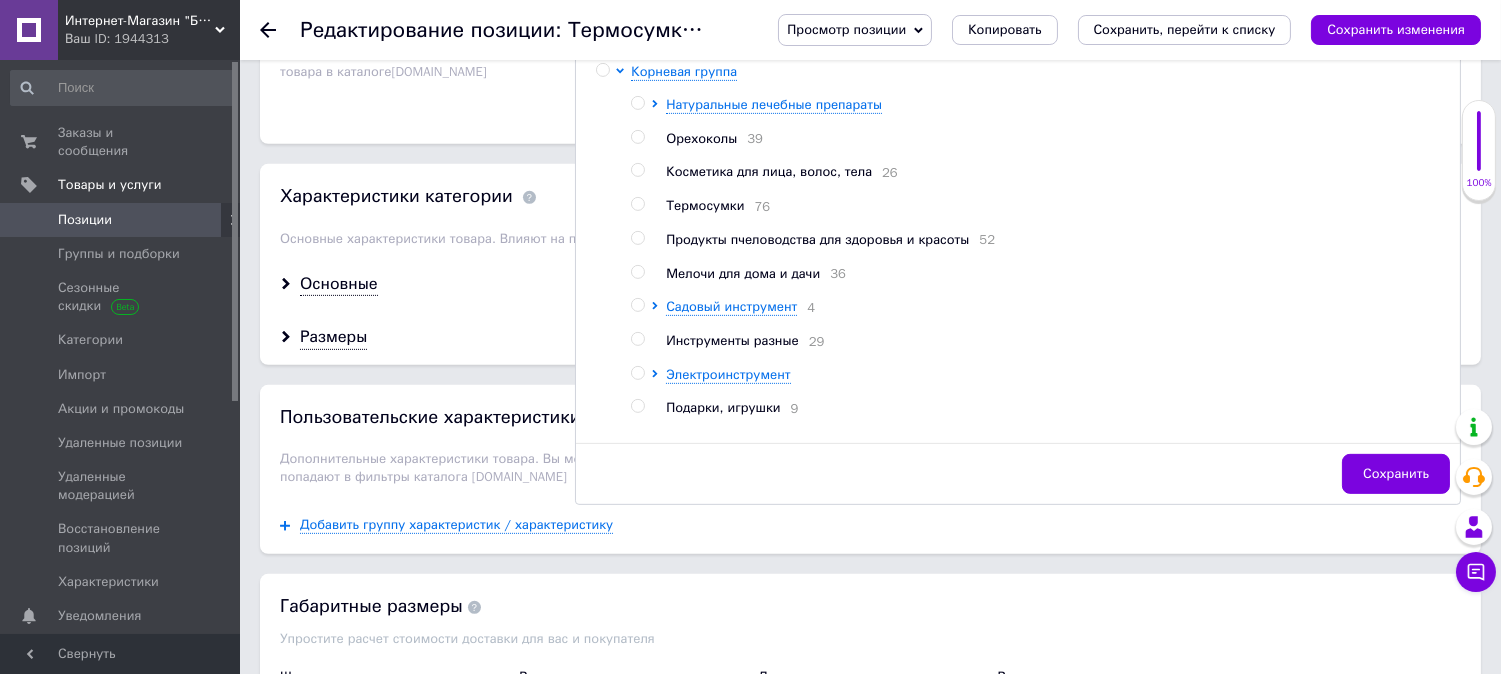 click at bounding box center (637, 204) 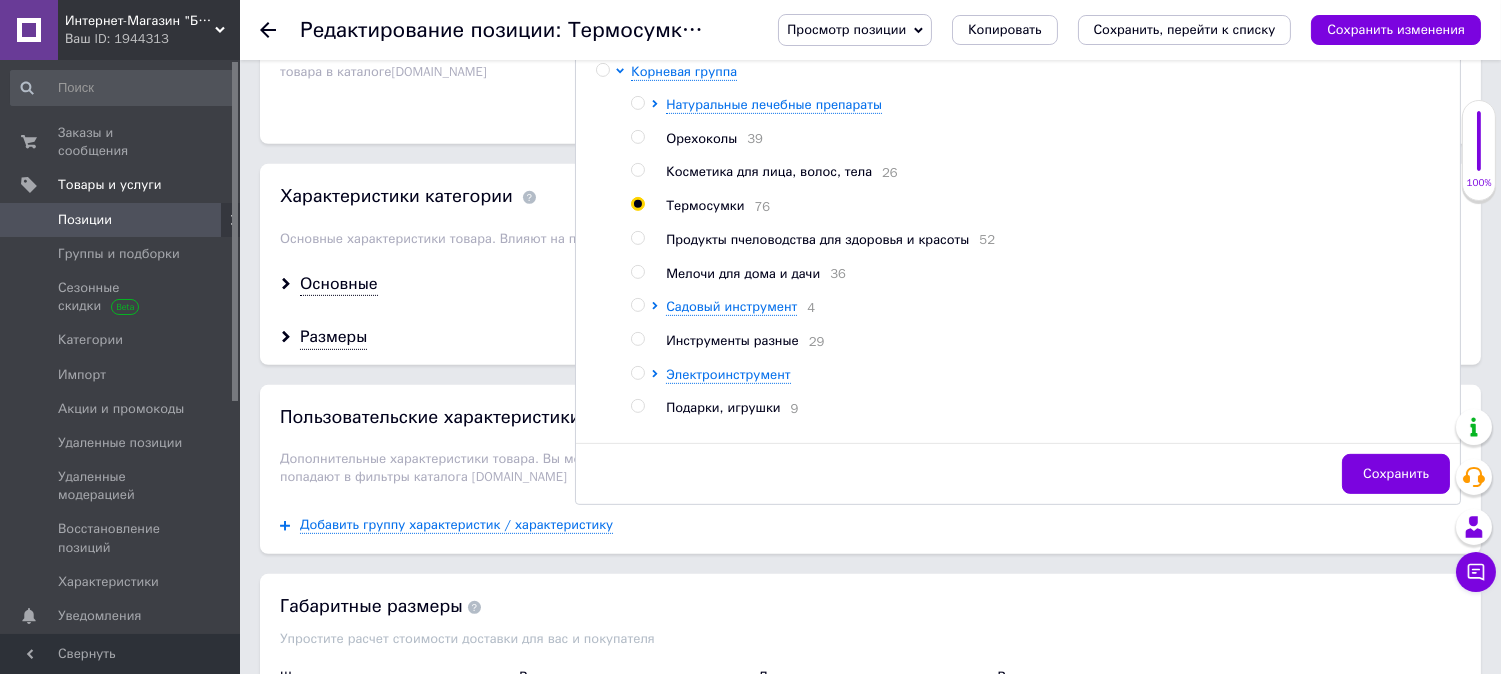radio on "true" 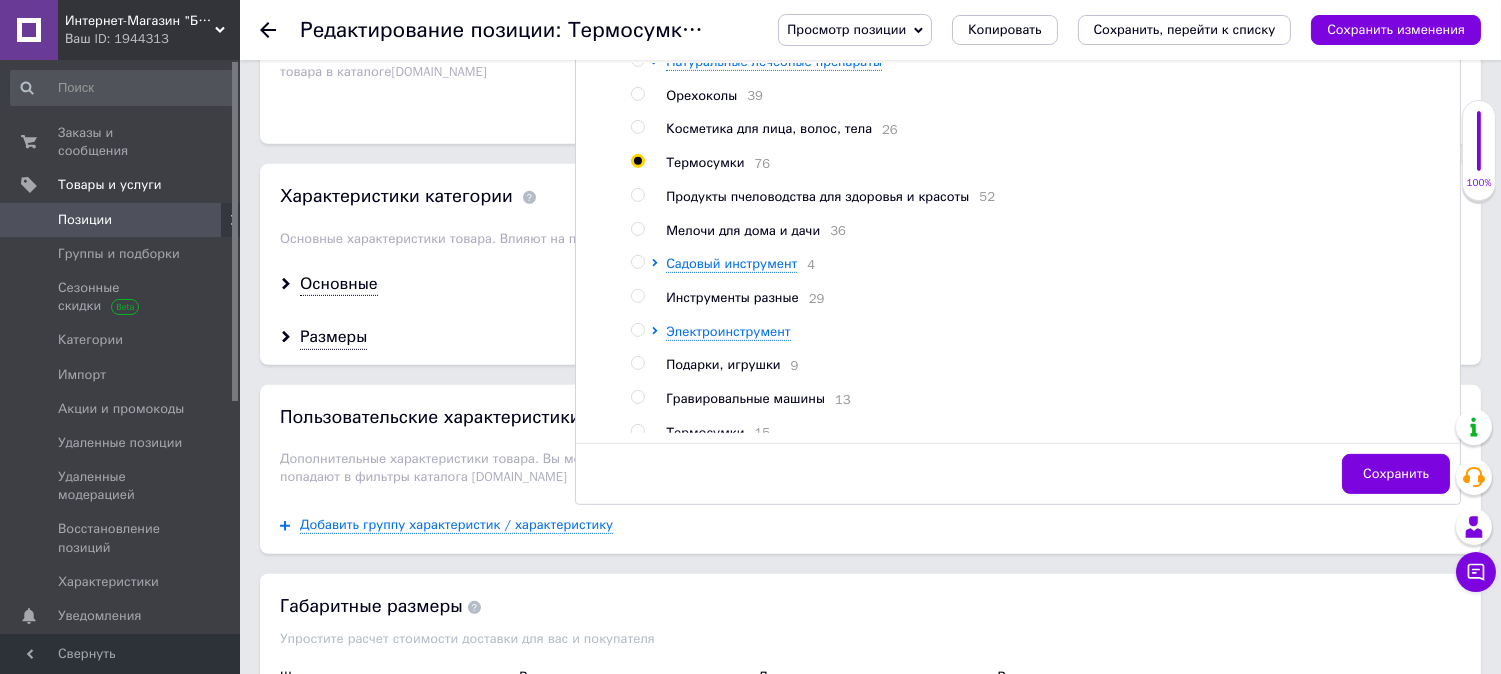 scroll, scrollTop: 66, scrollLeft: 0, axis: vertical 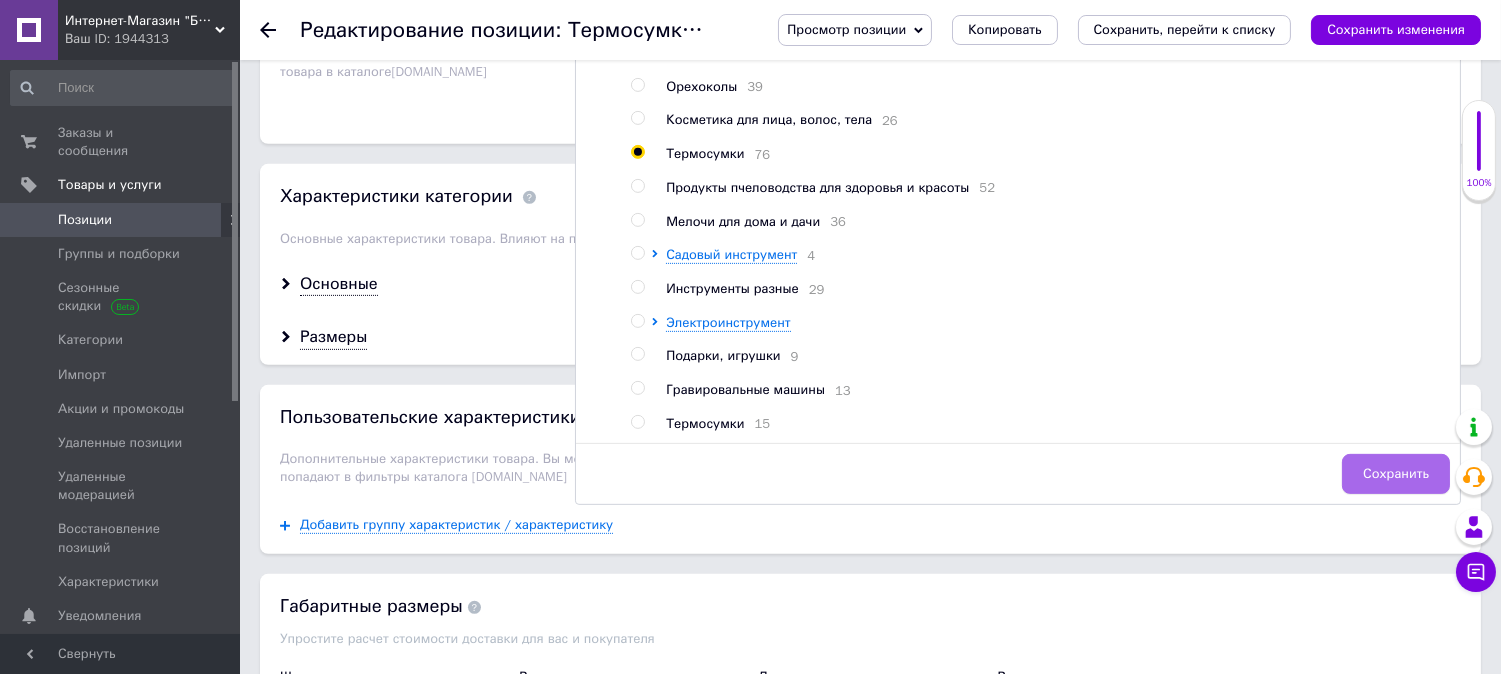 click on "Сохранить" at bounding box center [1396, 474] 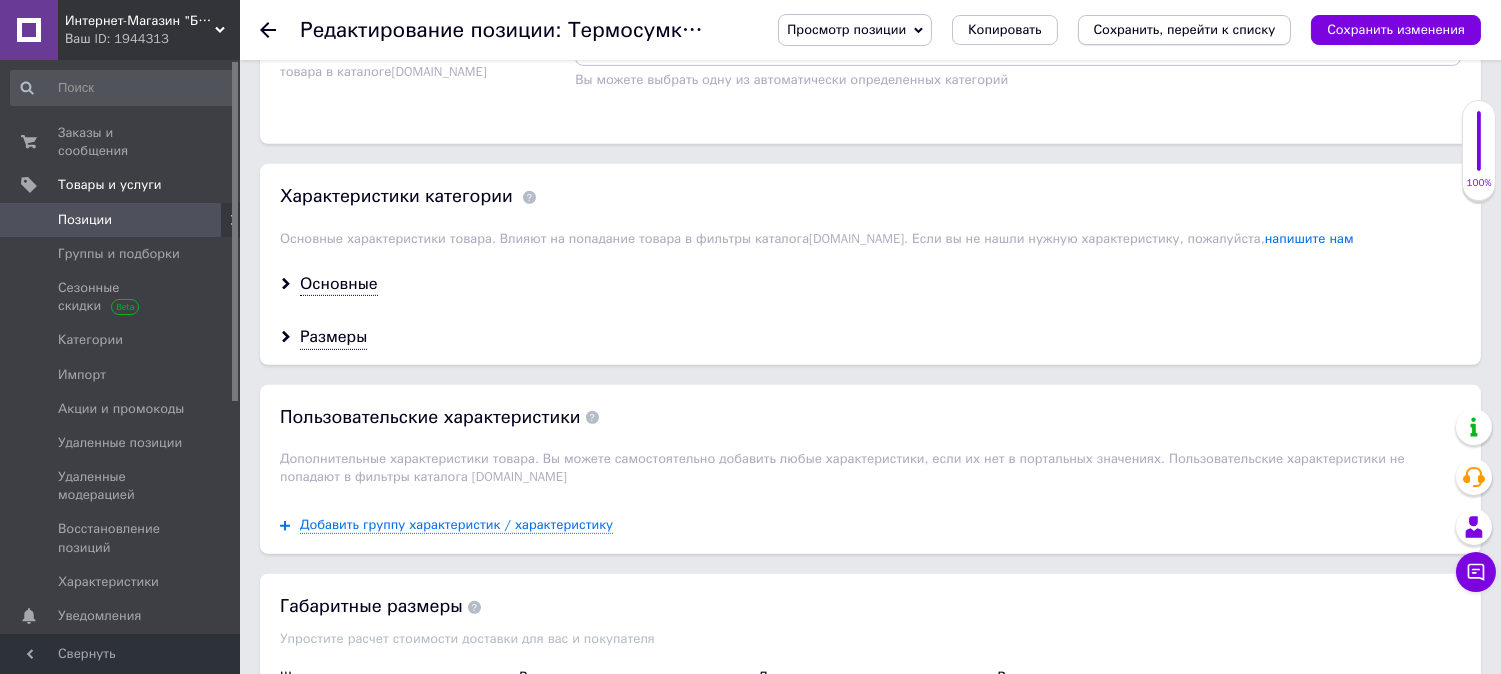 click on "Сохранить, перейти к списку" at bounding box center [1185, 29] 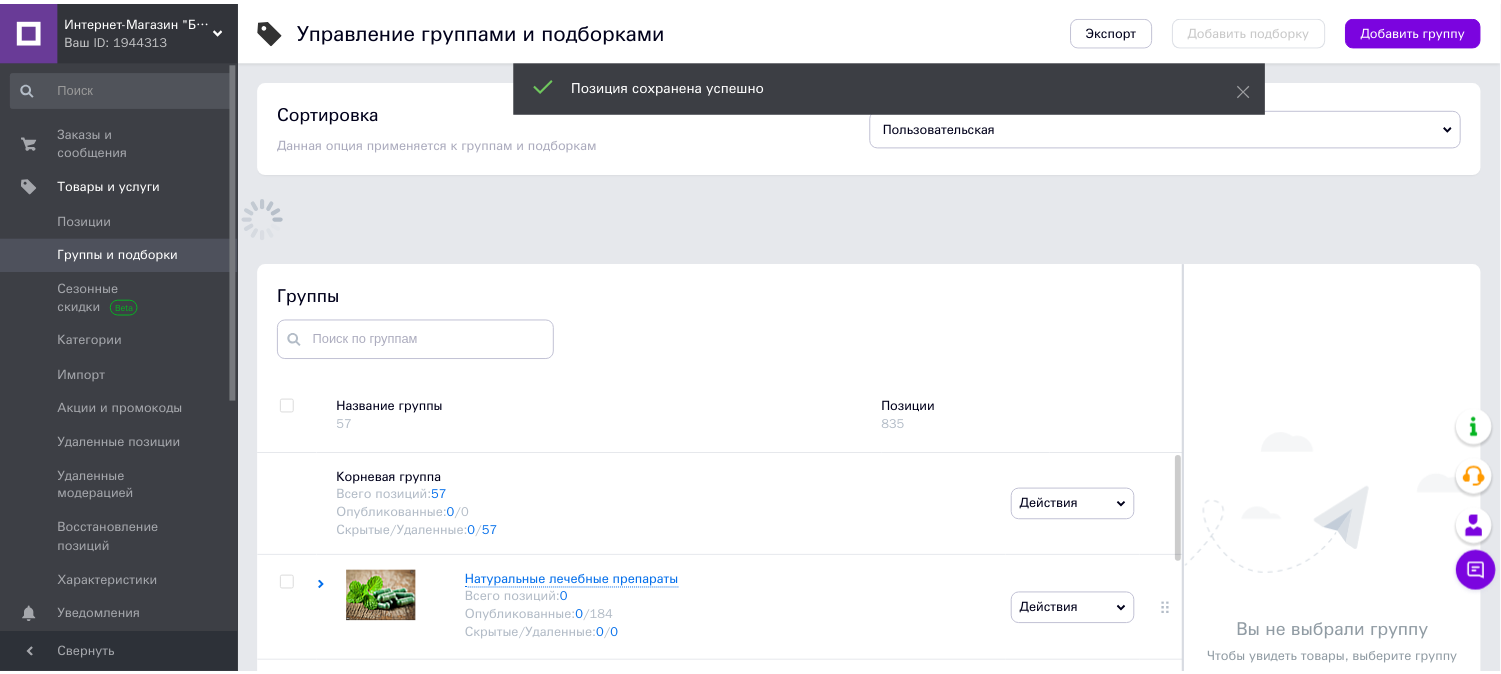 scroll, scrollTop: 165, scrollLeft: 0, axis: vertical 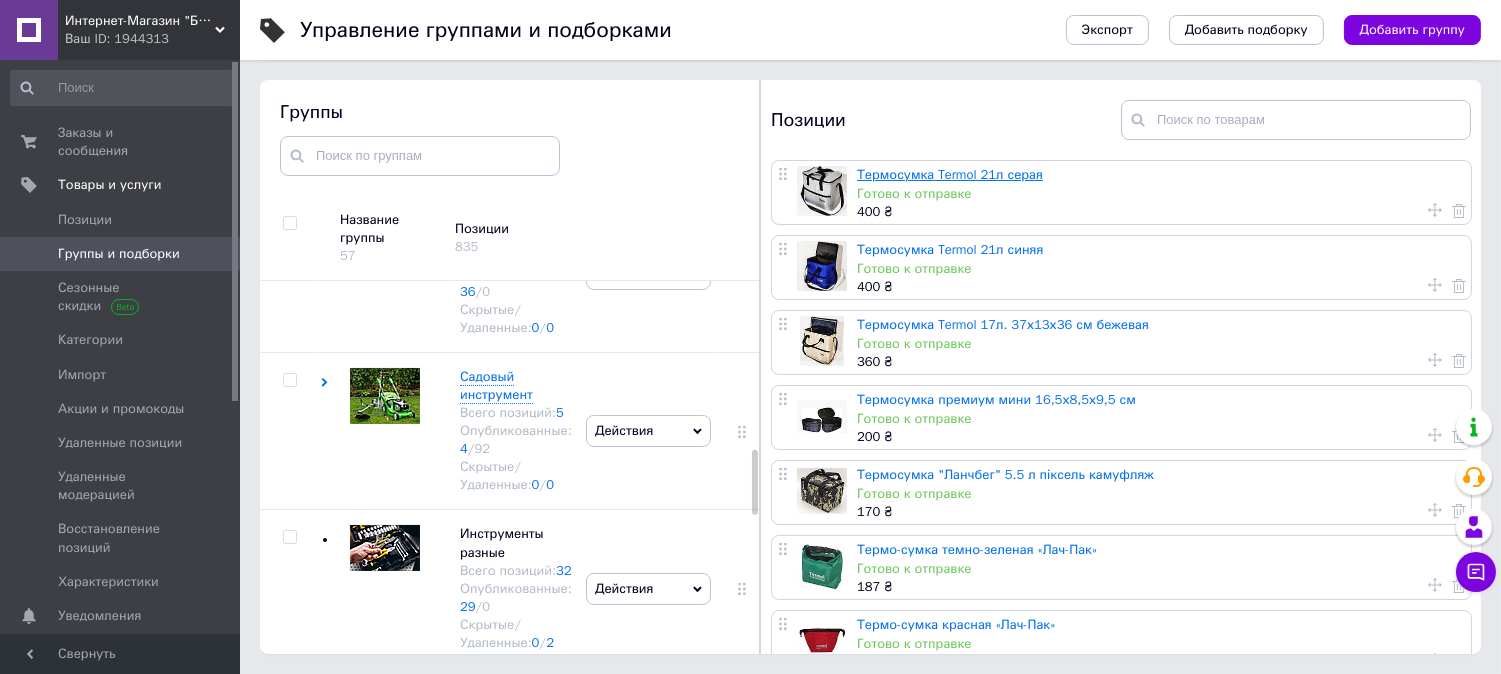 click on "Термосумка Termol 21л серая" at bounding box center (950, 174) 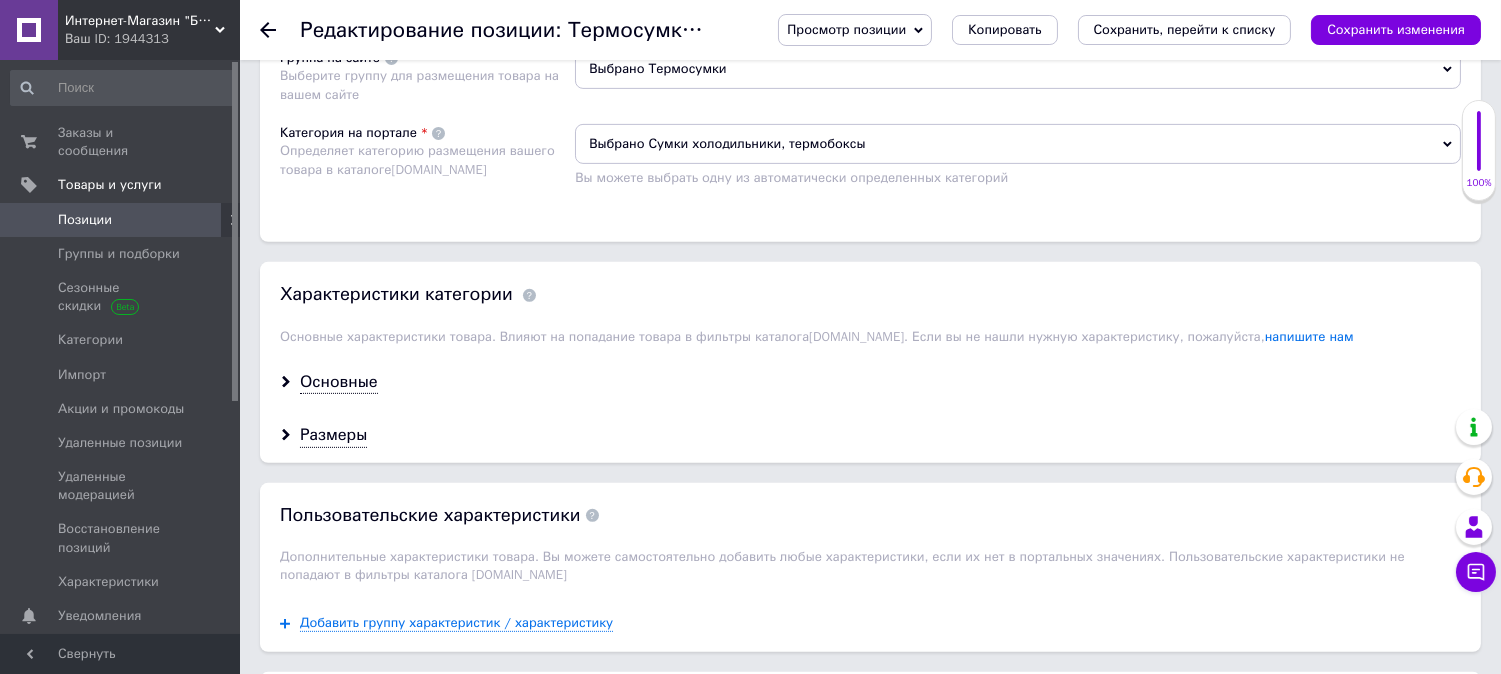 scroll, scrollTop: 1555, scrollLeft: 0, axis: vertical 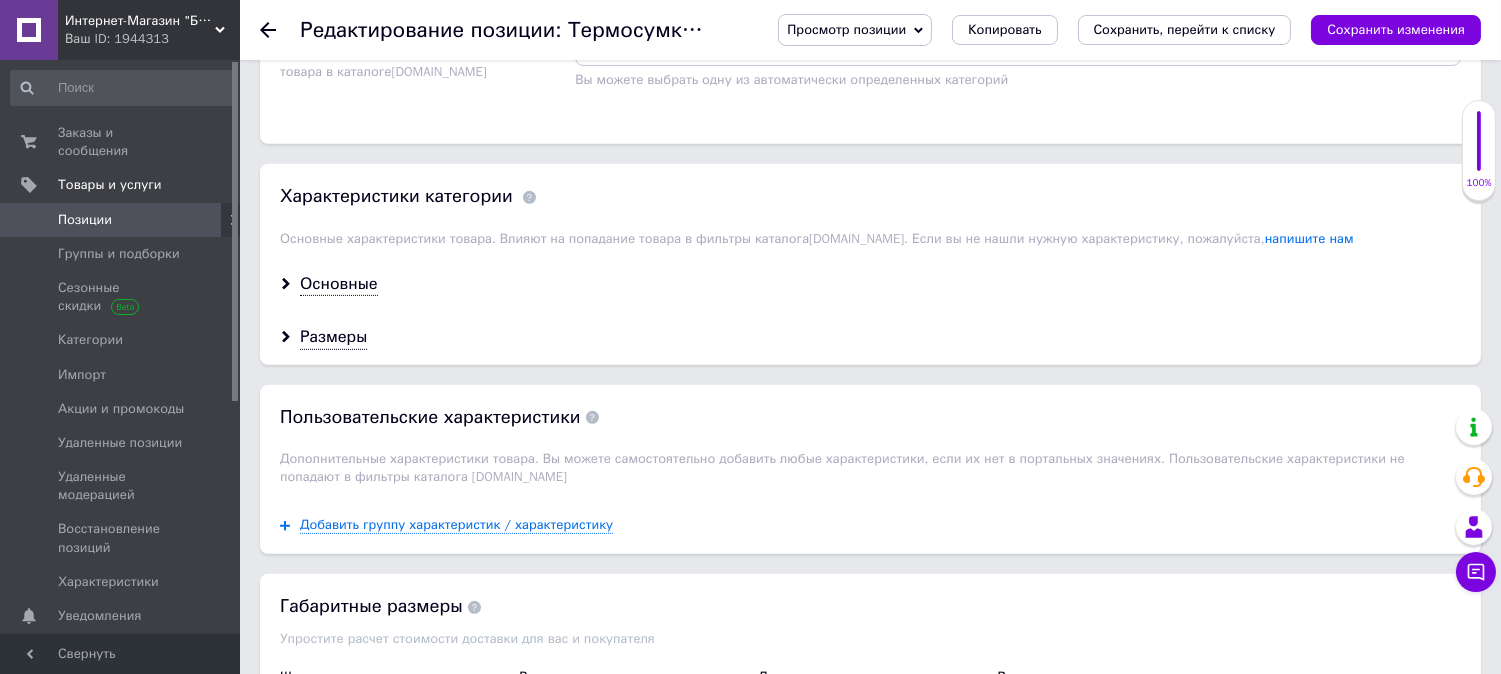 click on "Выбрано Термосумки" at bounding box center [1018, -29] 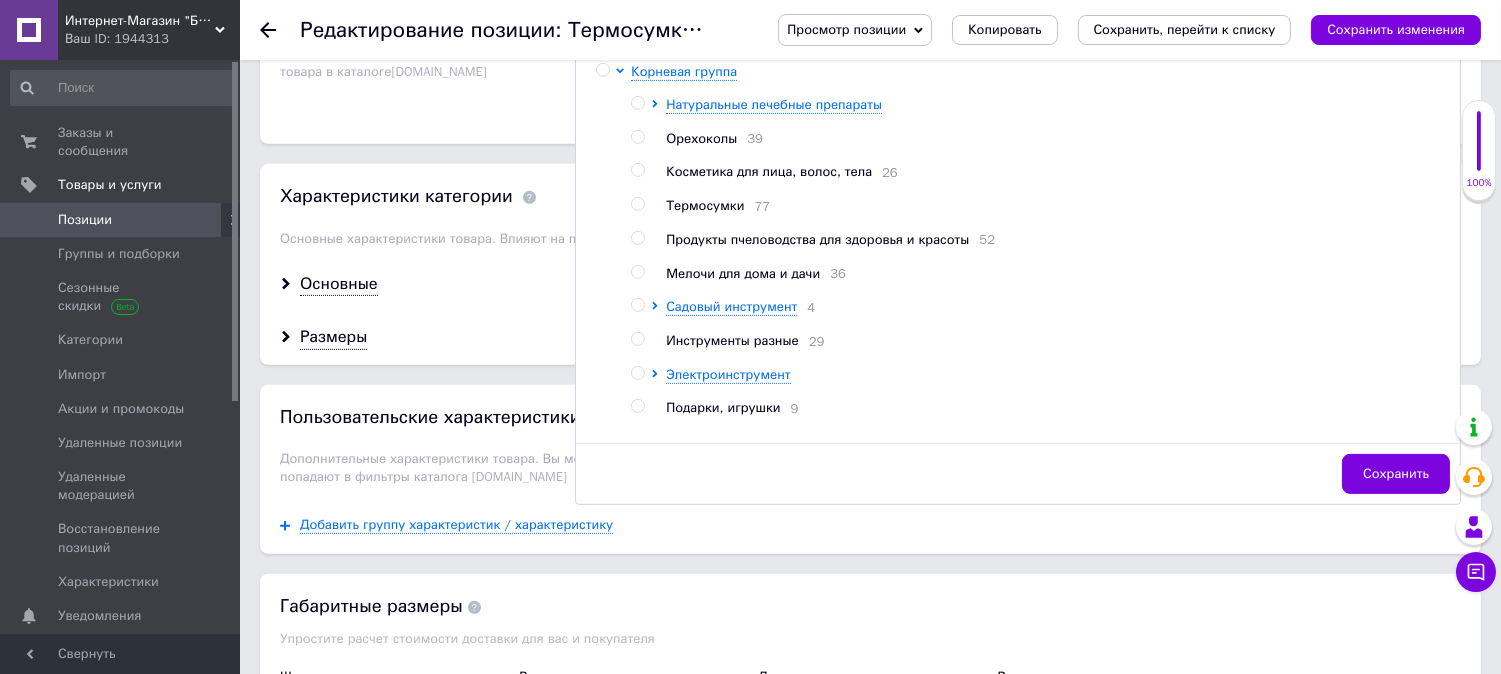 click at bounding box center [637, 204] 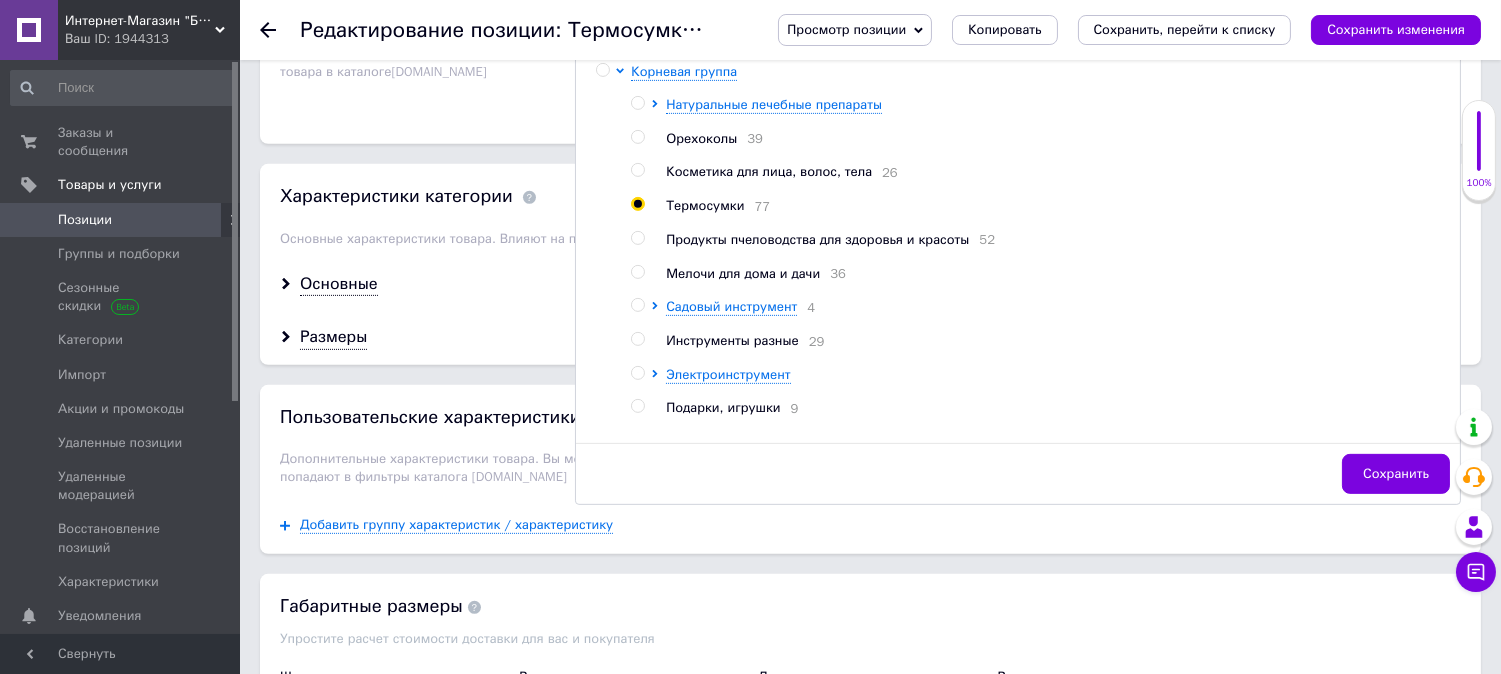 radio on "true" 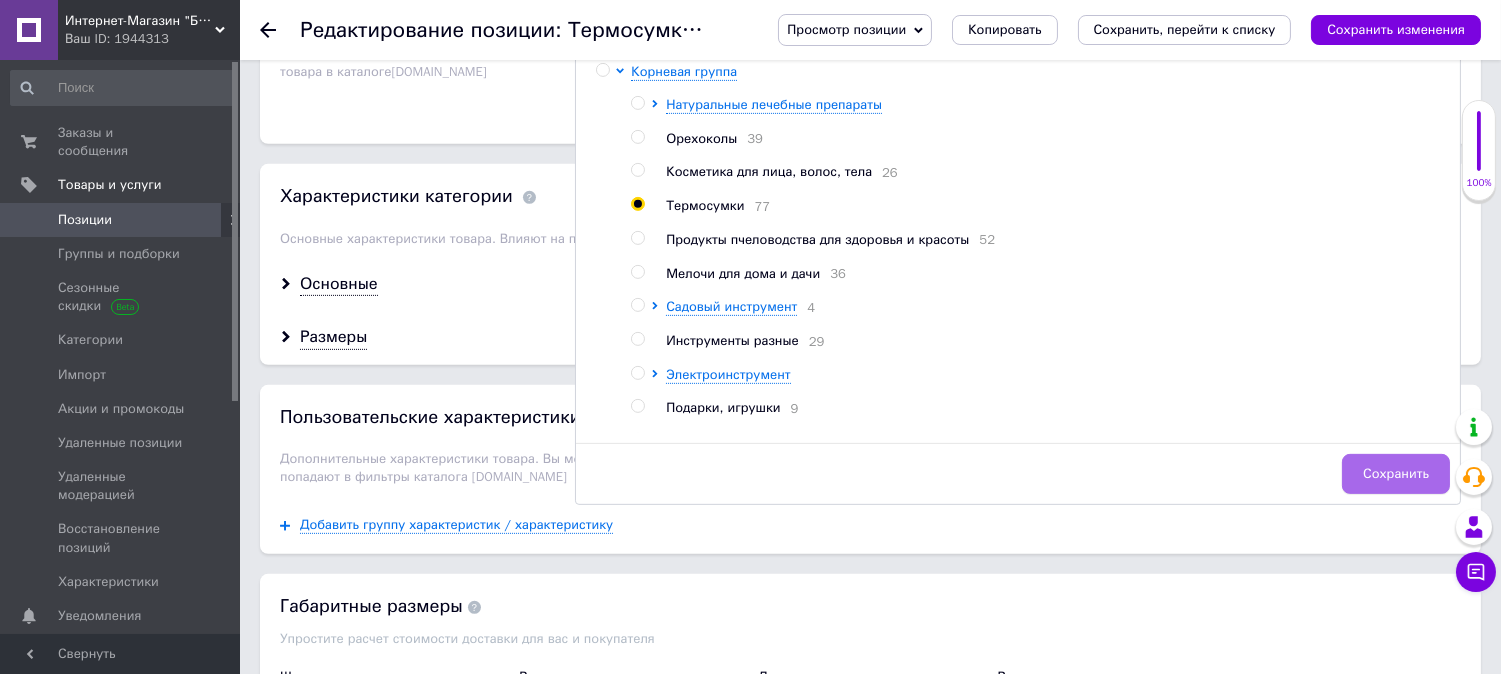 click on "Сохранить" at bounding box center (1396, 474) 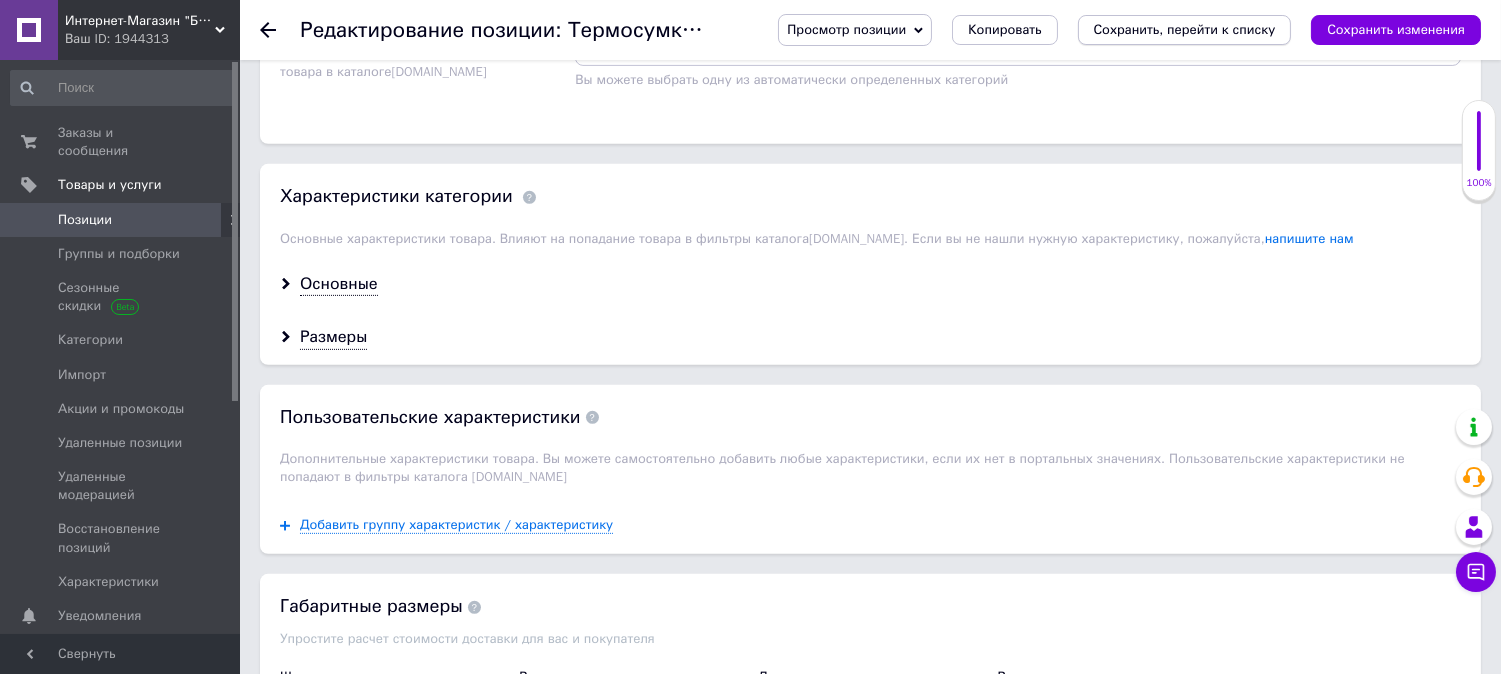 click on "Сохранить, перейти к списку" at bounding box center [1185, 29] 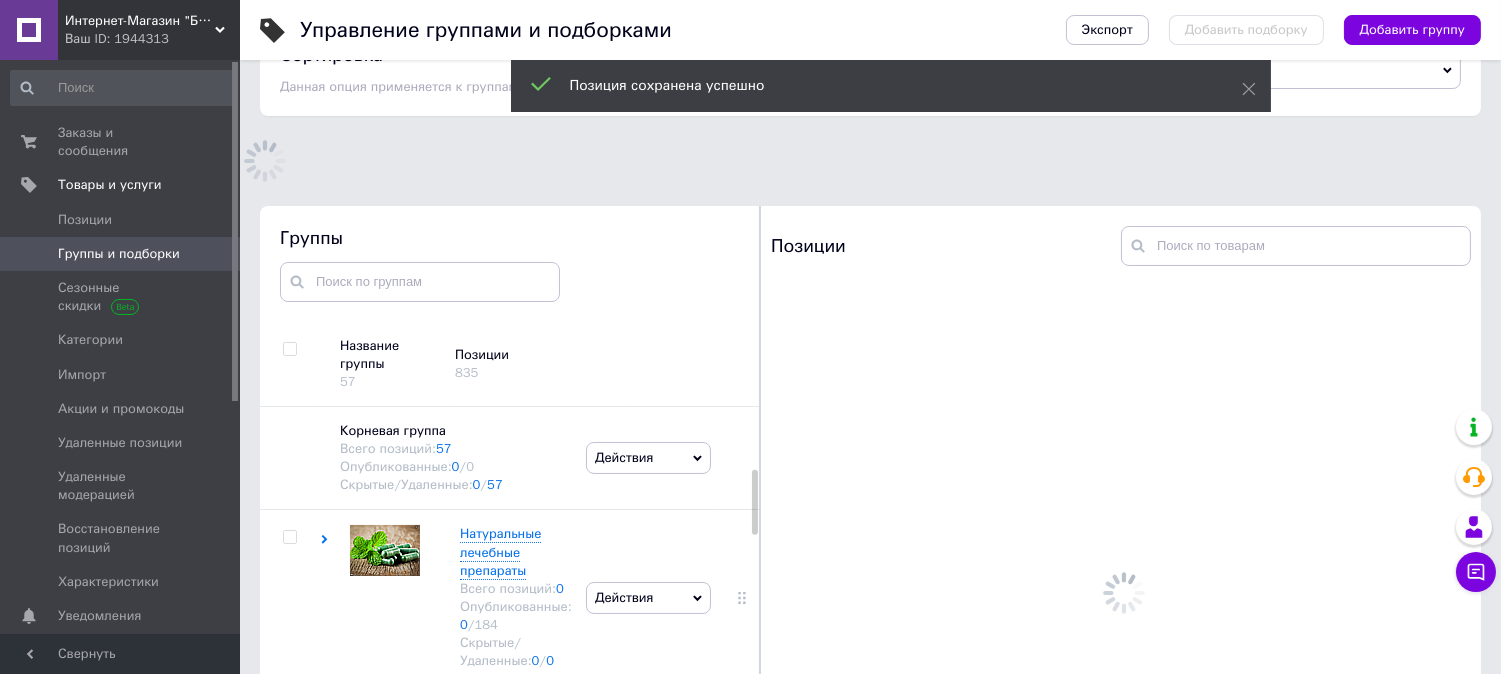 scroll, scrollTop: 175, scrollLeft: 0, axis: vertical 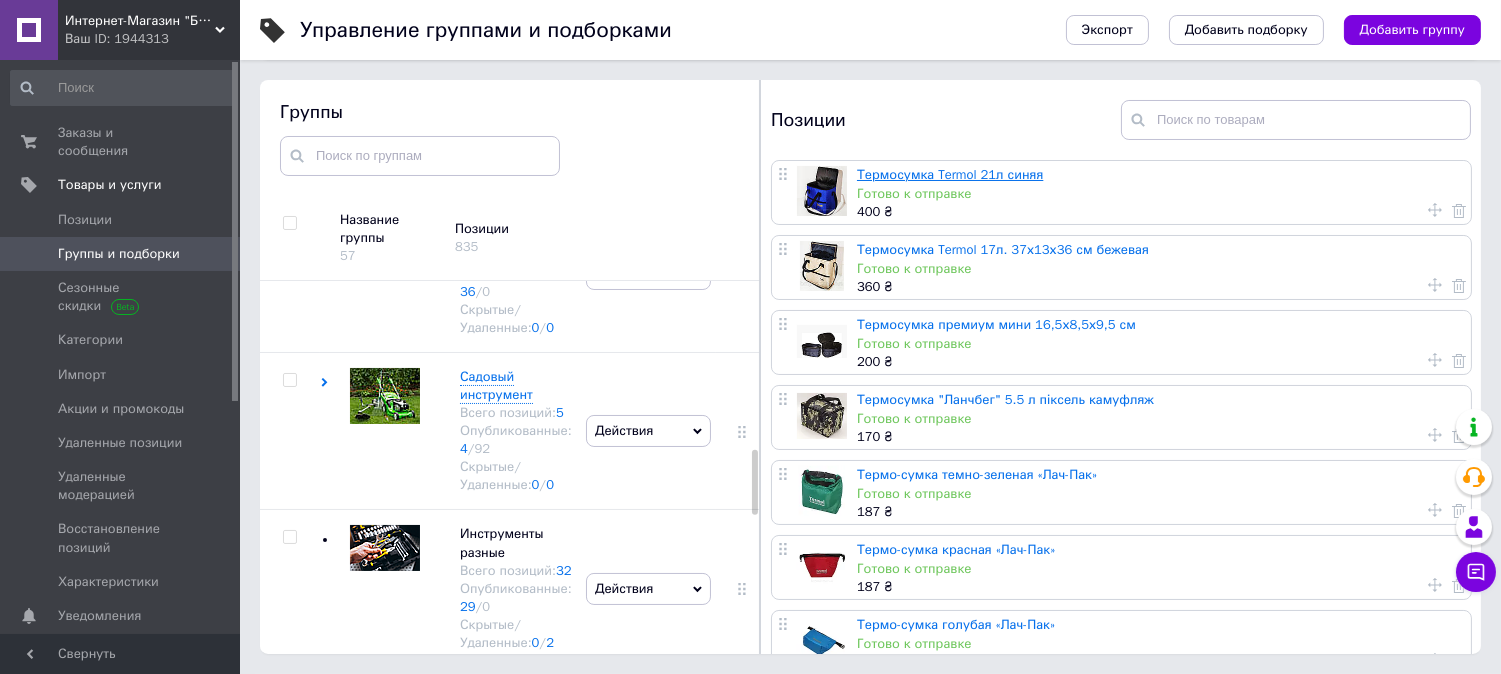 click on "Термосумка Termol 21л синяя" at bounding box center [950, 174] 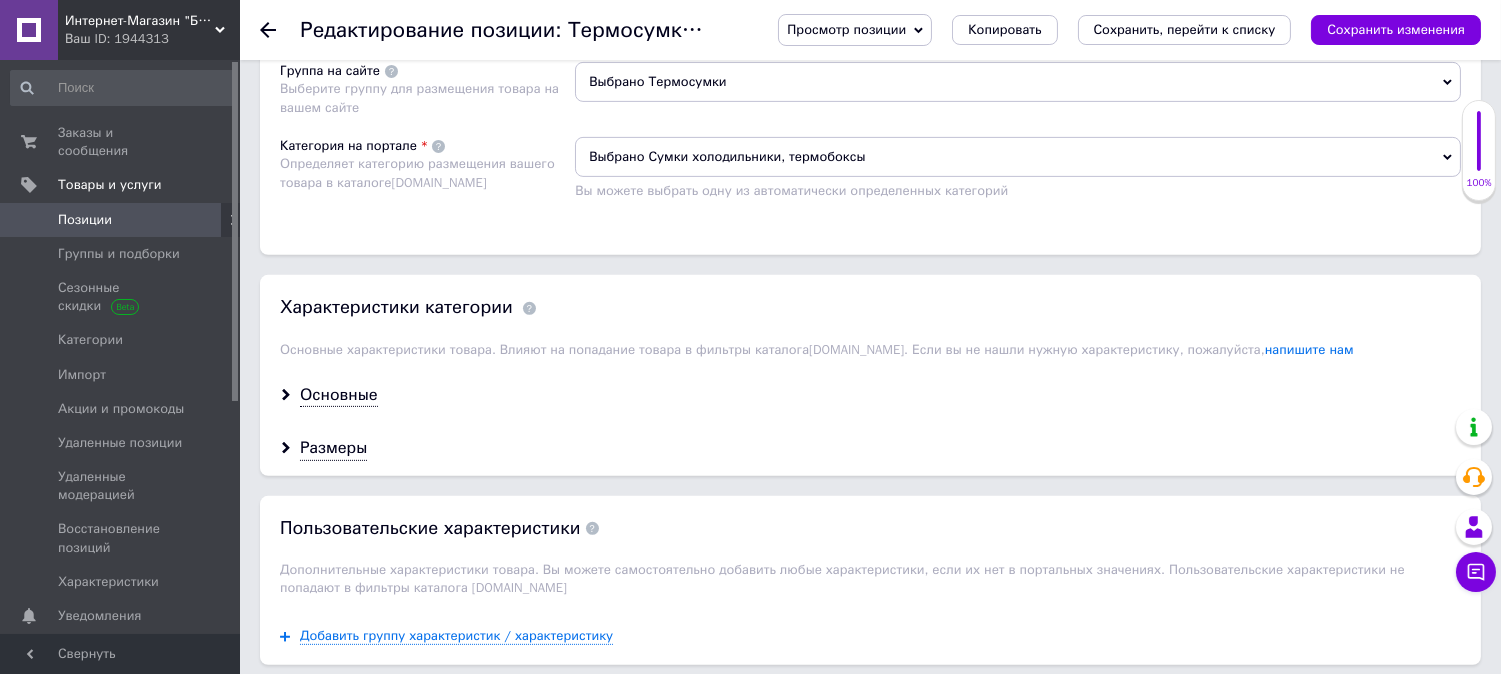 click on "Выбрано Термосумки" at bounding box center [1018, 82] 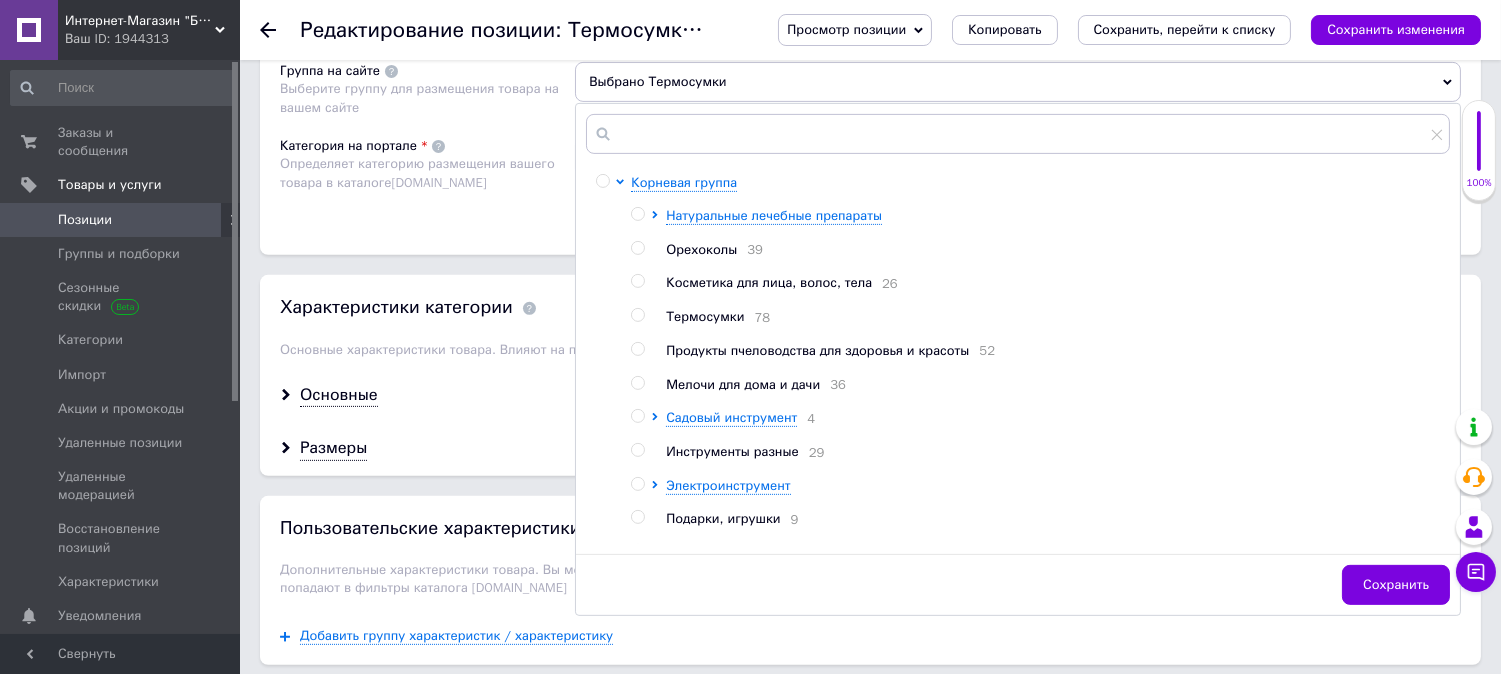 click at bounding box center (637, 315) 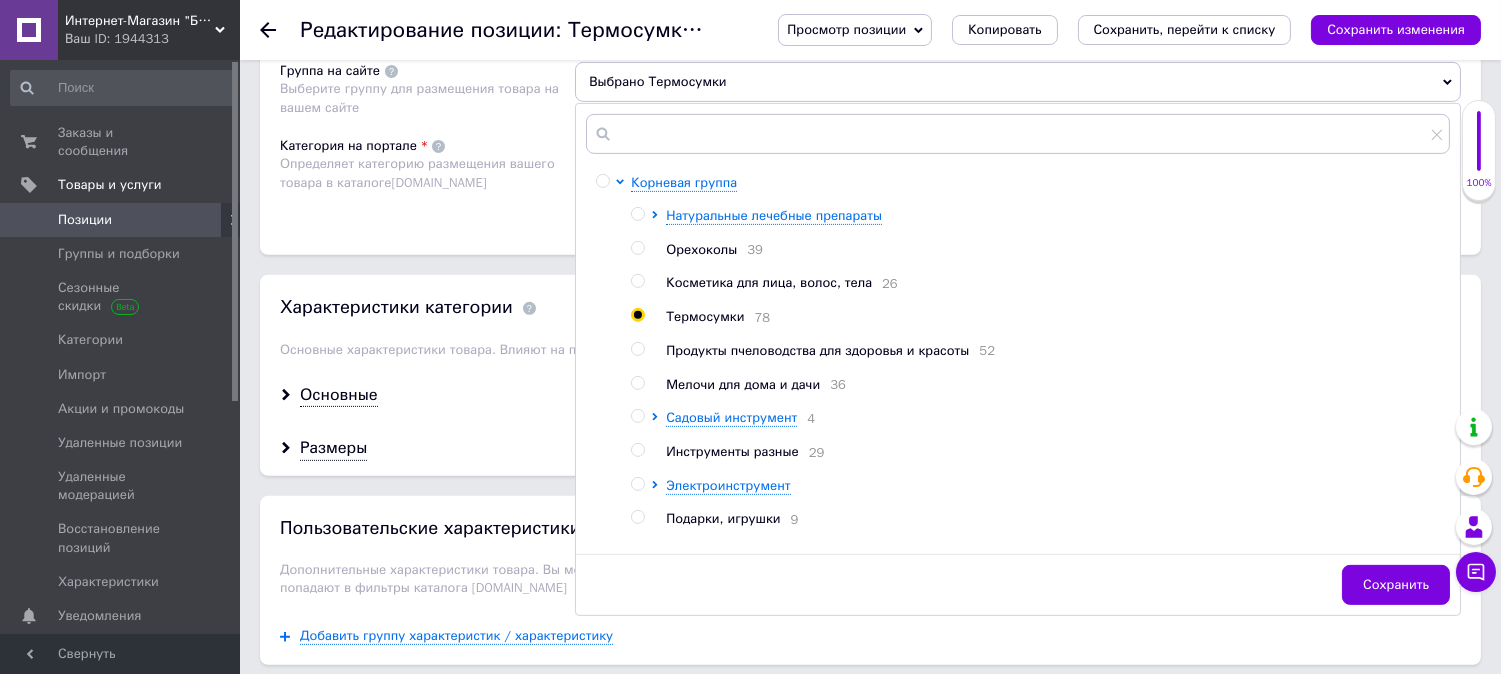 radio on "true" 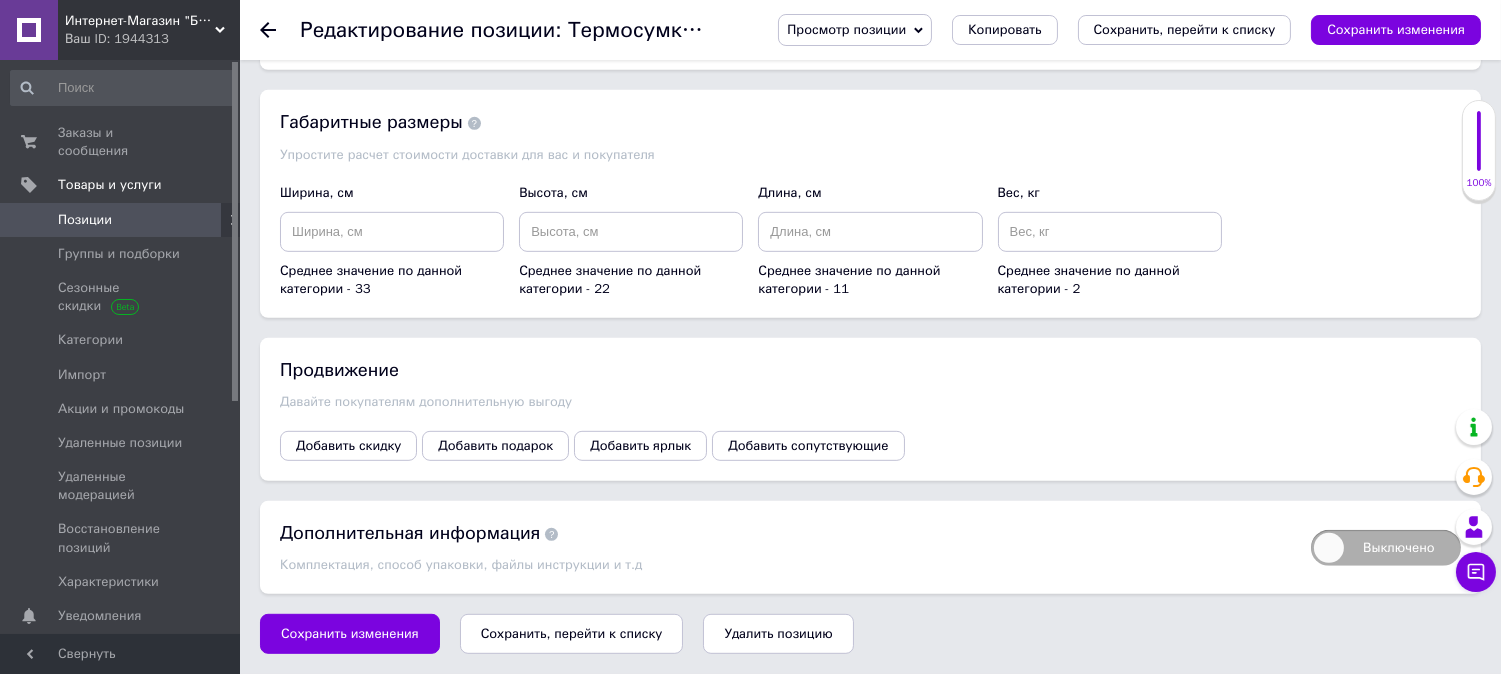 click on "Сохранить" at bounding box center [1396, -10] 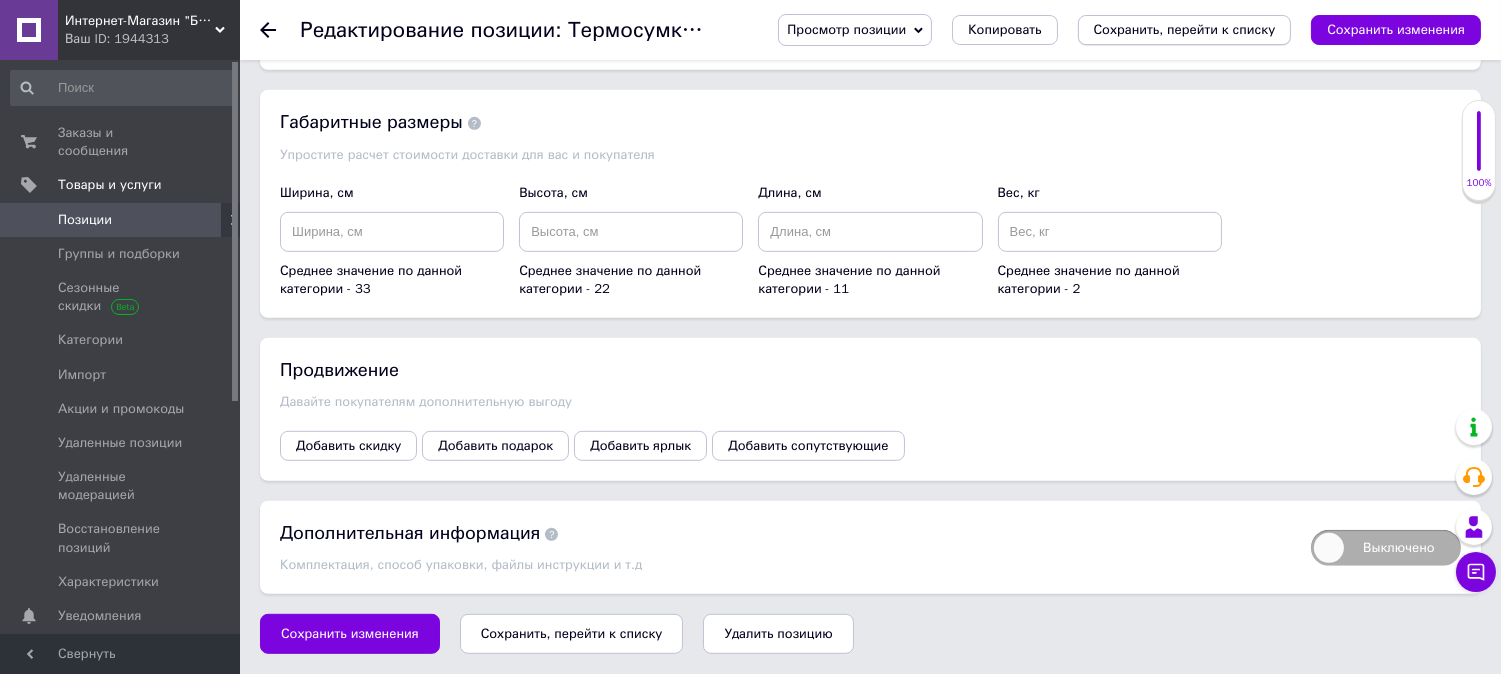 click on "Сохранить, перейти к списку" at bounding box center (1185, 29) 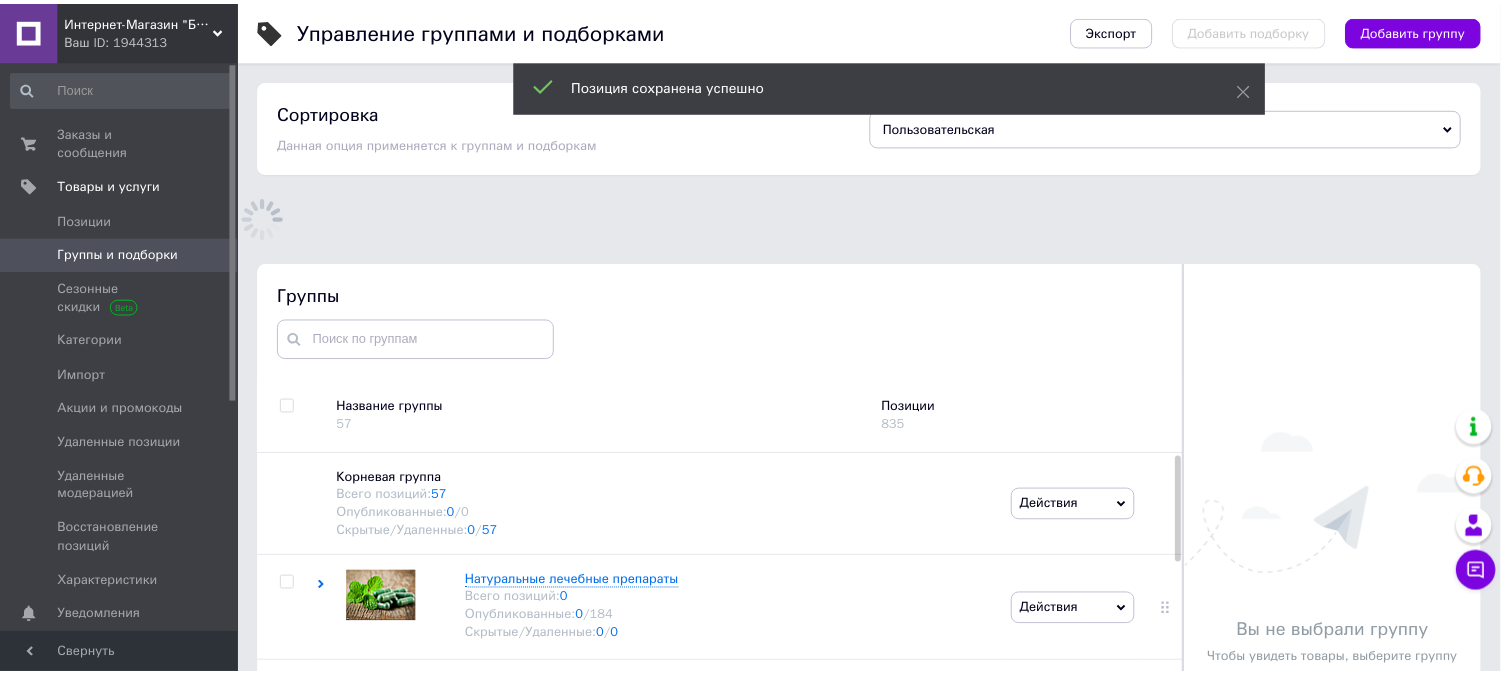 scroll, scrollTop: 107, scrollLeft: 0, axis: vertical 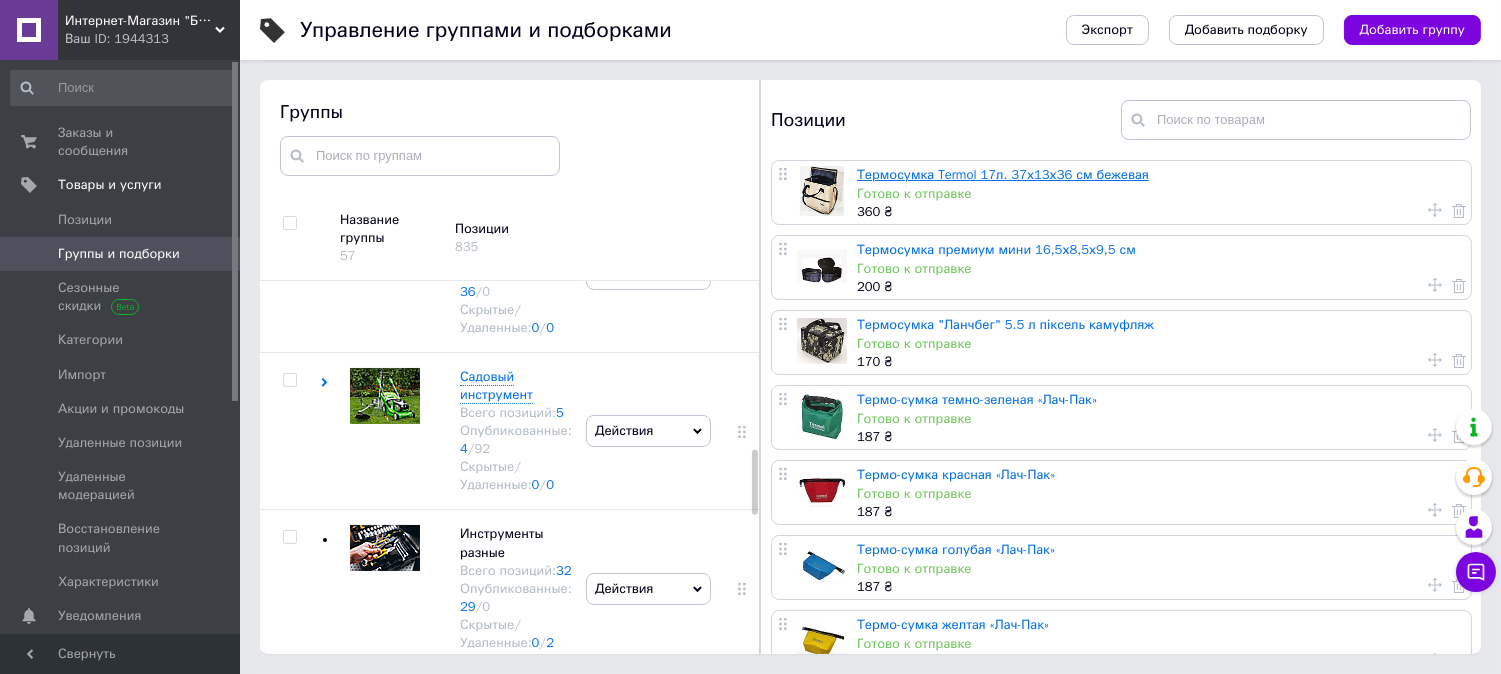 click on "Термосумка Termol 17л. 37х13х36 см бежевая" at bounding box center (1003, 174) 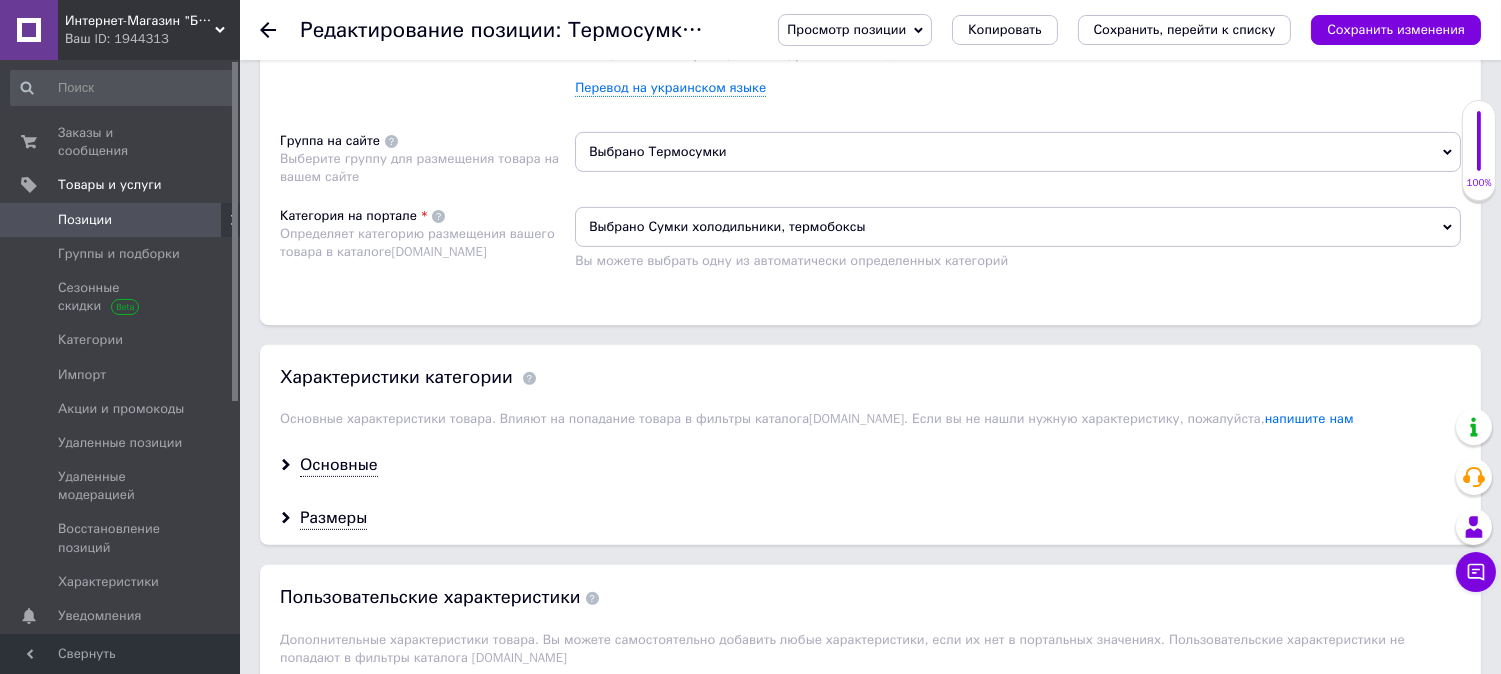 scroll, scrollTop: 1555, scrollLeft: 0, axis: vertical 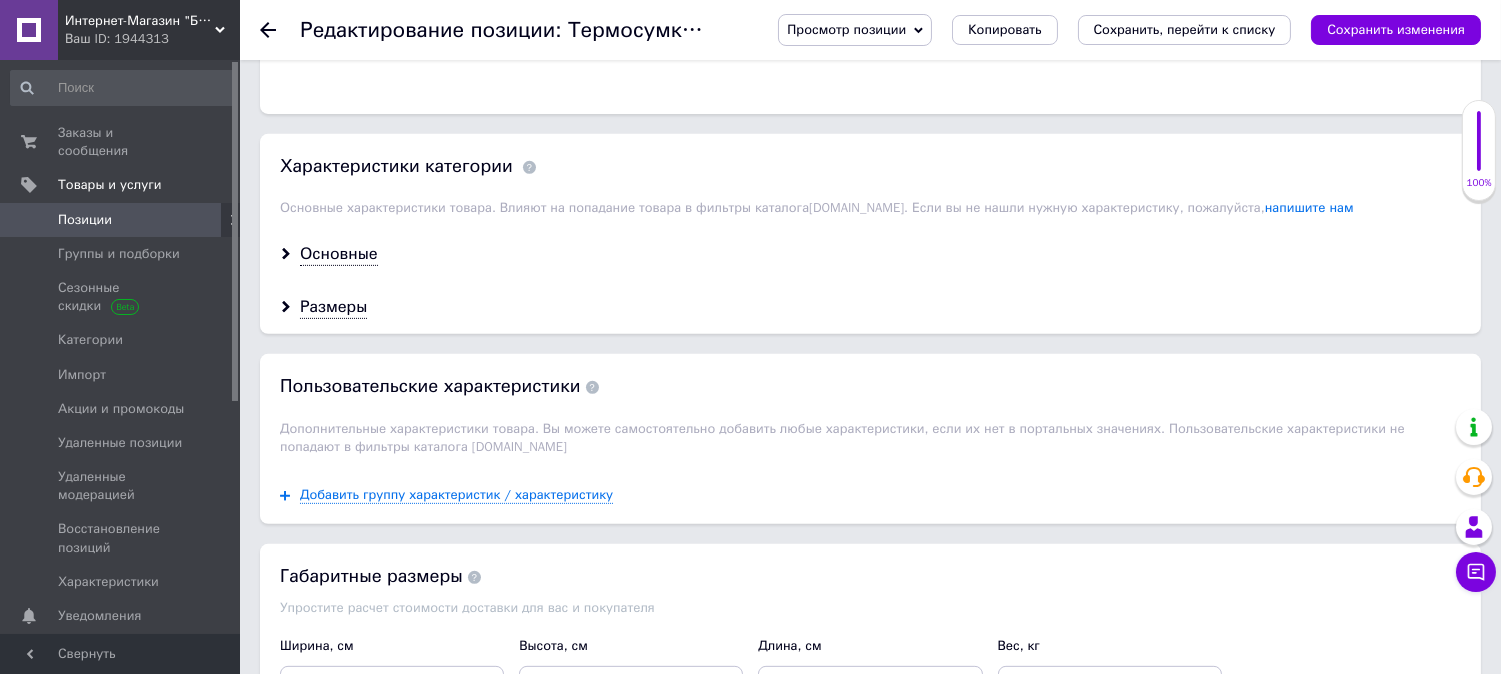 click on "Выбрано Термосумки" at bounding box center [1018, -59] 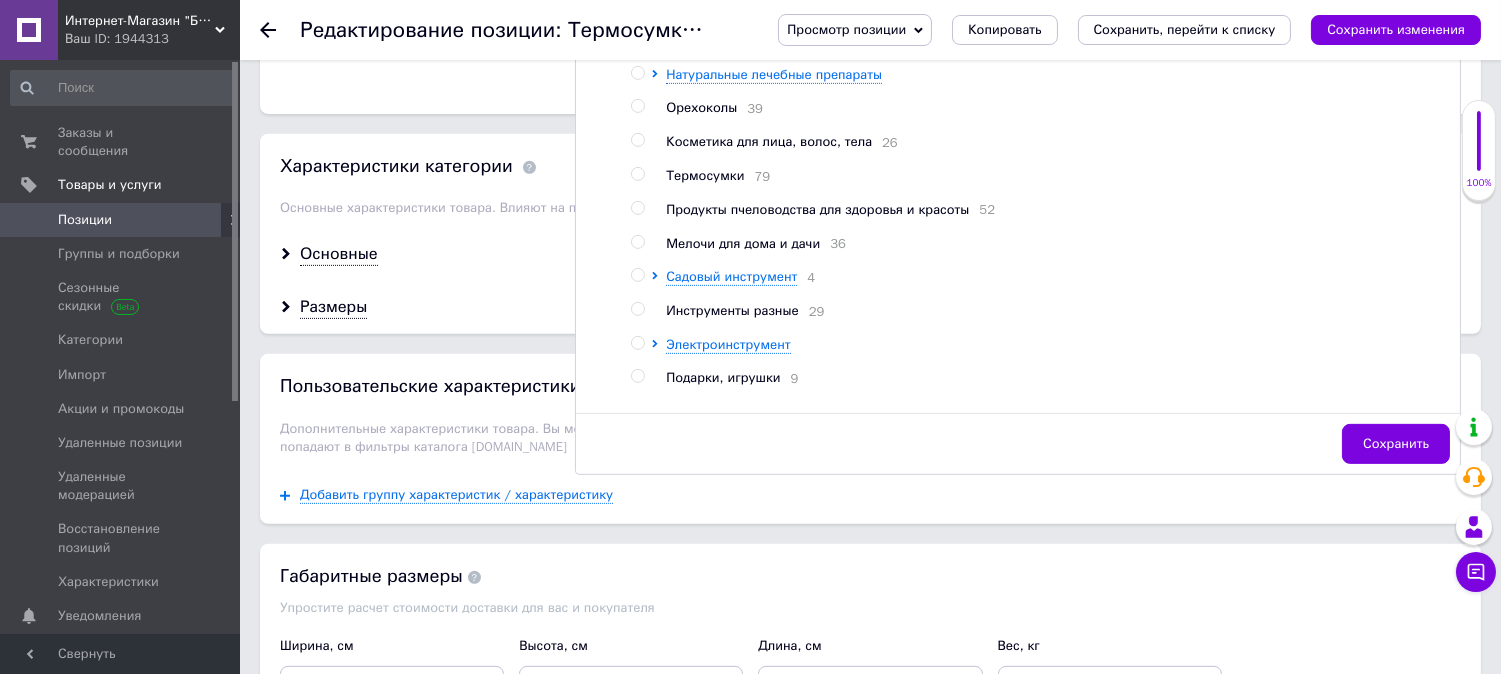 click at bounding box center (637, 174) 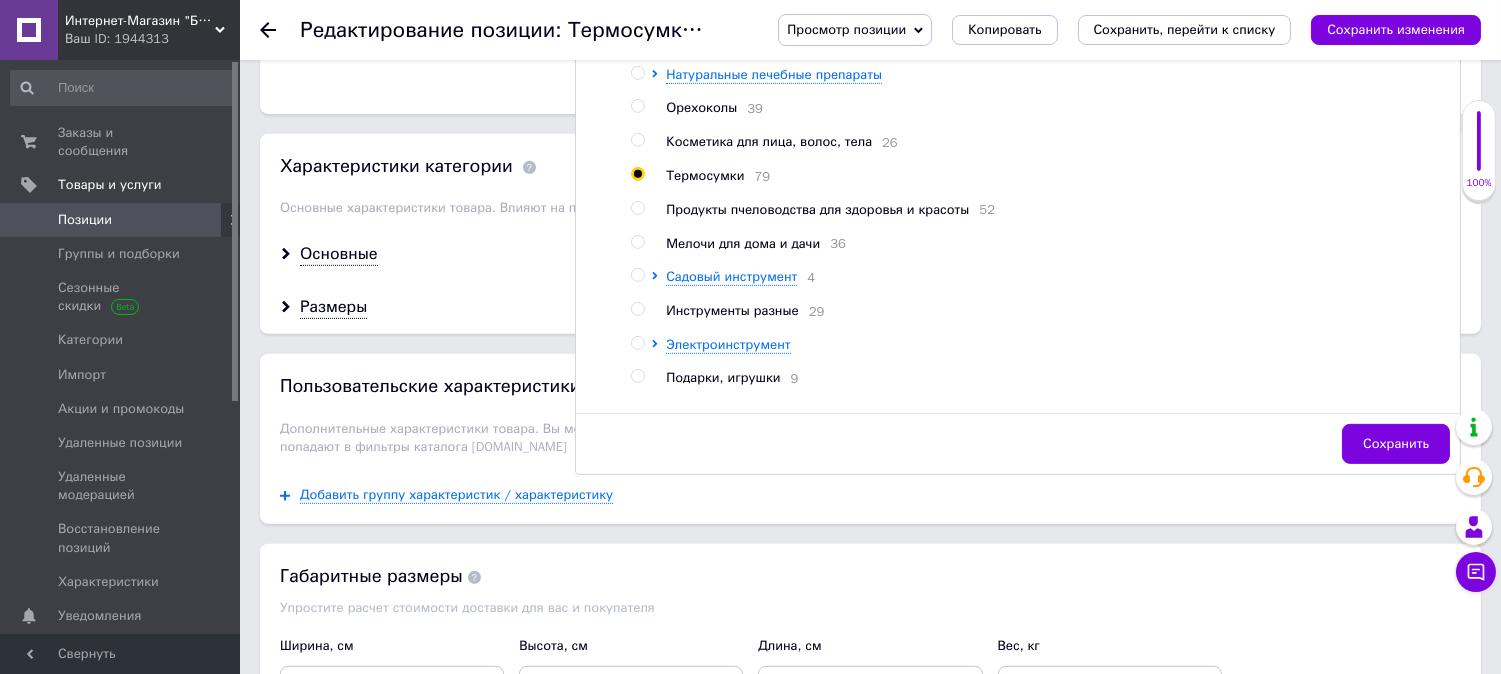 radio on "true" 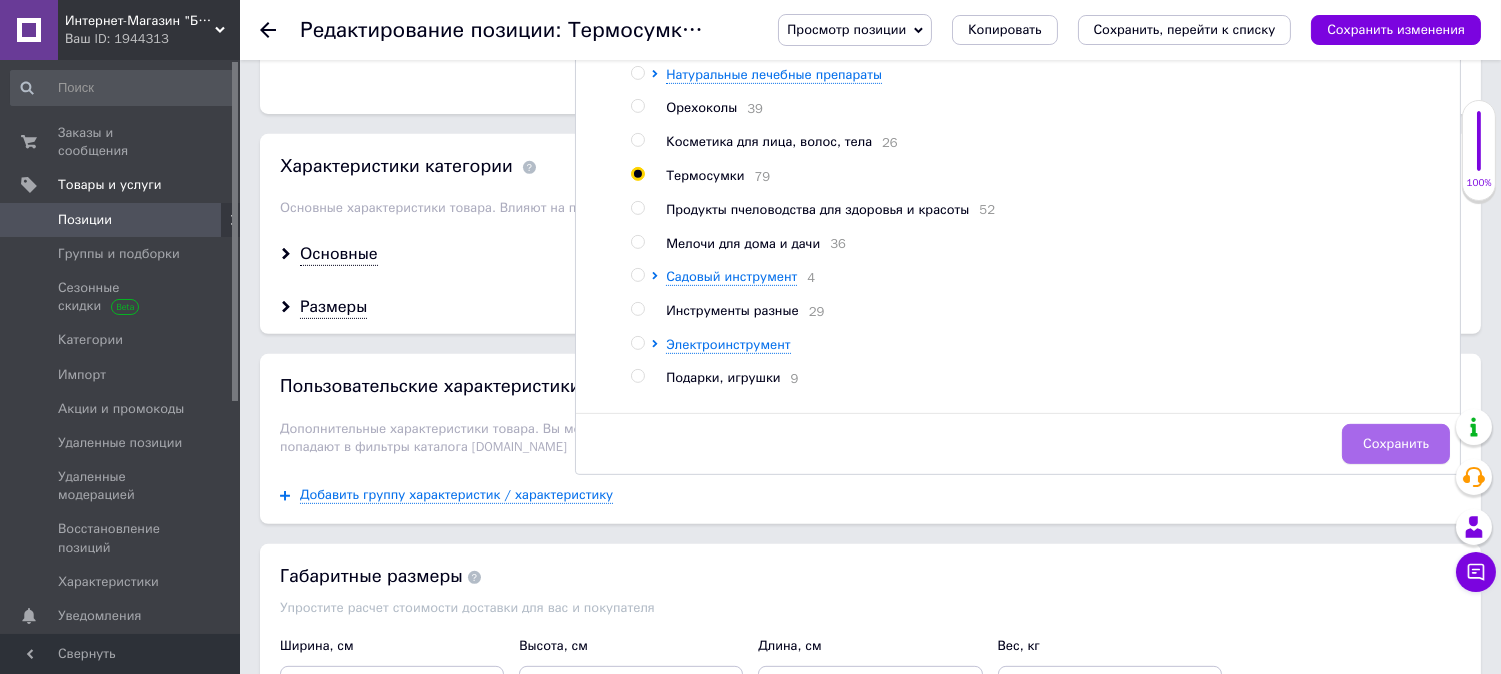 click on "Сохранить" at bounding box center (1396, 444) 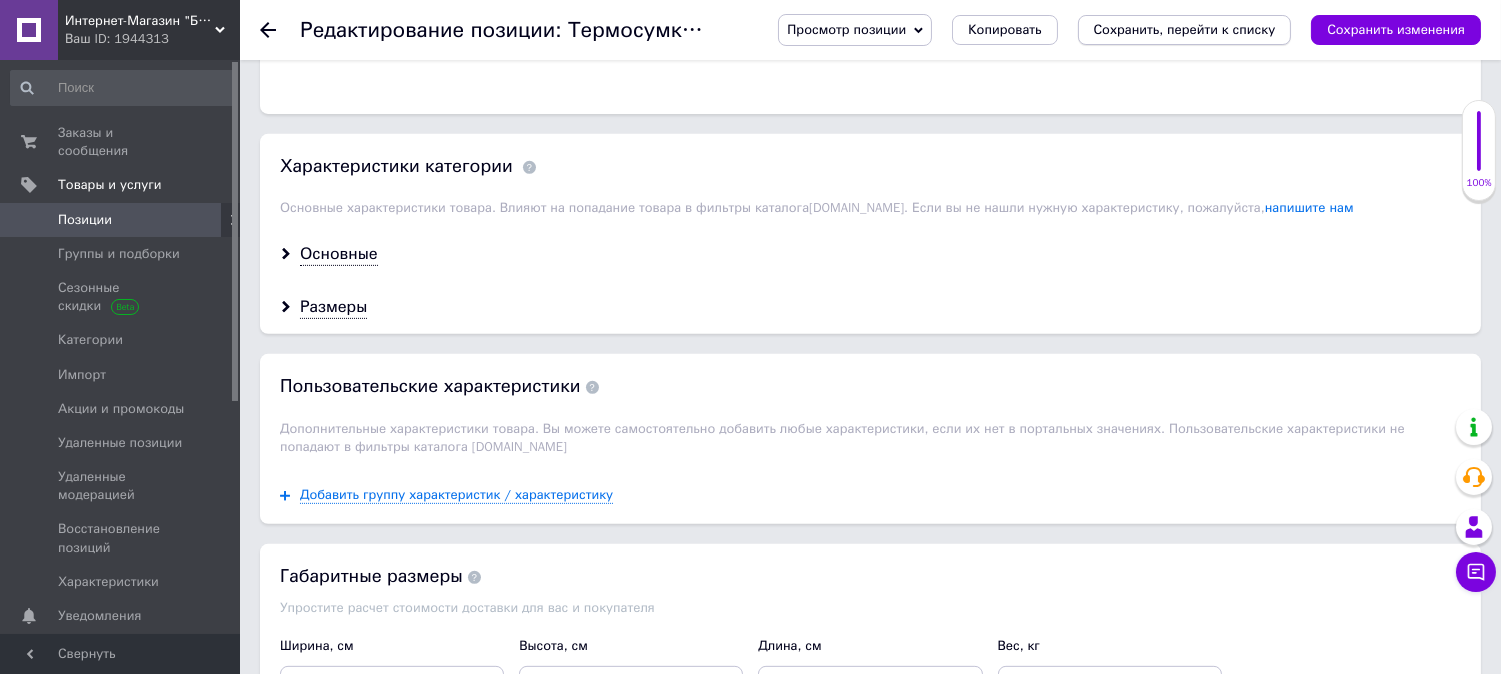 click on "Сохранить, перейти к списку" at bounding box center [1185, 29] 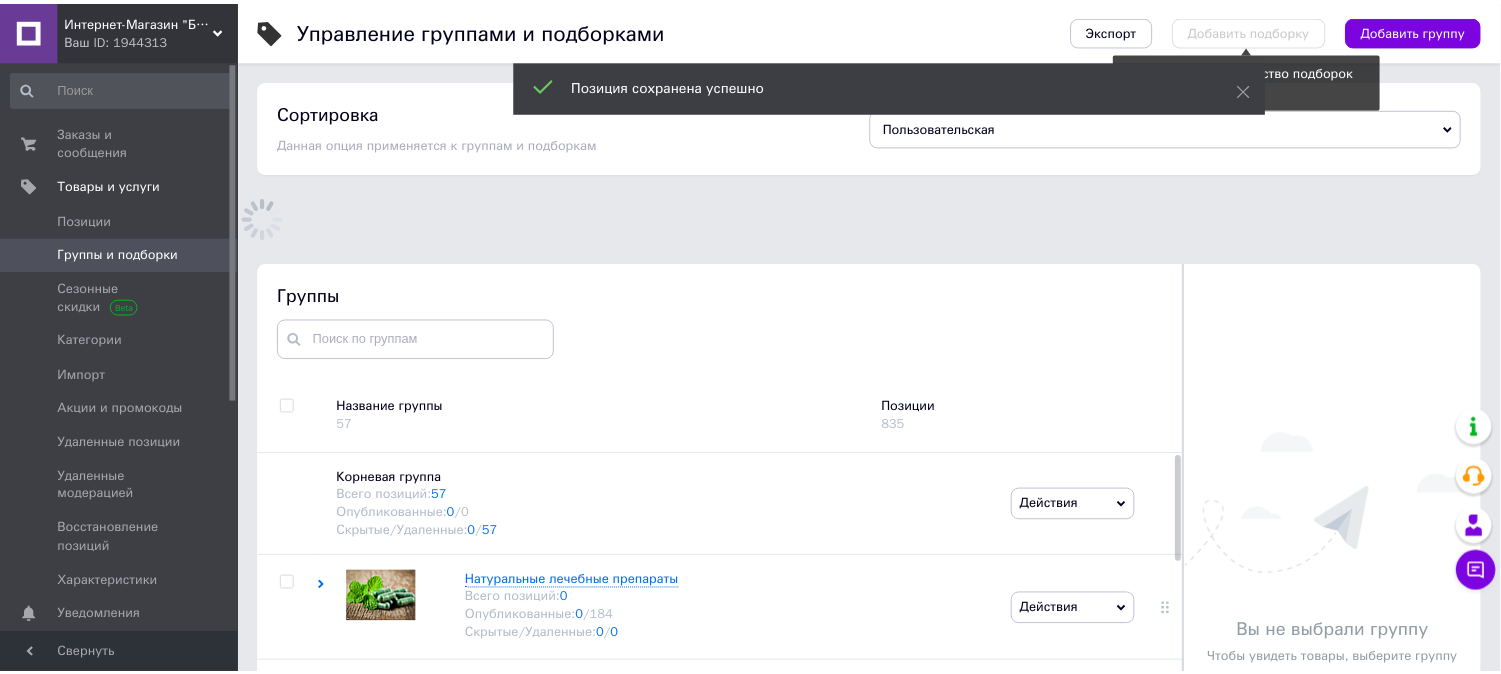 scroll, scrollTop: 165, scrollLeft: 0, axis: vertical 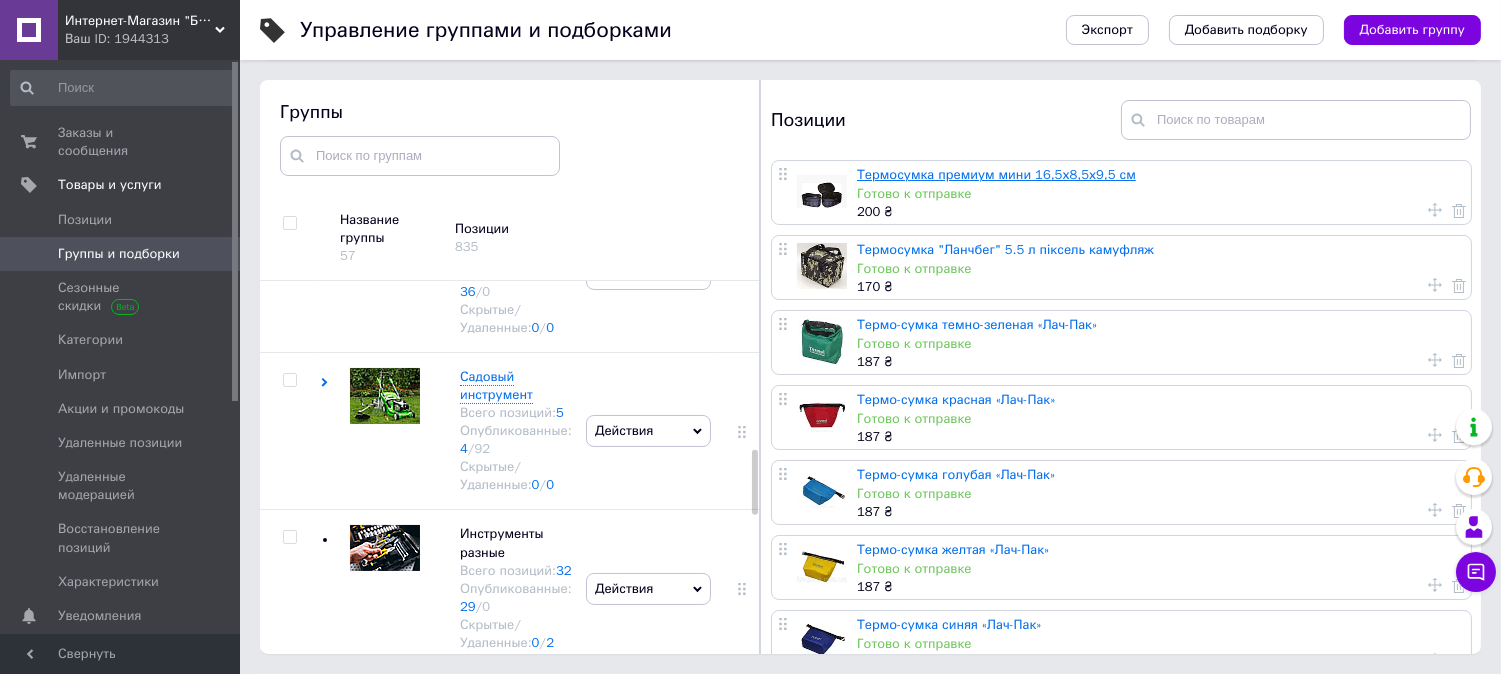 click on "Термосумка премиум мини  16,5х8,5х9,5 см" at bounding box center (996, 174) 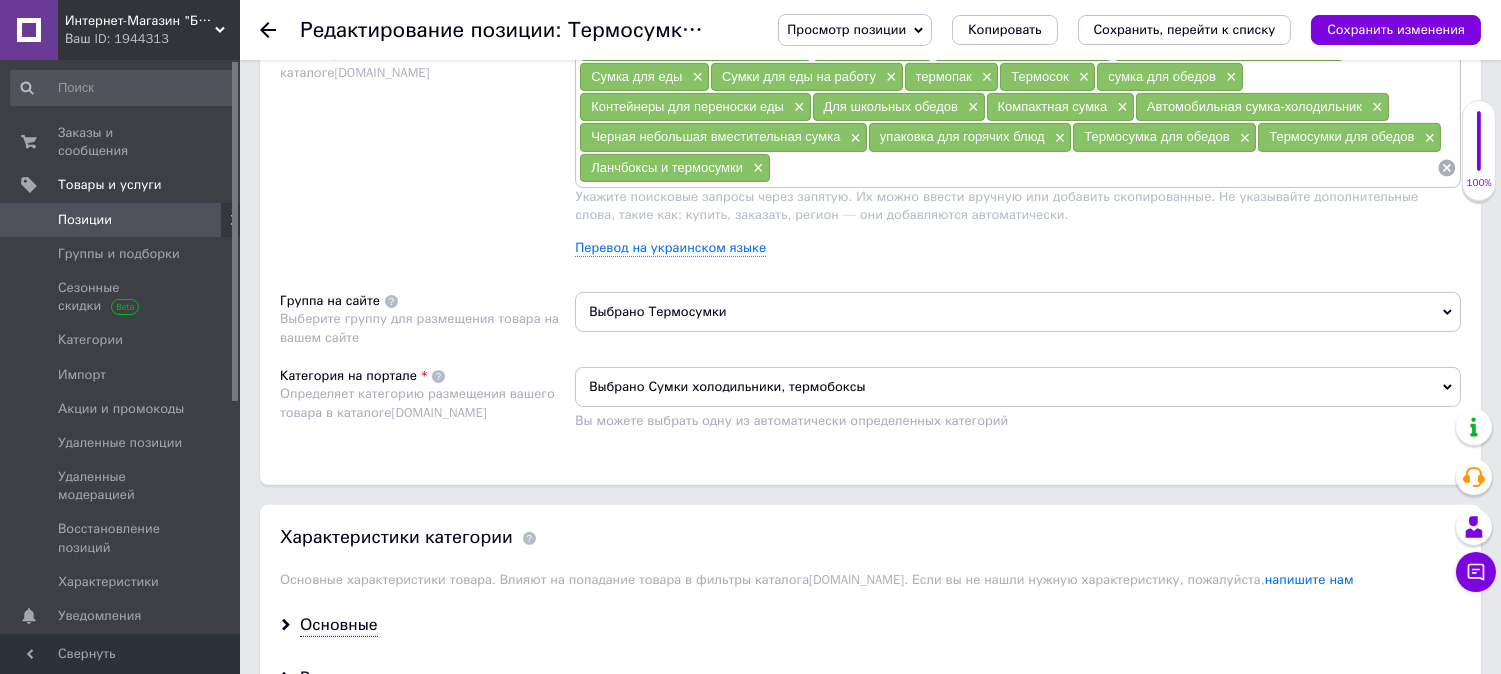 scroll, scrollTop: 1444, scrollLeft: 0, axis: vertical 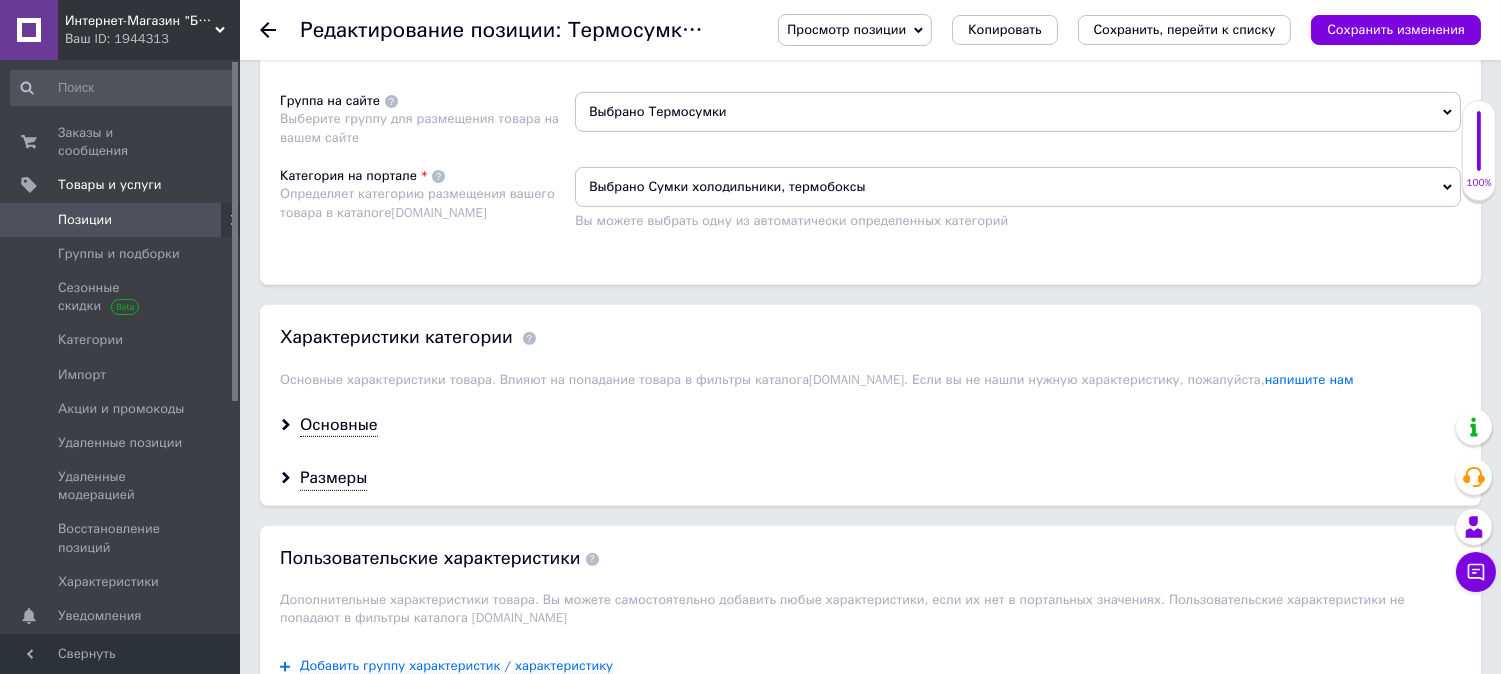 click on "Выбрано Термосумки" at bounding box center [1018, 112] 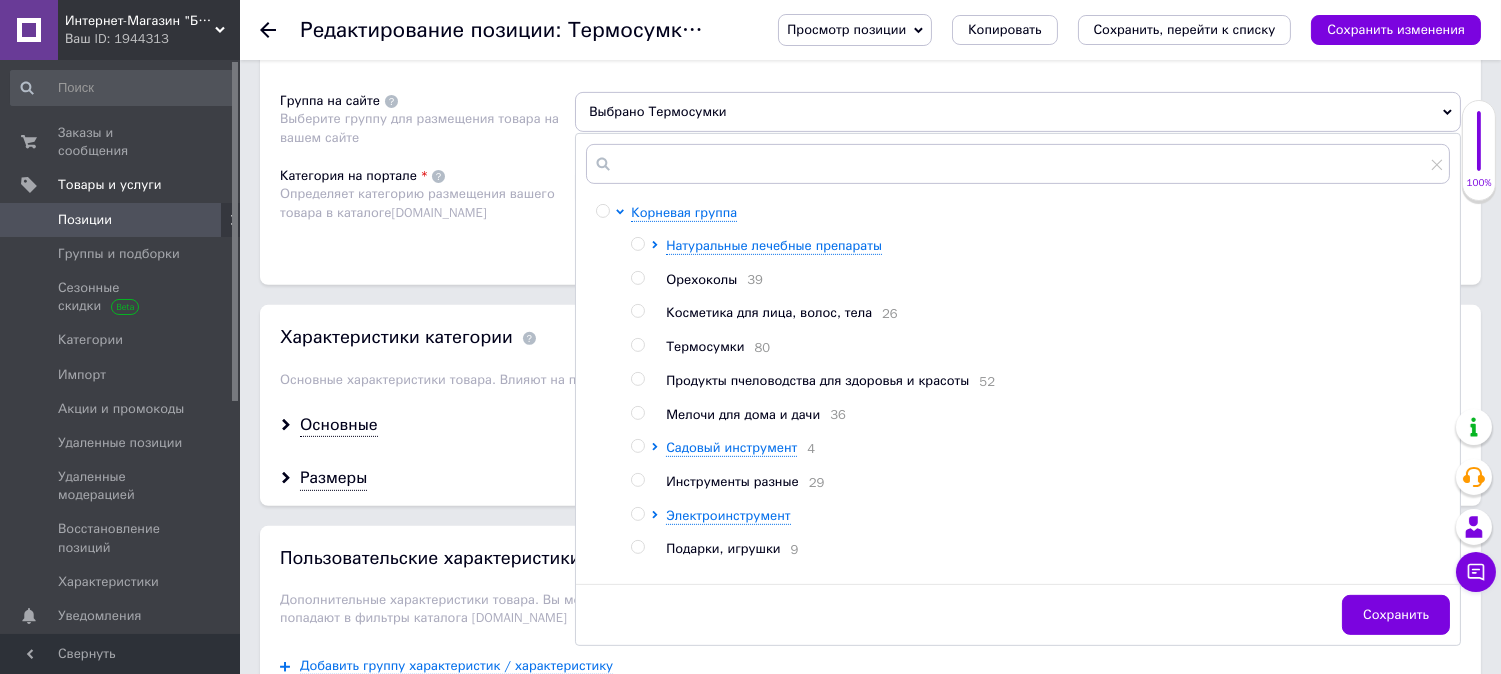click at bounding box center [637, 345] 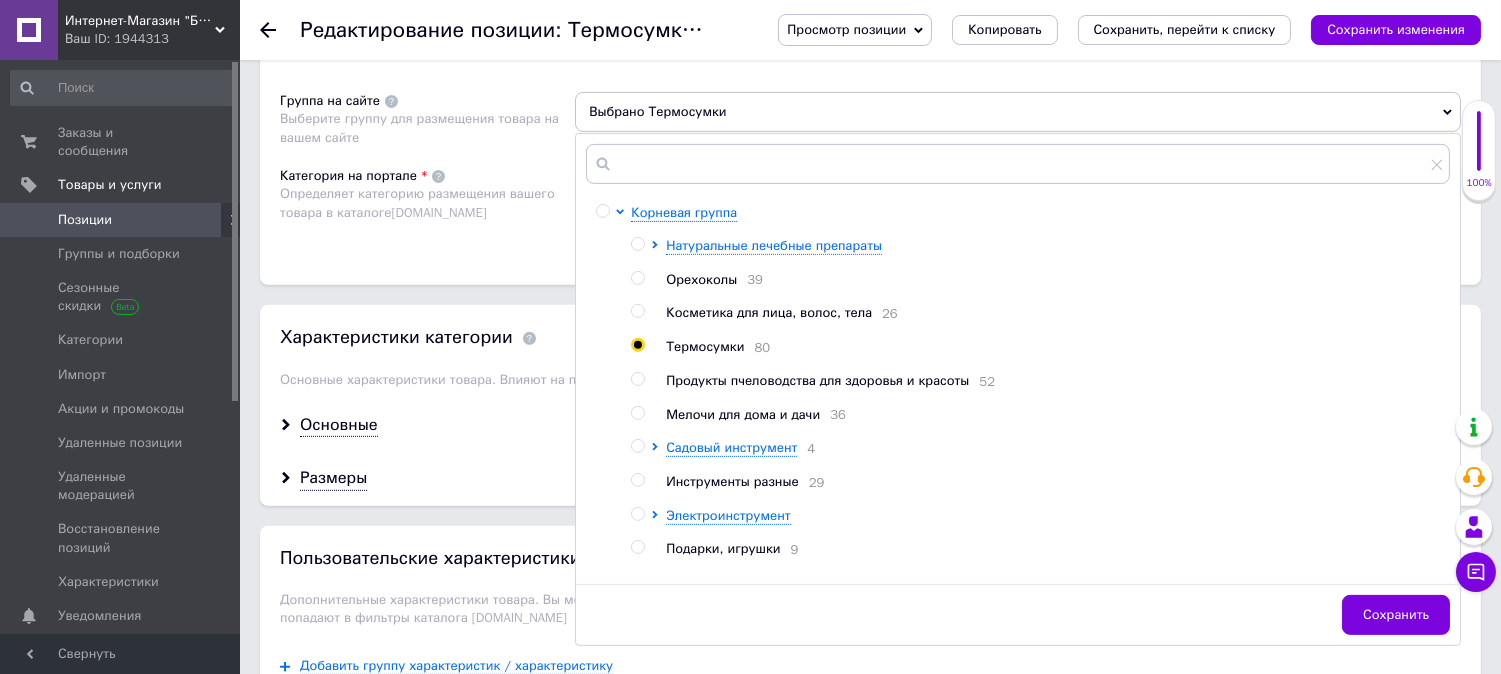 radio on "true" 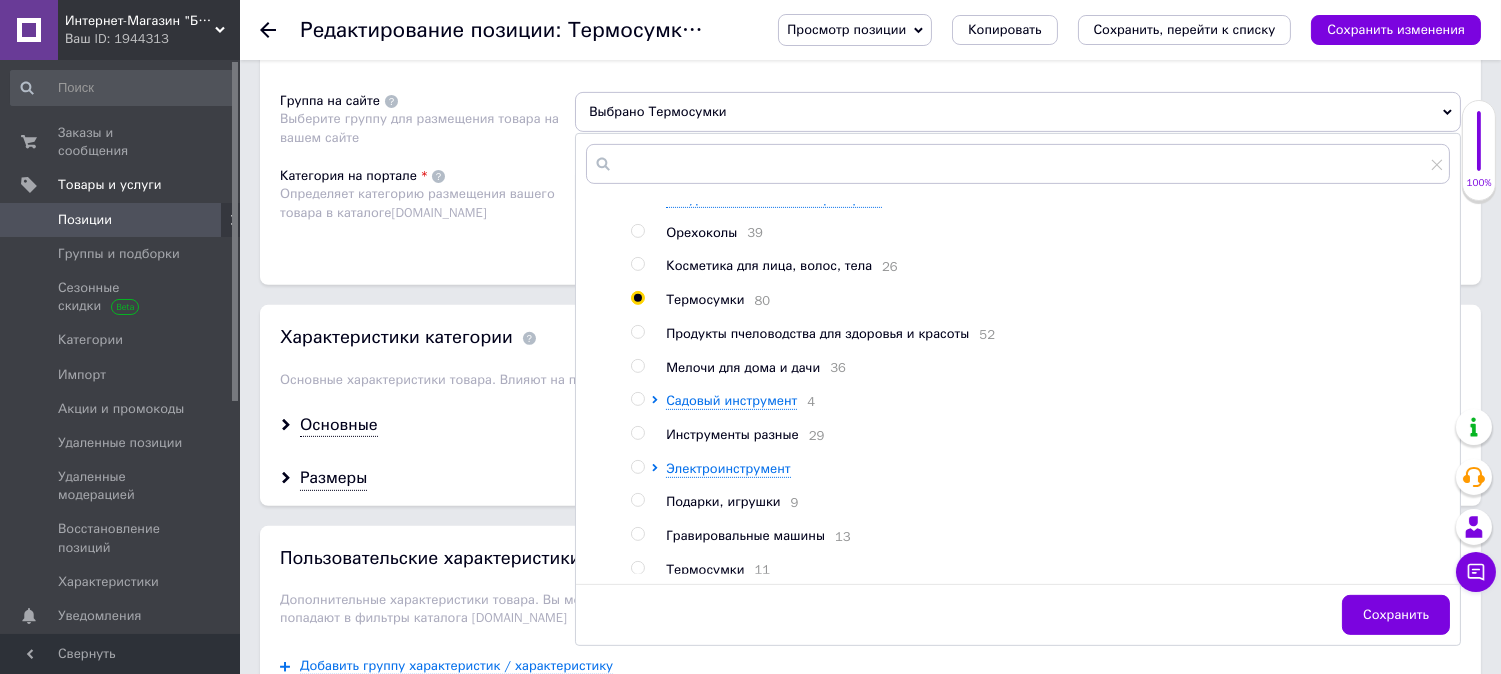 scroll, scrollTop: 67, scrollLeft: 0, axis: vertical 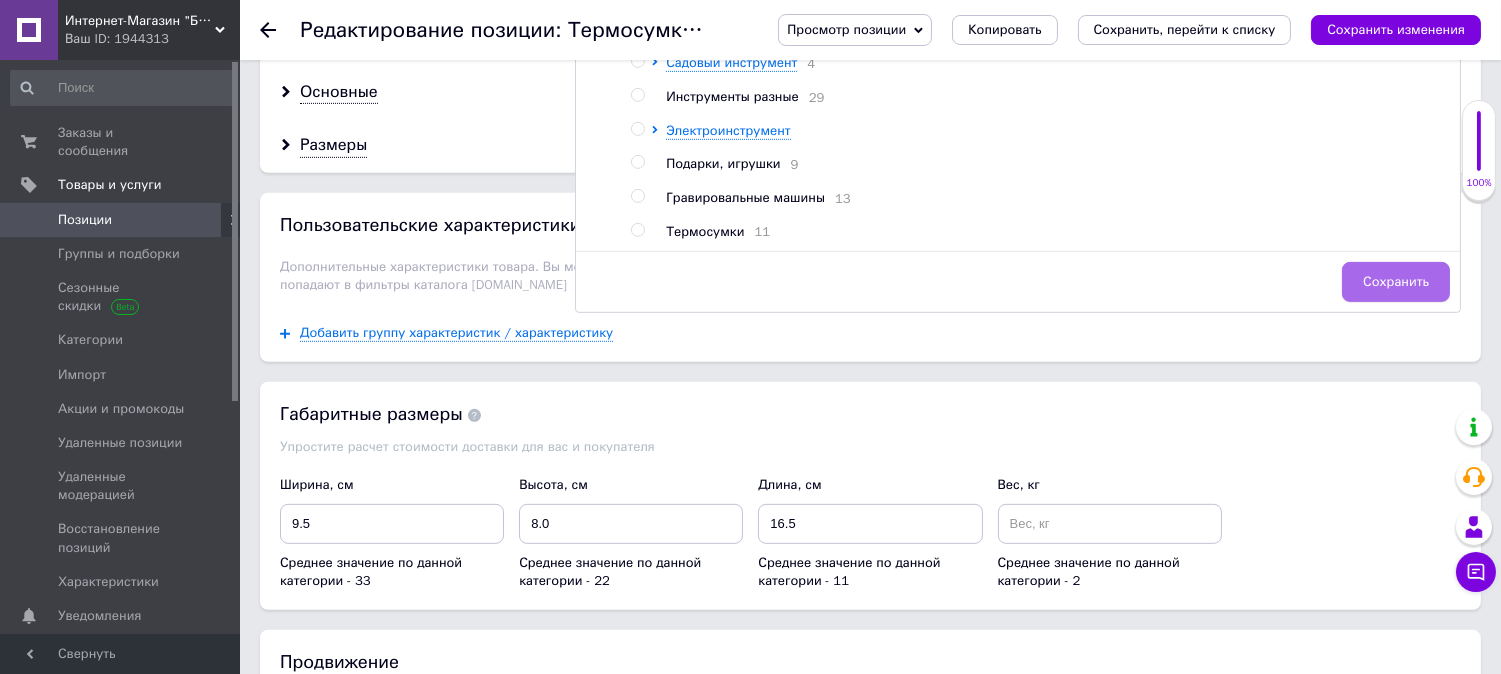 click on "Сохранить" at bounding box center [1396, 282] 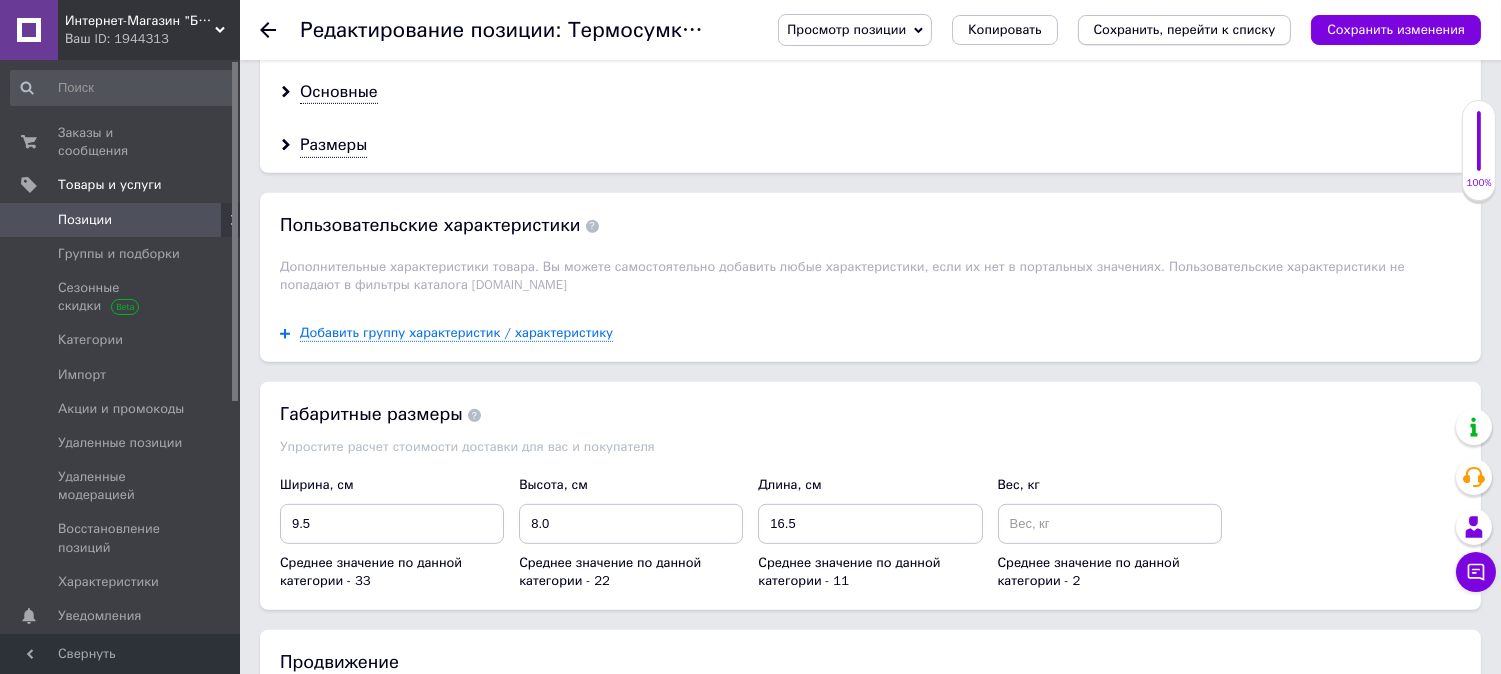 click on "Сохранить, перейти к списку" at bounding box center [1185, 29] 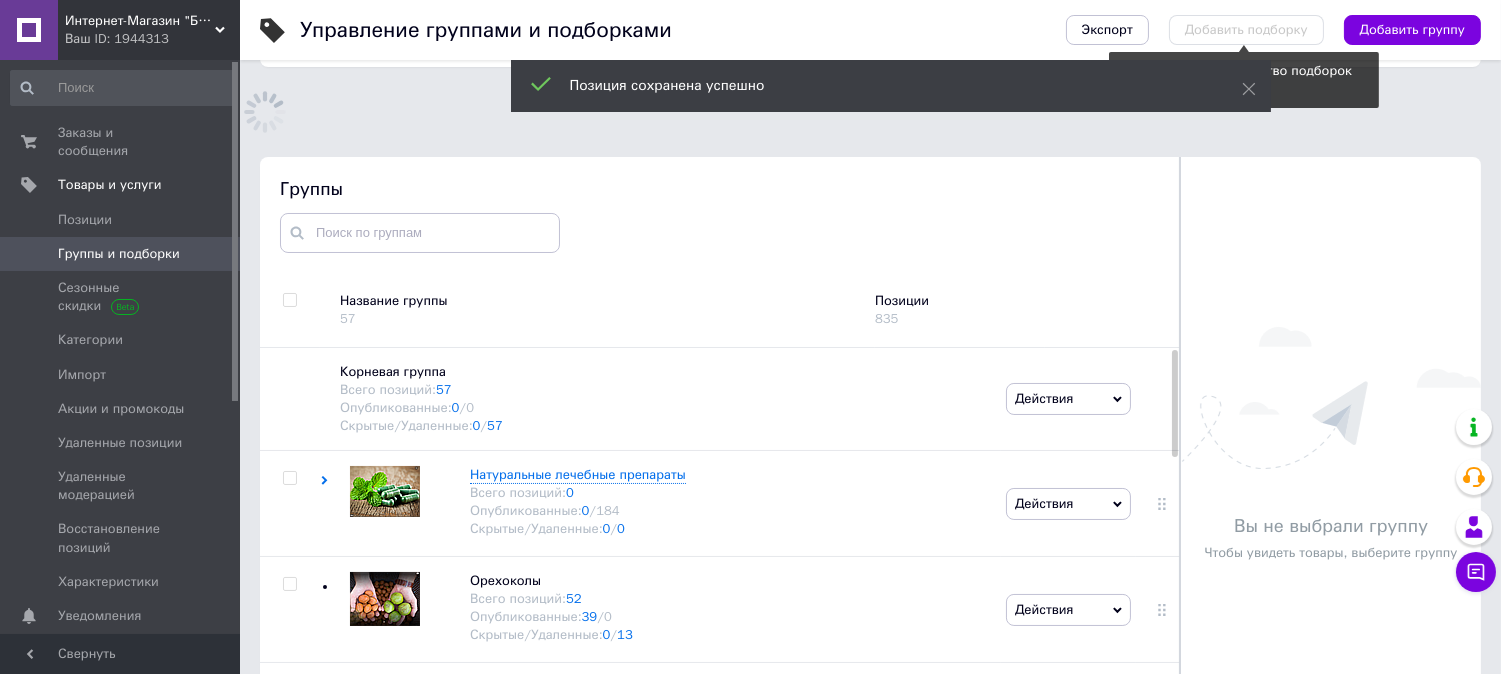 scroll, scrollTop: 182, scrollLeft: 0, axis: vertical 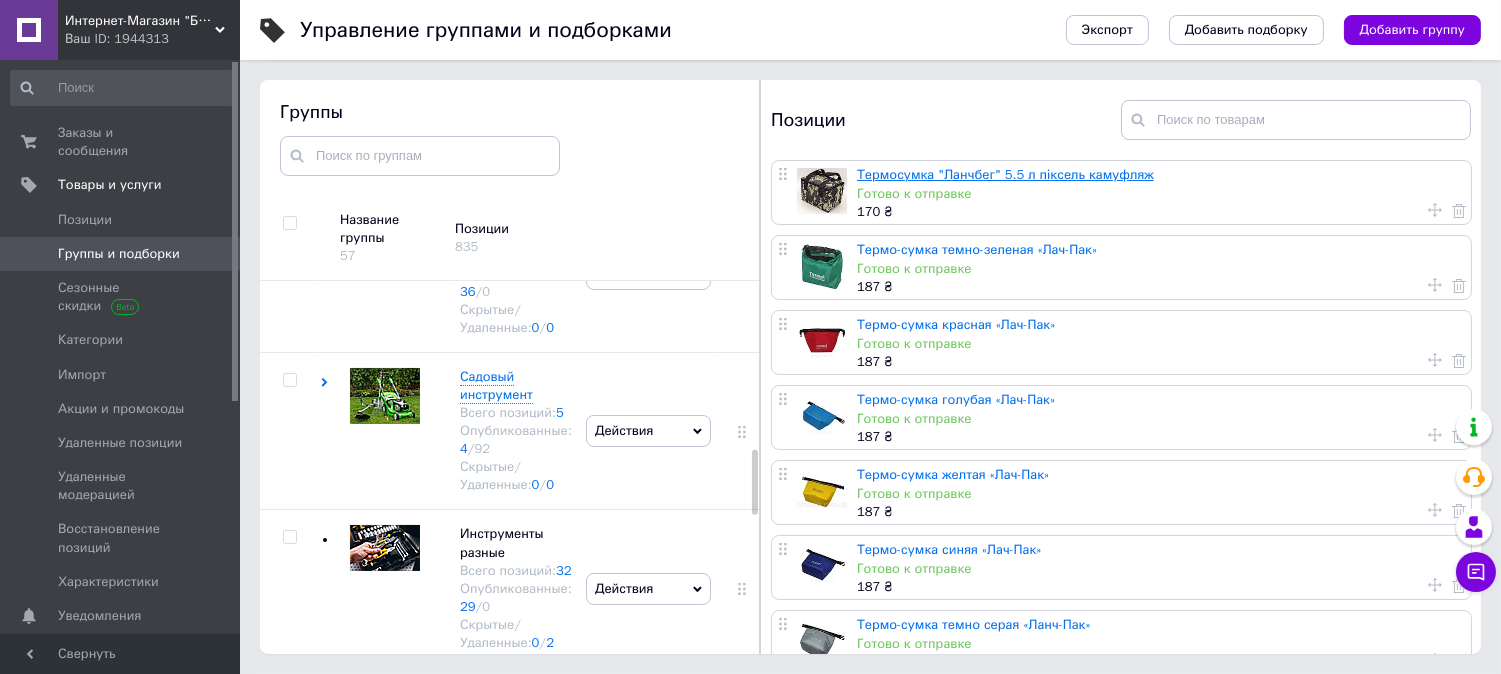 click on "Термосумка "Ланчбег" 5.5 л піксель камуфляж" at bounding box center [1005, 174] 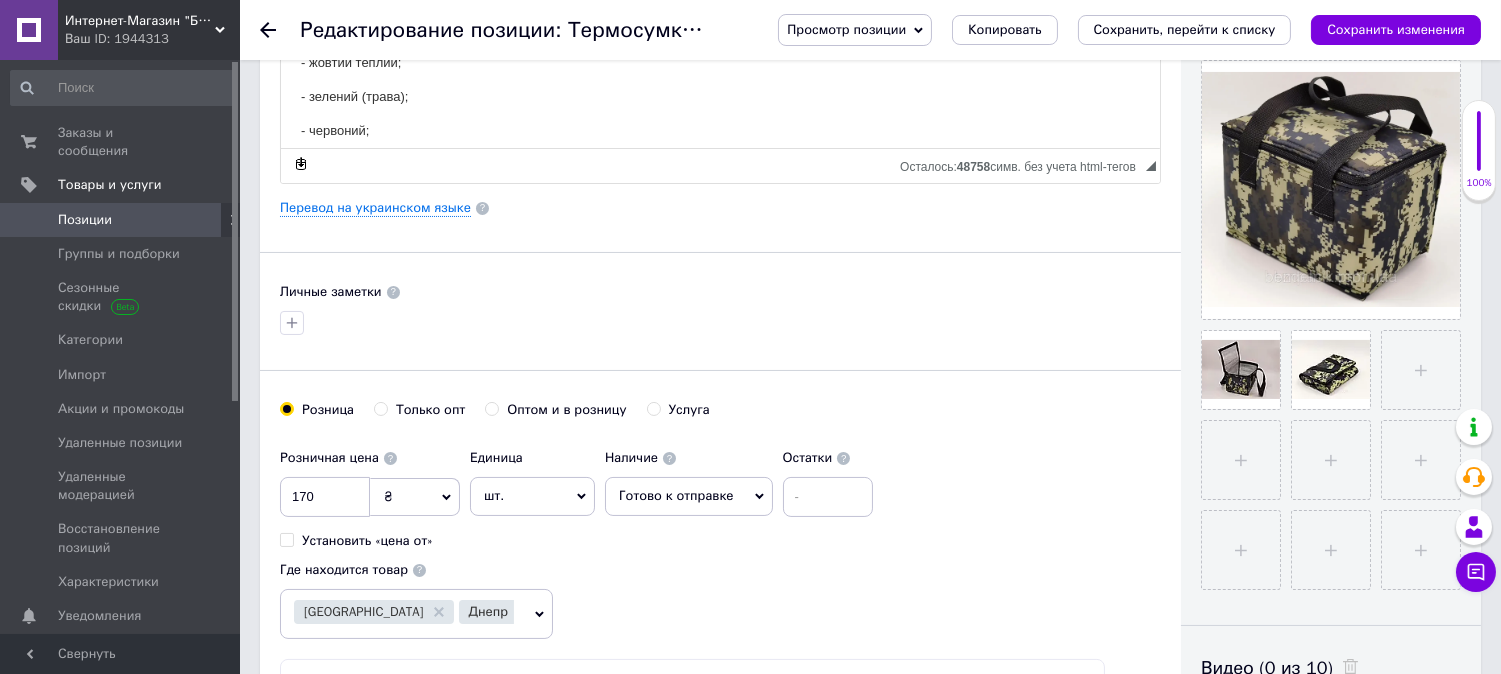 scroll, scrollTop: 555, scrollLeft: 0, axis: vertical 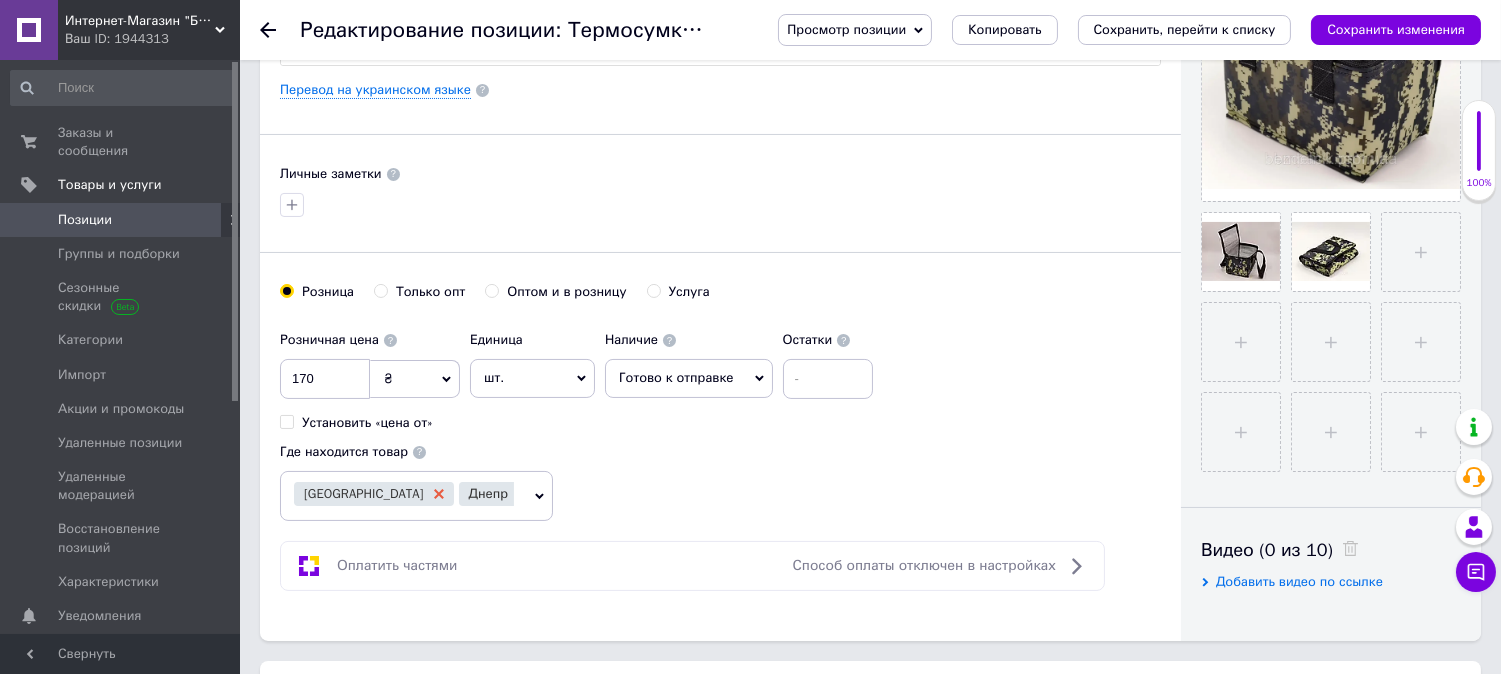 click 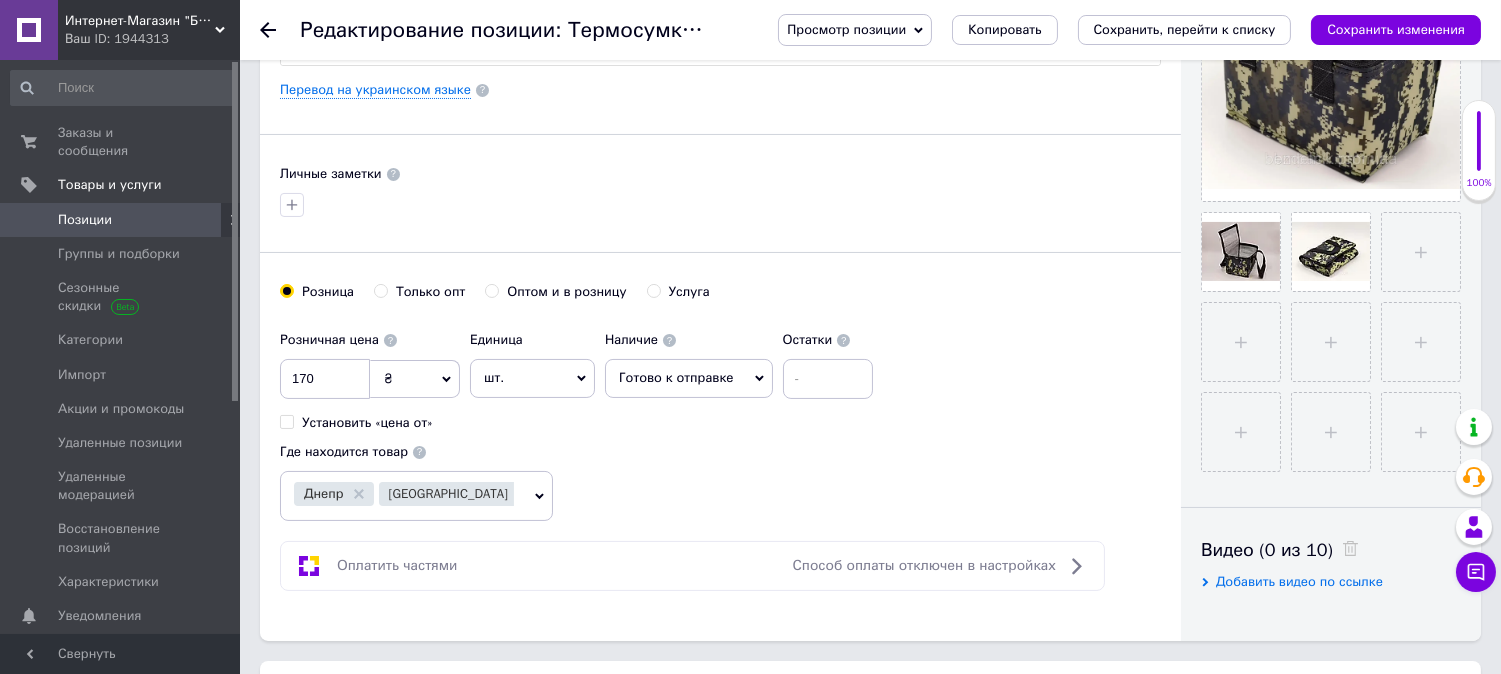 click 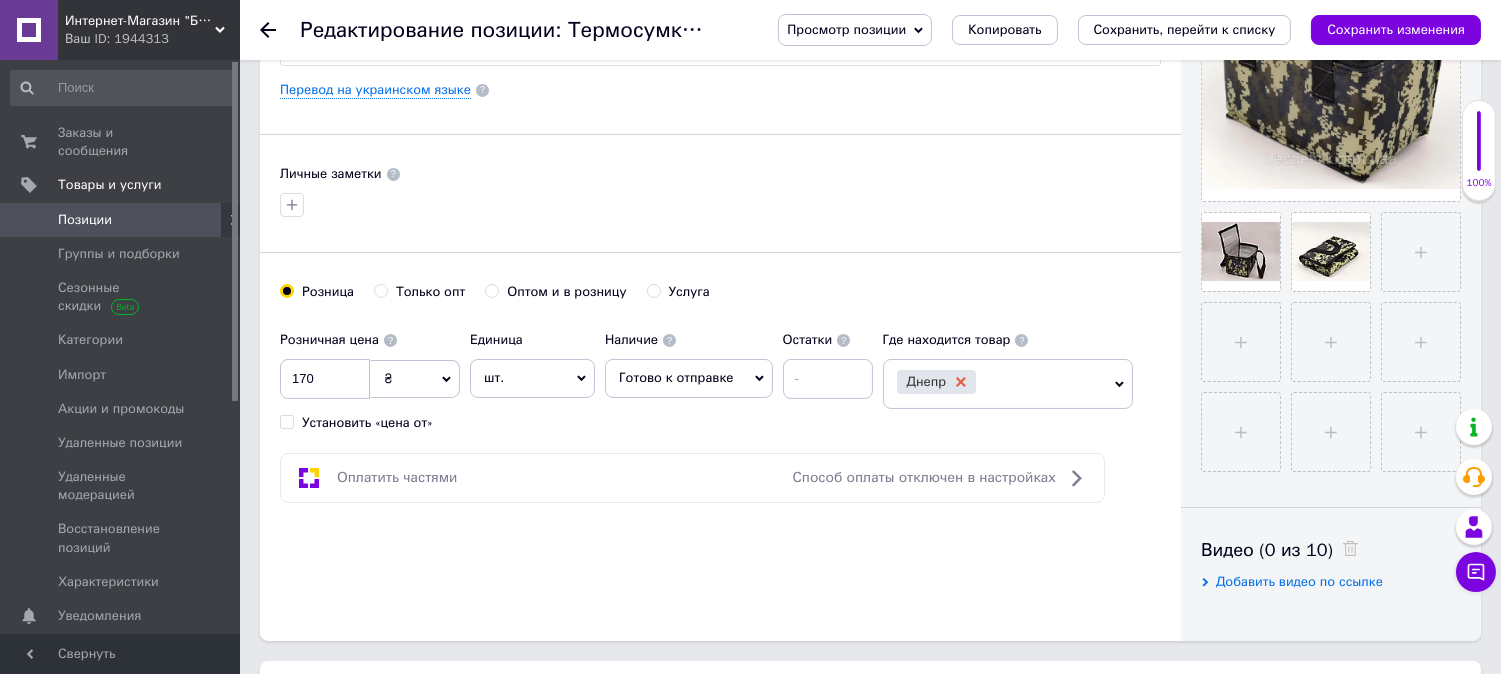 click 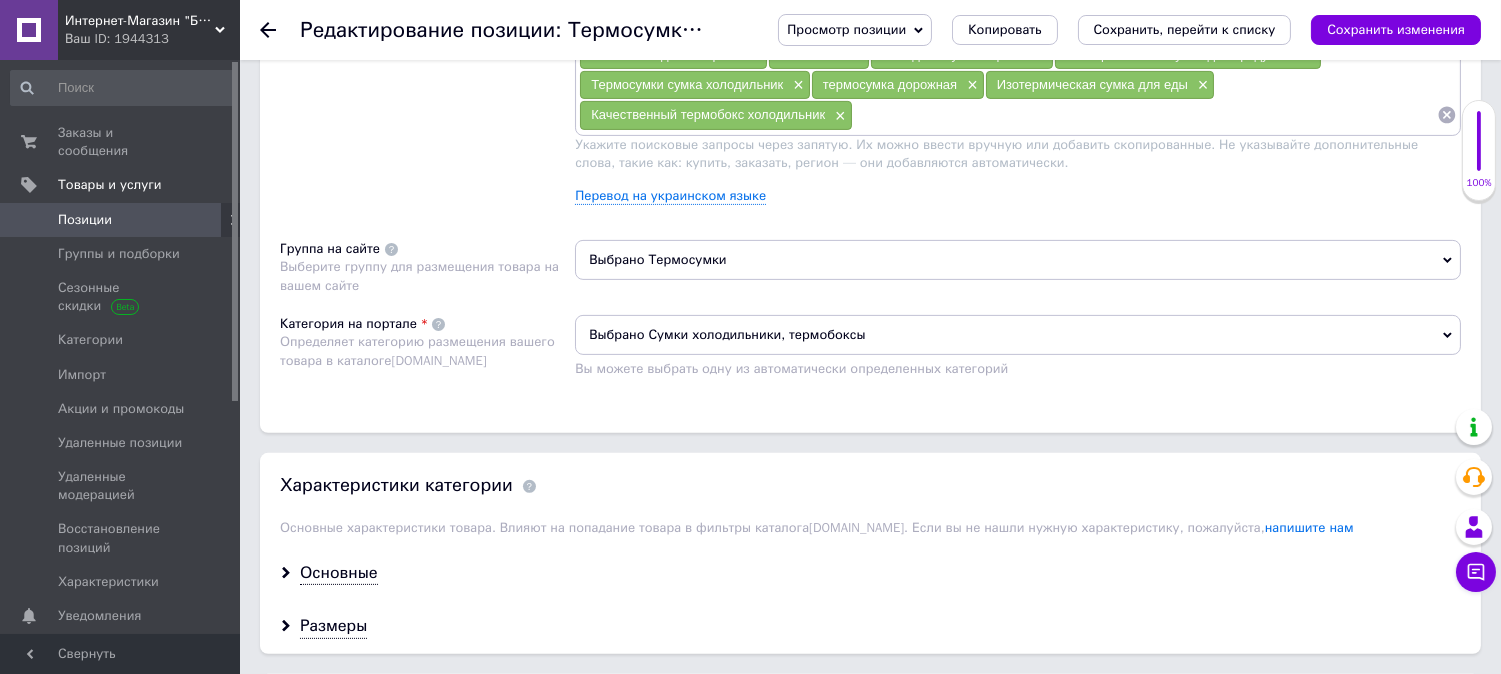 scroll, scrollTop: 1333, scrollLeft: 0, axis: vertical 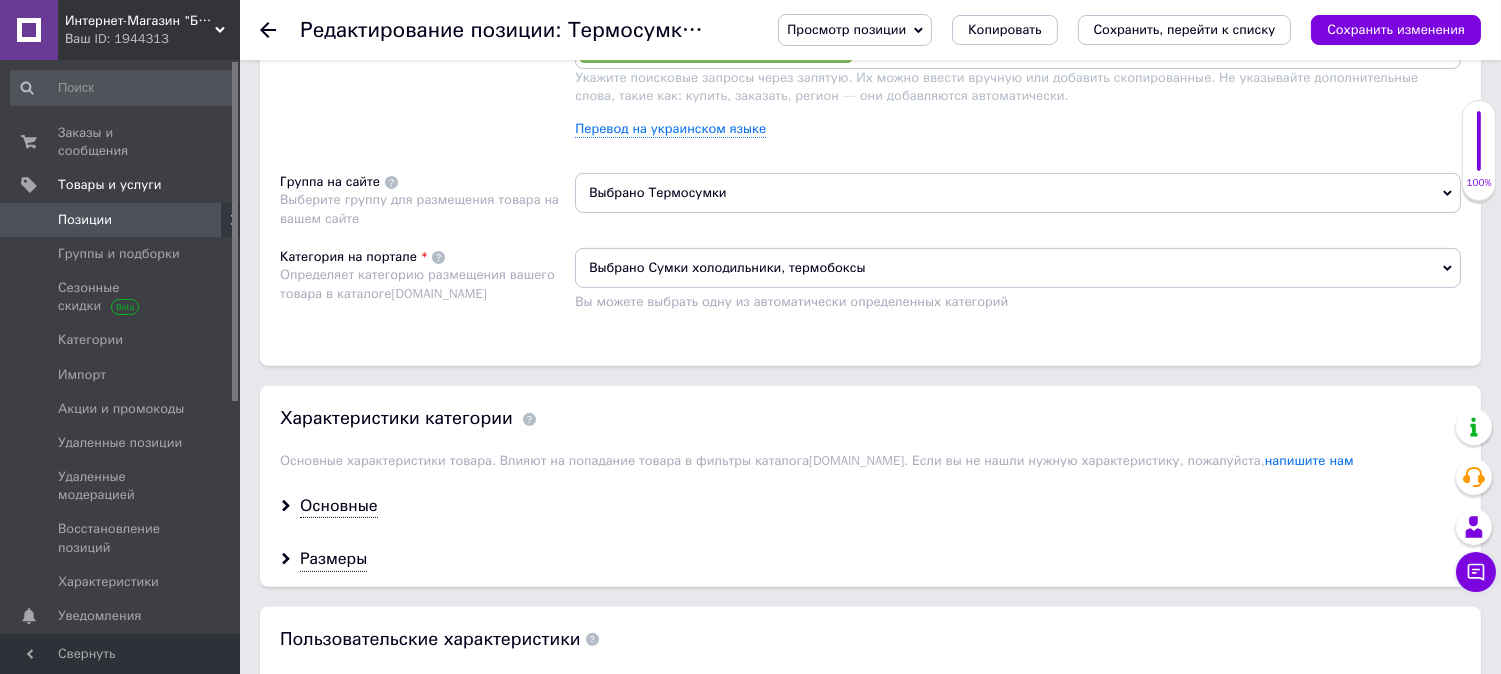 click on "Выбрано Термосумки" at bounding box center [1018, 193] 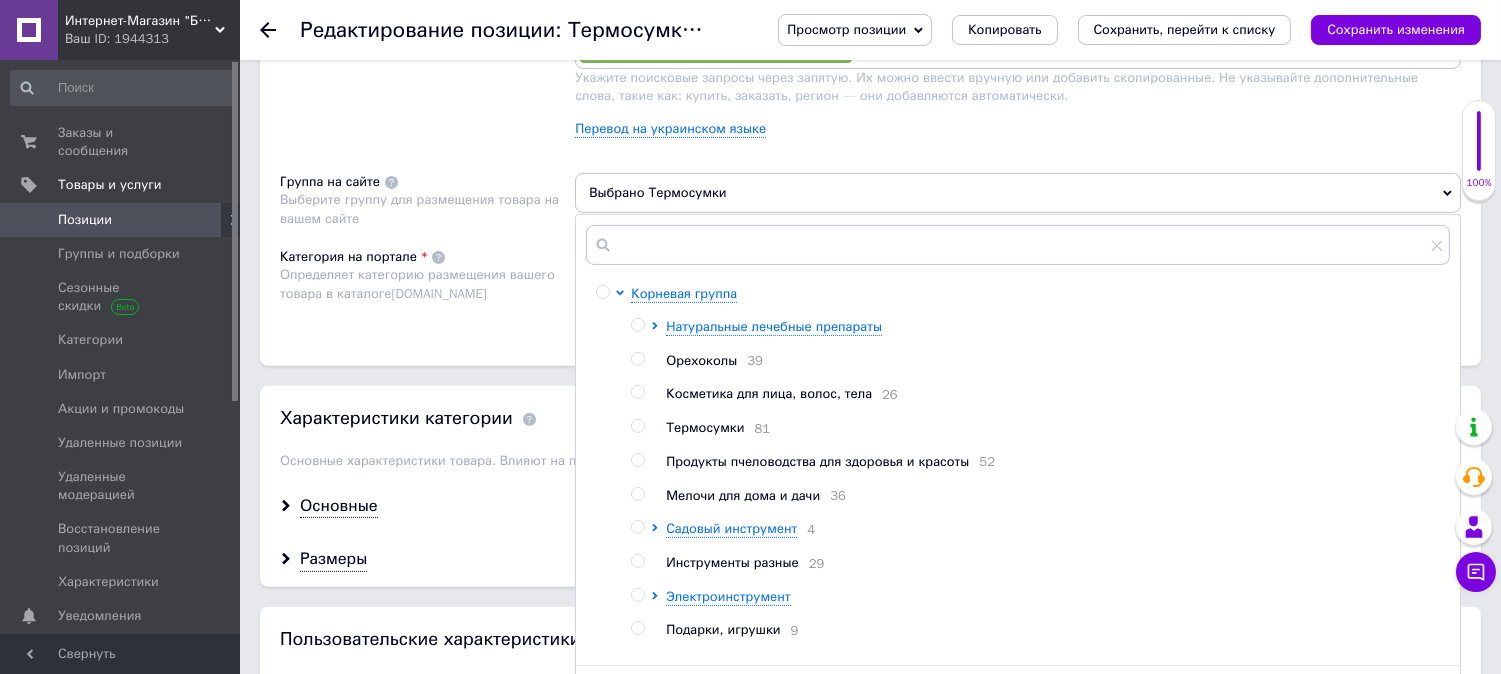 click at bounding box center (637, 426) 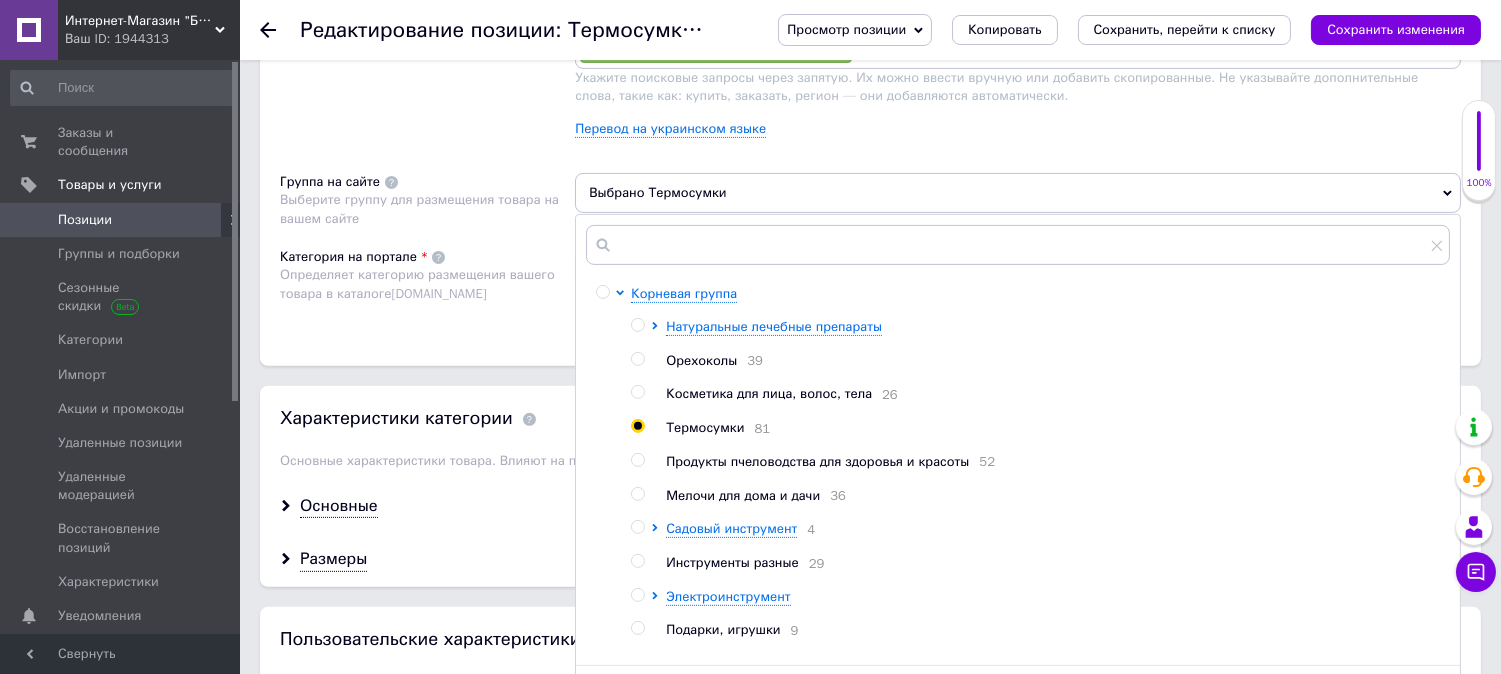 radio on "true" 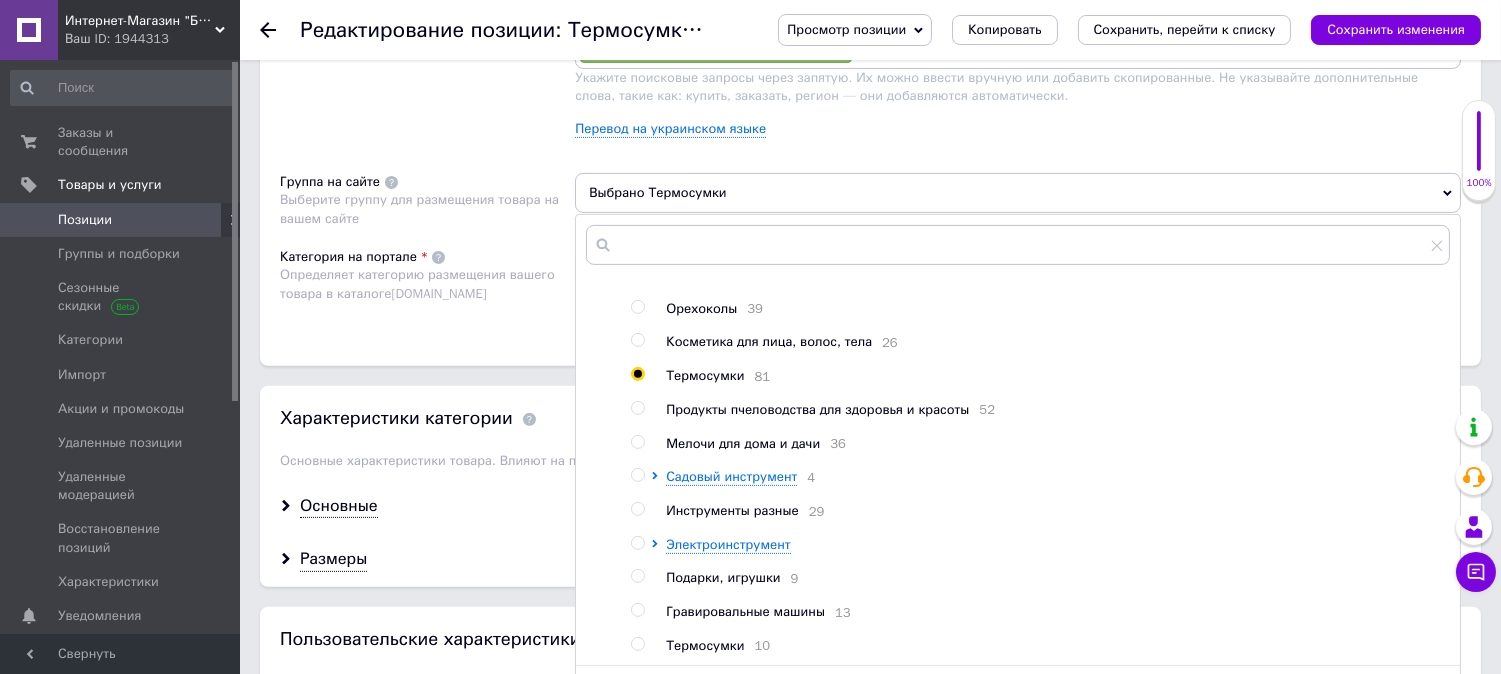 scroll, scrollTop: 67, scrollLeft: 0, axis: vertical 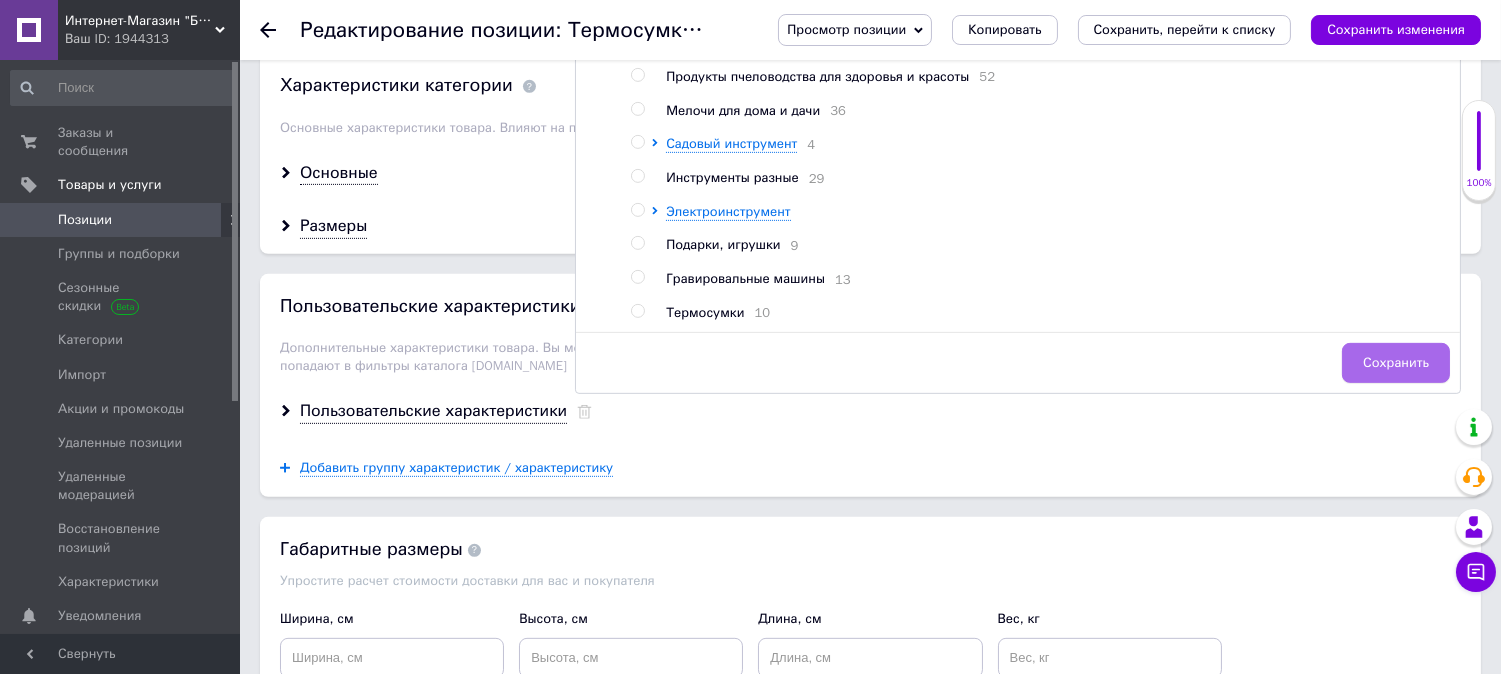 click on "Сохранить" at bounding box center [1396, 363] 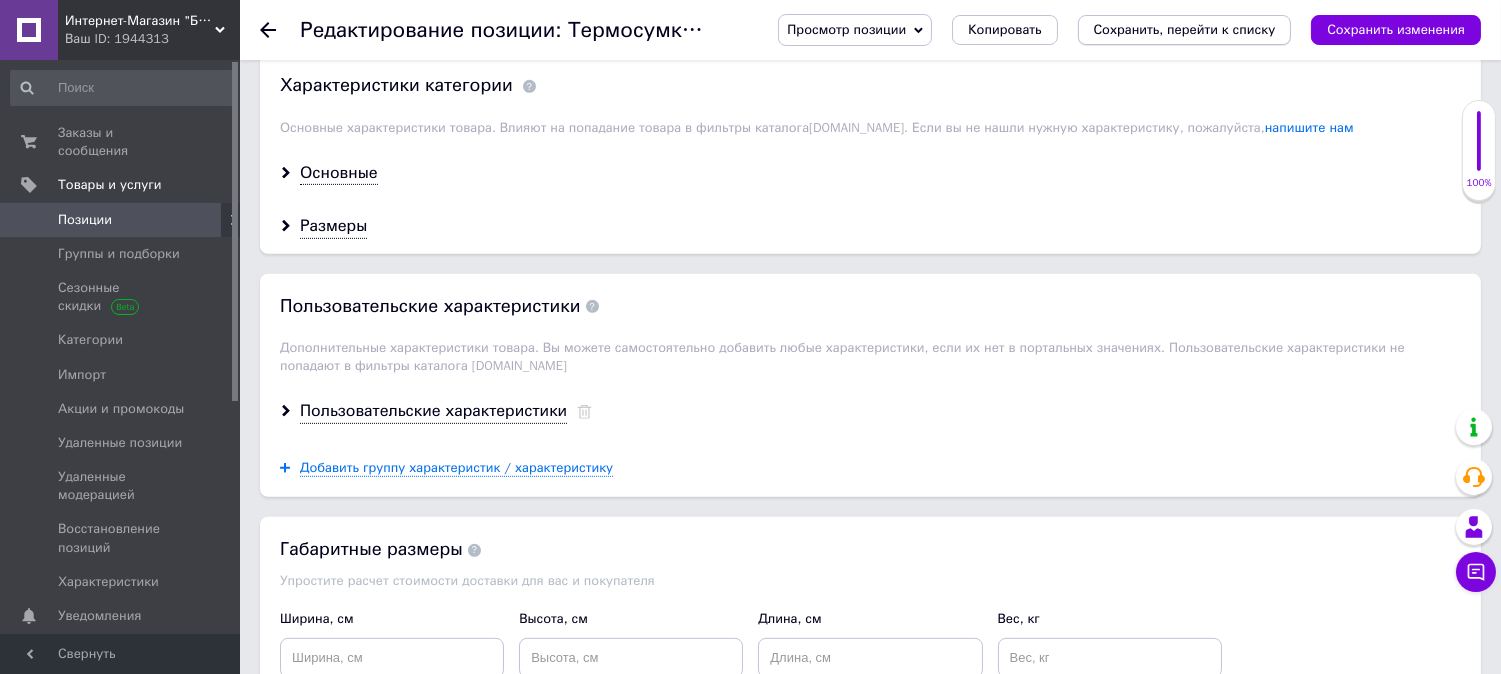 click on "Сохранить, перейти к списку" at bounding box center (1185, 29) 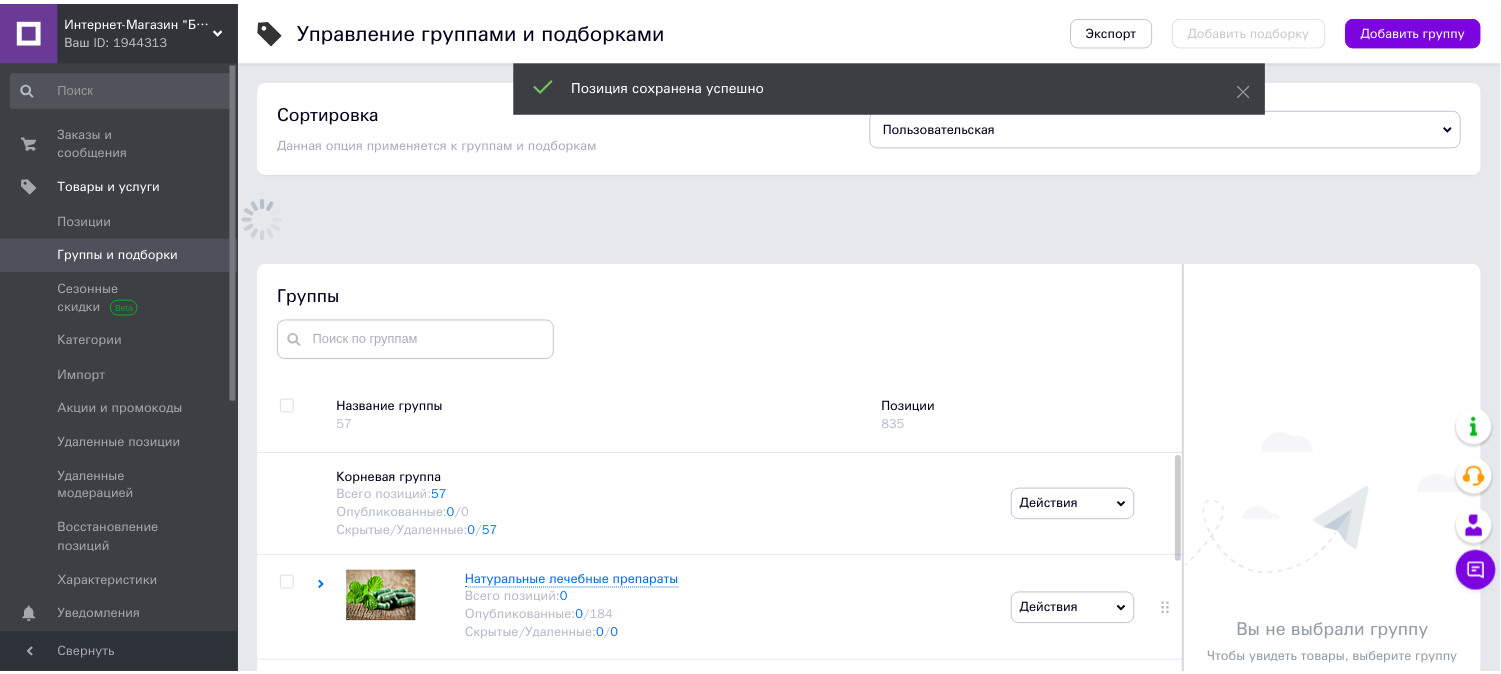 scroll, scrollTop: 175, scrollLeft: 0, axis: vertical 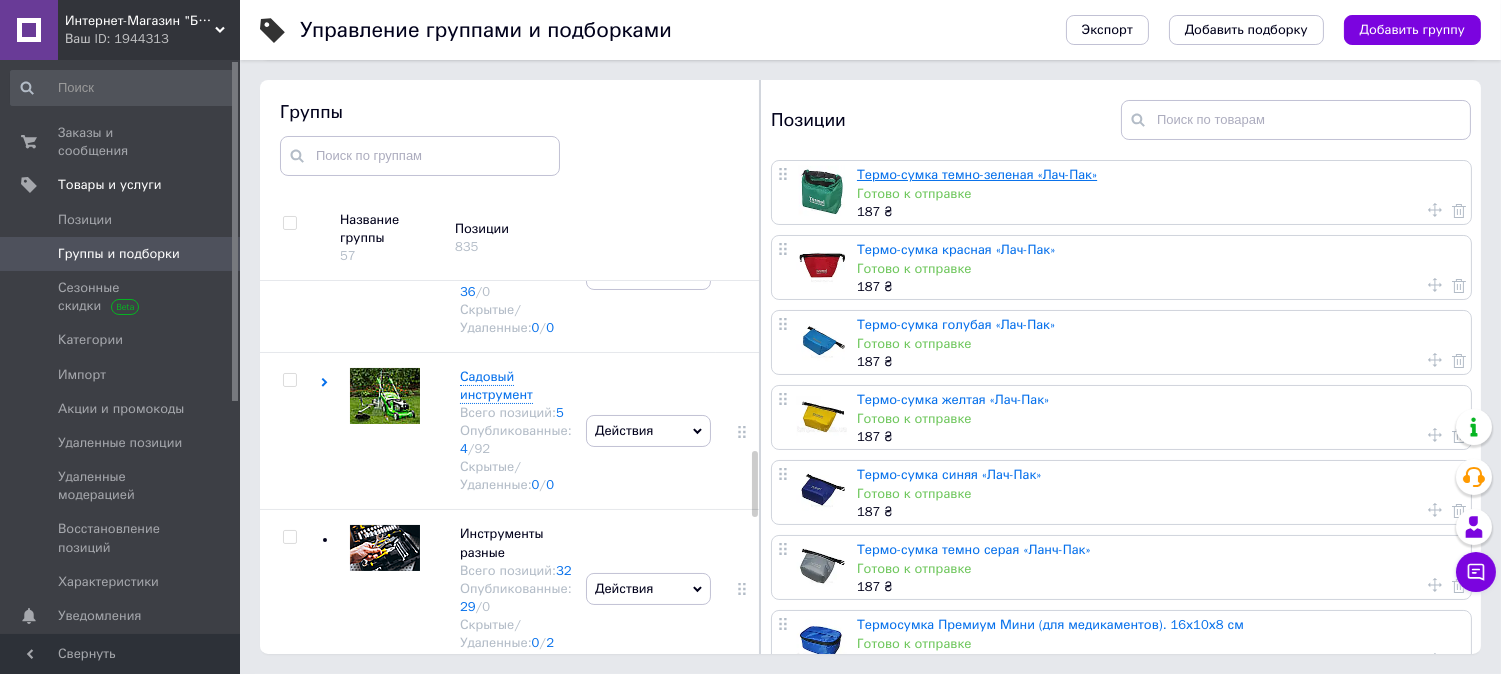 click on "Термо-сумка темно-зеленая «Лач-Пак»" at bounding box center (977, 174) 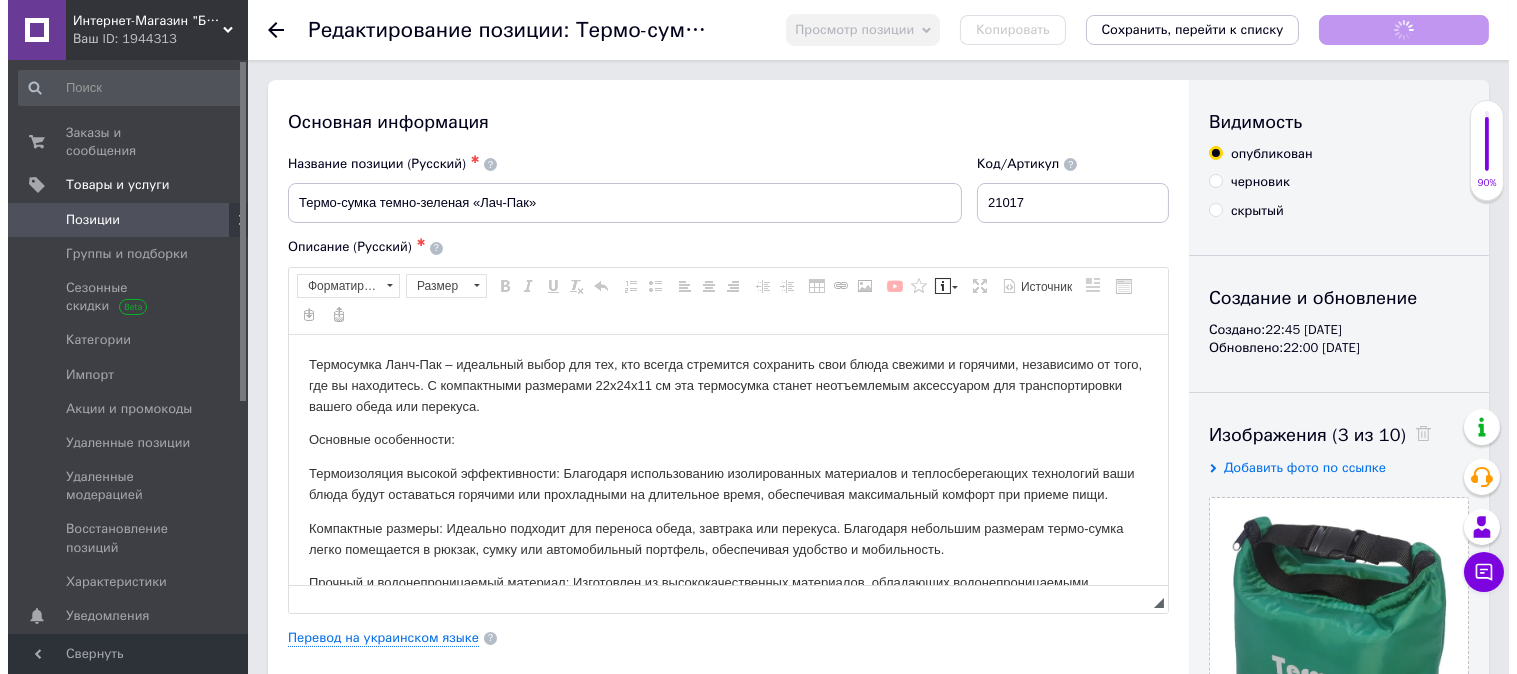 scroll, scrollTop: 0, scrollLeft: 0, axis: both 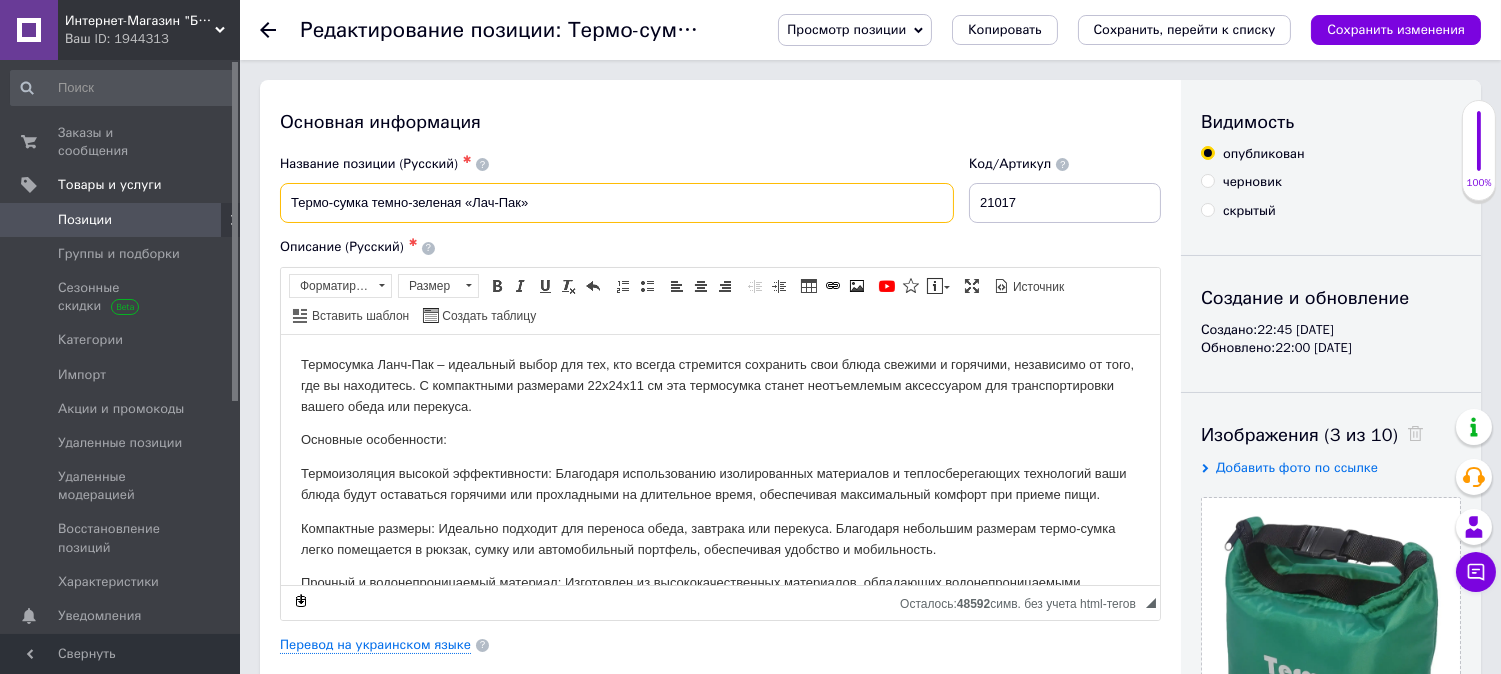 click on "Термо-сумка темно-зеленая «Лач-Пак»" at bounding box center [617, 203] 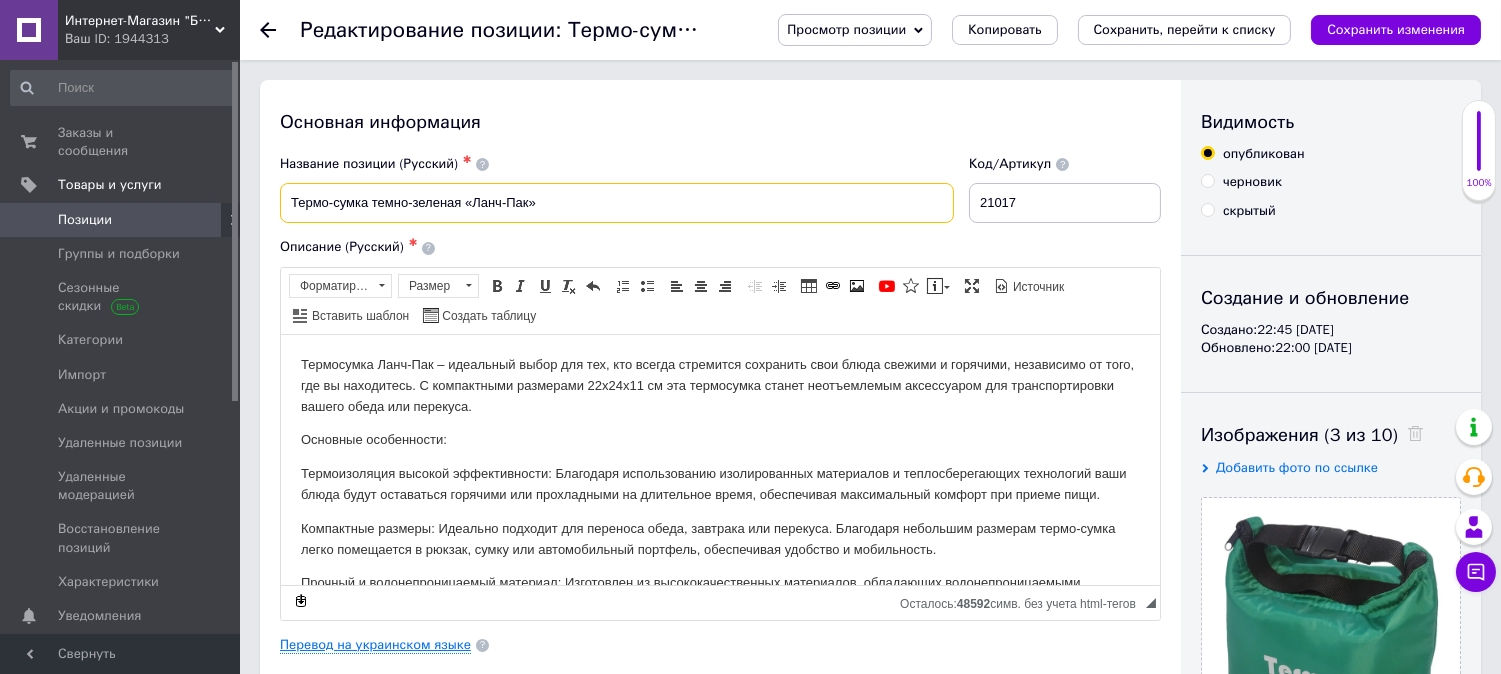 type on "Термо-сумка темно-зеленая «Ланч-Пак»" 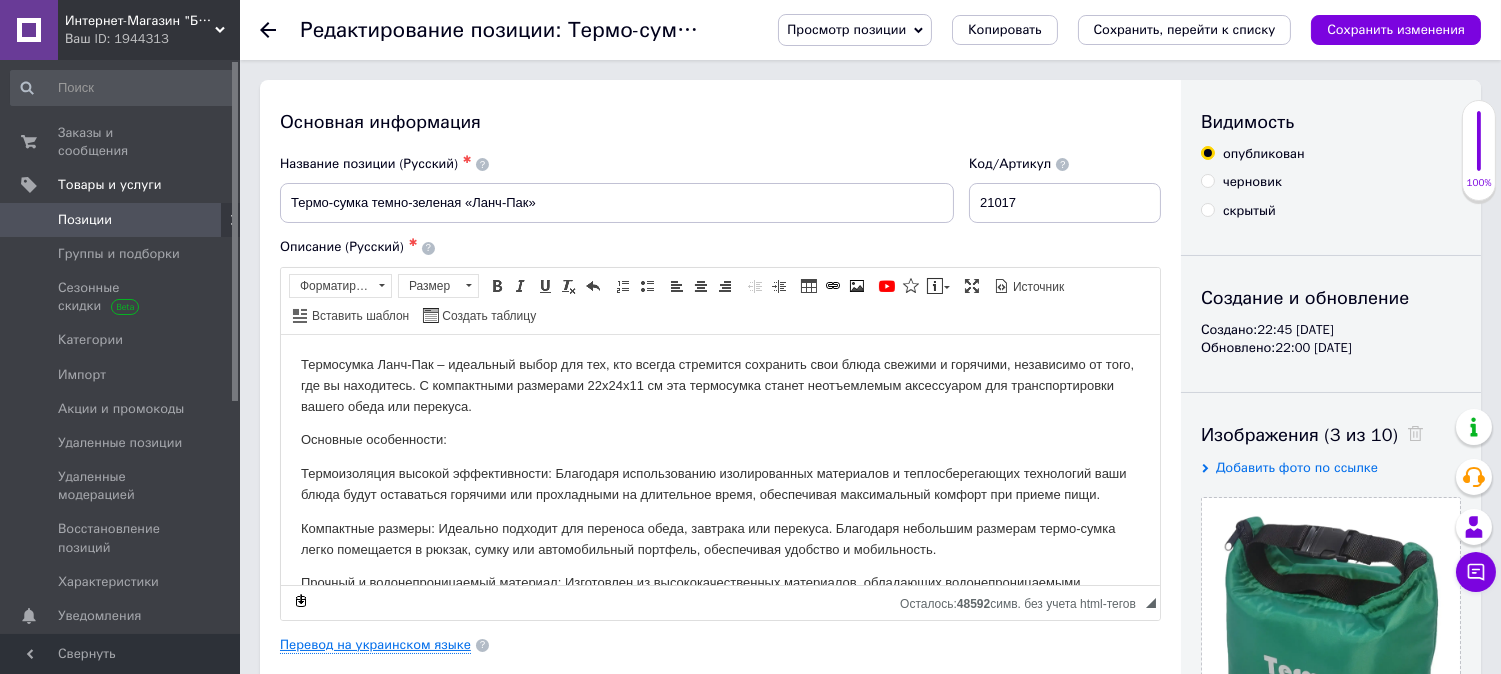 click on "Перевод на украинском языке" at bounding box center (375, 645) 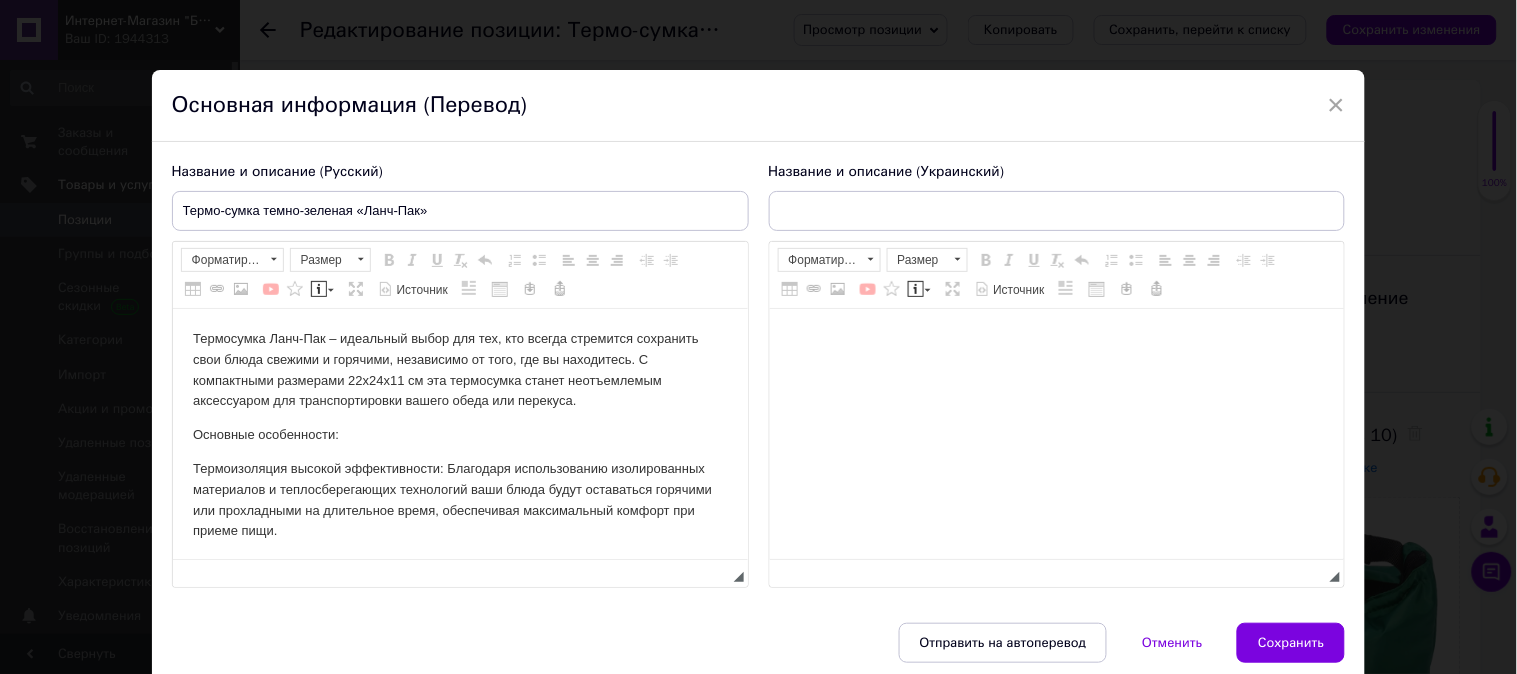 scroll, scrollTop: 0, scrollLeft: 0, axis: both 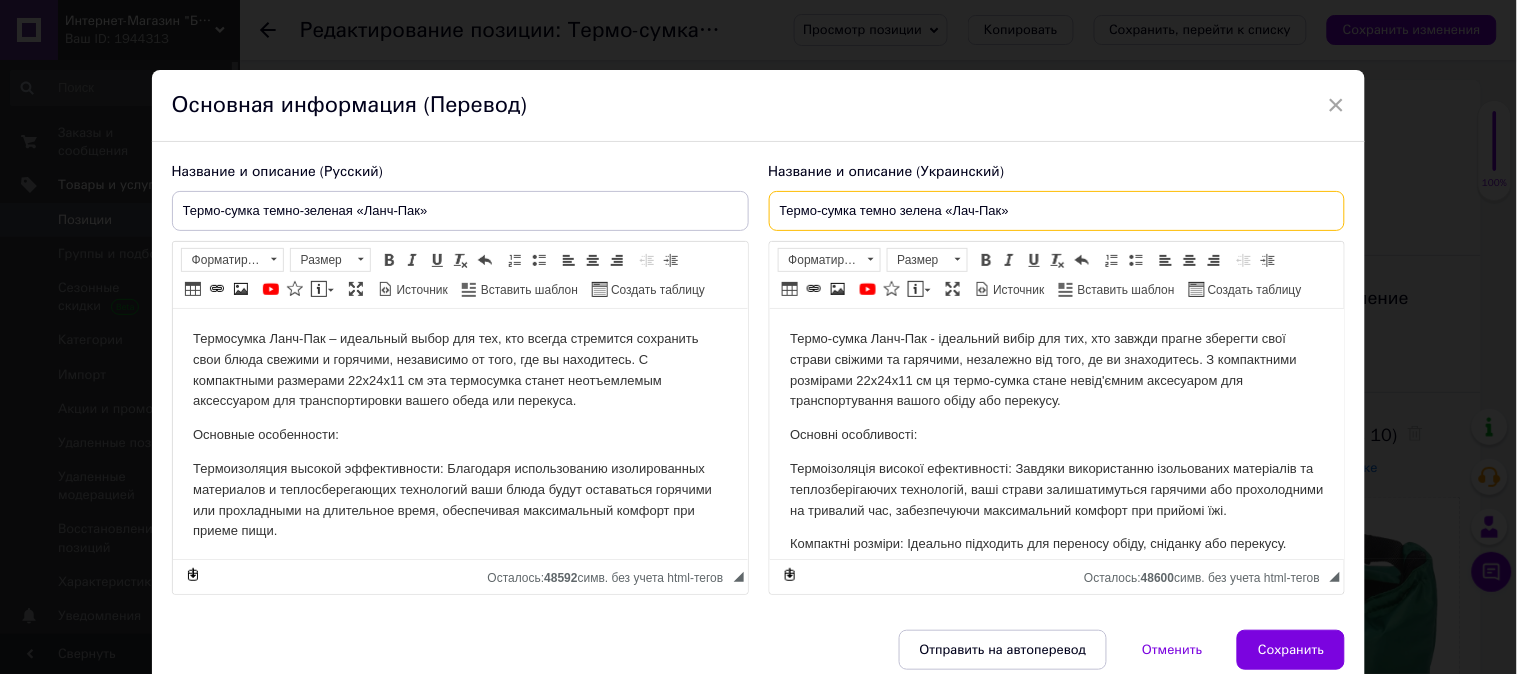 click on "Термо-сумка темно зелена «Лач-Пак»" at bounding box center (1057, 211) 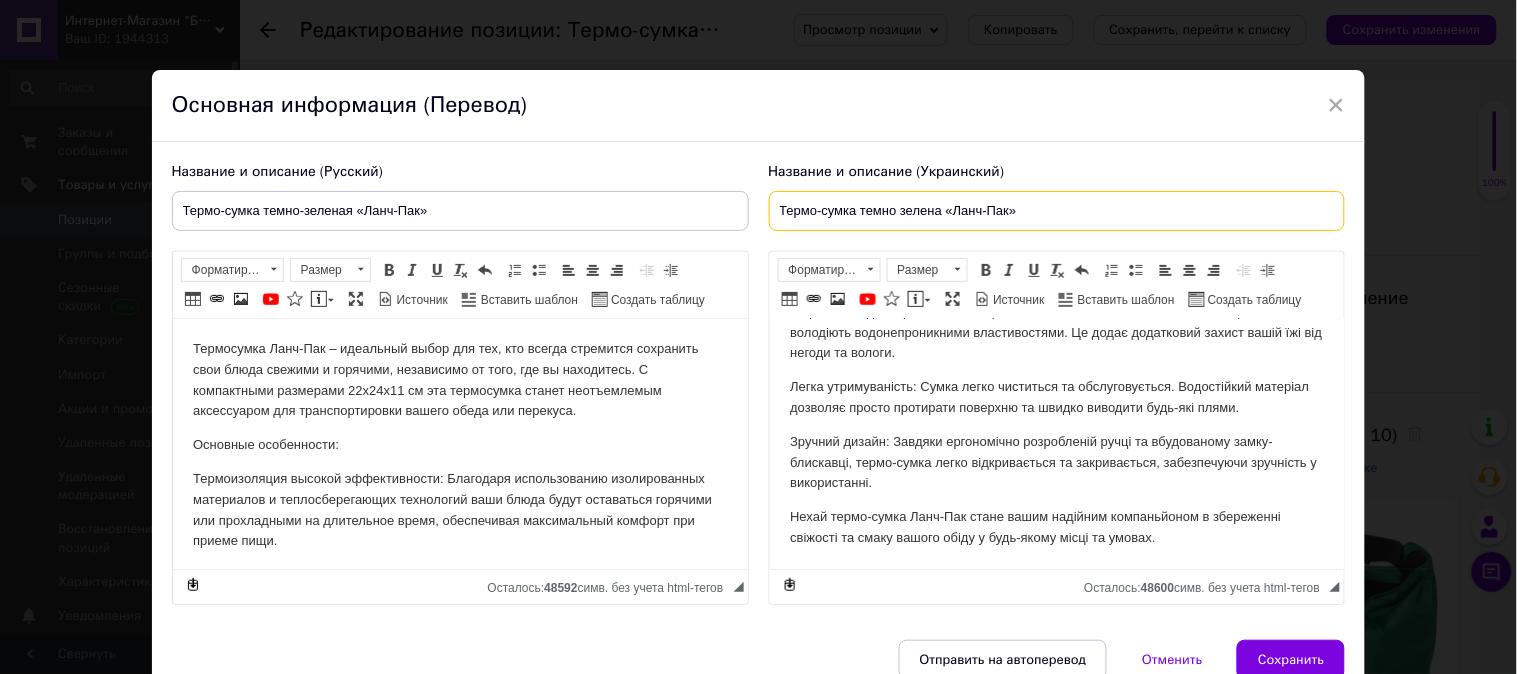 scroll, scrollTop: 338, scrollLeft: 0, axis: vertical 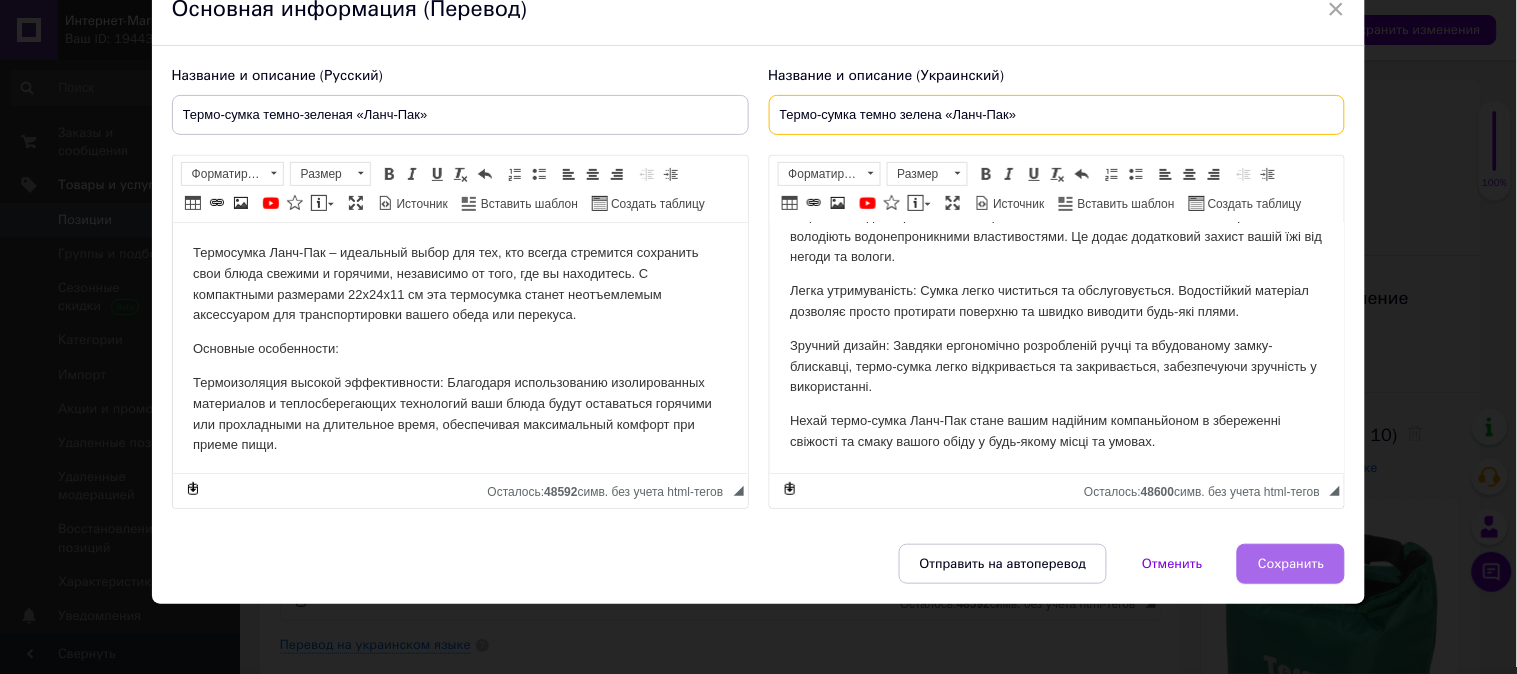type on "Термо-сумка темно зелена «Ланч-Пак»" 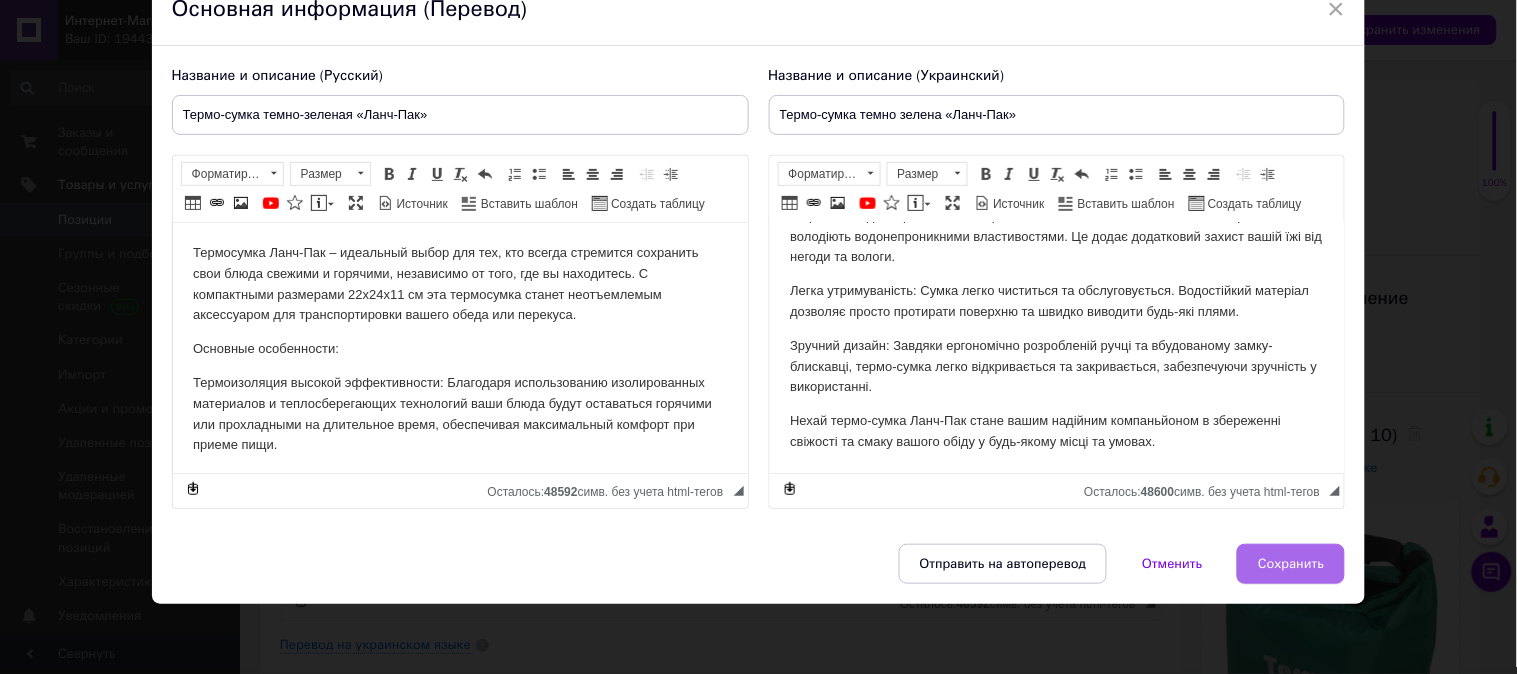 click on "Сохранить" at bounding box center (1291, 564) 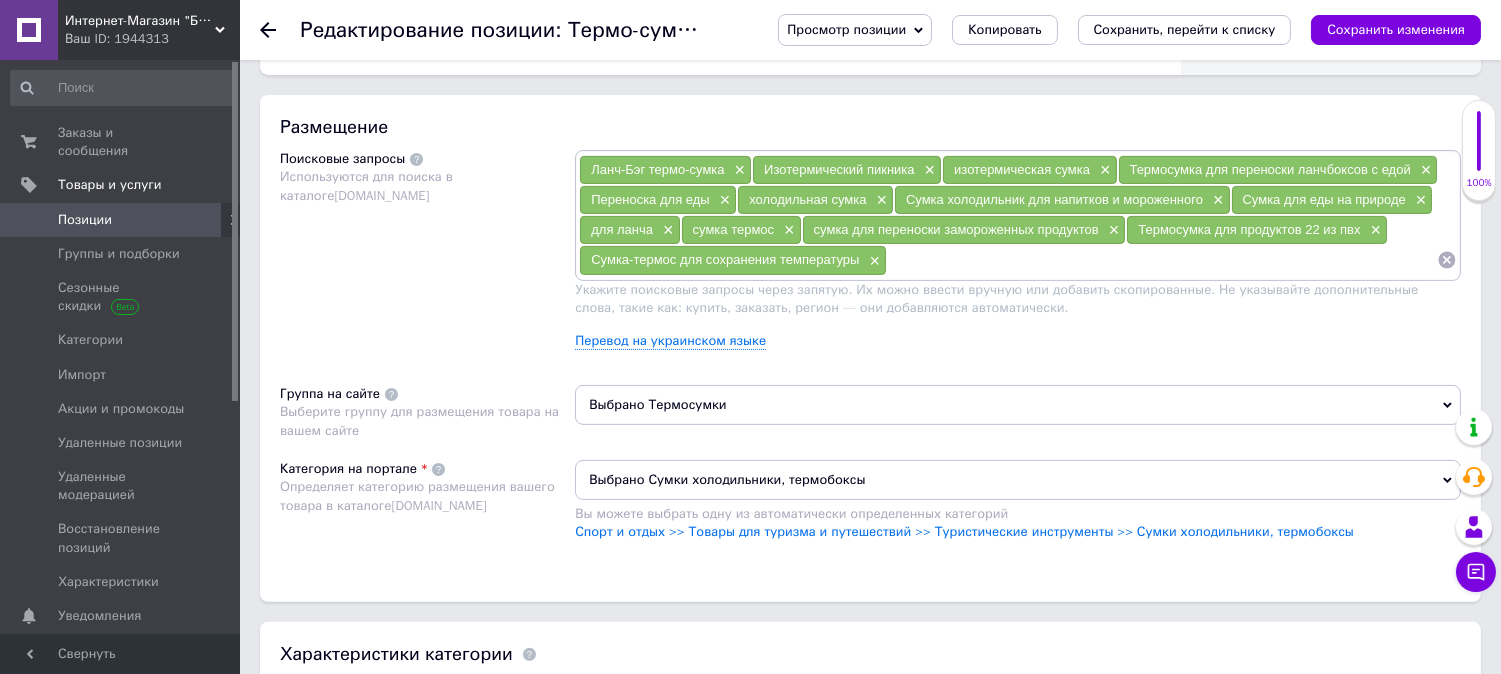 scroll, scrollTop: 1333, scrollLeft: 0, axis: vertical 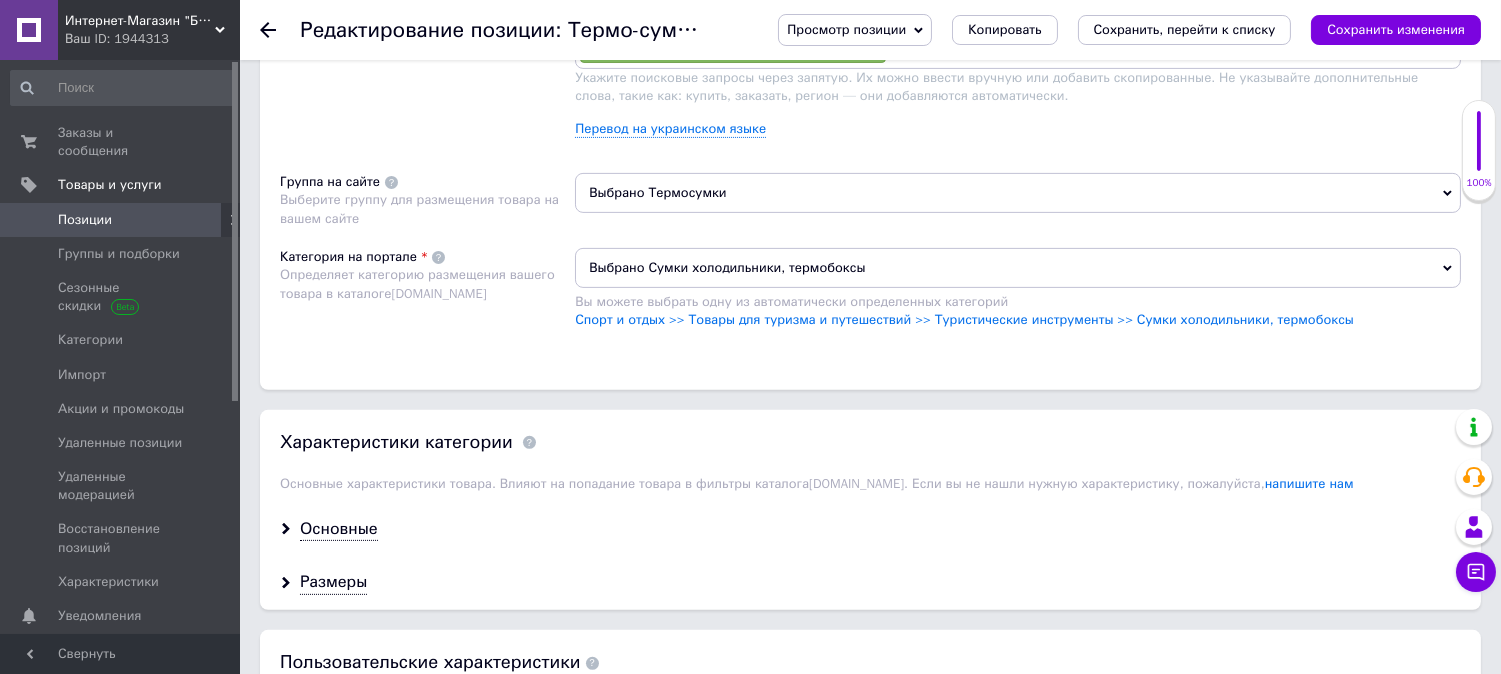 click on "Выбрано Термосумки" at bounding box center [1018, 193] 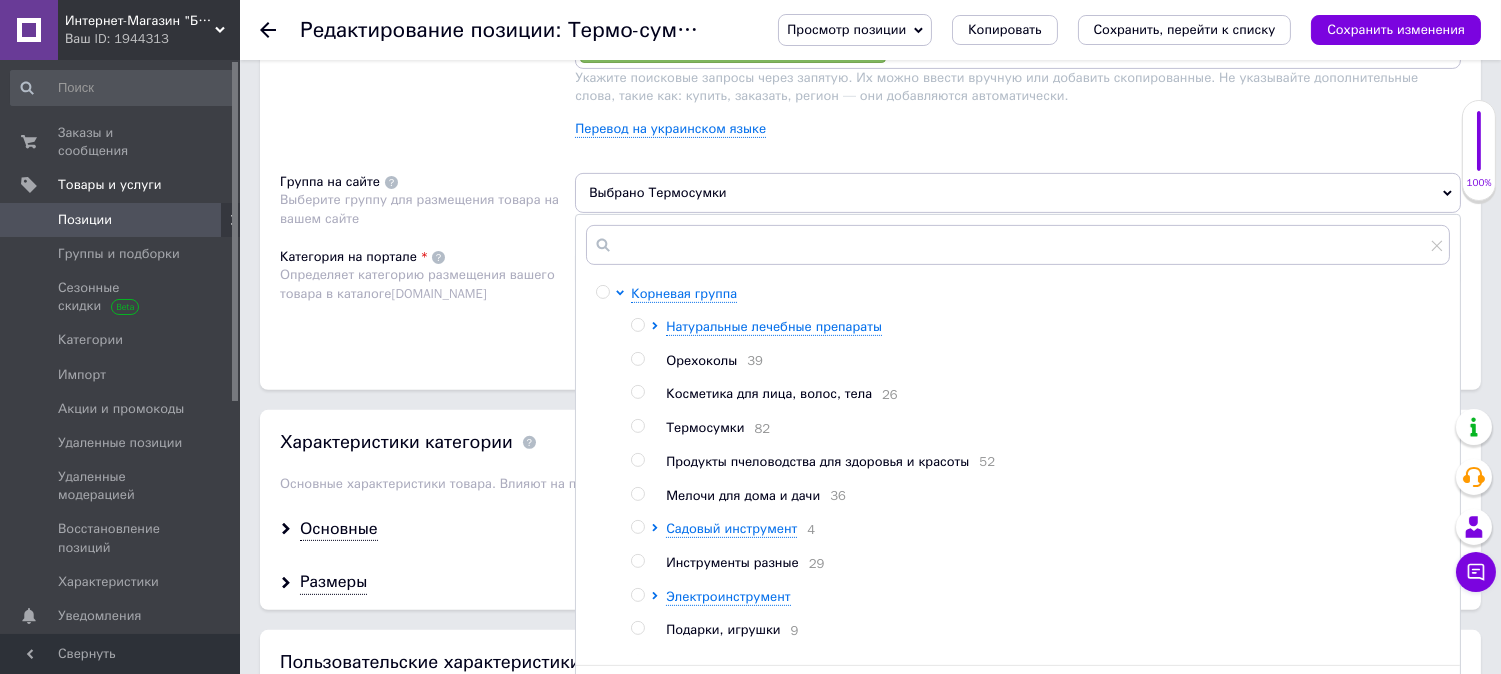 click at bounding box center [637, 426] 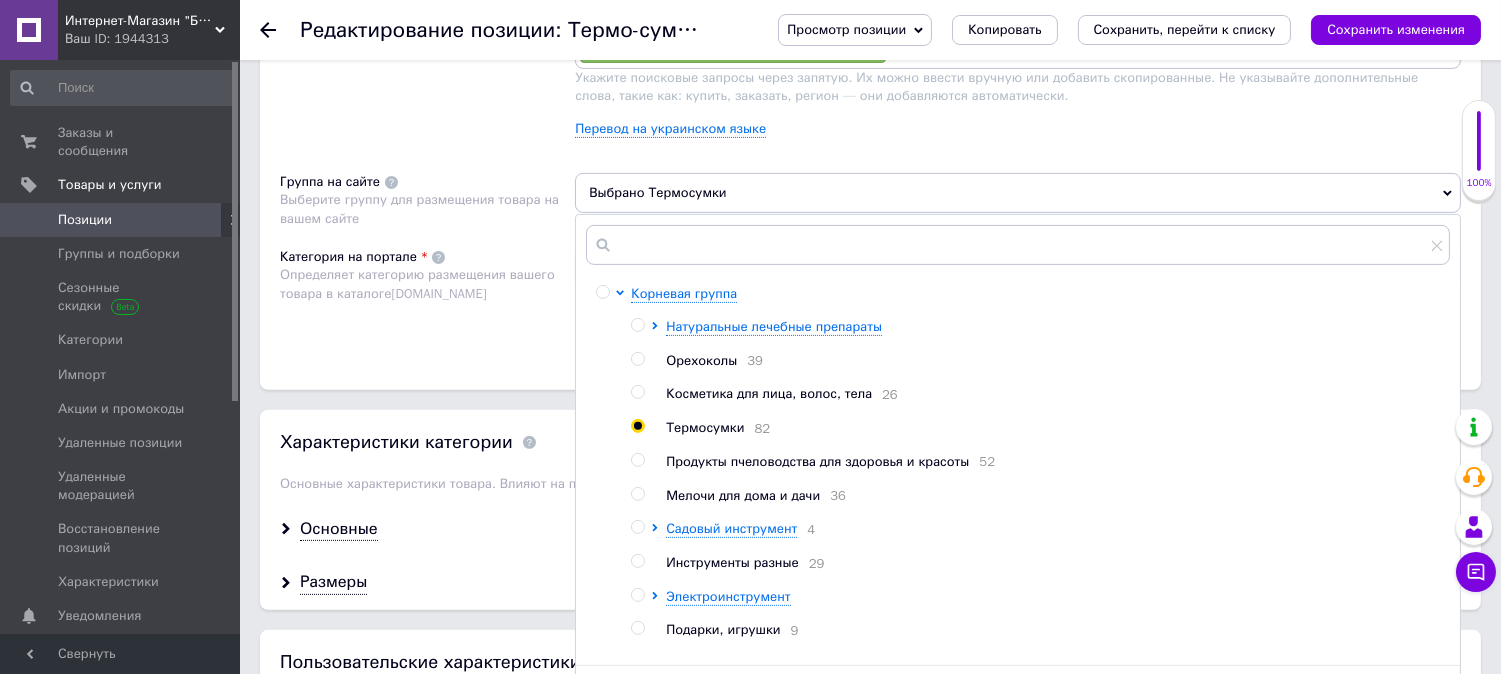 radio on "true" 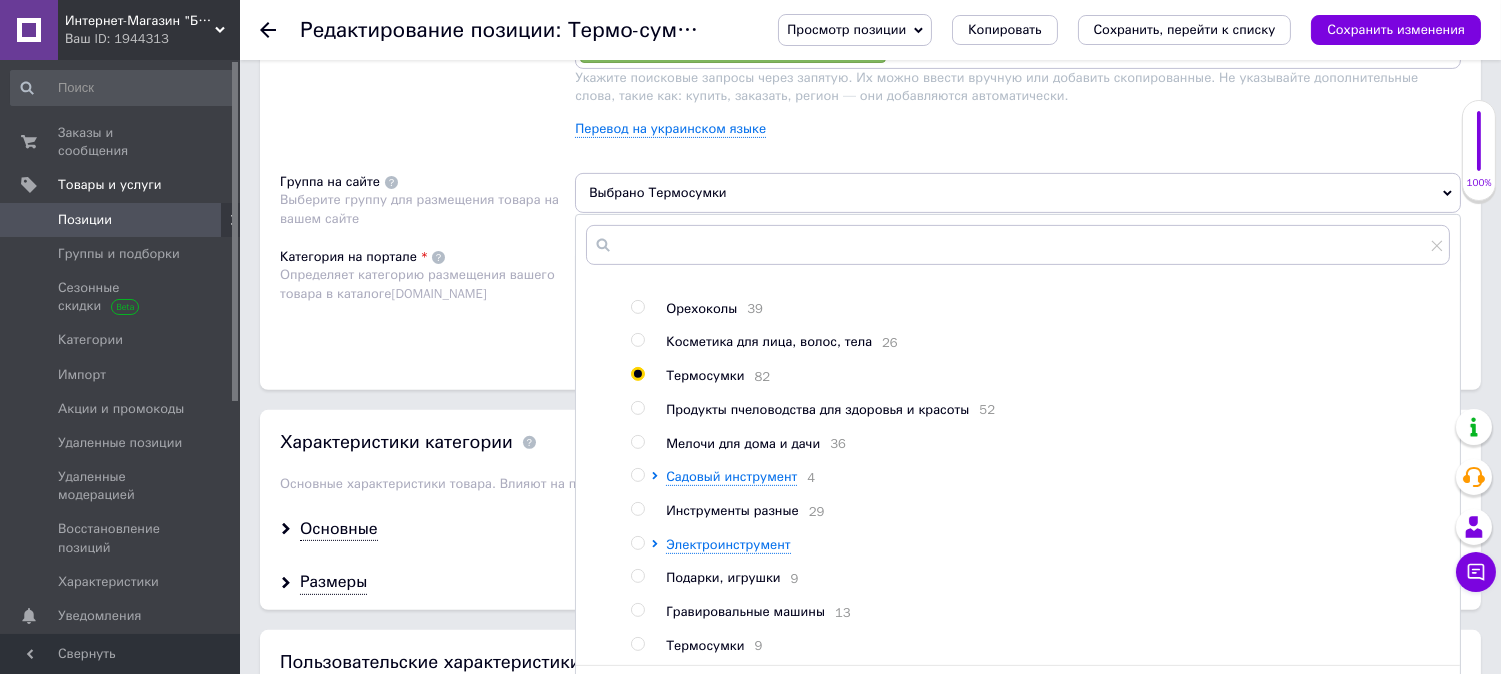 scroll, scrollTop: 66, scrollLeft: 0, axis: vertical 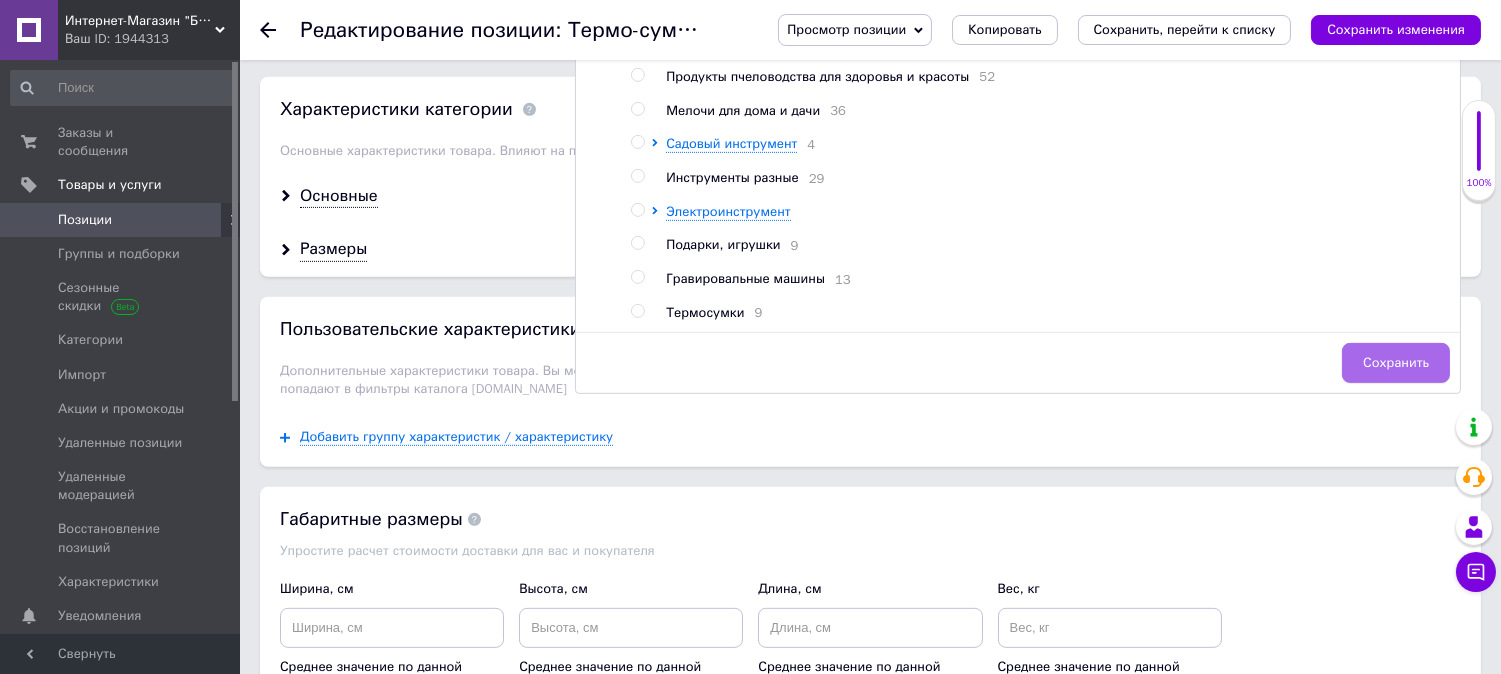 click on "Сохранить" at bounding box center (1396, 363) 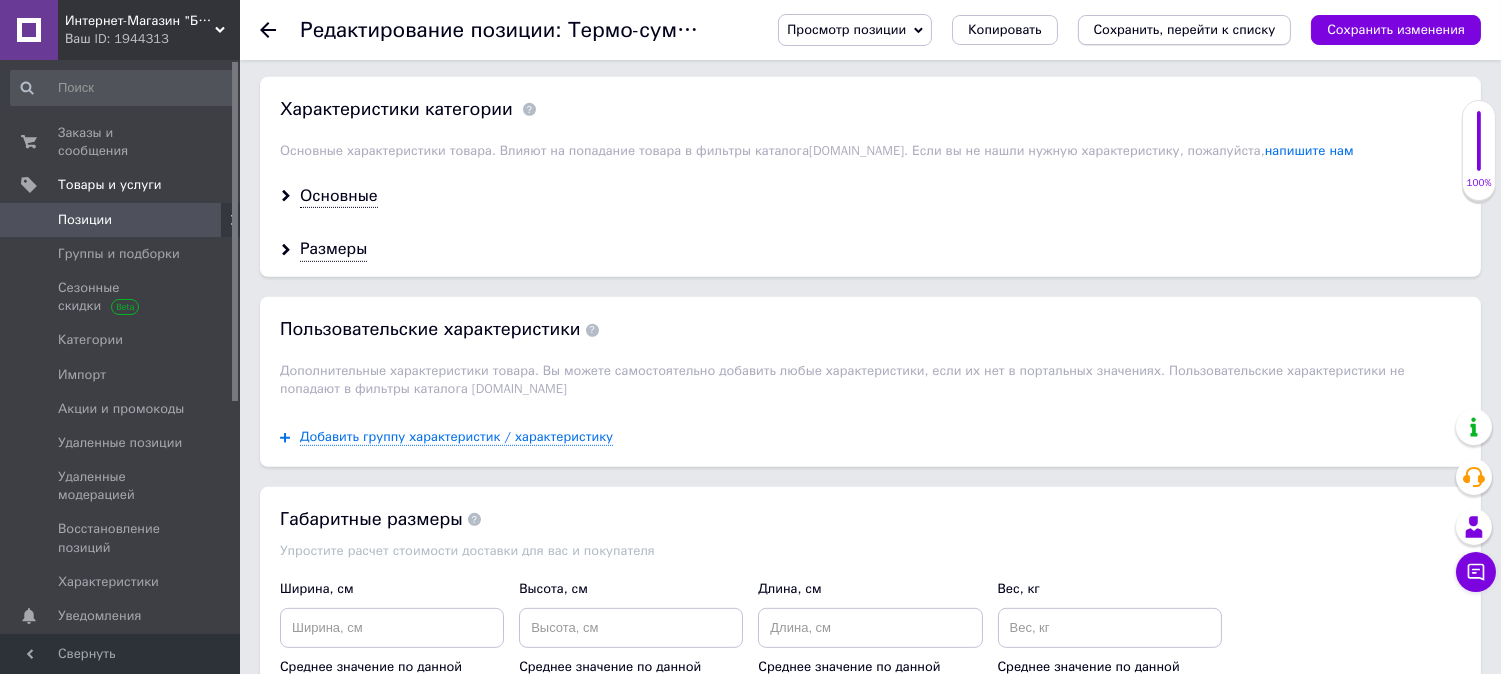click on "Сохранить, перейти к списку" at bounding box center (1185, 29) 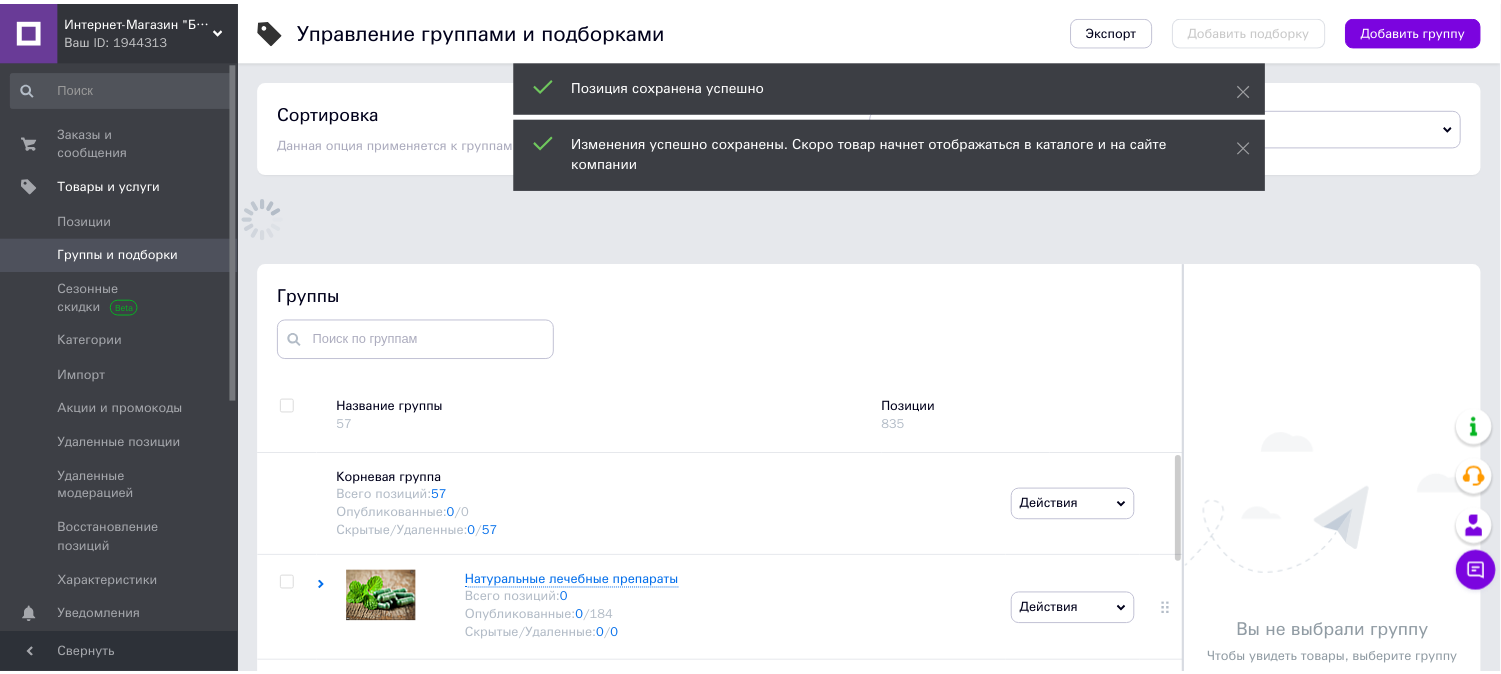 scroll, scrollTop: 105, scrollLeft: 0, axis: vertical 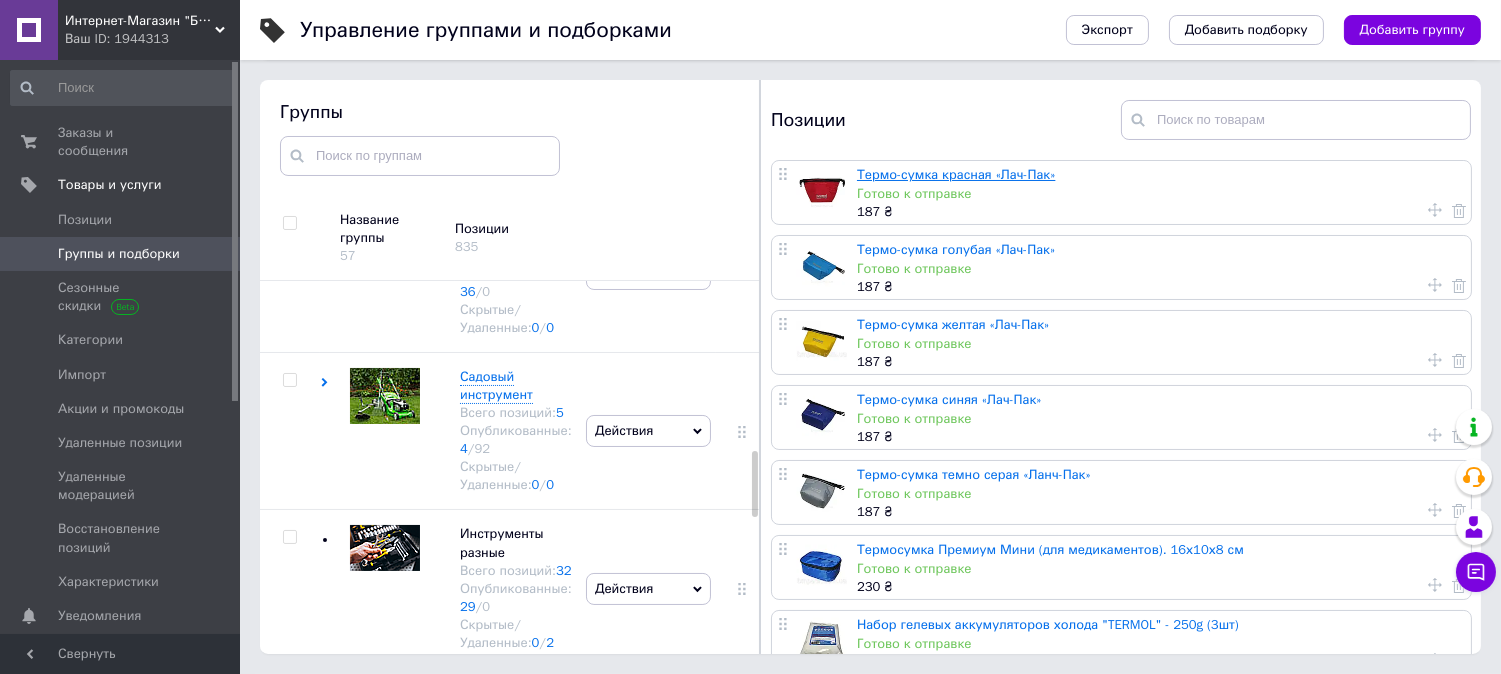 click on "Термо-сумка красная «Лач-Пак»" at bounding box center [956, 174] 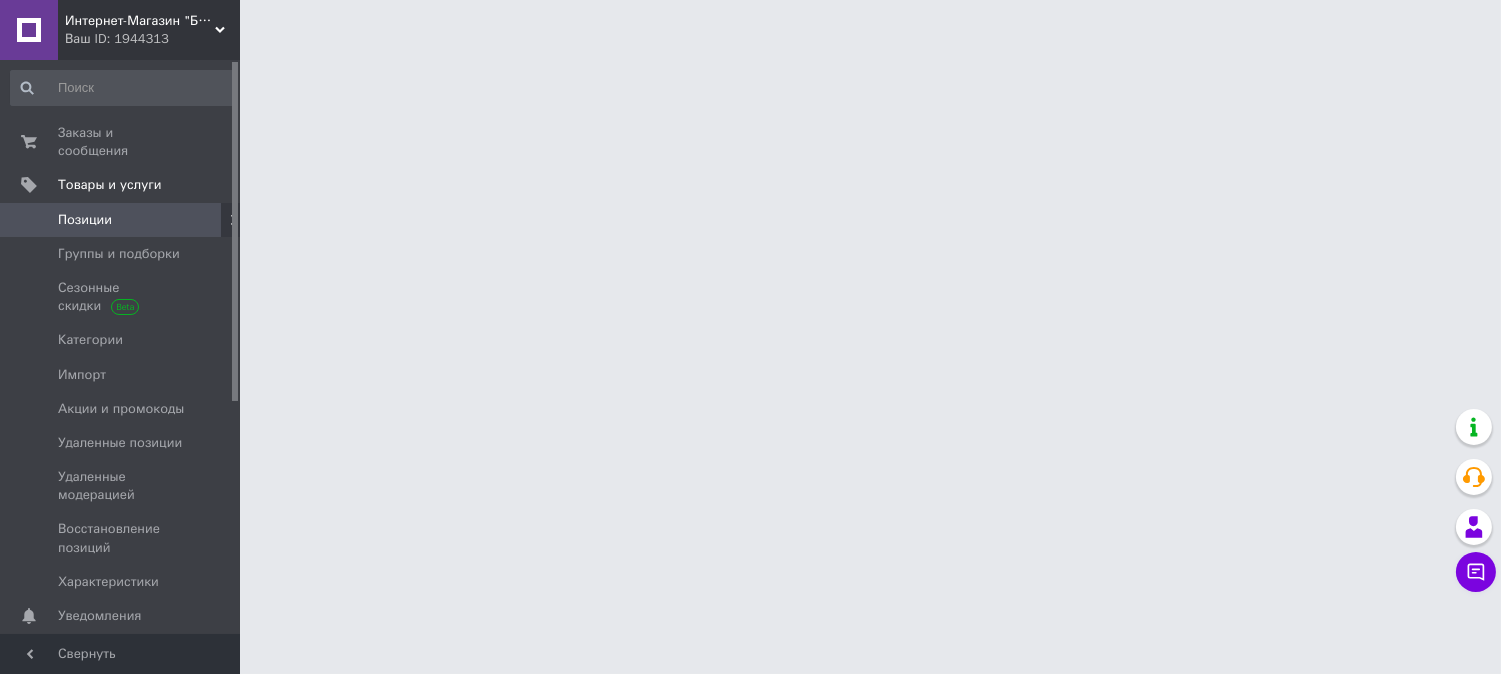 scroll, scrollTop: 0, scrollLeft: 0, axis: both 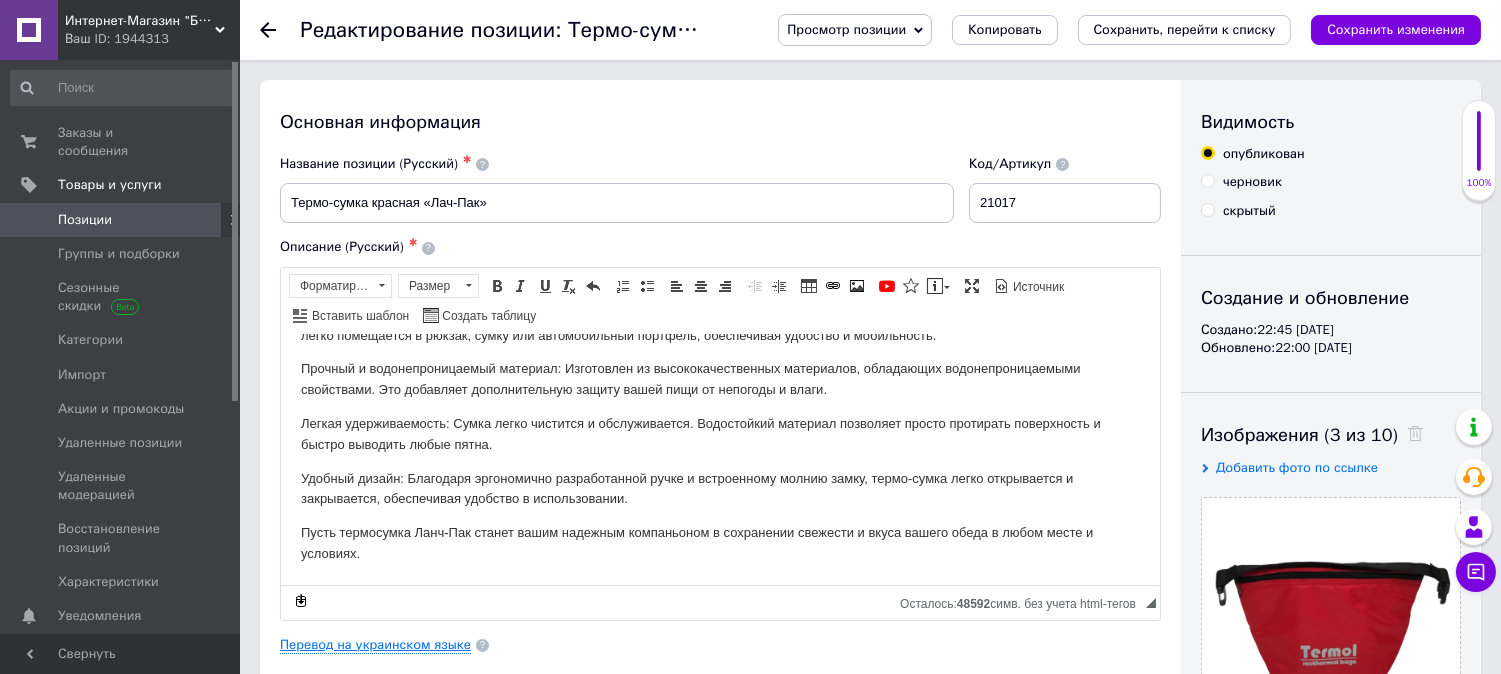 click on "Перевод на украинском языке" at bounding box center (375, 645) 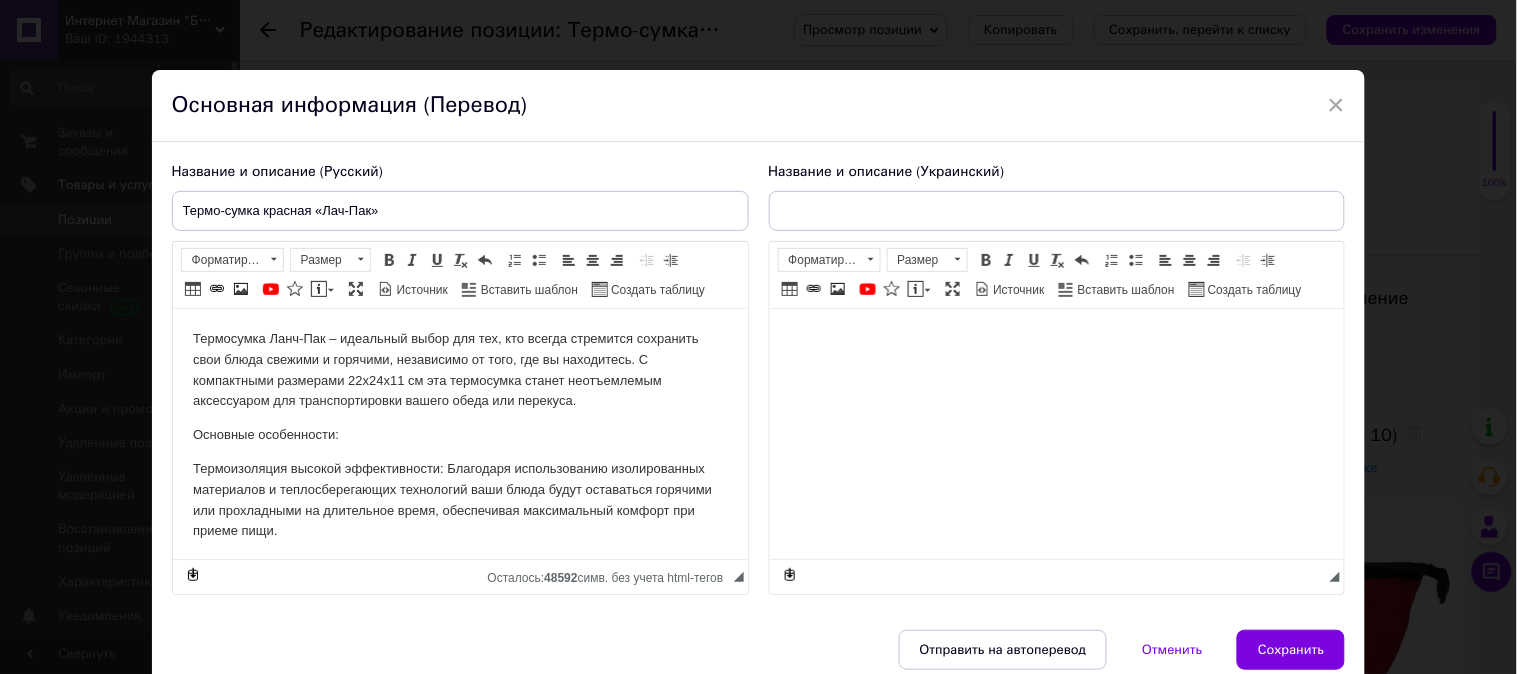 type on "Термо-сумка червона «Лач-Пак»" 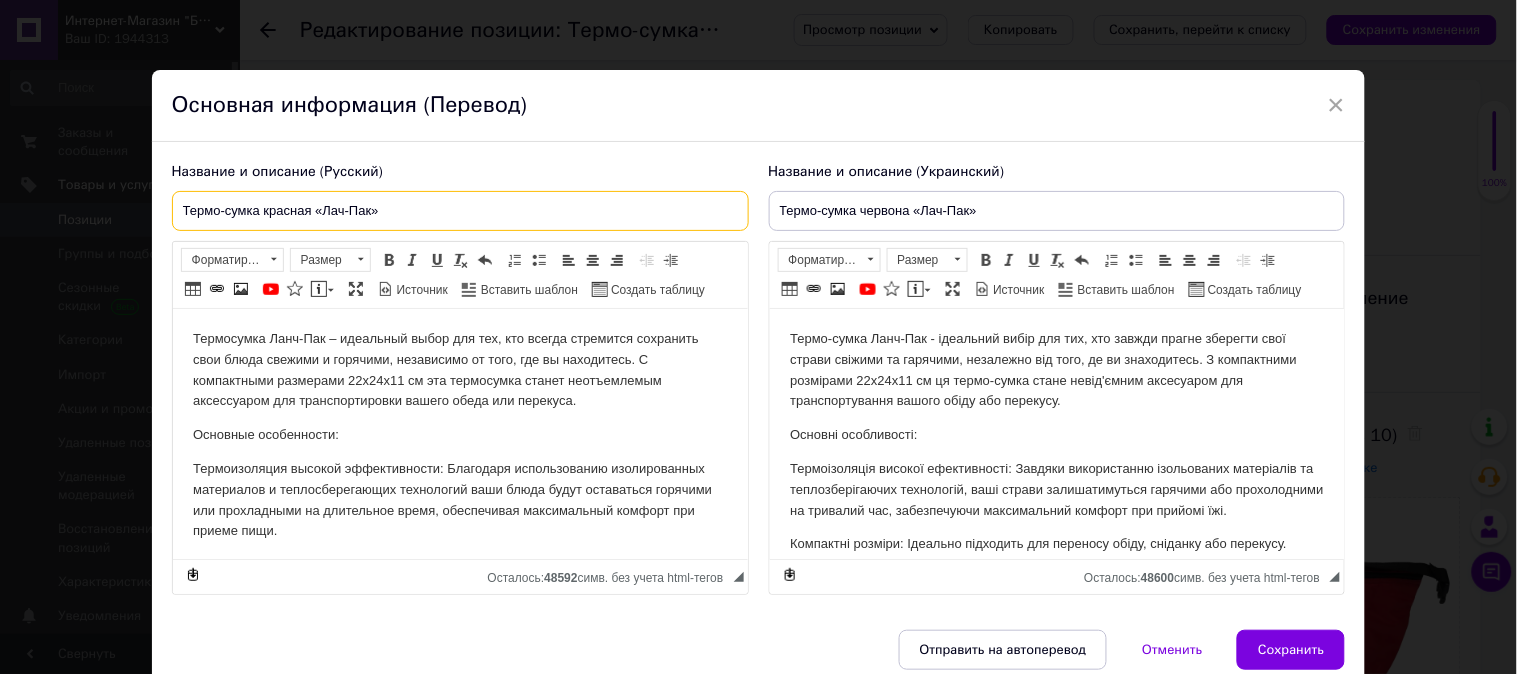 click on "Термо-сумка красная «Лач-Пак»" at bounding box center [460, 211] 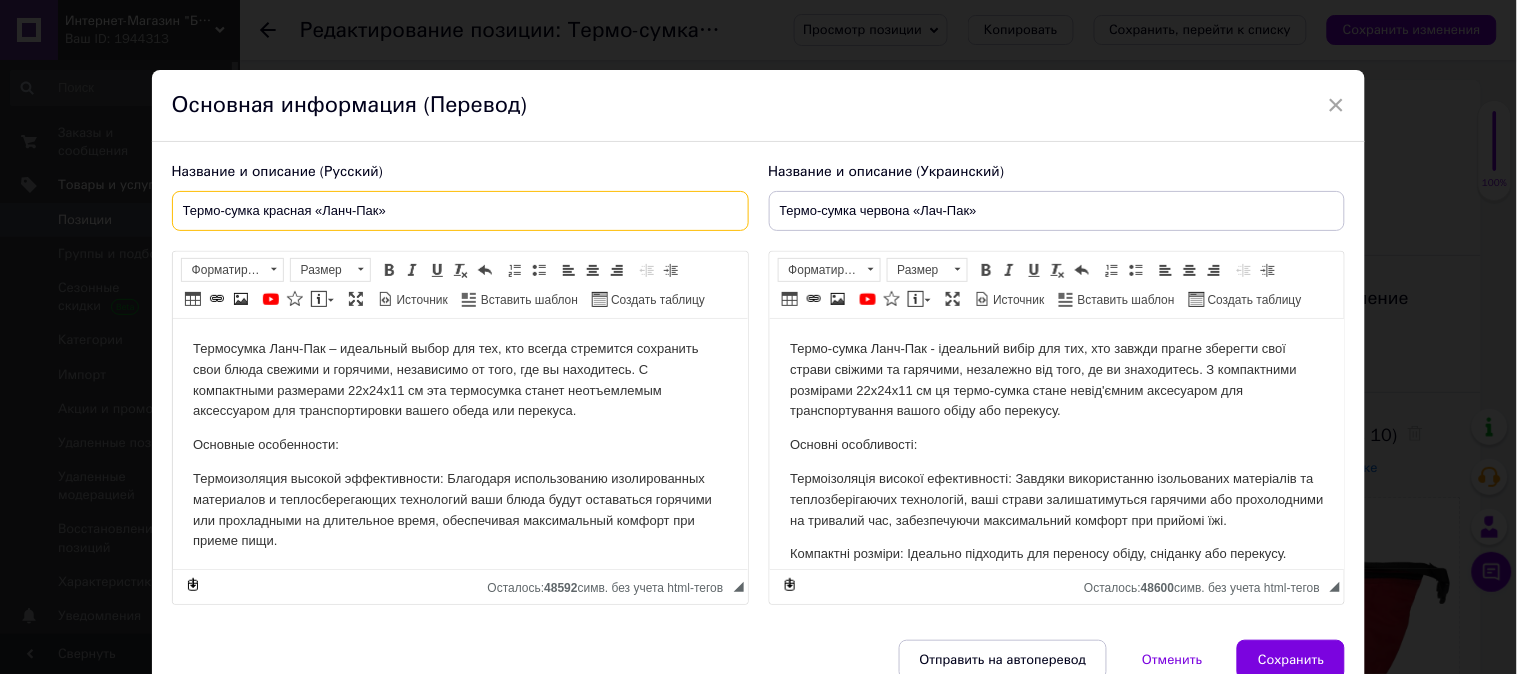 type on "Термо-сумка красная «Ланч-Пак»" 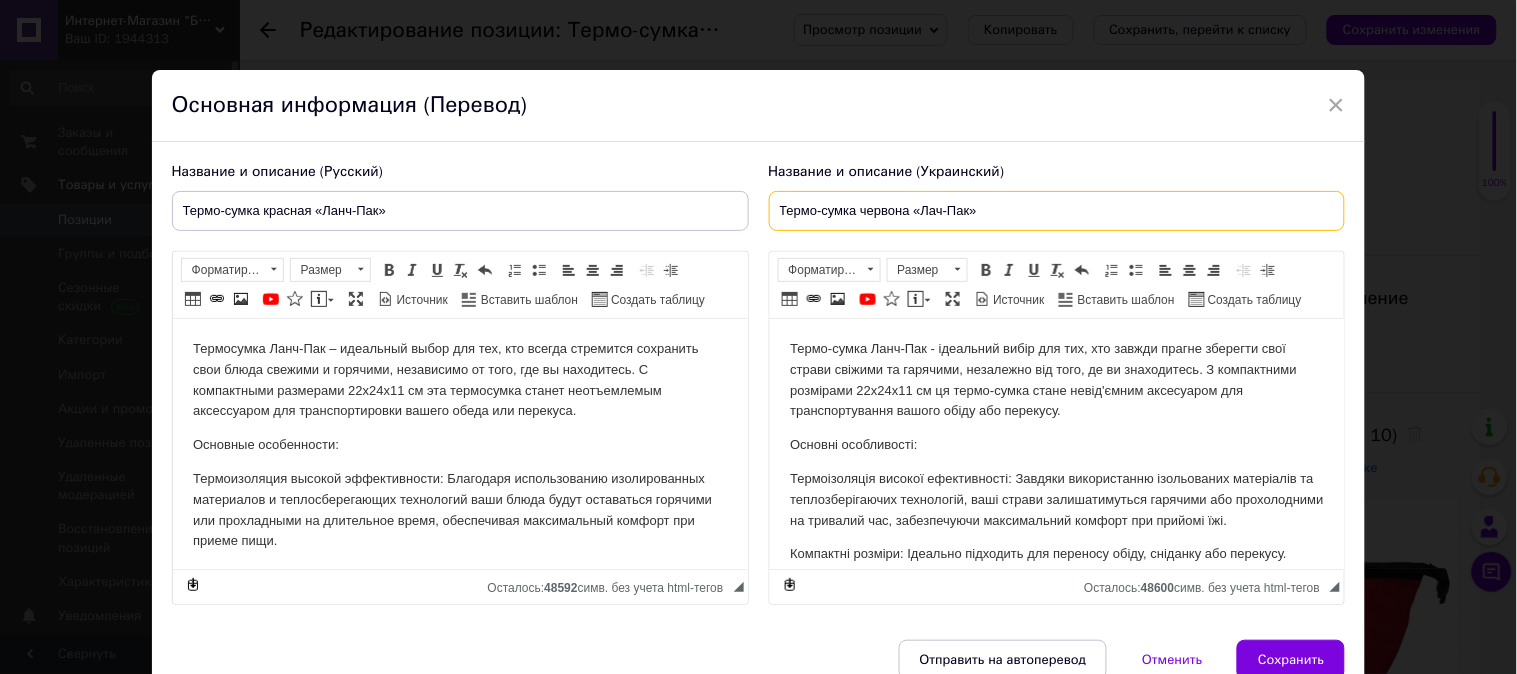 click on "Термо-сумка червона «Лач-Пак»" at bounding box center [1057, 211] 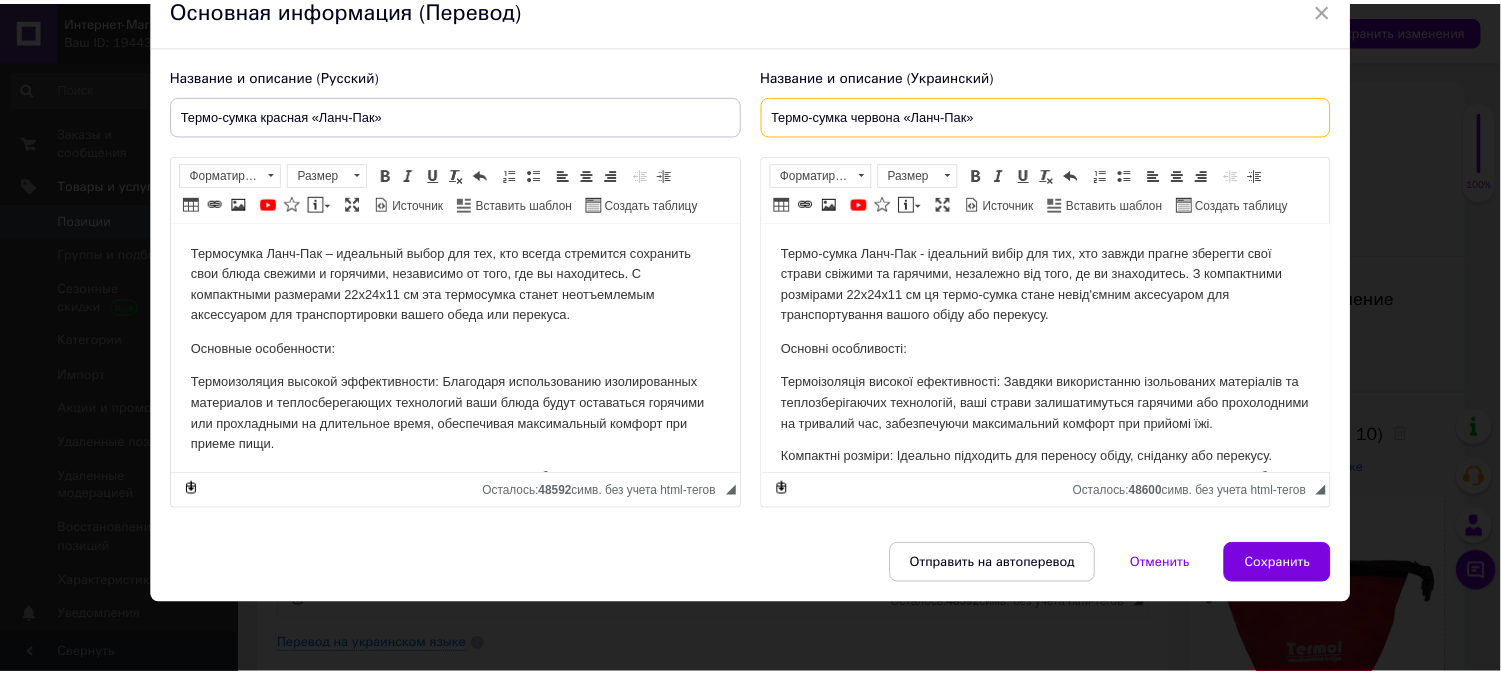 scroll, scrollTop: 126, scrollLeft: 0, axis: vertical 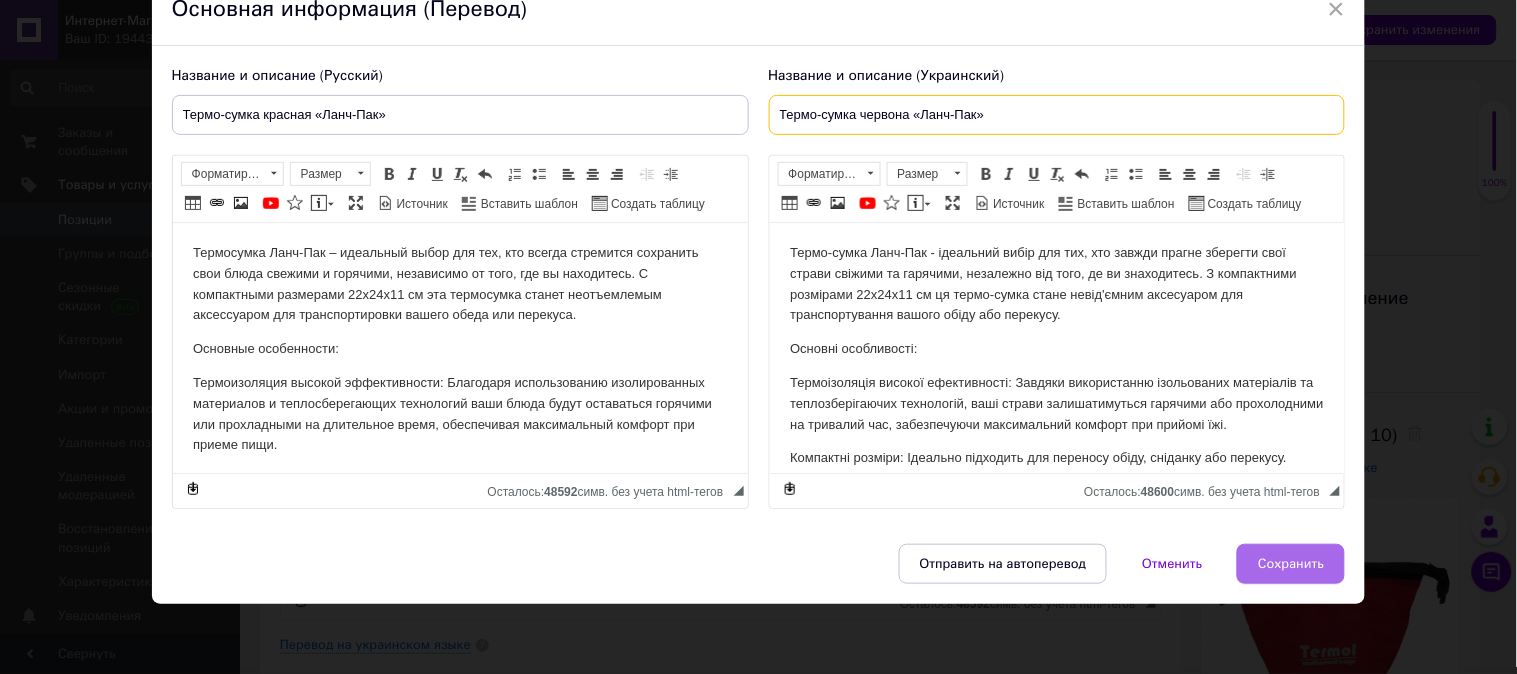 type on "Термо-сумка червона «Ланч-Пак»" 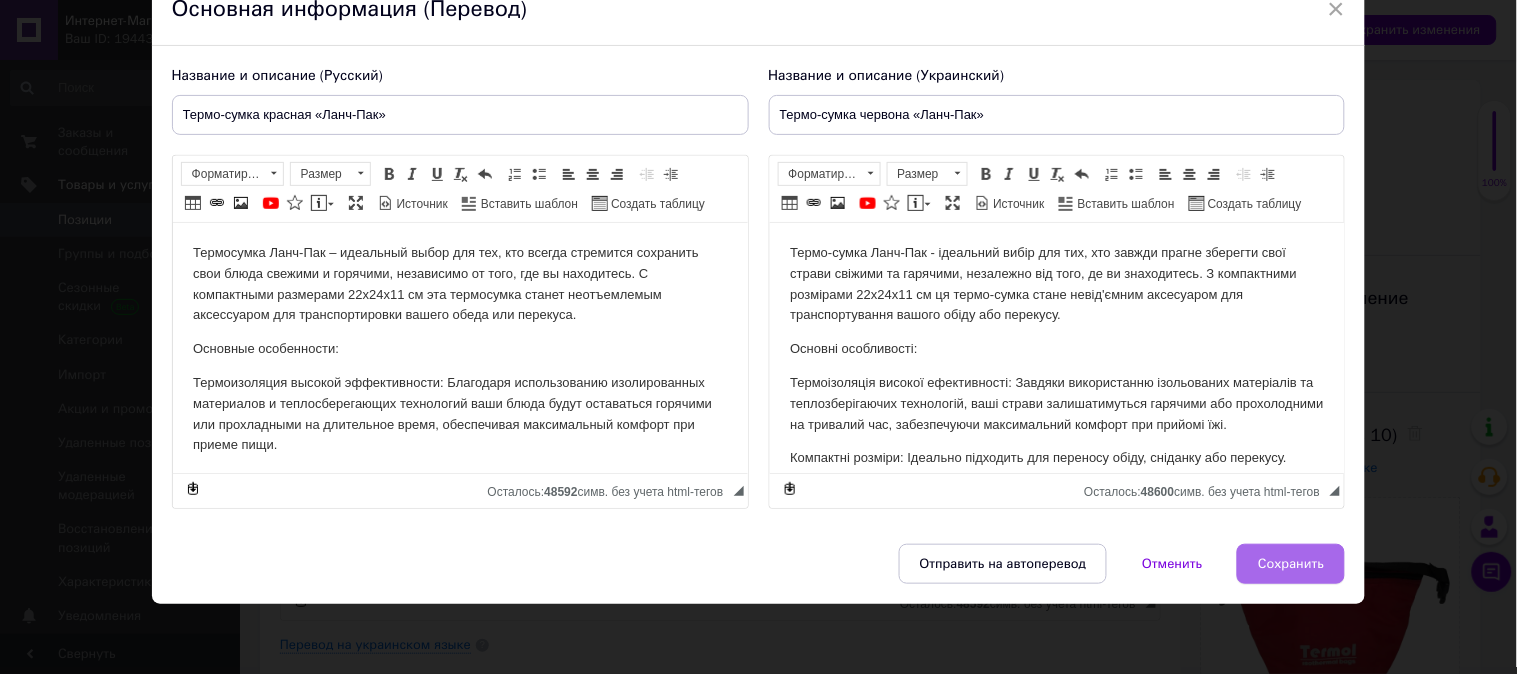 click on "Сохранить" at bounding box center [1291, 564] 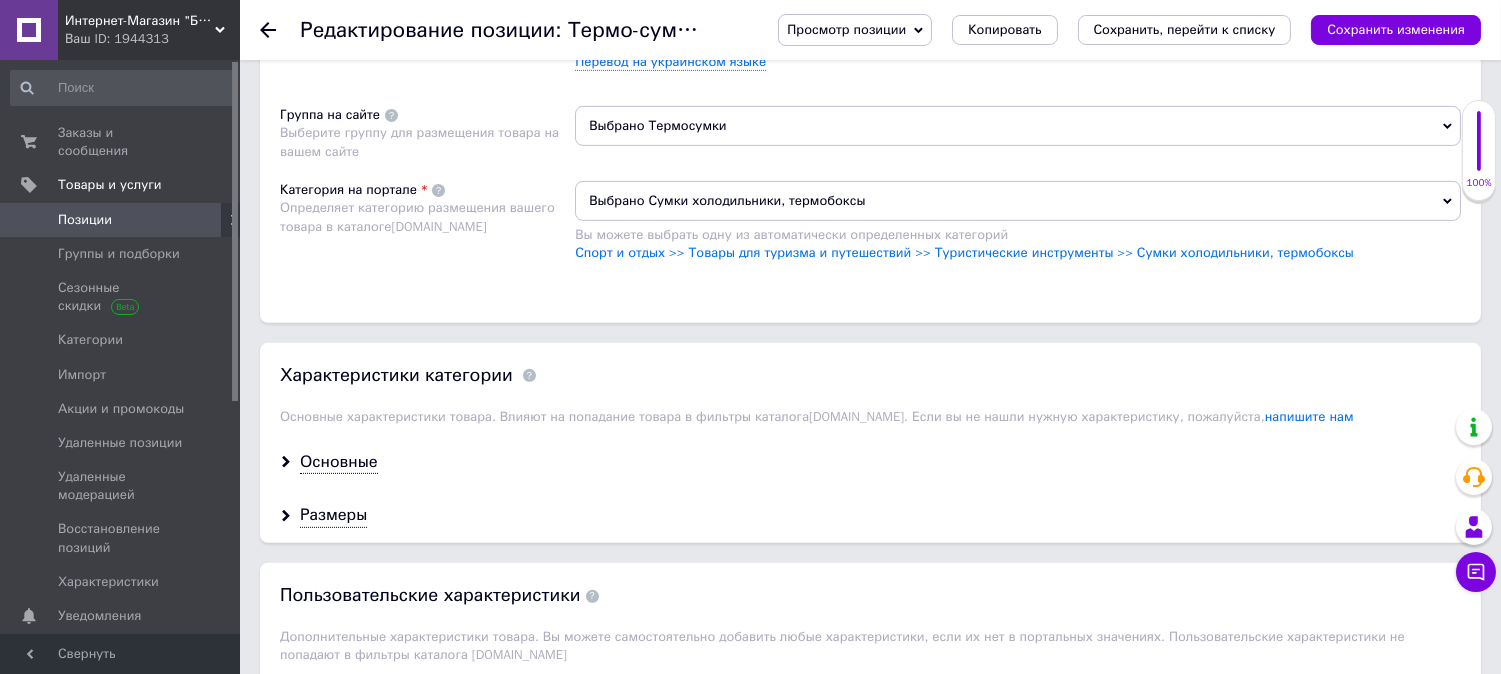scroll, scrollTop: 1444, scrollLeft: 0, axis: vertical 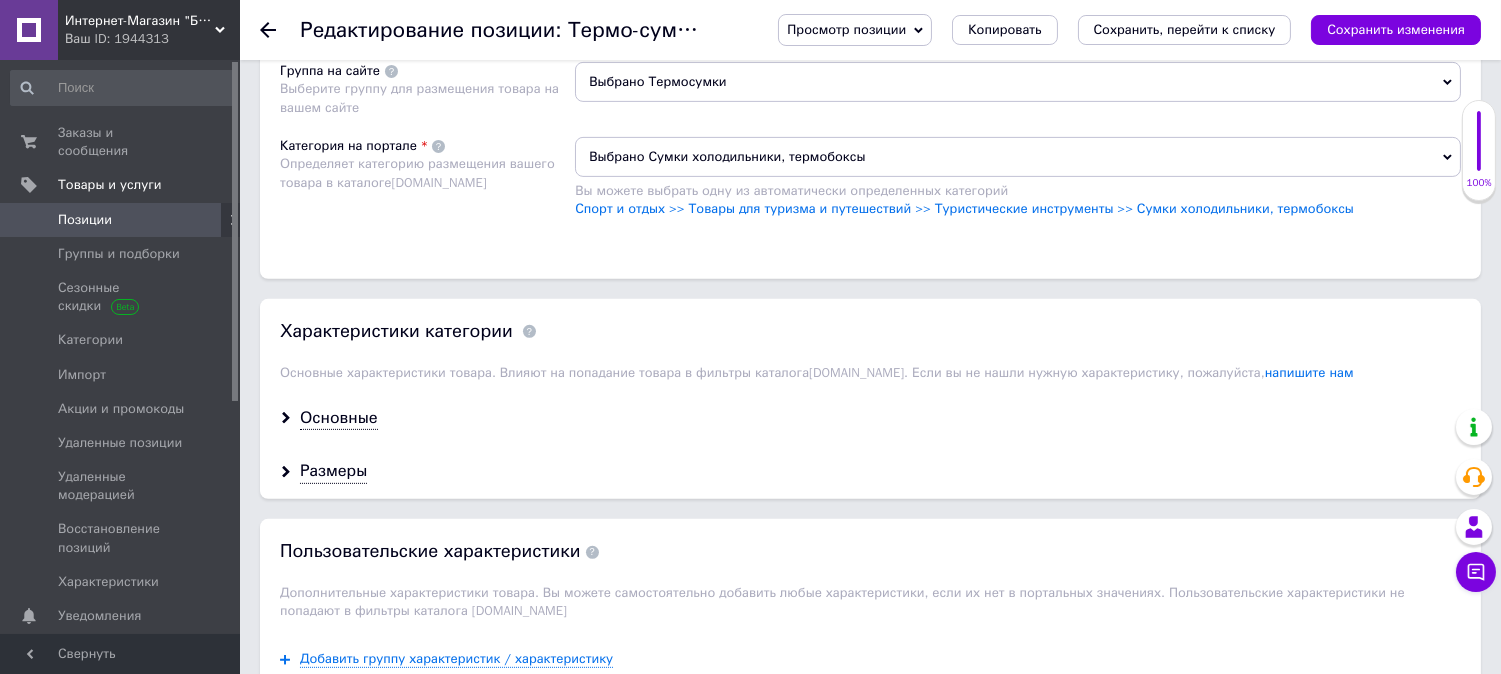 click on "Выбрано Термосумки" at bounding box center (1018, 82) 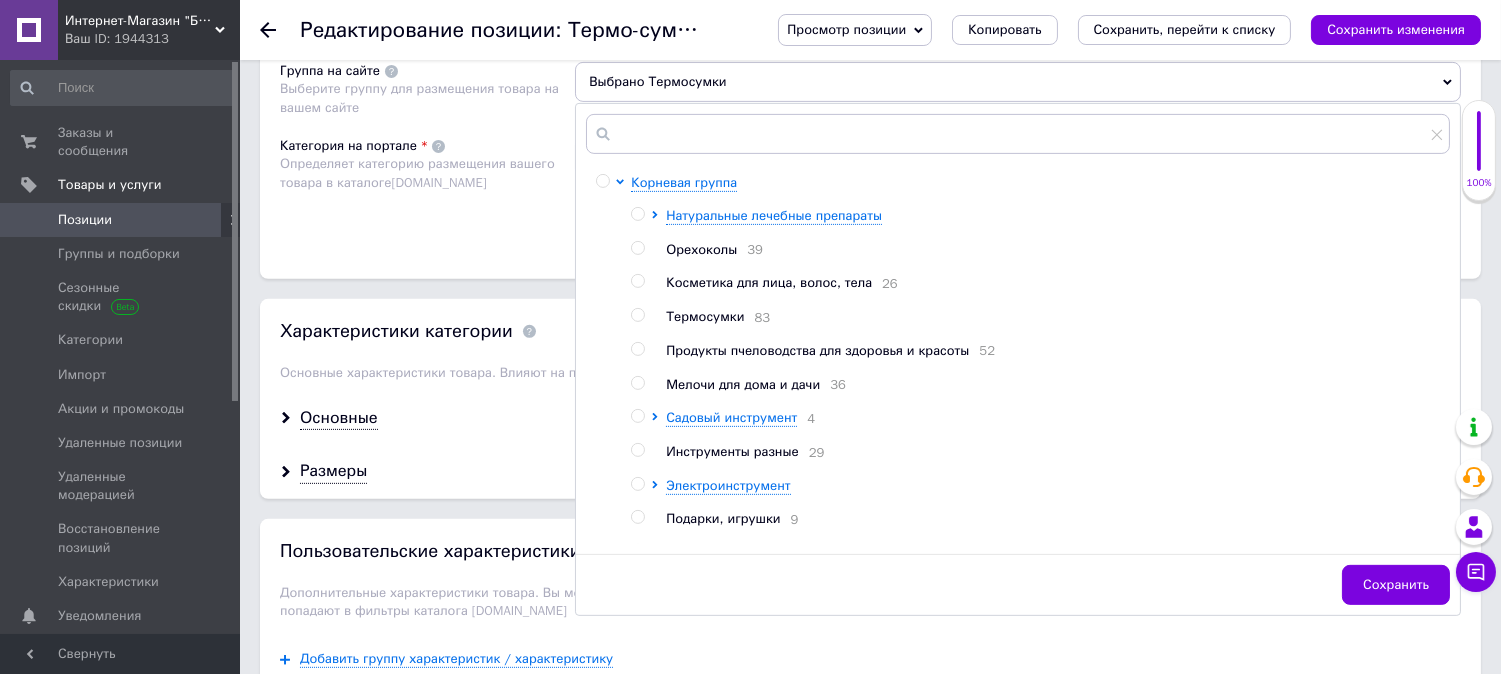 click at bounding box center (637, 315) 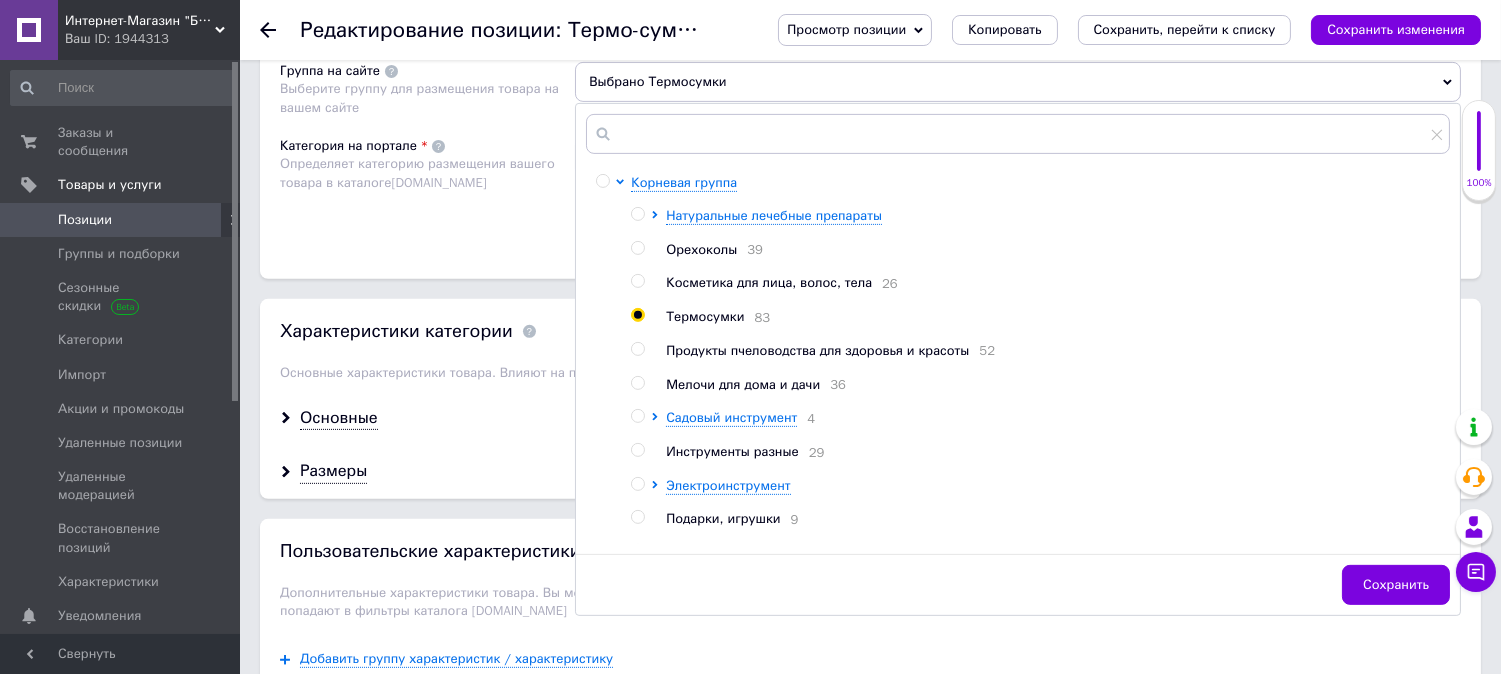 radio on "true" 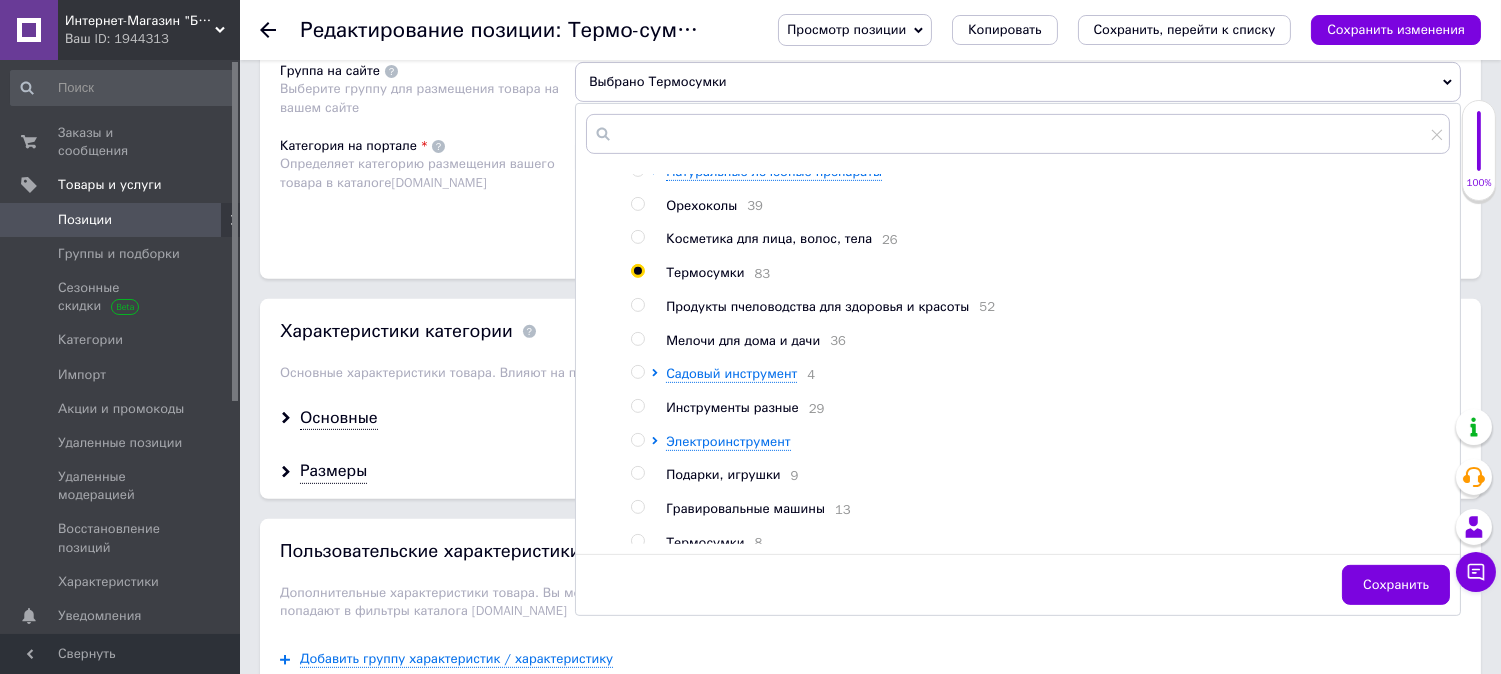 scroll, scrollTop: 66, scrollLeft: 0, axis: vertical 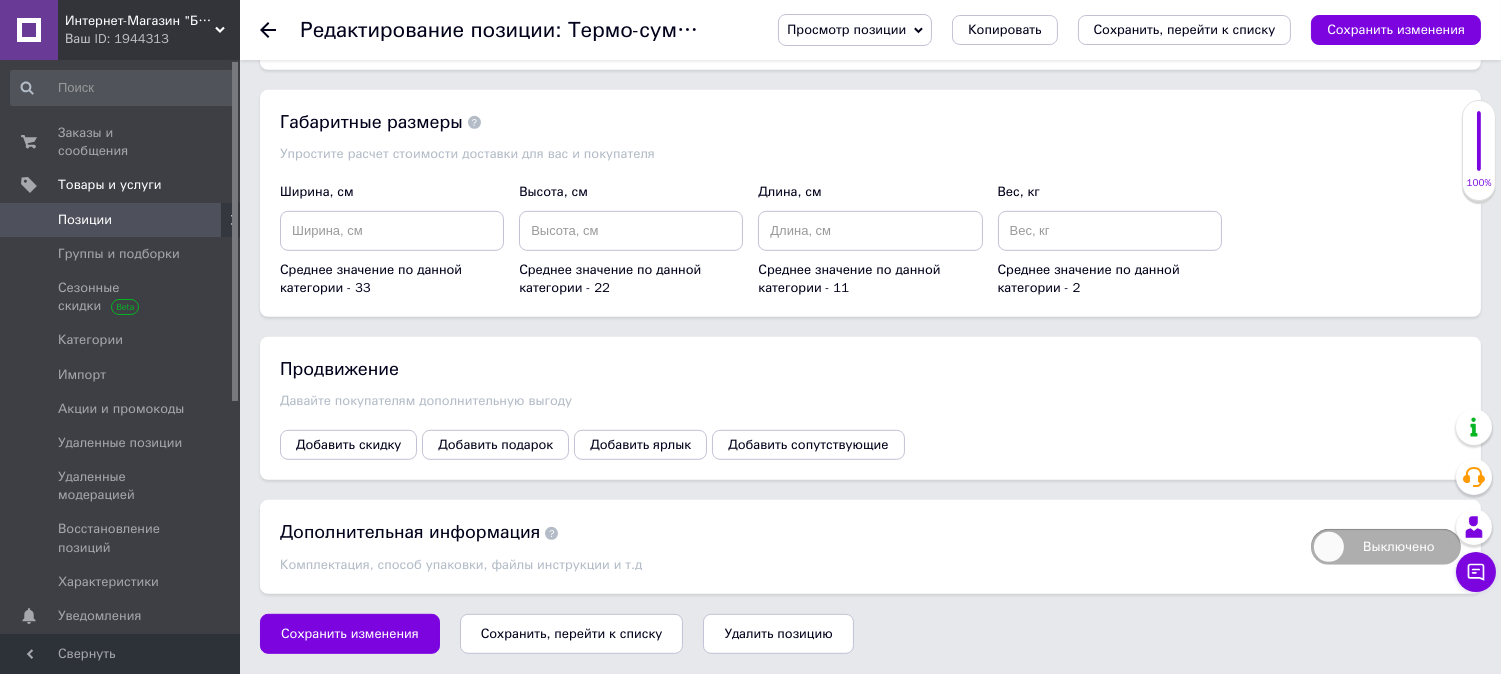 click on "Сохранить" at bounding box center (1396, -34) 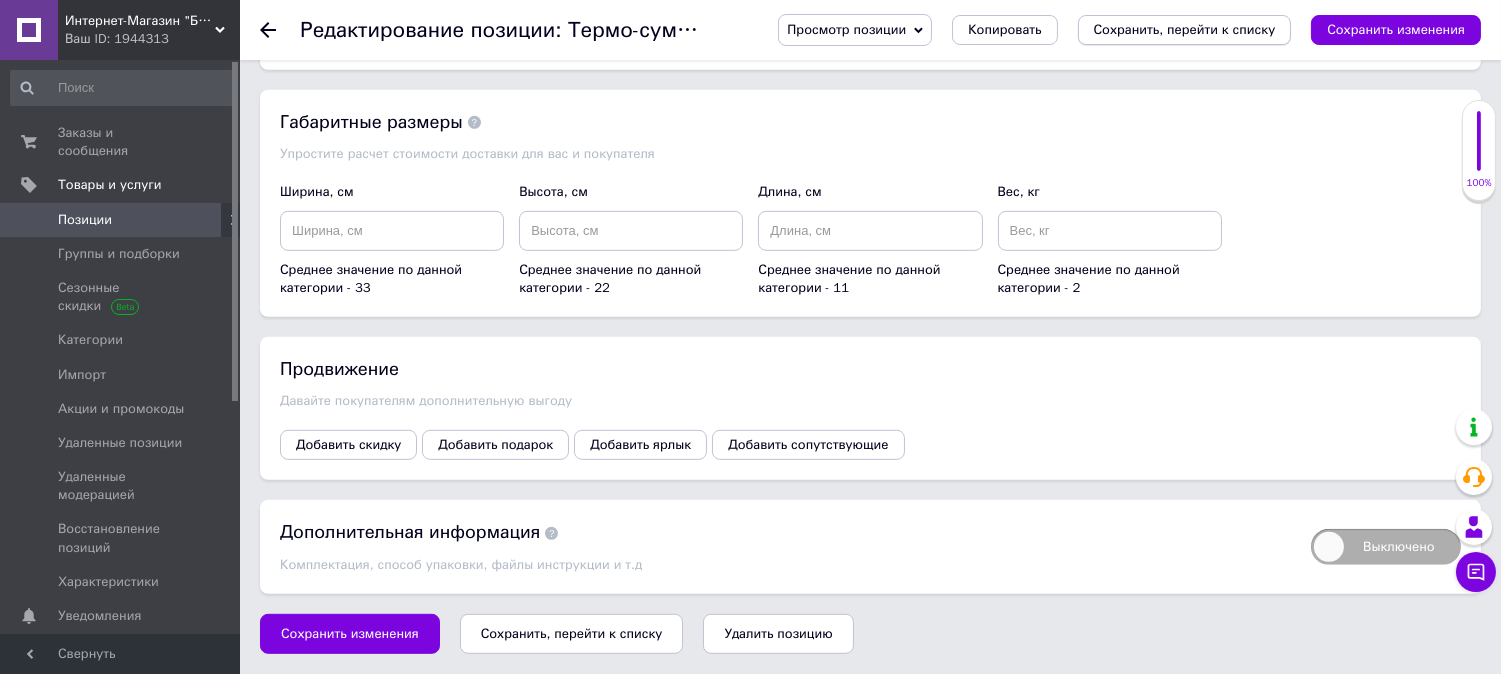 click on "Сохранить, перейти к списку" at bounding box center [1185, 29] 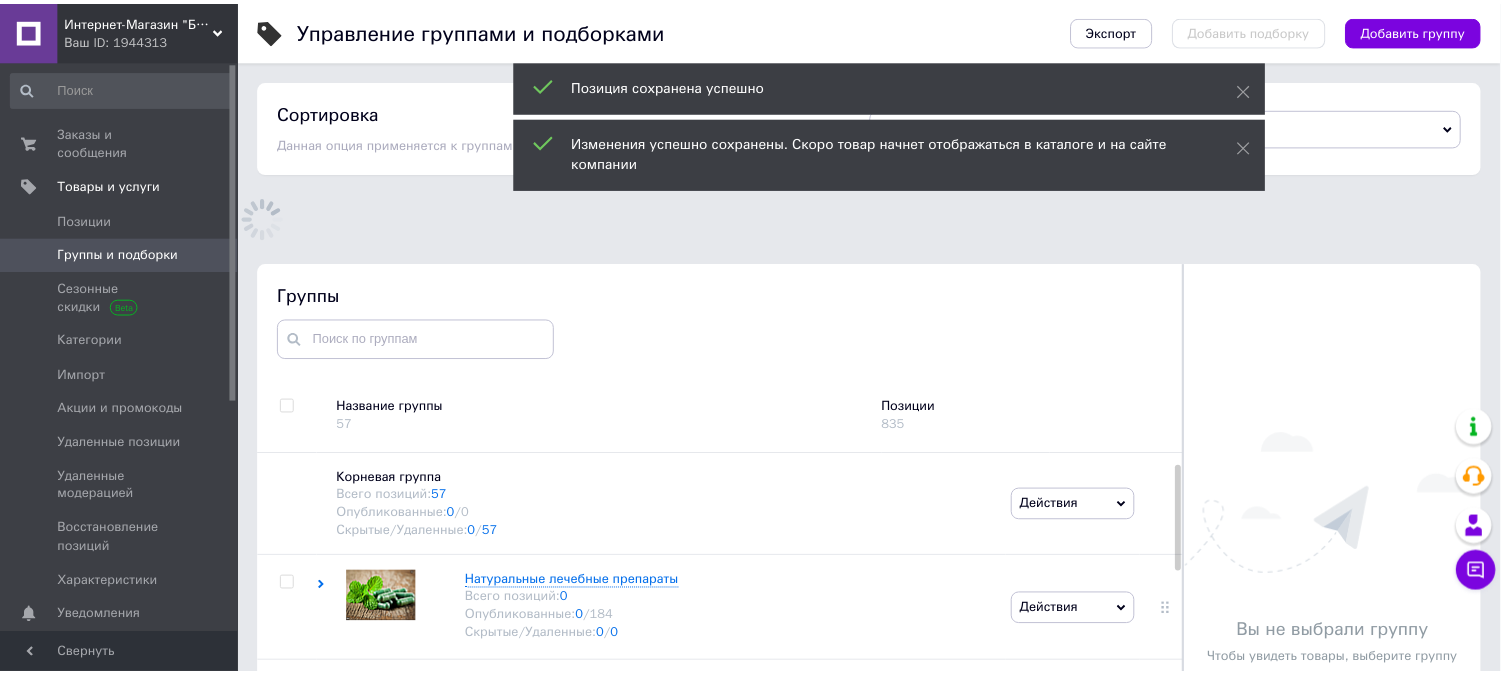 scroll, scrollTop: 183, scrollLeft: 0, axis: vertical 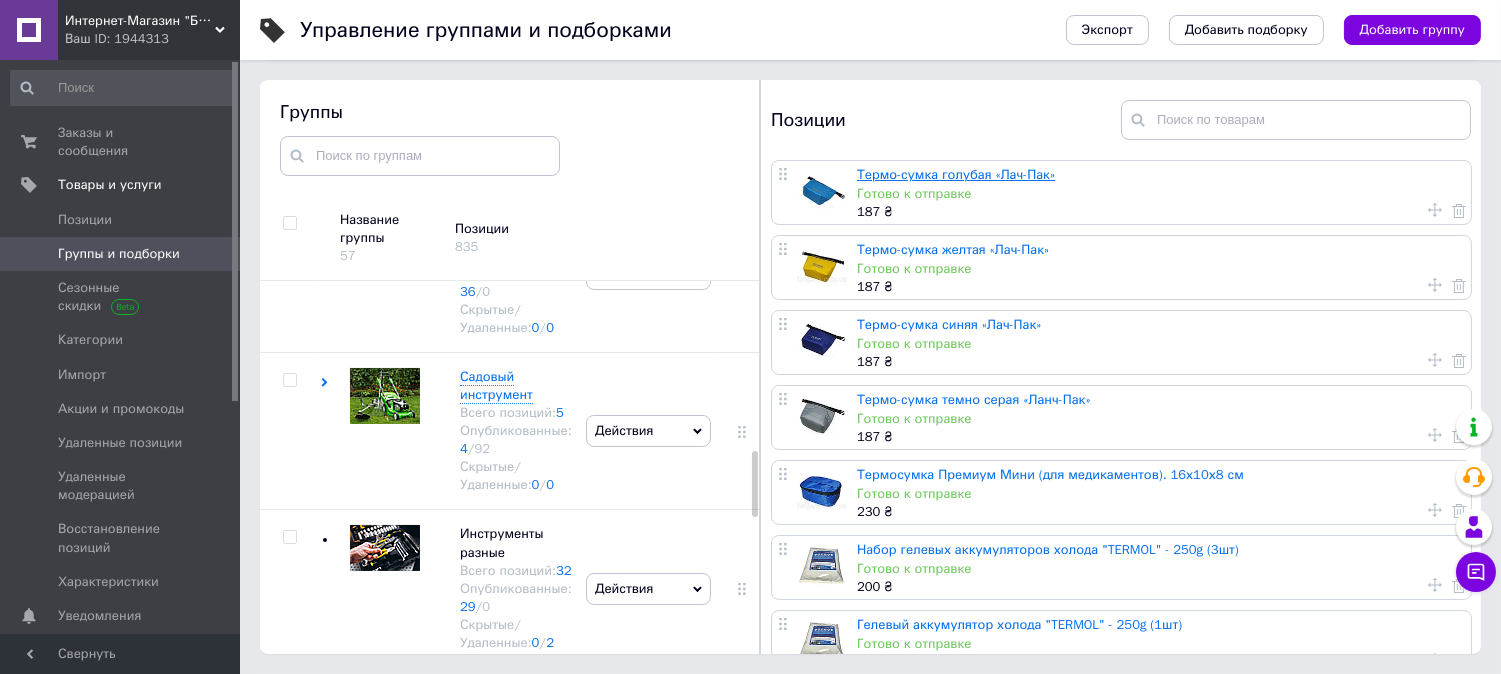 click on "Термо-сумка голубая «Лач-Пак»" at bounding box center [956, 174] 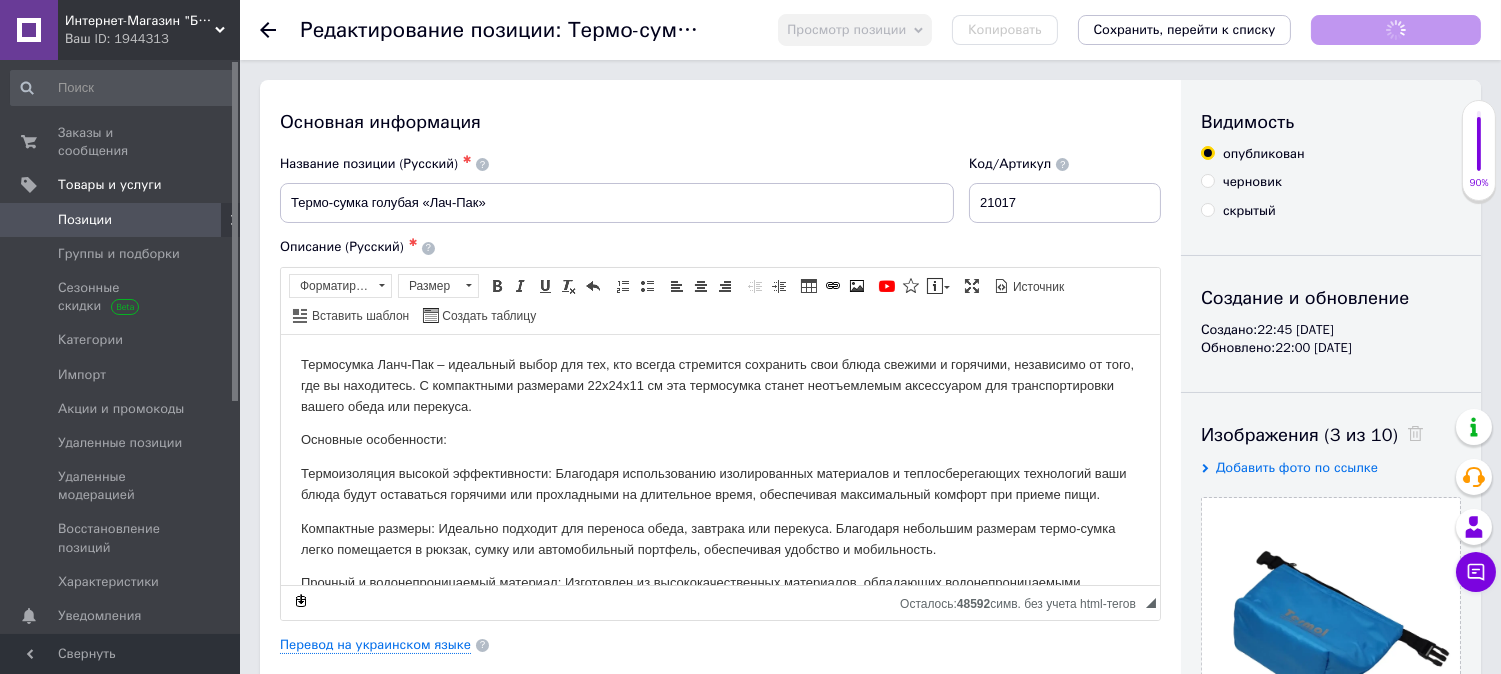 scroll, scrollTop: 0, scrollLeft: 0, axis: both 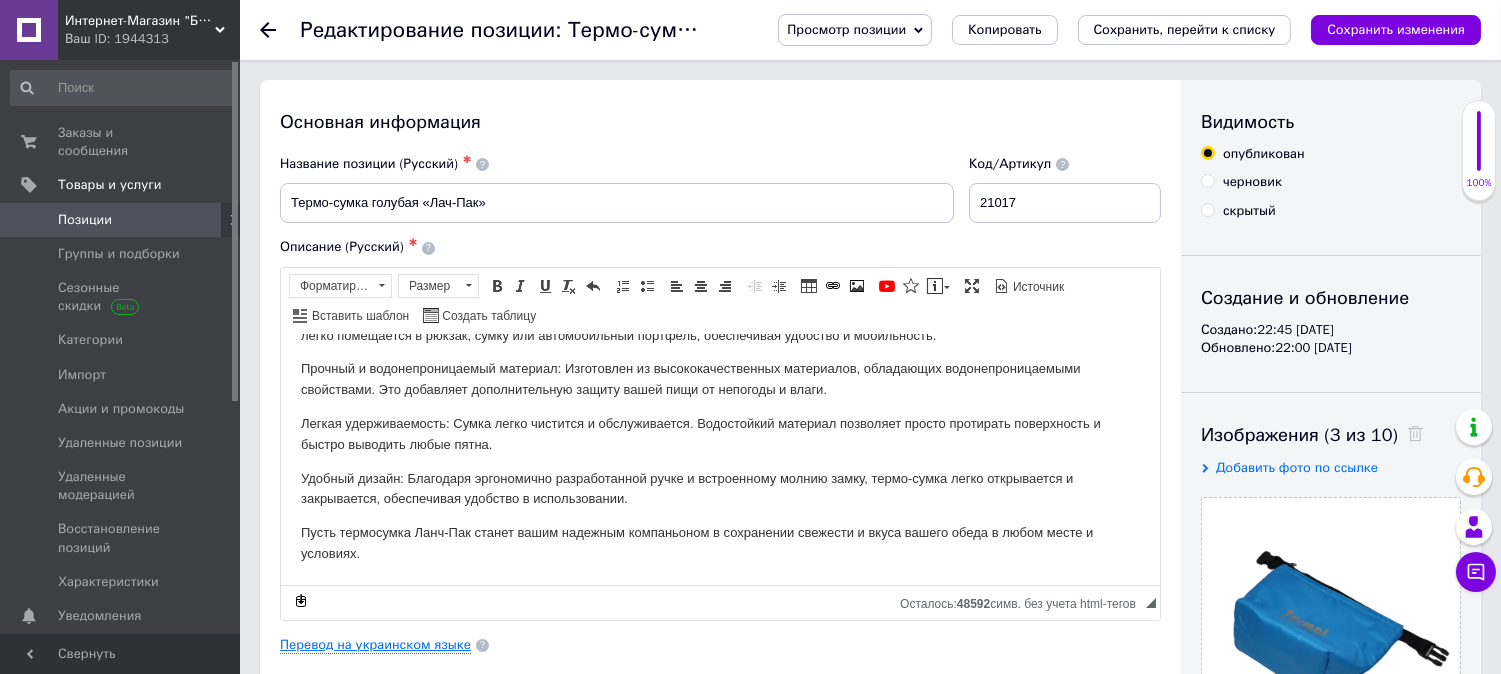 click on "Перевод на украинском языке" at bounding box center [375, 645] 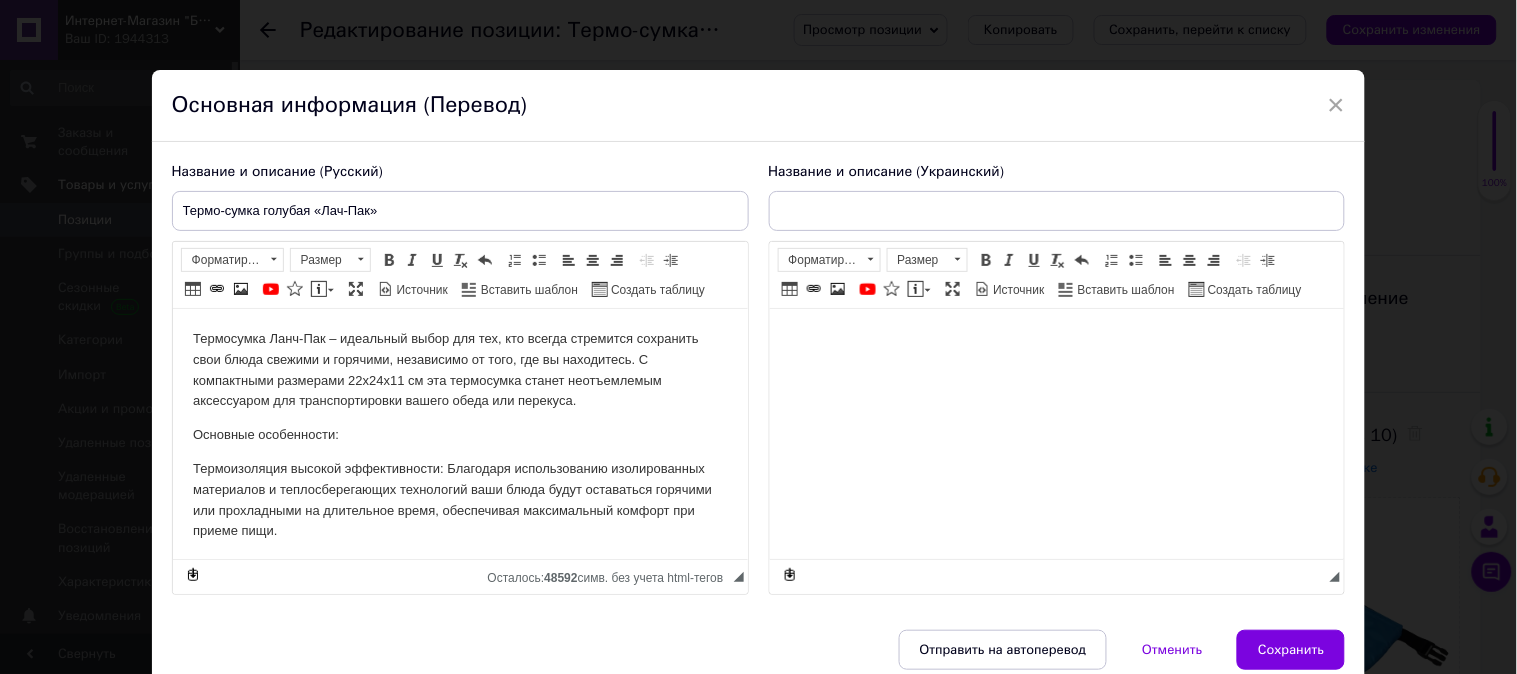 type on "Термо-сумка блакитна «Лач-Пак»" 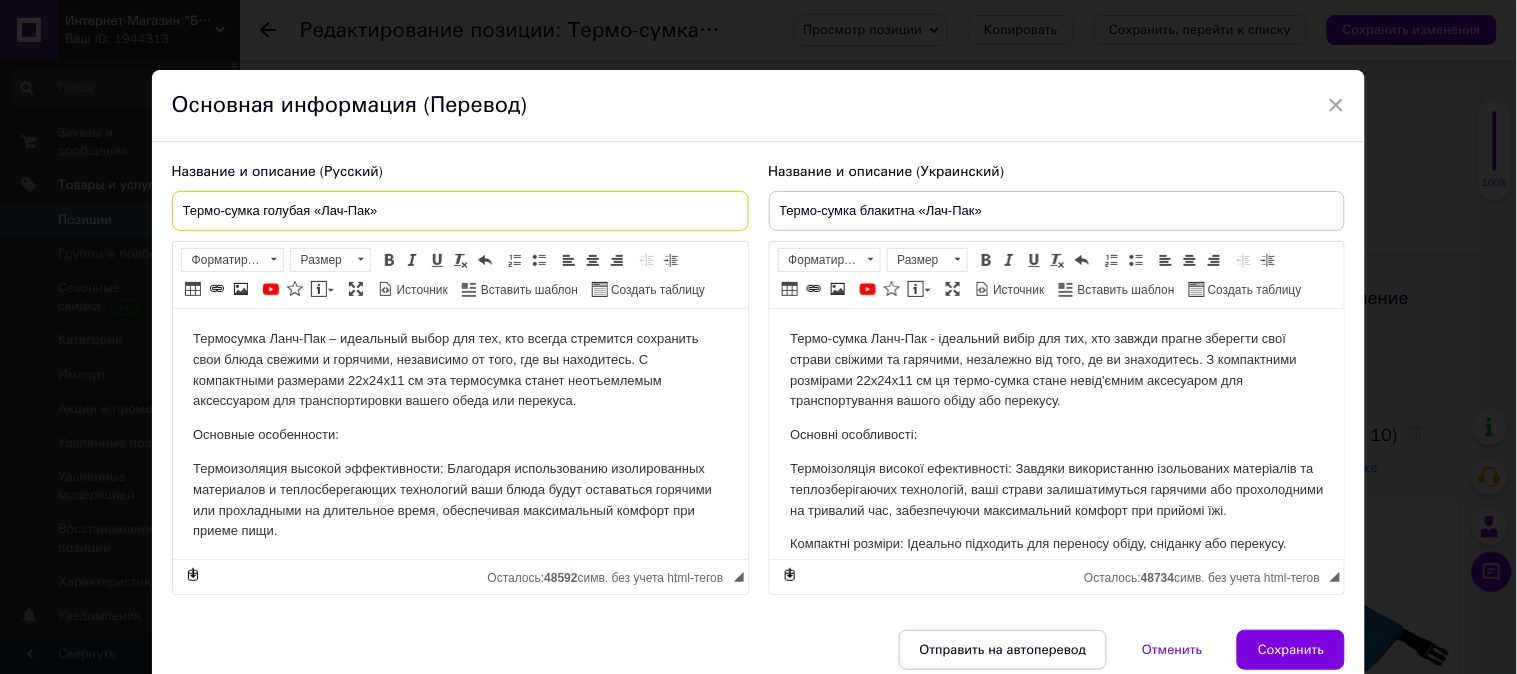 click on "Термо-сумка голубая «Лач-Пак»" at bounding box center [460, 211] 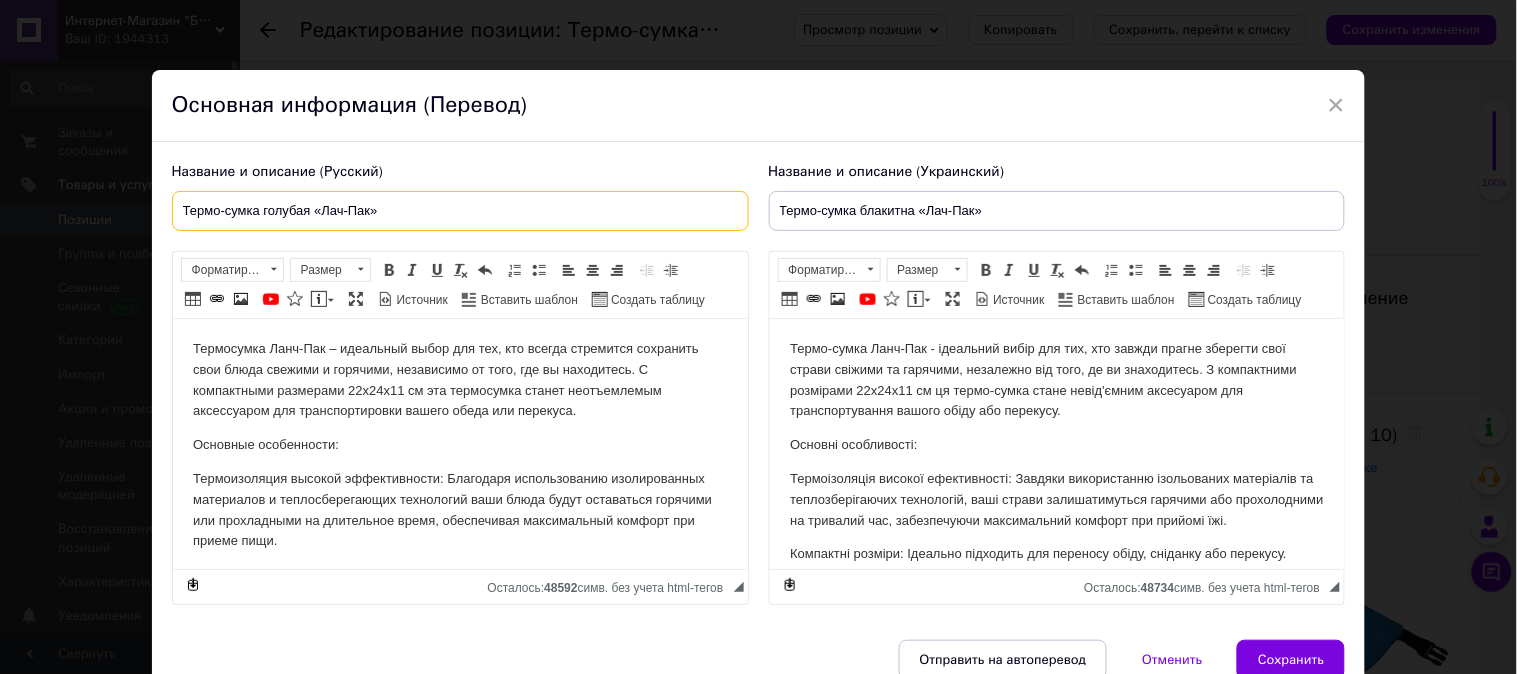 click on "Термо-сумка голубая «Лач-Пак»" at bounding box center (460, 211) 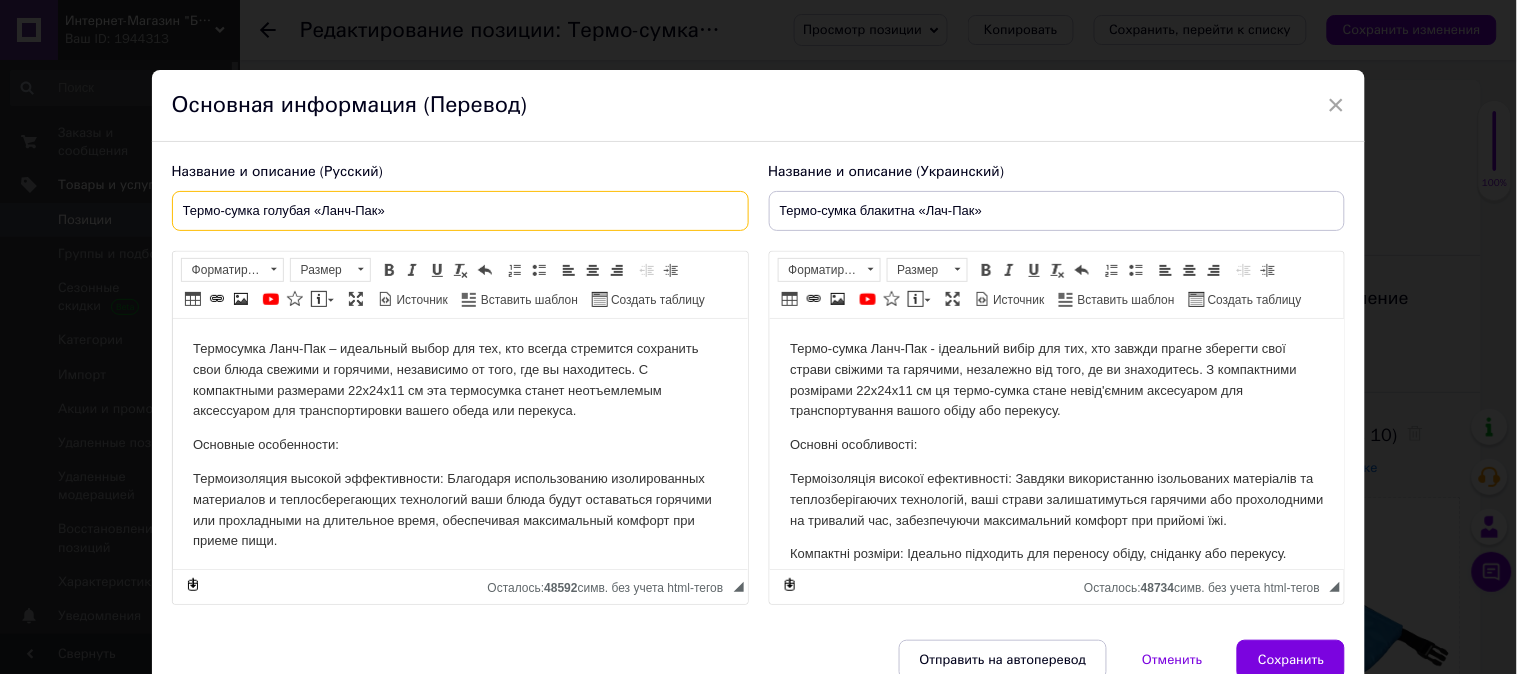 type on "Термо-сумка голубая «Ланч-Пак»" 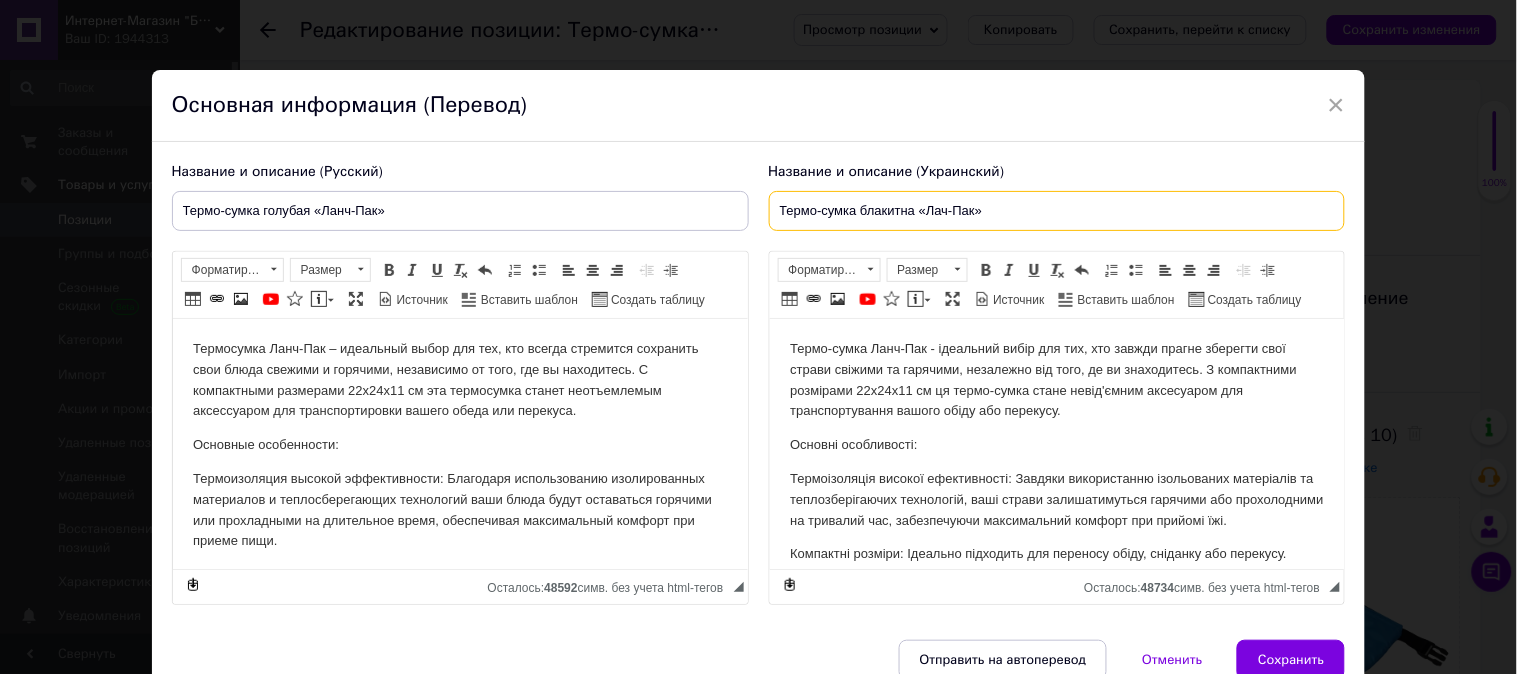 click on "Термо-сумка блакитна «Лач-Пак»" at bounding box center [1057, 211] 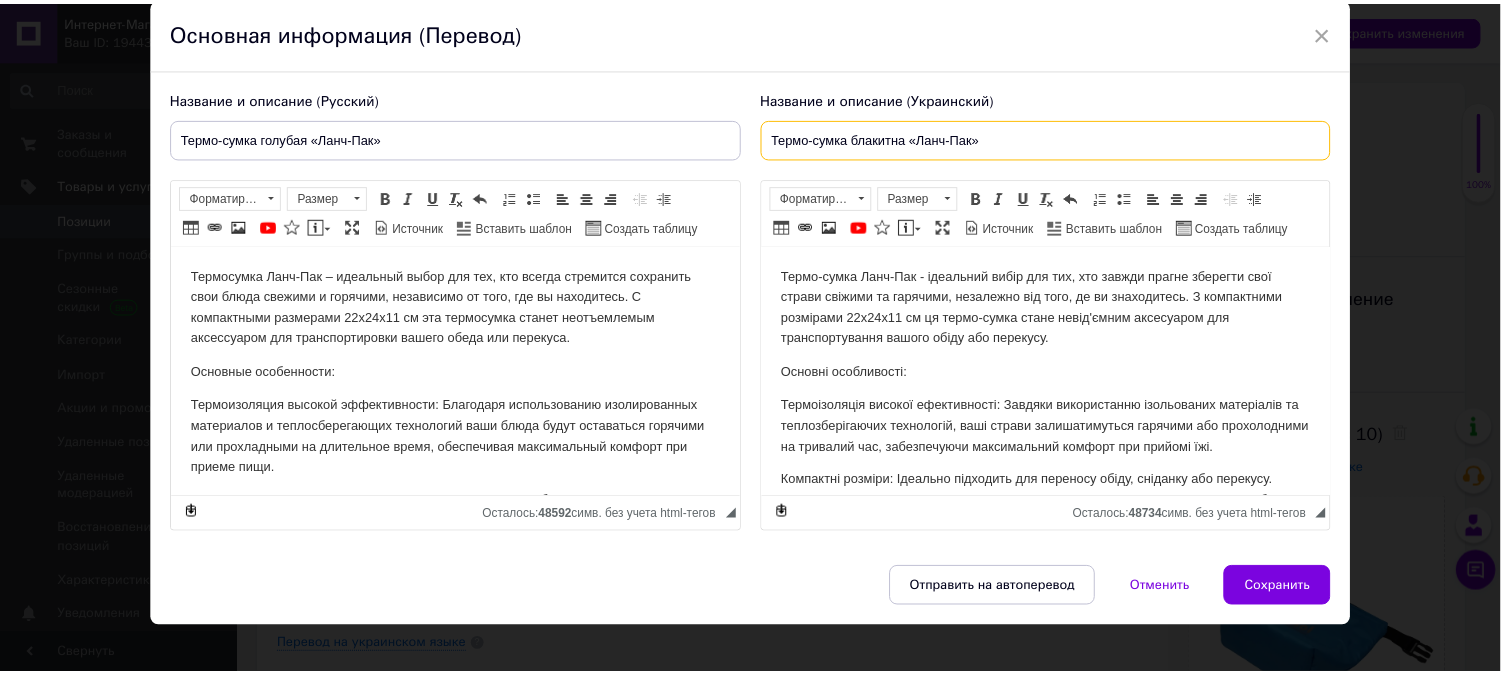 scroll, scrollTop: 126, scrollLeft: 0, axis: vertical 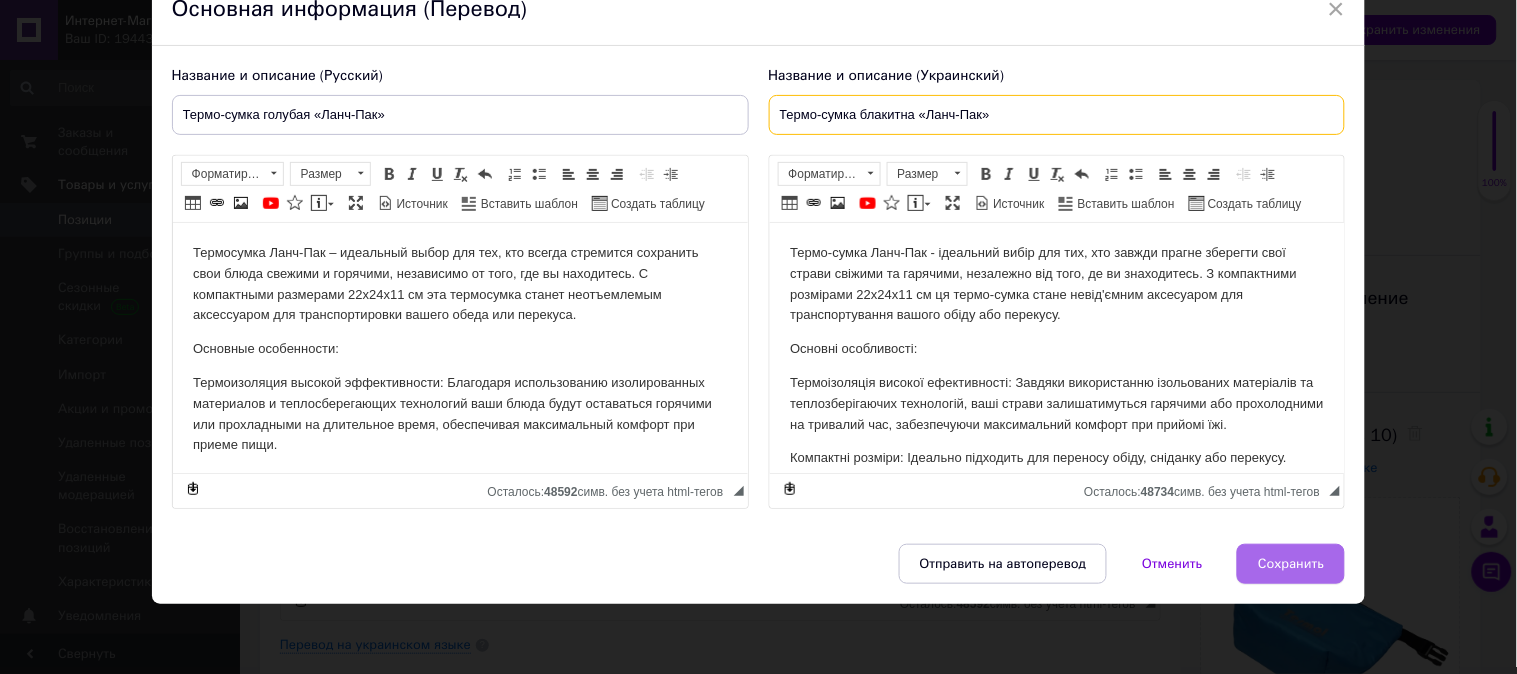 type on "Термо-сумка блакитна «Ланч-Пак»" 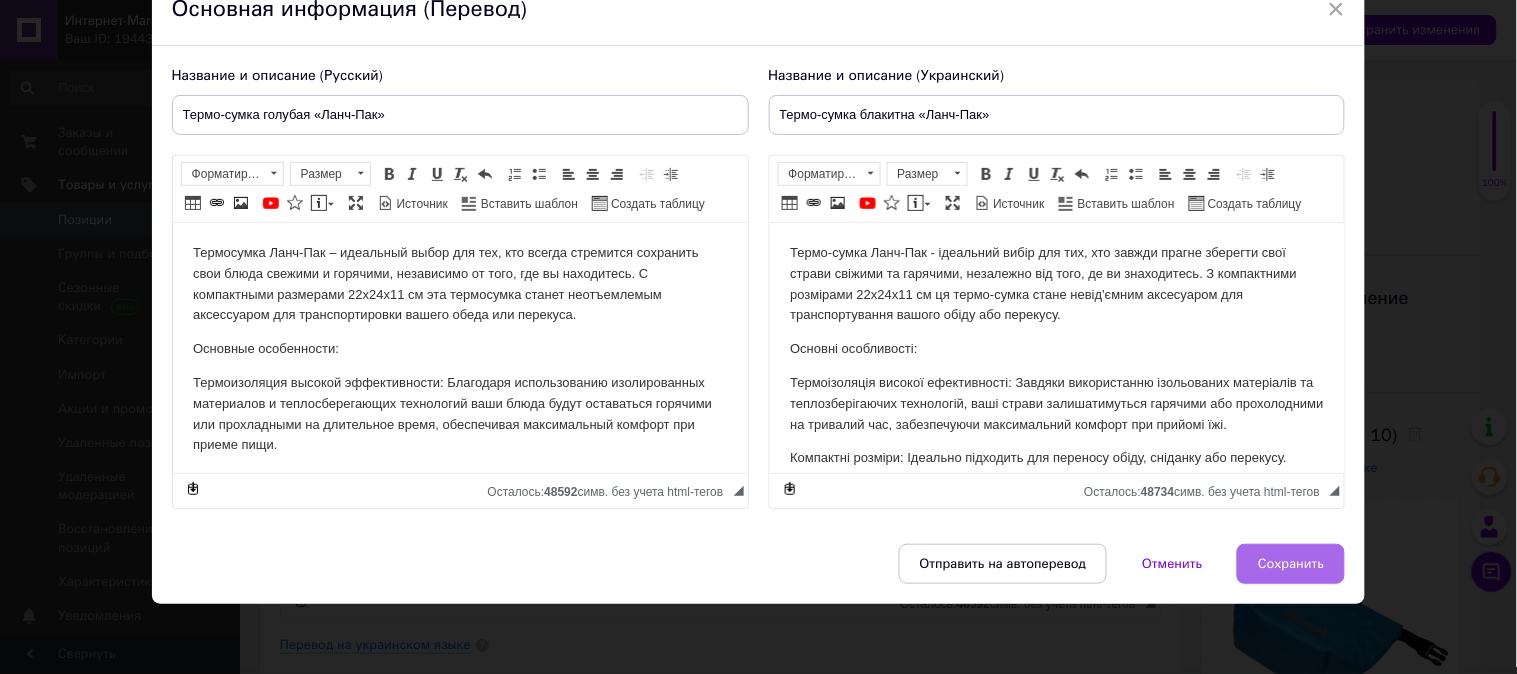 click on "Сохранить" at bounding box center [1291, 564] 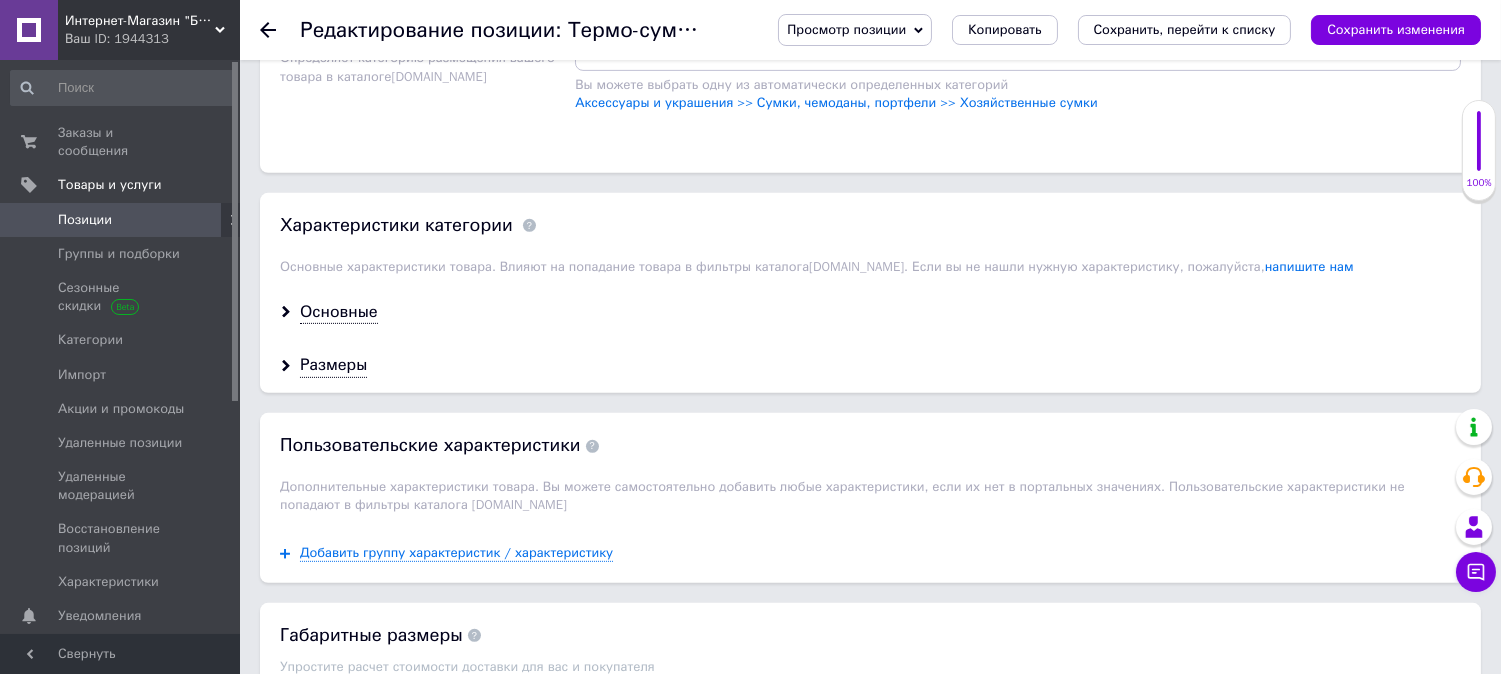 scroll, scrollTop: 1555, scrollLeft: 0, axis: vertical 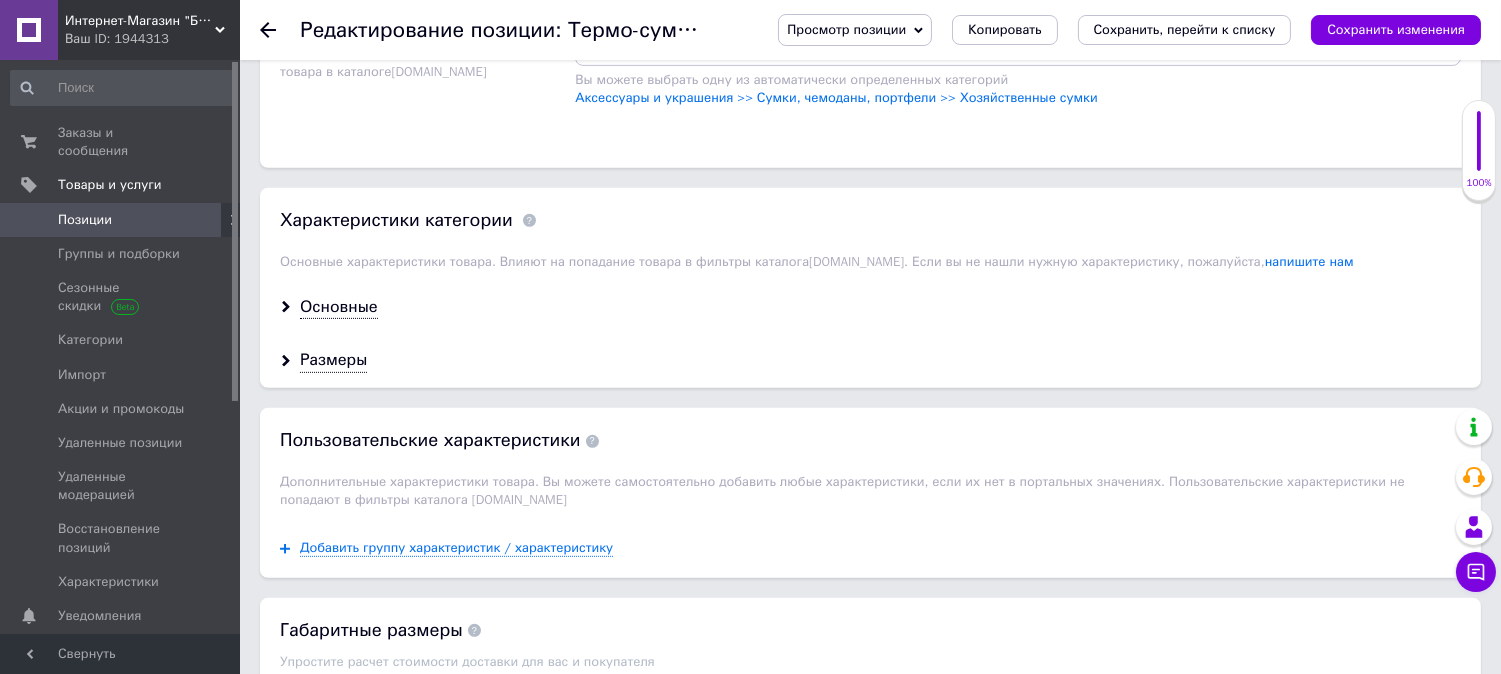 click on "Выбрано Термосумки" at bounding box center [1018, -29] 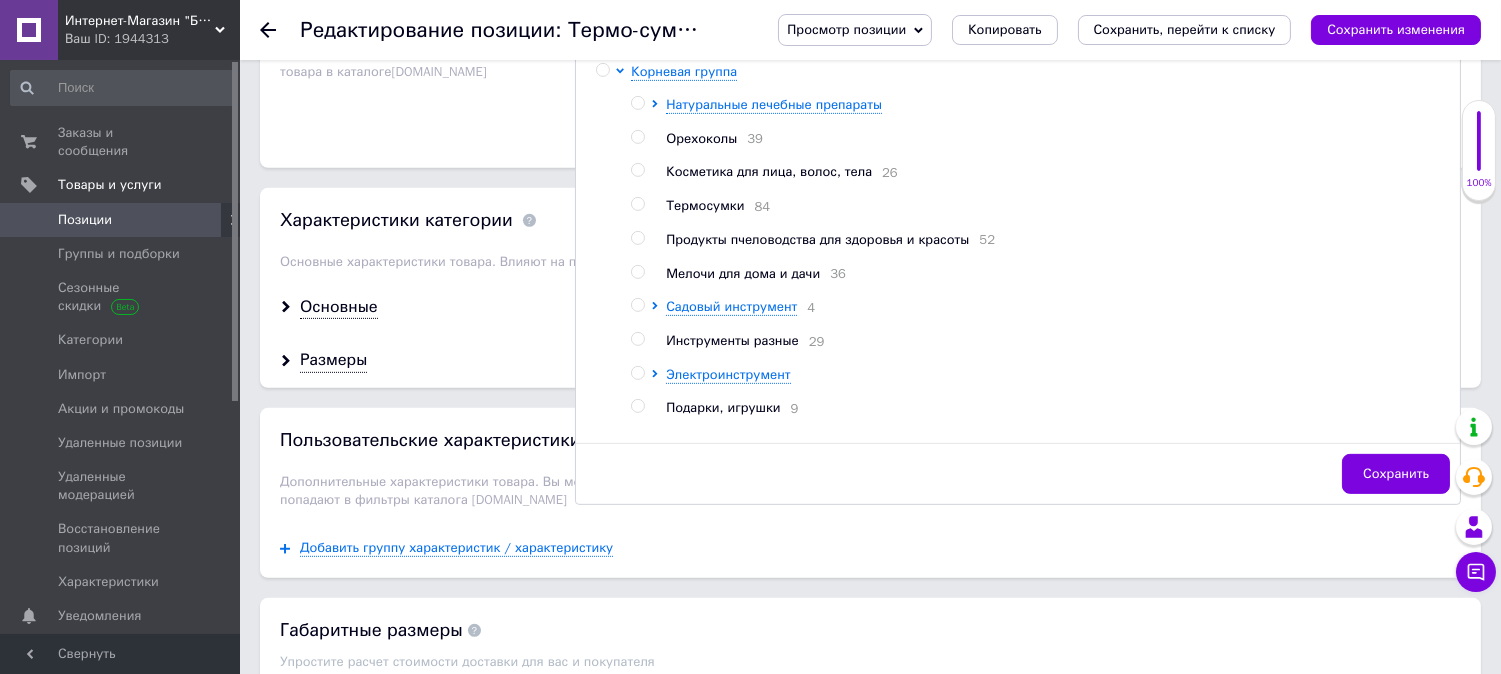 click at bounding box center [637, 204] 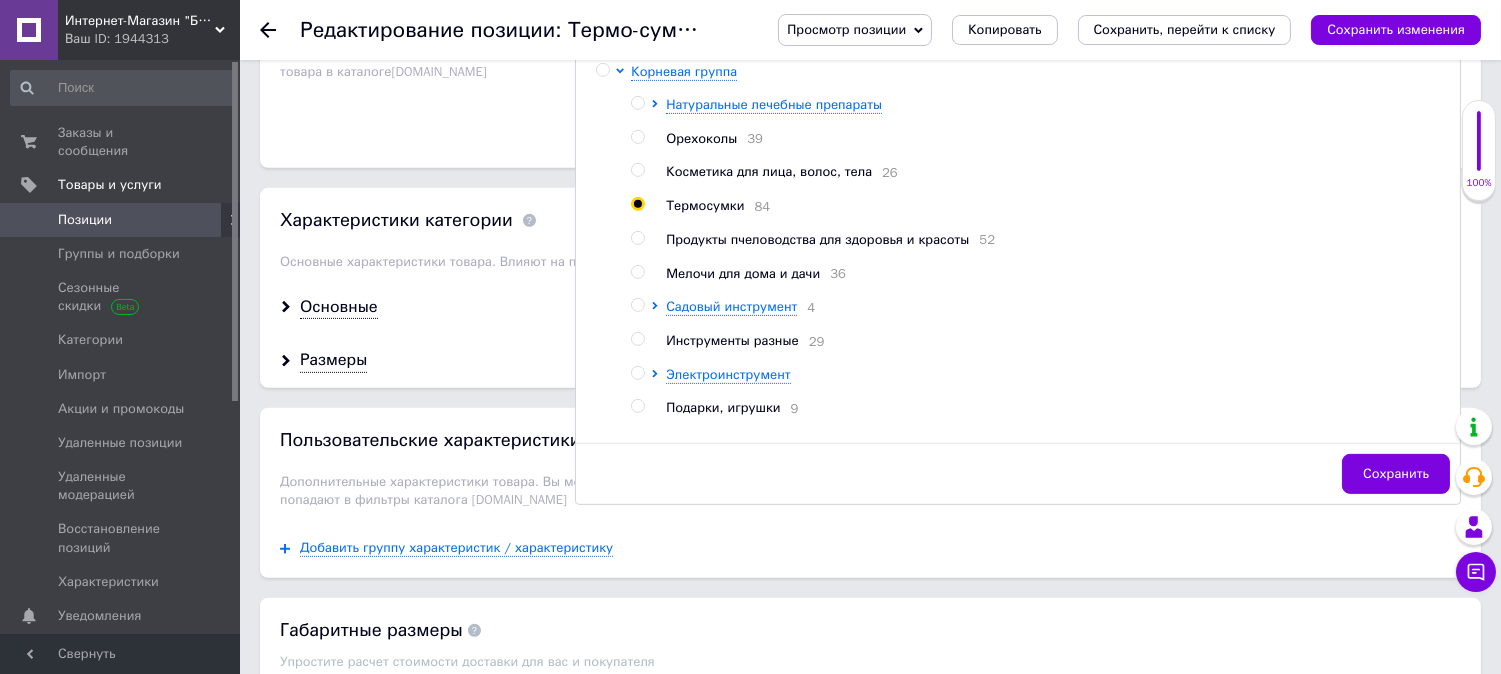 radio on "true" 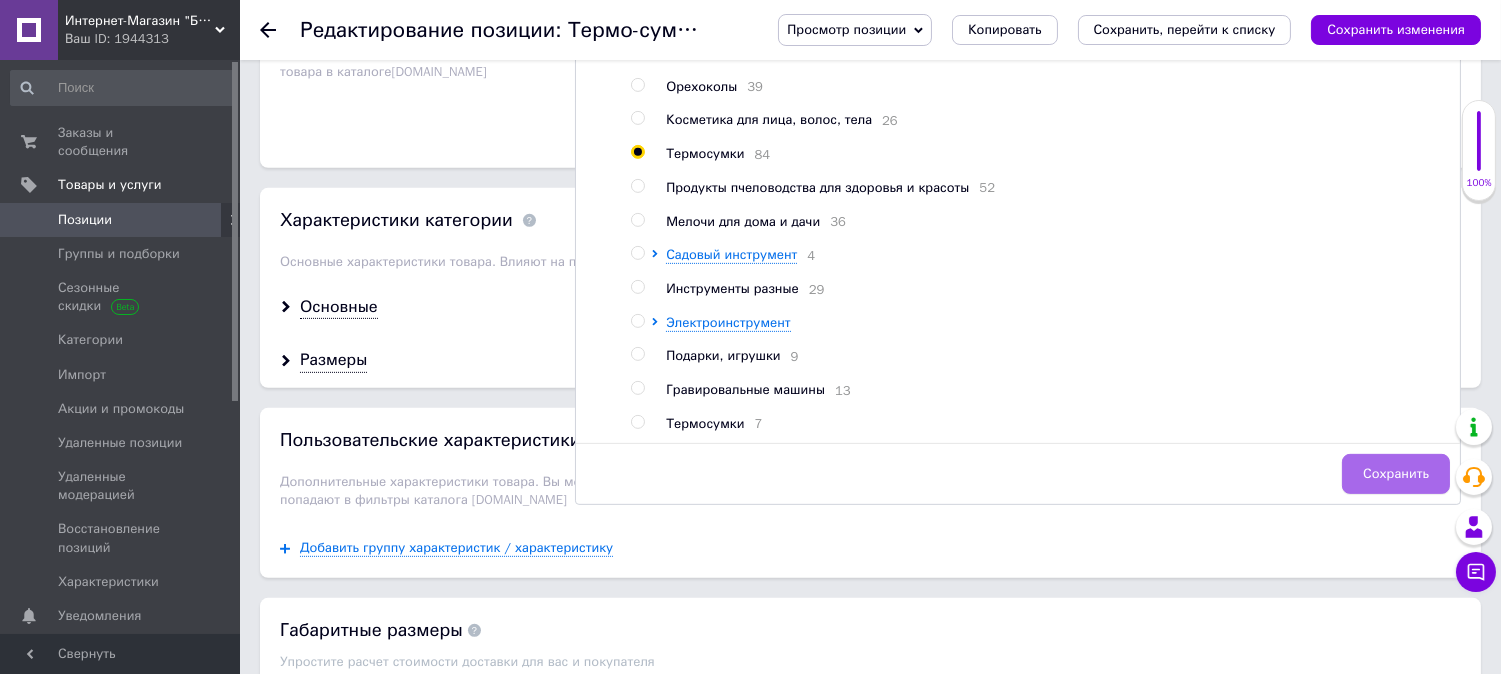 click on "Сохранить" at bounding box center (1396, 474) 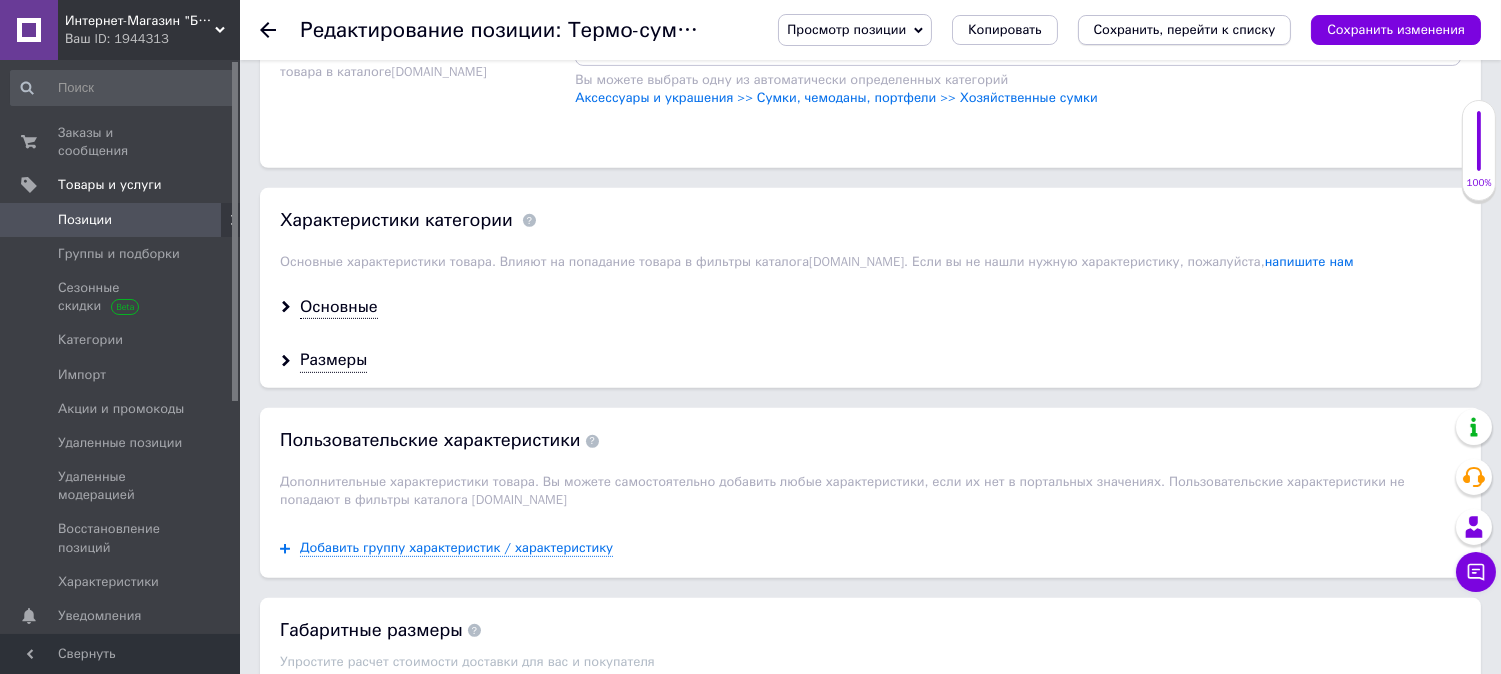 click on "Сохранить, перейти к списку" at bounding box center (1185, 29) 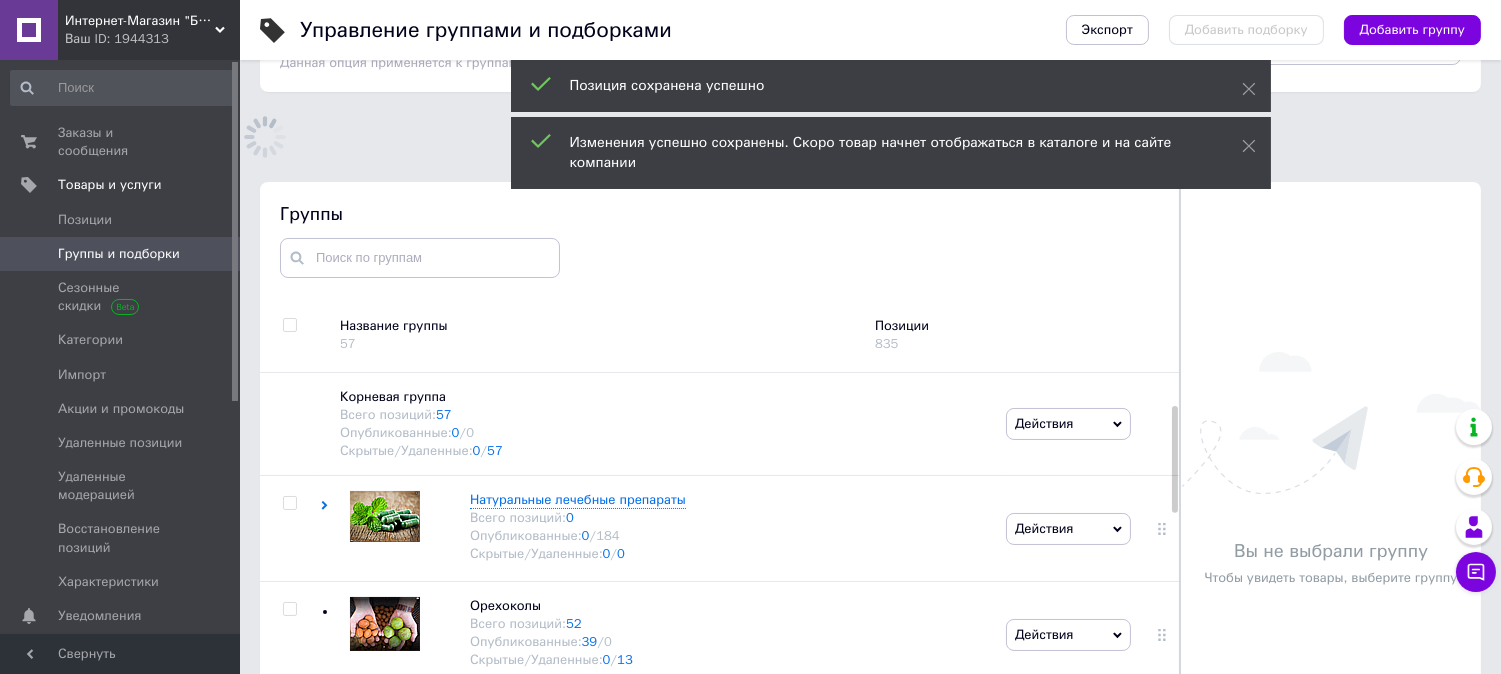 scroll, scrollTop: 183, scrollLeft: 0, axis: vertical 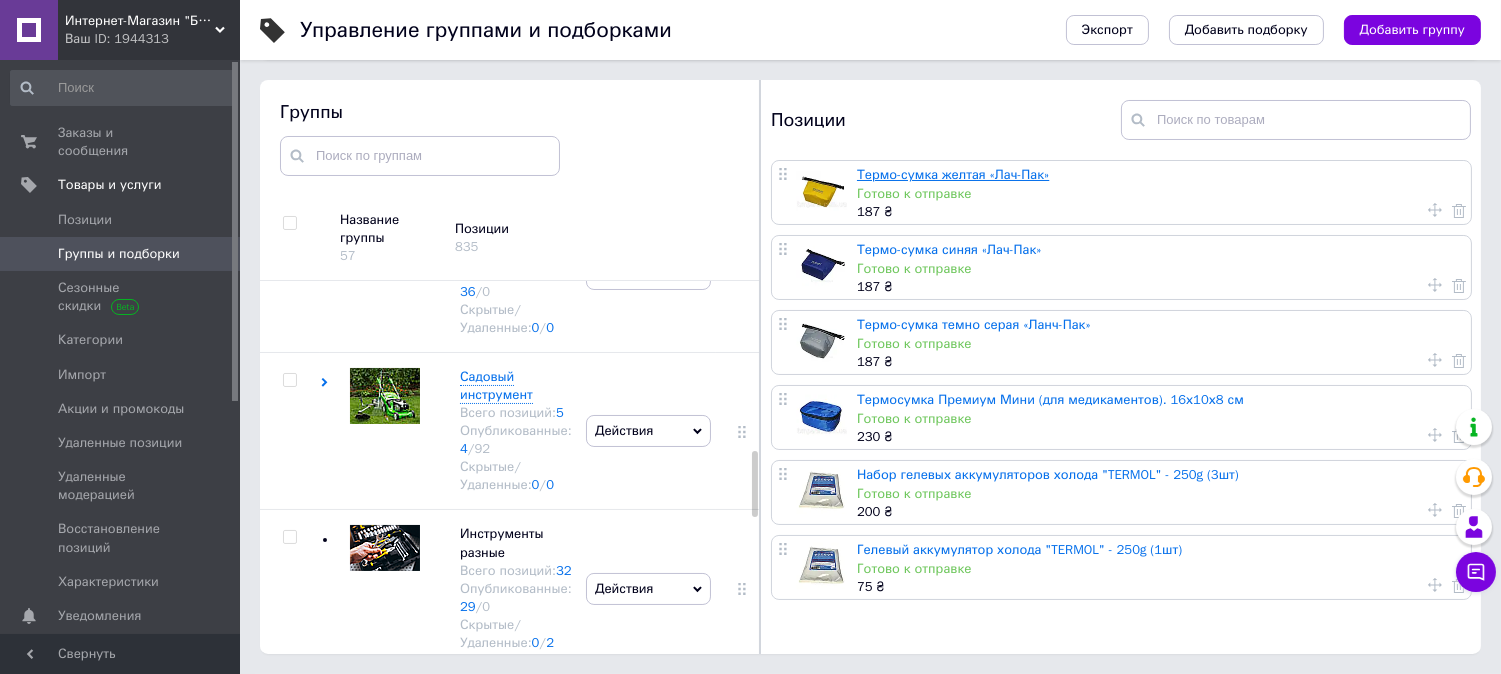 click on "Термо-сумка желтая «Лач-Пак»" at bounding box center (953, 174) 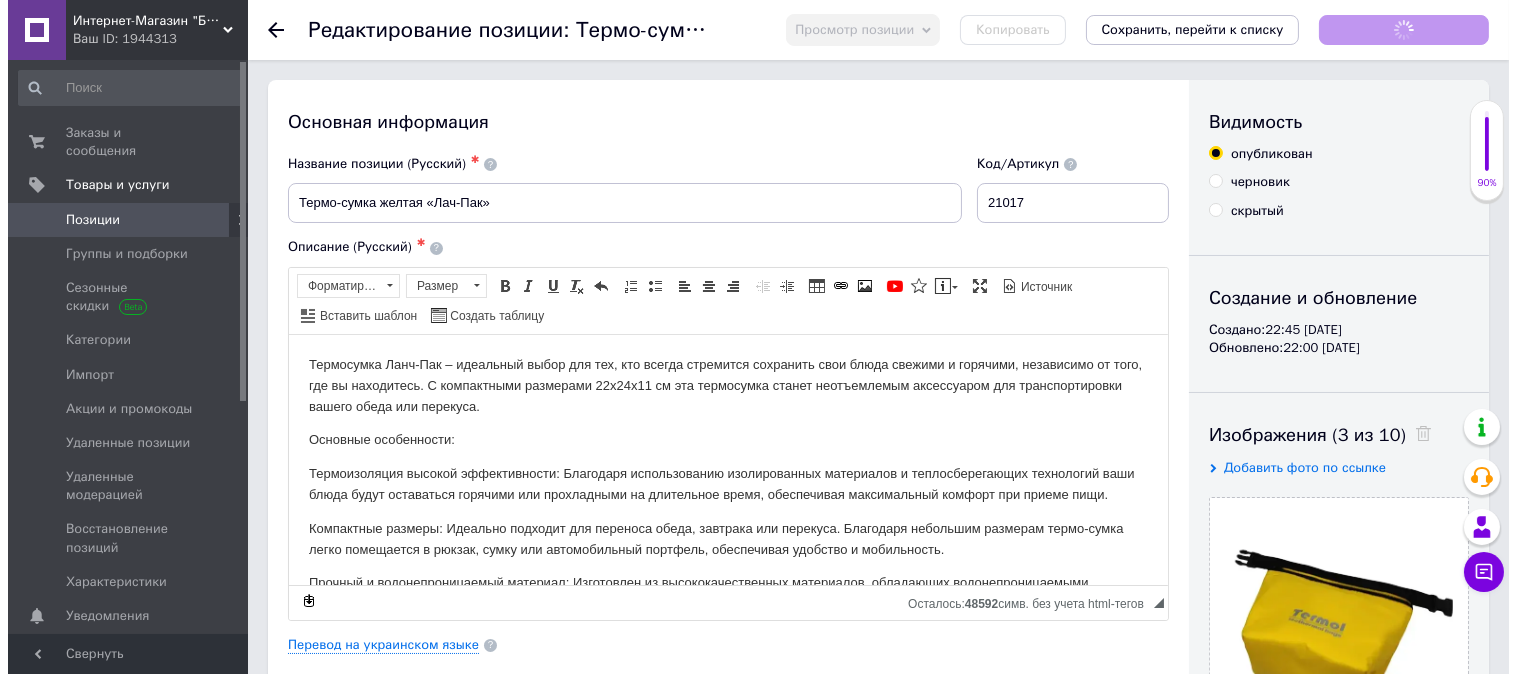 scroll, scrollTop: 0, scrollLeft: 0, axis: both 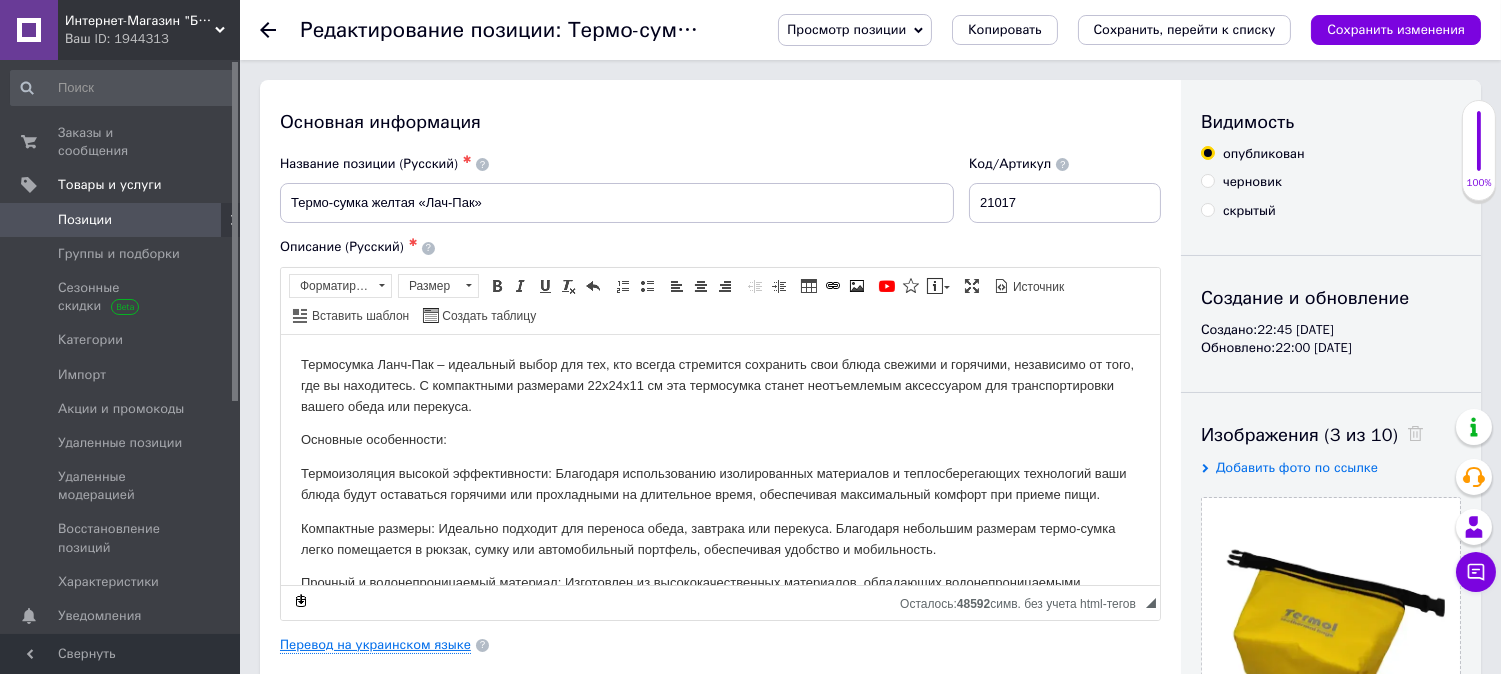 click on "Перевод на украинском языке" at bounding box center [375, 645] 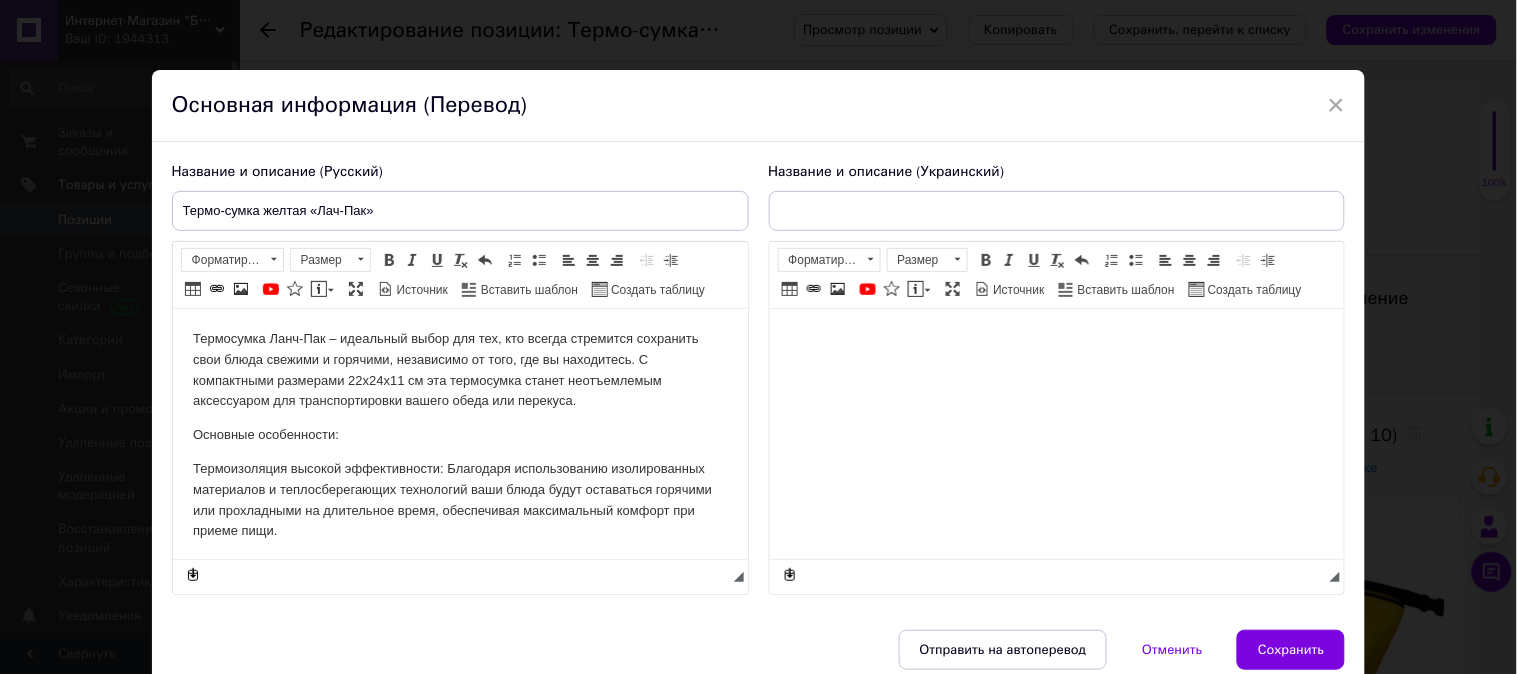 scroll, scrollTop: 0, scrollLeft: 0, axis: both 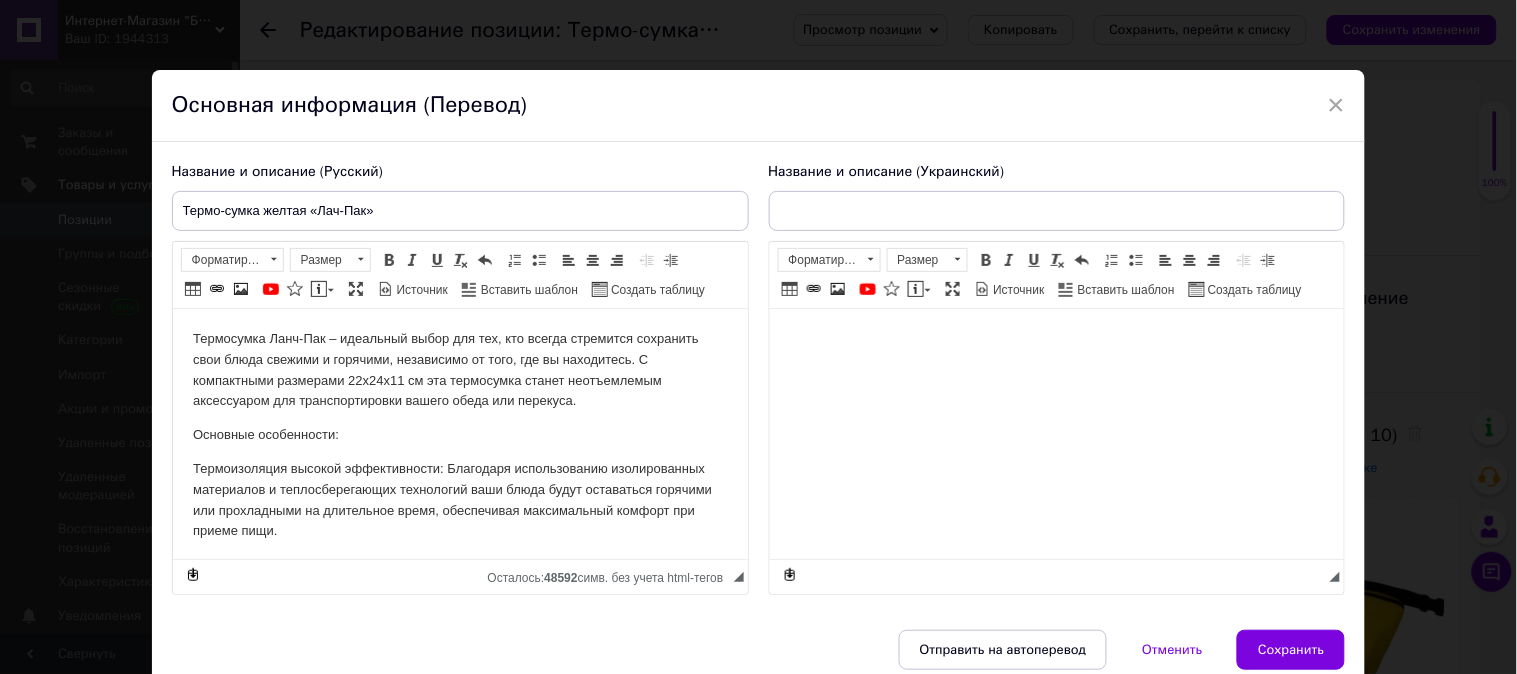 type on "Термо-сумка жовта «Лач-Пак»" 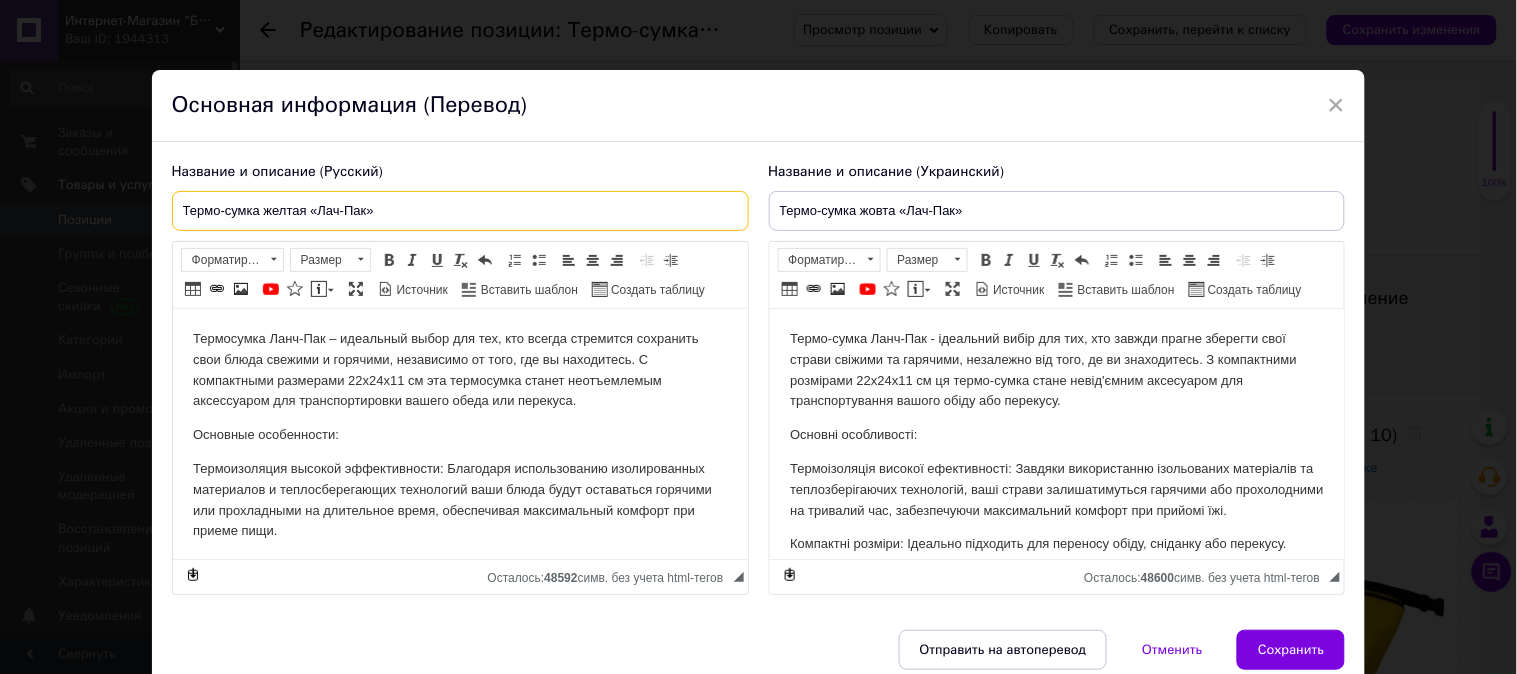 click on "Термо-сумка желтая «Лач-Пак»" at bounding box center (460, 211) 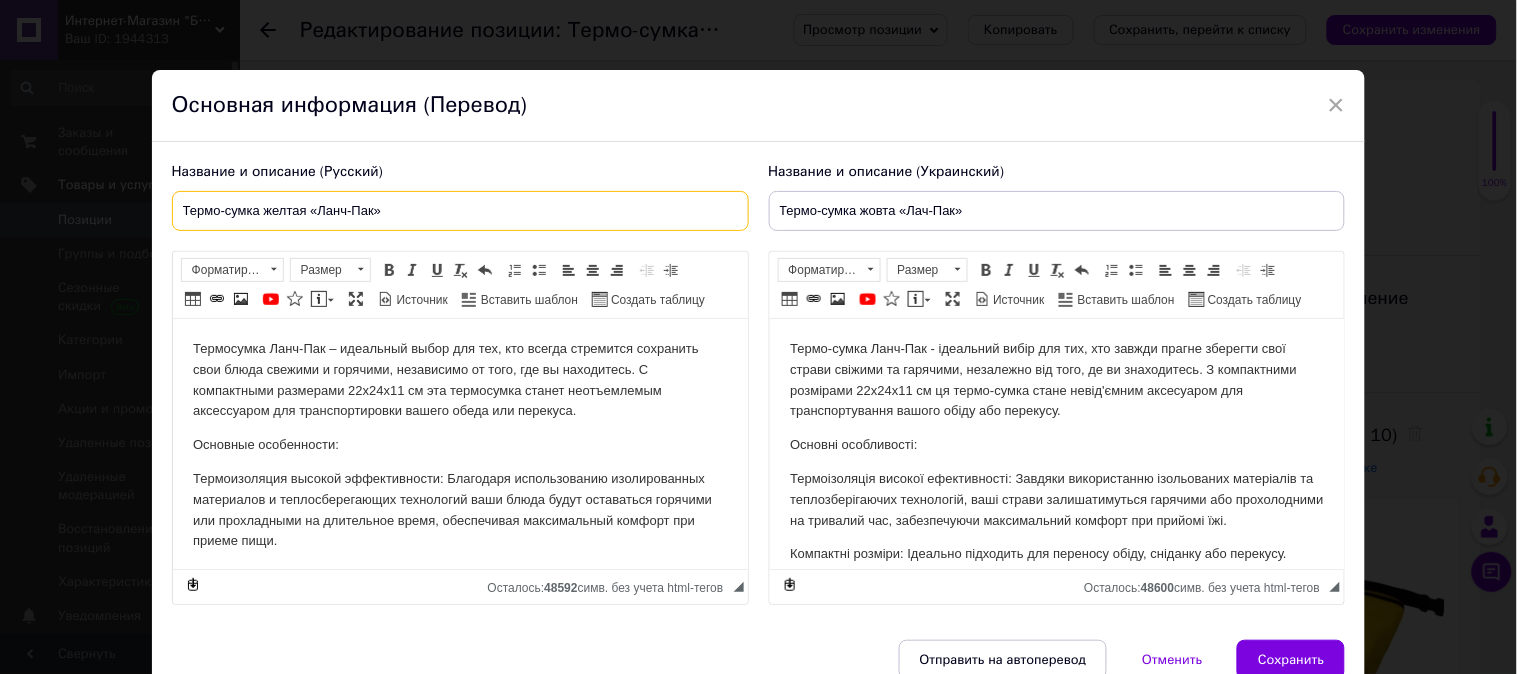 type on "Термо-сумка желтая «Ланч-Пак»" 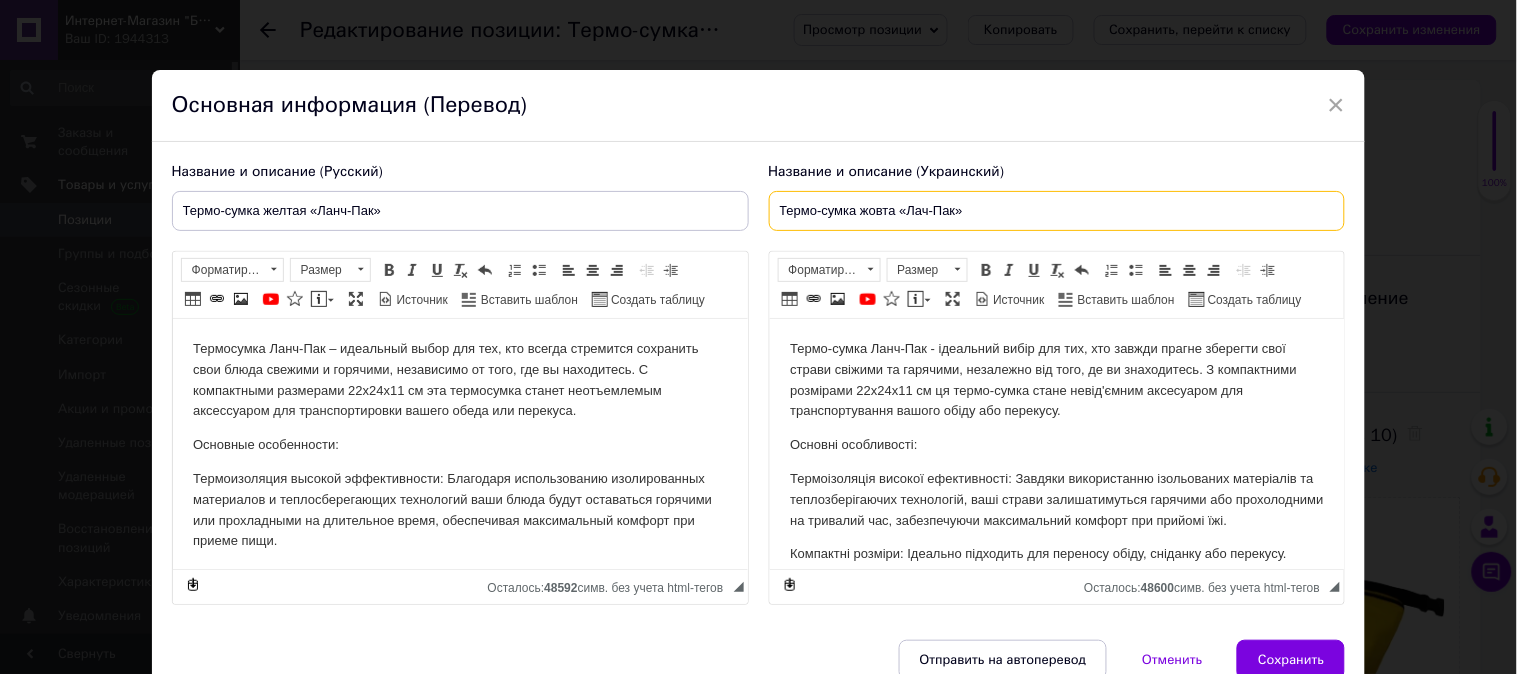 drag, startPoint x: 922, startPoint y: 212, endPoint x: 923, endPoint y: 224, distance: 12.0415945 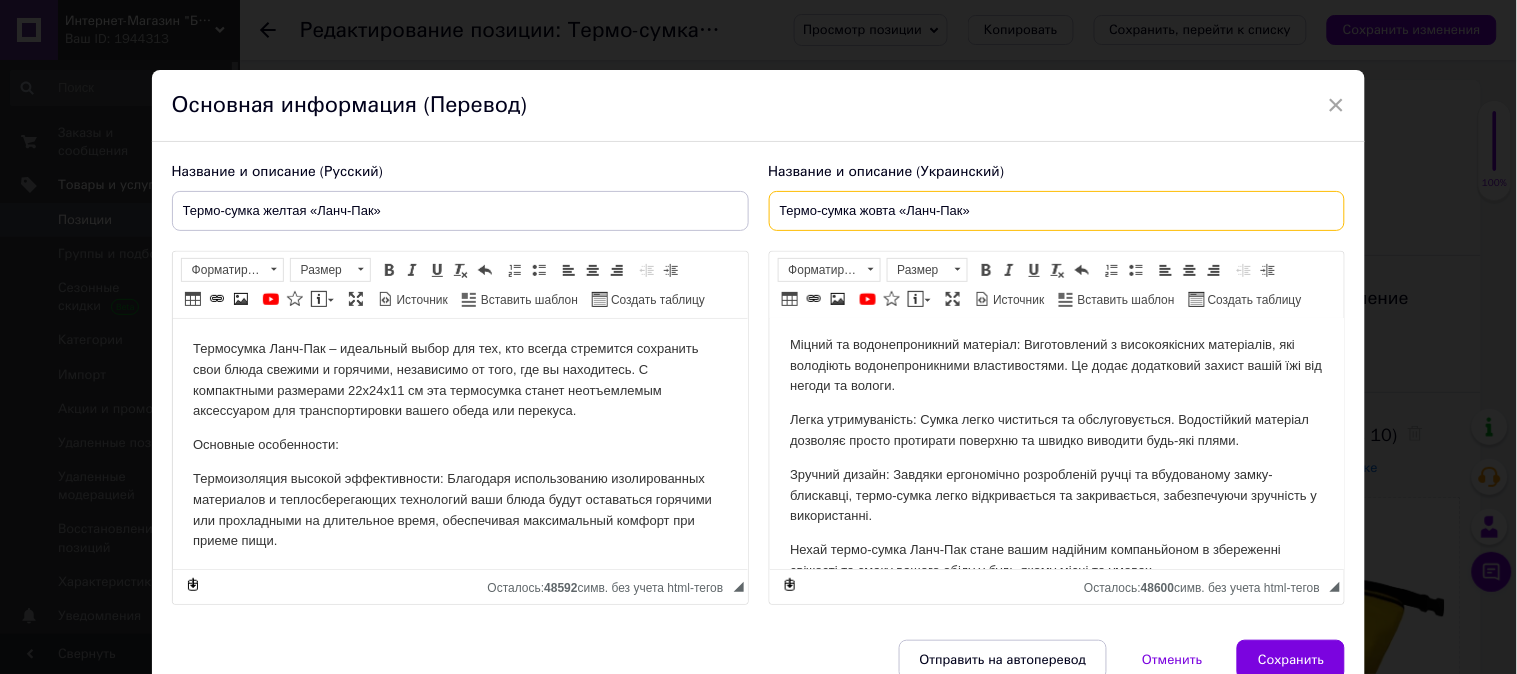 scroll, scrollTop: 338, scrollLeft: 0, axis: vertical 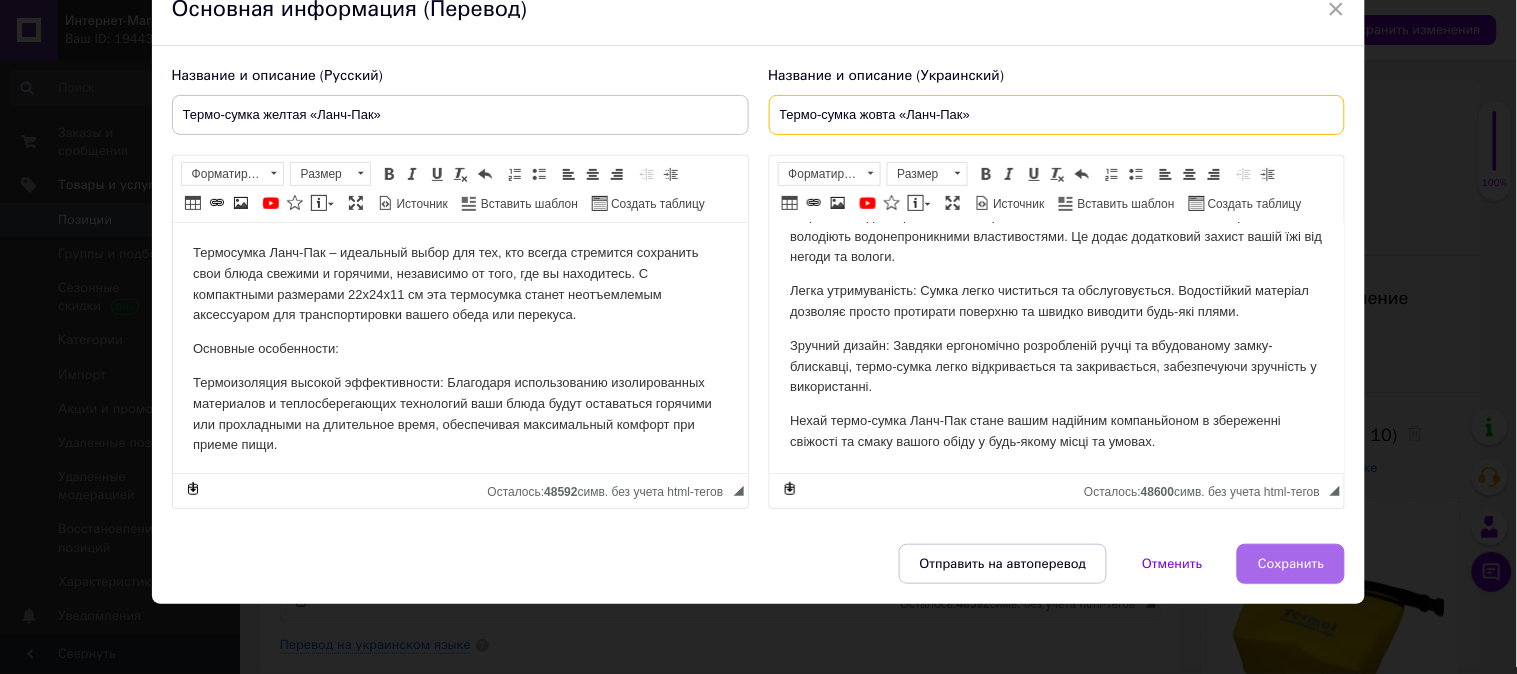 type on "Термо-сумка жовта «Ланч-Пак»" 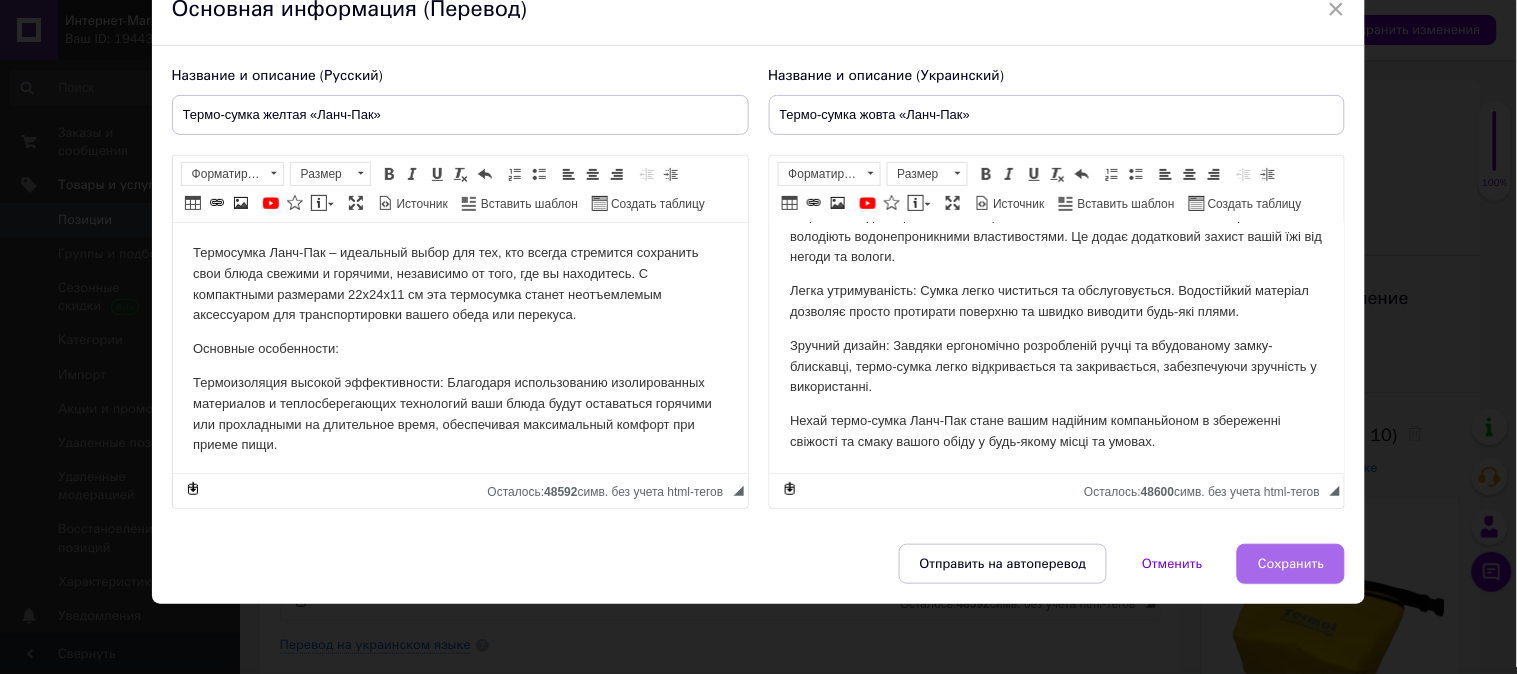 click on "Сохранить" at bounding box center (1291, 564) 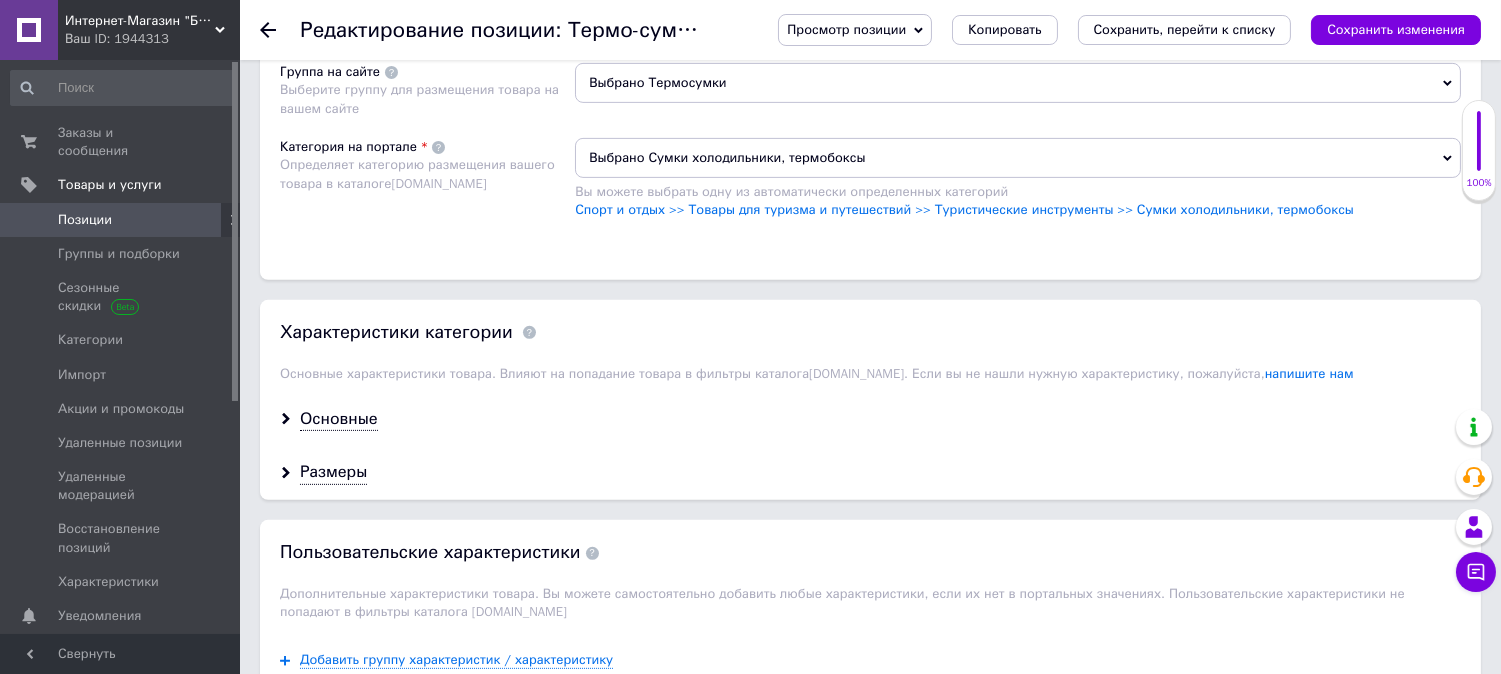 scroll, scrollTop: 1444, scrollLeft: 0, axis: vertical 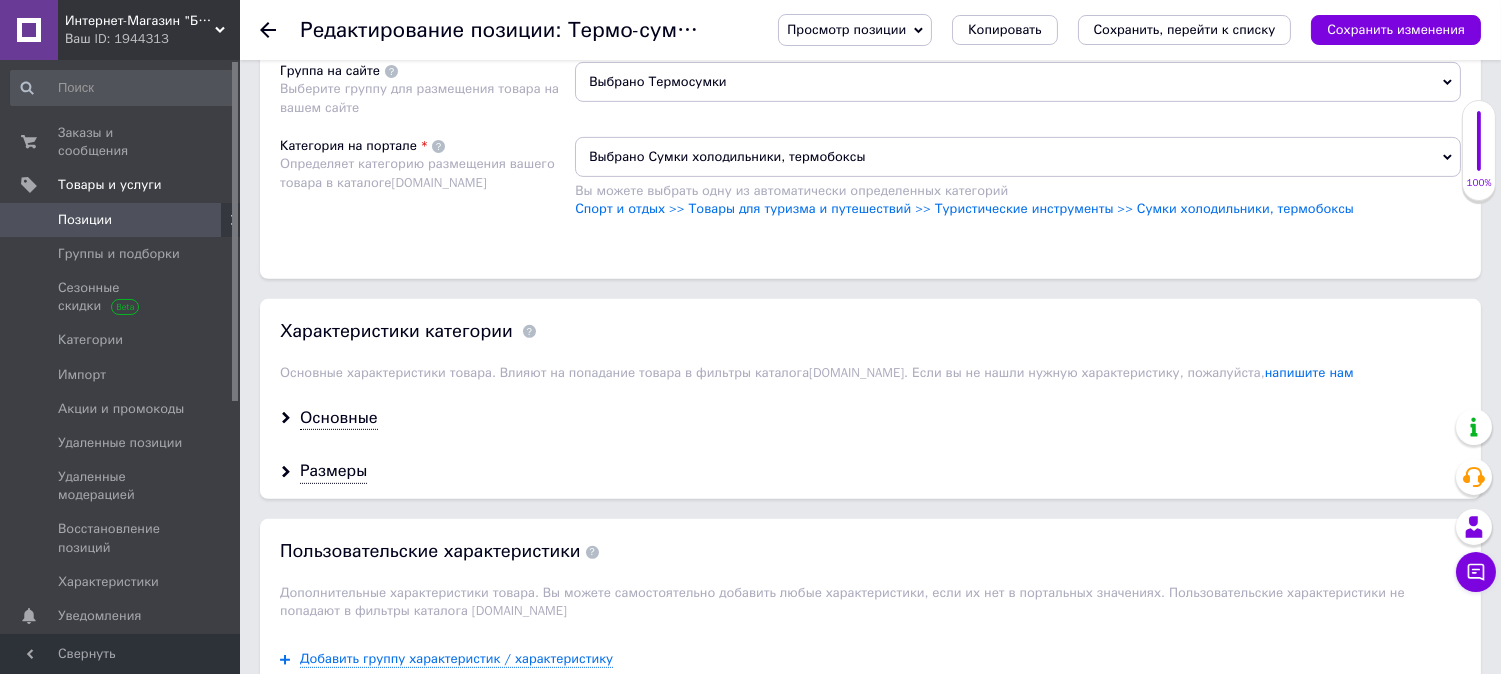 click on "Выбрано Термосумки" at bounding box center (1018, 82) 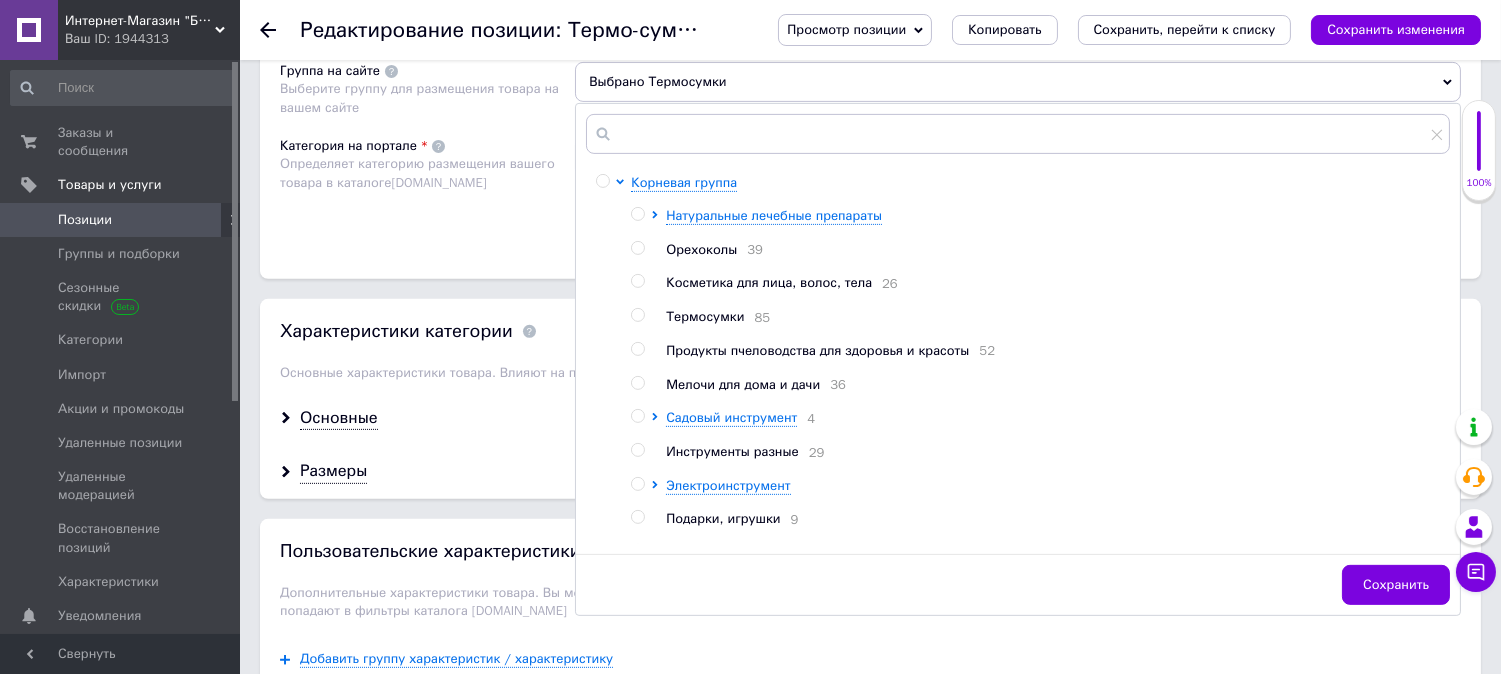 click at bounding box center (637, 315) 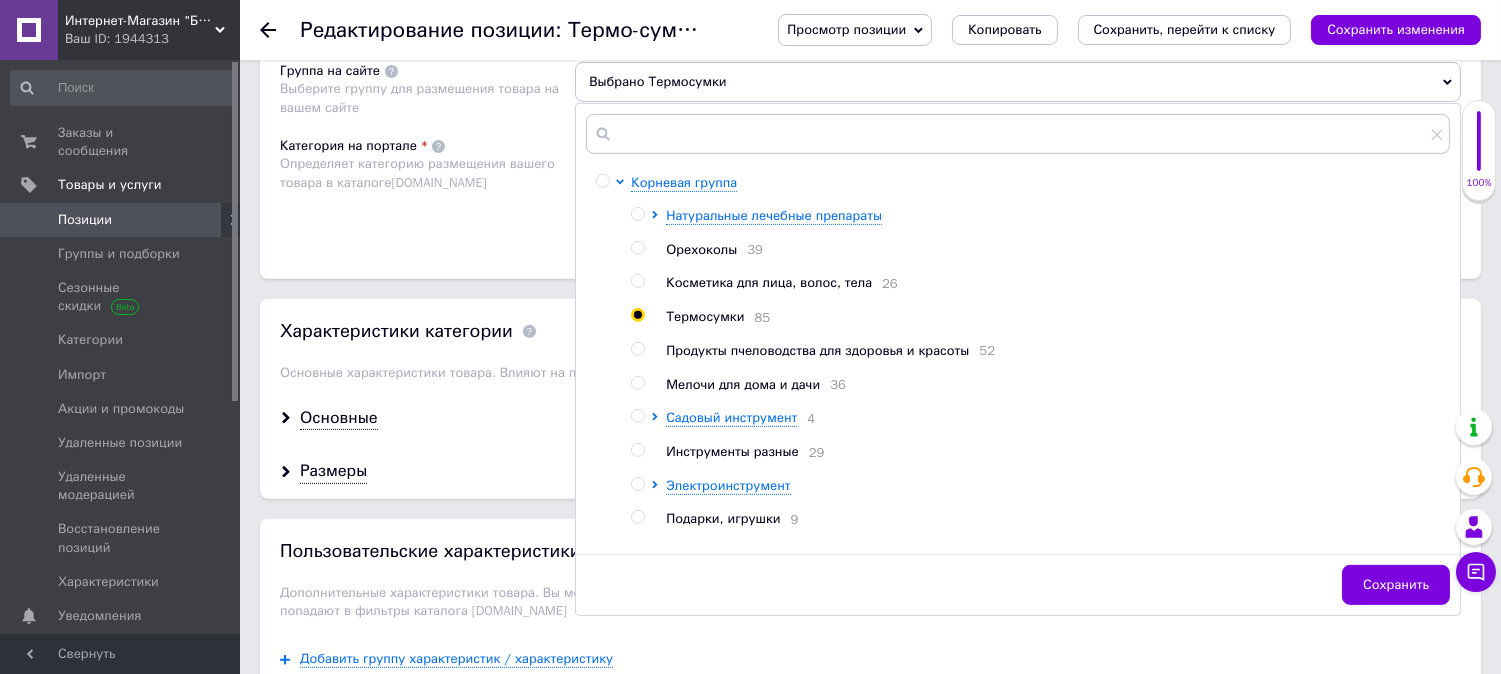 radio on "true" 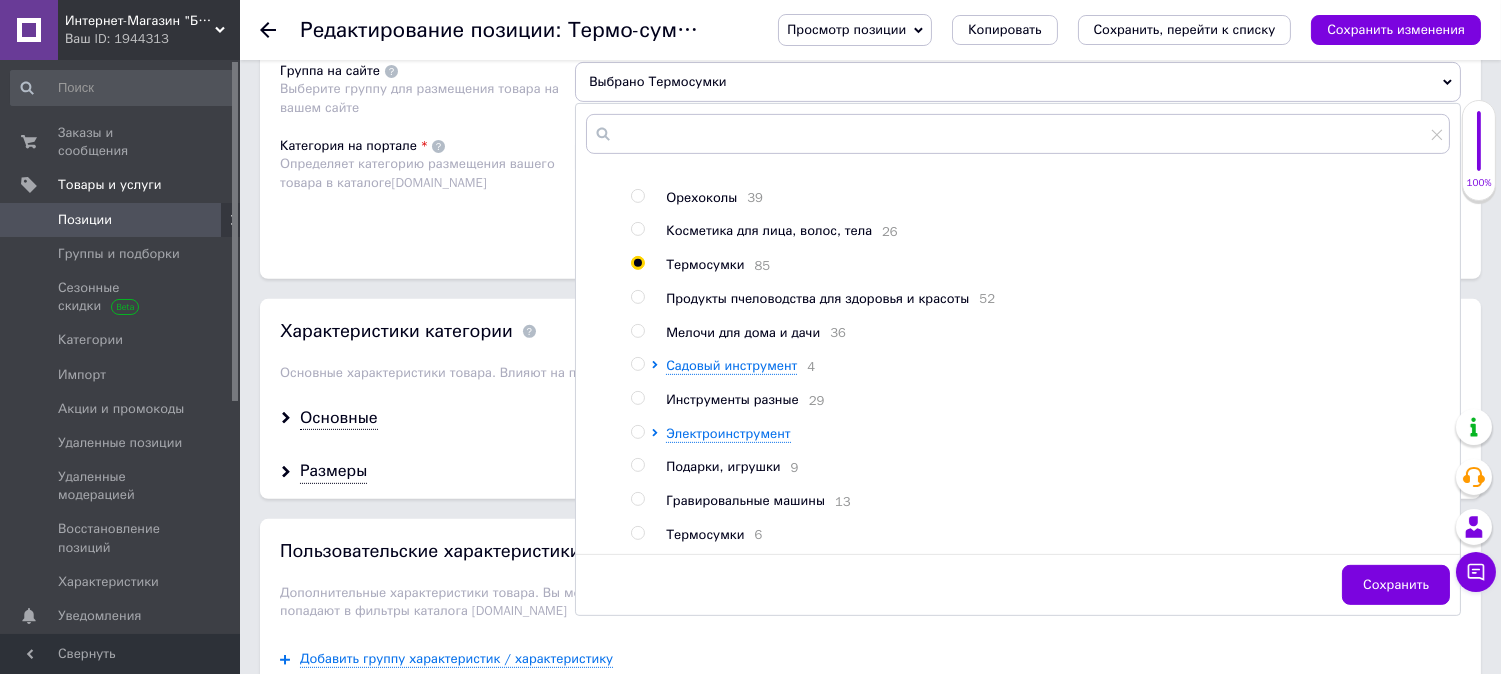 scroll, scrollTop: 66, scrollLeft: 0, axis: vertical 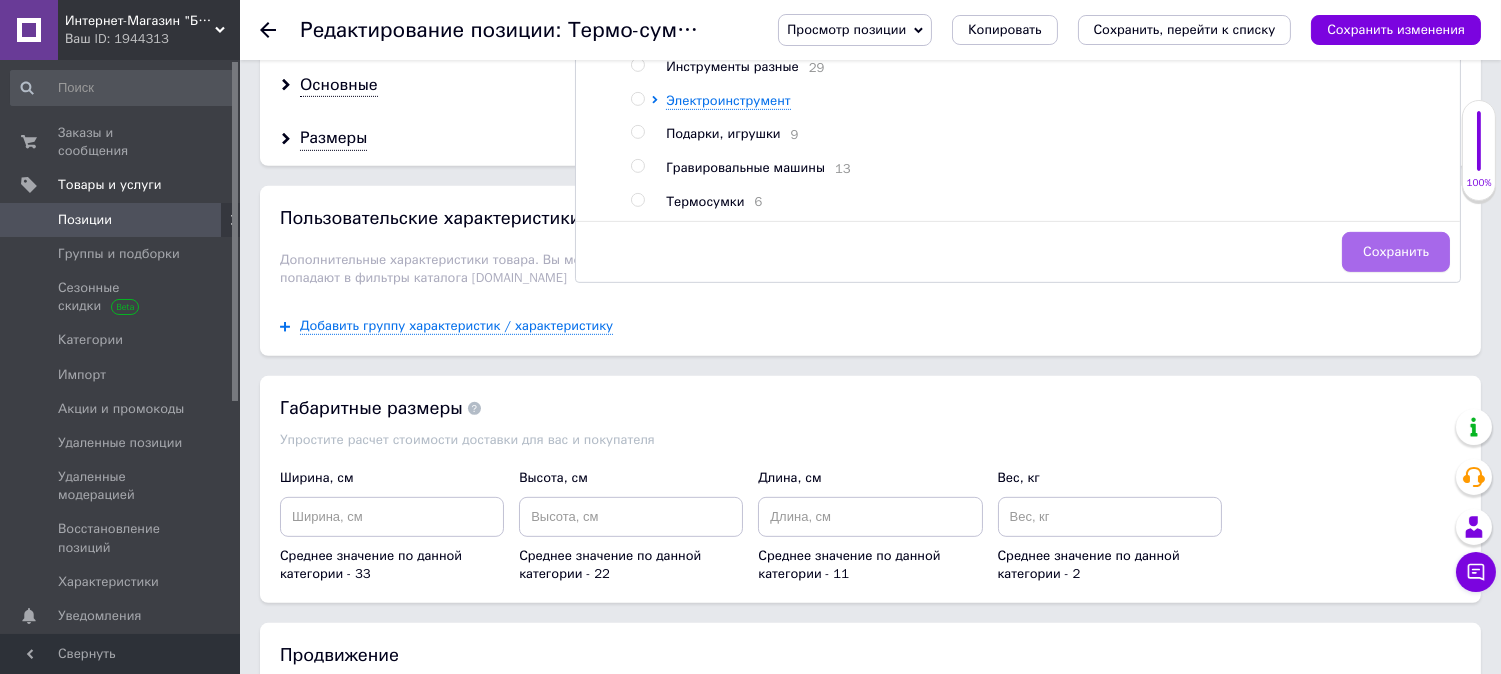 click on "Сохранить" at bounding box center (1396, 252) 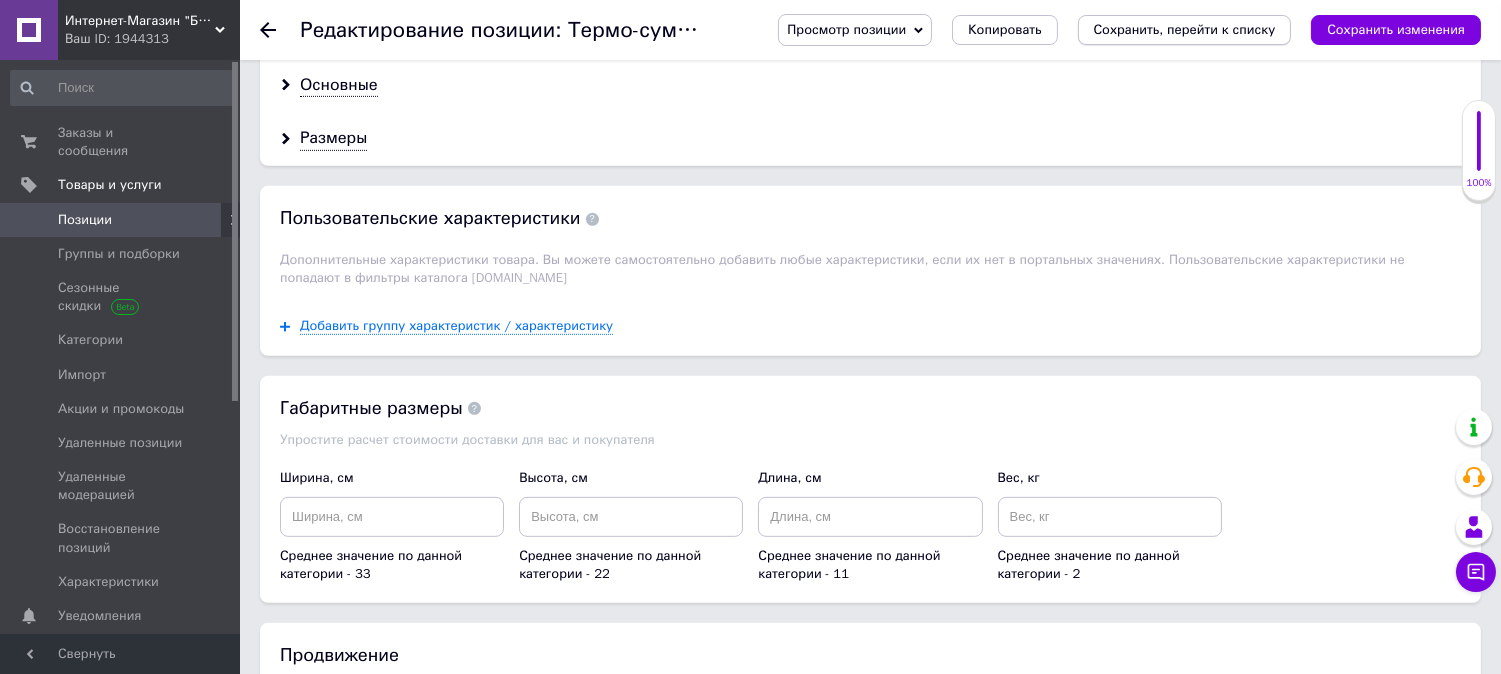 click on "Сохранить, перейти к списку" at bounding box center (1185, 29) 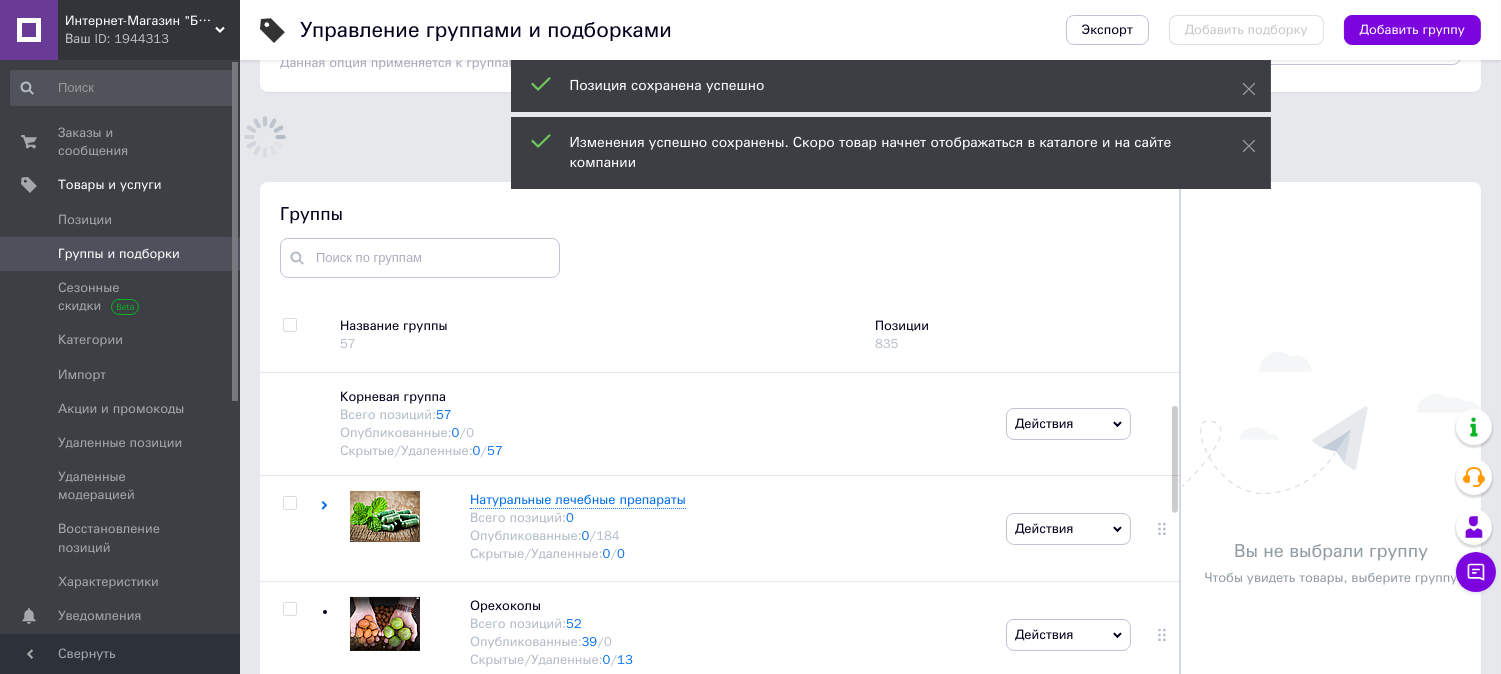 scroll, scrollTop: 165, scrollLeft: 0, axis: vertical 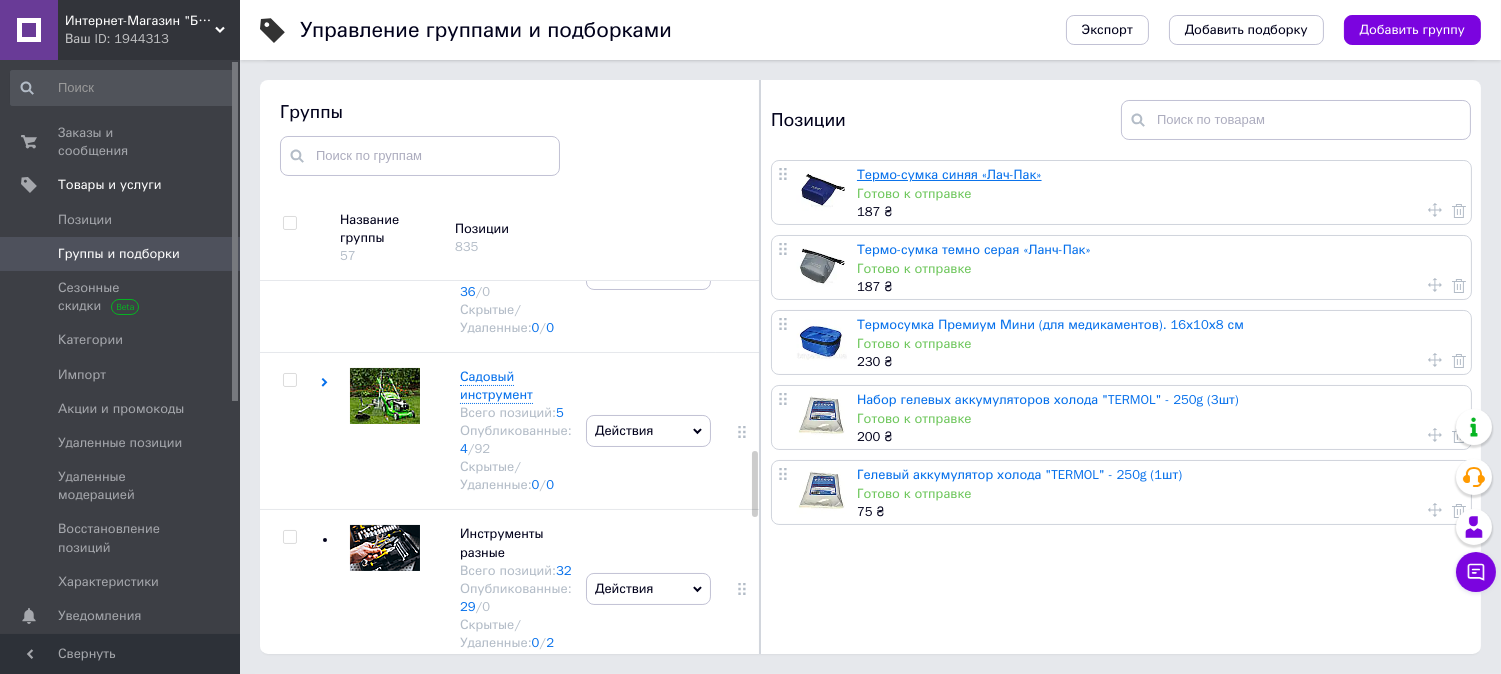 click on "Термо-сумка синяя «Лач-Пак»" at bounding box center [949, 174] 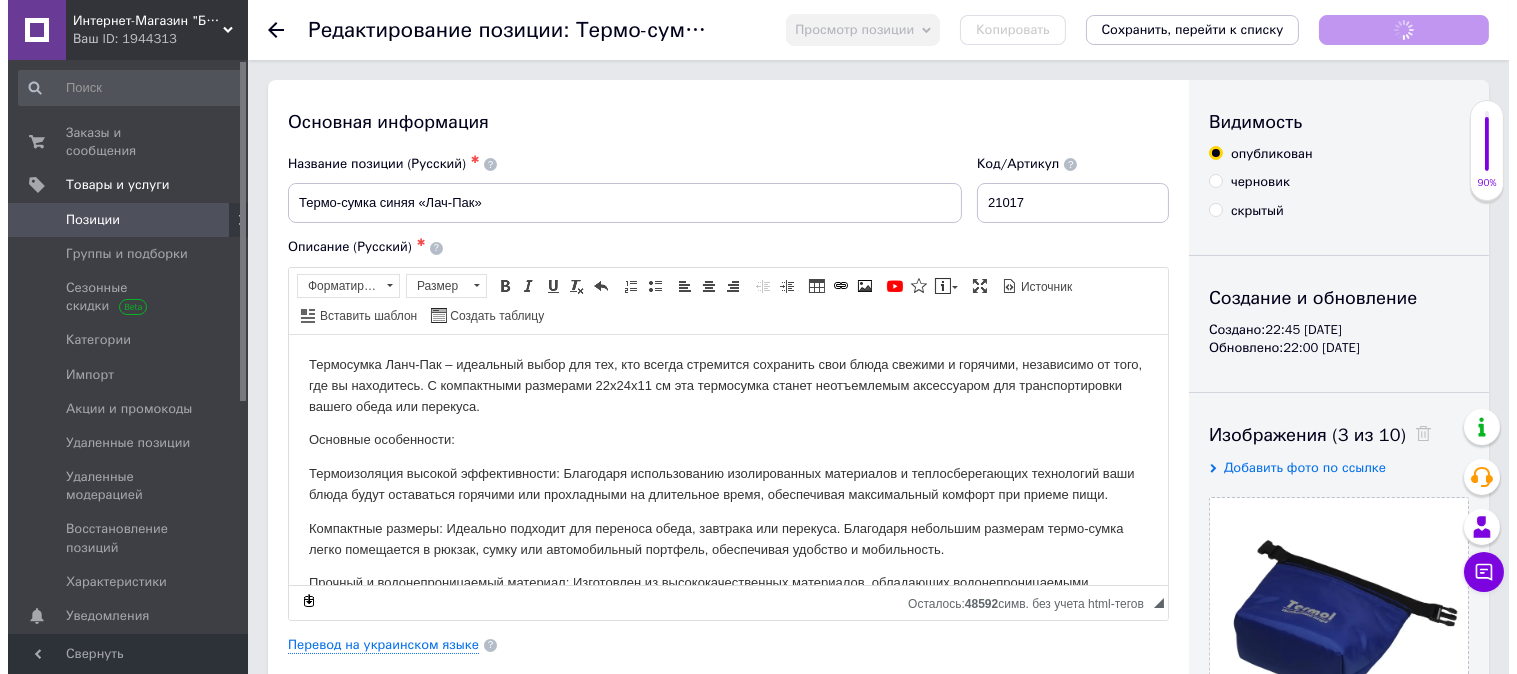 scroll, scrollTop: 0, scrollLeft: 0, axis: both 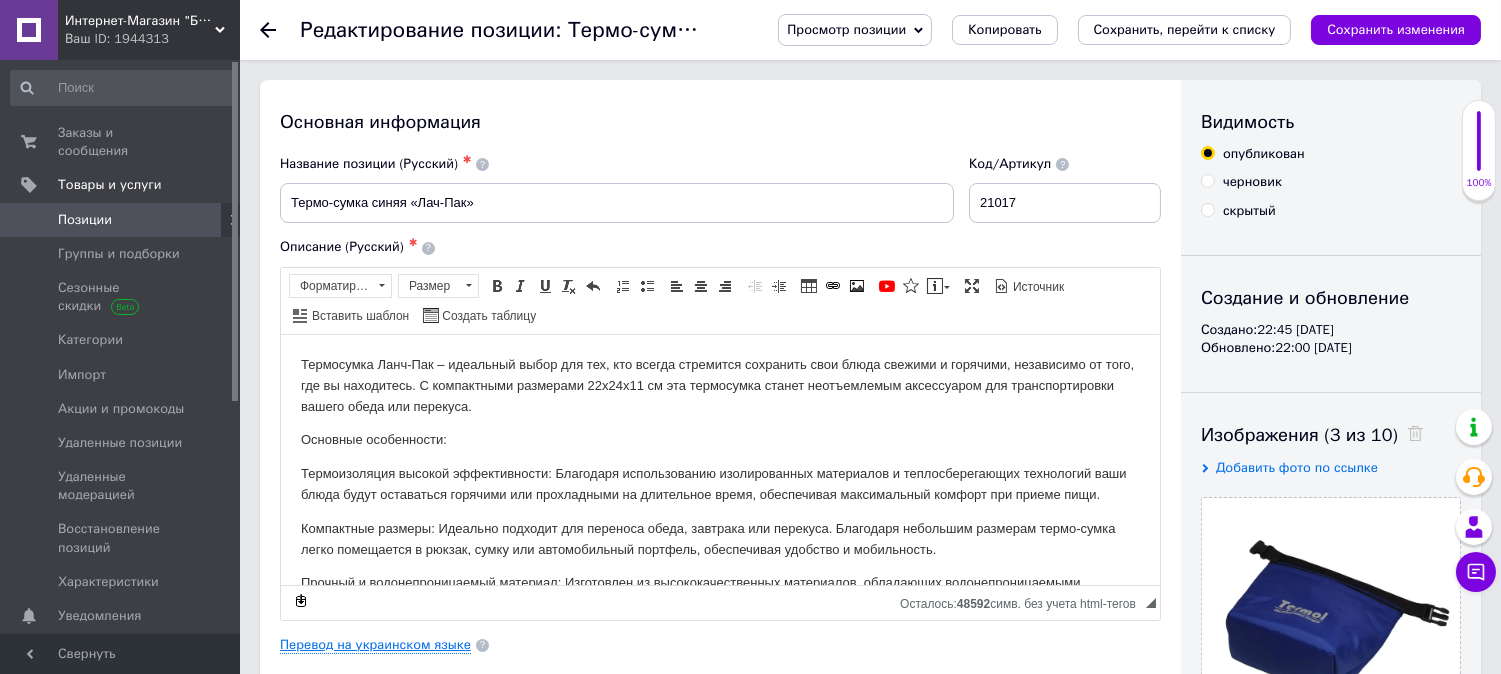 click on "Перевод на украинском языке" at bounding box center [375, 645] 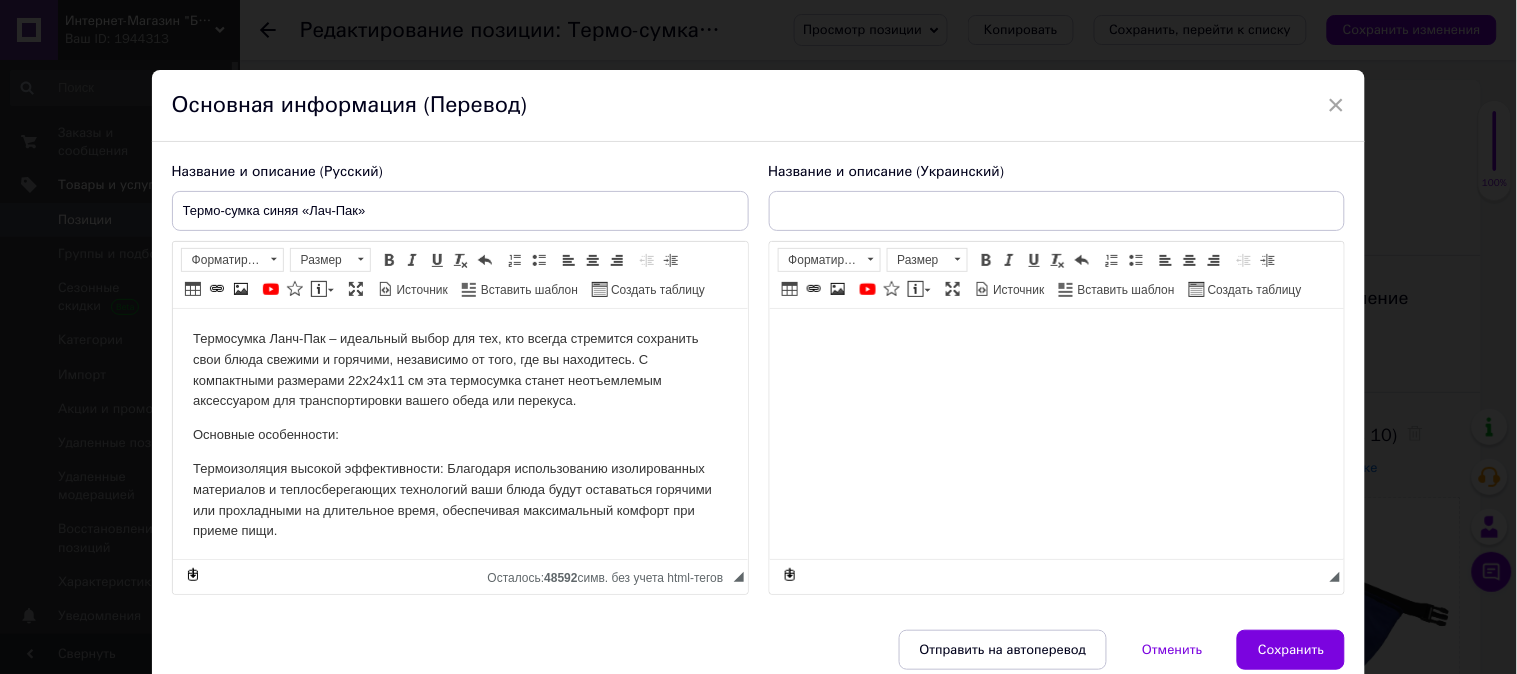 scroll, scrollTop: 0, scrollLeft: 0, axis: both 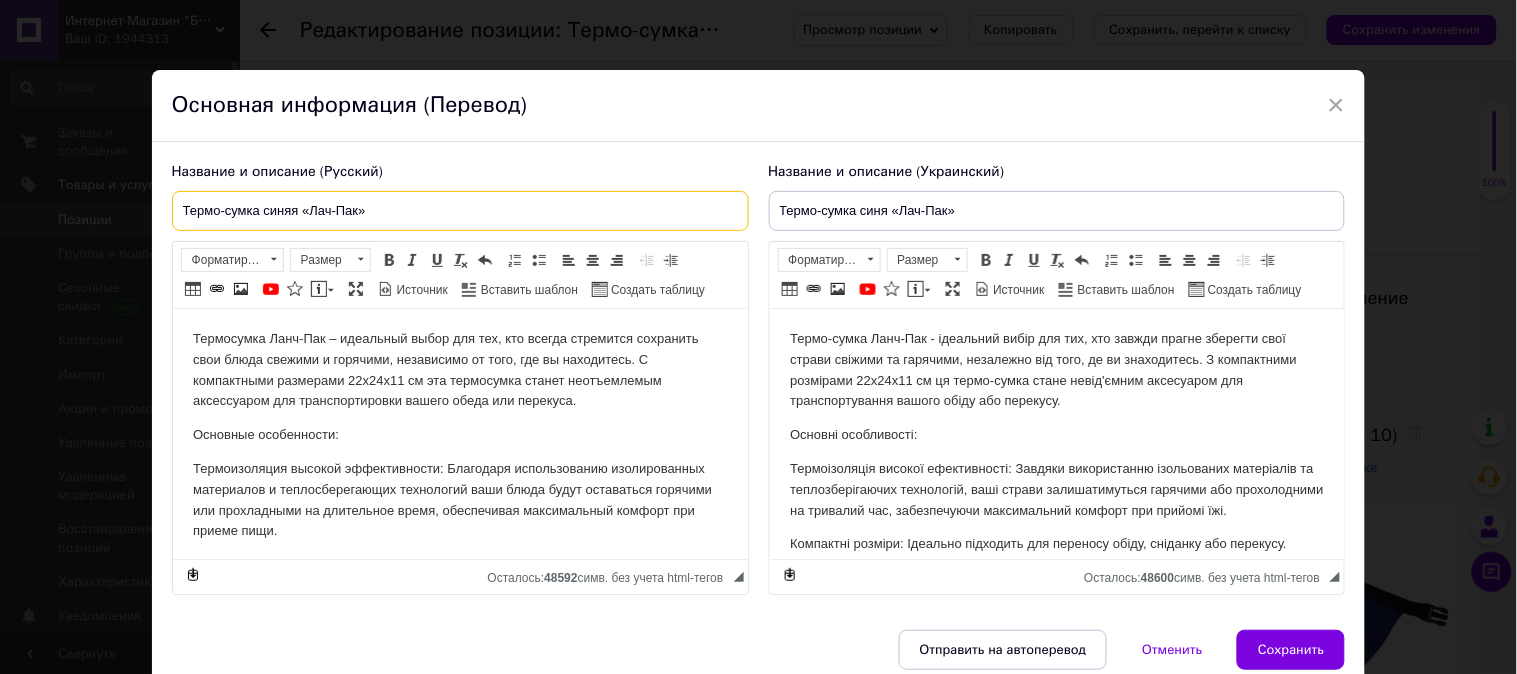 click on "Термо-сумка синяя «Лач-Пак»" at bounding box center (460, 211) 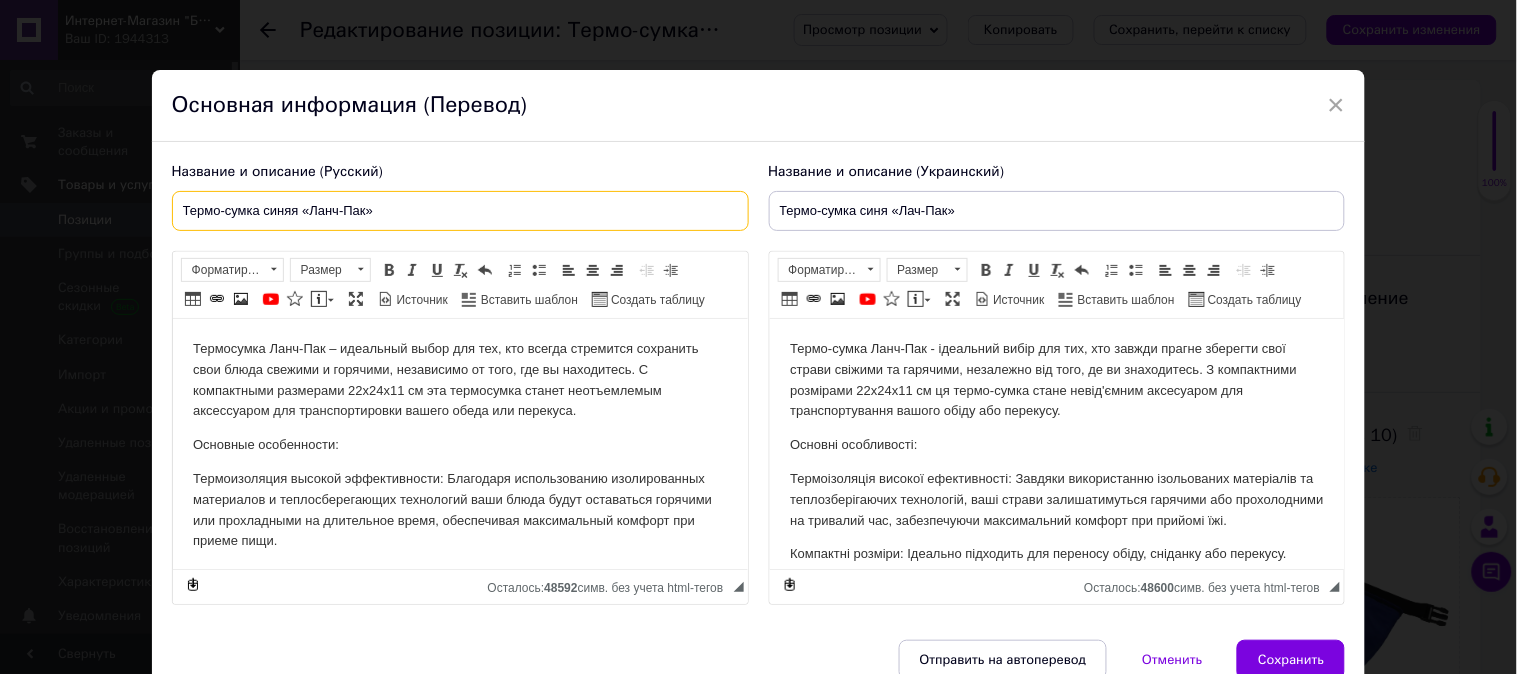 type on "Термо-сумка синяя «Ланч-Пак»" 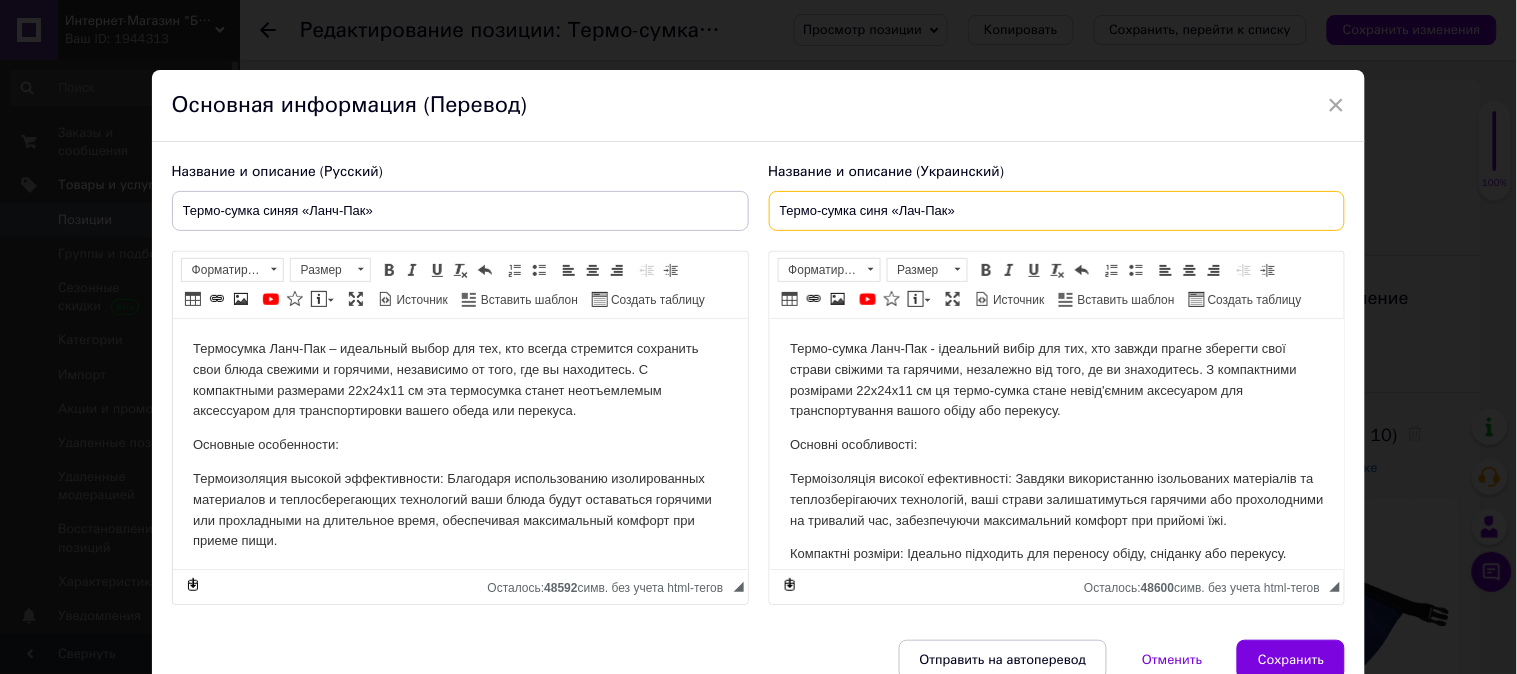 click on "Термо-сумка синя «Лач-Пак»" at bounding box center (1057, 211) 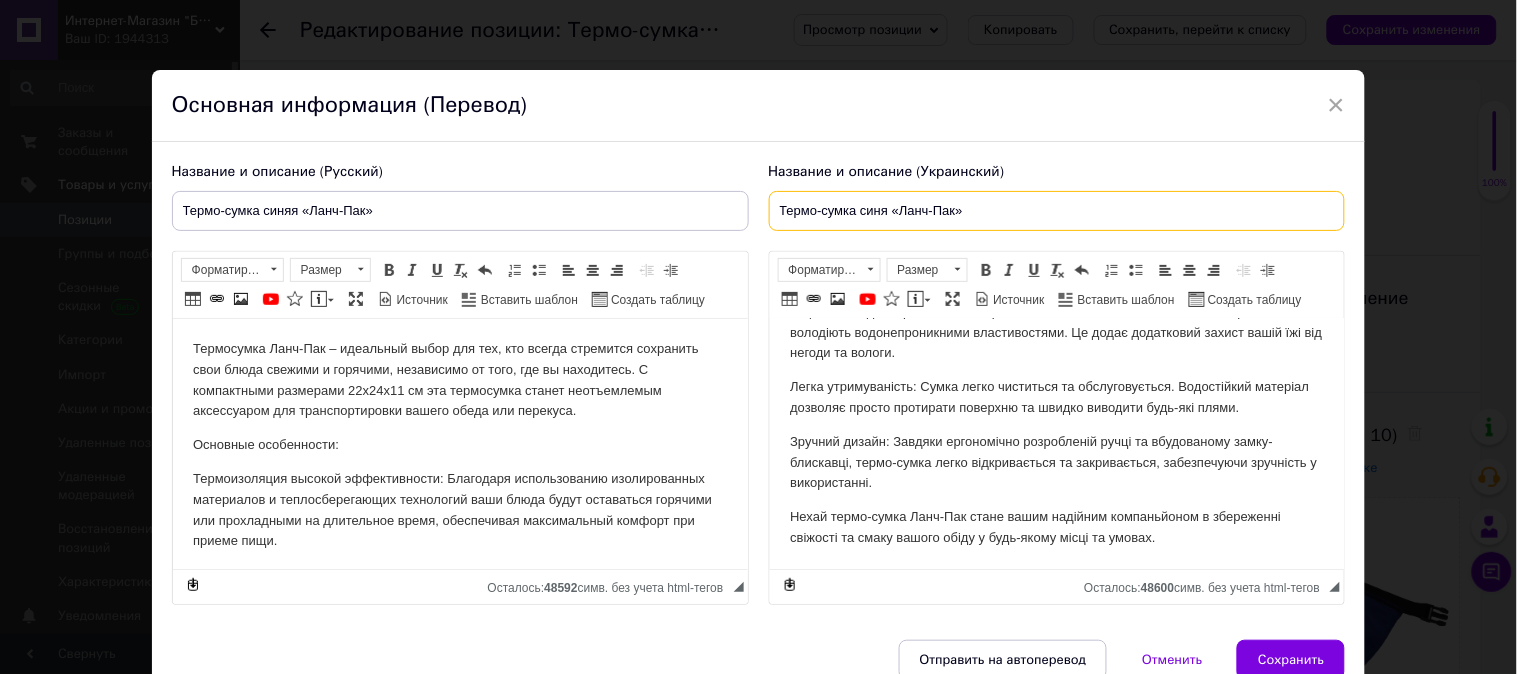 scroll, scrollTop: 338, scrollLeft: 0, axis: vertical 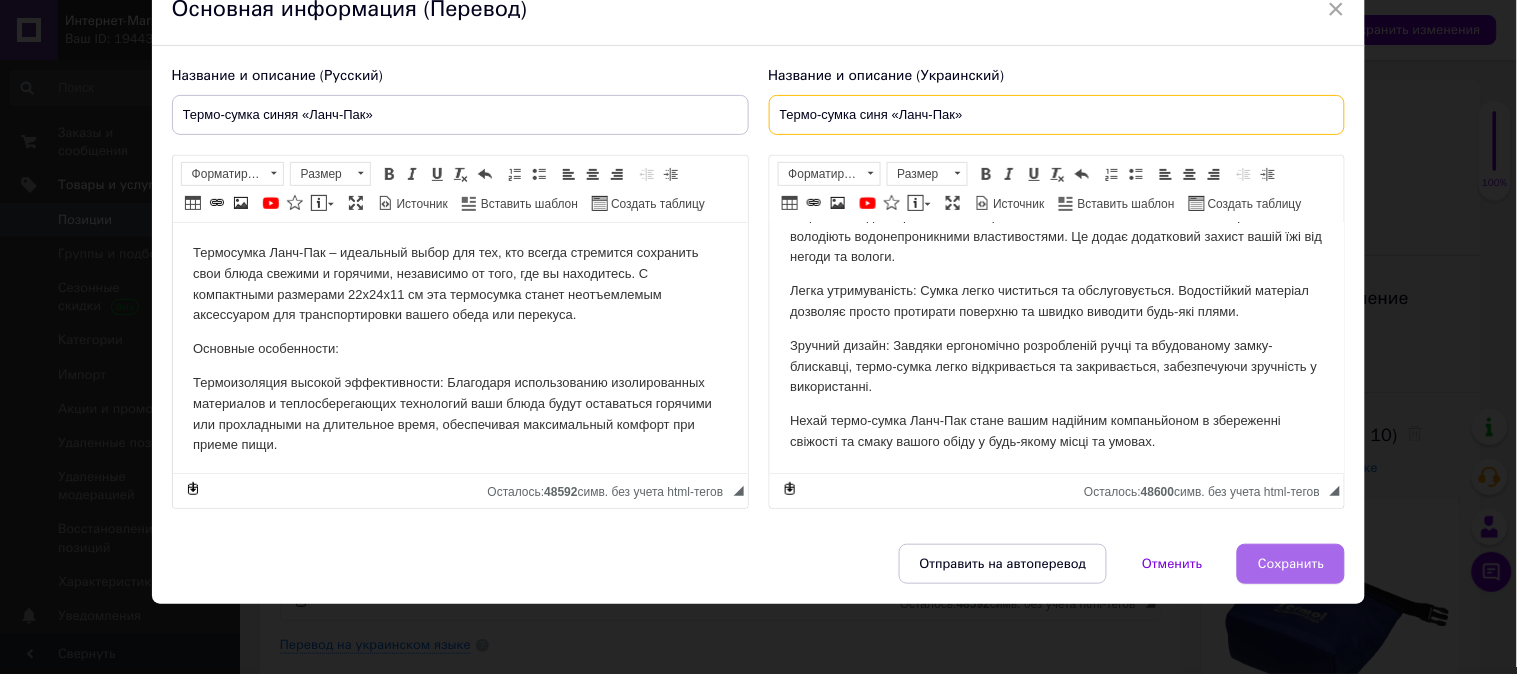 type on "Термо-сумка синя «Ланч-Пак»" 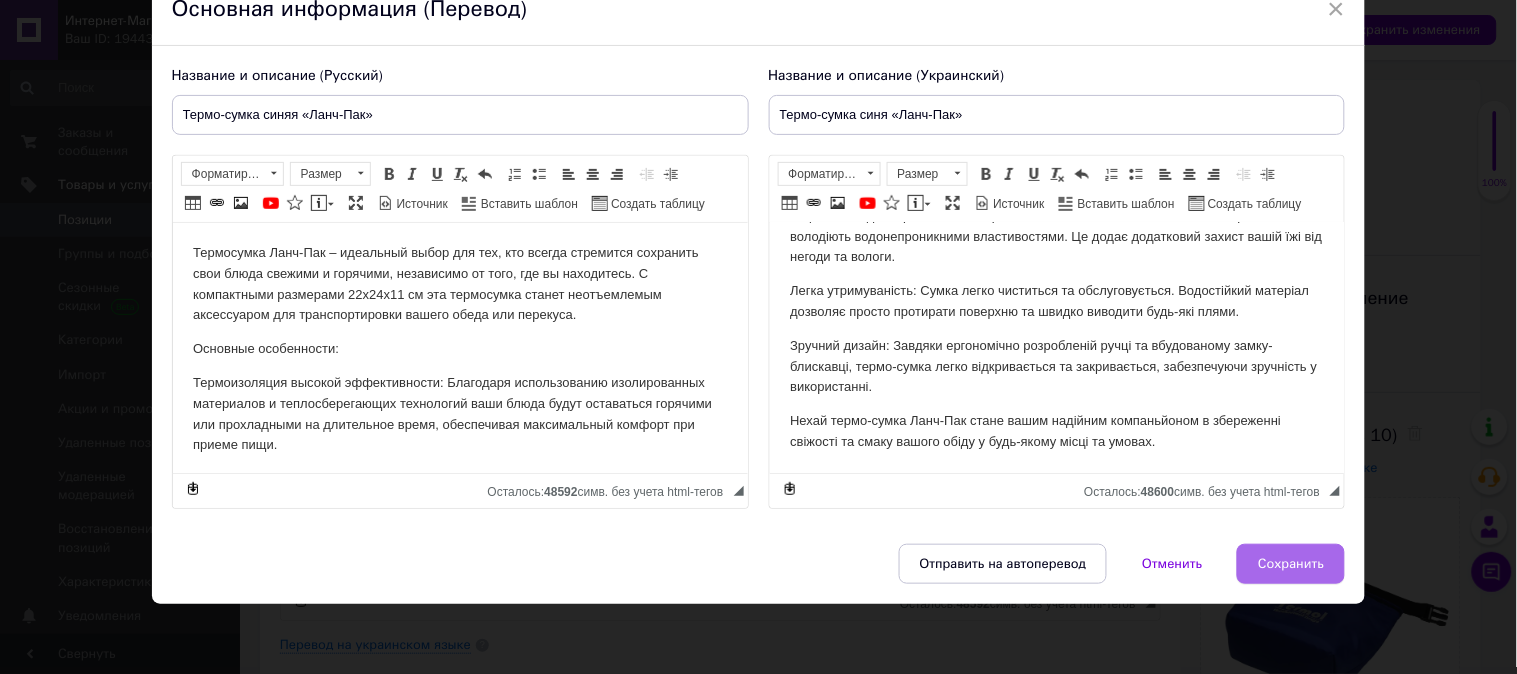 click on "Сохранить" at bounding box center [1291, 564] 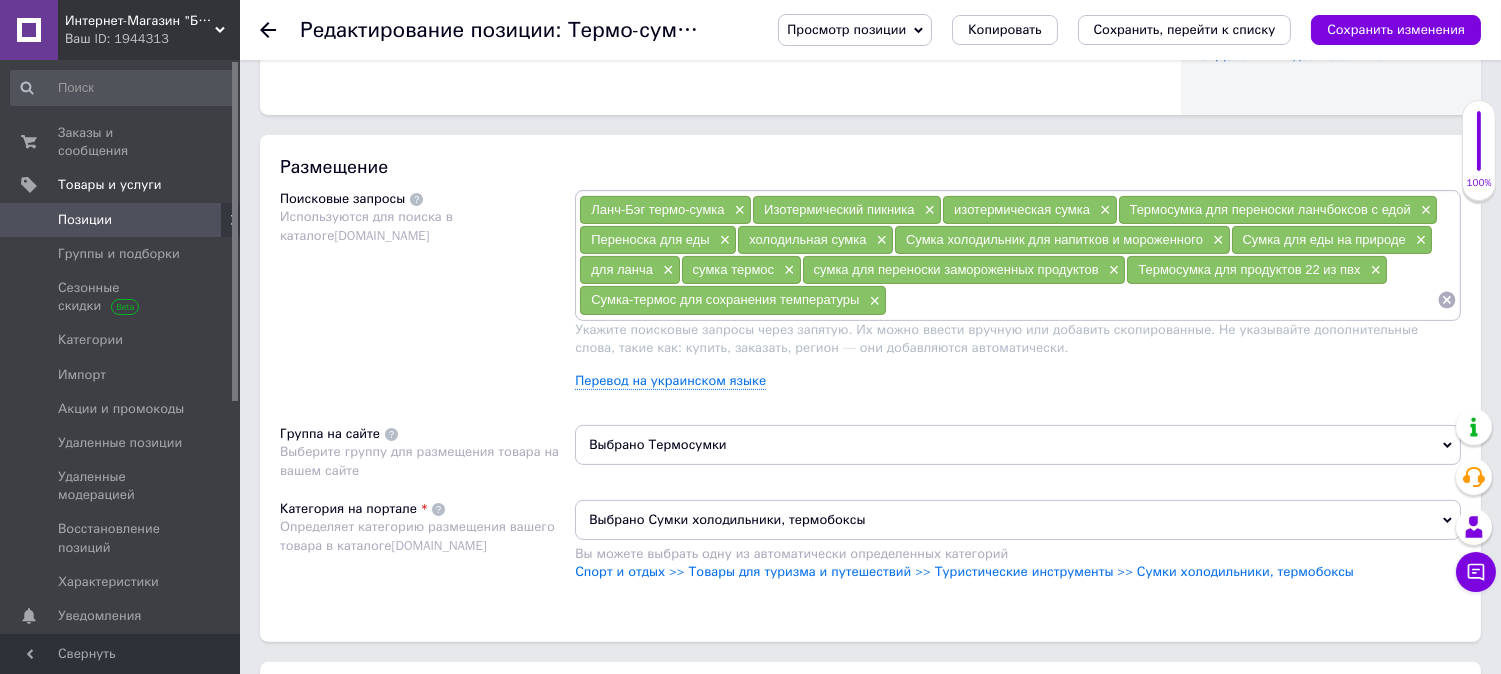 scroll, scrollTop: 1333, scrollLeft: 0, axis: vertical 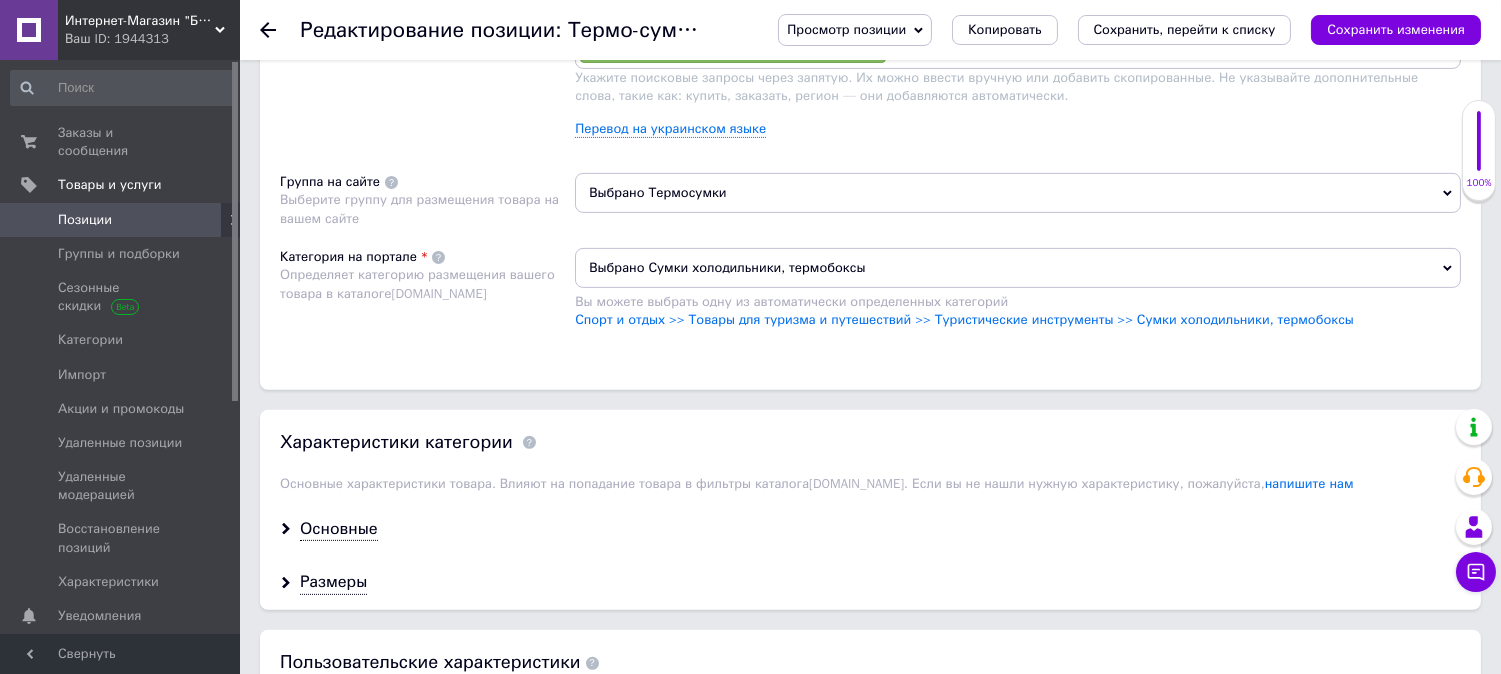click on "Выбрано Термосумки" at bounding box center [1018, 193] 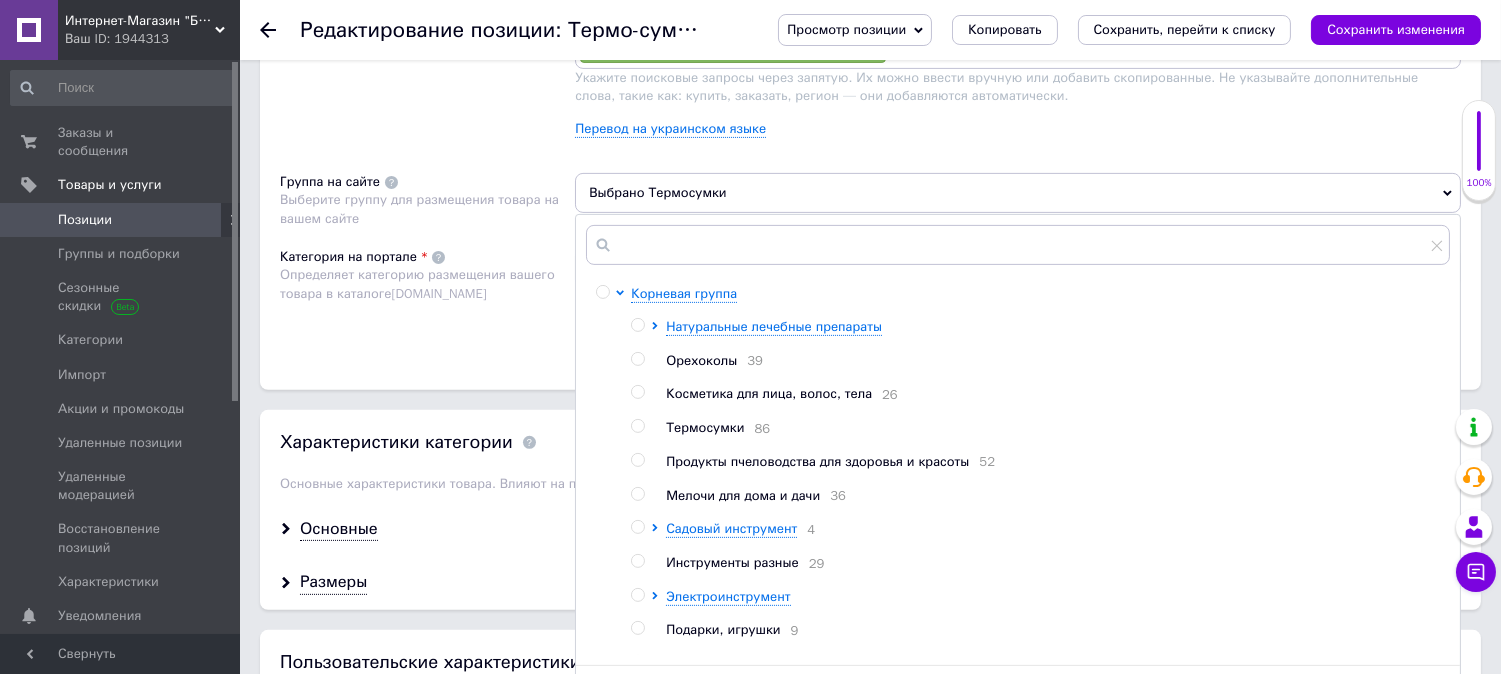 click at bounding box center (637, 426) 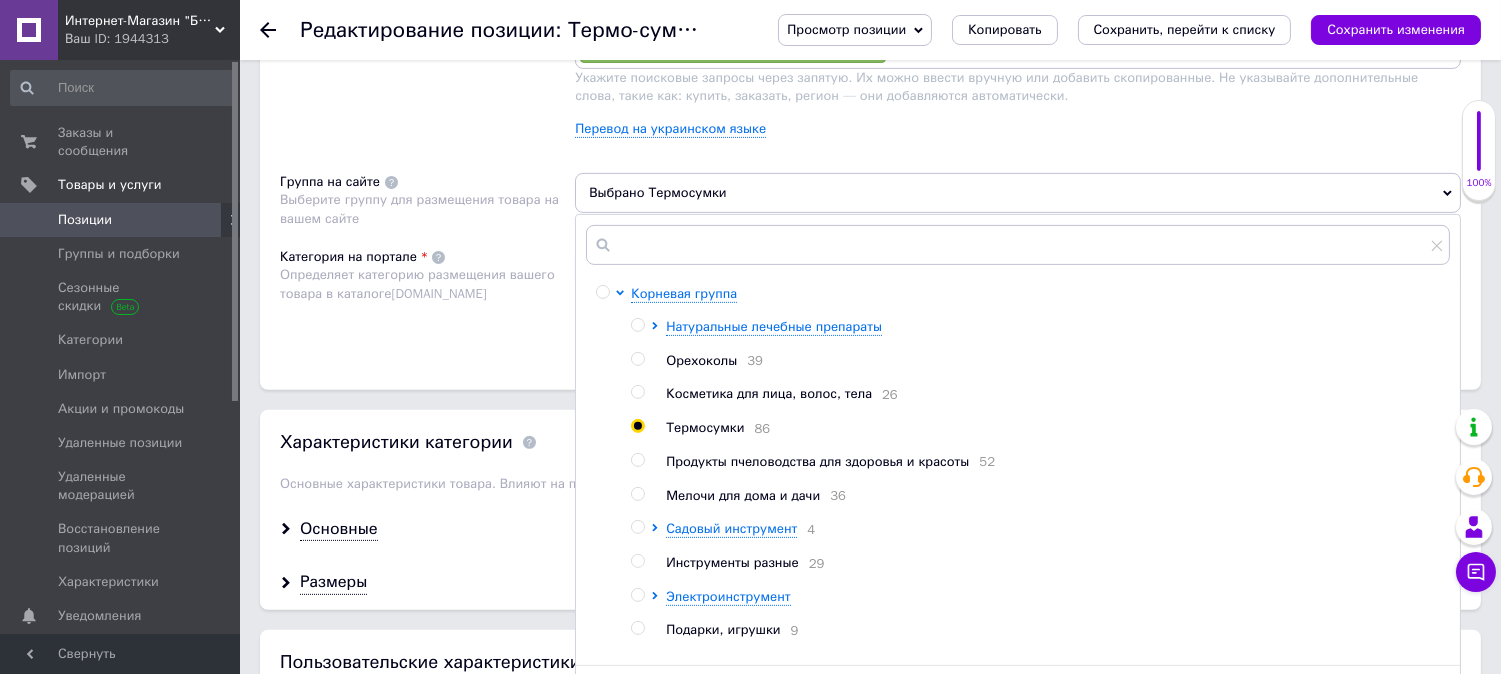 radio on "true" 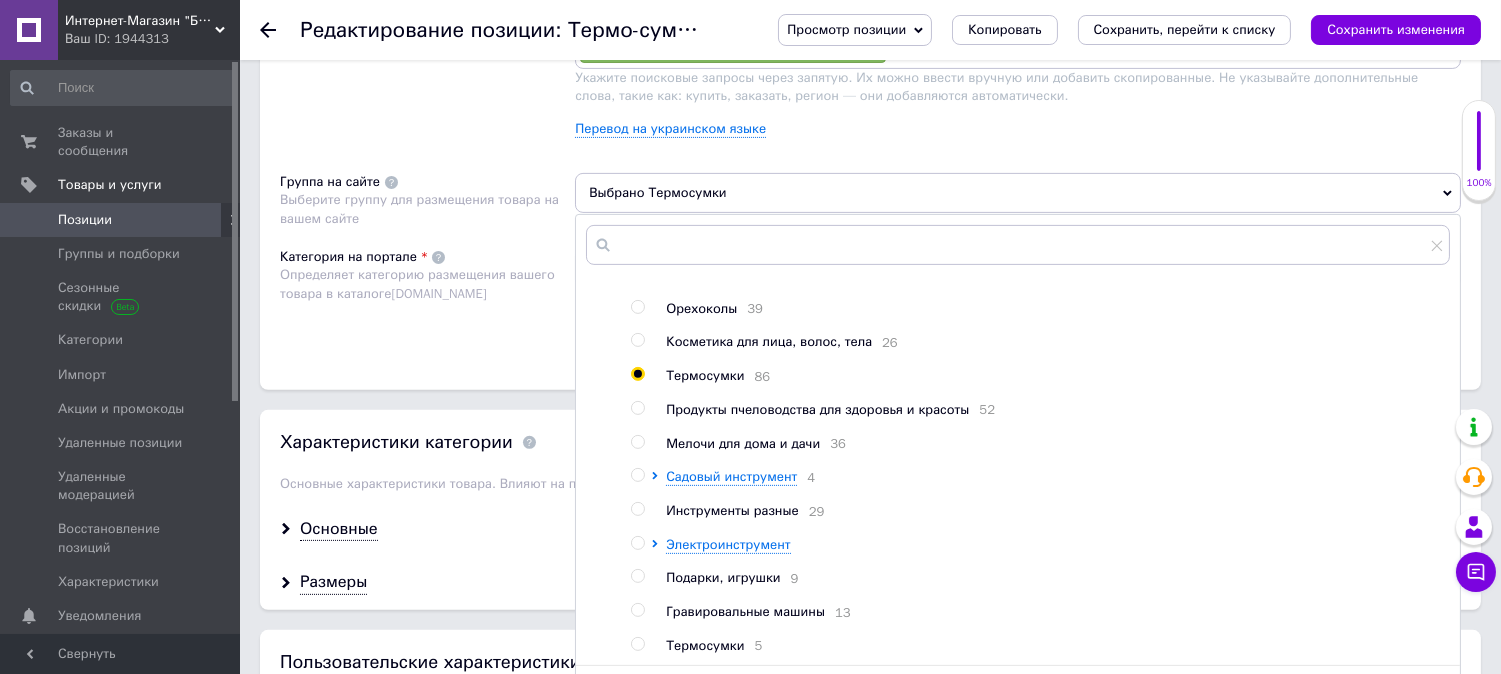 scroll, scrollTop: 66, scrollLeft: 0, axis: vertical 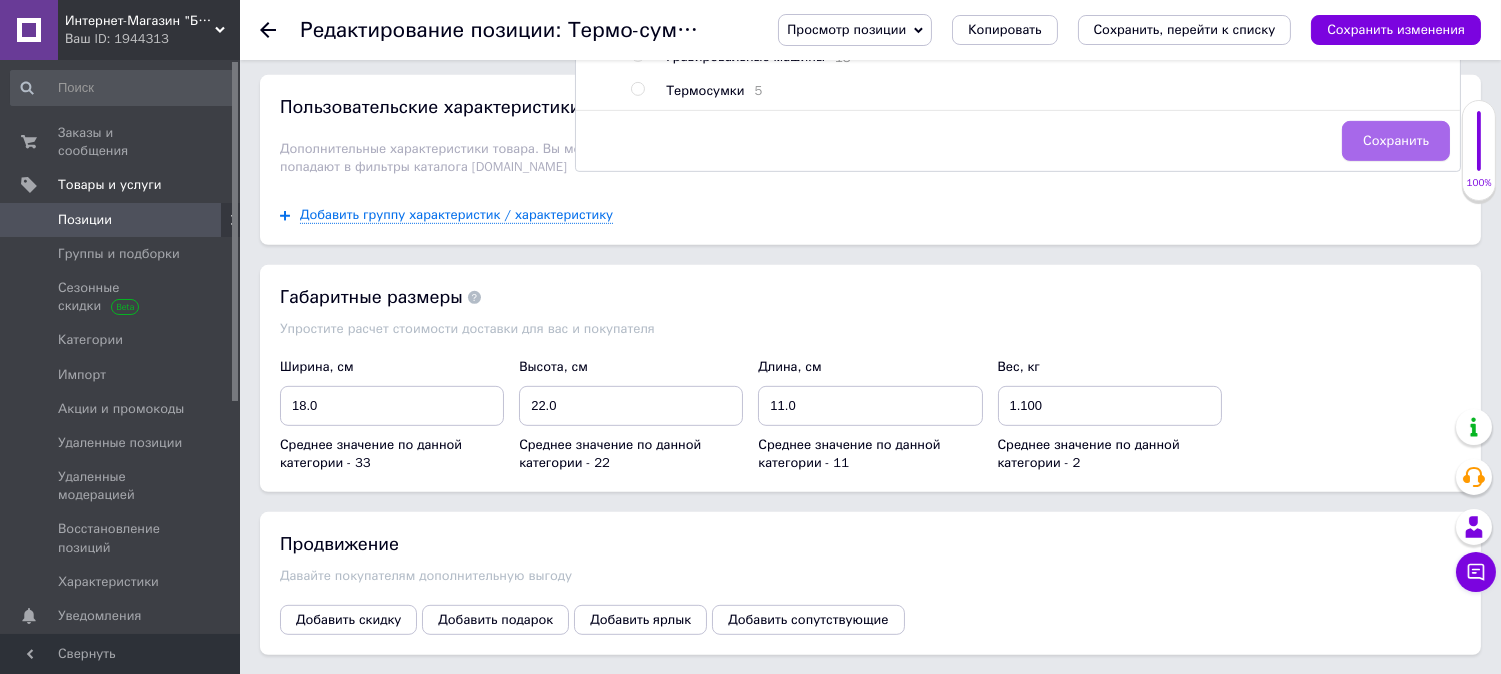 click on "Сохранить" at bounding box center [1396, 141] 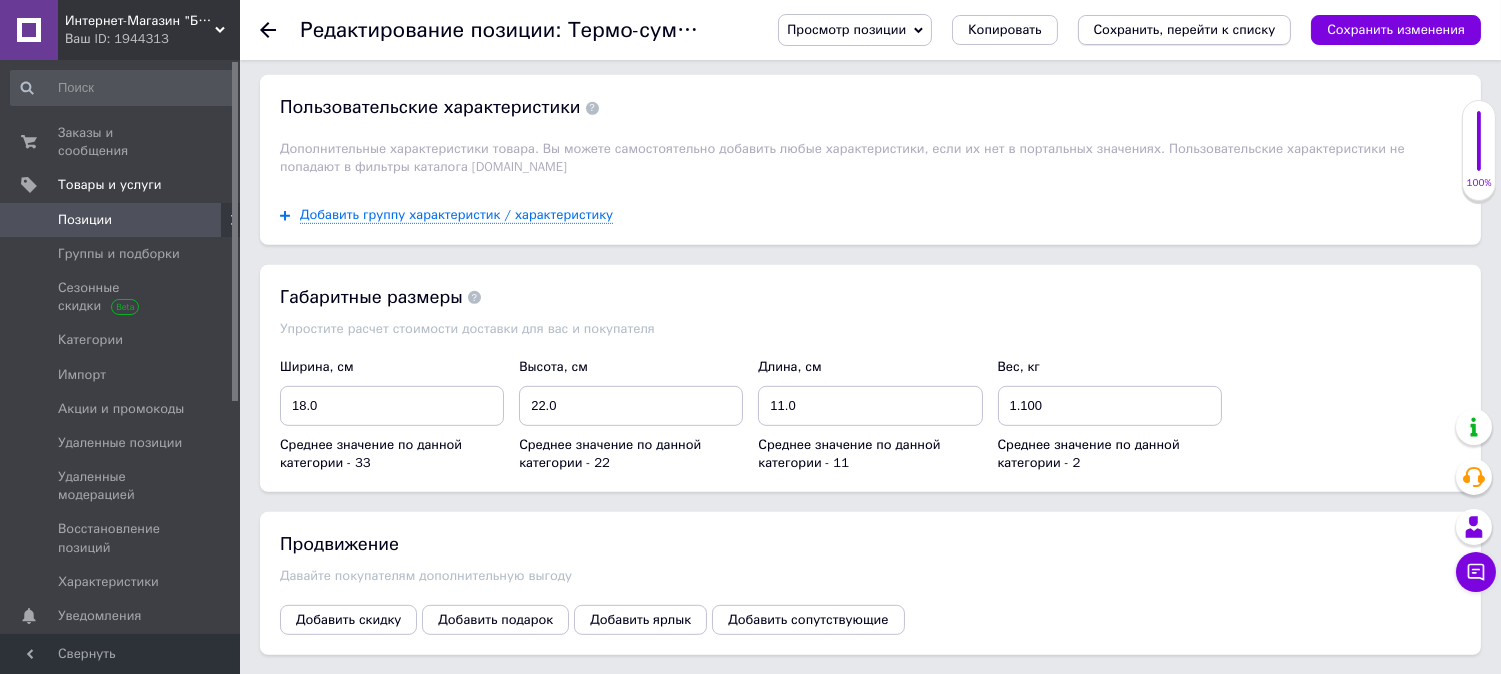 click on "Сохранить, перейти к списку" at bounding box center (1185, 29) 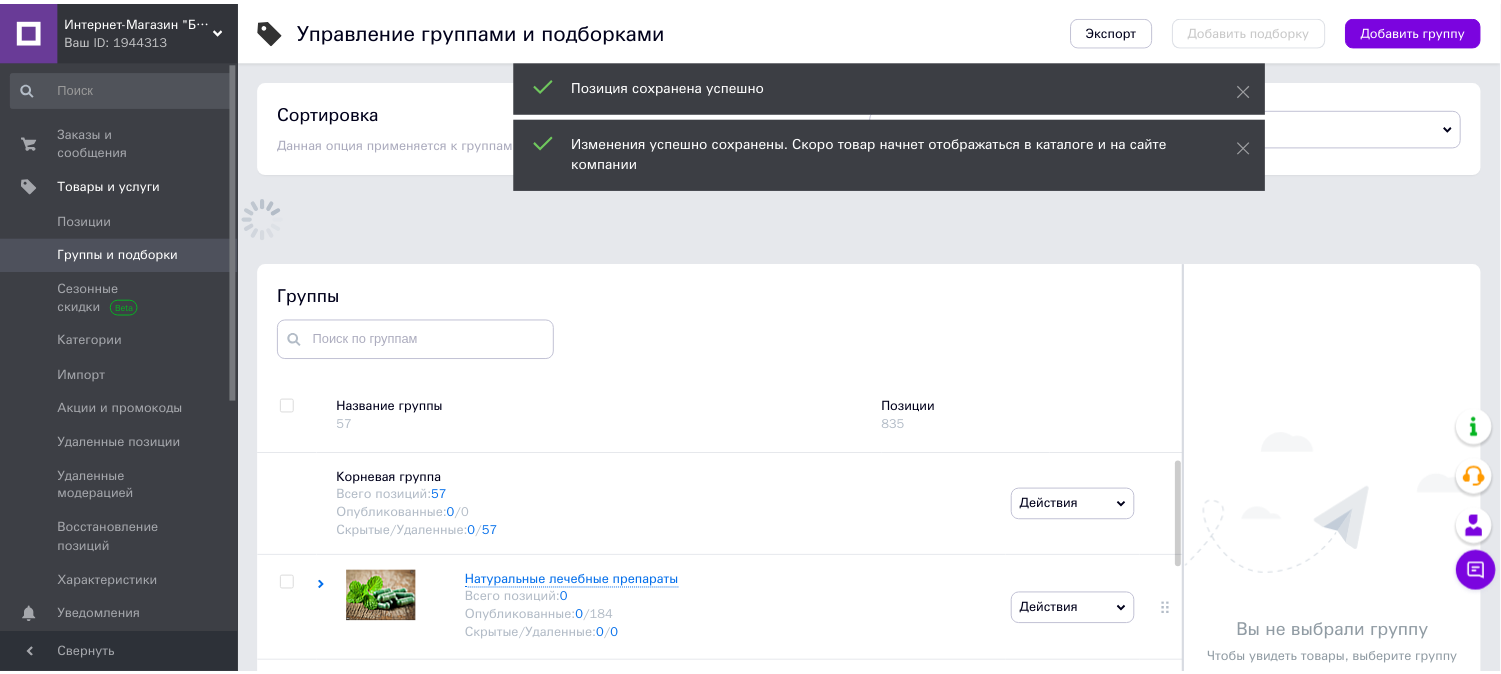 scroll, scrollTop: 183, scrollLeft: 0, axis: vertical 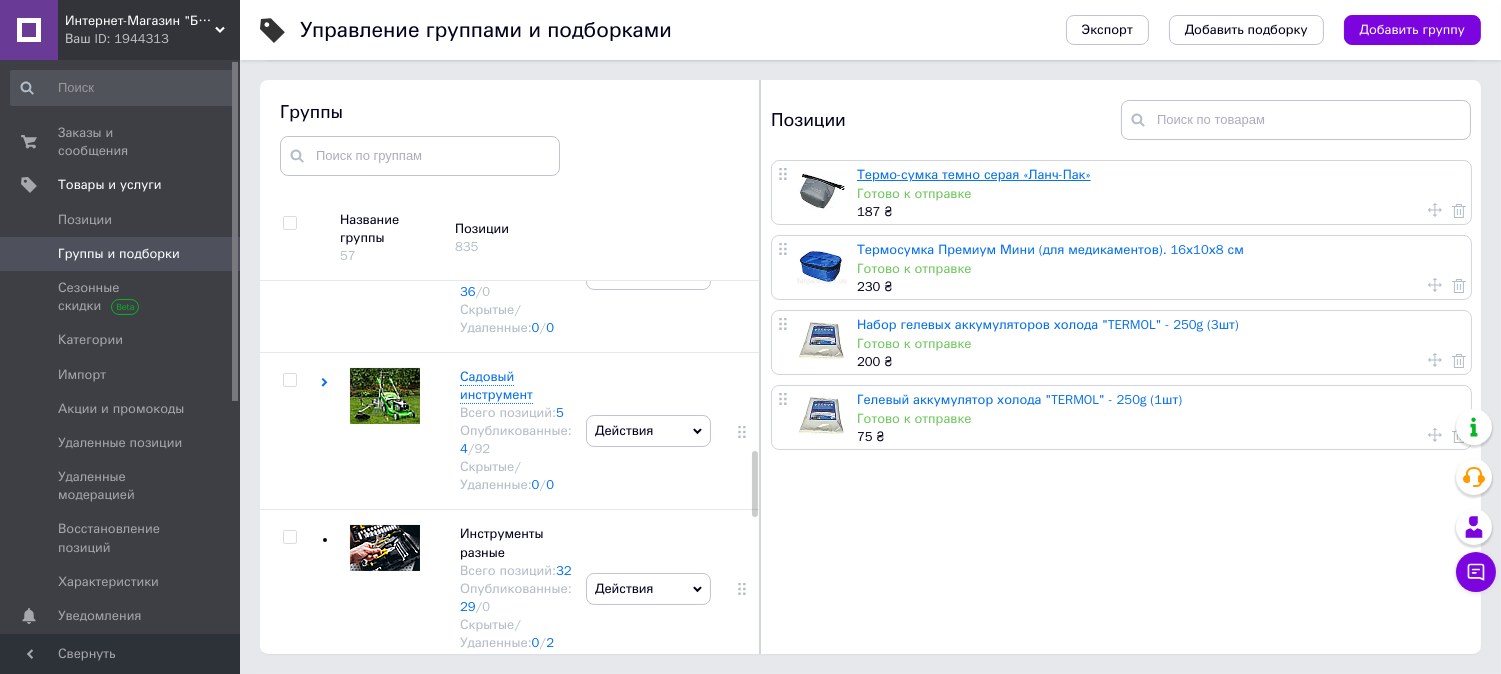 click on "Термо-сумка темно серая «Ланч-Пак»" at bounding box center (974, 174) 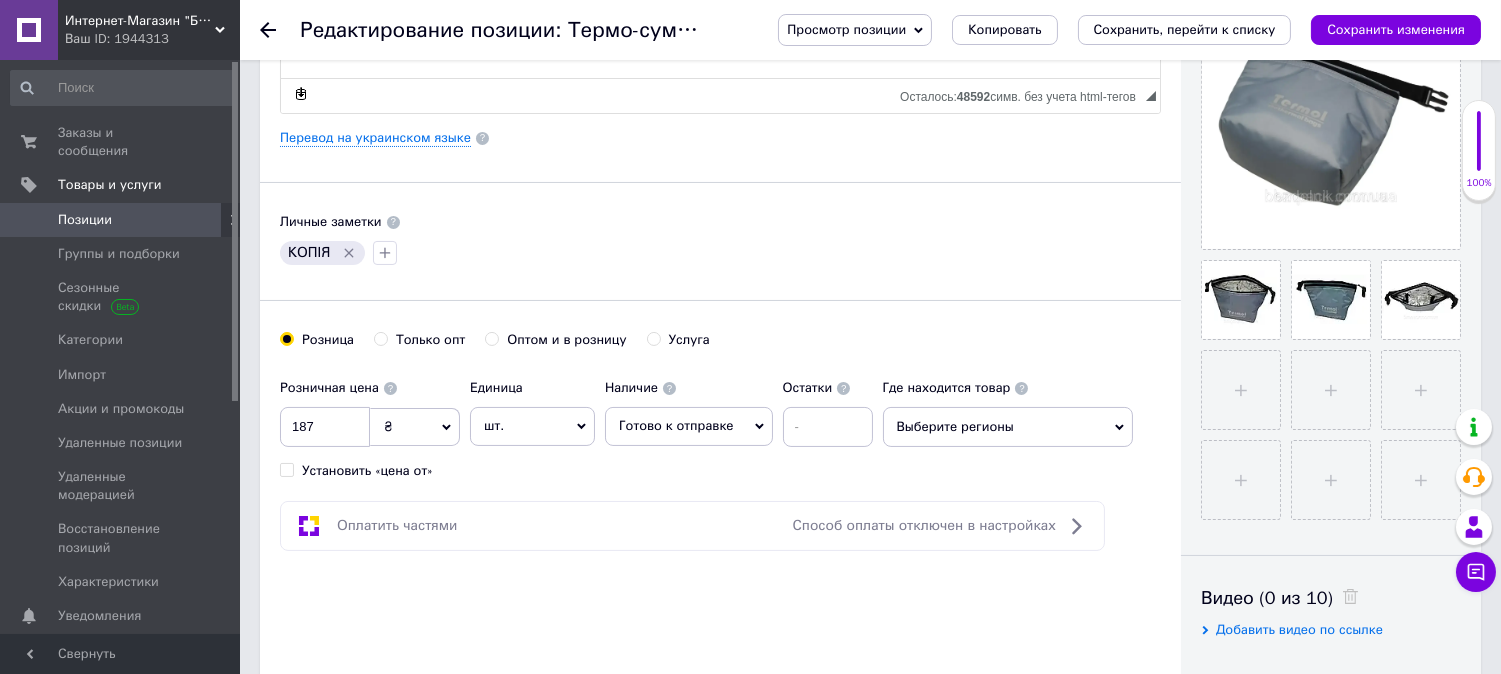 scroll, scrollTop: 666, scrollLeft: 0, axis: vertical 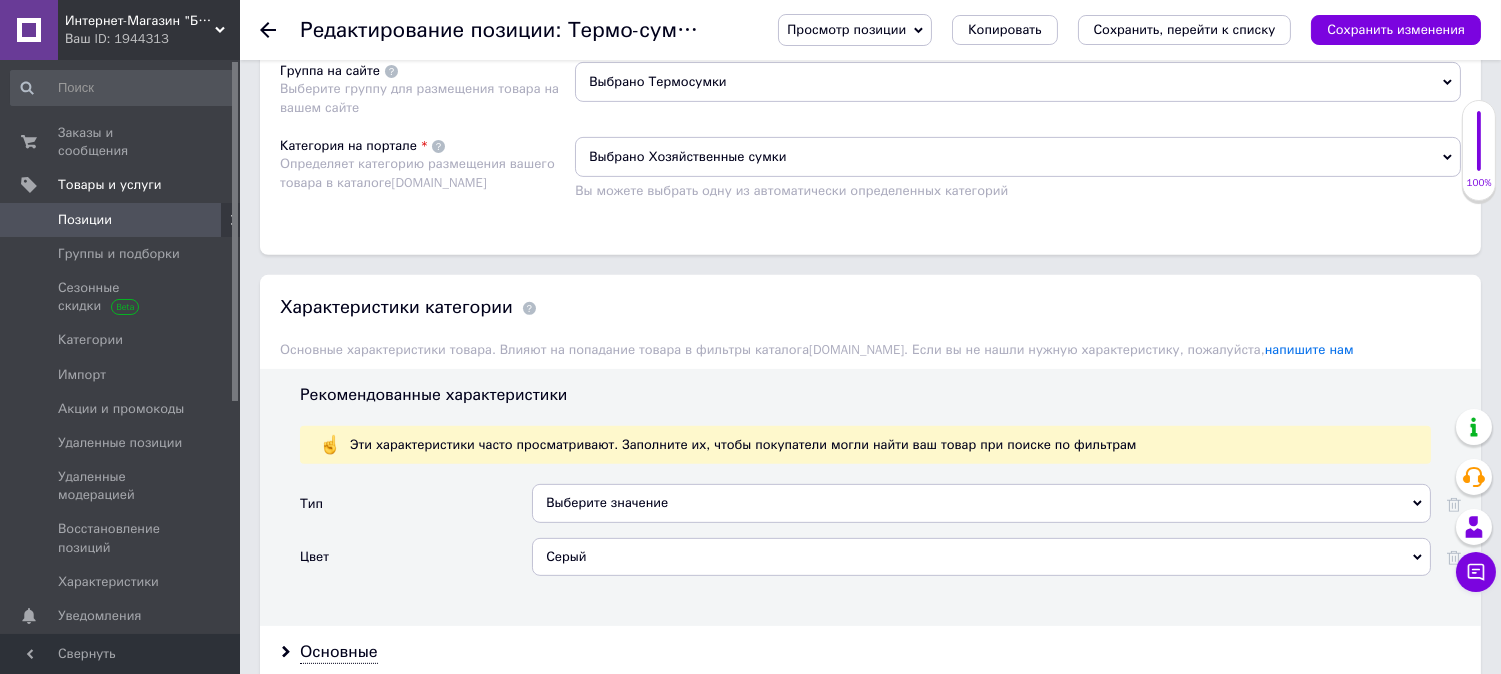 click on "Выбрано Термосумки" at bounding box center (1018, 82) 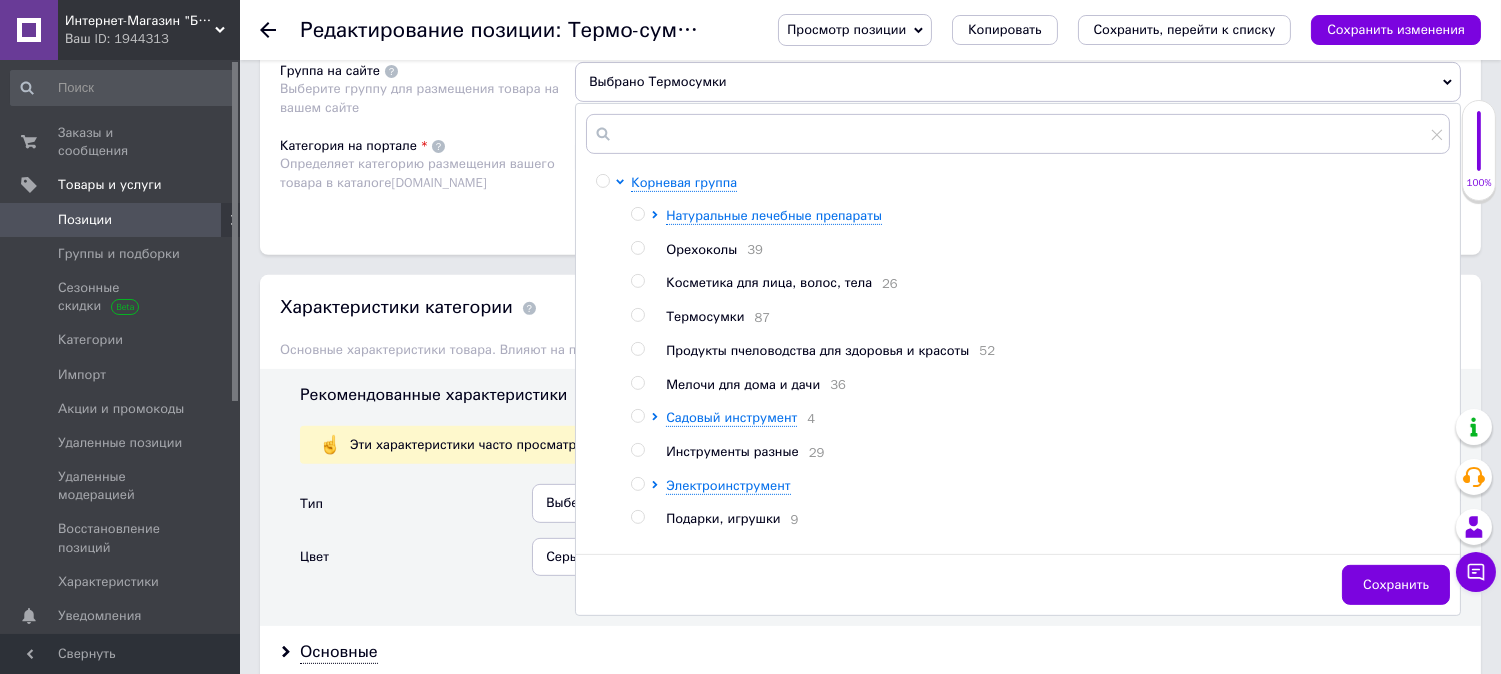 click at bounding box center (637, 315) 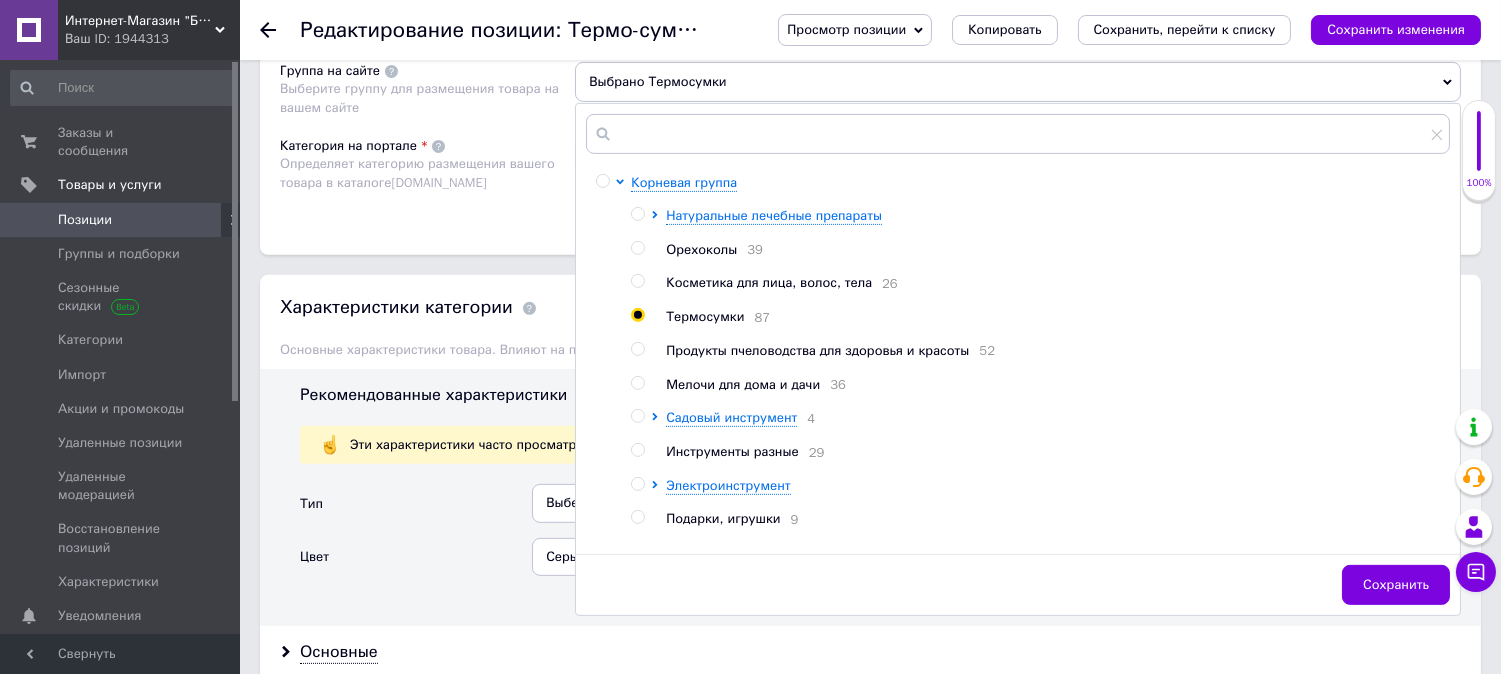 radio on "true" 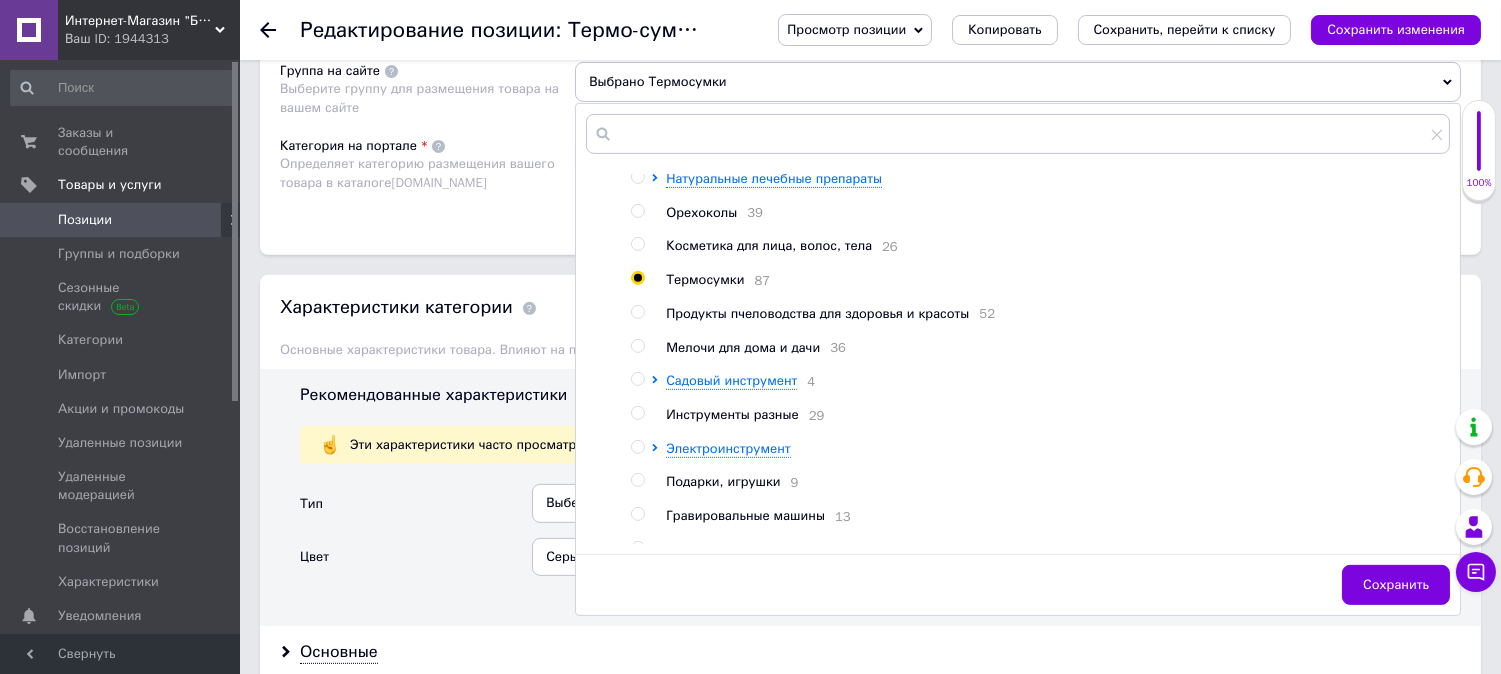 scroll, scrollTop: 66, scrollLeft: 0, axis: vertical 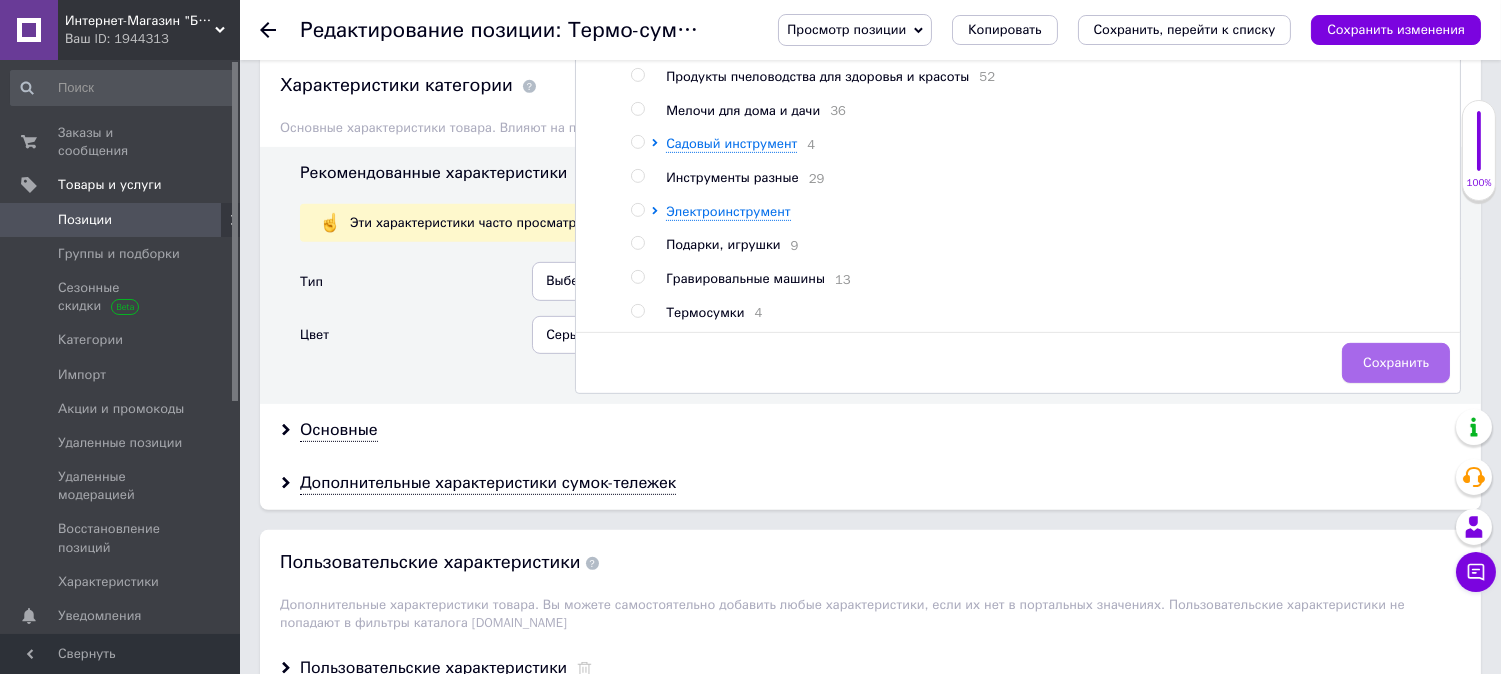 click on "Сохранить" at bounding box center (1396, 363) 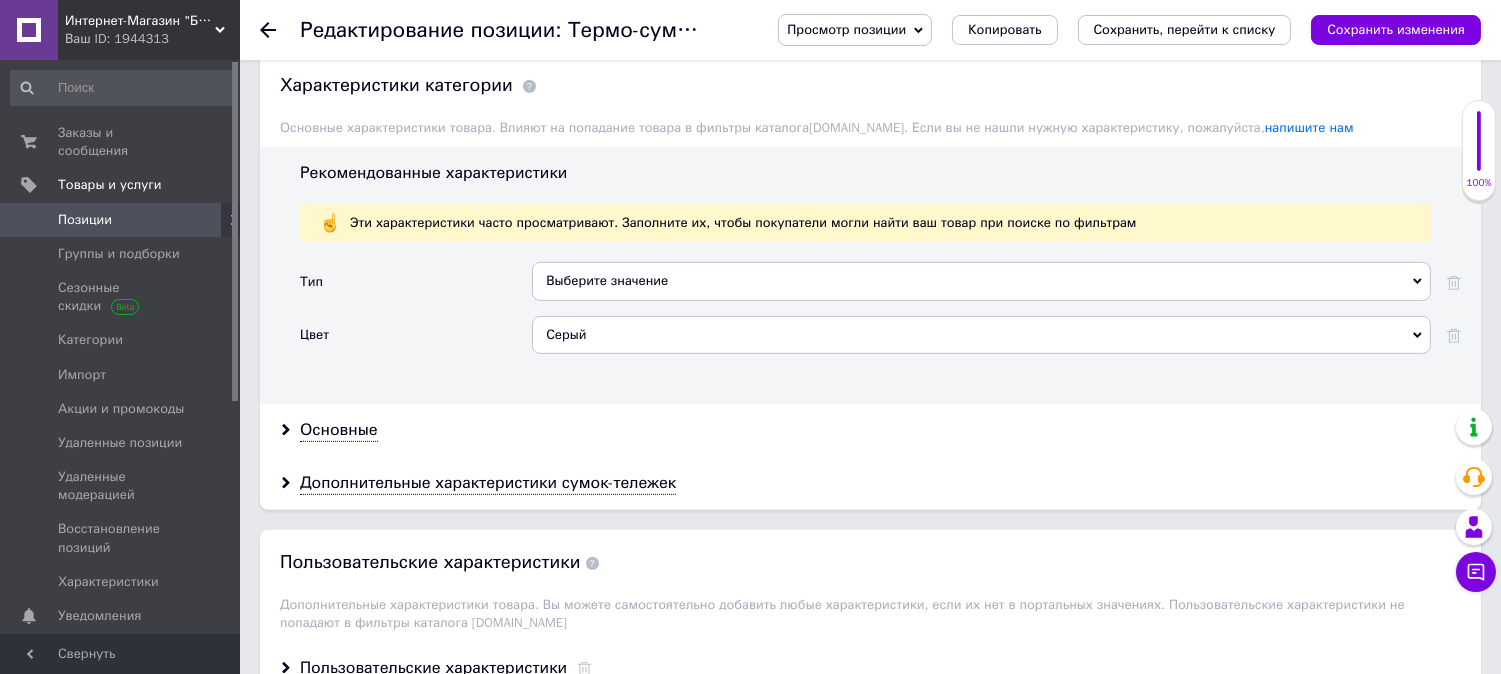 click on "Выбрано Хозяйственные сумки" at bounding box center (1018, -65) 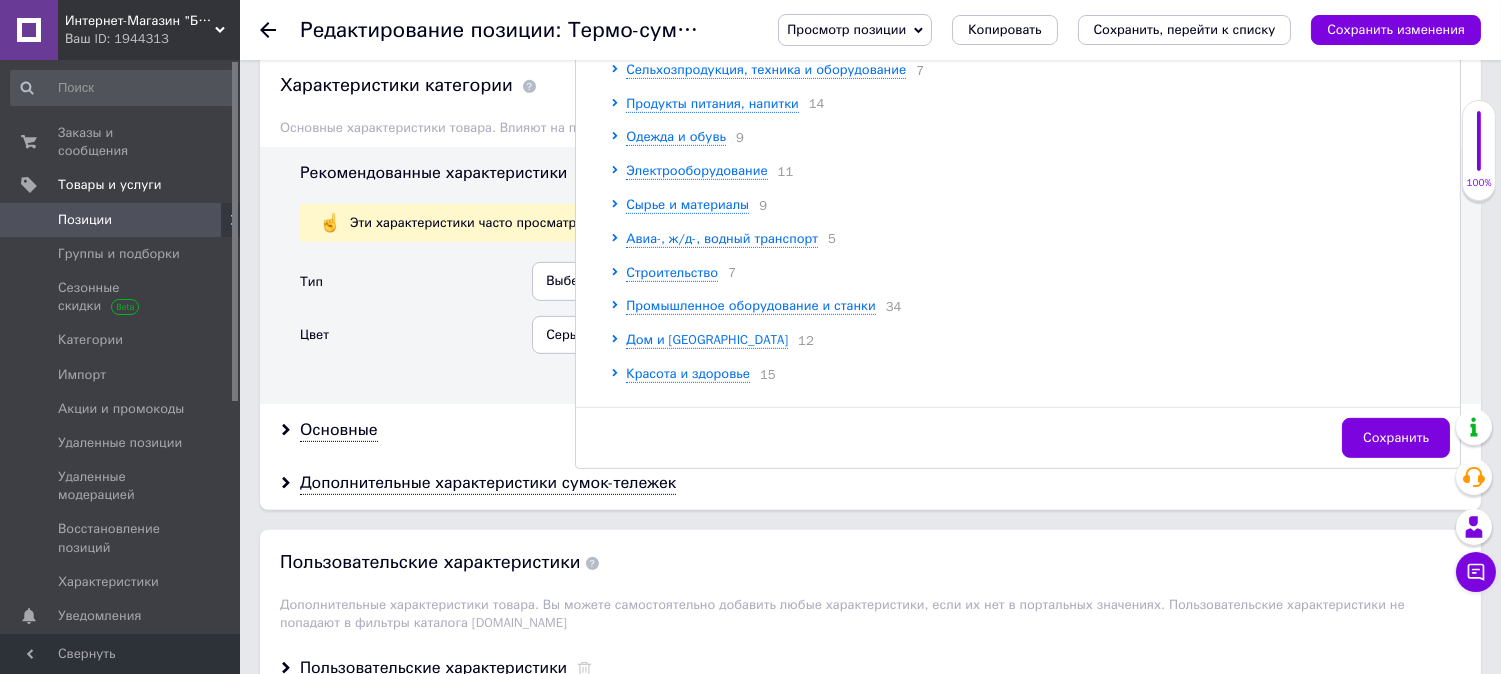 click at bounding box center [1018, -13] 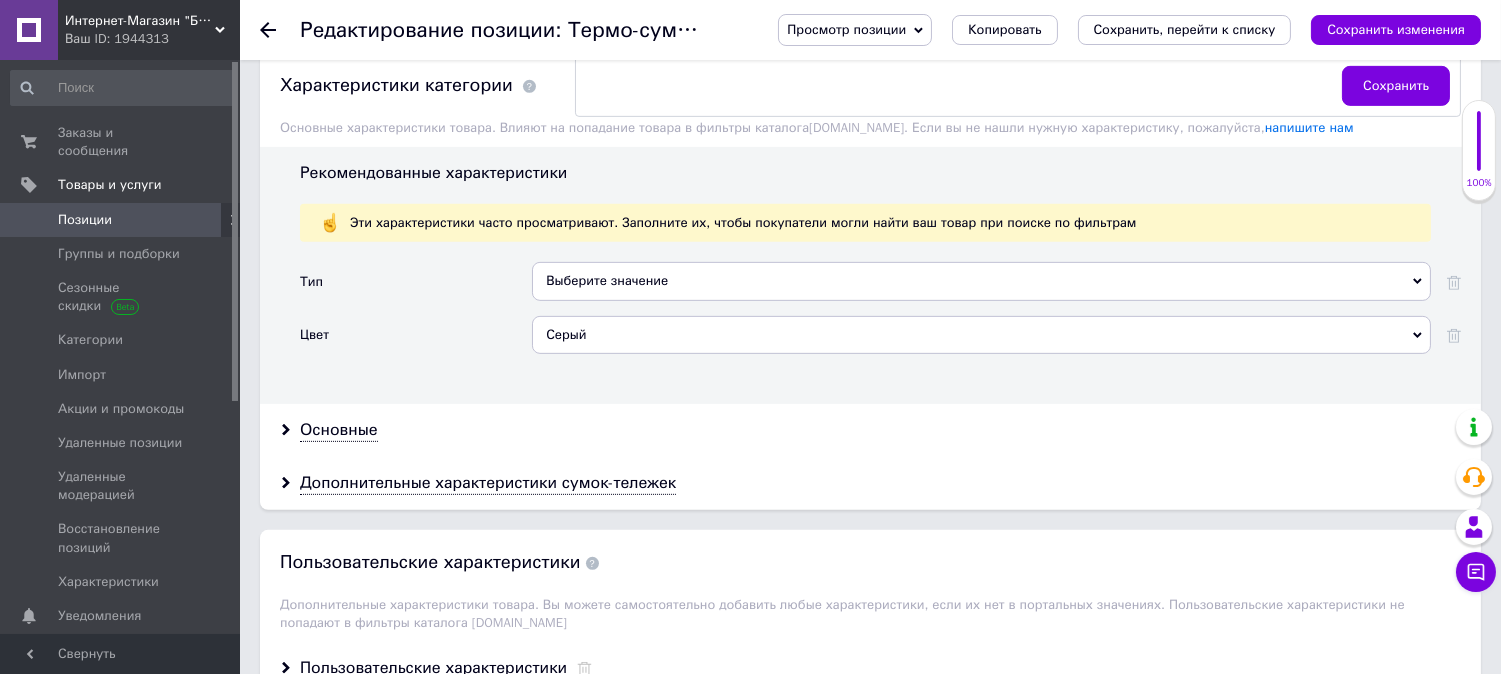 type on "сумки холо" 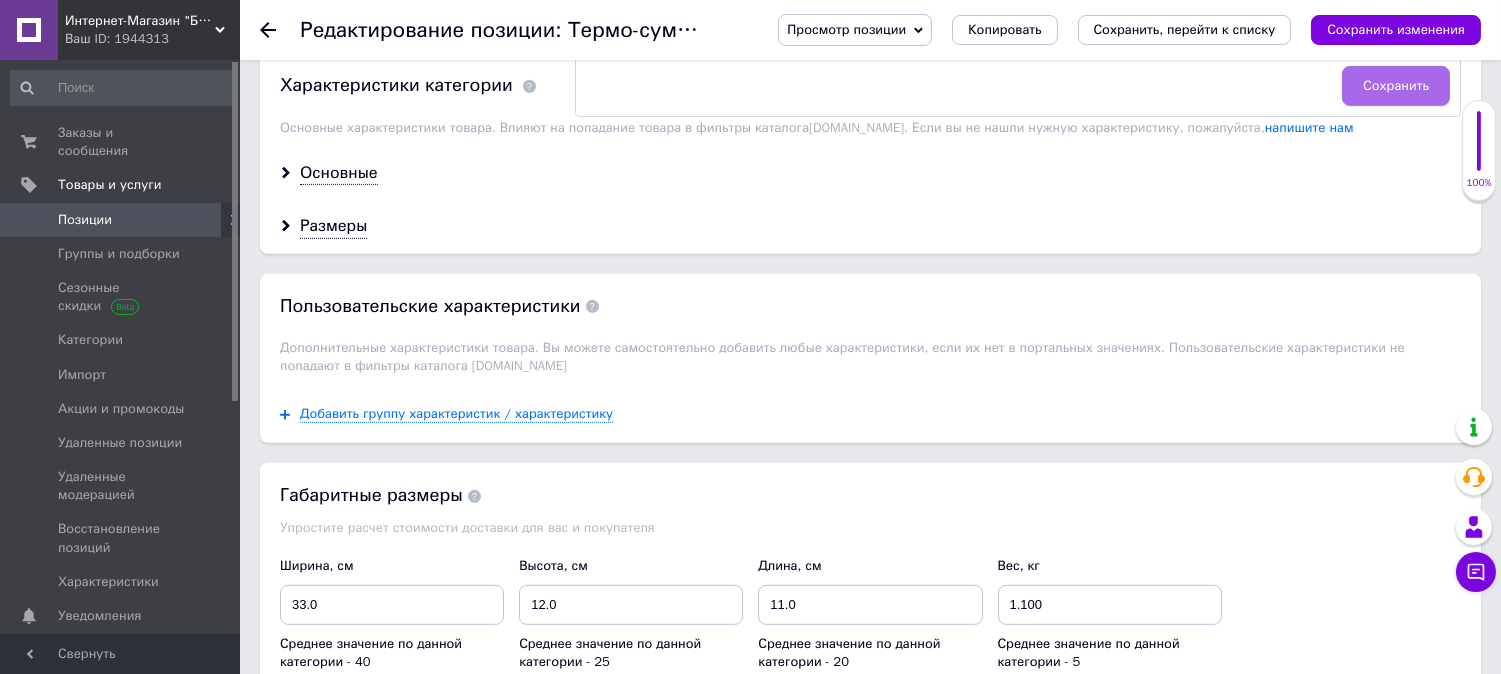 click on "Сохранить" at bounding box center [1396, 86] 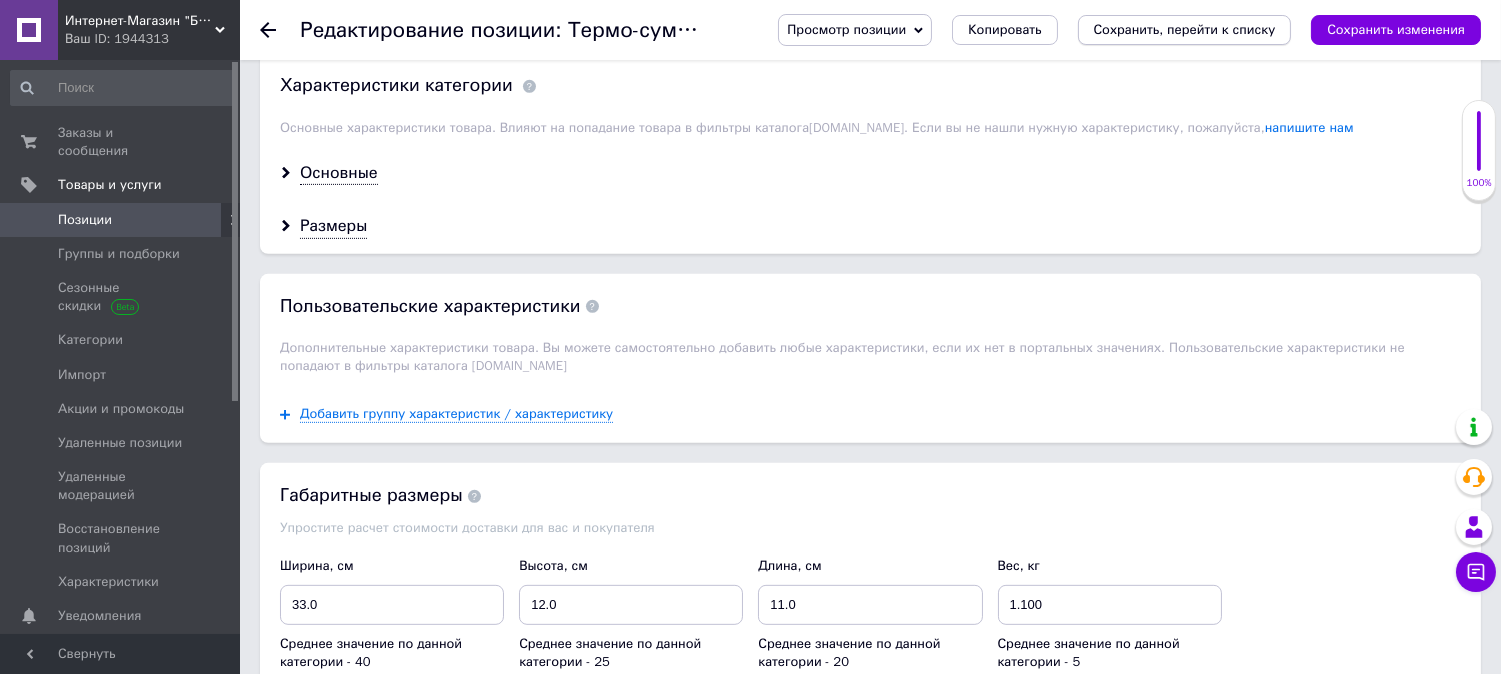 click on "Сохранить, перейти к списку" at bounding box center (1185, 29) 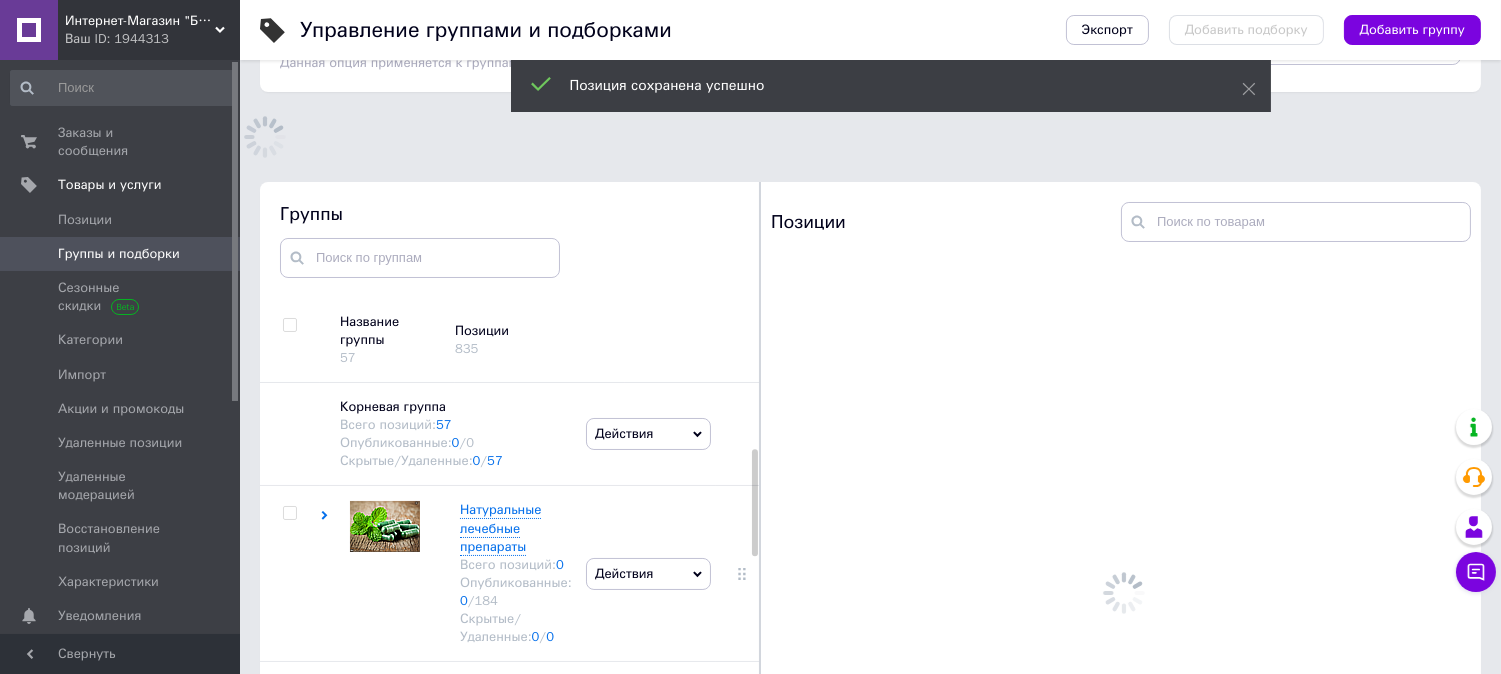 scroll, scrollTop: 175, scrollLeft: 0, axis: vertical 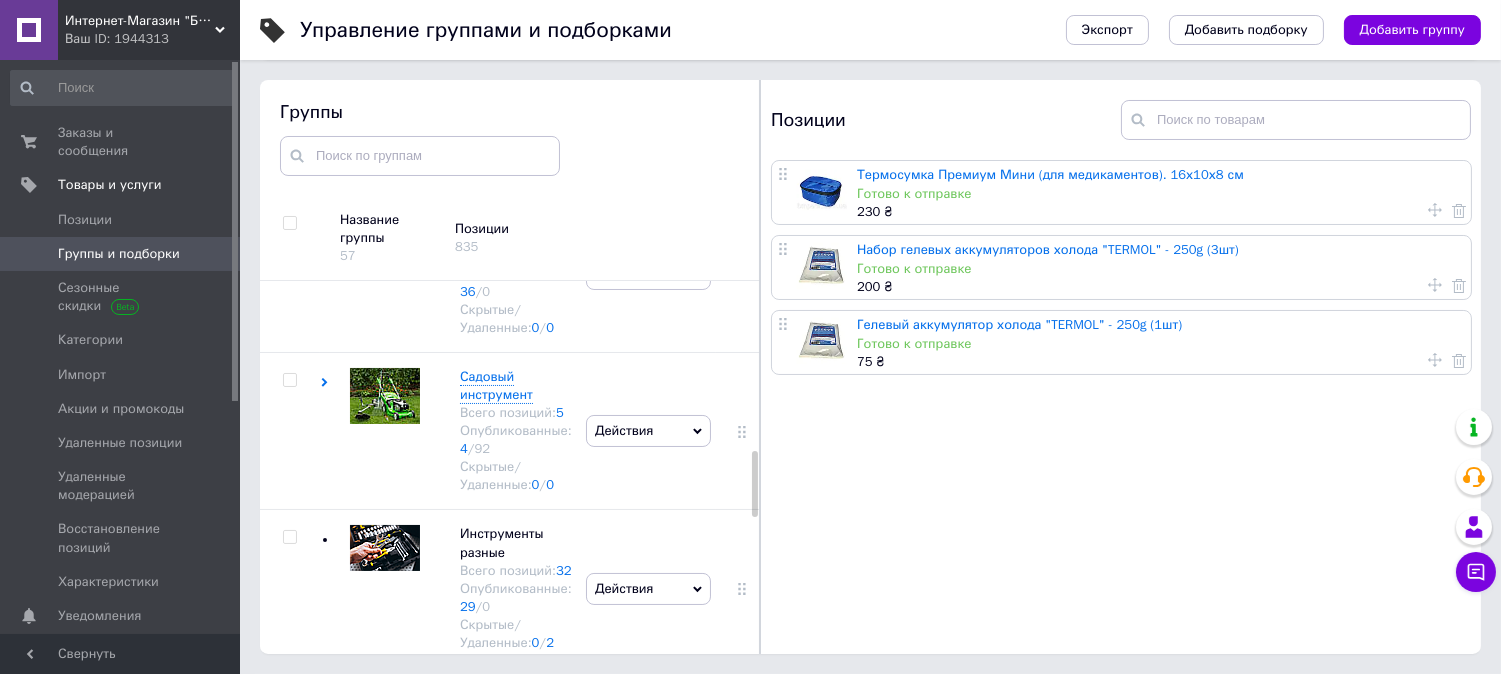 click on "Термосумка Премиум Мини (для медикаментов). 16х10х8 см" at bounding box center (1050, 174) 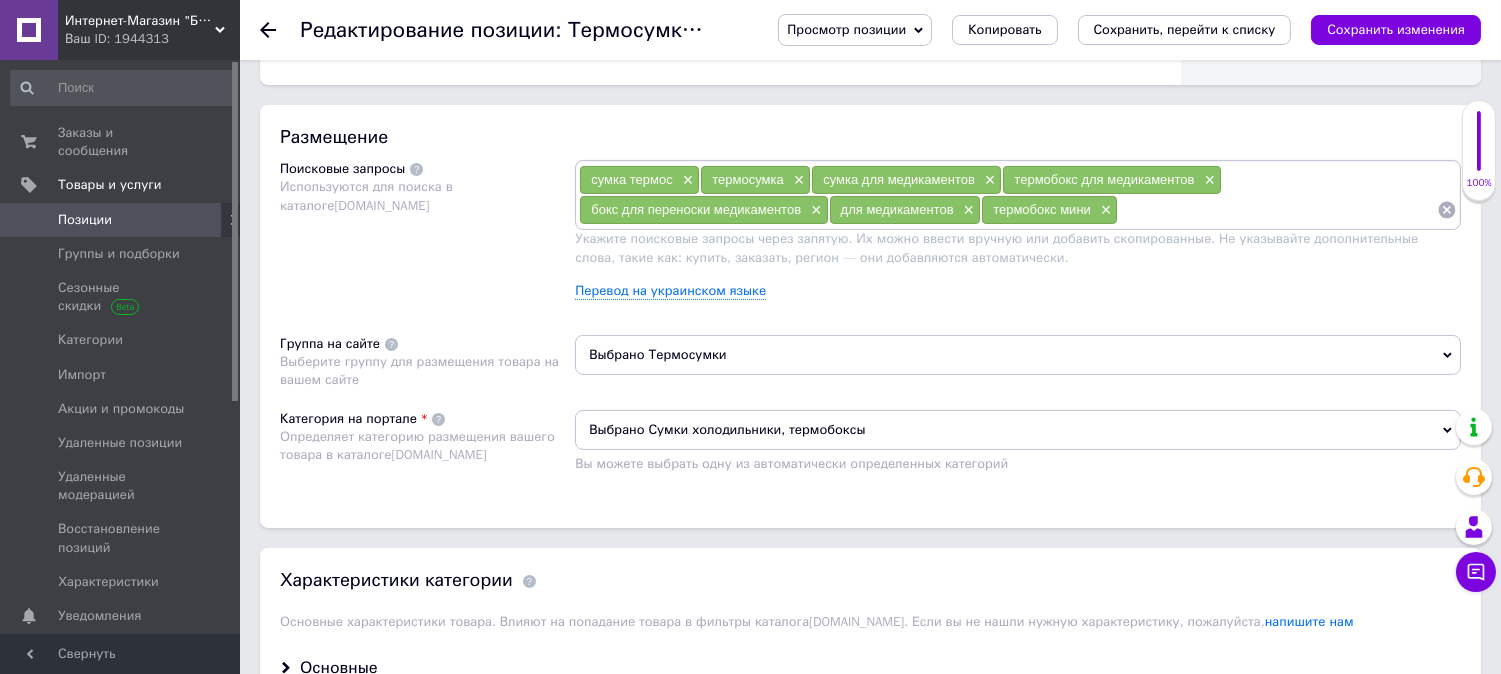 scroll, scrollTop: 1222, scrollLeft: 0, axis: vertical 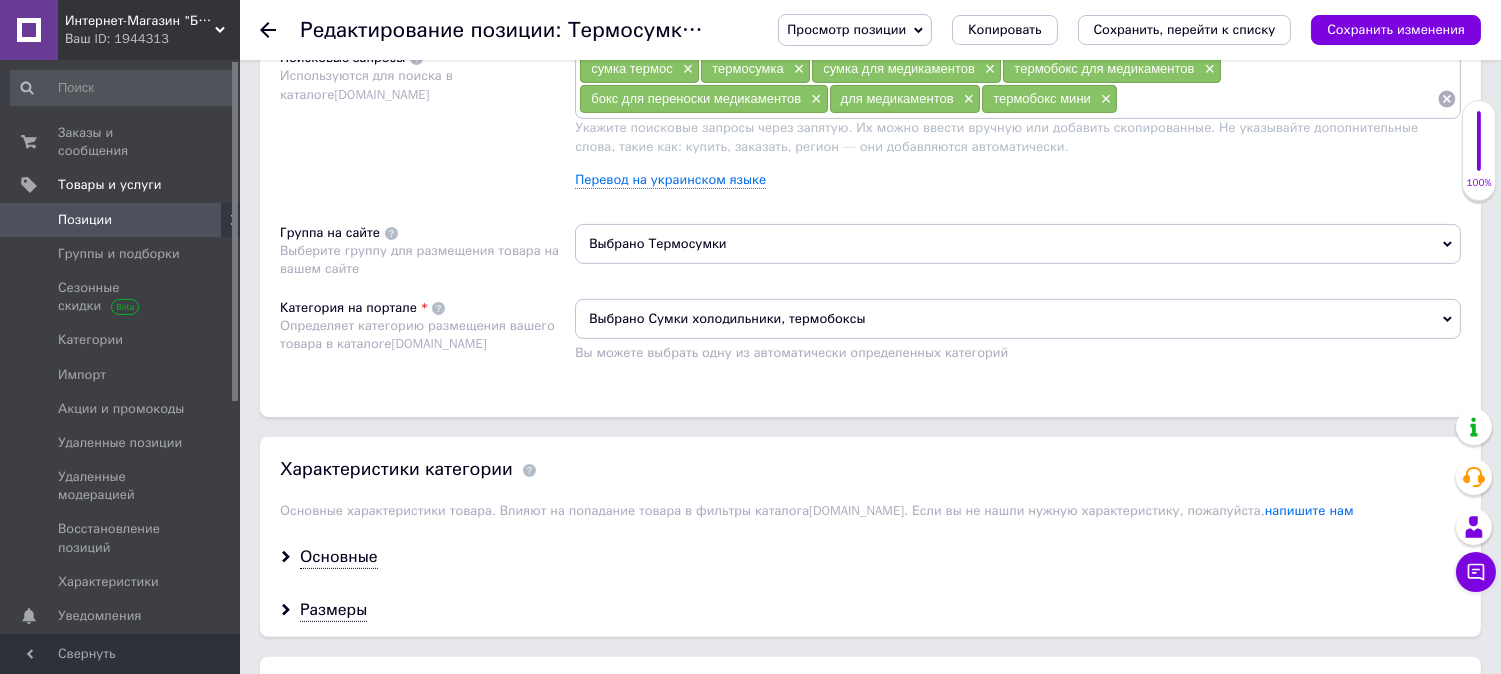 click on "Выбрано Термосумки" at bounding box center (1018, 244) 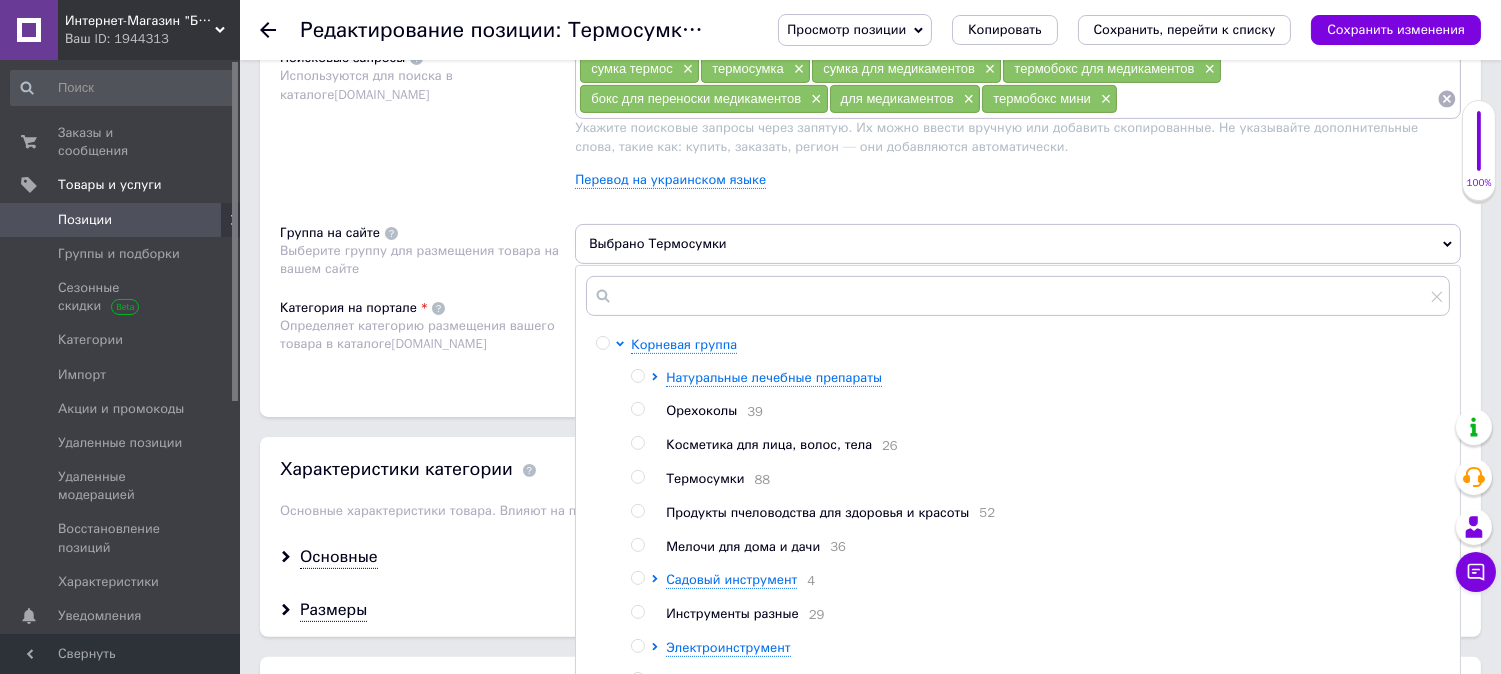 scroll, scrollTop: 67, scrollLeft: 0, axis: vertical 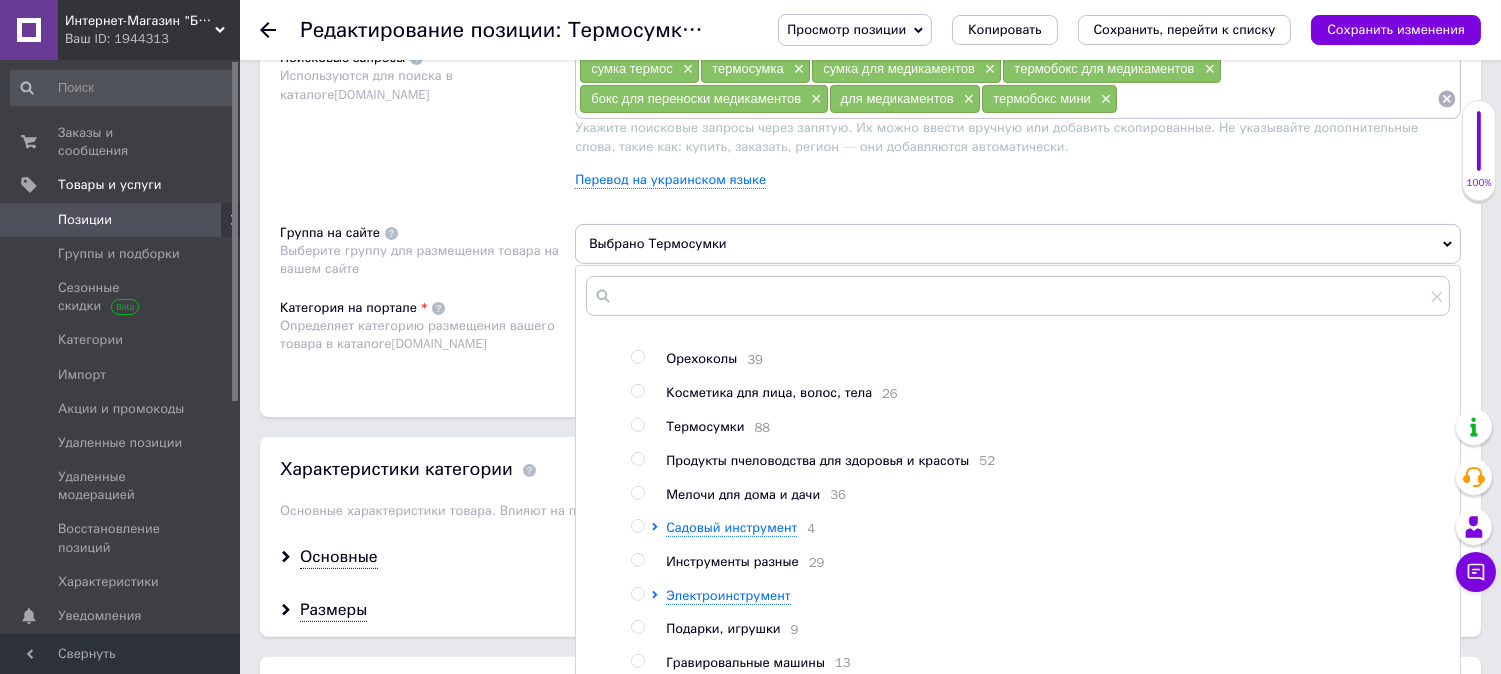 click at bounding box center (637, 425) 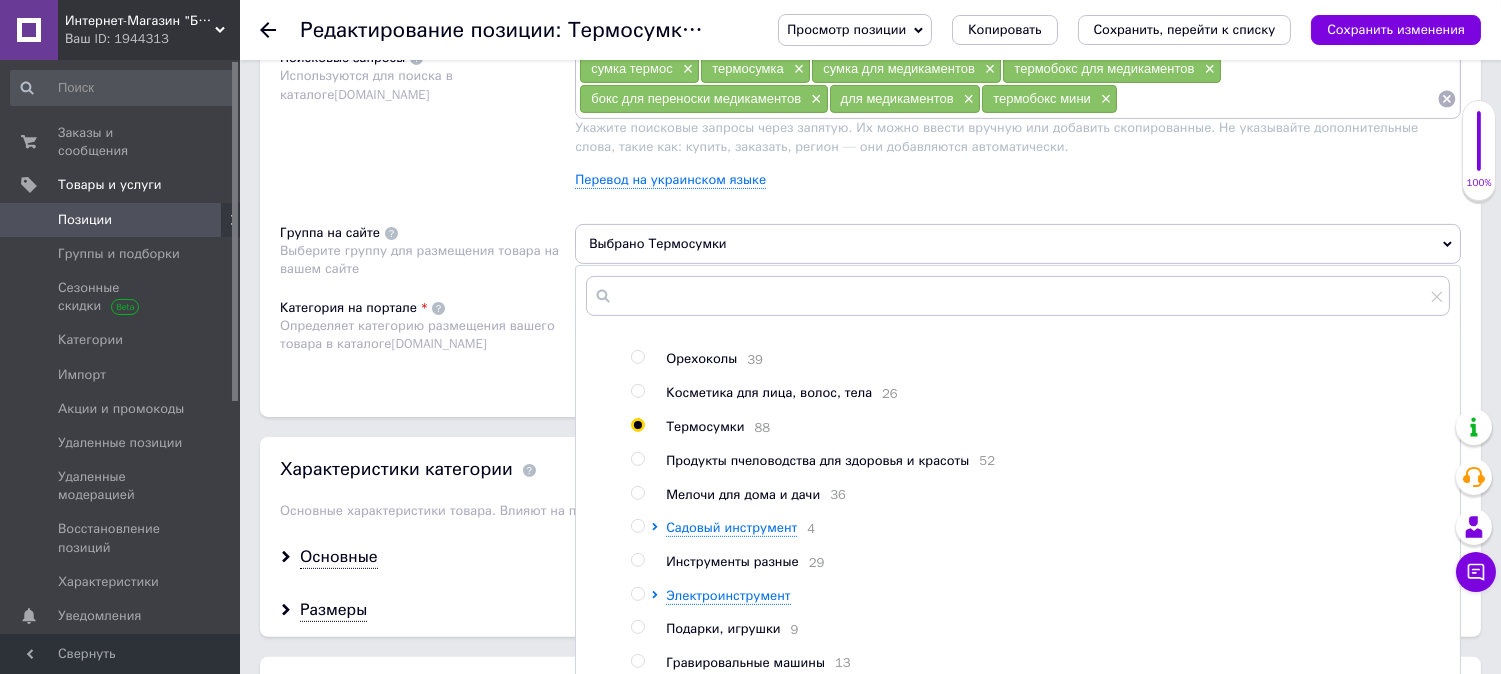 radio on "true" 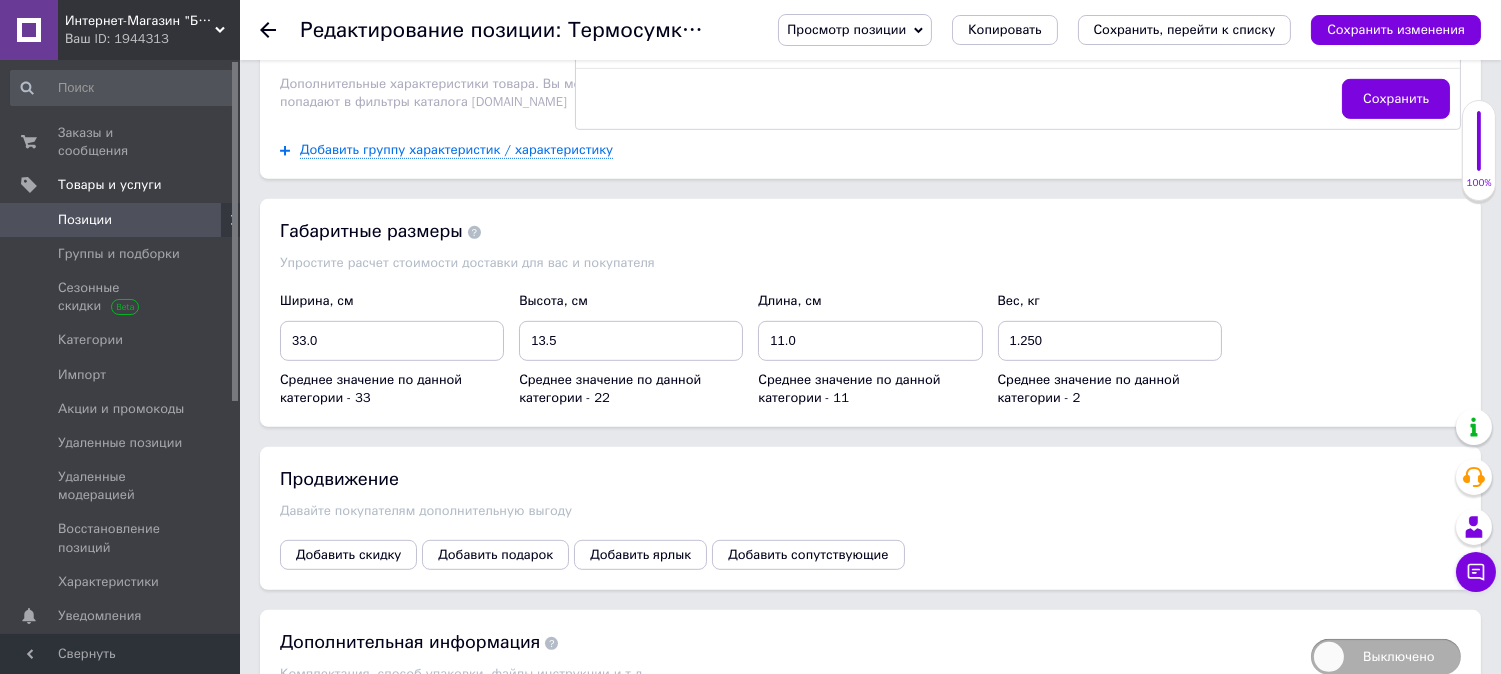 scroll, scrollTop: 1888, scrollLeft: 0, axis: vertical 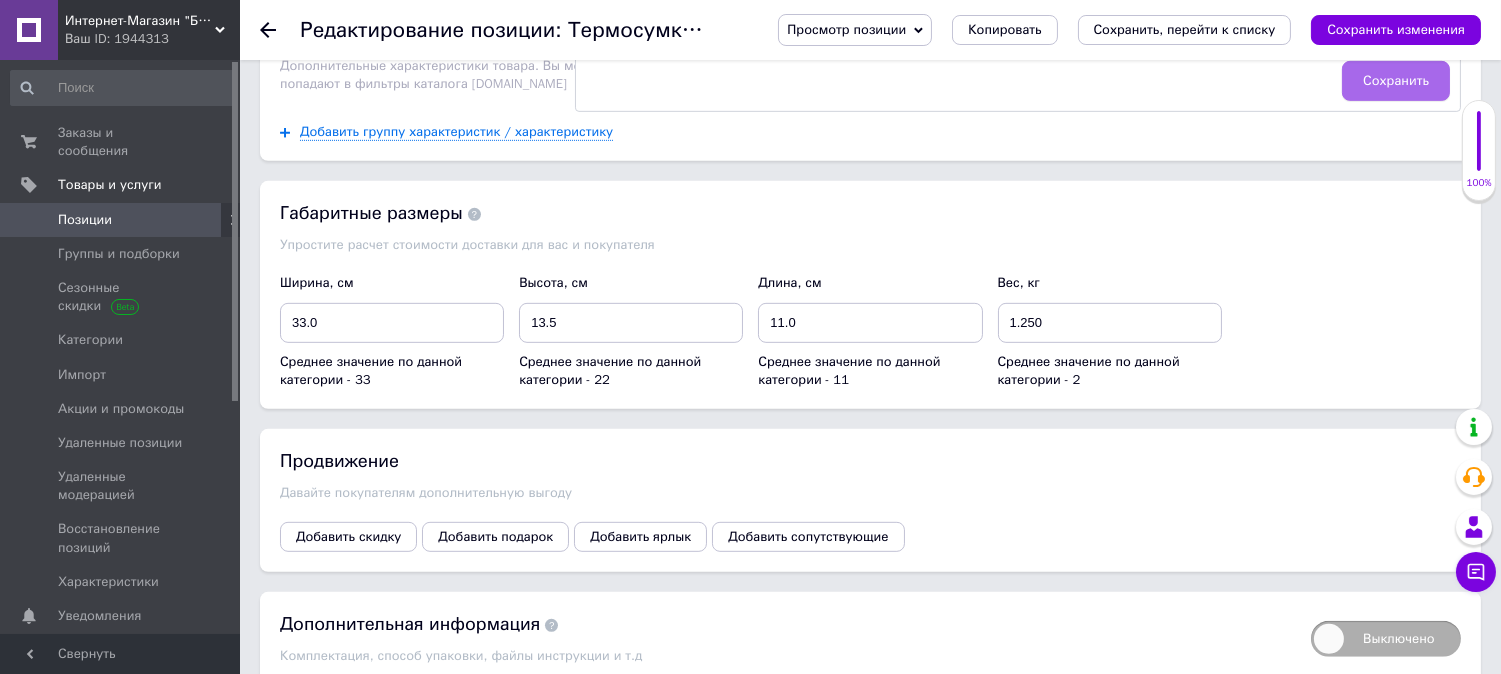 click on "Сохранить" at bounding box center (1396, 81) 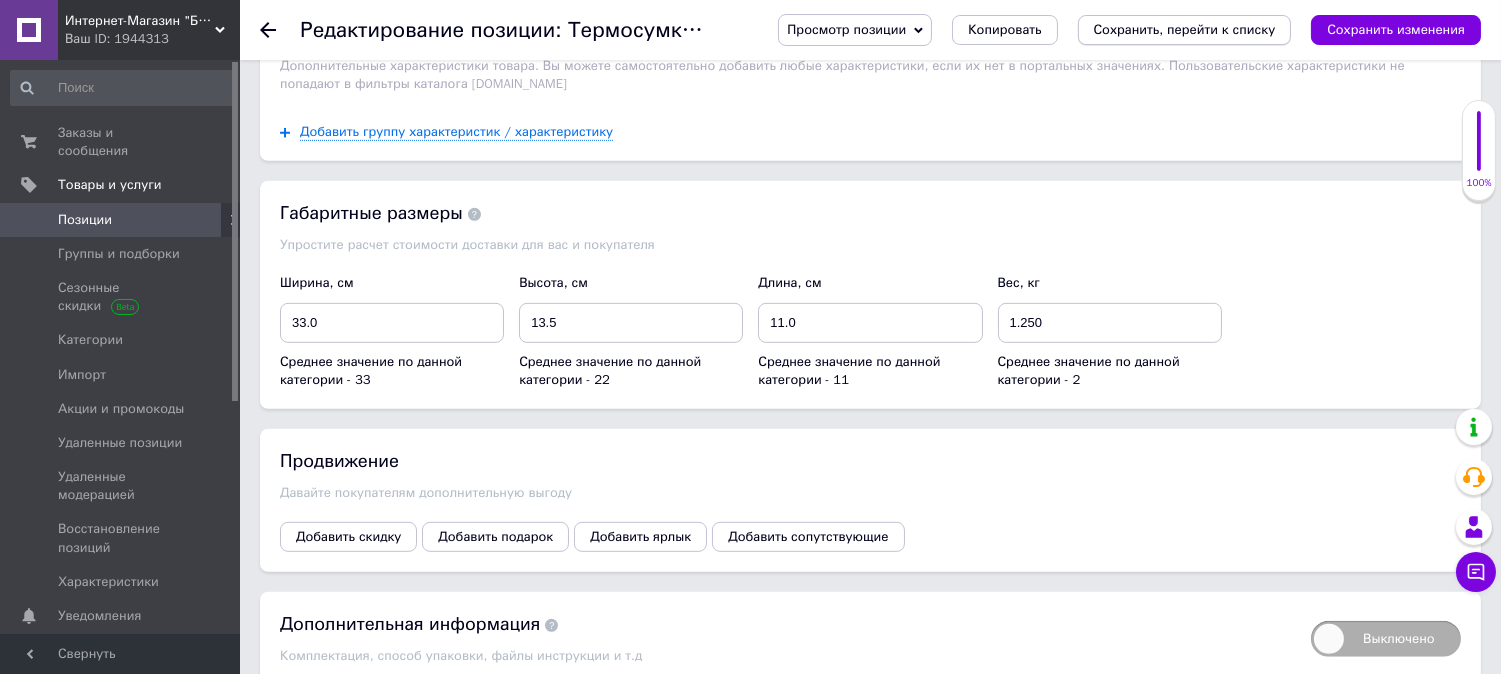 click on "Сохранить, перейти к списку" at bounding box center [1185, 29] 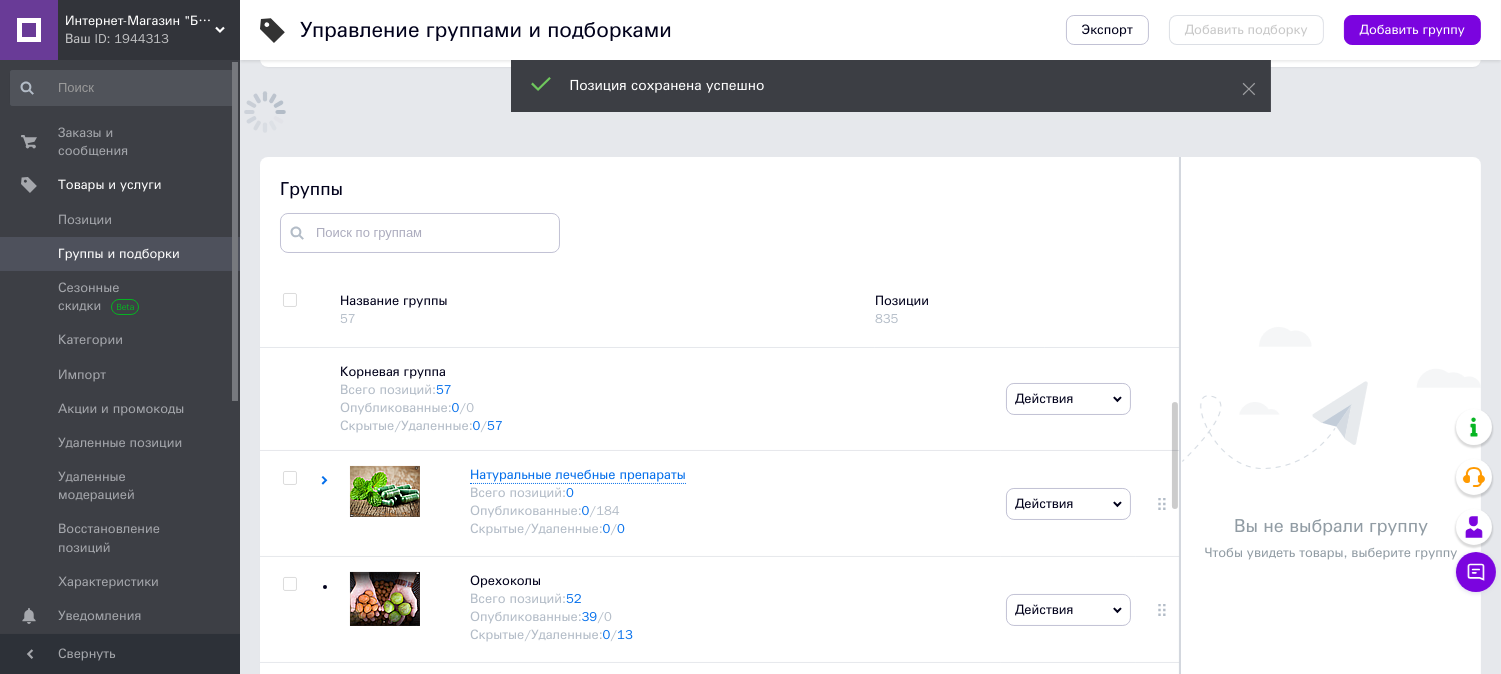 scroll, scrollTop: 182, scrollLeft: 0, axis: vertical 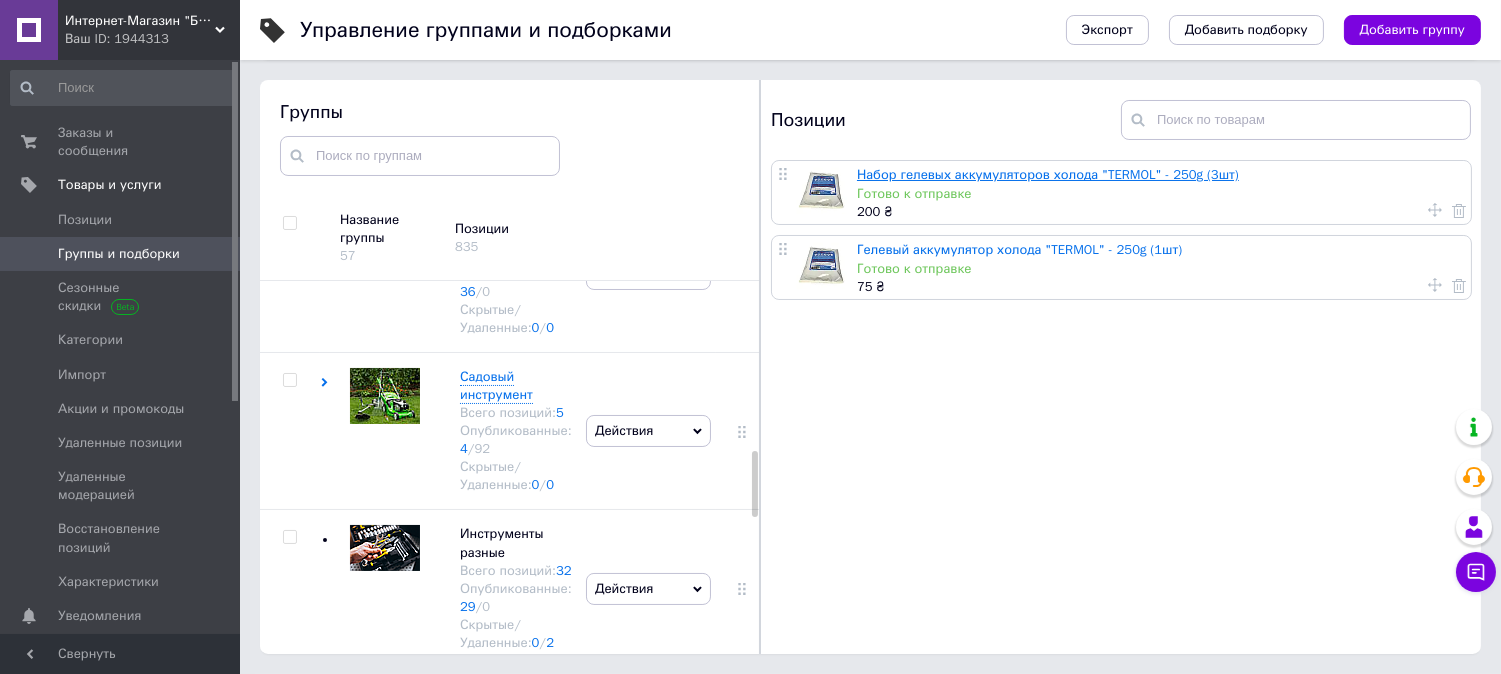 click on "Набор гелевых аккумуляторов холода "TERMOL" - 250g (3шт)" at bounding box center [1048, 174] 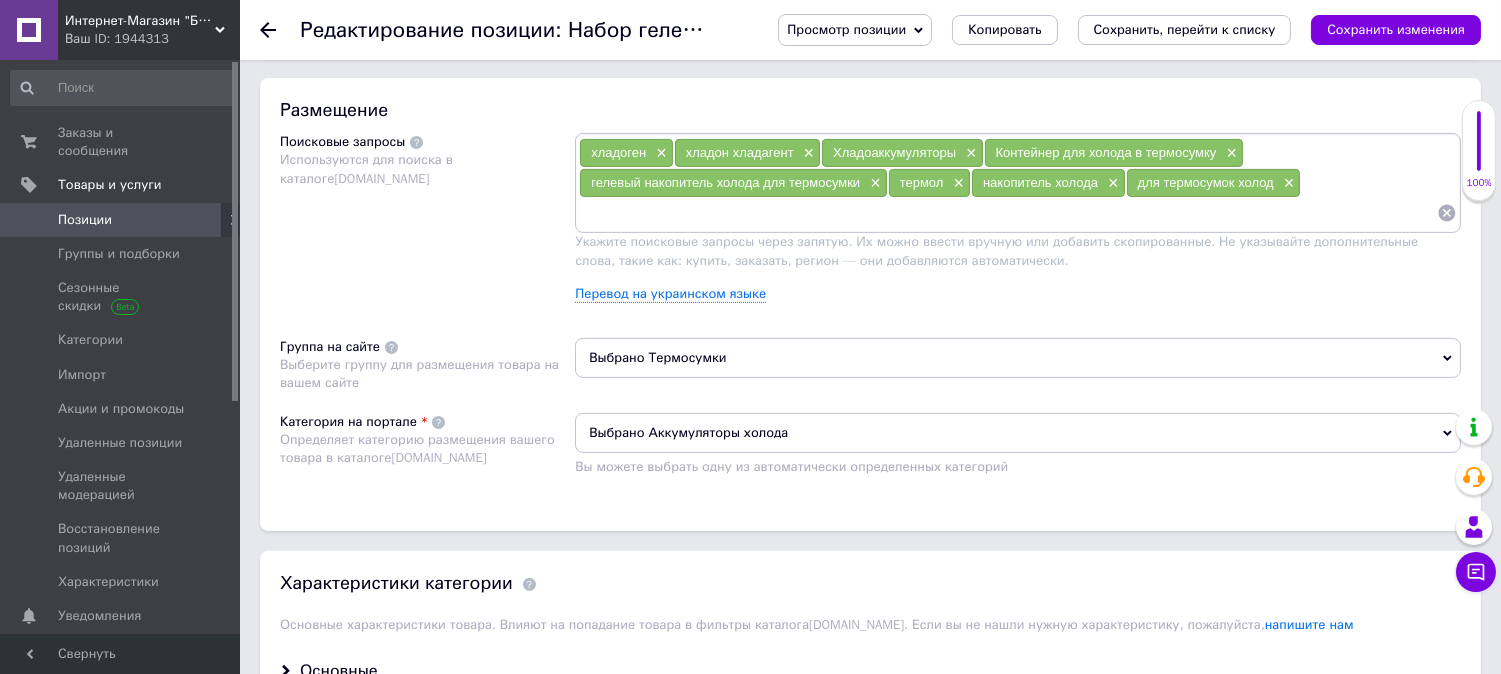 scroll, scrollTop: 1333, scrollLeft: 0, axis: vertical 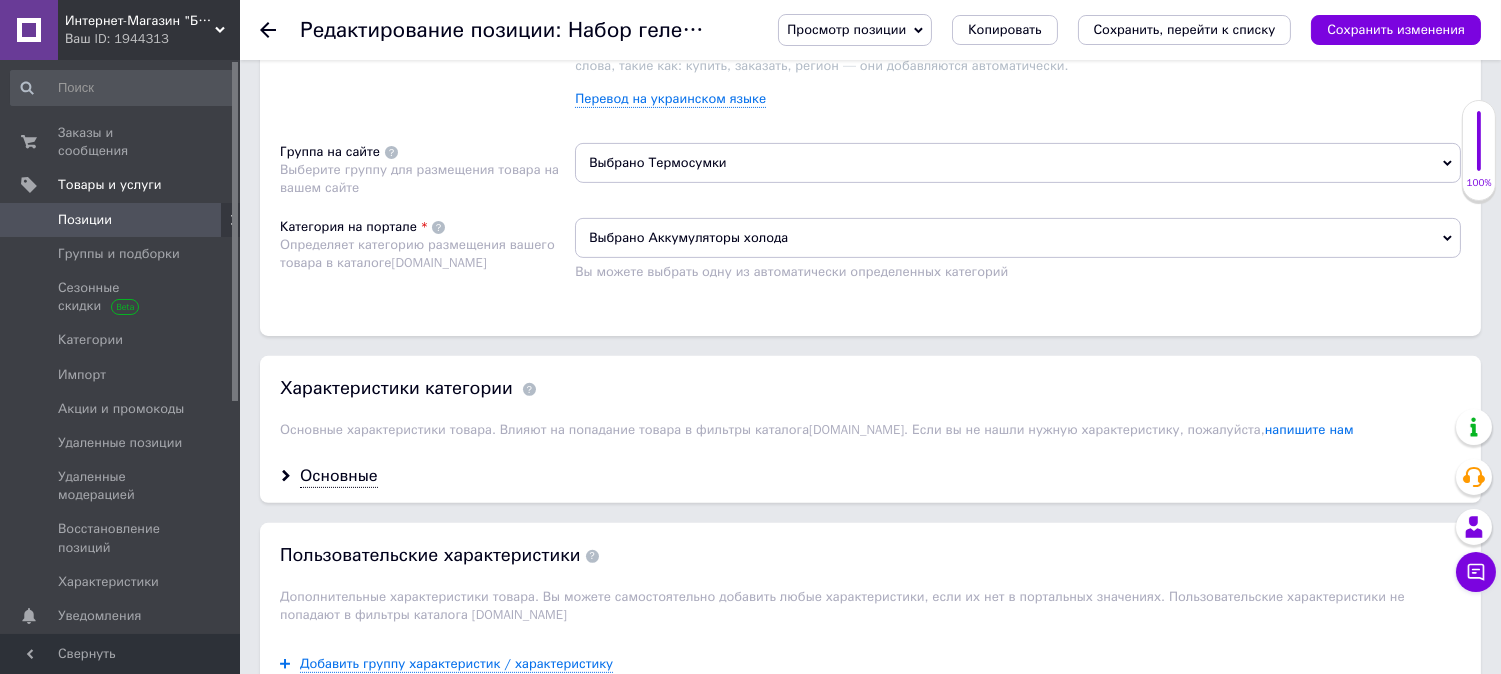 click on "Выбрано Термосумки" at bounding box center [1018, 163] 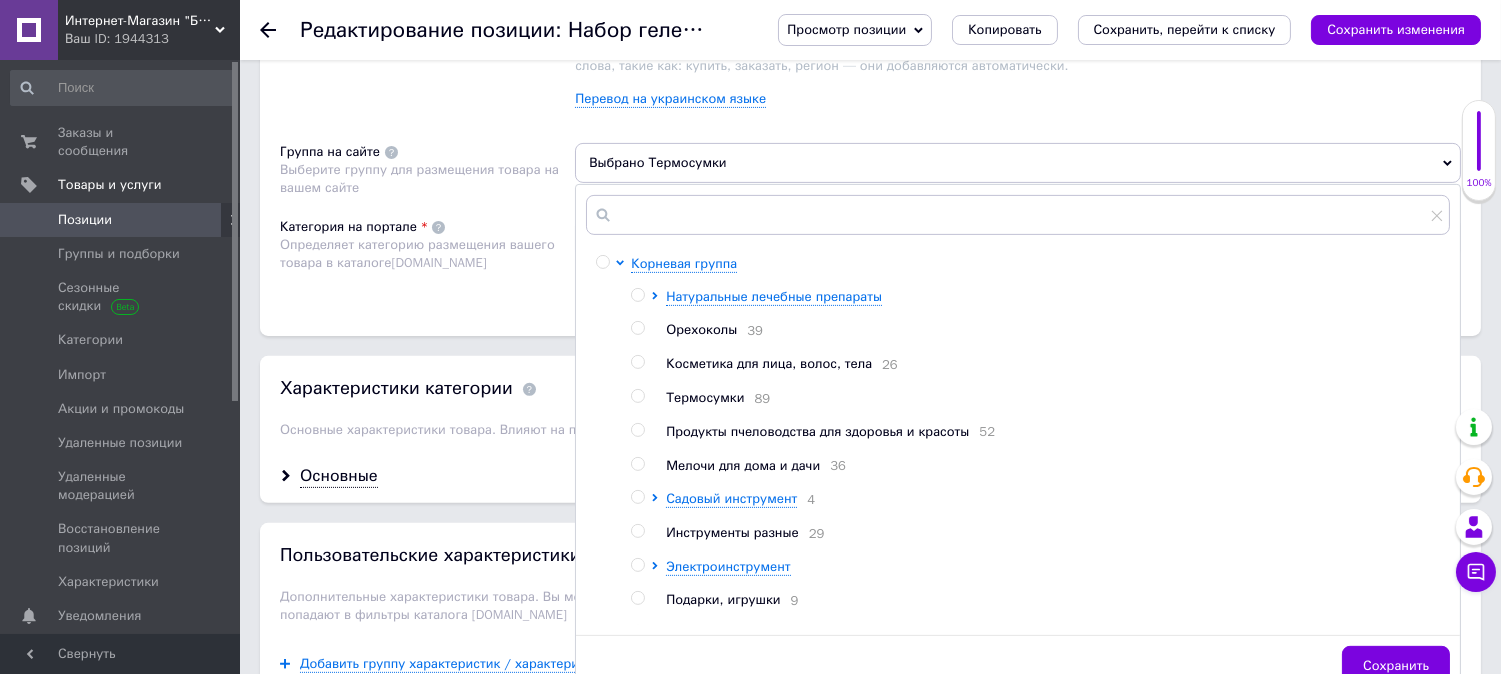 click at bounding box center (637, 396) 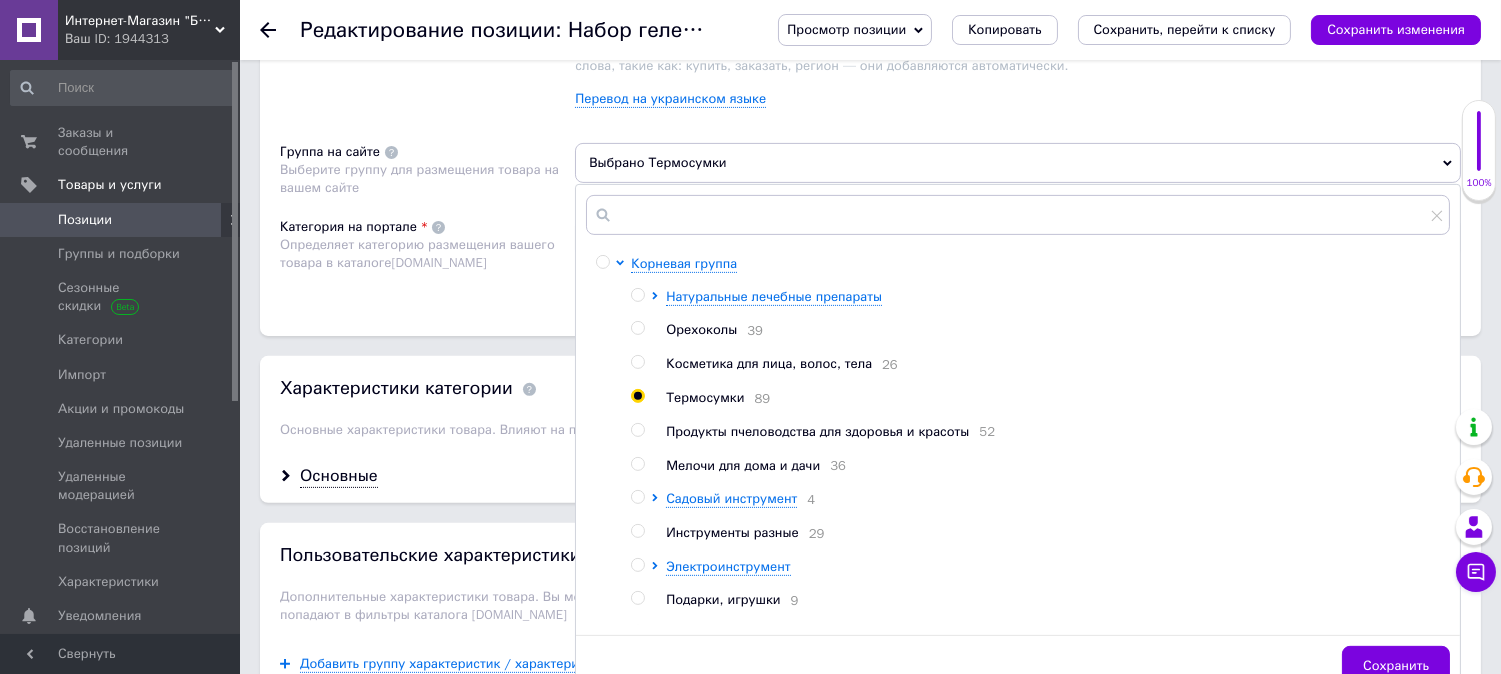 radio on "true" 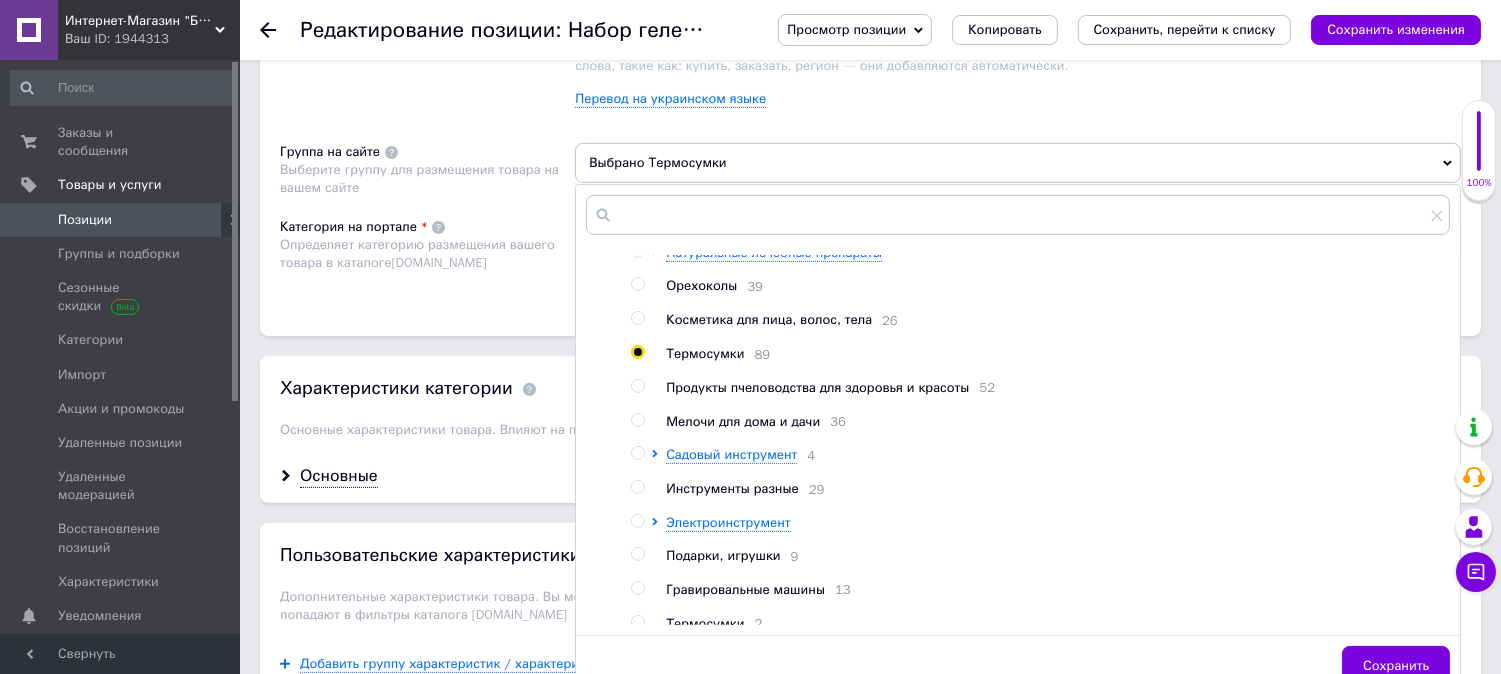 scroll, scrollTop: 67, scrollLeft: 0, axis: vertical 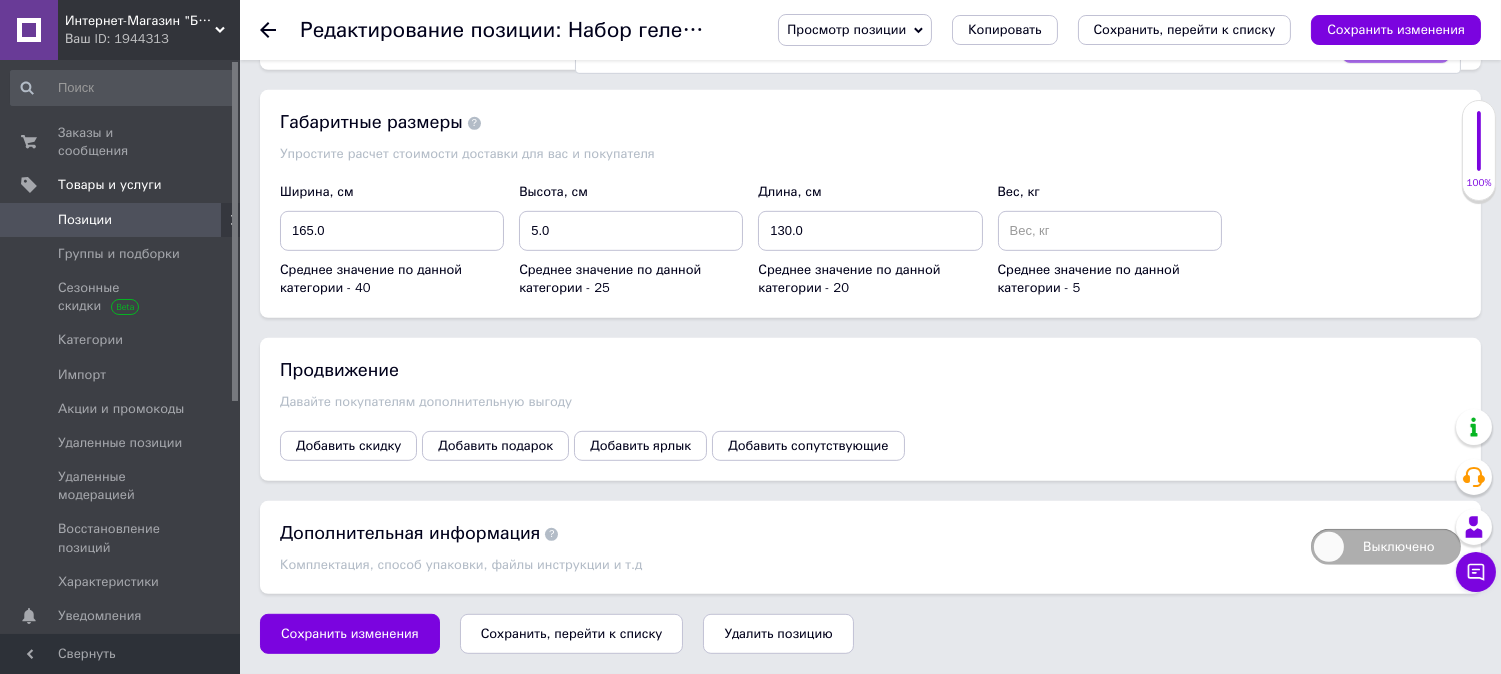click on "Сохранить" at bounding box center (1396, 43) 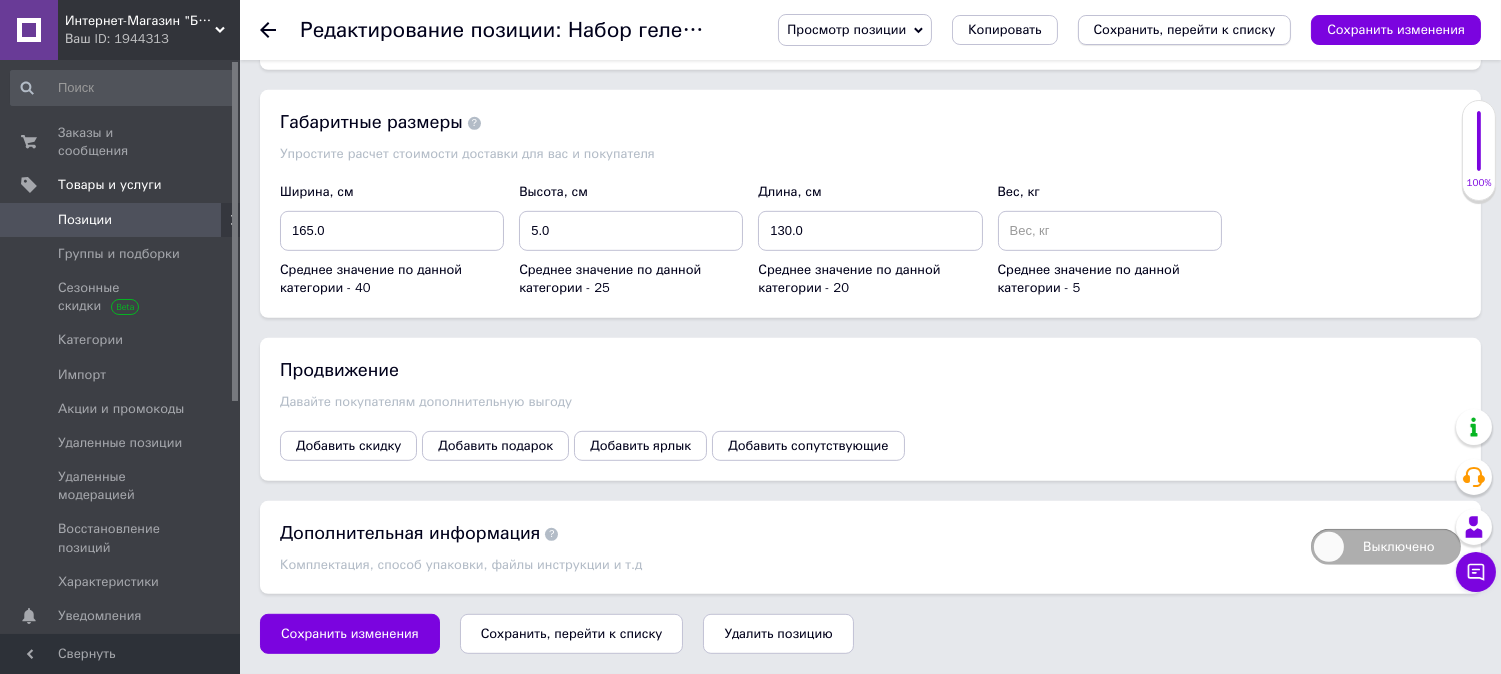click on "Сохранить, перейти к списку" at bounding box center (1185, 29) 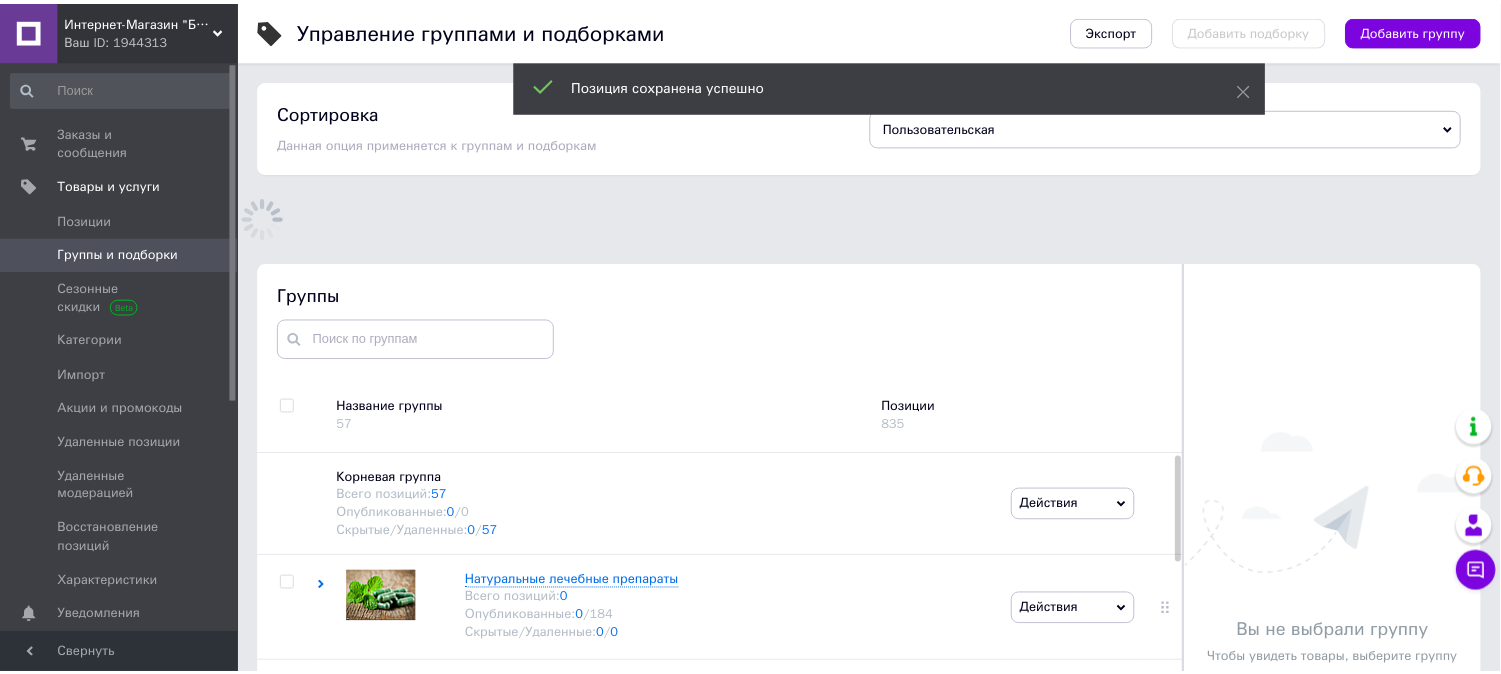scroll, scrollTop: 183, scrollLeft: 0, axis: vertical 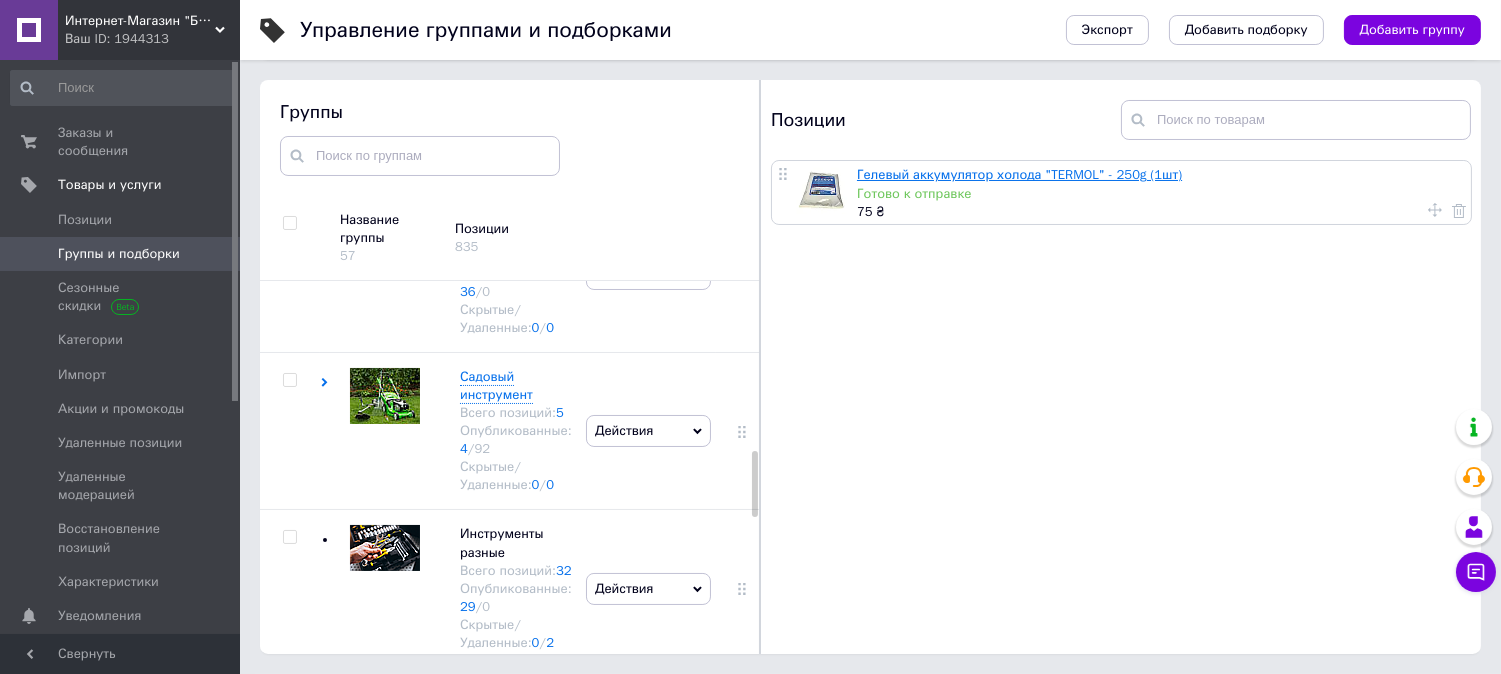 click on "Гелевый аккумулятор холода "TERMOL" - 250g (1шт)" at bounding box center (1019, 174) 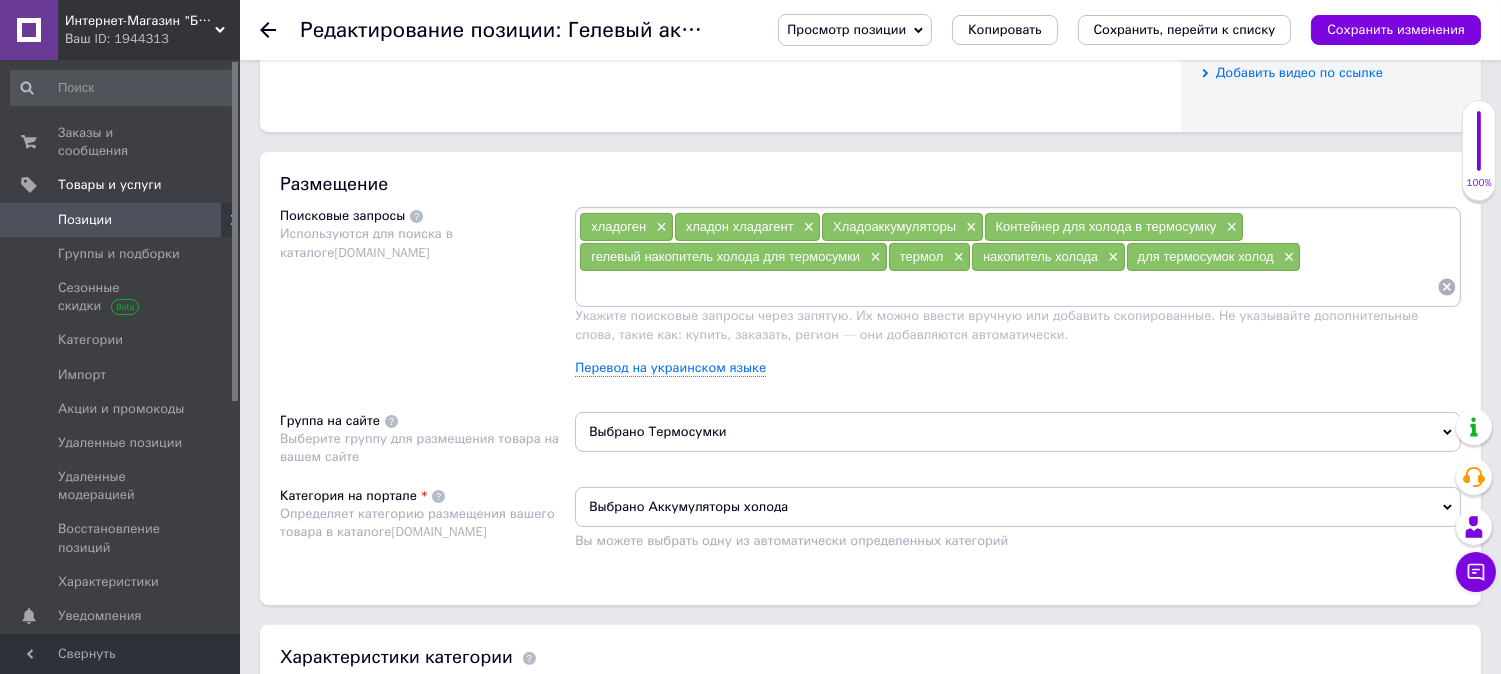 scroll, scrollTop: 1333, scrollLeft: 0, axis: vertical 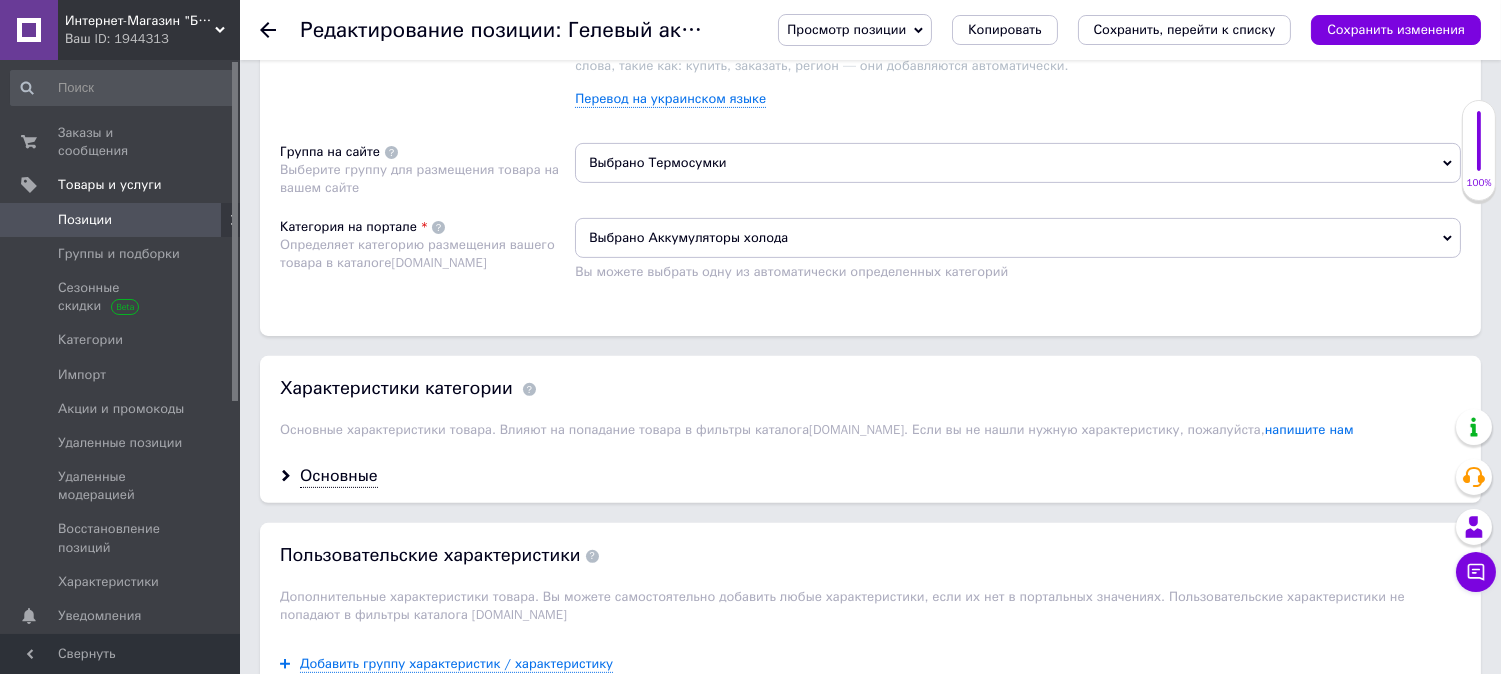 click on "Выбрано Термосумки" at bounding box center (1018, 163) 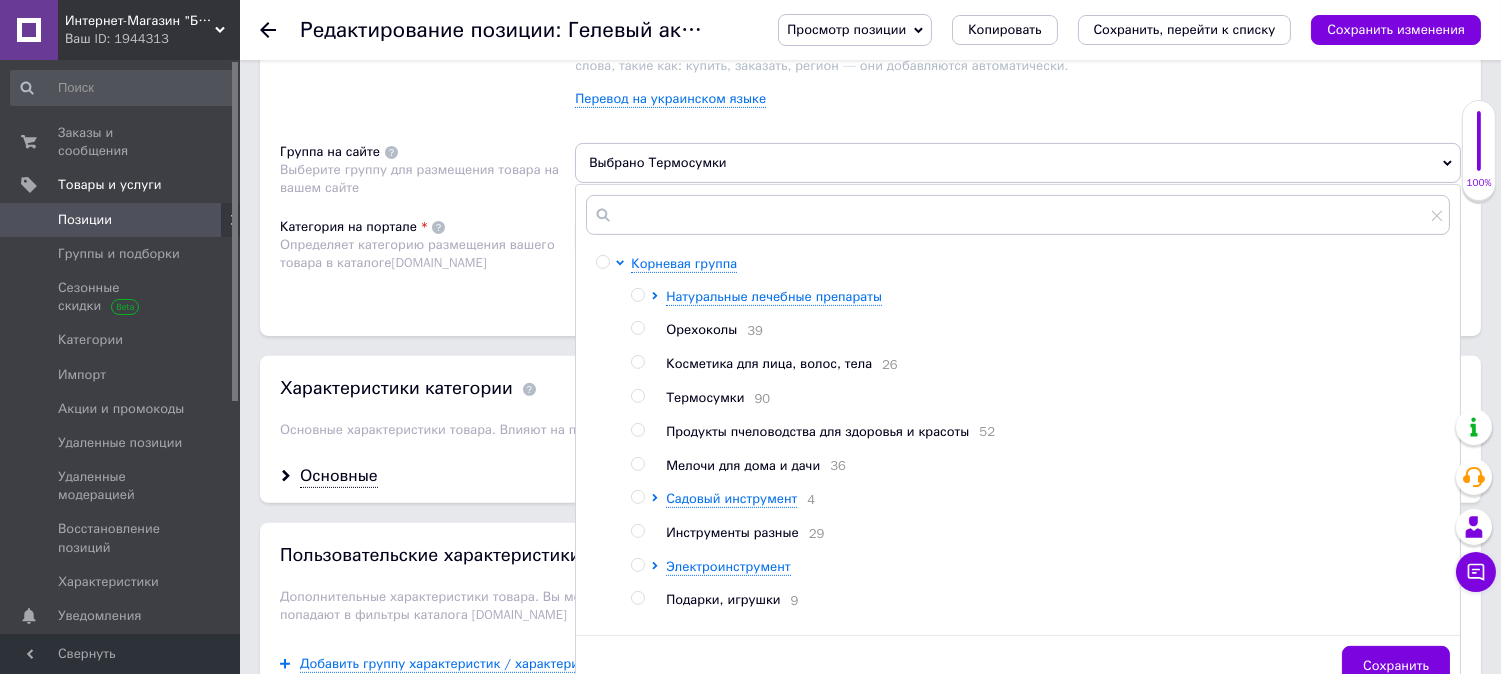 click at bounding box center (637, 396) 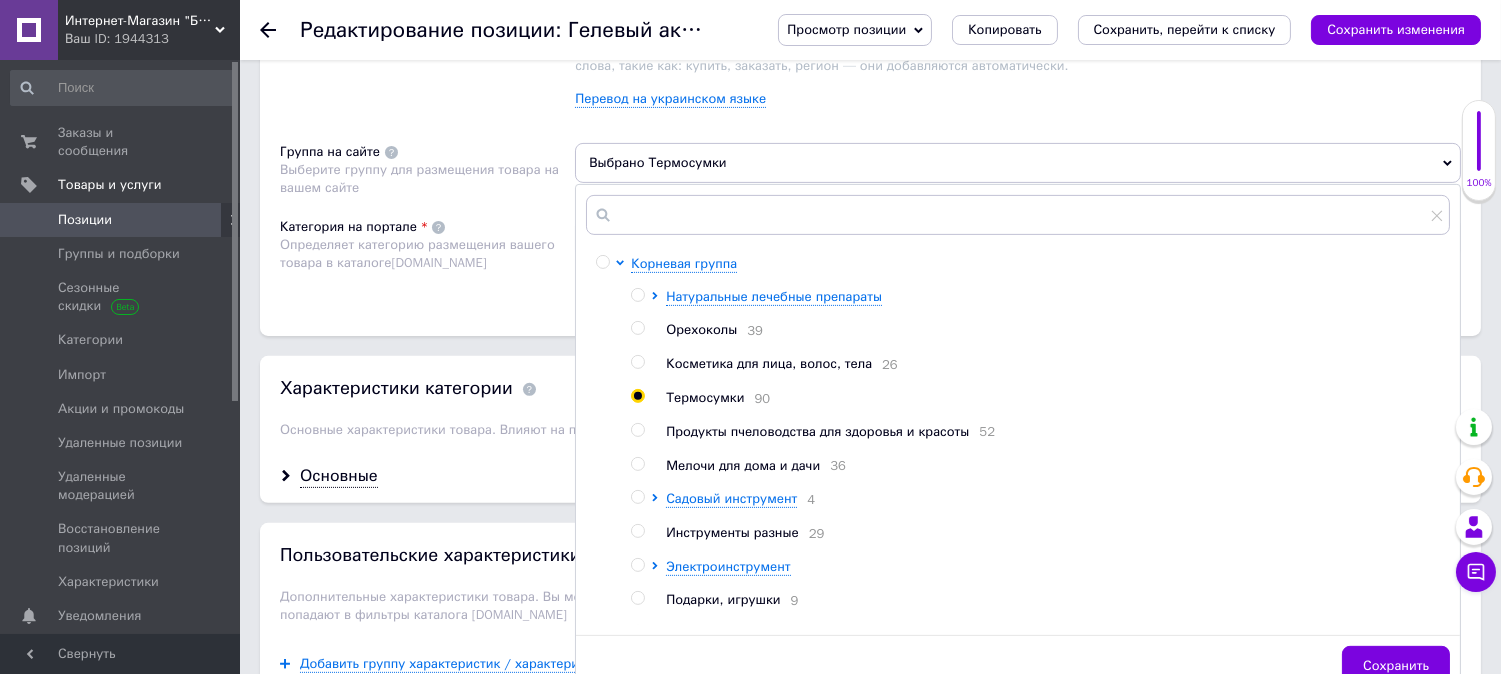 radio on "true" 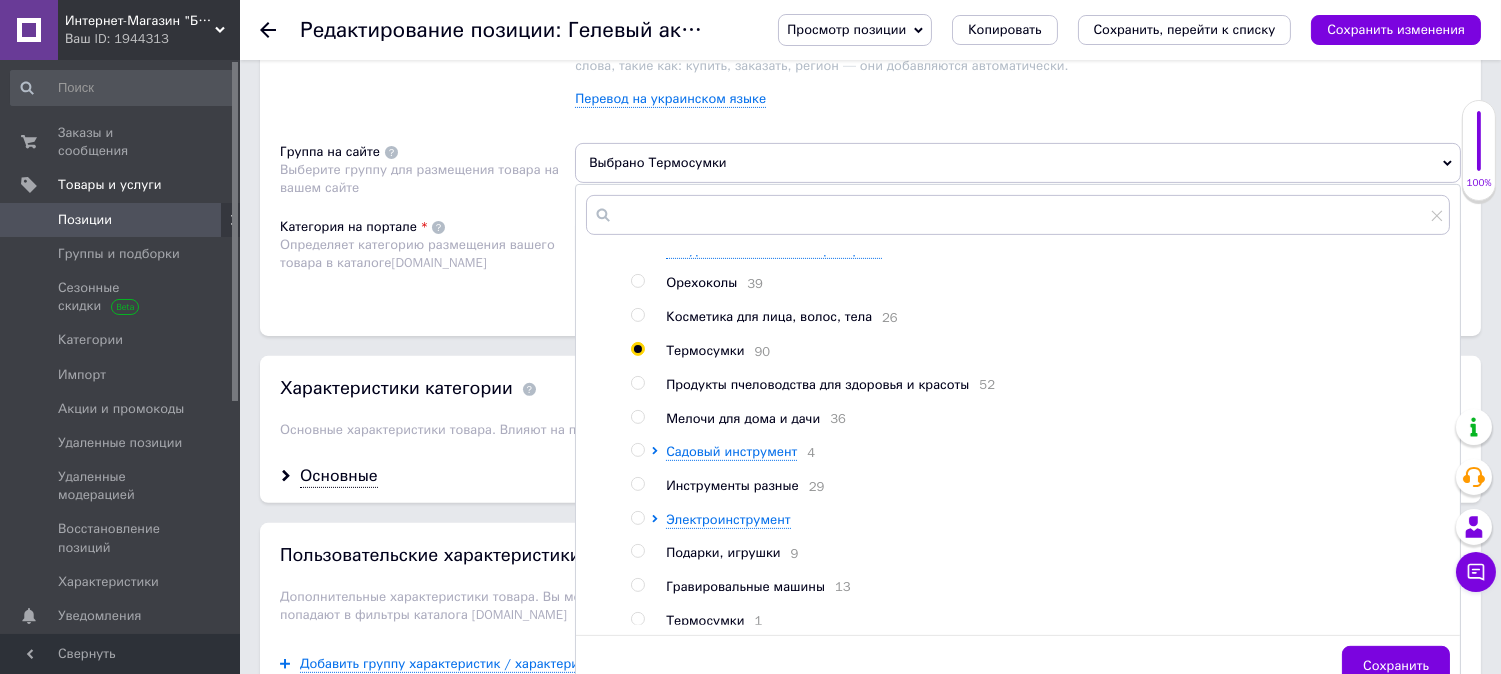 scroll, scrollTop: 67, scrollLeft: 0, axis: vertical 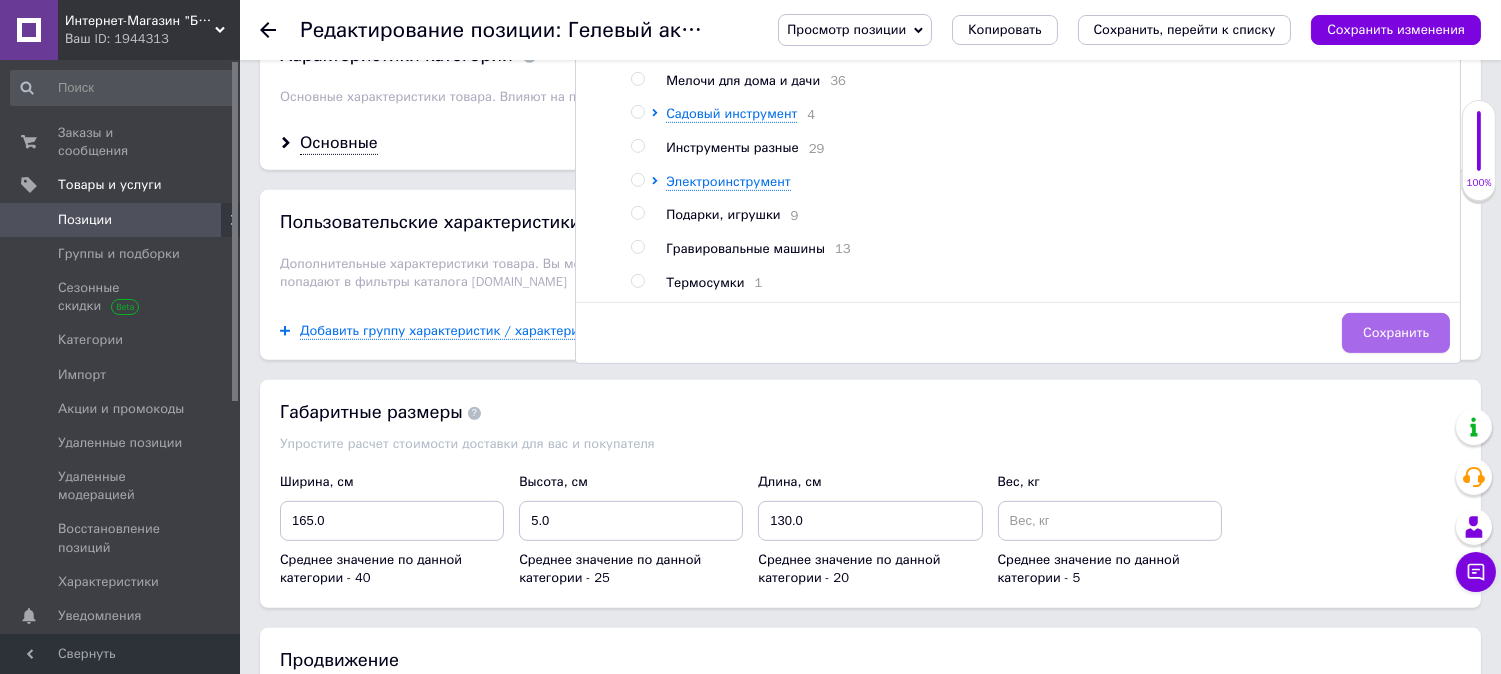 click on "Сохранить" at bounding box center (1396, 333) 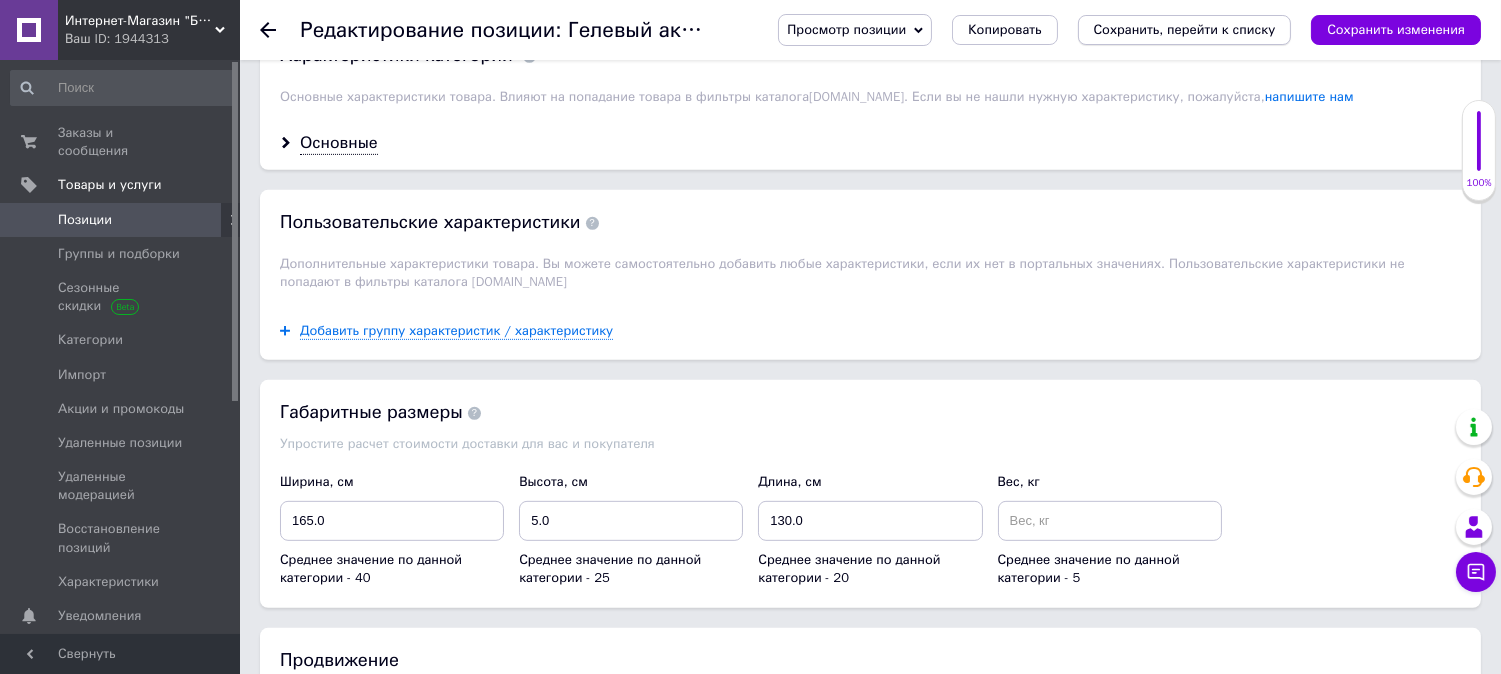 click on "Сохранить, перейти к списку" at bounding box center [1185, 29] 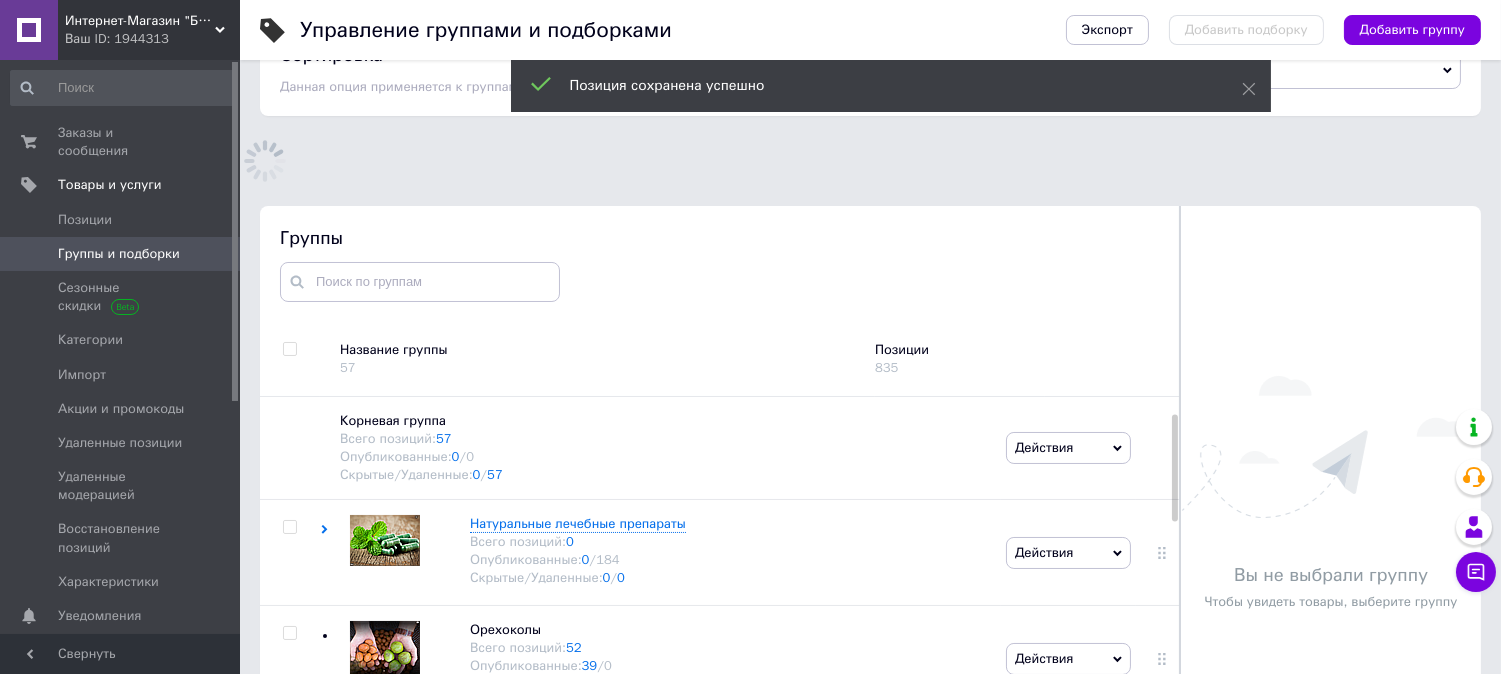 scroll, scrollTop: 183, scrollLeft: 0, axis: vertical 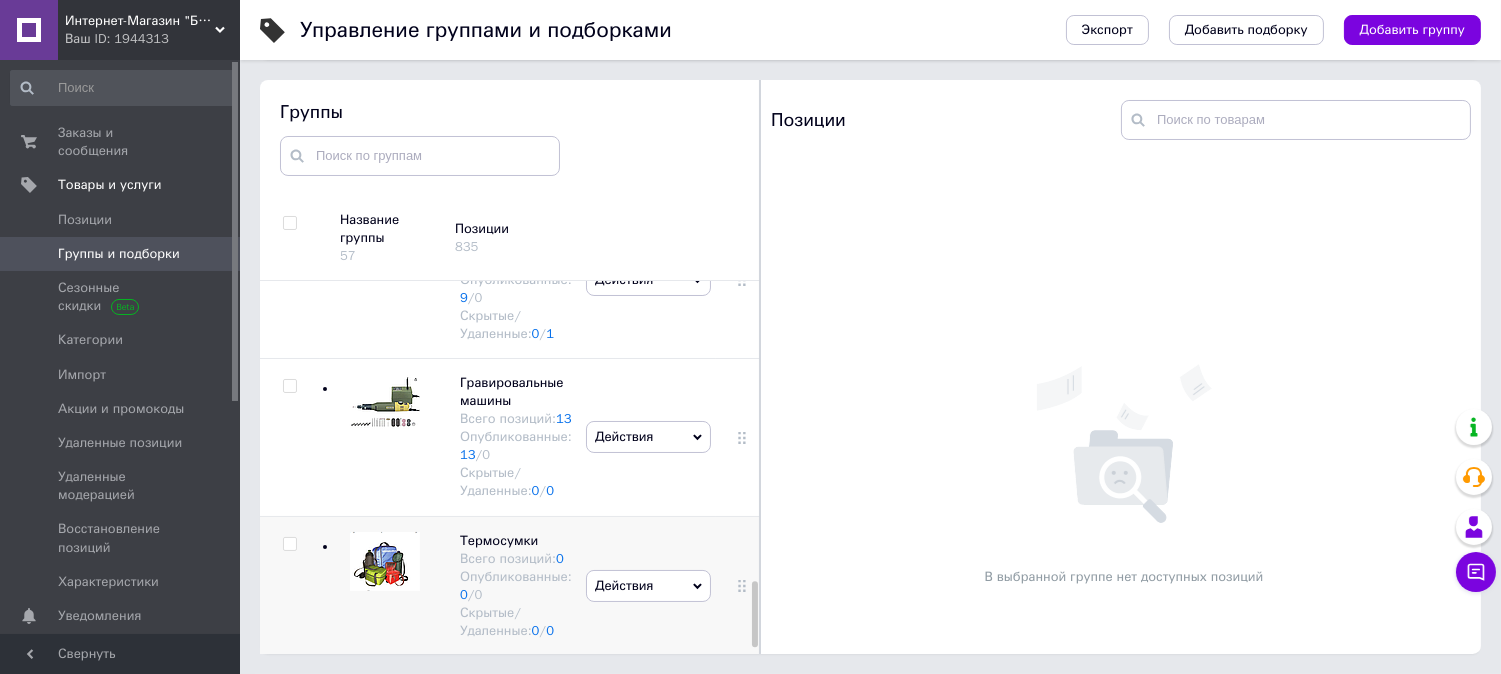 click on "Действия" at bounding box center (648, 586) 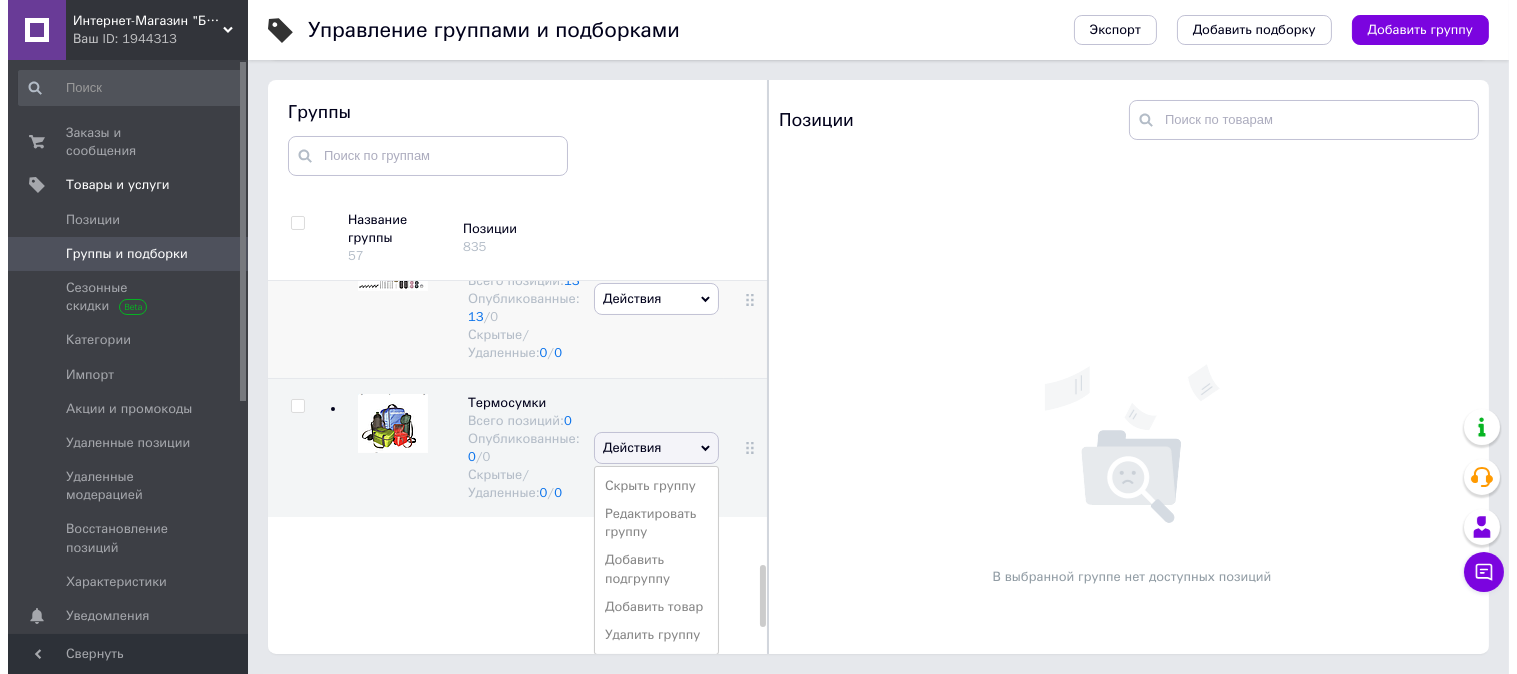 scroll, scrollTop: 1873, scrollLeft: 0, axis: vertical 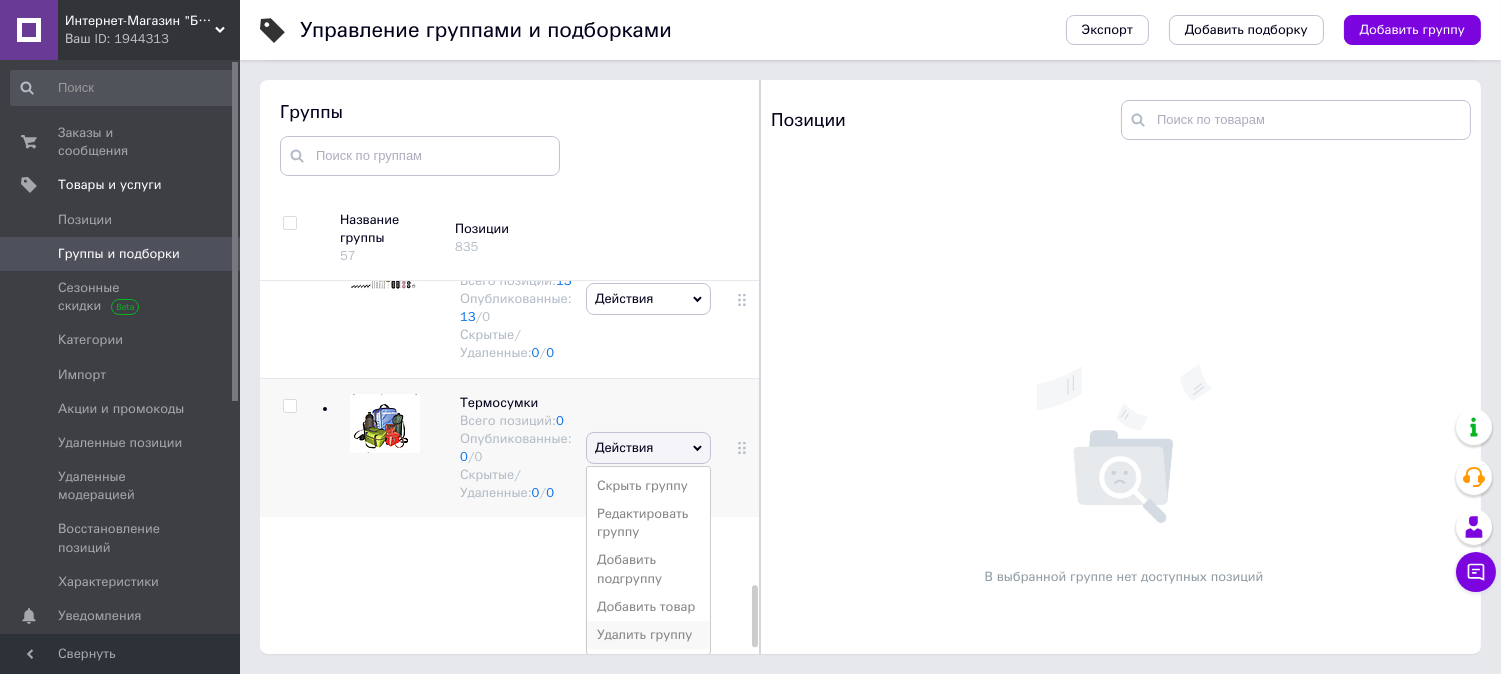 click on "Удалить группу" at bounding box center (648, 635) 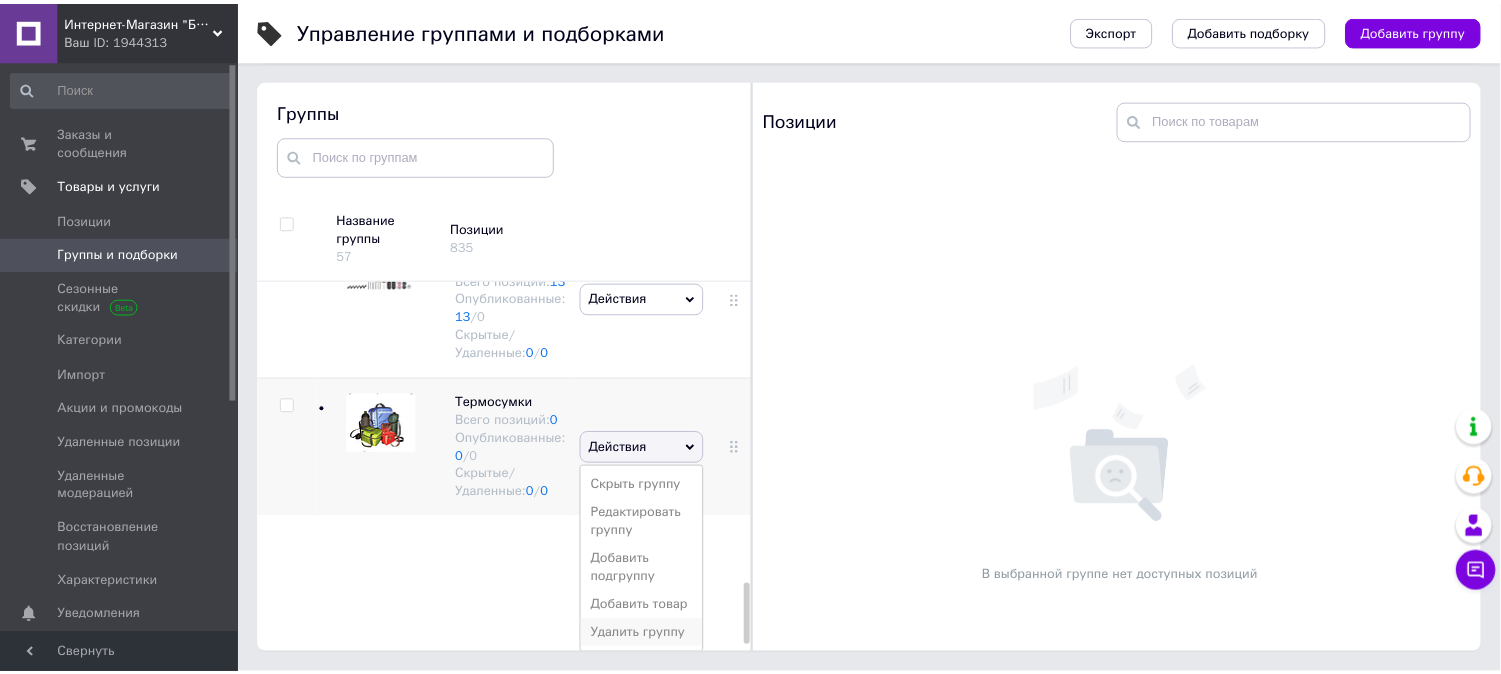 scroll, scrollTop: 1734, scrollLeft: 0, axis: vertical 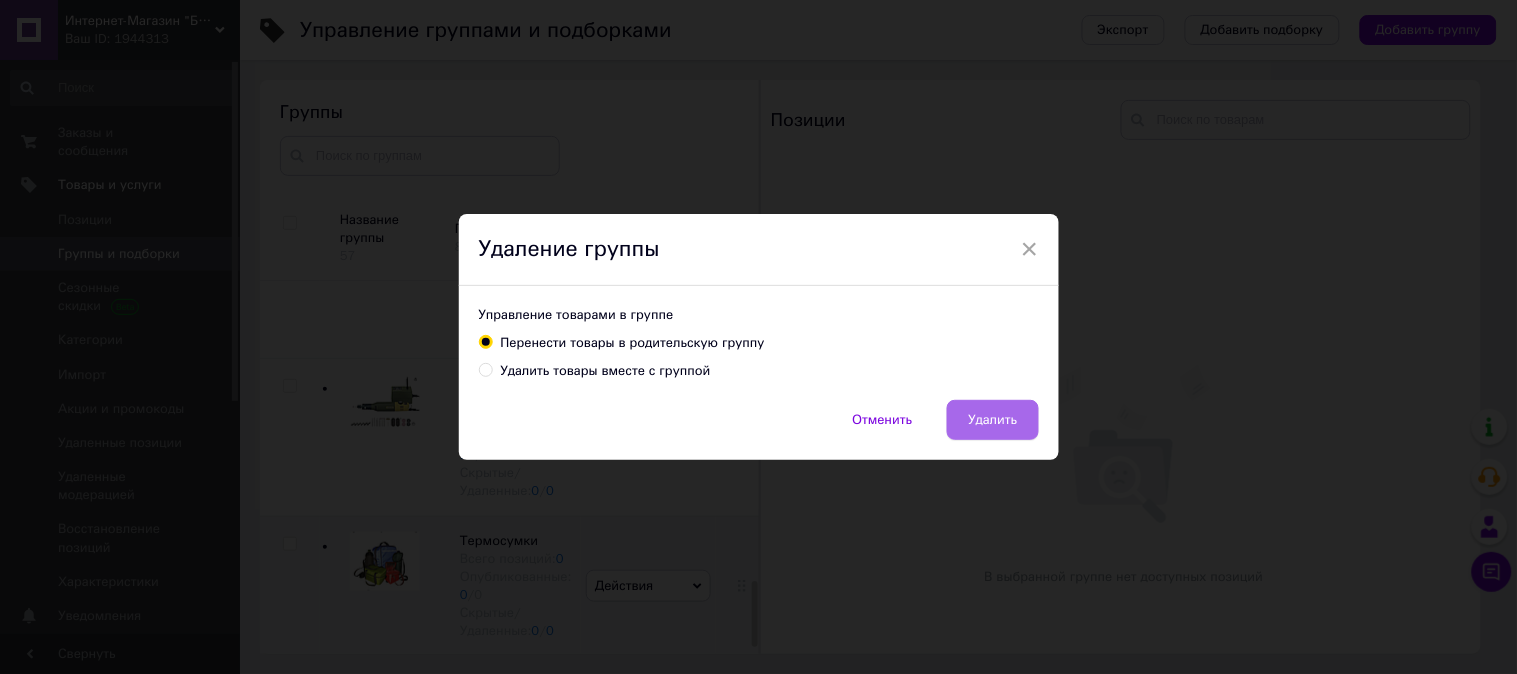 click on "Удалить" at bounding box center [992, 420] 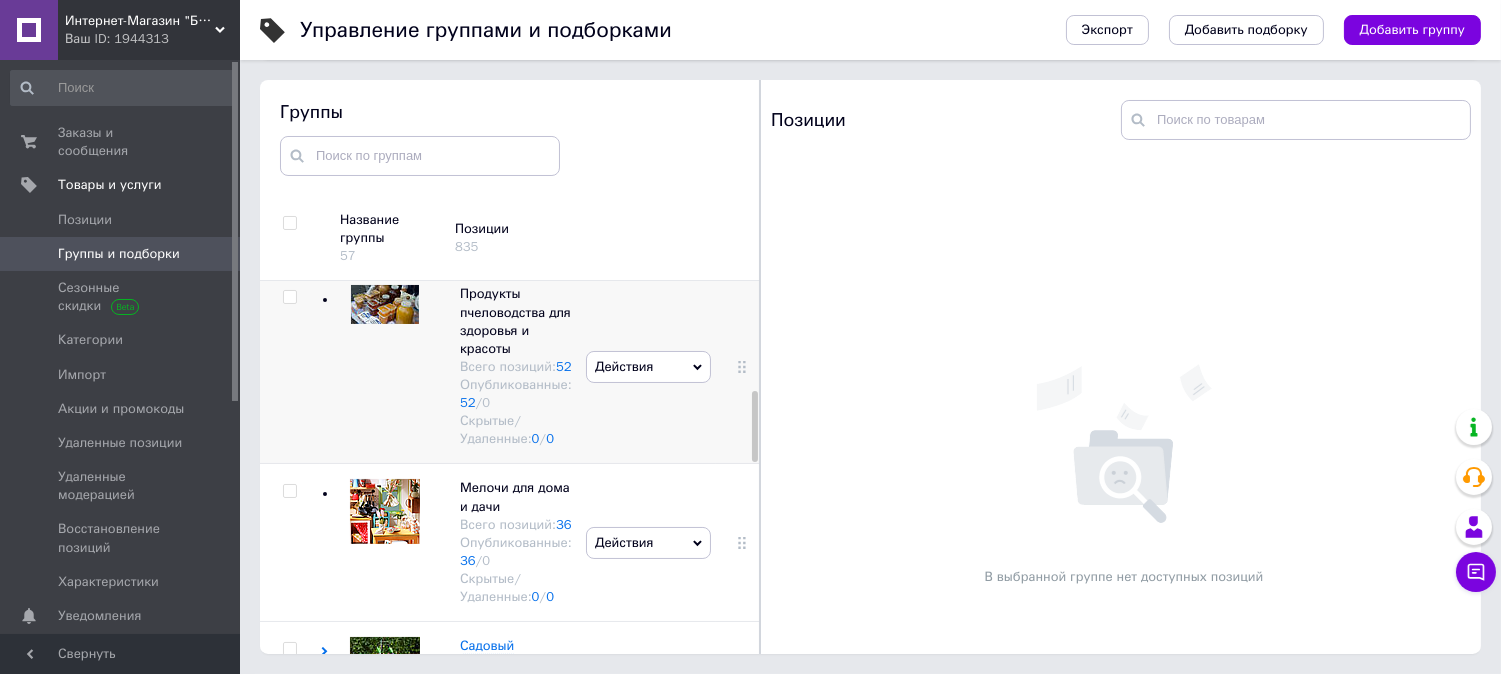 scroll, scrollTop: 595, scrollLeft: 0, axis: vertical 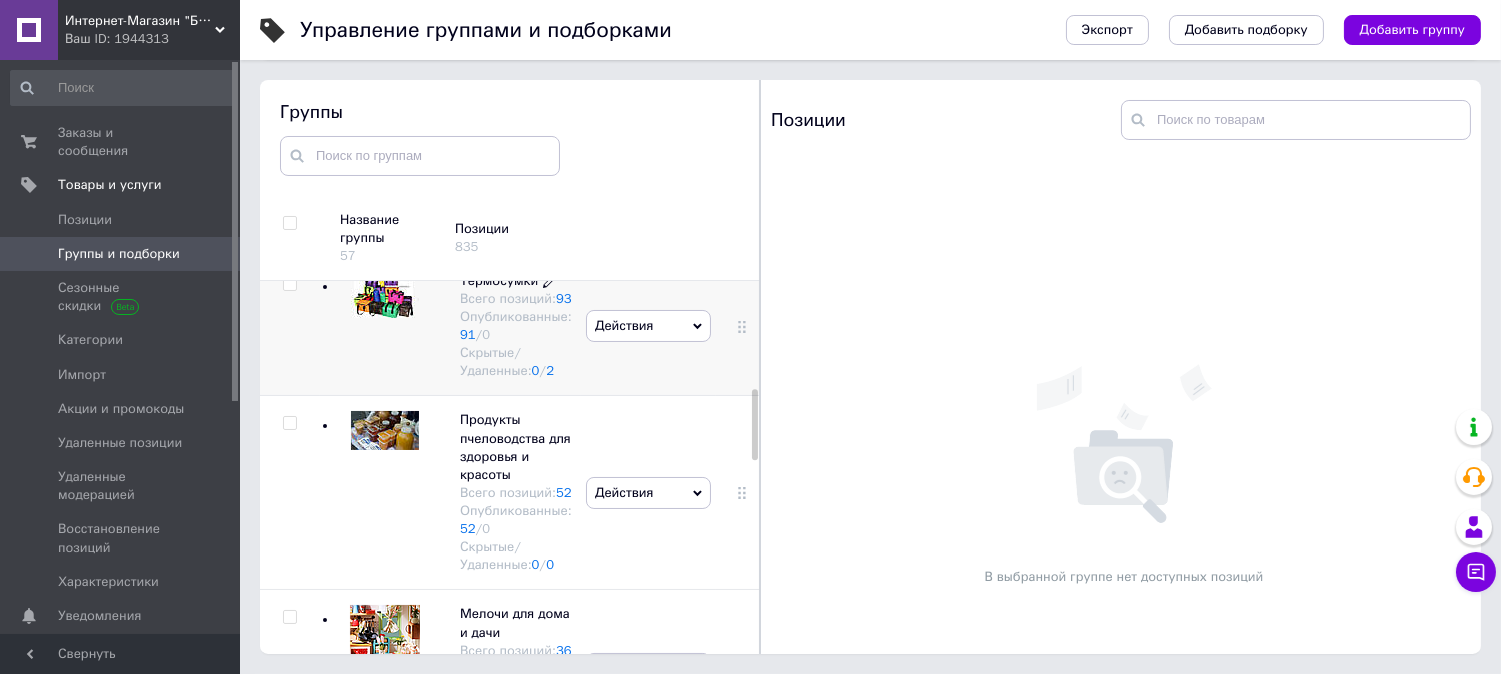 click on "Термосумки" at bounding box center (499, 280) 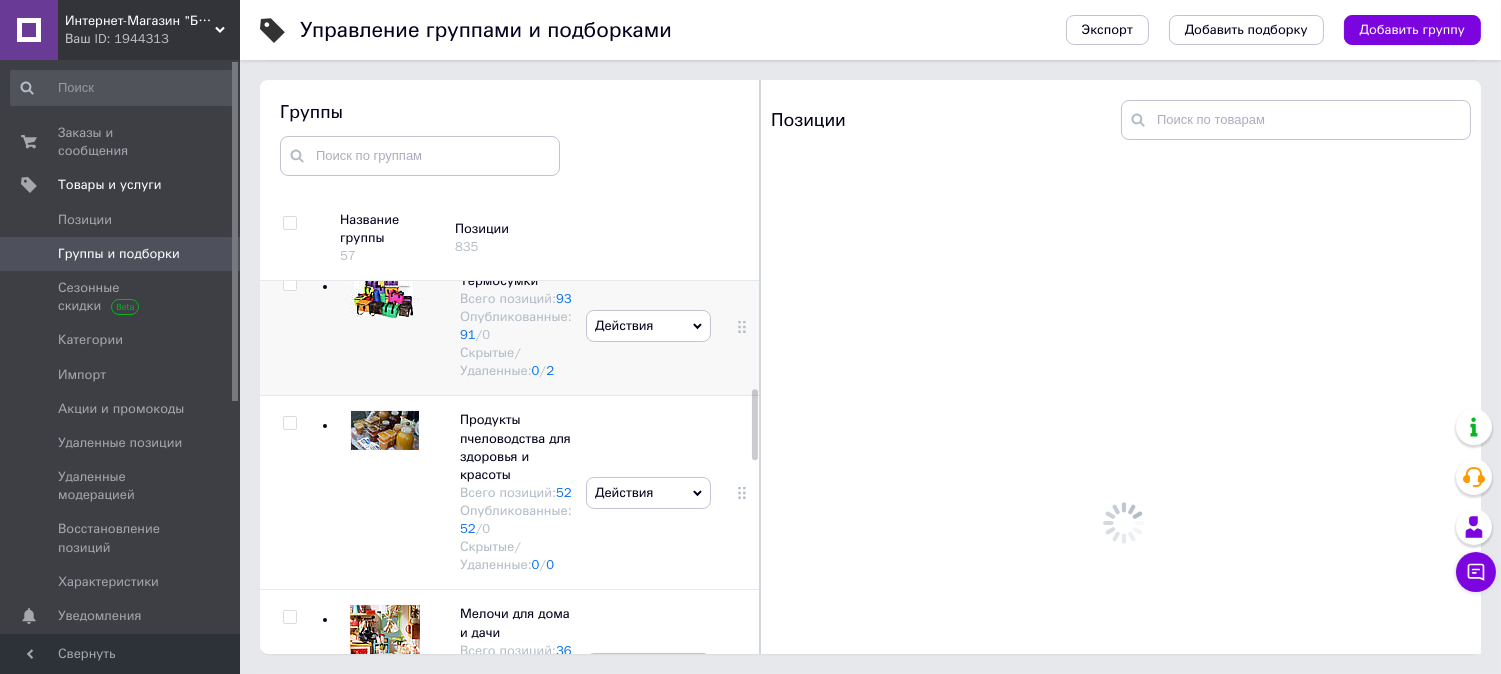 click at bounding box center [289, 284] 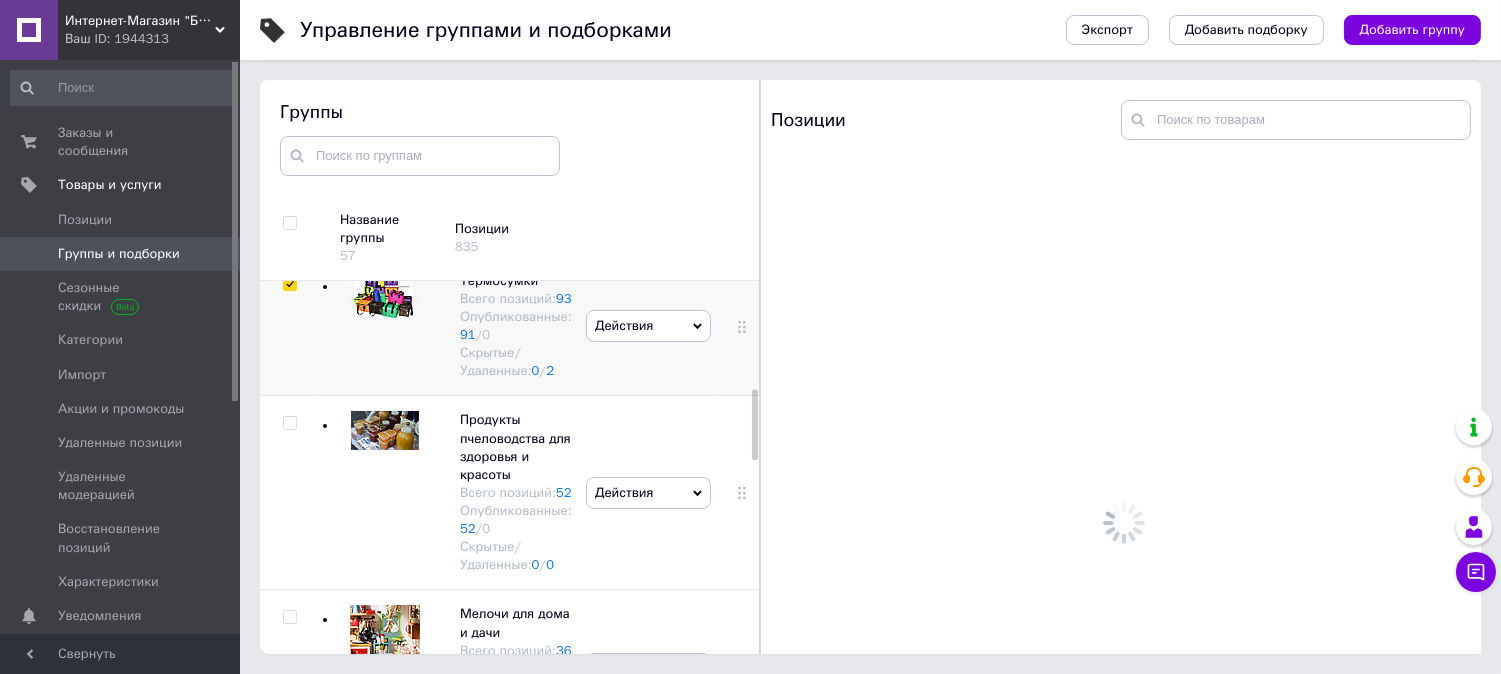 checkbox on "true" 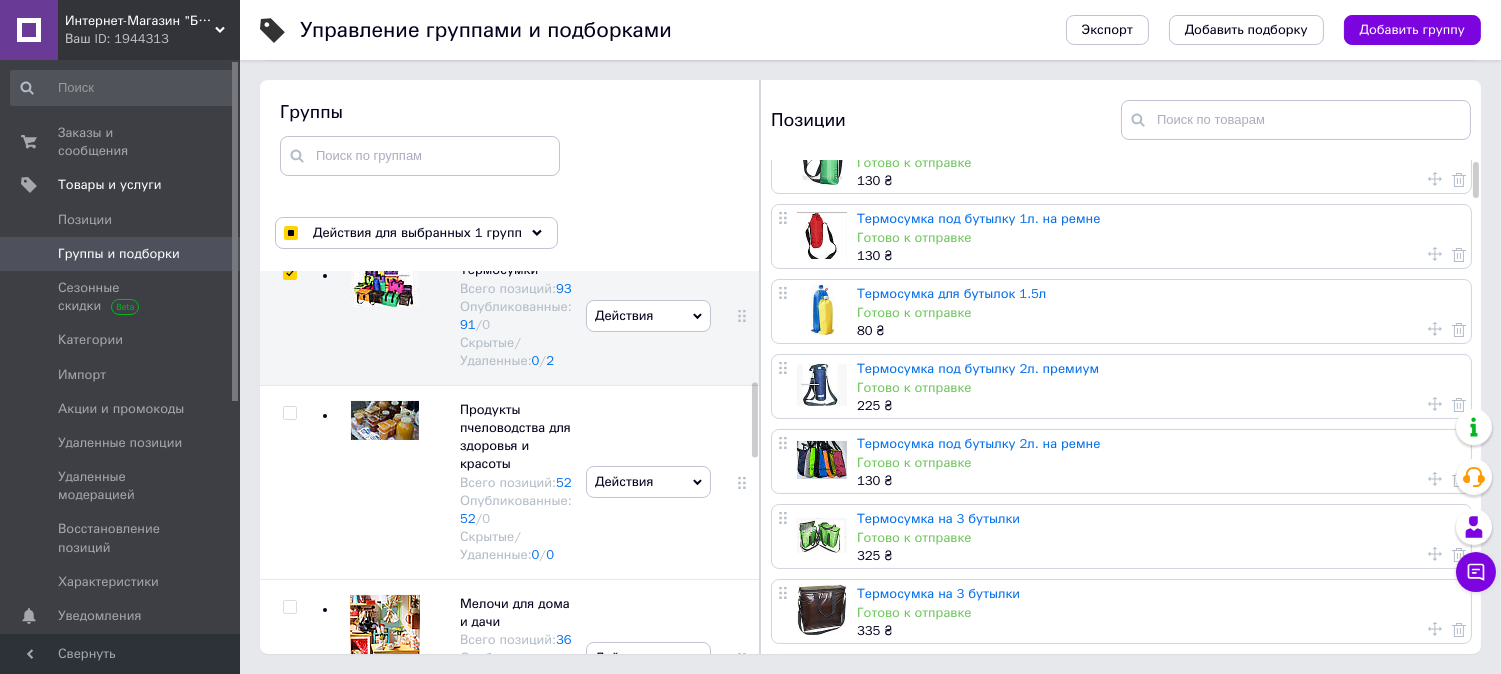 scroll, scrollTop: 0, scrollLeft: 0, axis: both 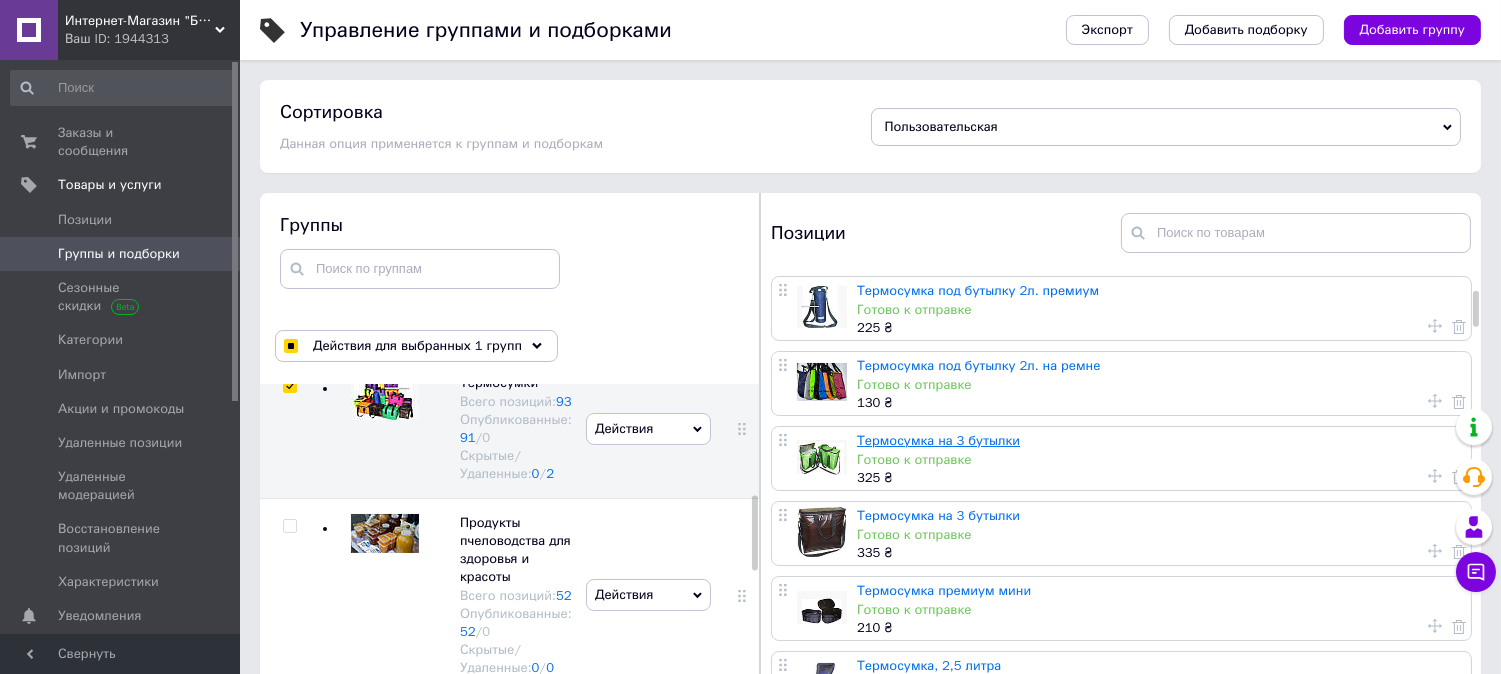 click on "Термосумка на 3 бутылки" at bounding box center [938, 440] 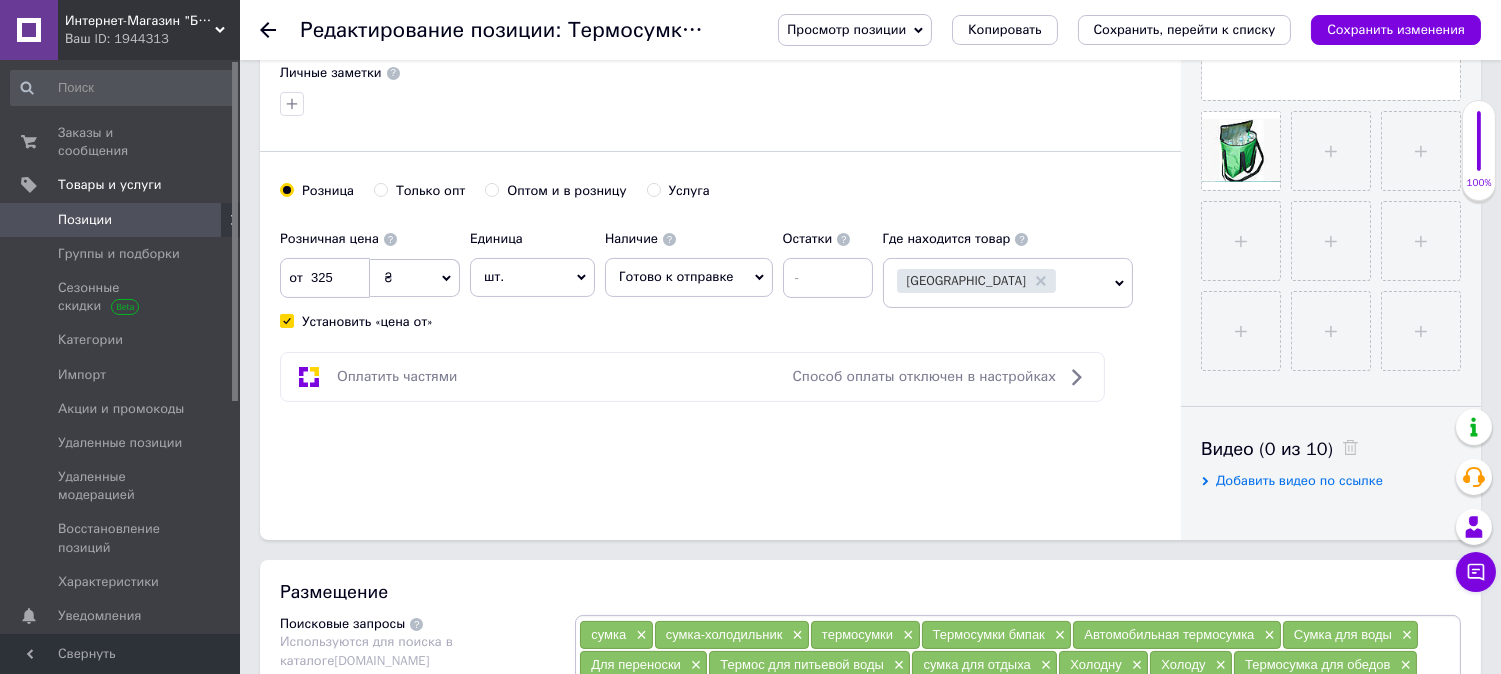 scroll, scrollTop: 666, scrollLeft: 0, axis: vertical 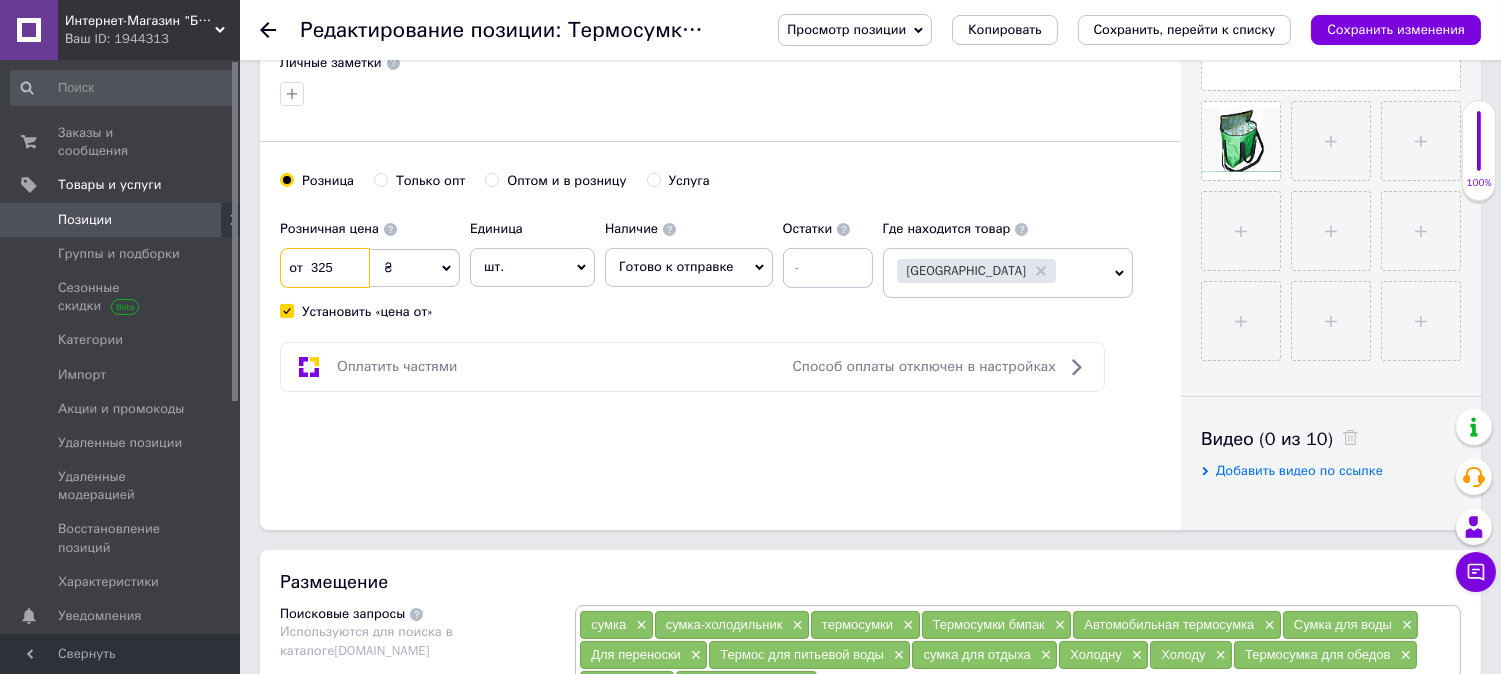 click on "325" at bounding box center (325, 268) 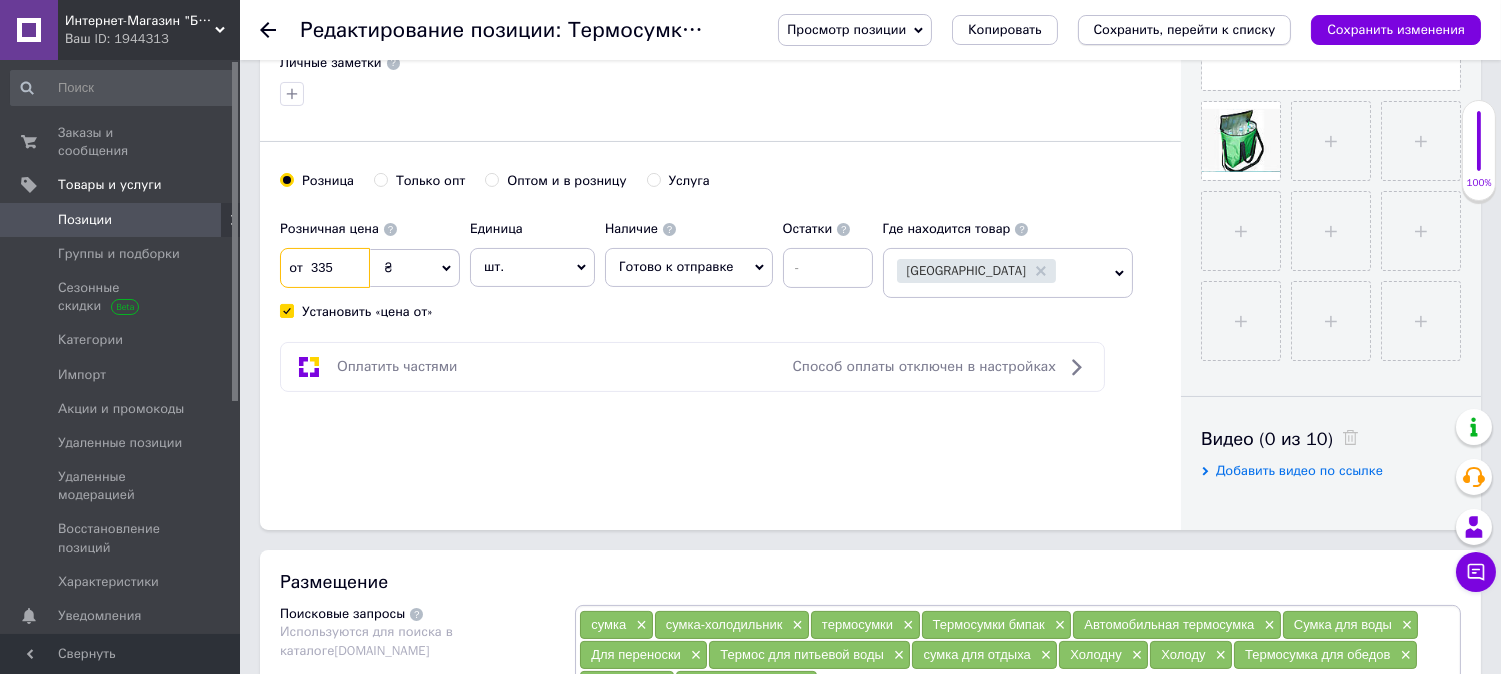 type on "335" 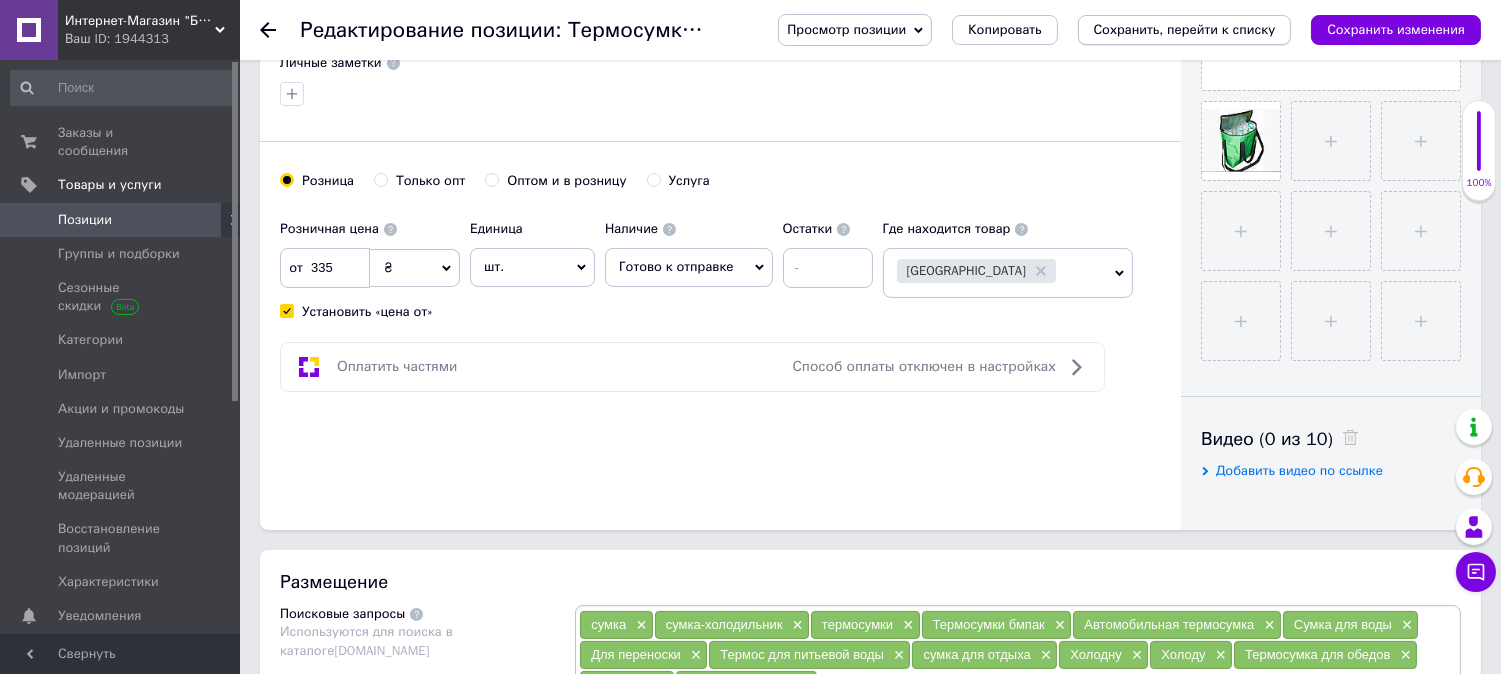 click on "Сохранить, перейти к списку" at bounding box center (1185, 29) 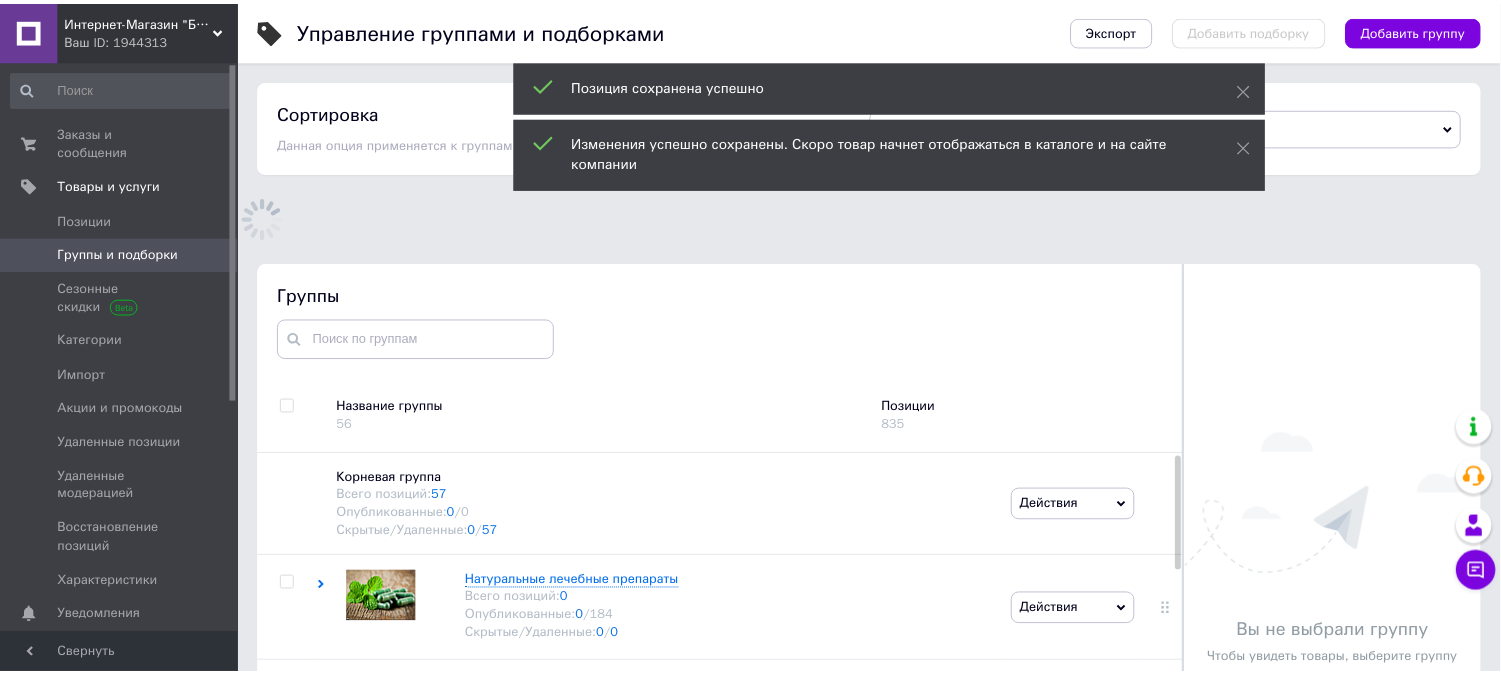 scroll, scrollTop: 183, scrollLeft: 0, axis: vertical 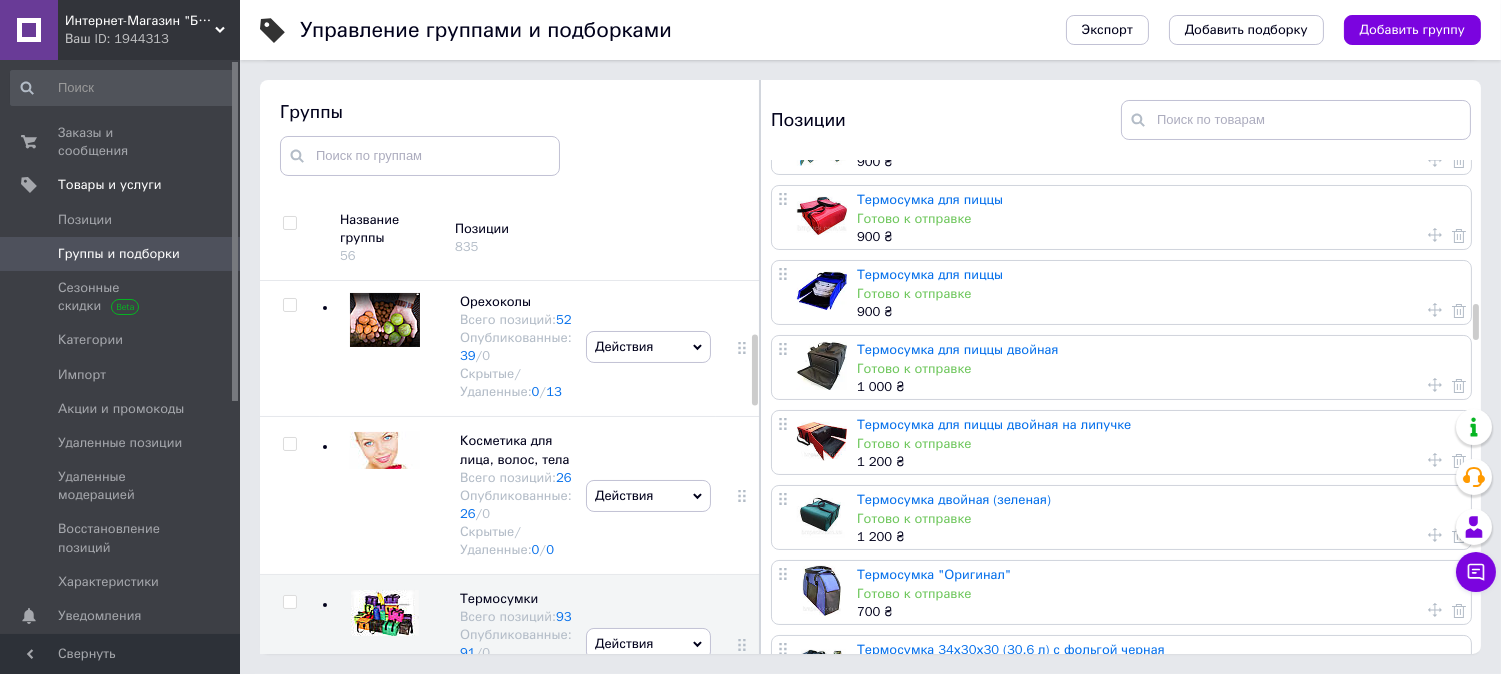 click on "1 000" at bounding box center [874, 386] 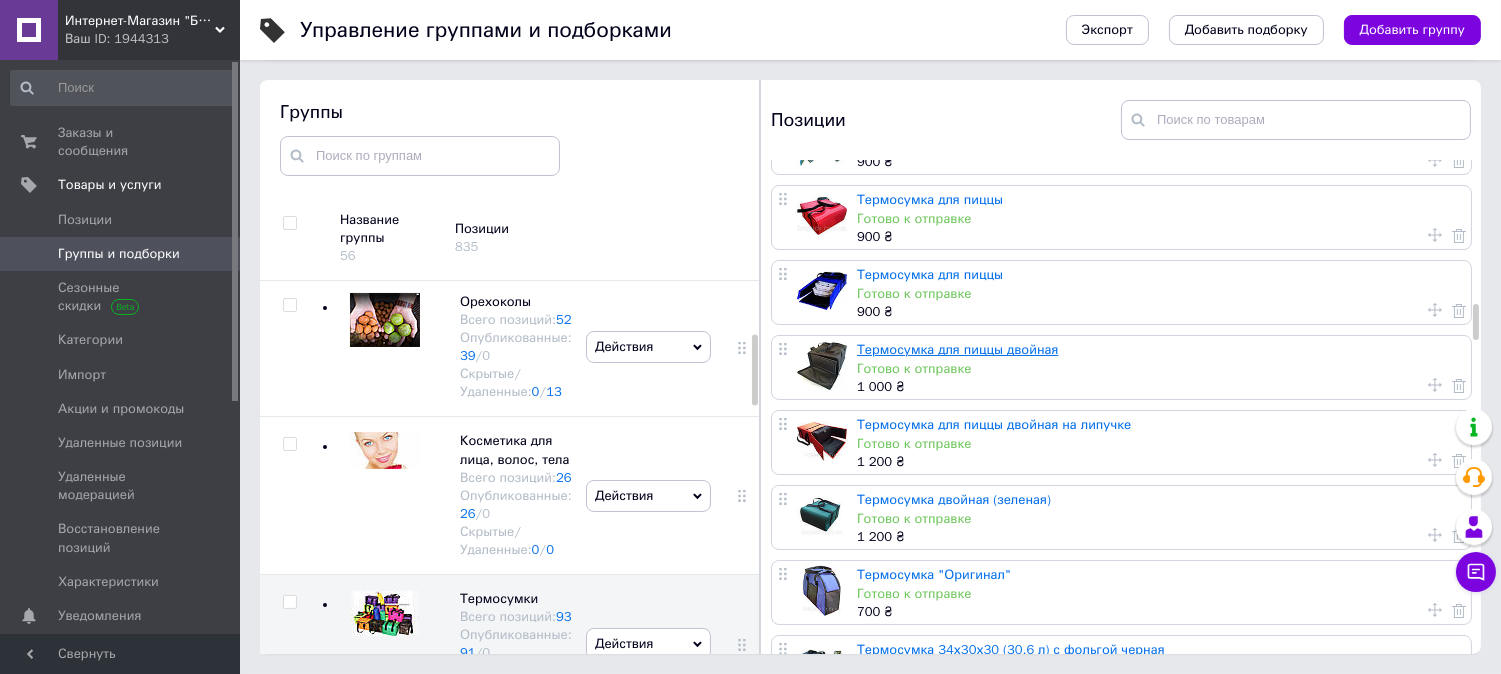 click on "Термосумка для пиццы двойная" at bounding box center [957, 349] 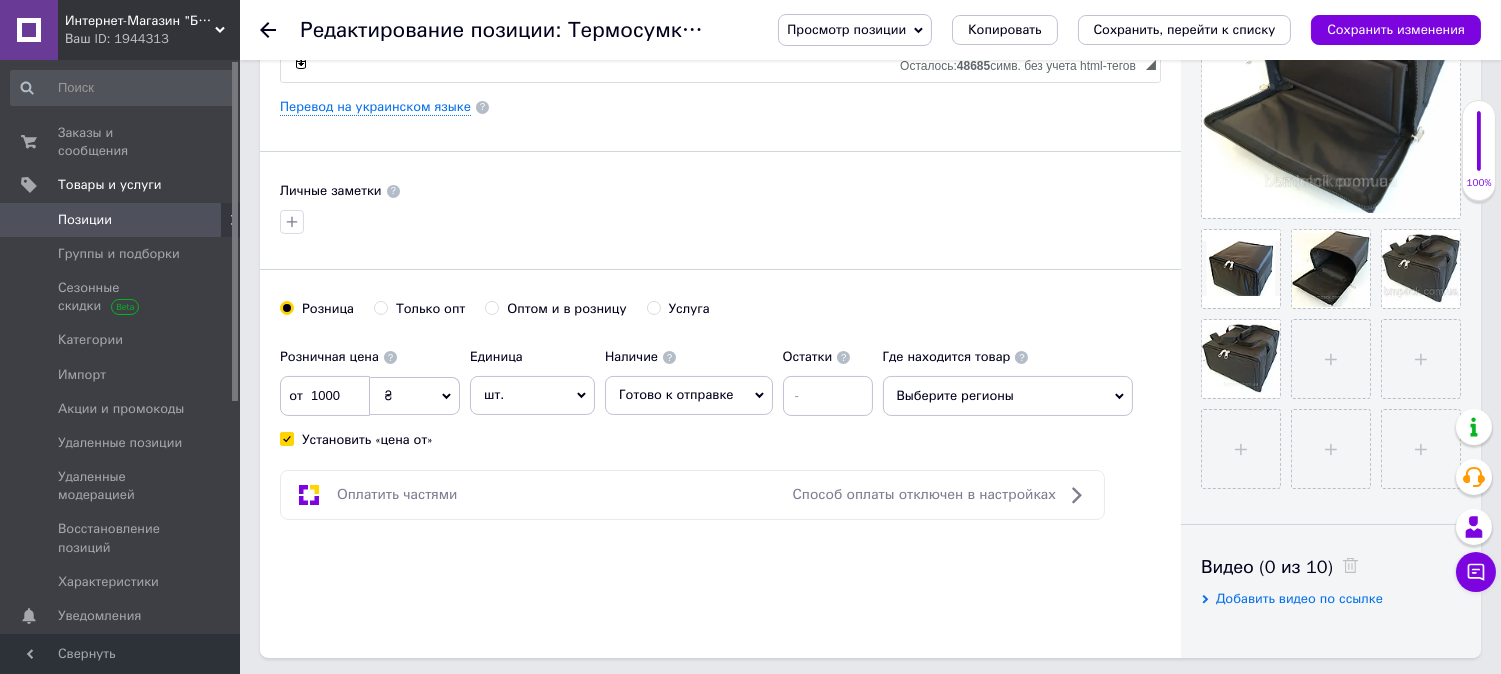 scroll, scrollTop: 555, scrollLeft: 0, axis: vertical 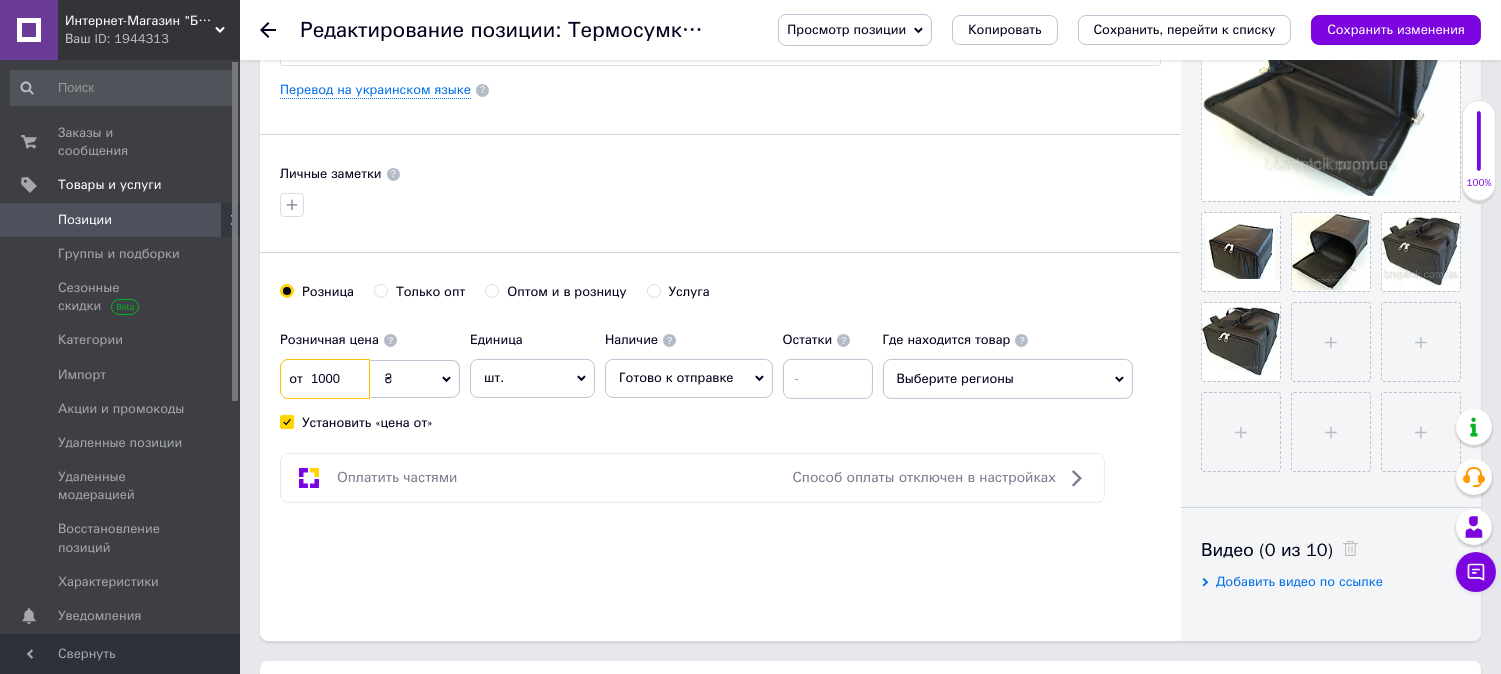 click on "1000" at bounding box center [325, 379] 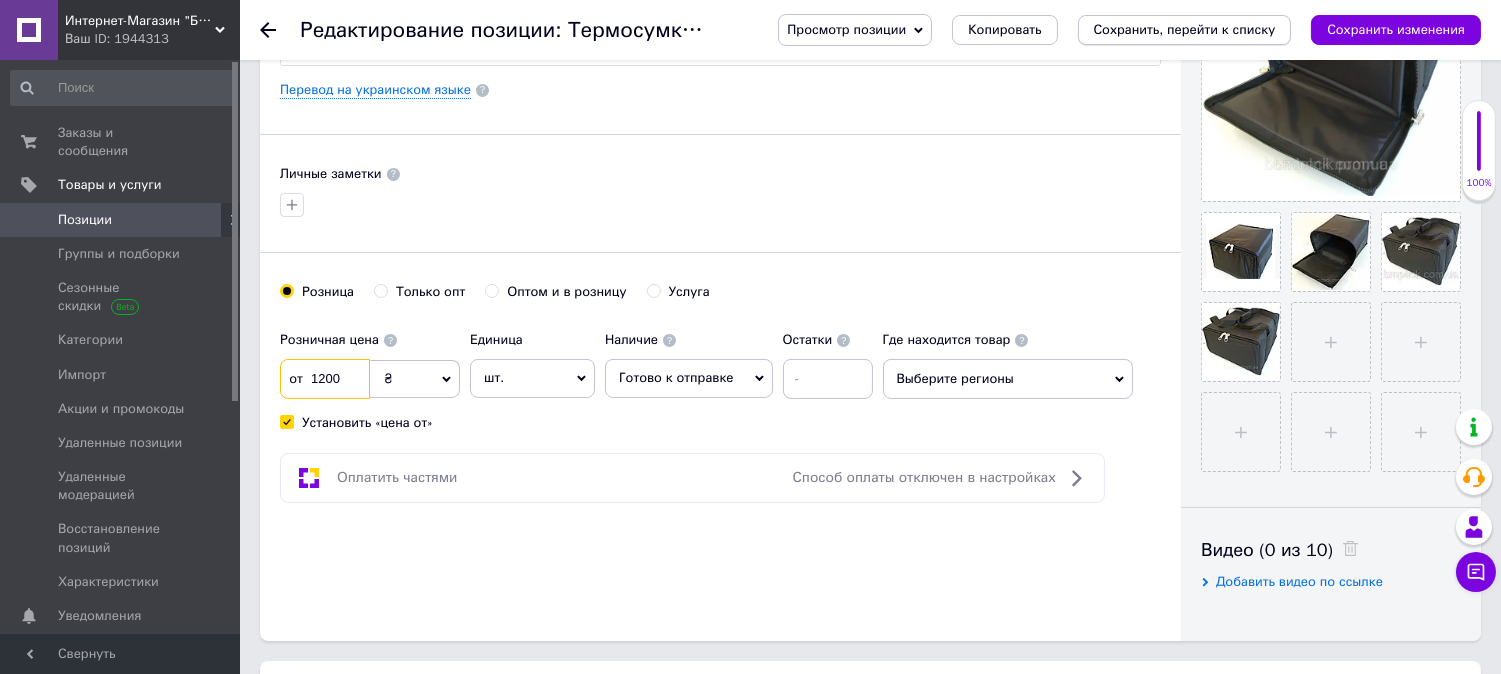 type on "1200" 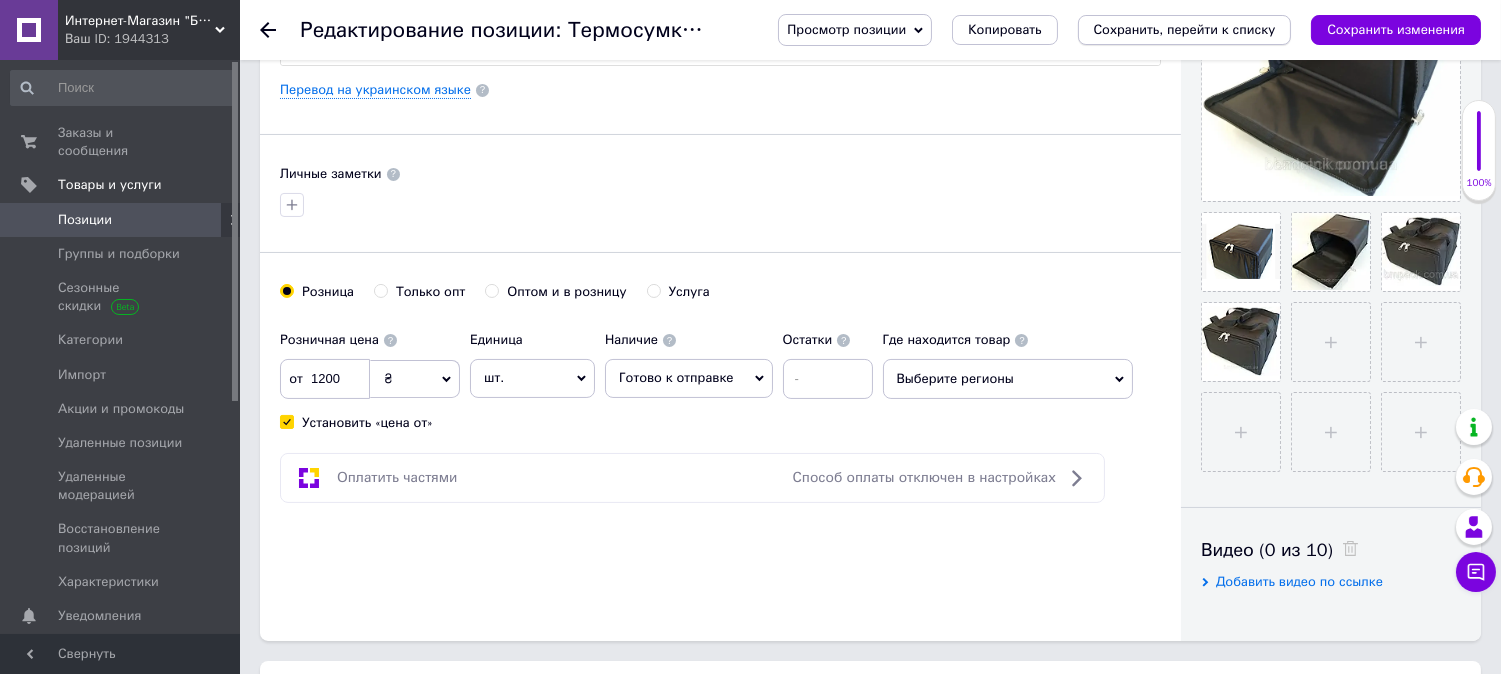 click on "Сохранить, перейти к списку" at bounding box center (1185, 29) 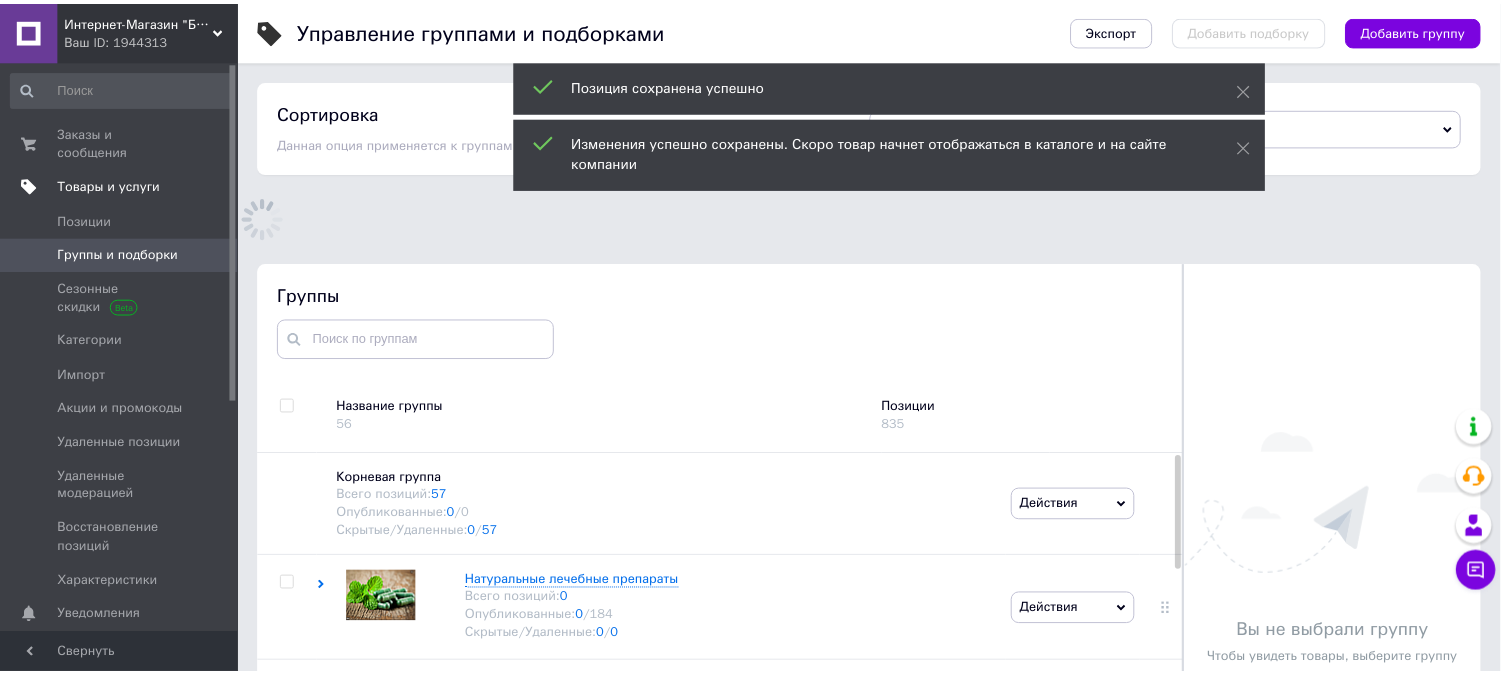 scroll, scrollTop: 183, scrollLeft: 0, axis: vertical 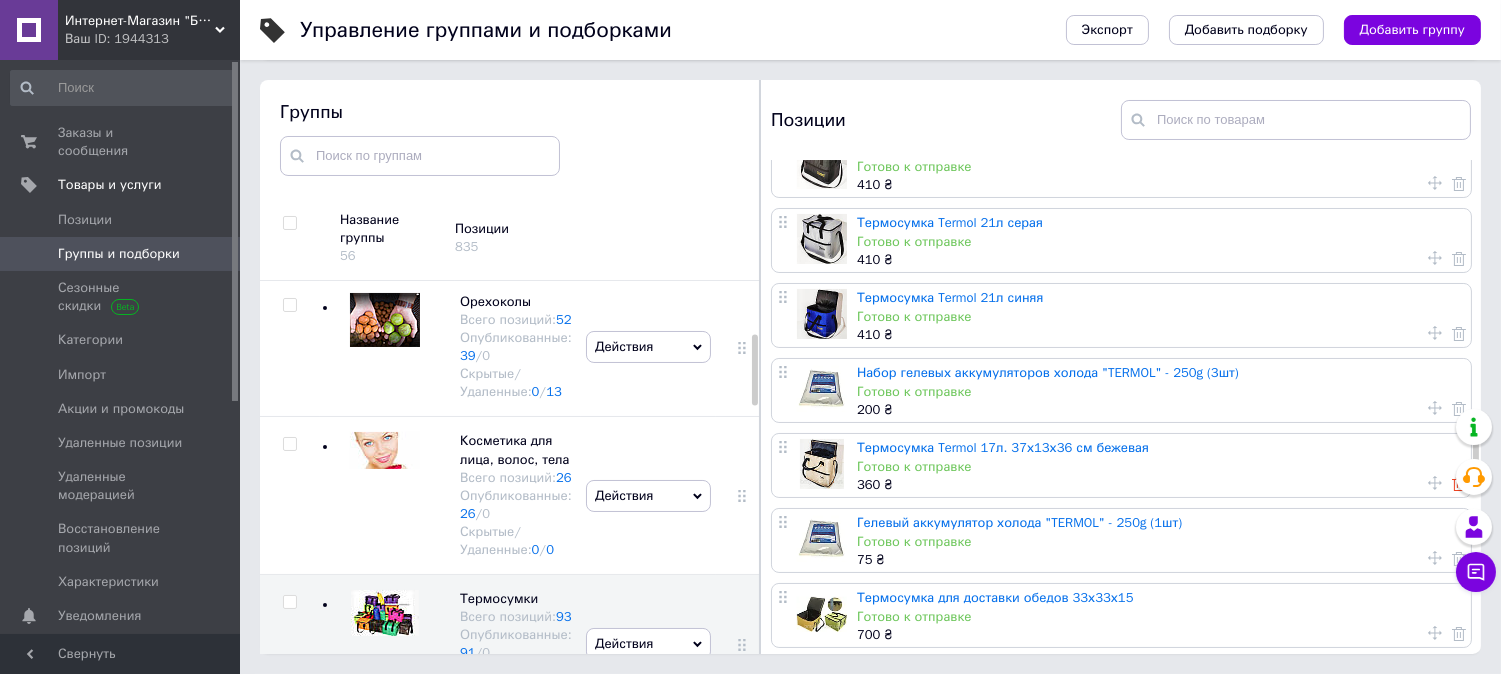 click 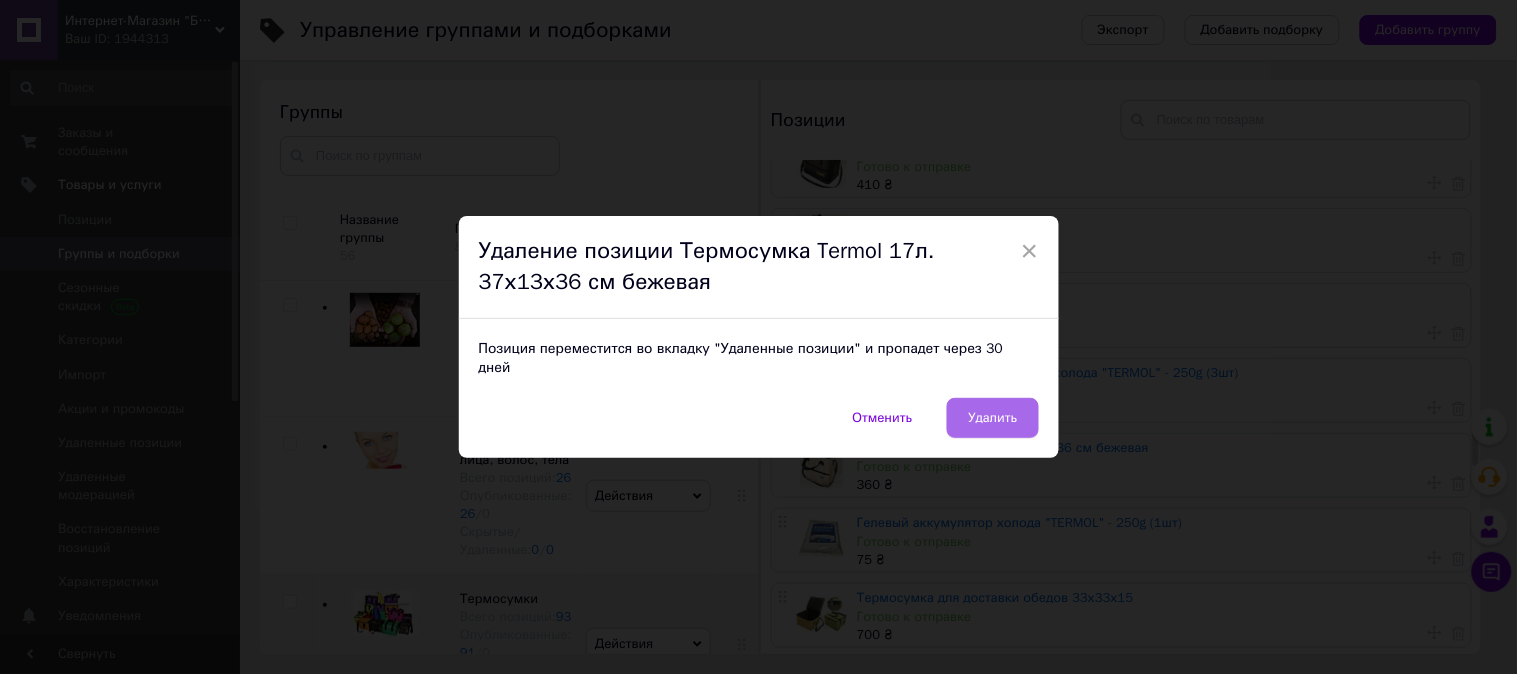 click on "Удалить" at bounding box center (992, 418) 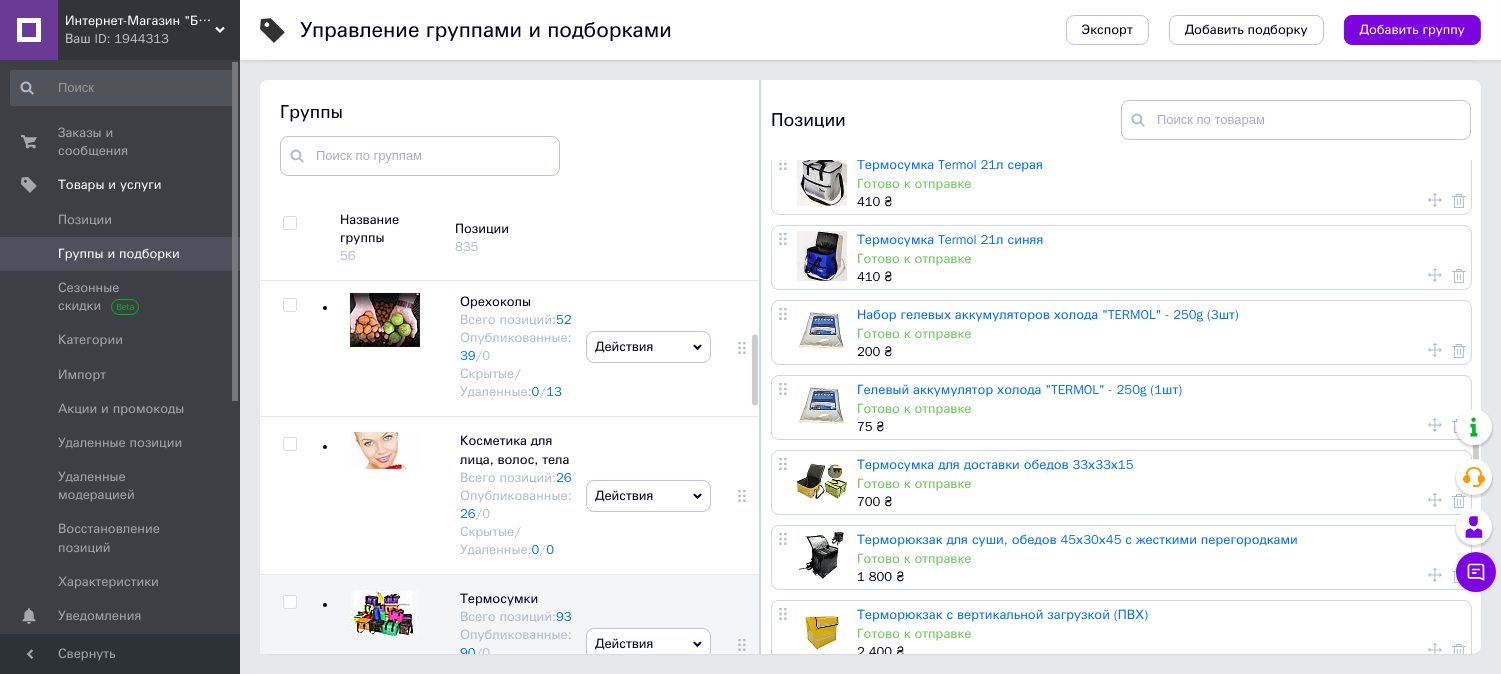 scroll, scrollTop: 4000, scrollLeft: 0, axis: vertical 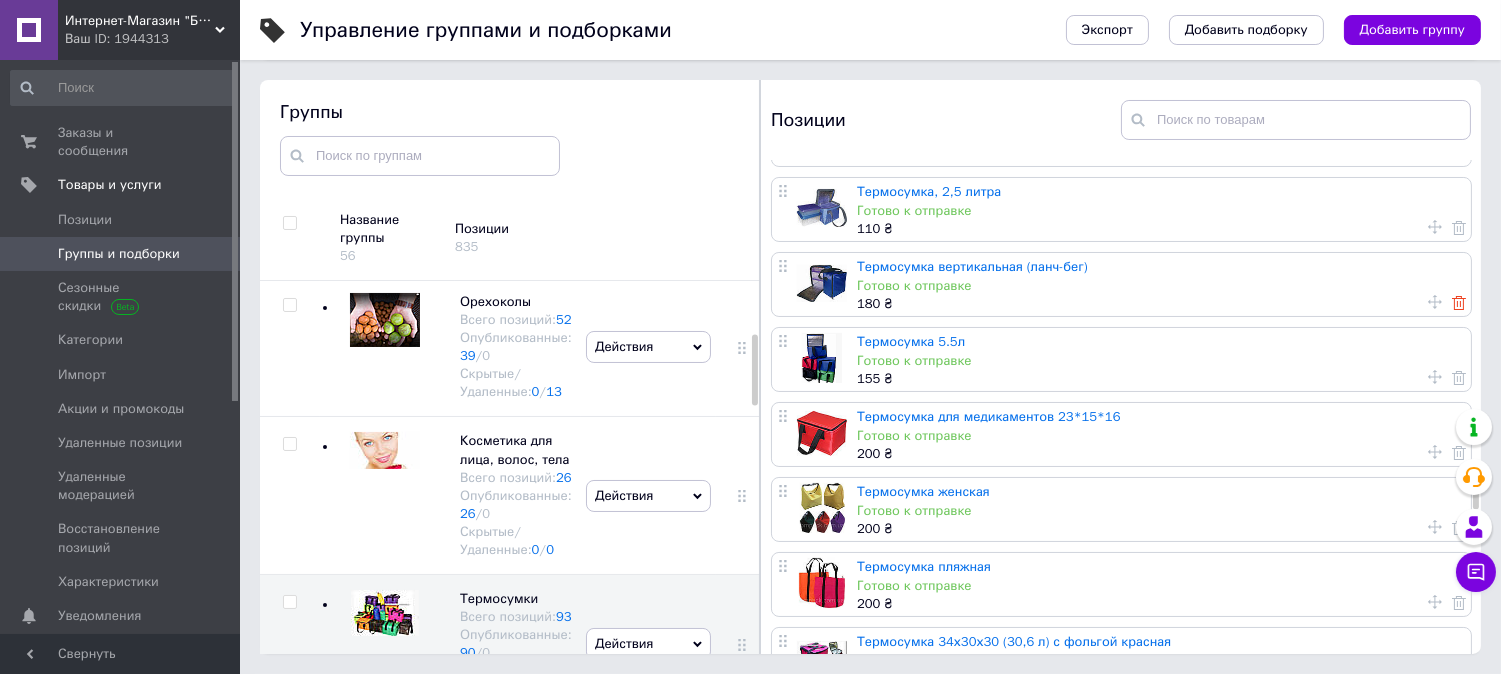 click 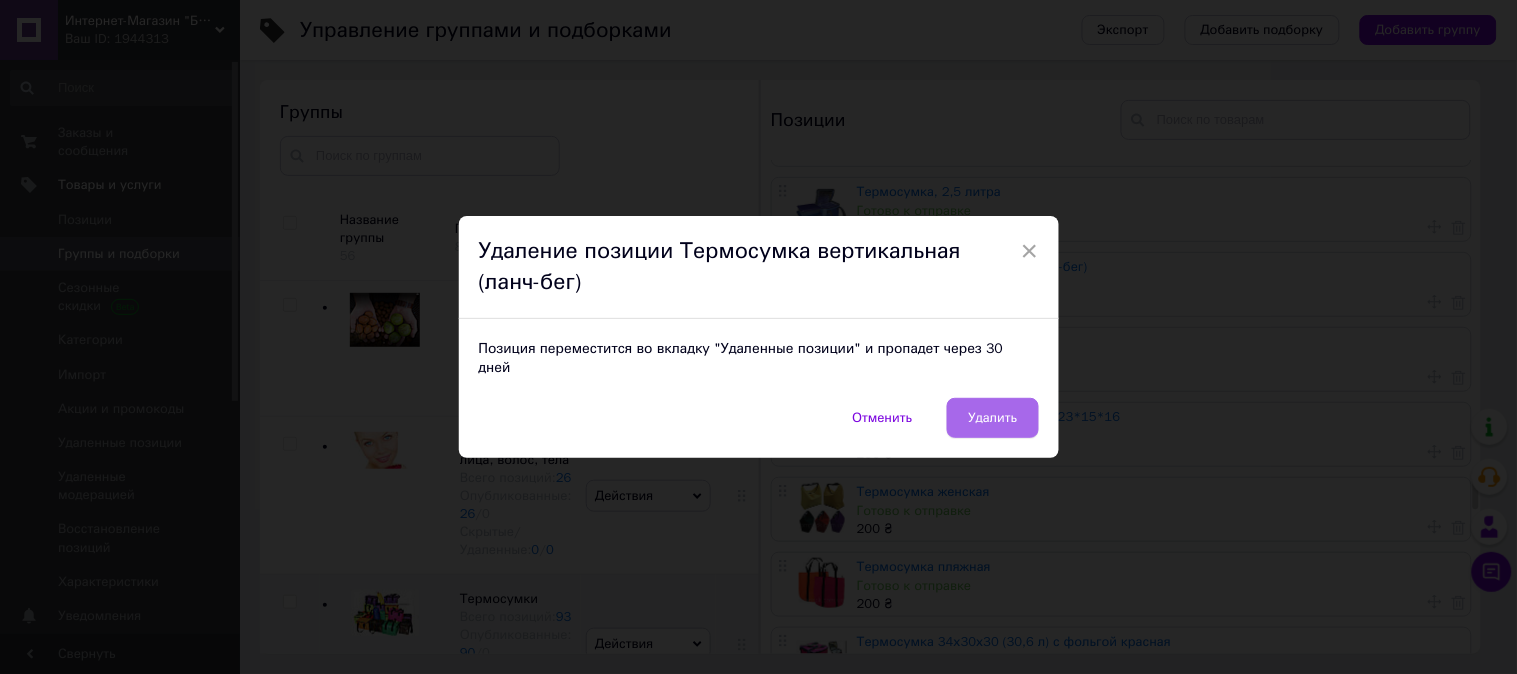 click on "Удалить" at bounding box center [992, 418] 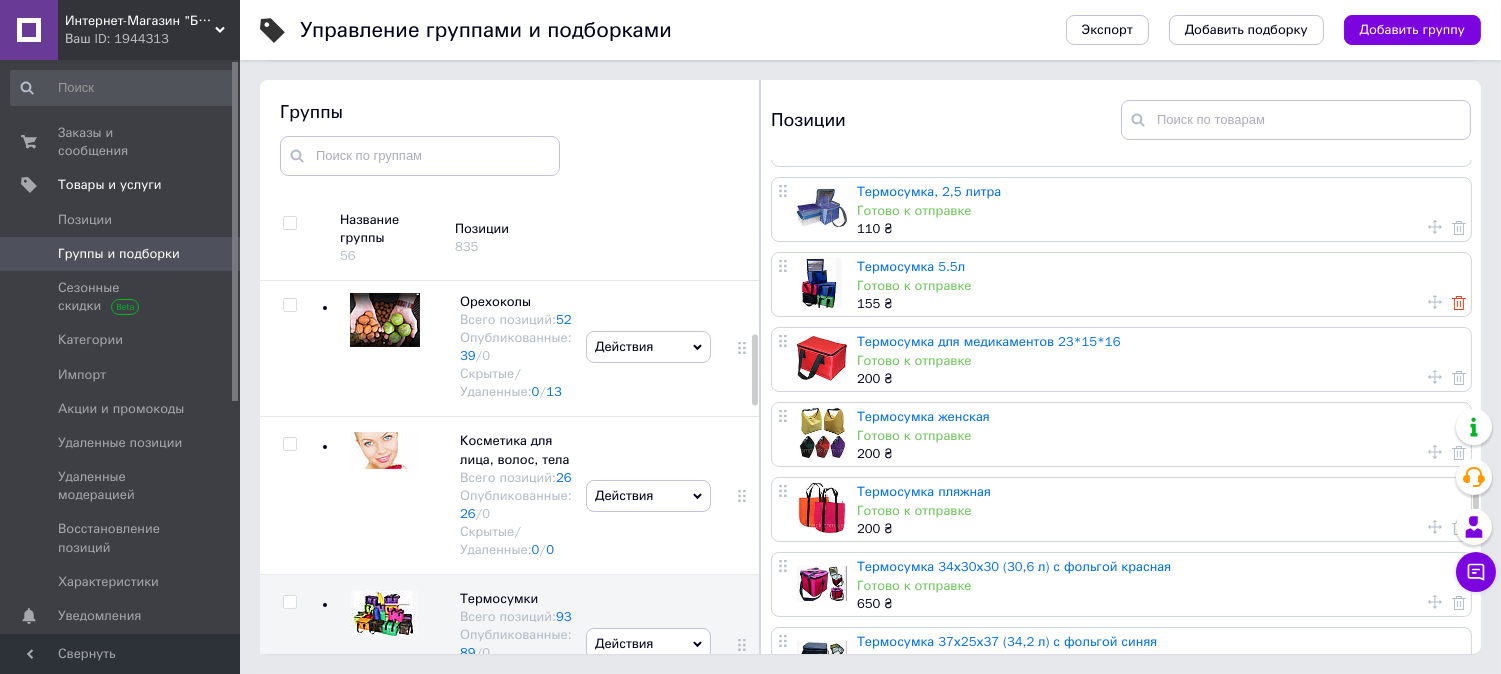 click 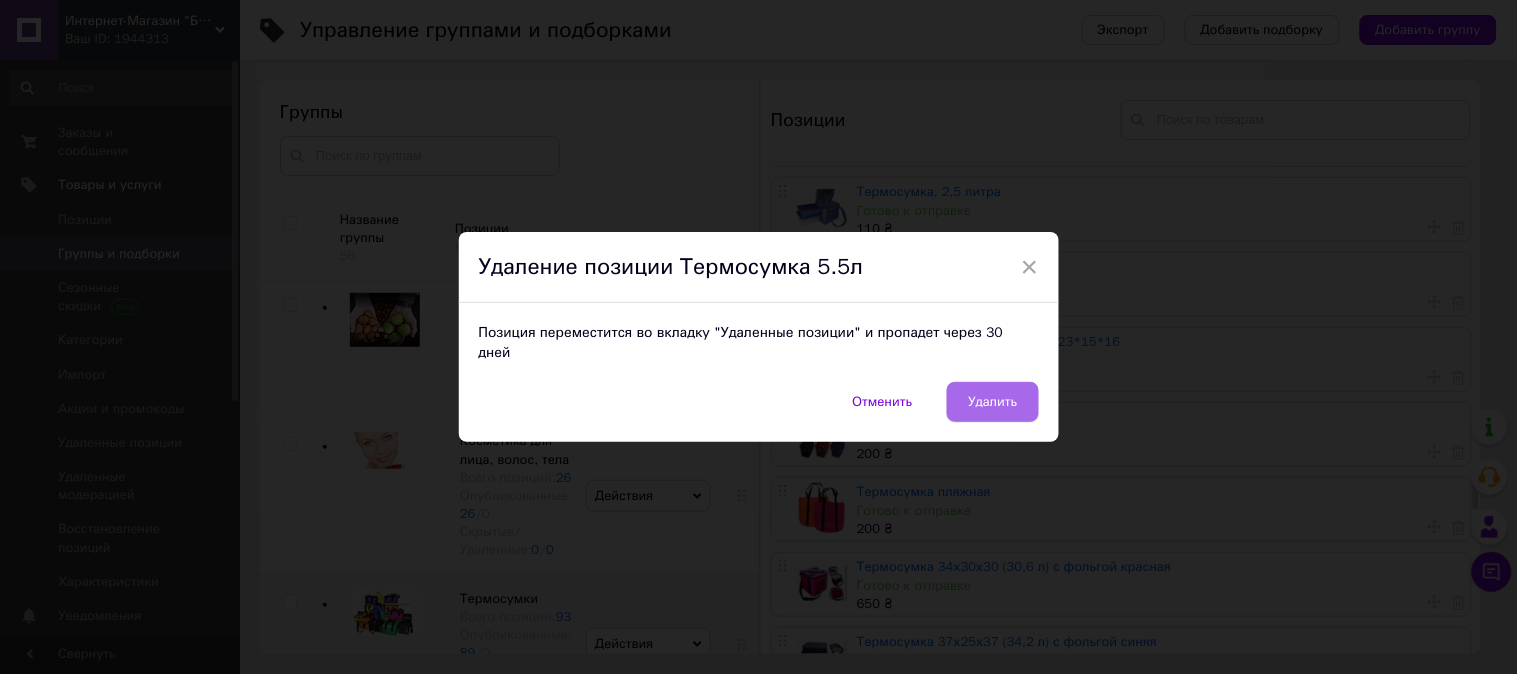 click on "Удалить" at bounding box center (992, 402) 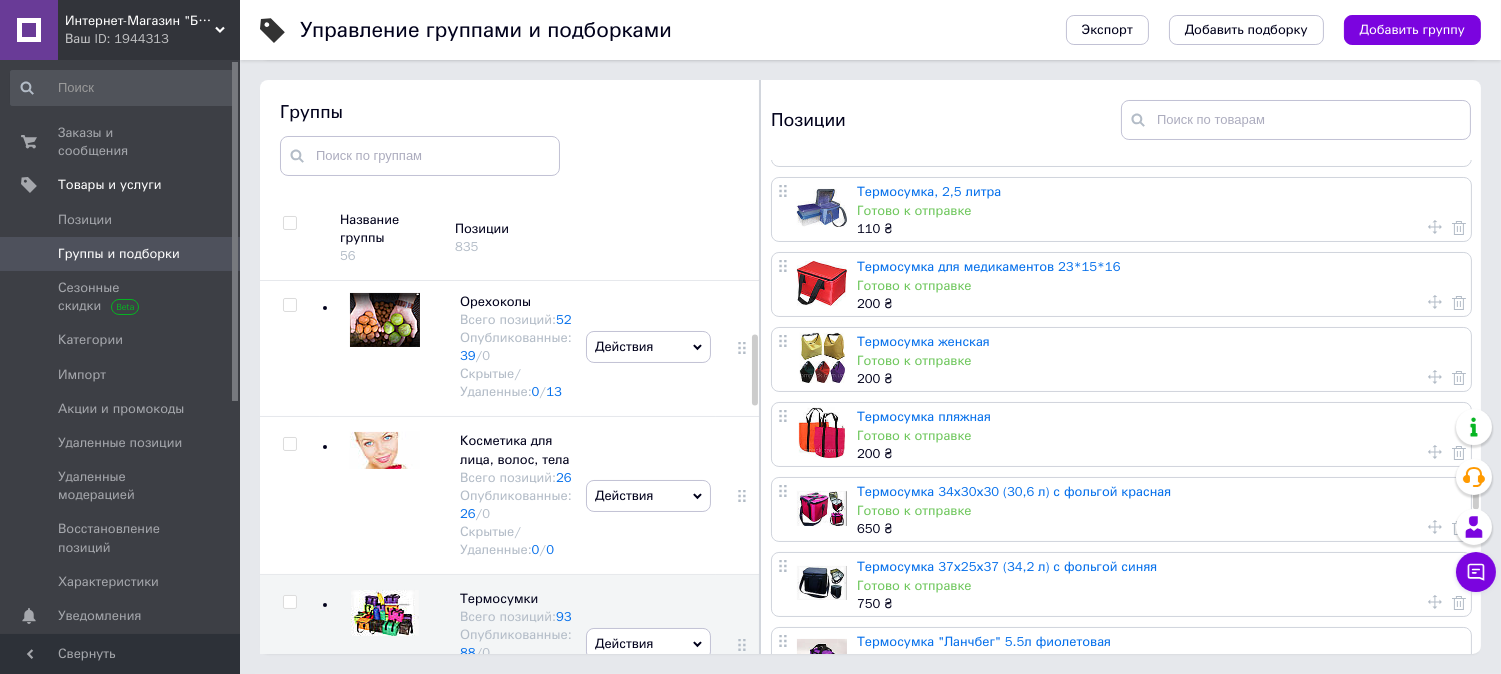 click on "Интернет-Магазин "Бездельник"" at bounding box center (140, 21) 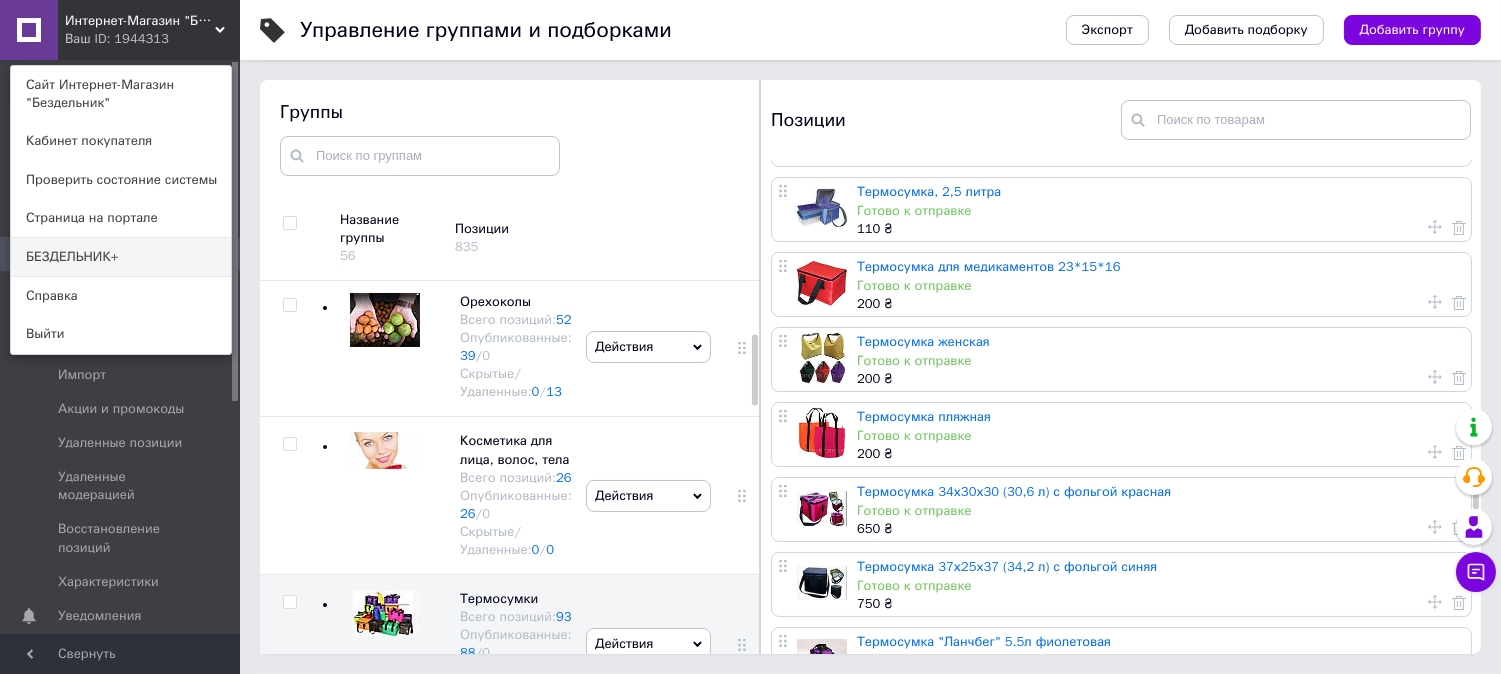 click on "БЕЗДЕЛЬНИК+" at bounding box center (121, 257) 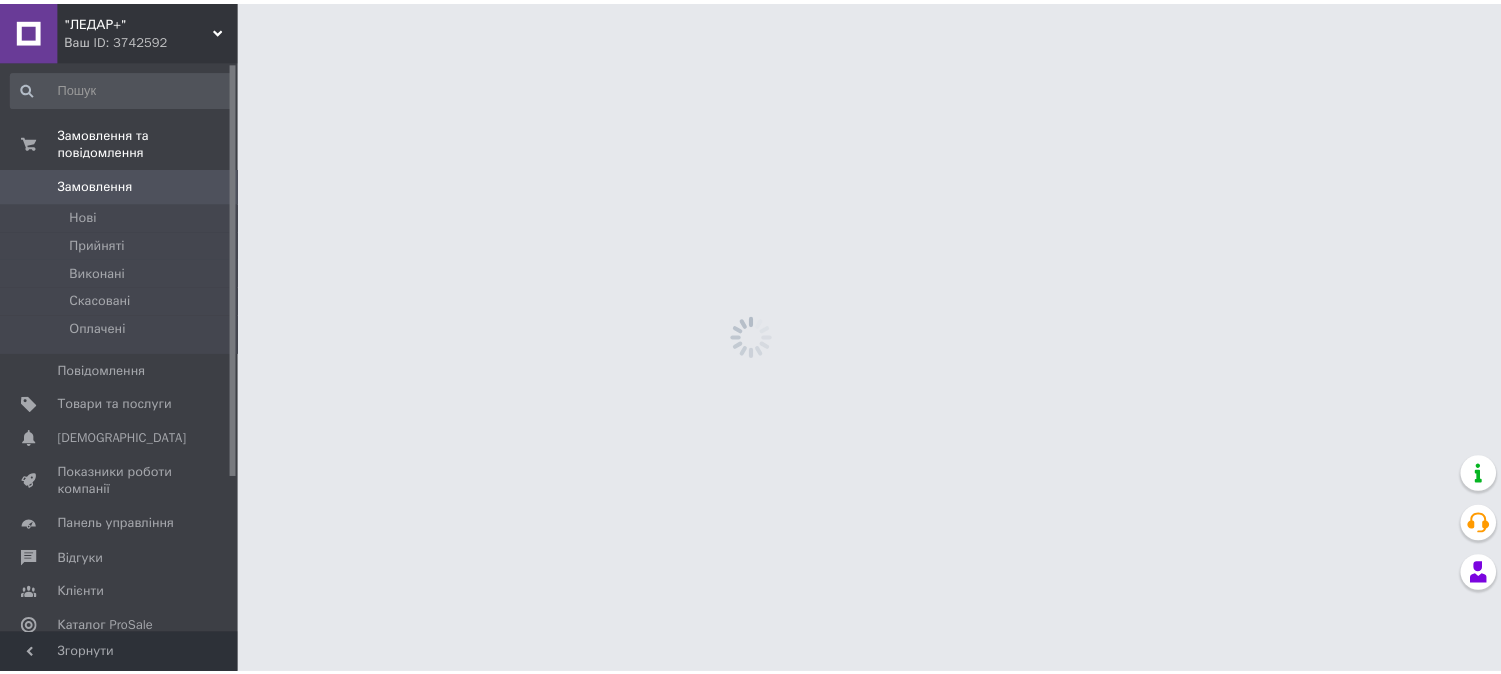 scroll, scrollTop: 0, scrollLeft: 0, axis: both 